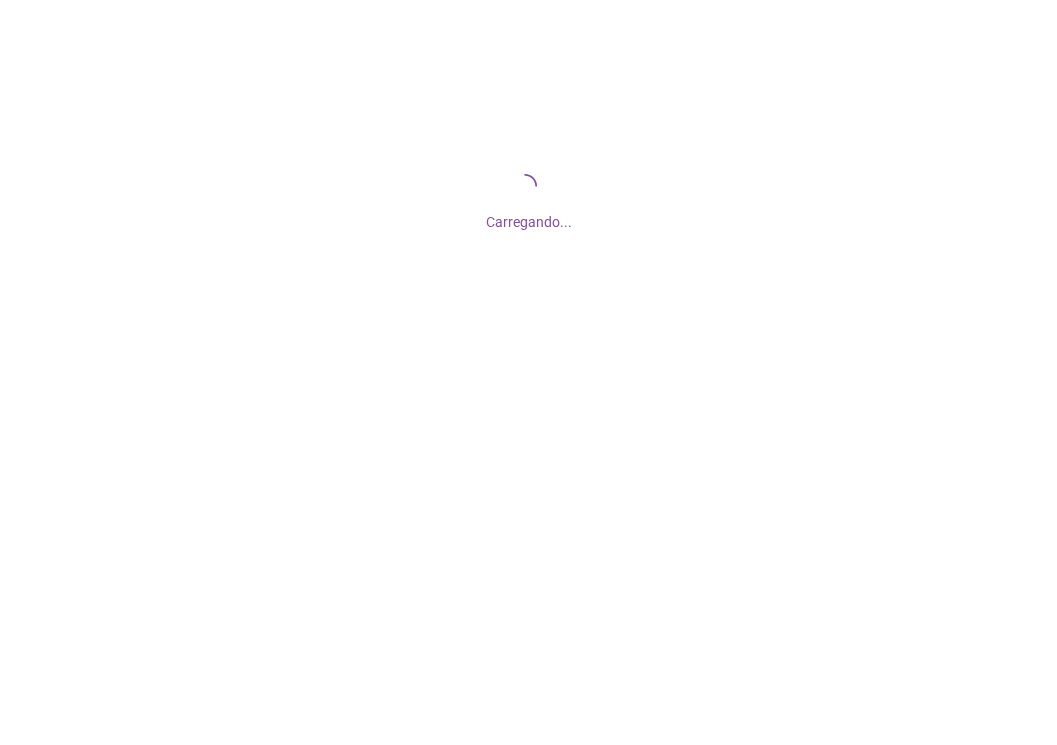 scroll, scrollTop: 0, scrollLeft: 0, axis: both 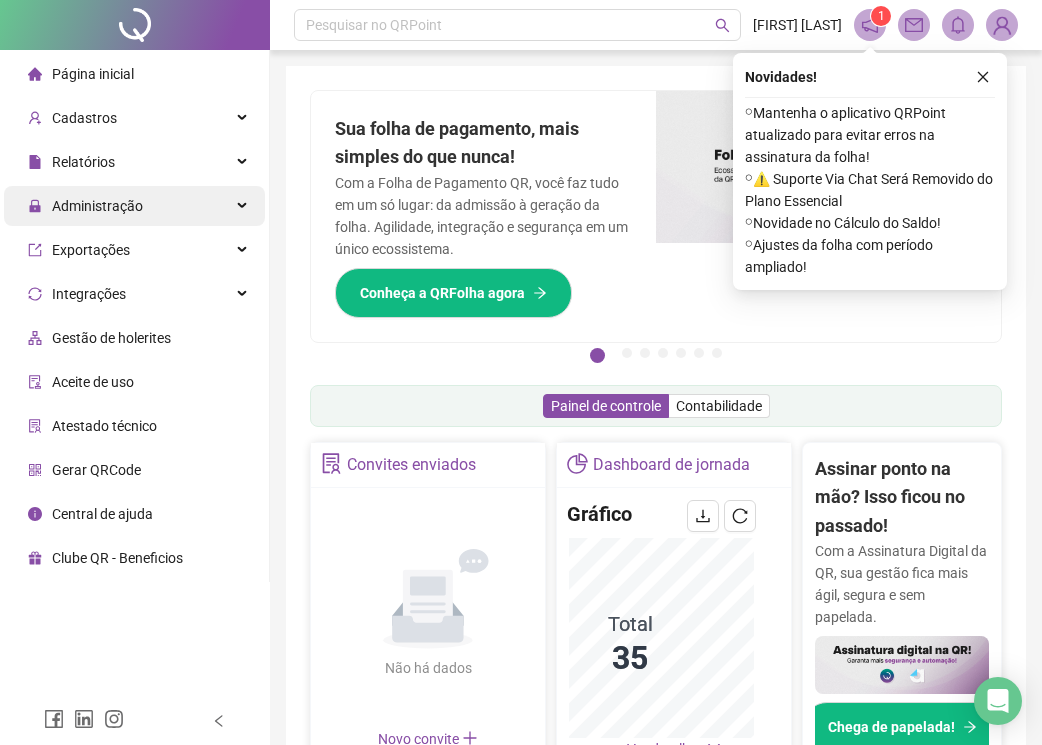 click on "Administração" at bounding box center [97, 206] 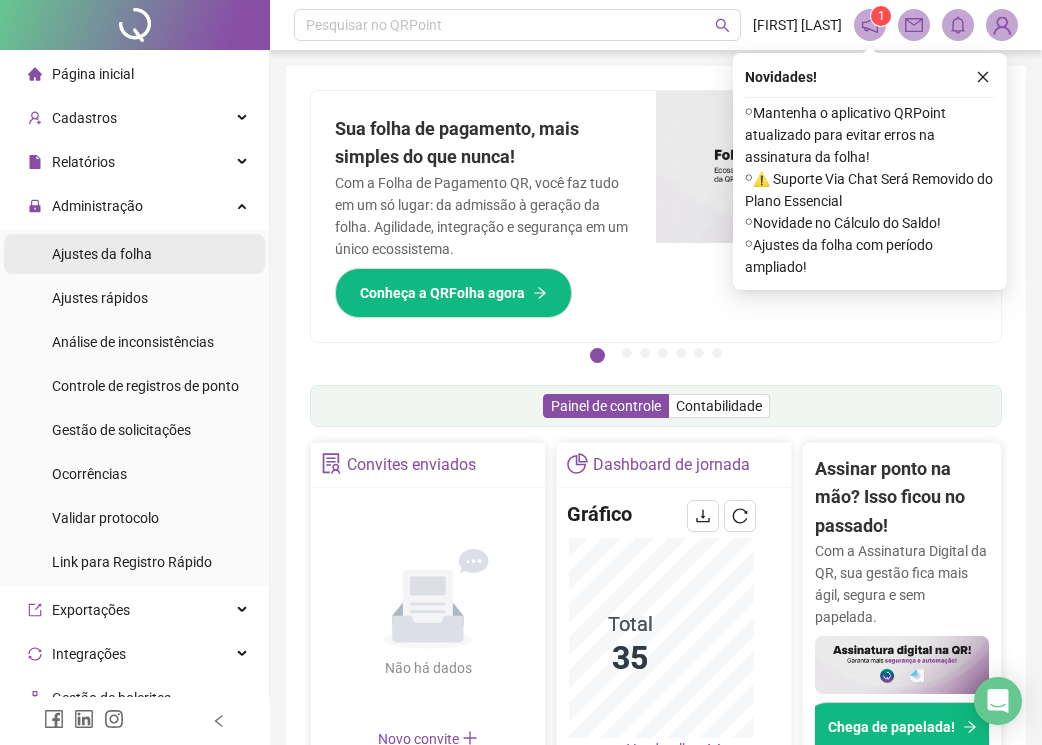 click on "Ajustes da folha" at bounding box center [102, 254] 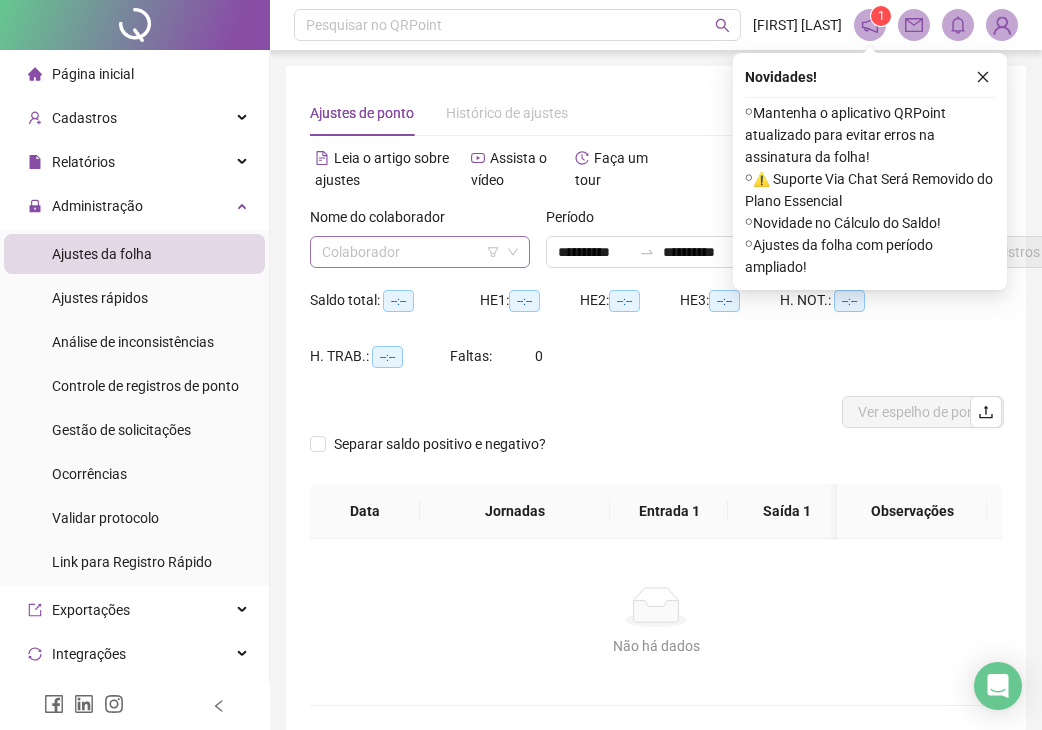 drag, startPoint x: 473, startPoint y: 233, endPoint x: 465, endPoint y: 249, distance: 17.888544 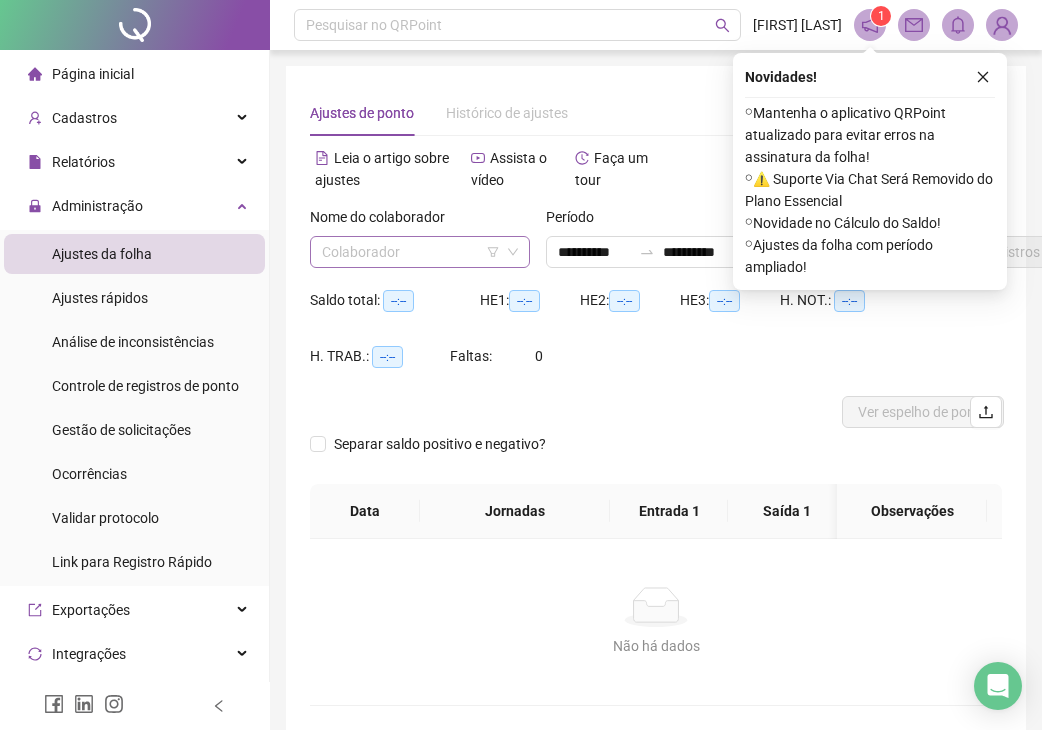 click at bounding box center (411, 252) 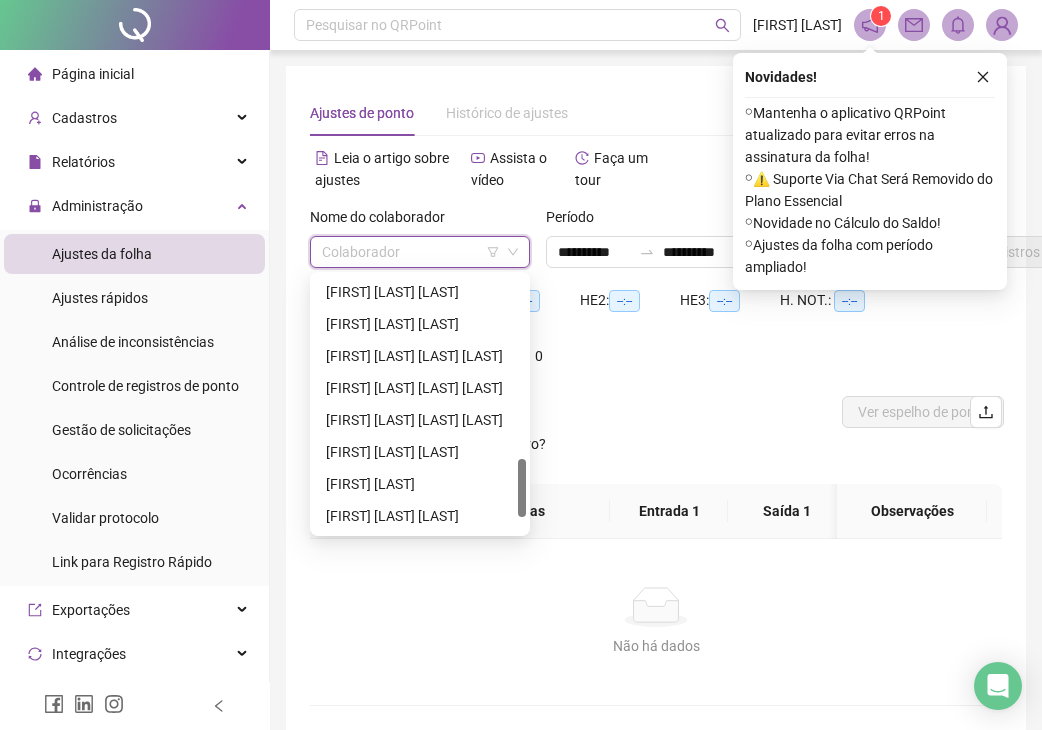 scroll, scrollTop: 864, scrollLeft: 0, axis: vertical 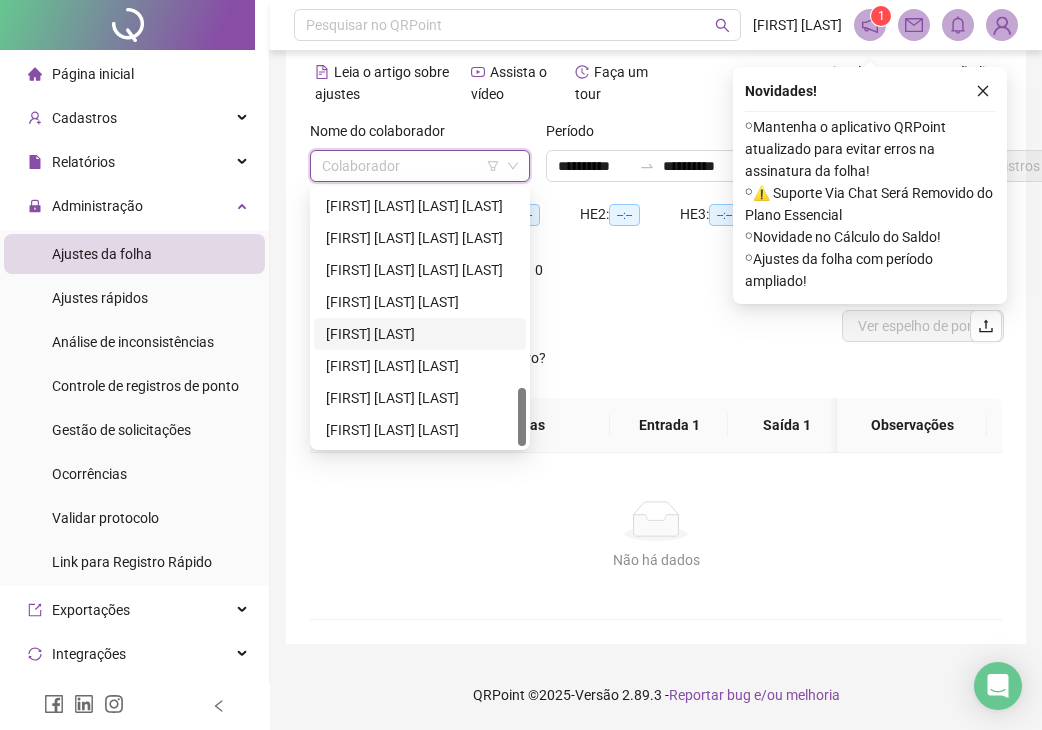 click at bounding box center [983, 91] 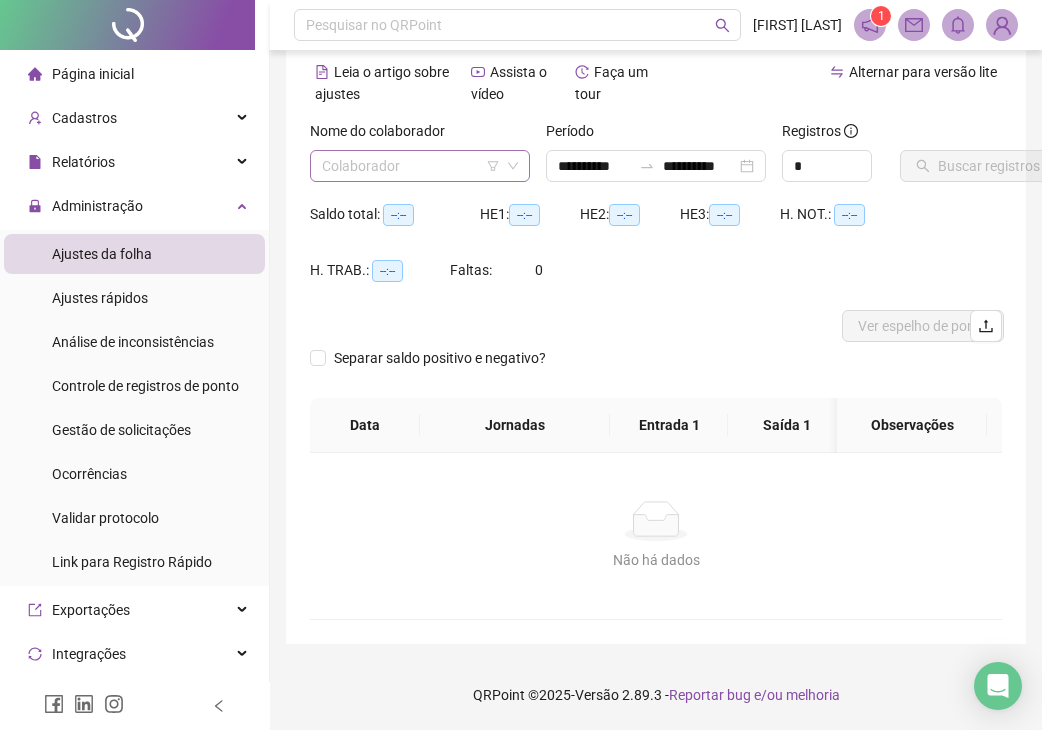 click at bounding box center [411, 166] 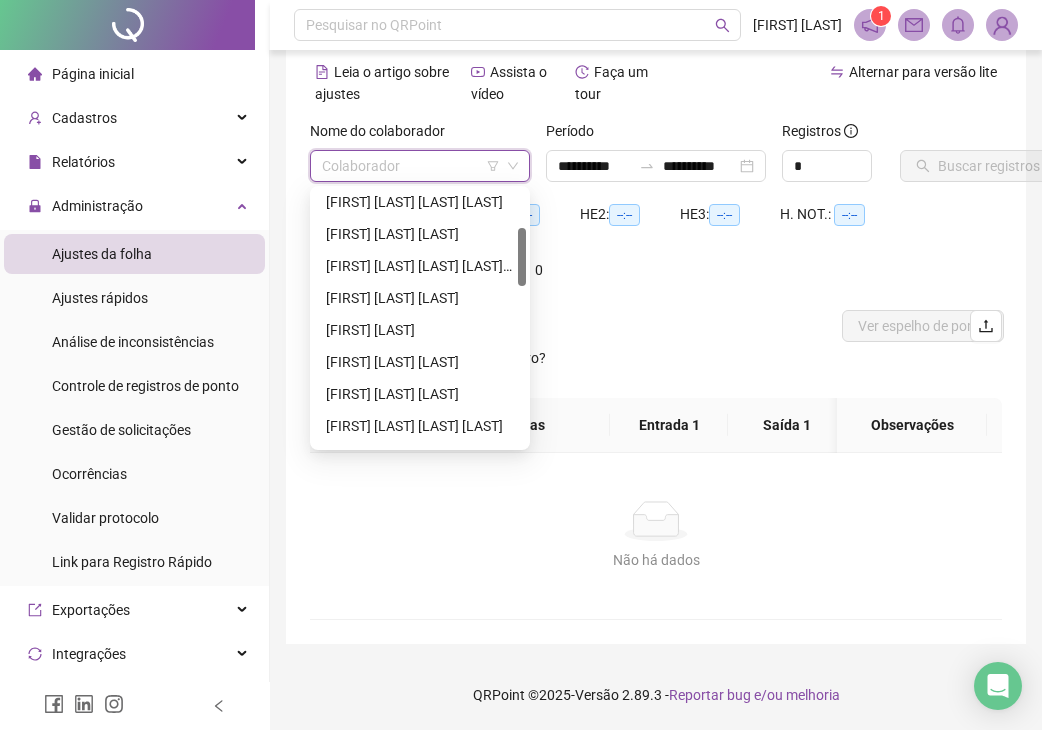 scroll, scrollTop: 0, scrollLeft: 0, axis: both 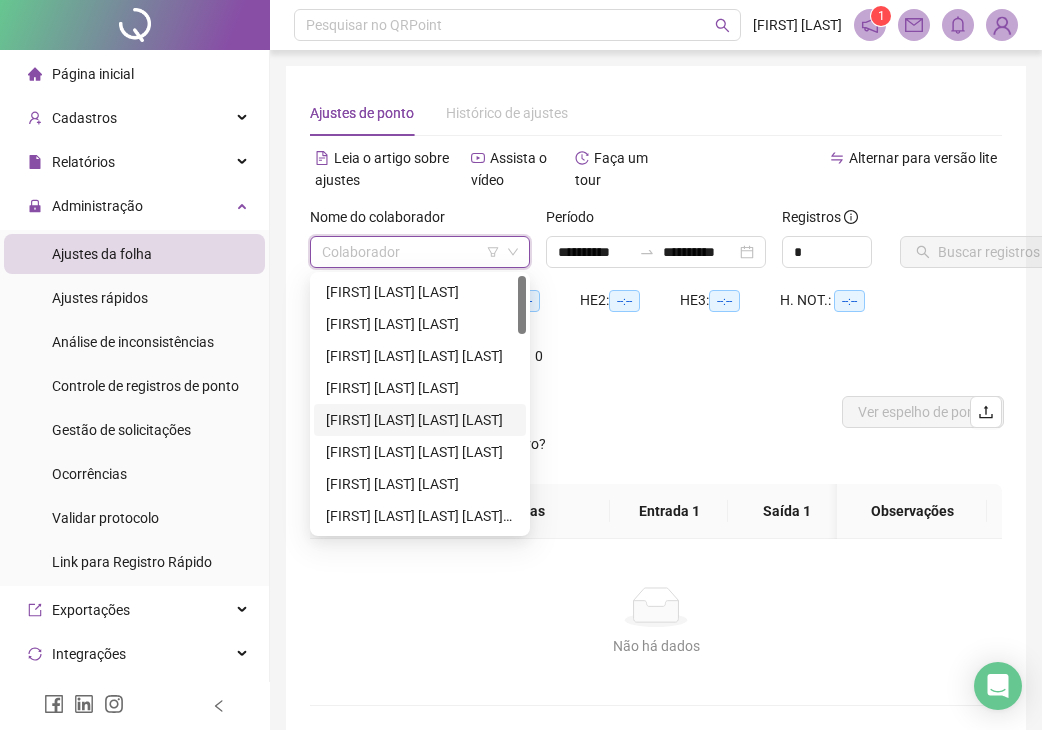 click on "[FIRST] [LAST] [LAST] [LAST]" at bounding box center (420, 420) 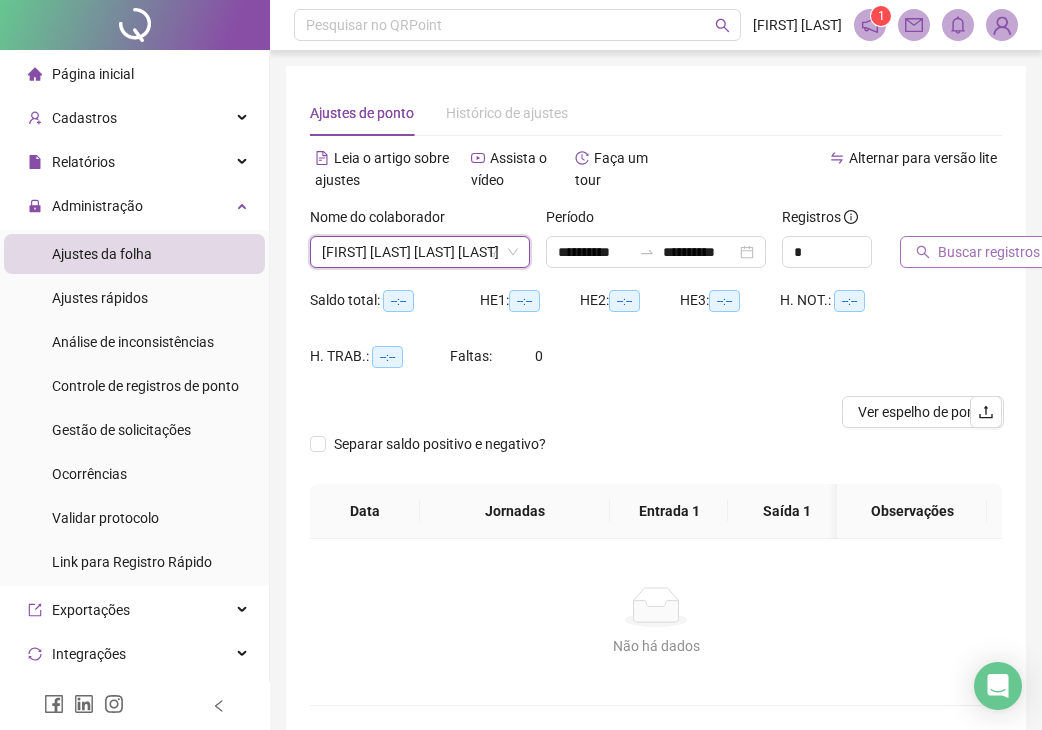 click on "Buscar registros" at bounding box center [989, 252] 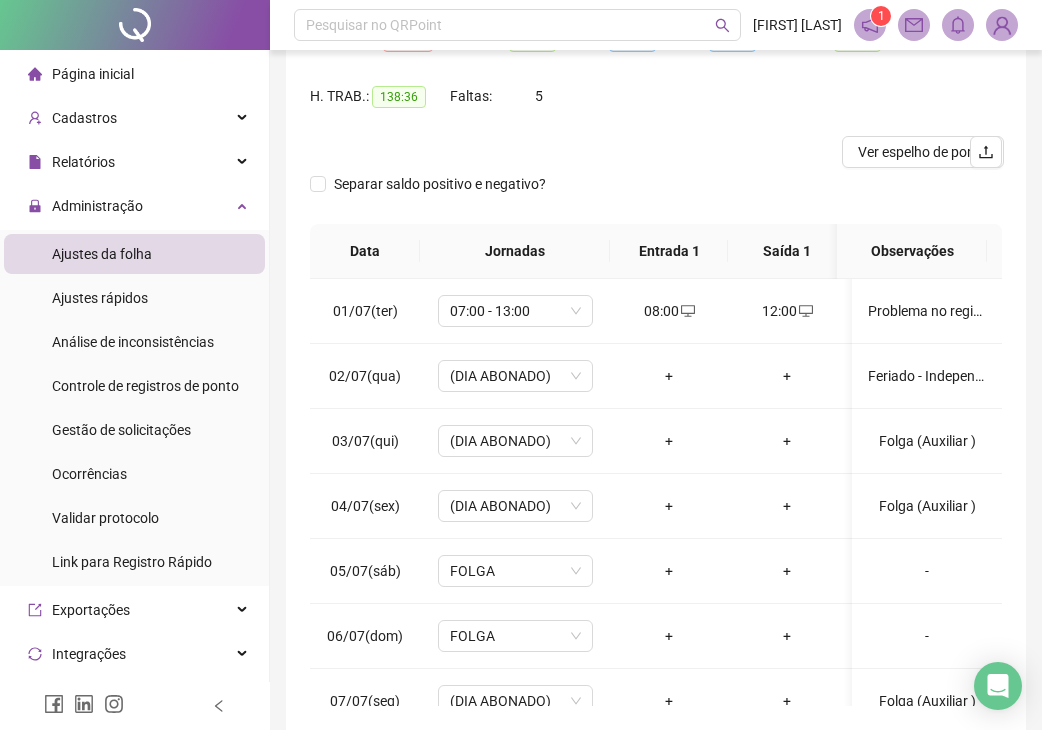 scroll, scrollTop: 300, scrollLeft: 0, axis: vertical 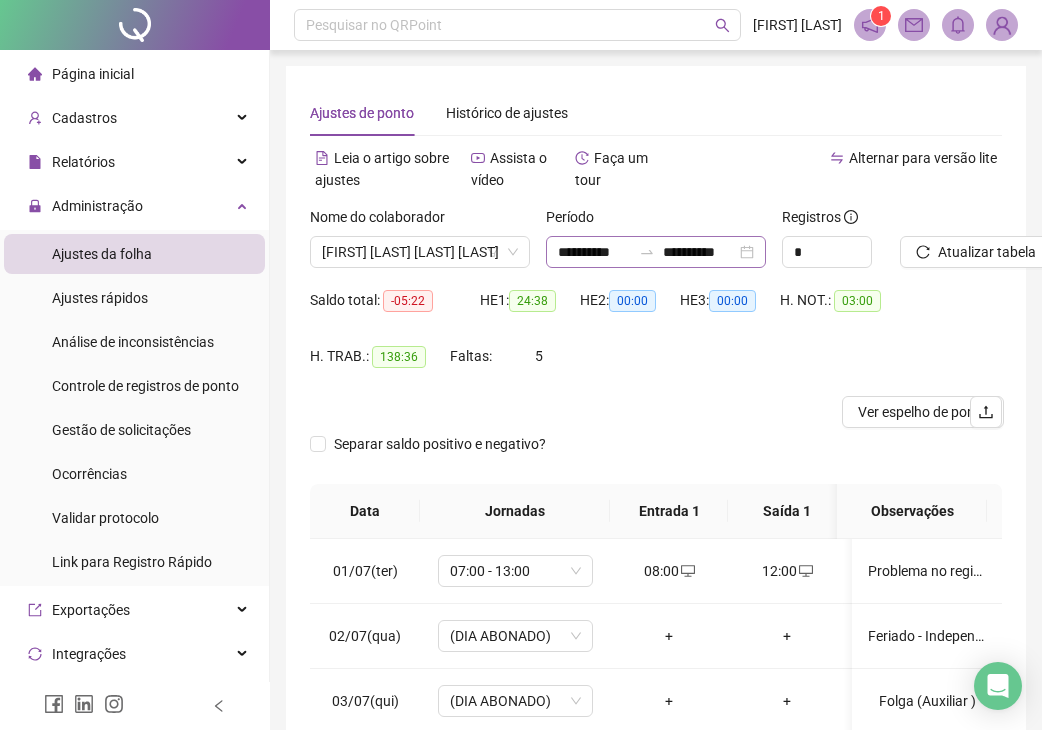 click 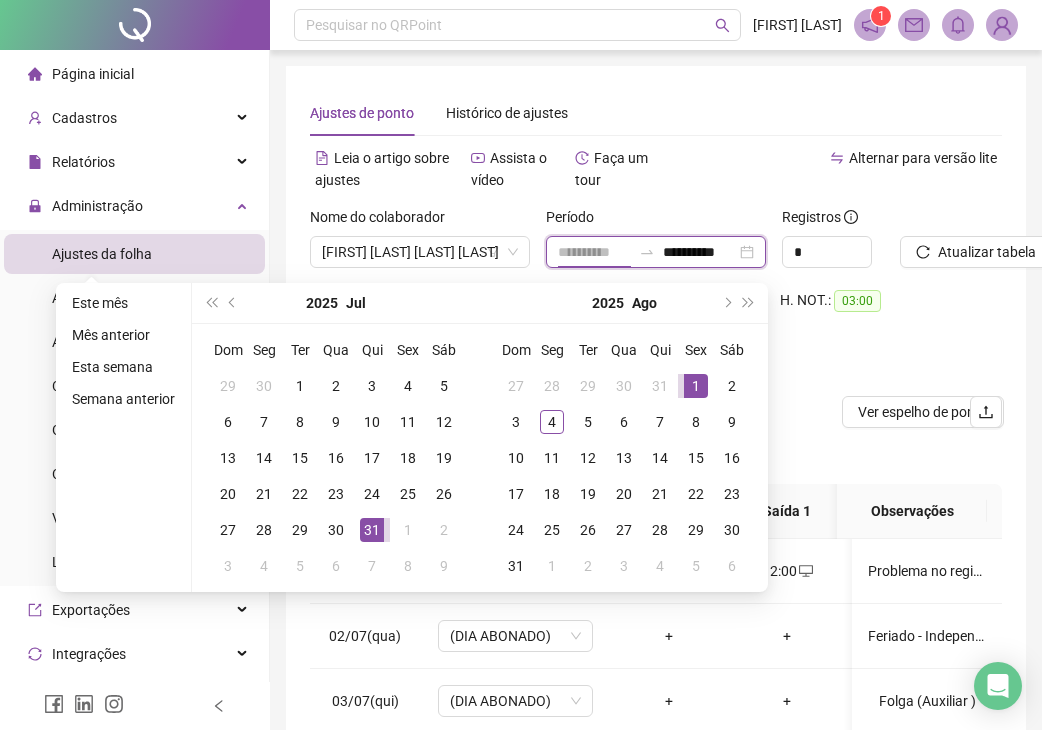type on "**********" 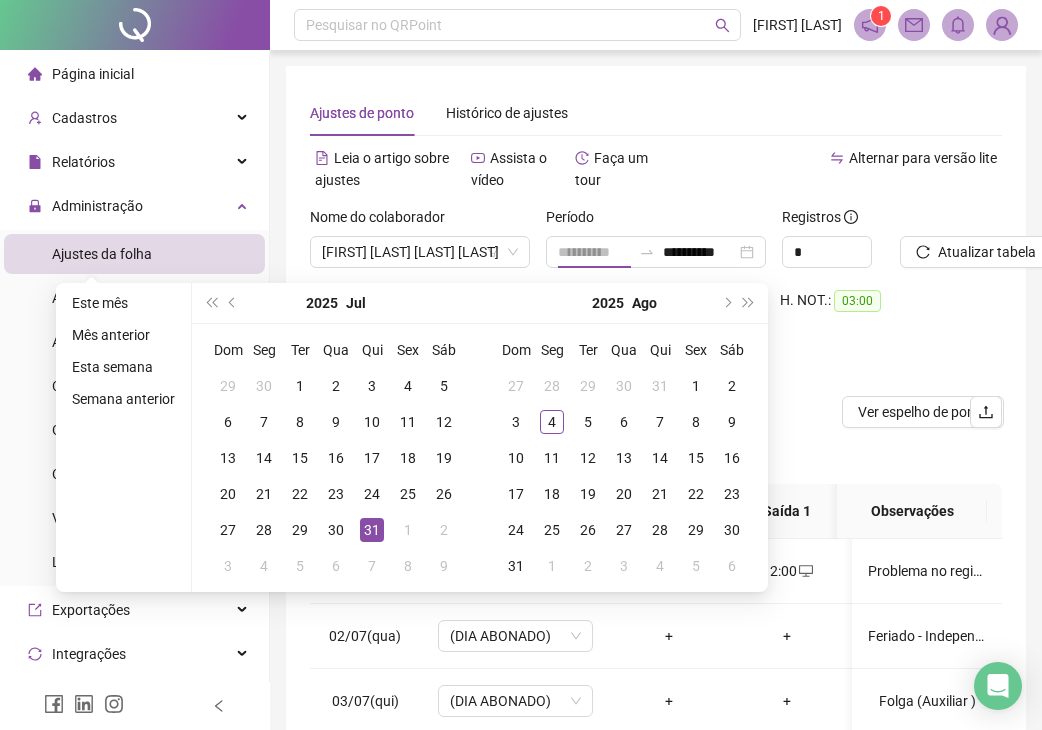 click on "31" at bounding box center (372, 530) 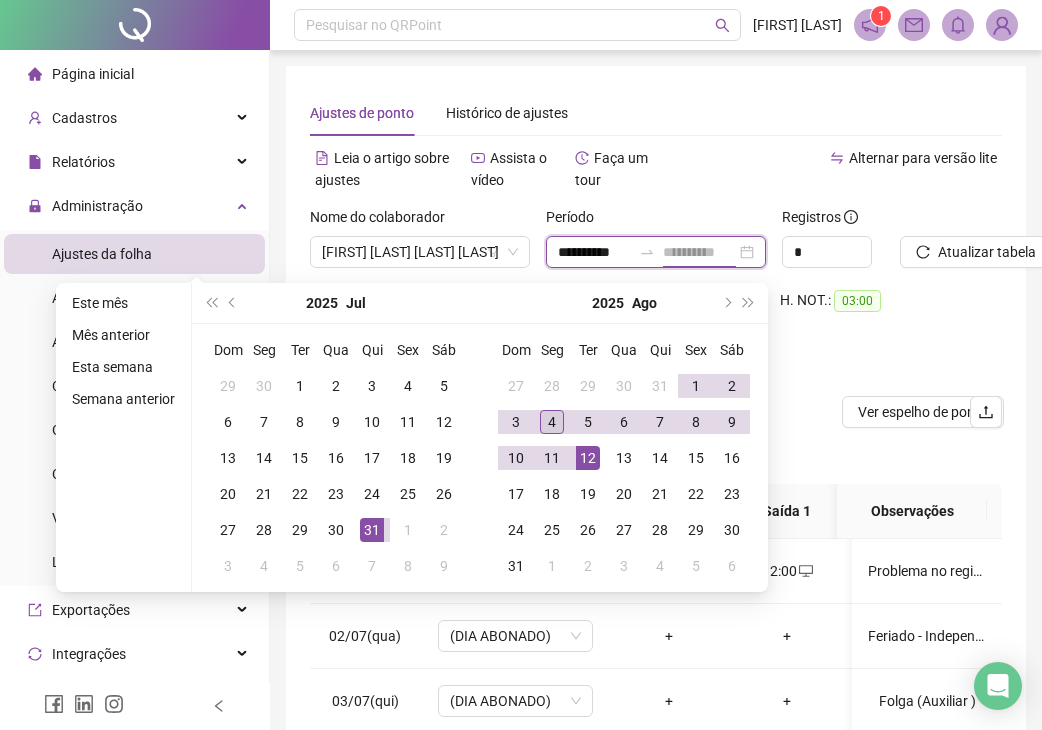 type on "**********" 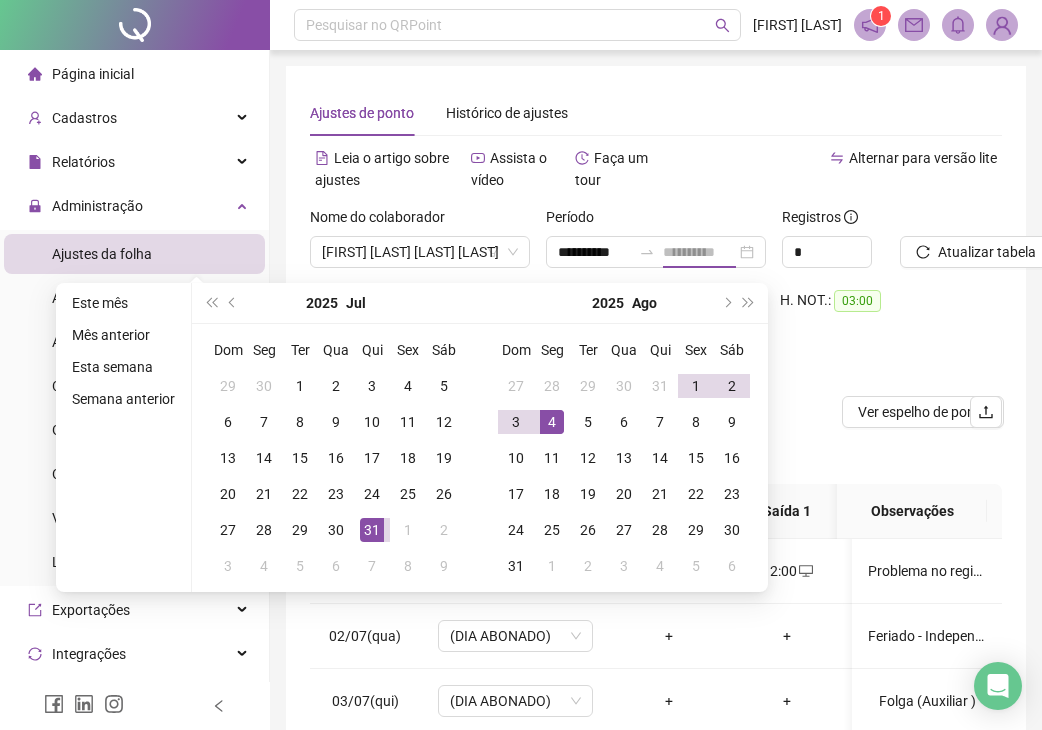 click on "4" at bounding box center (552, 422) 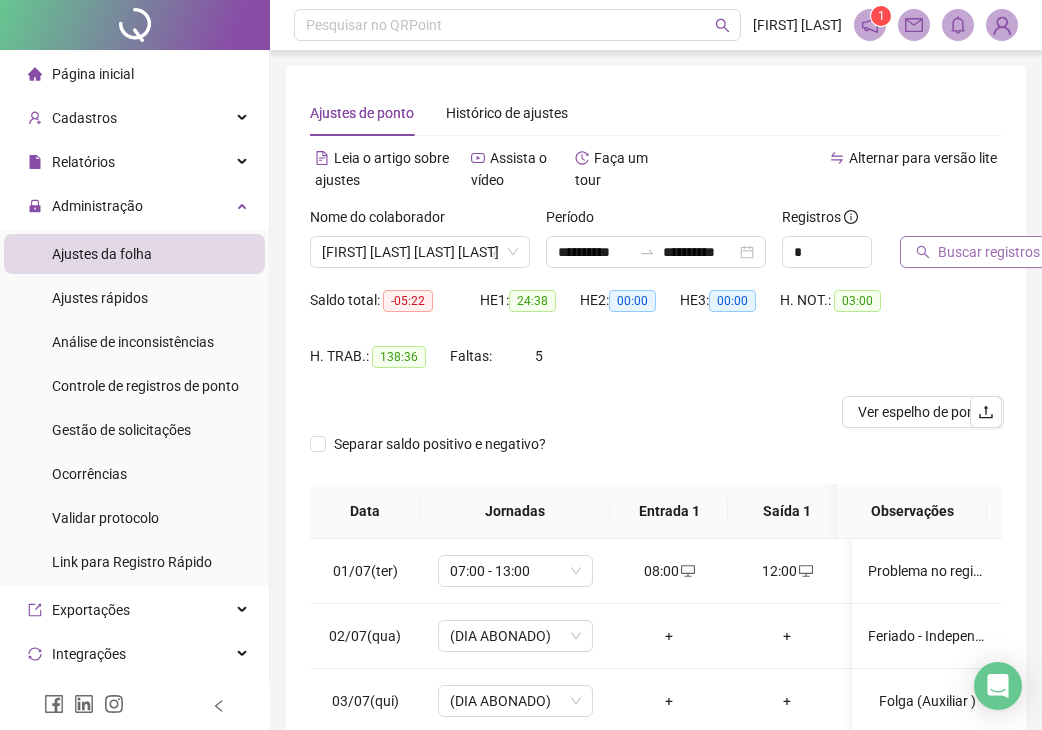 click on "Buscar registros" at bounding box center [989, 252] 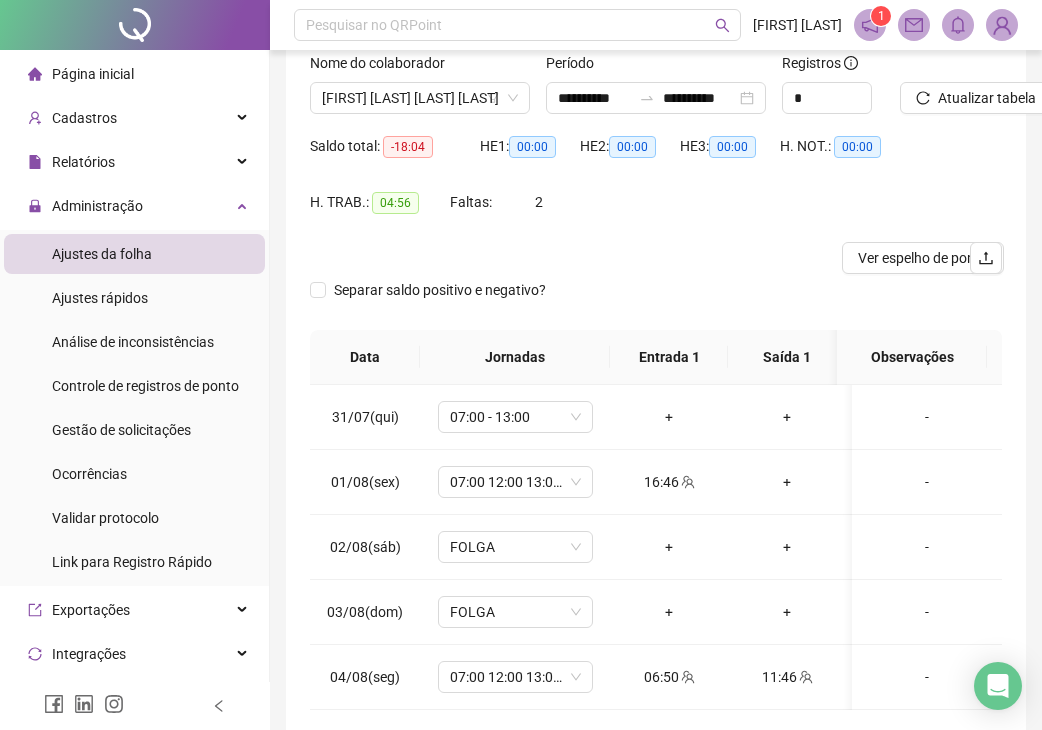 scroll, scrollTop: 59, scrollLeft: 0, axis: vertical 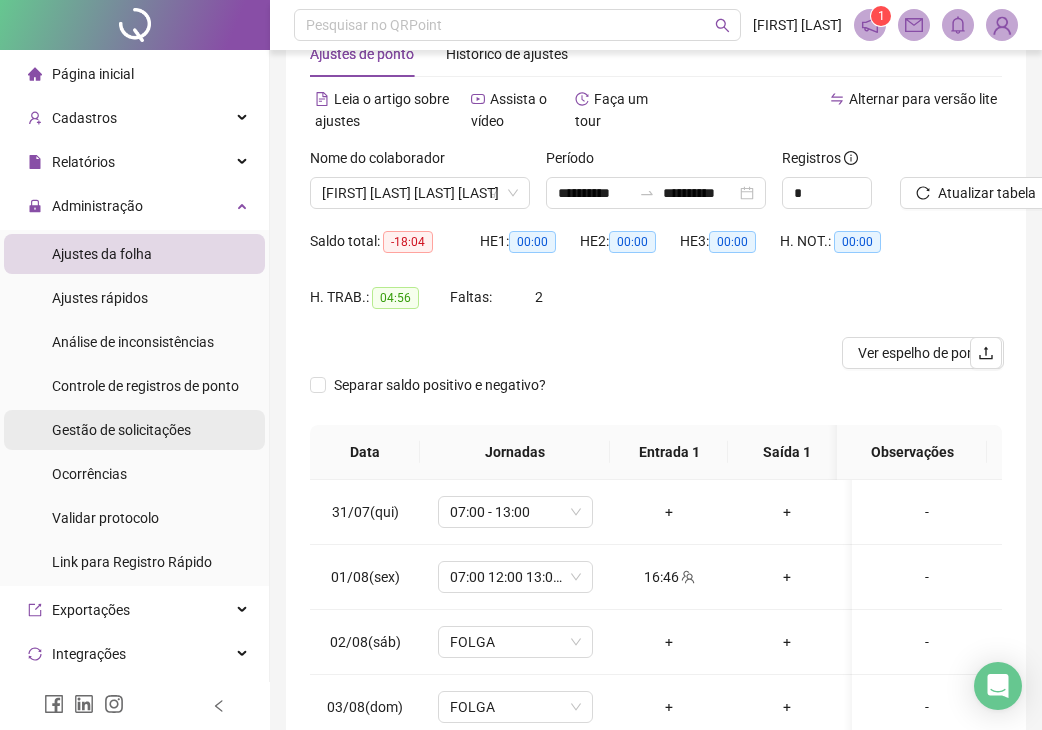 drag, startPoint x: 144, startPoint y: 437, endPoint x: 169, endPoint y: 436, distance: 25.019993 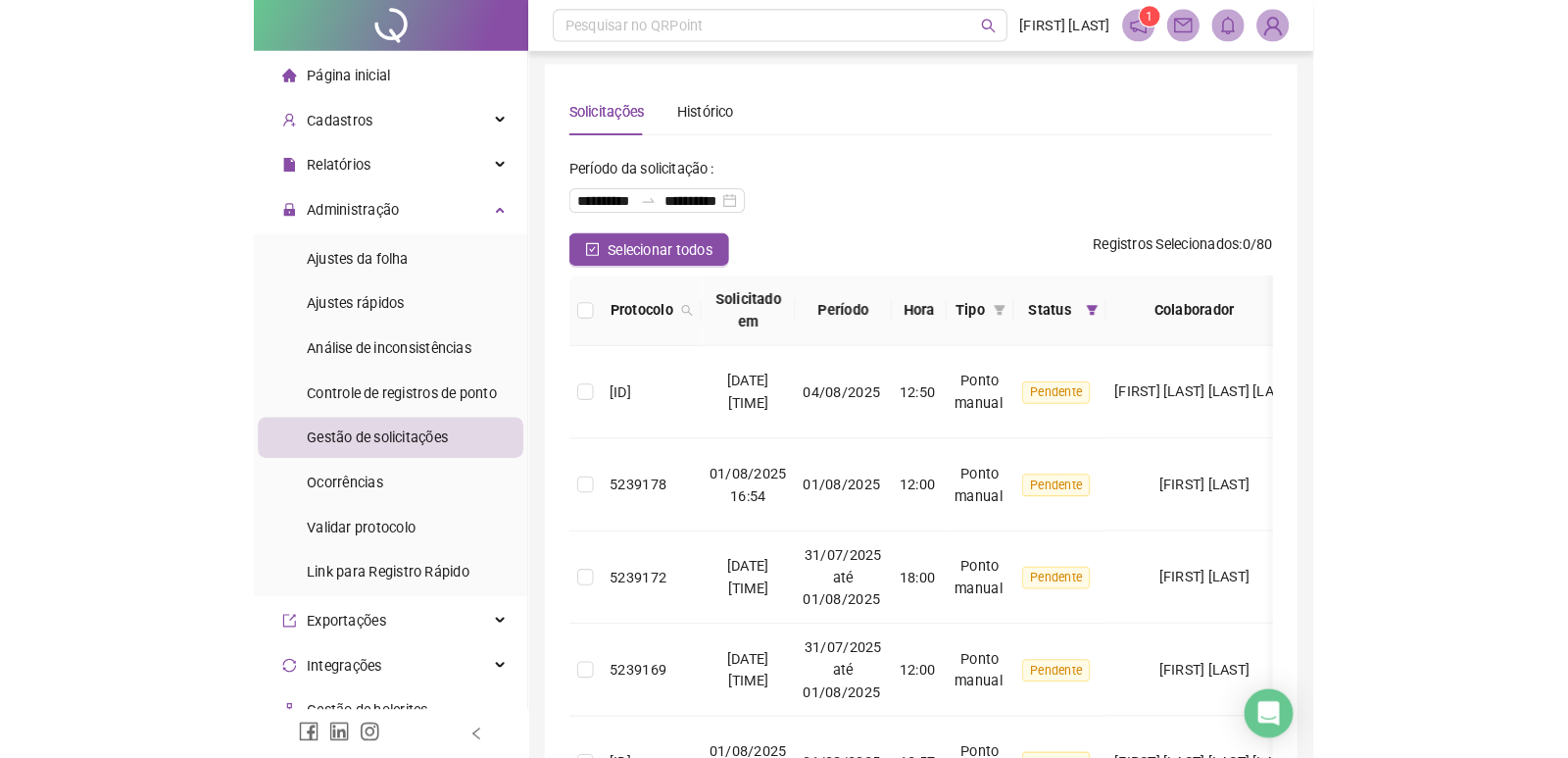 scroll, scrollTop: 0, scrollLeft: 0, axis: both 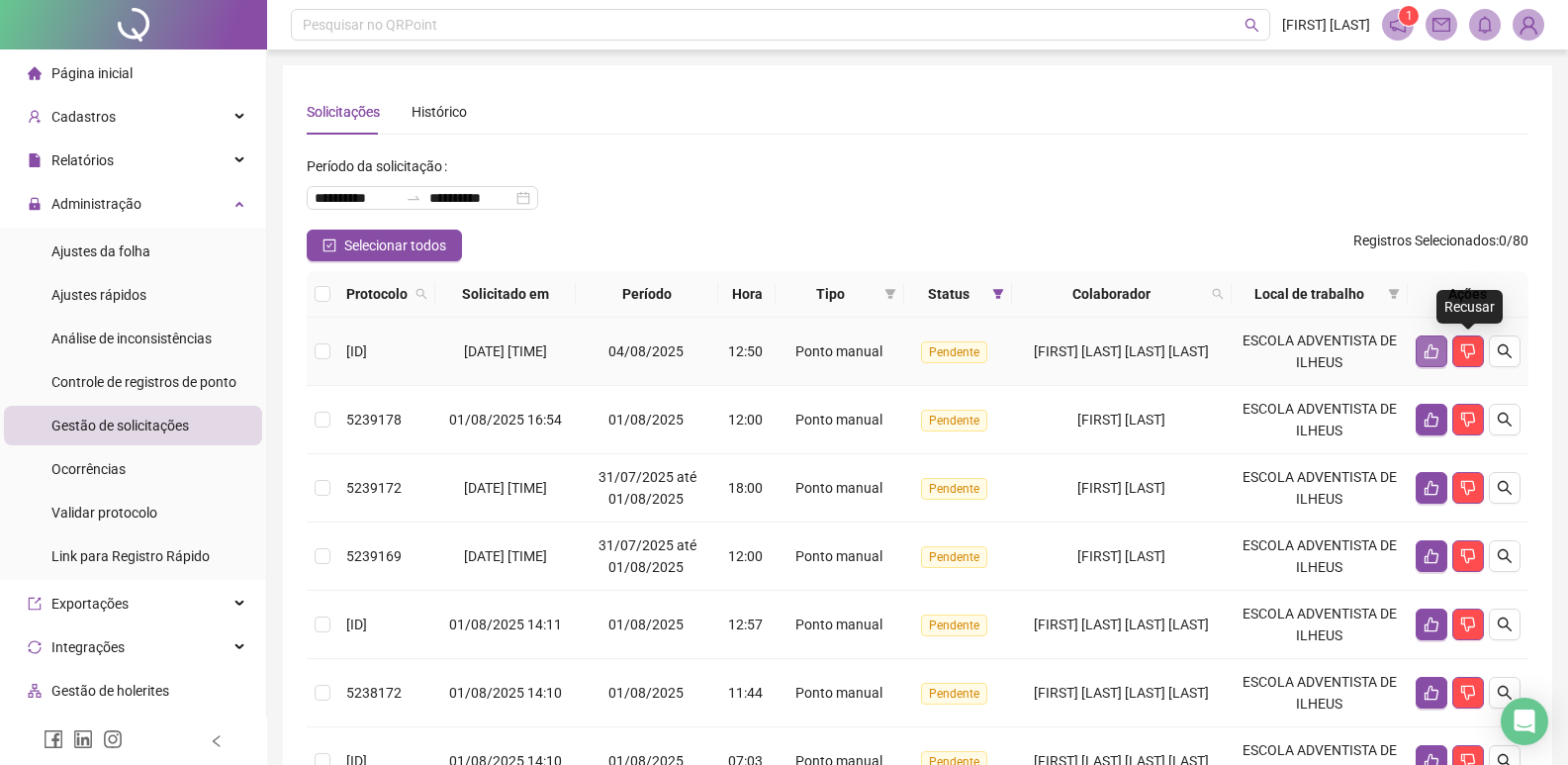 click 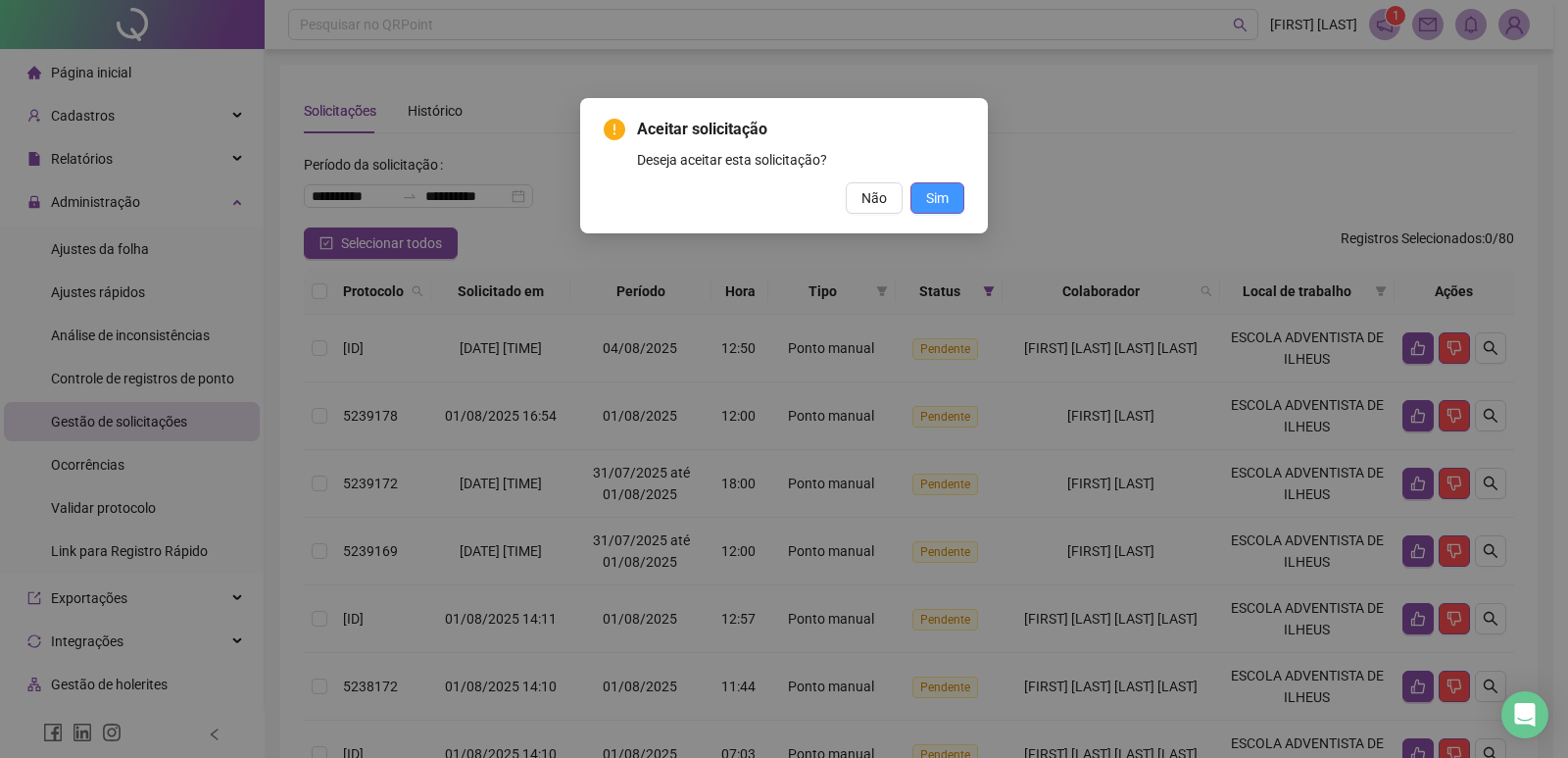 click on "Sim" at bounding box center [937, 198] 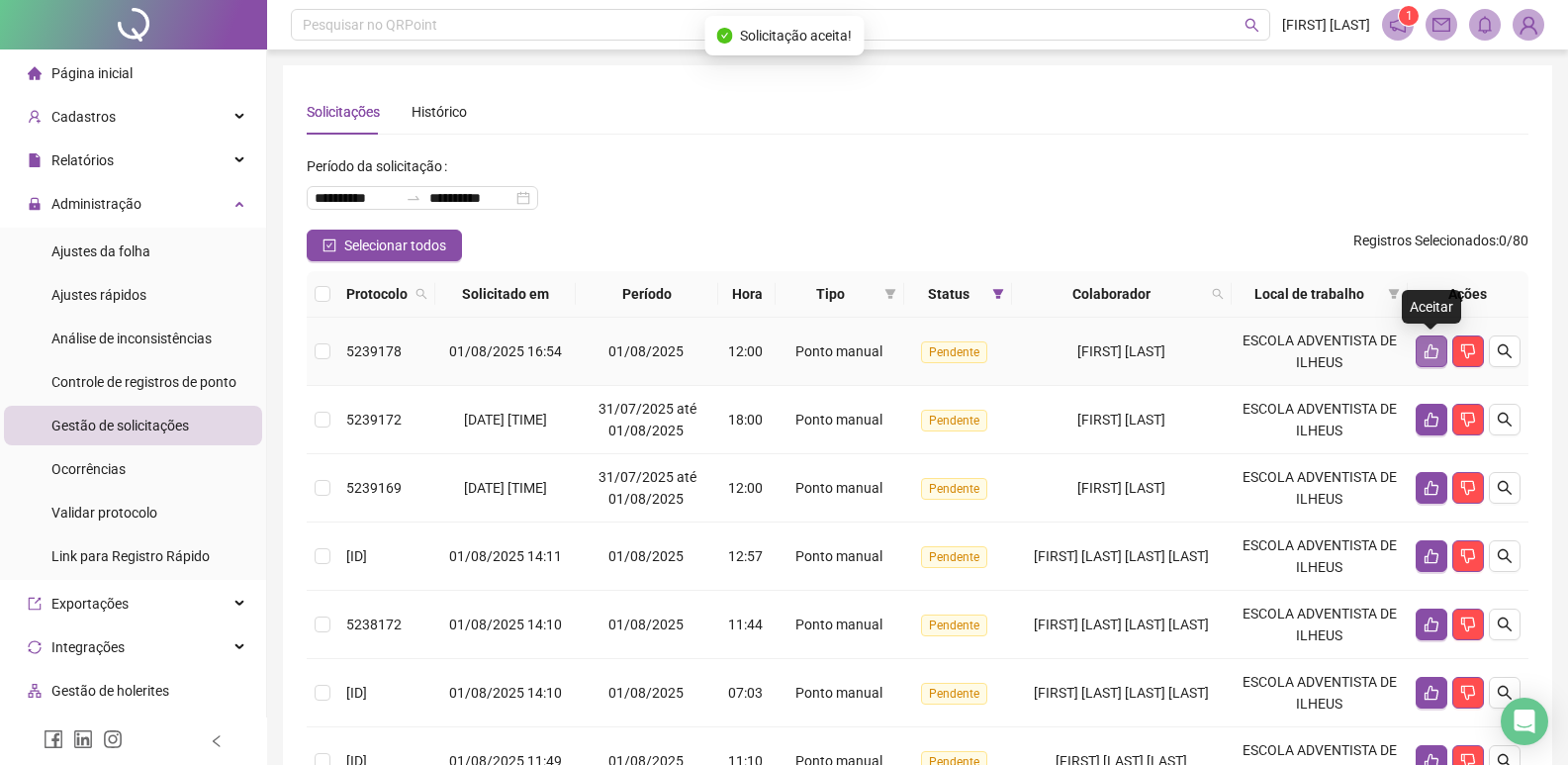 click 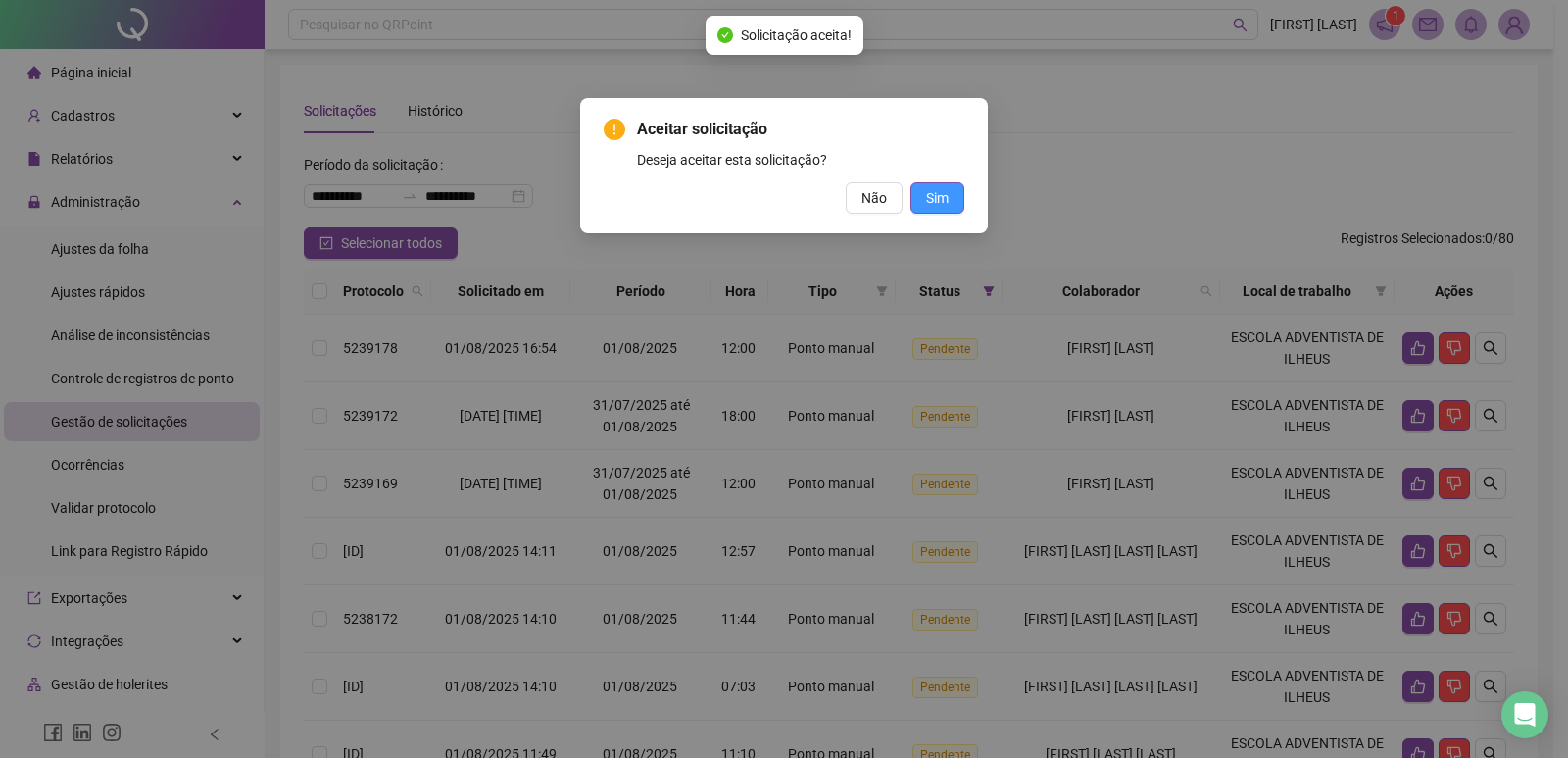 click on "Sim" at bounding box center (937, 198) 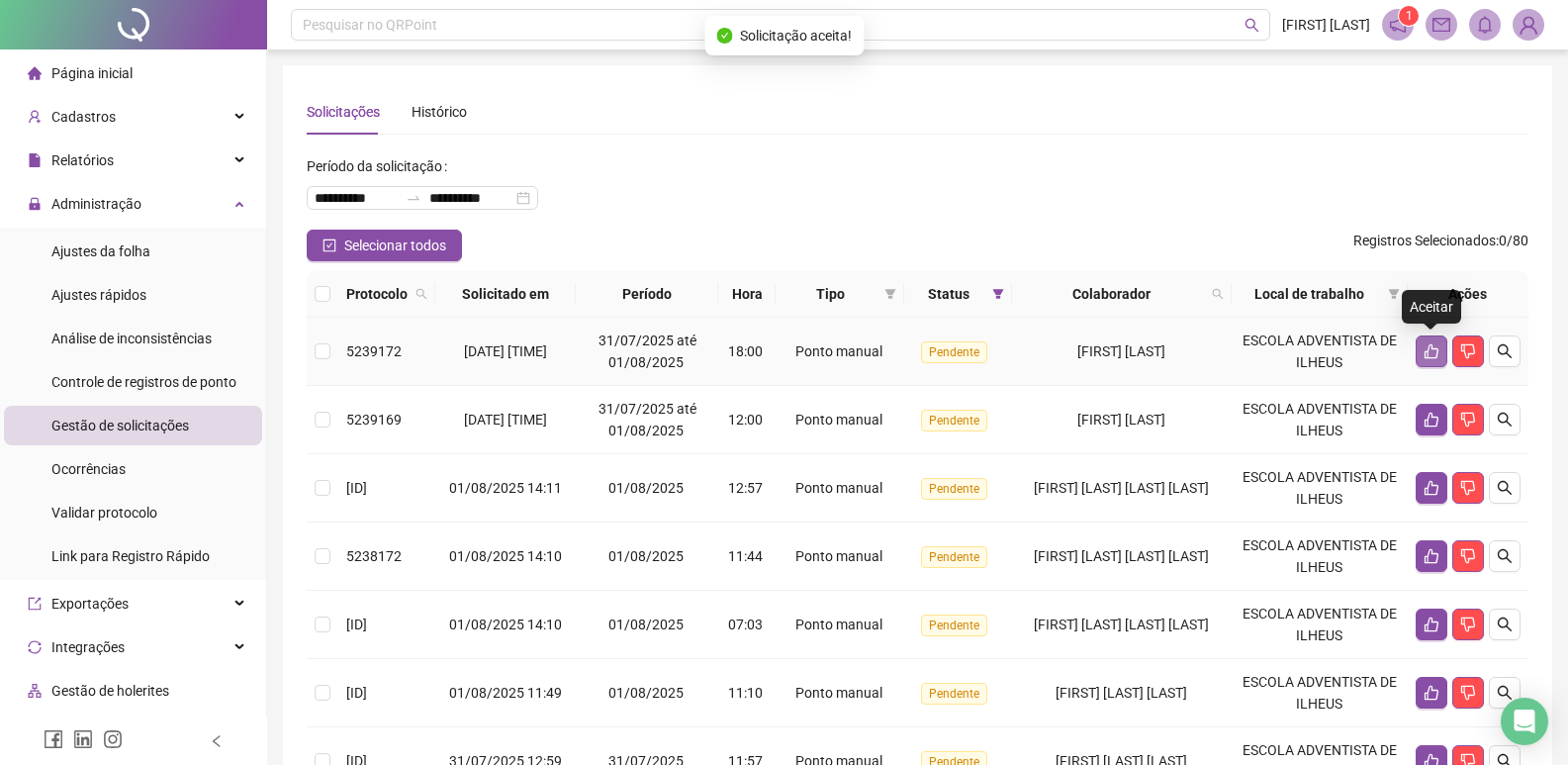 click 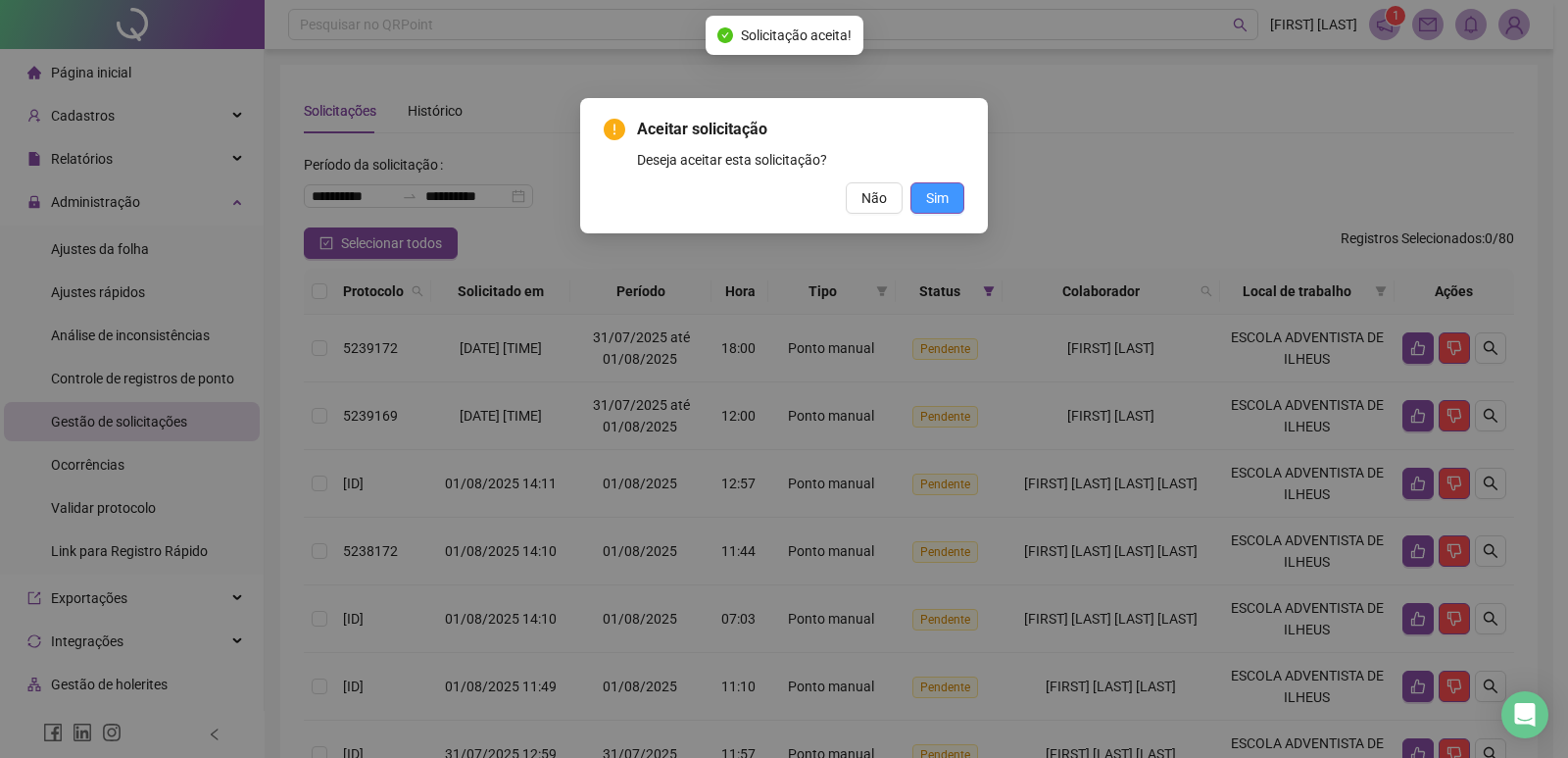click on "Sim" at bounding box center [937, 198] 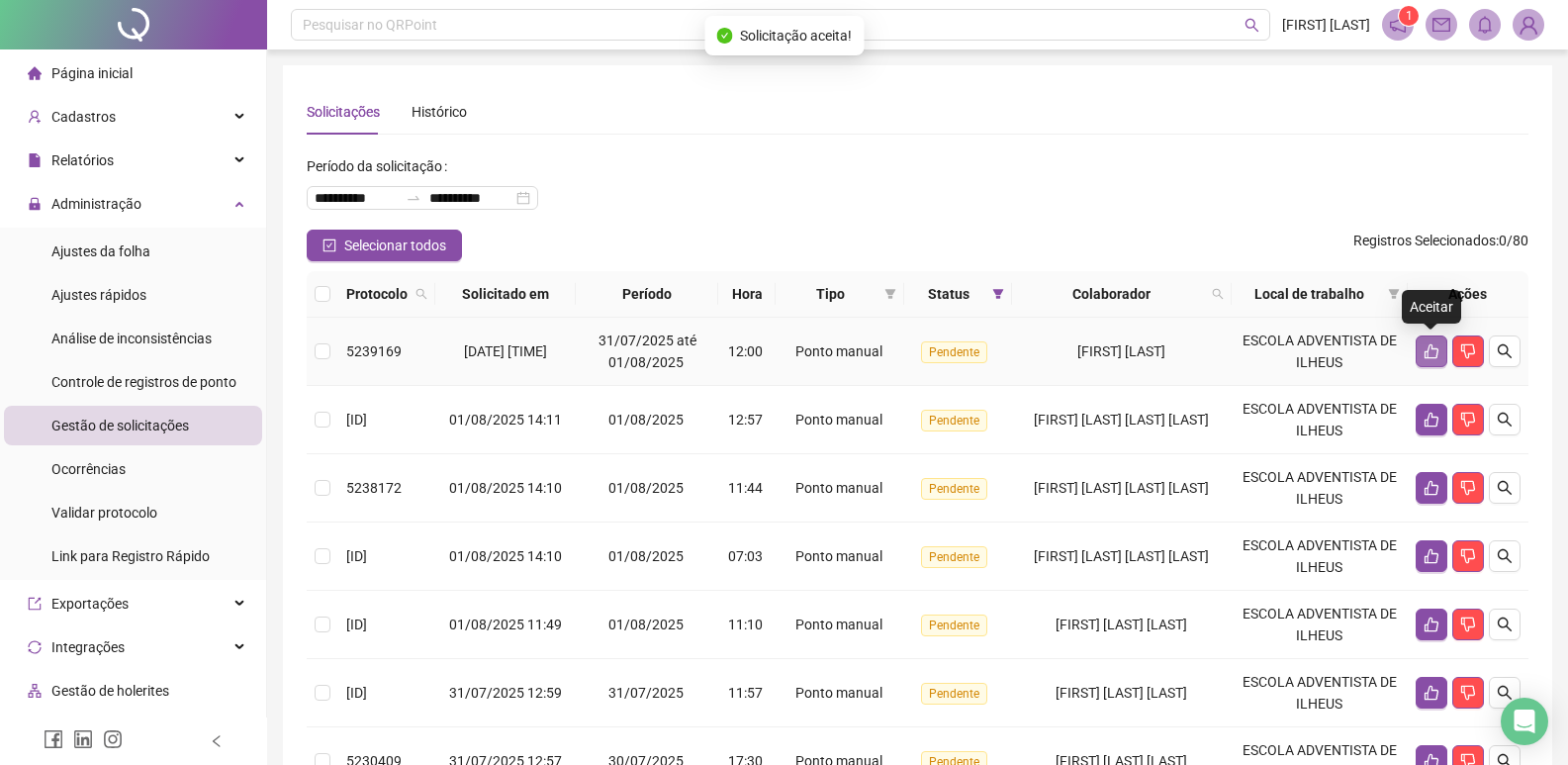click at bounding box center (1431, 351) 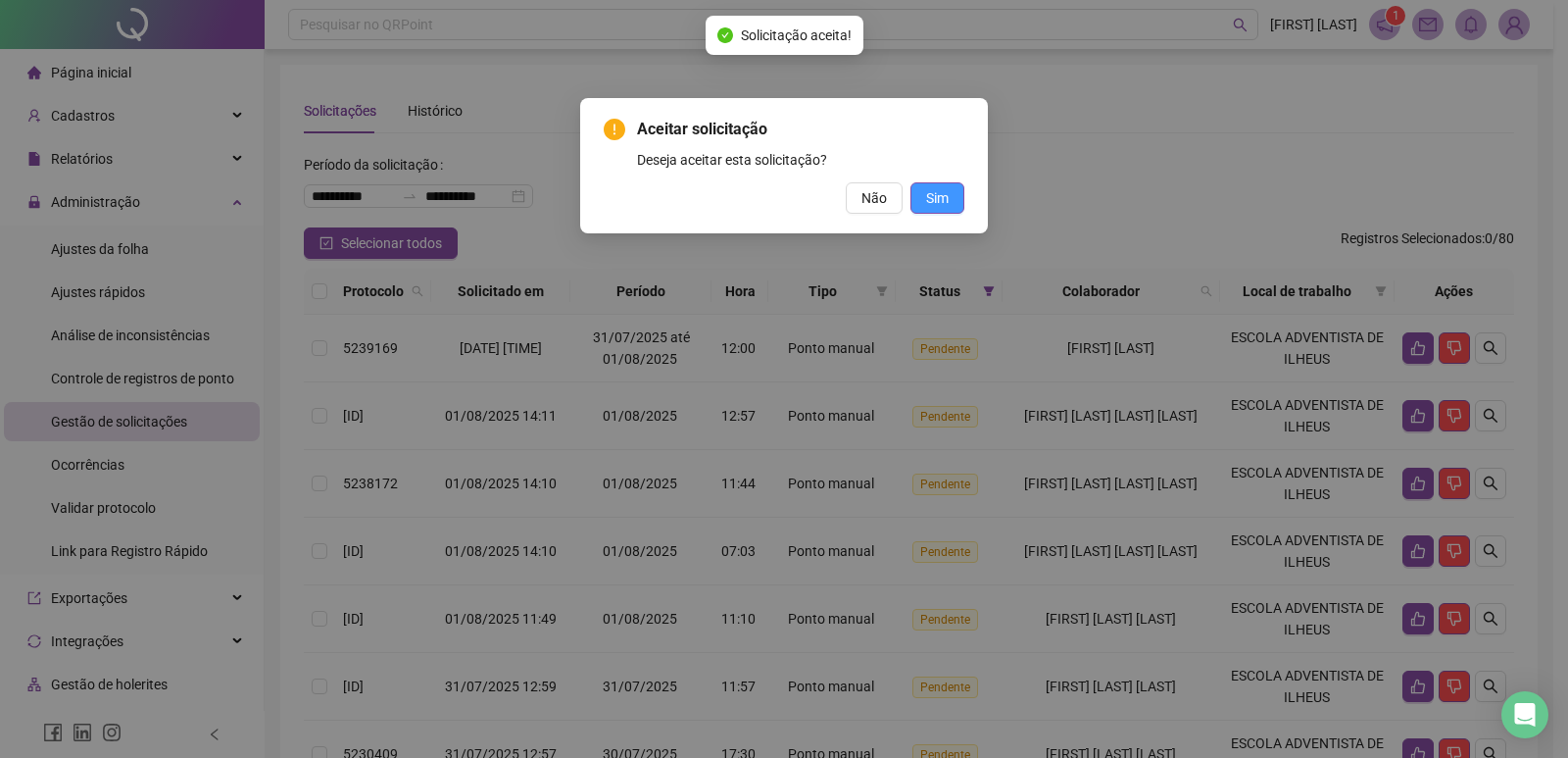 click on "Sim" at bounding box center [937, 198] 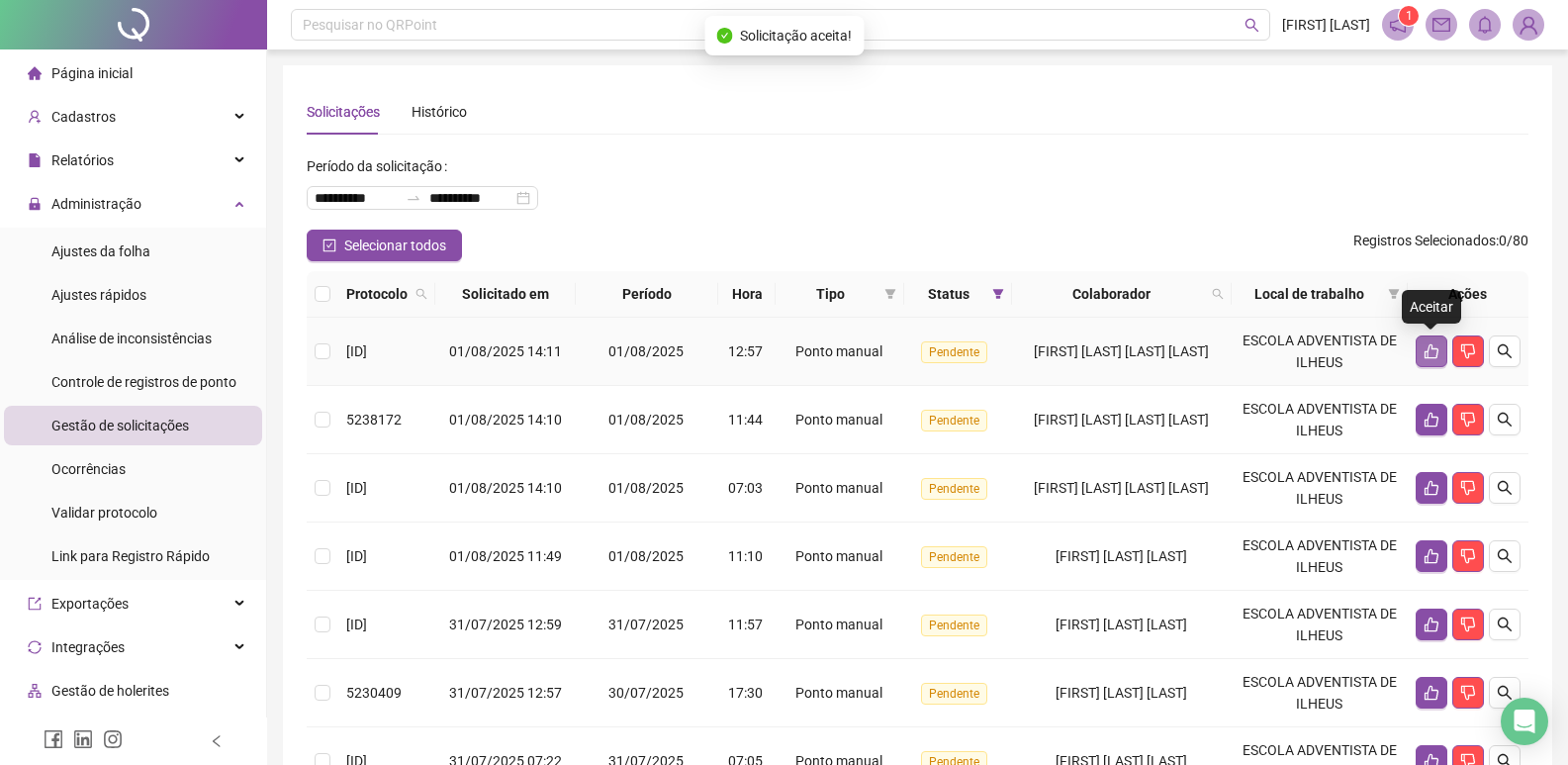 click at bounding box center (1431, 351) 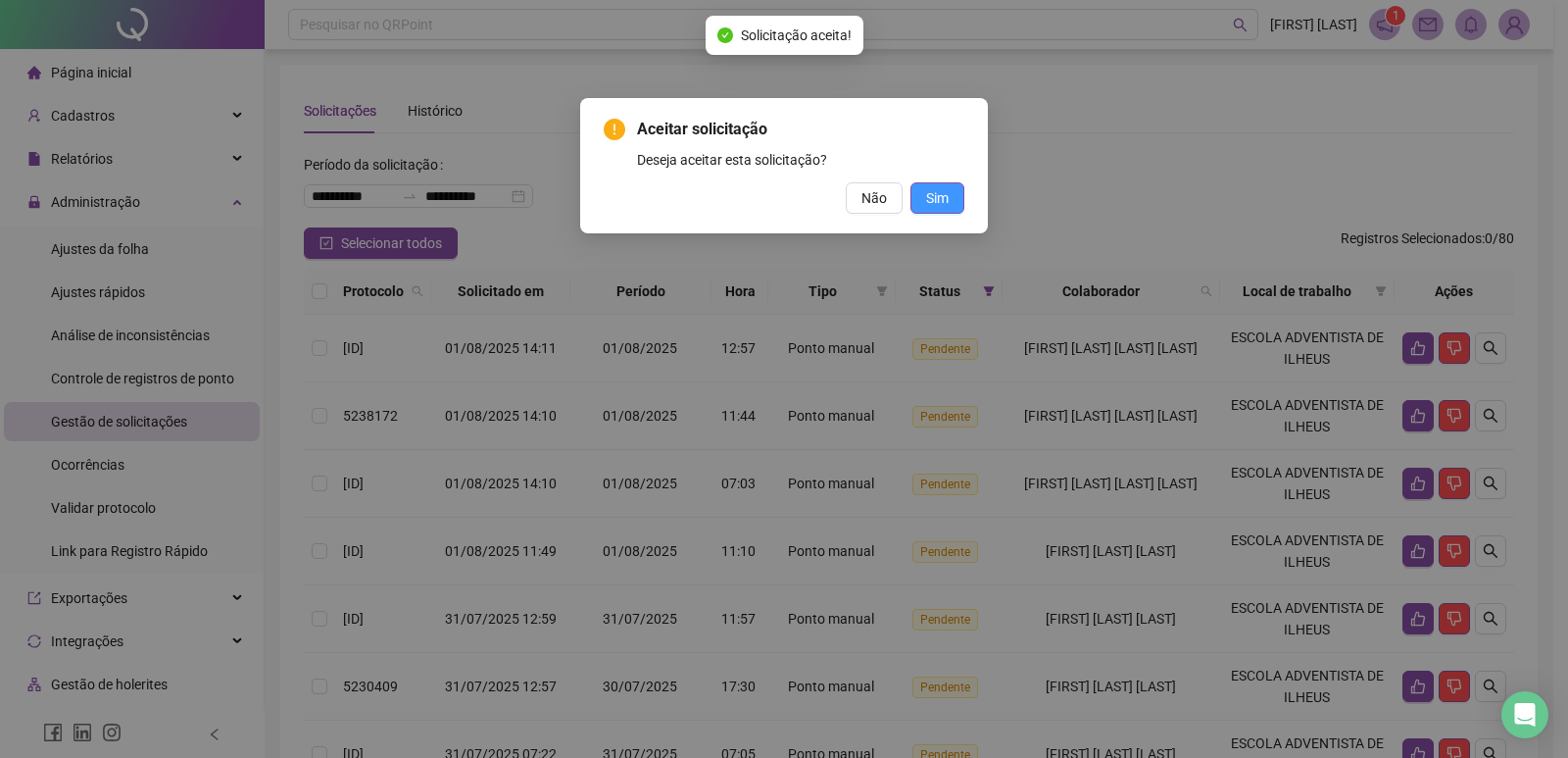 click on "Sim" at bounding box center (937, 198) 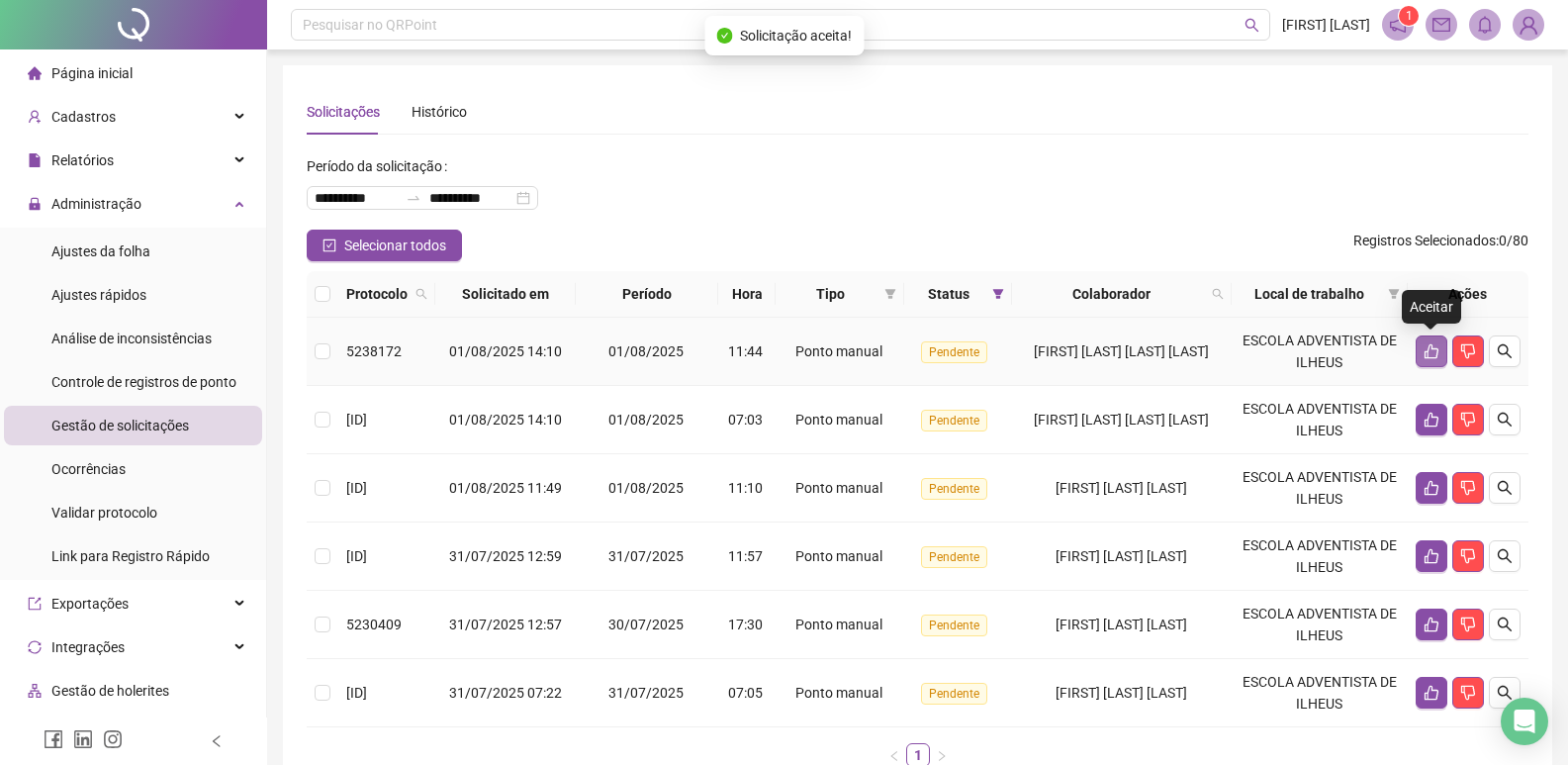 click 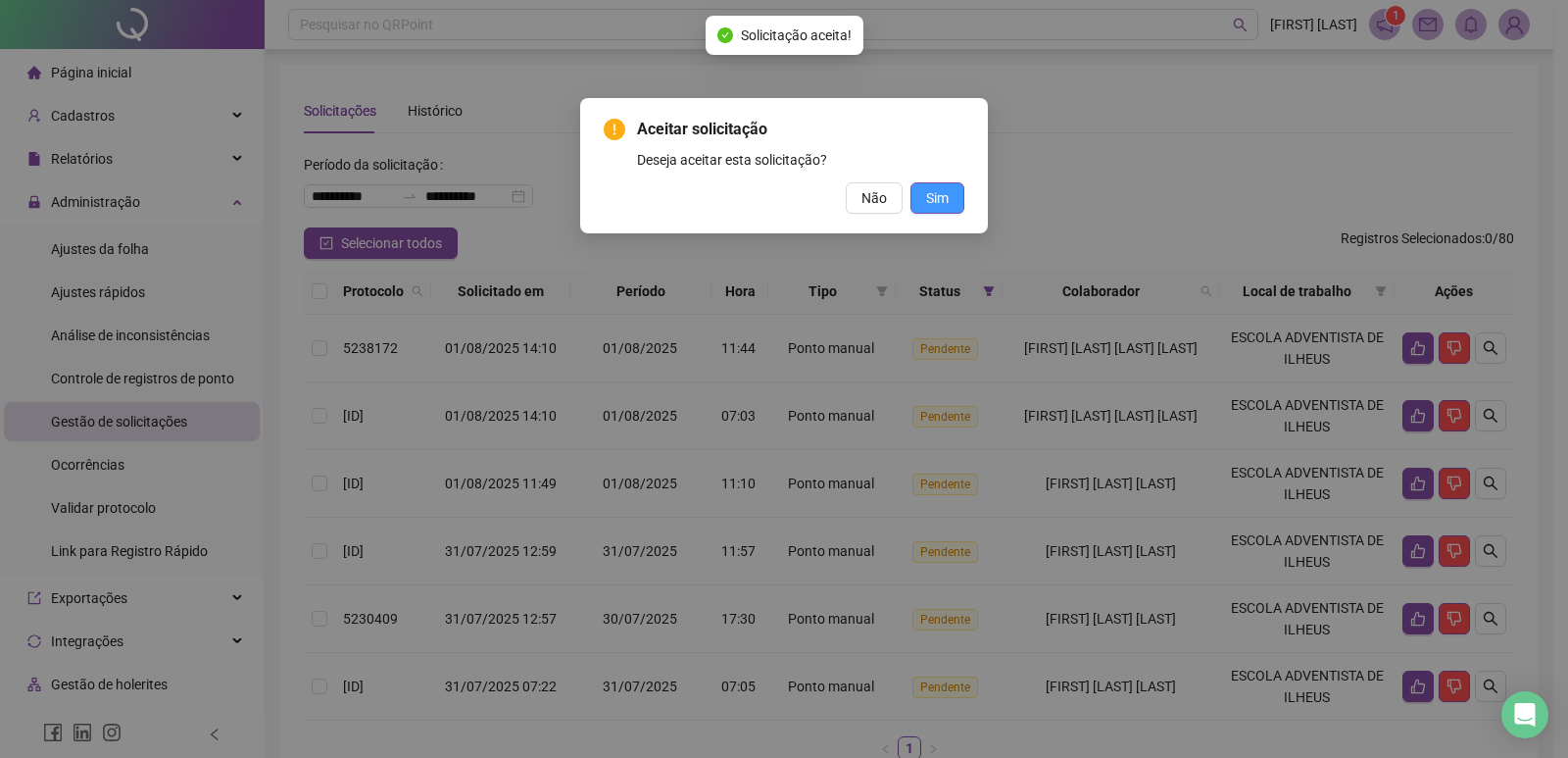 click on "Sim" at bounding box center (937, 198) 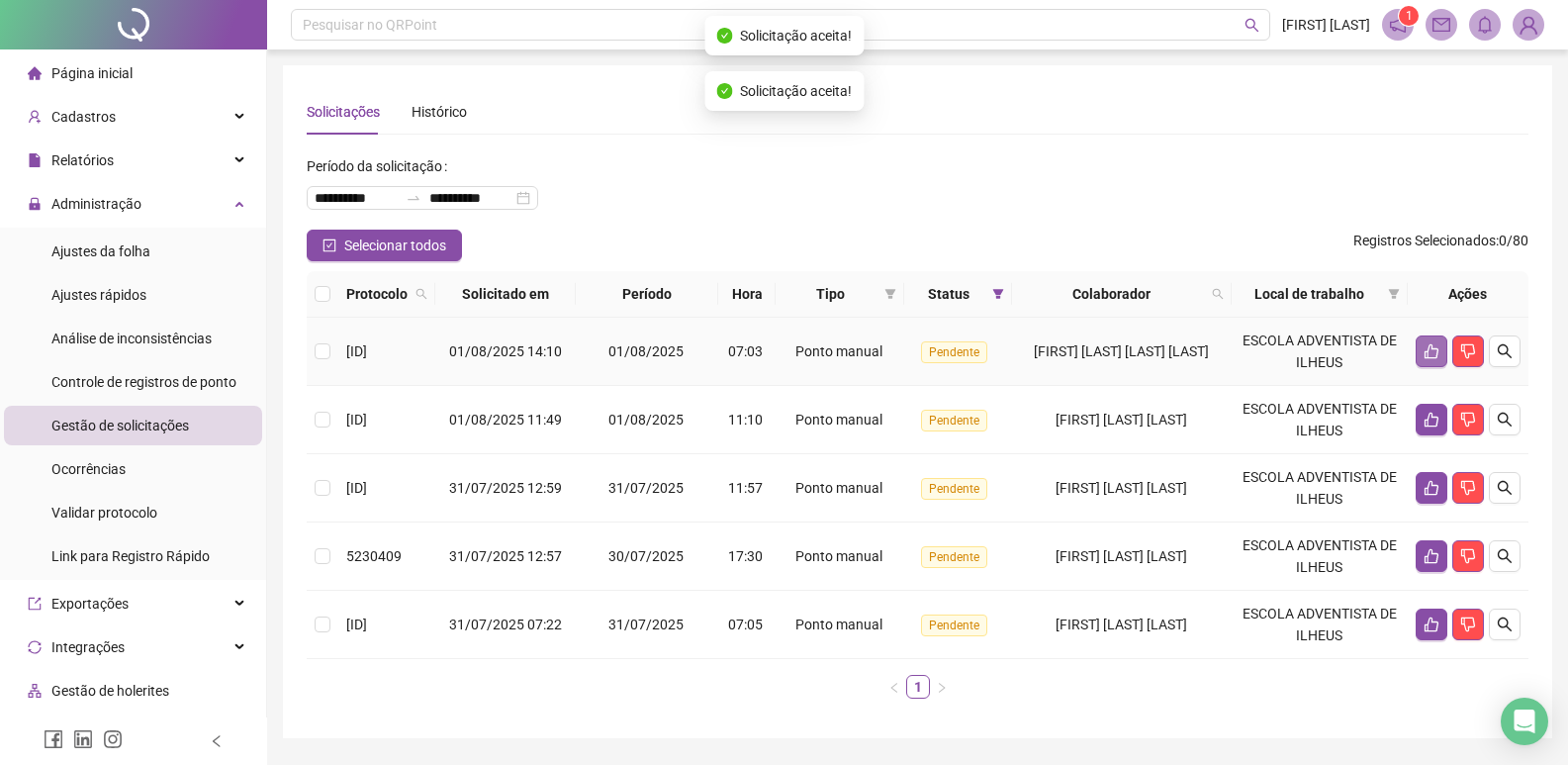 click 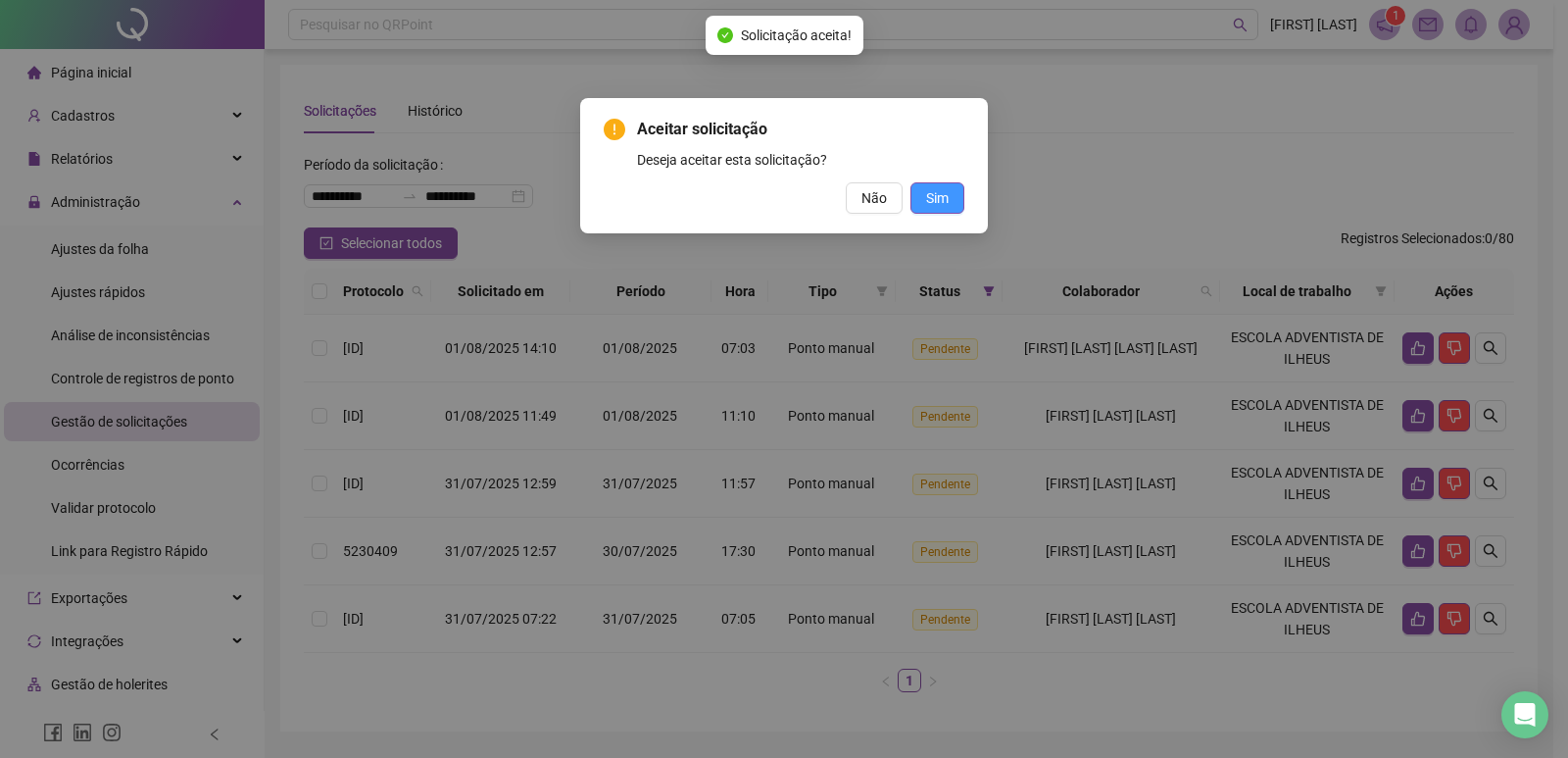 click on "Sim" at bounding box center (937, 198) 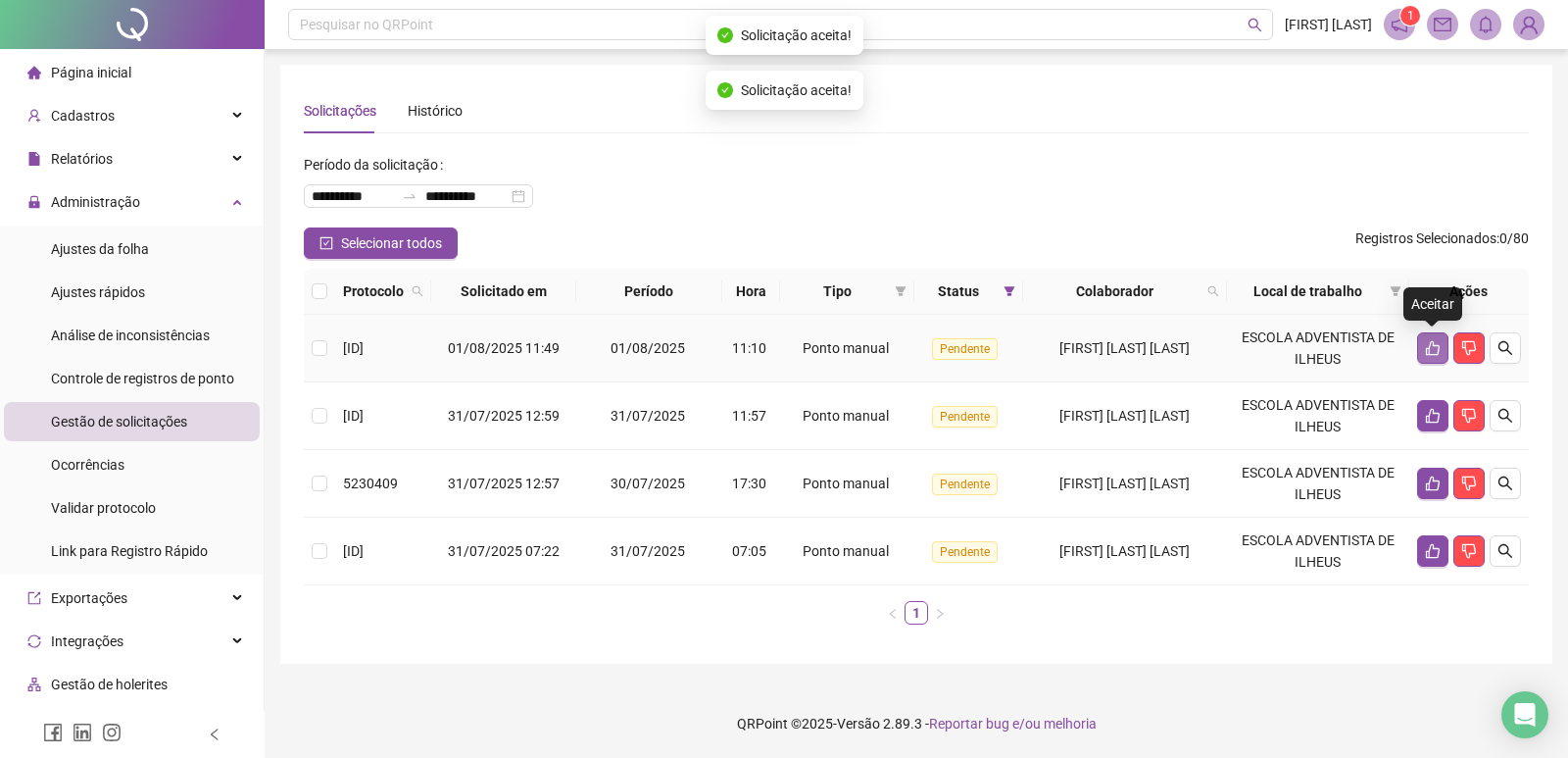 click 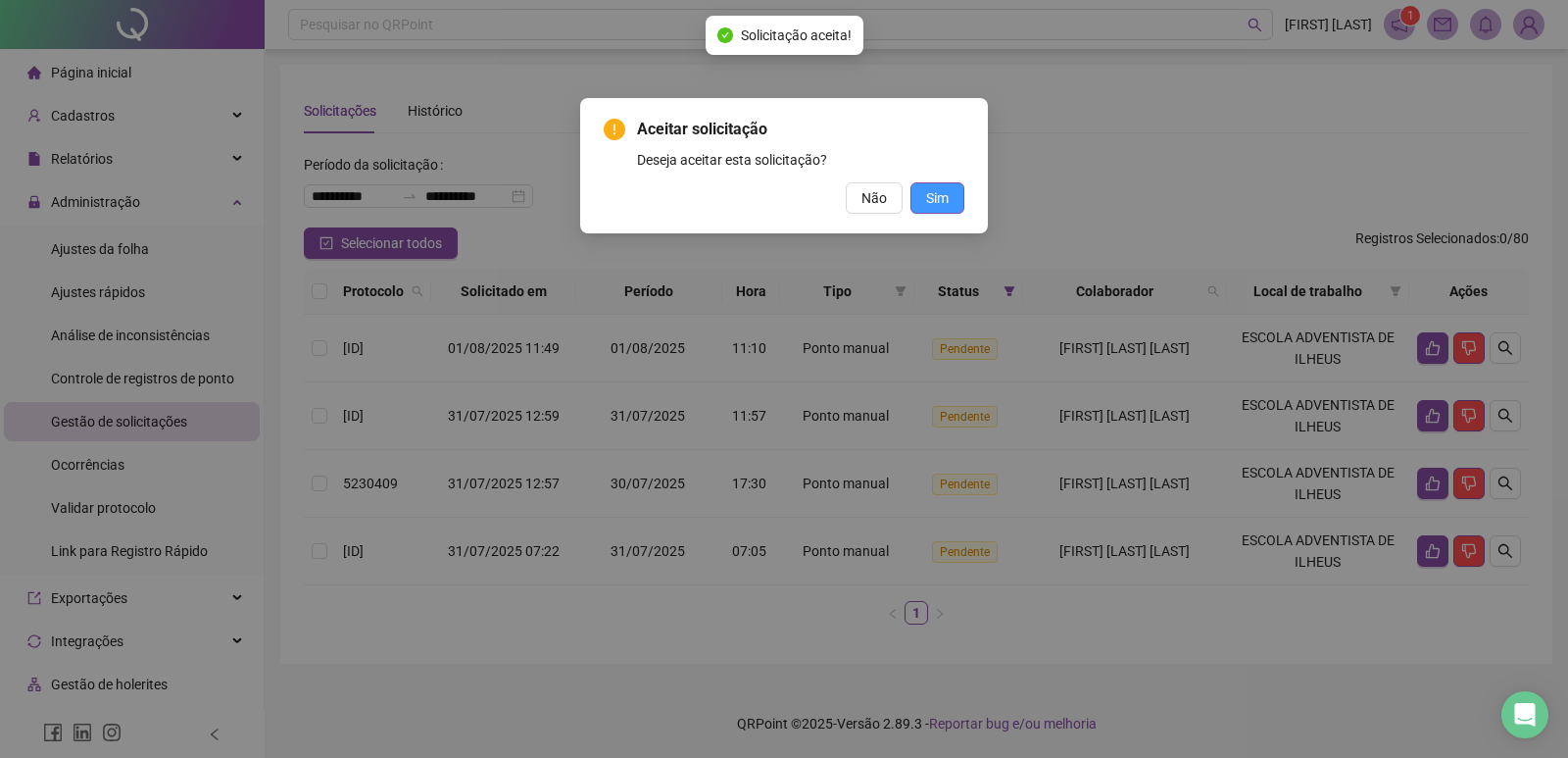 click on "Sim" at bounding box center (937, 198) 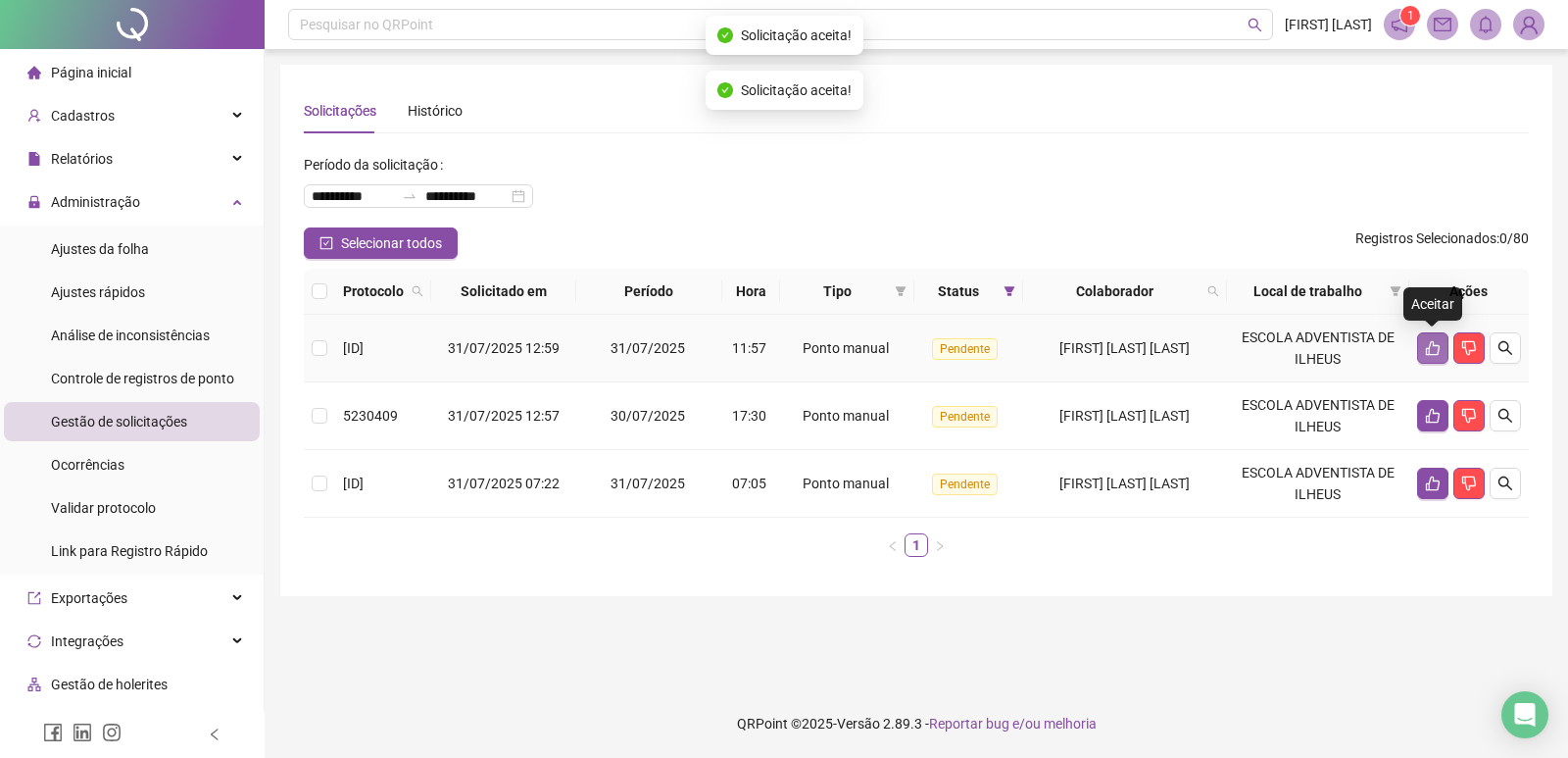 click 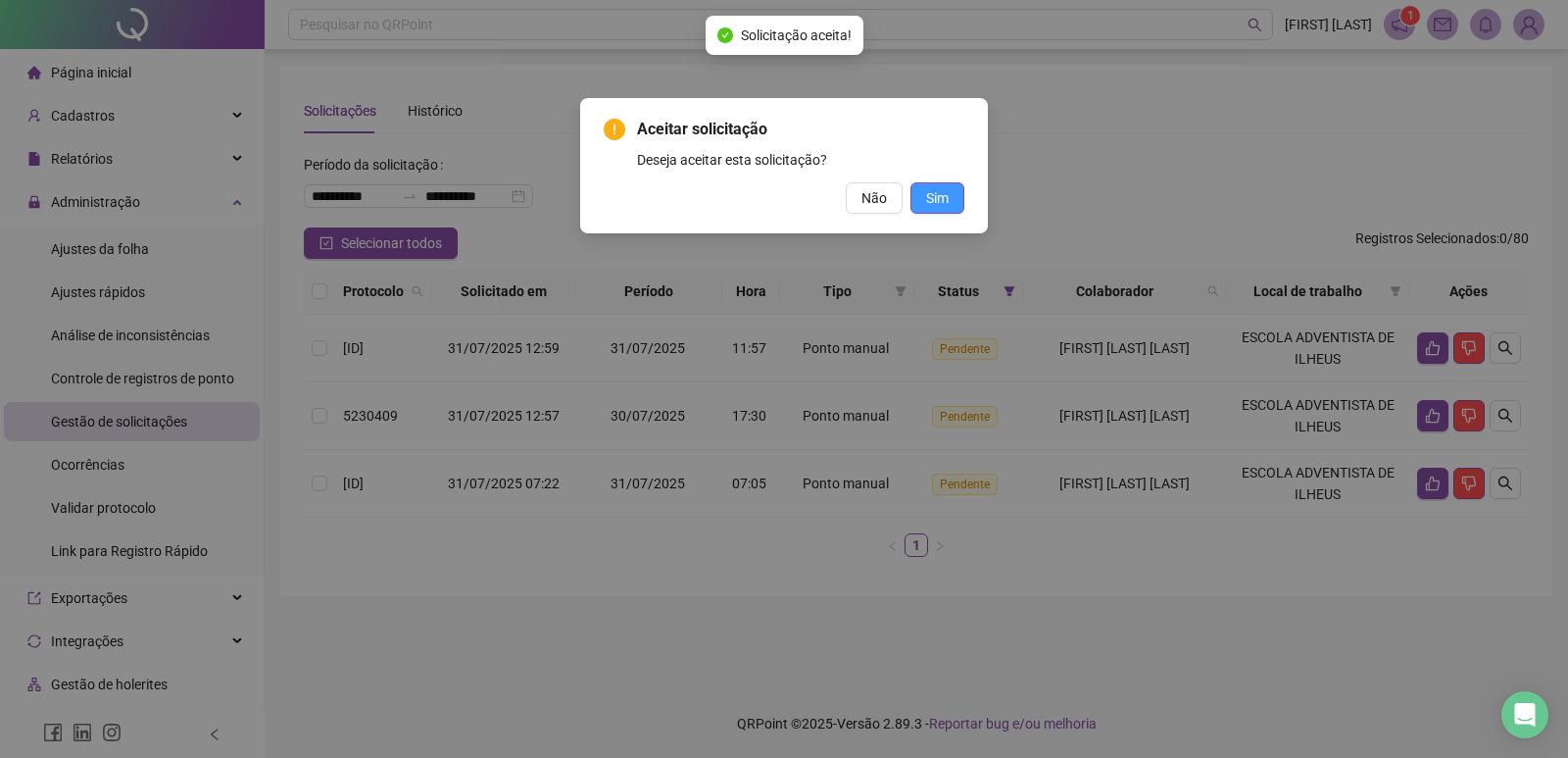 click on "Sim" at bounding box center [937, 198] 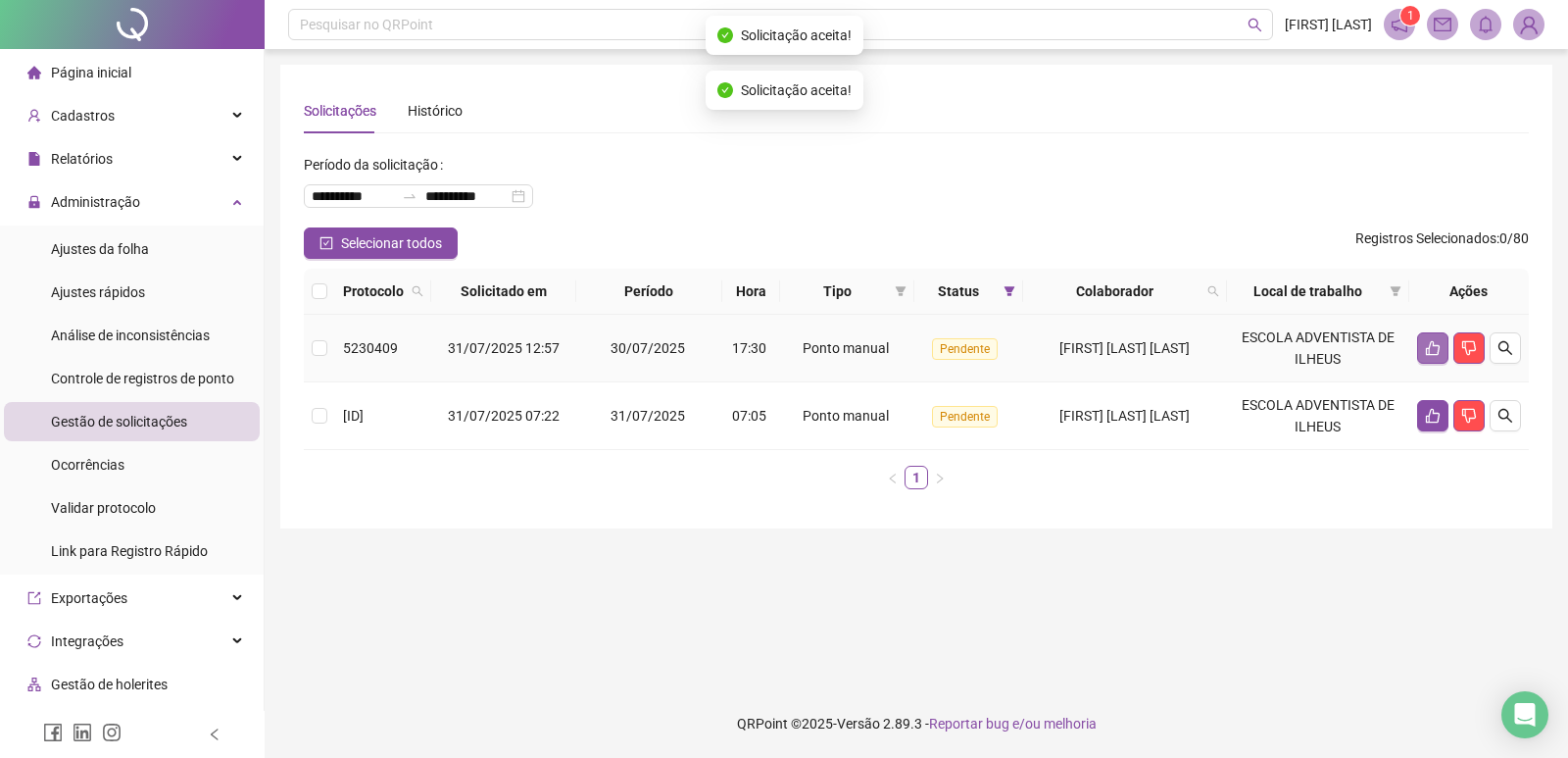 click at bounding box center (1433, 348) 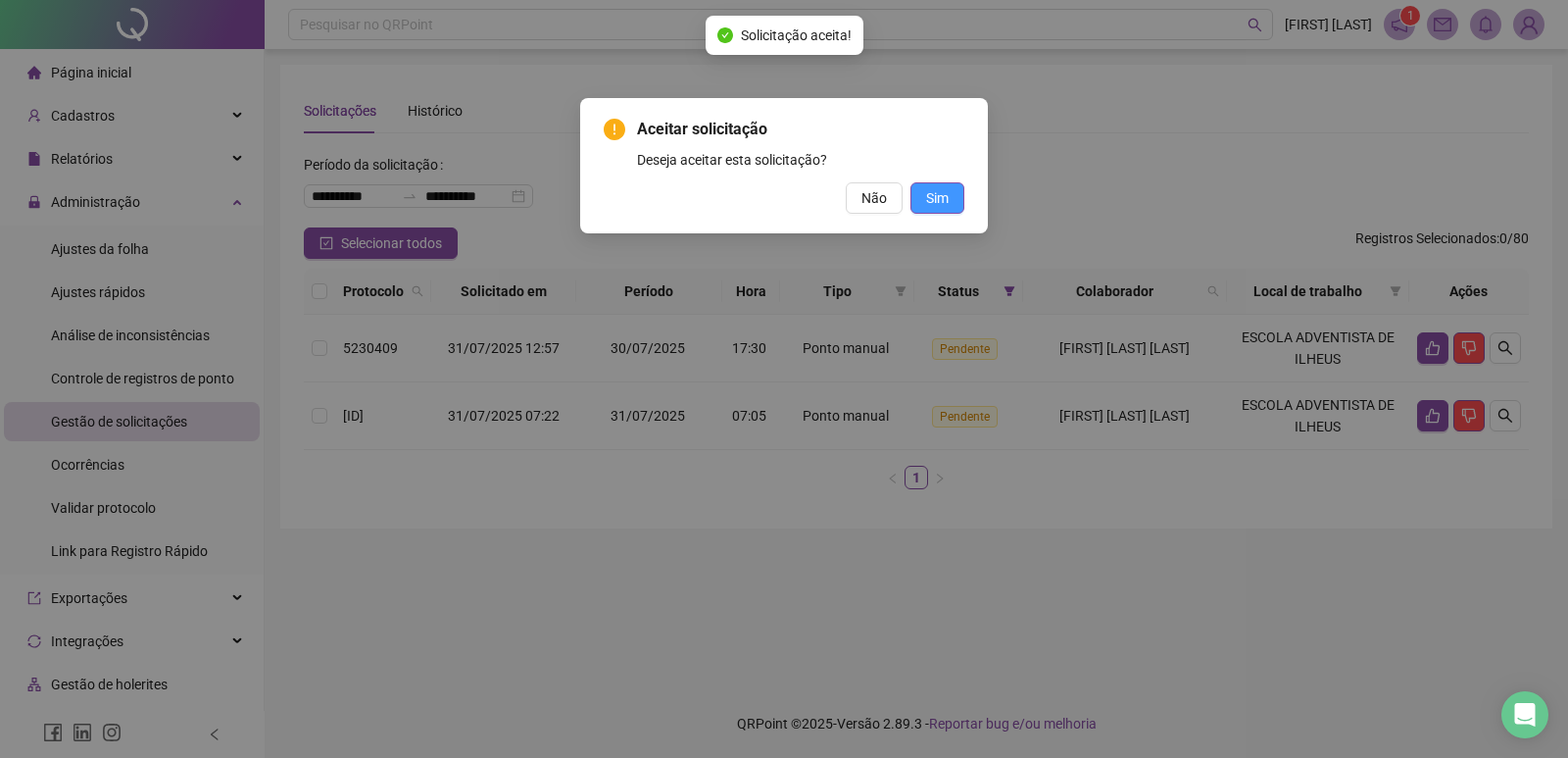 click on "Sim" at bounding box center (937, 198) 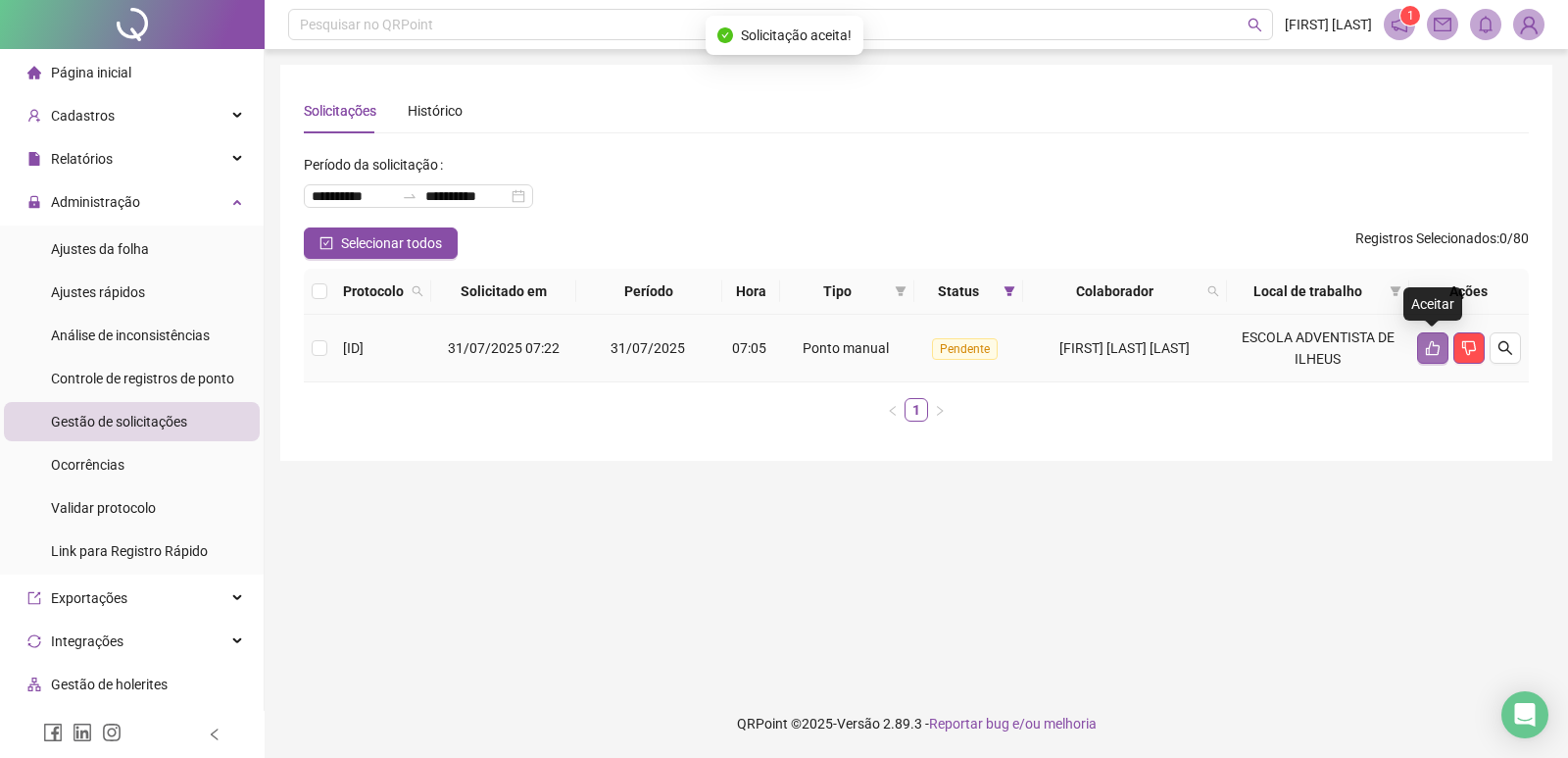 click at bounding box center (1433, 348) 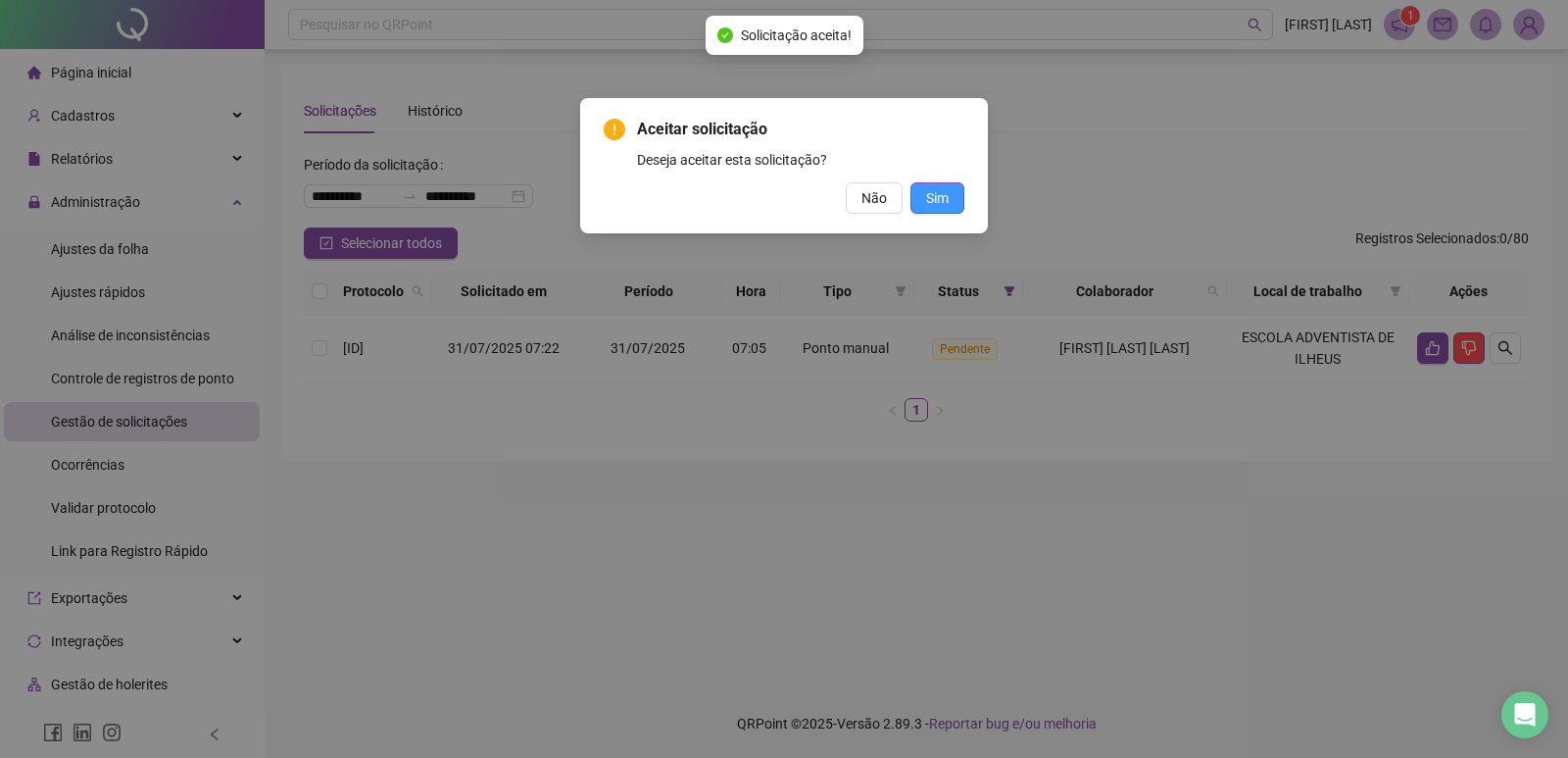 click on "Sim" at bounding box center [937, 198] 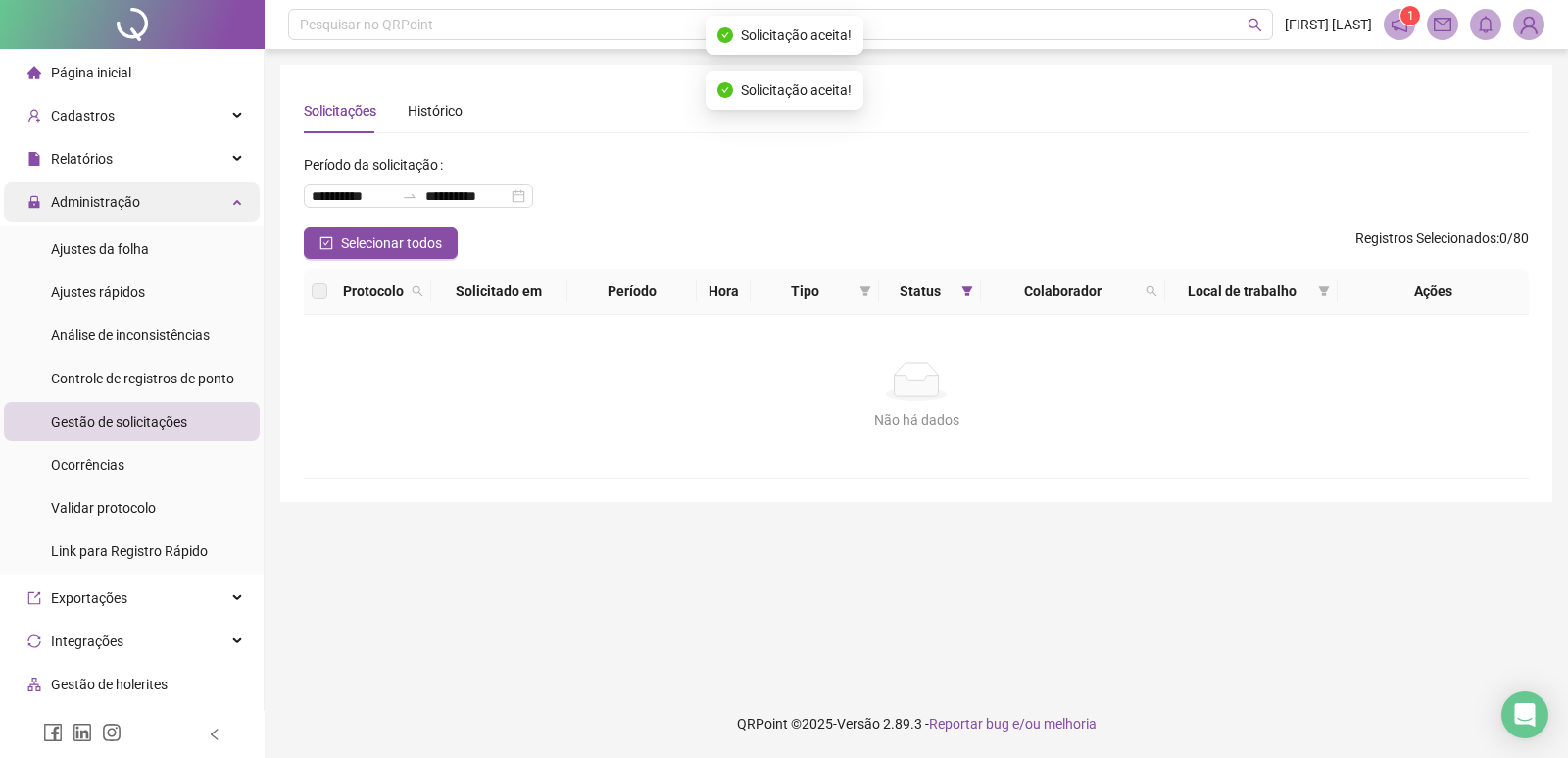 click on "Administração" at bounding box center [131, 202] 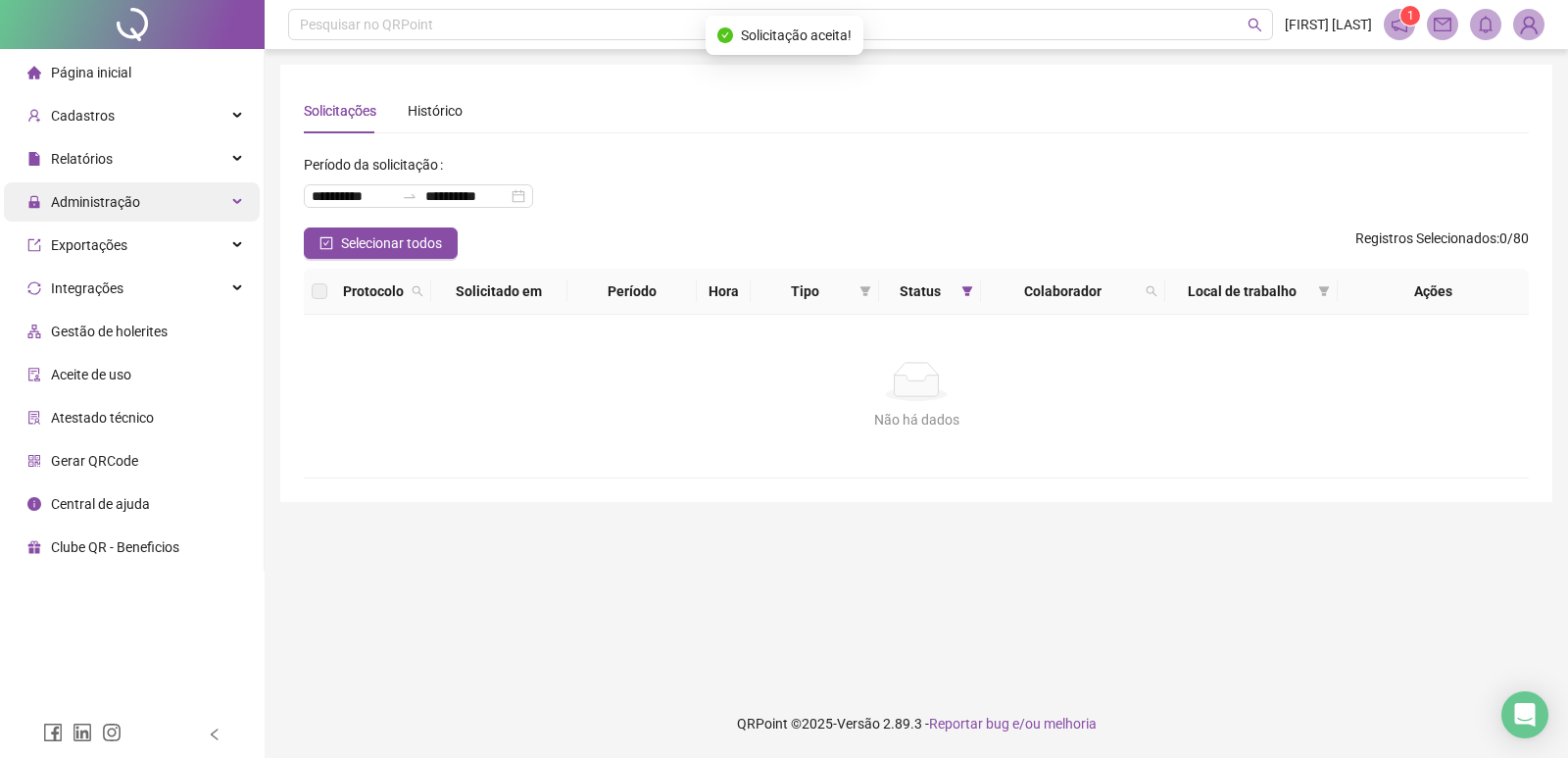 click on "Administração" at bounding box center [131, 202] 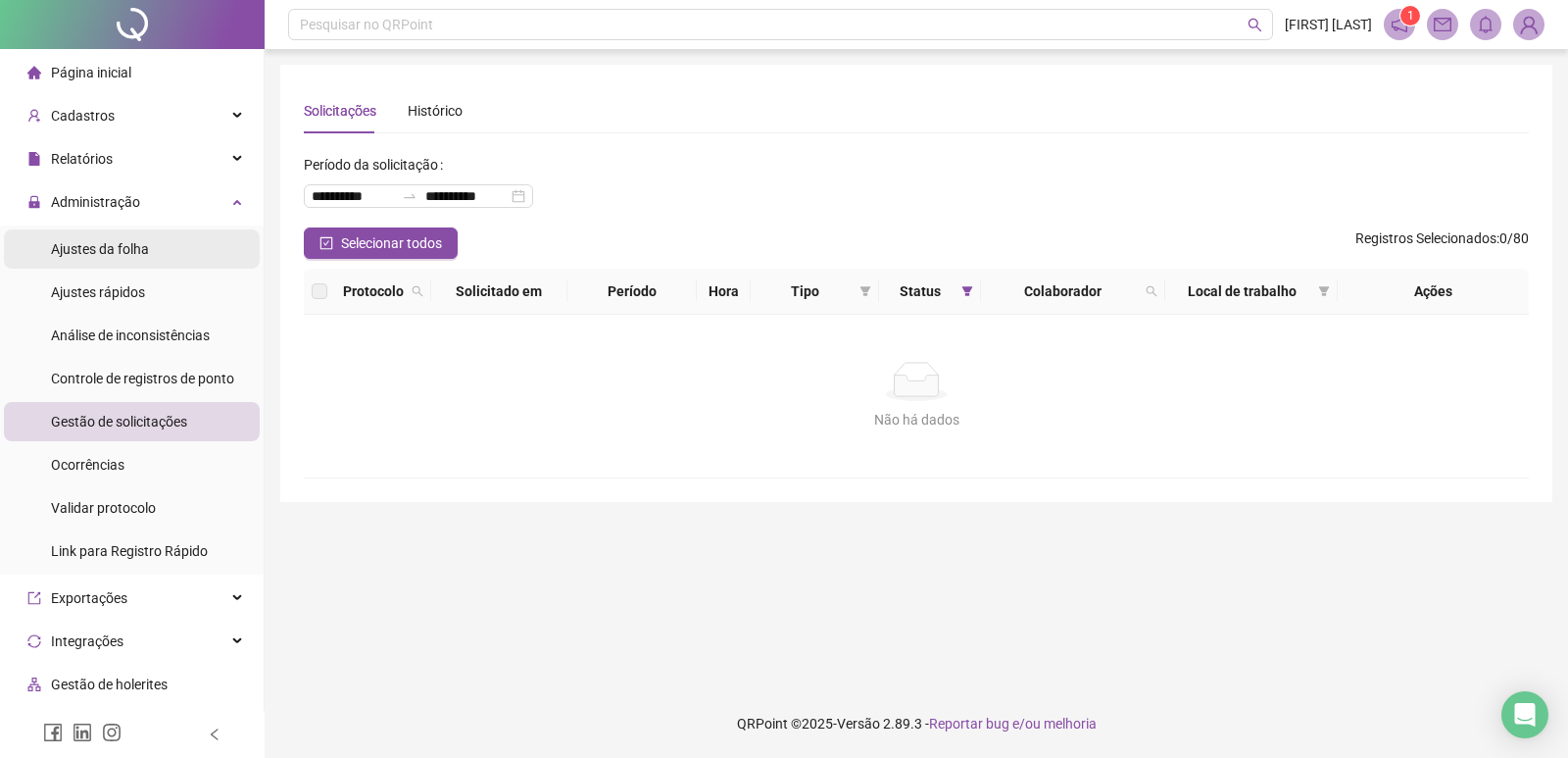 click on "Ajustes da folha" at bounding box center [131, 249] 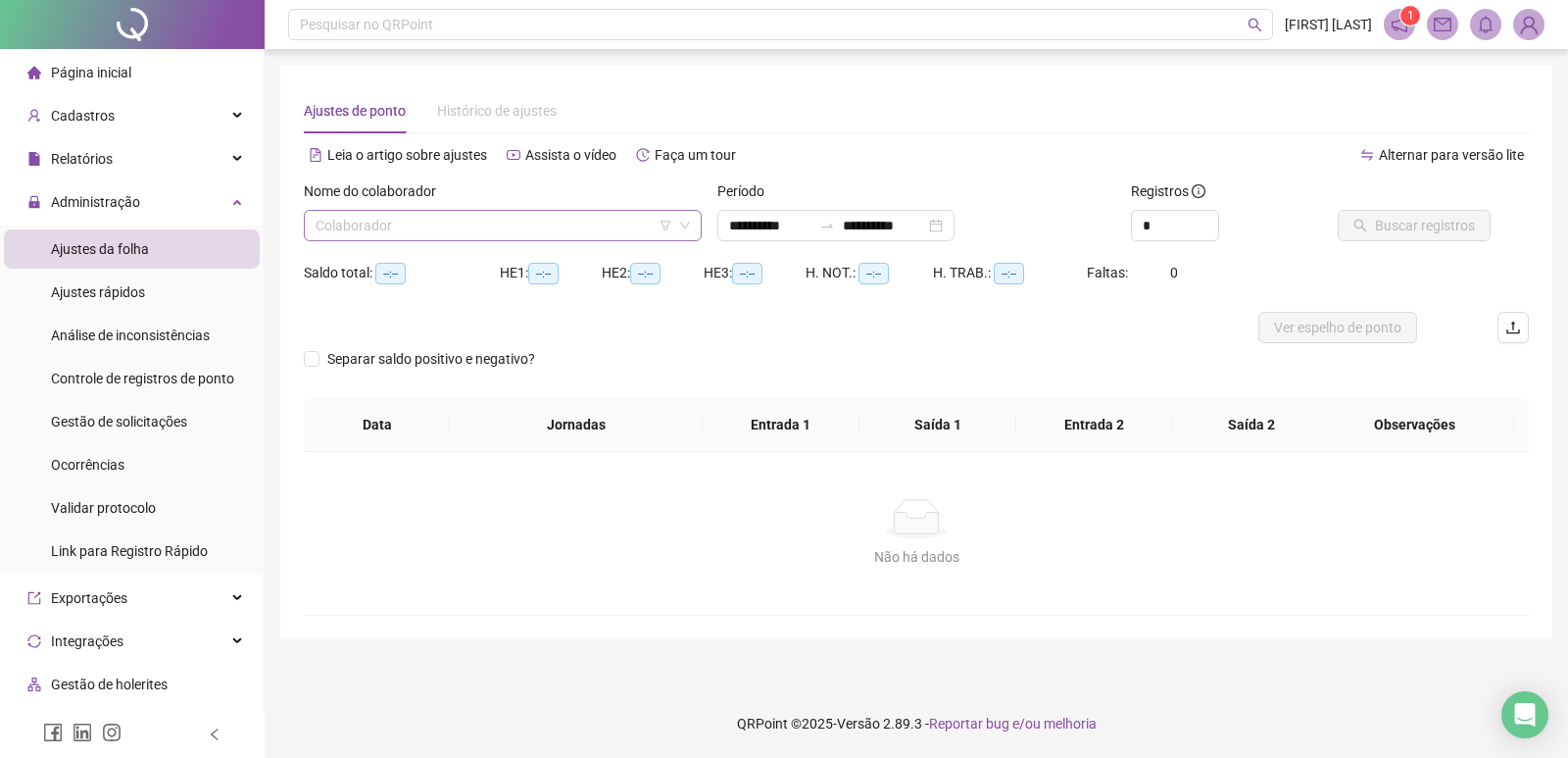 click at bounding box center (494, 226) 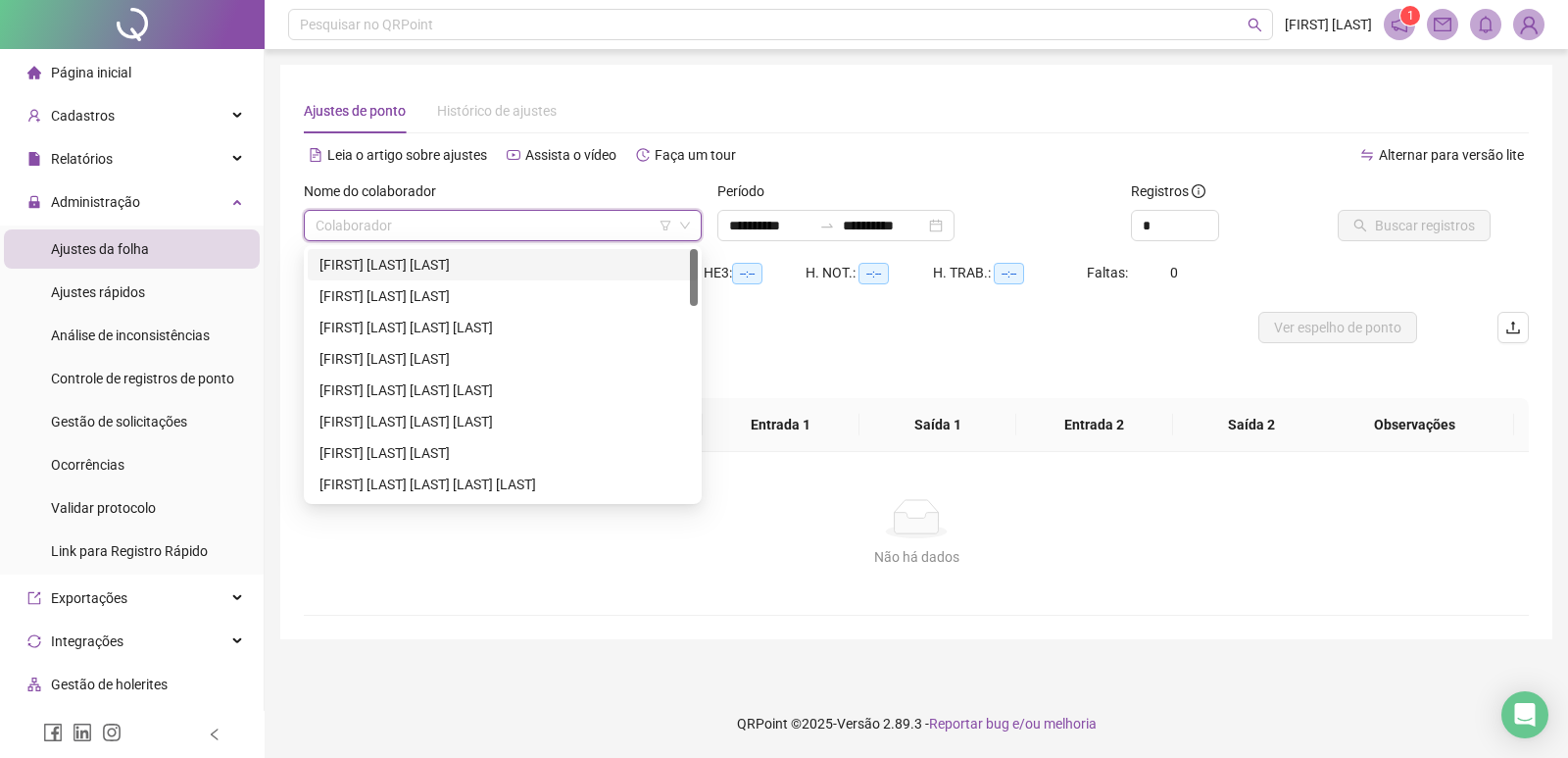 click on "[FIRST] [LAST] [LAST]" at bounding box center [503, 265] 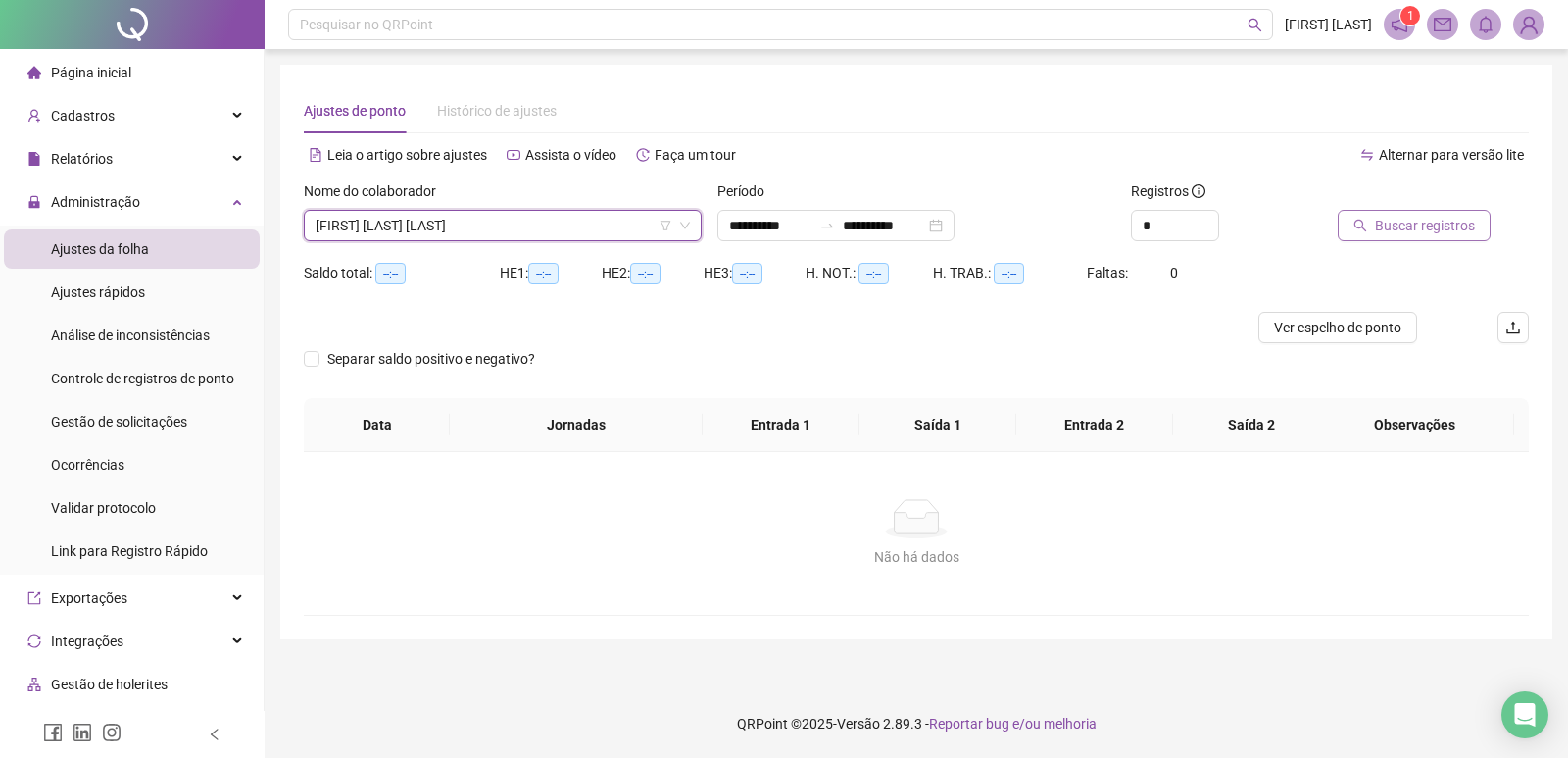 click on "Buscar registros" at bounding box center [1425, 226] 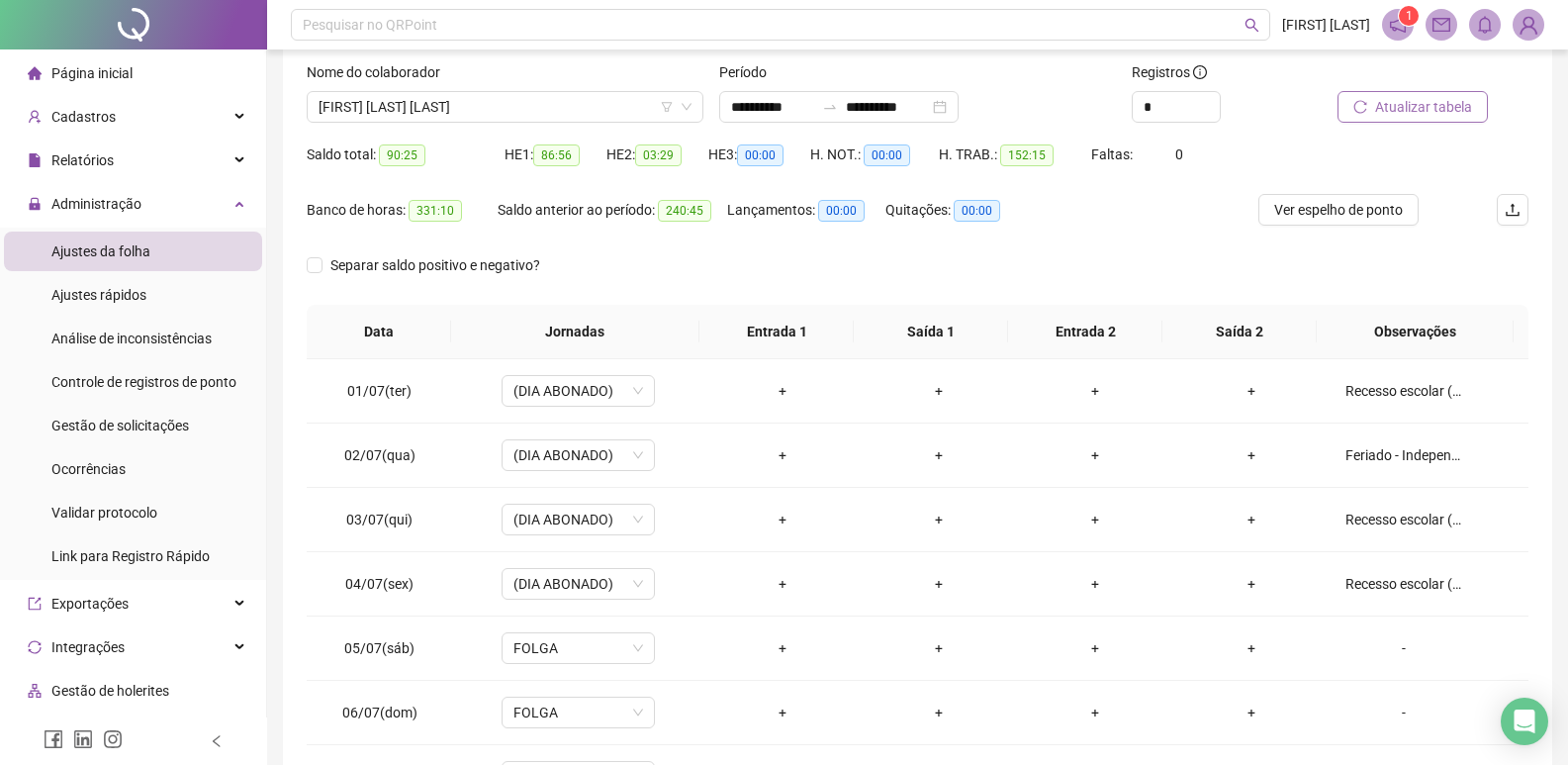 scroll, scrollTop: 246, scrollLeft: 0, axis: vertical 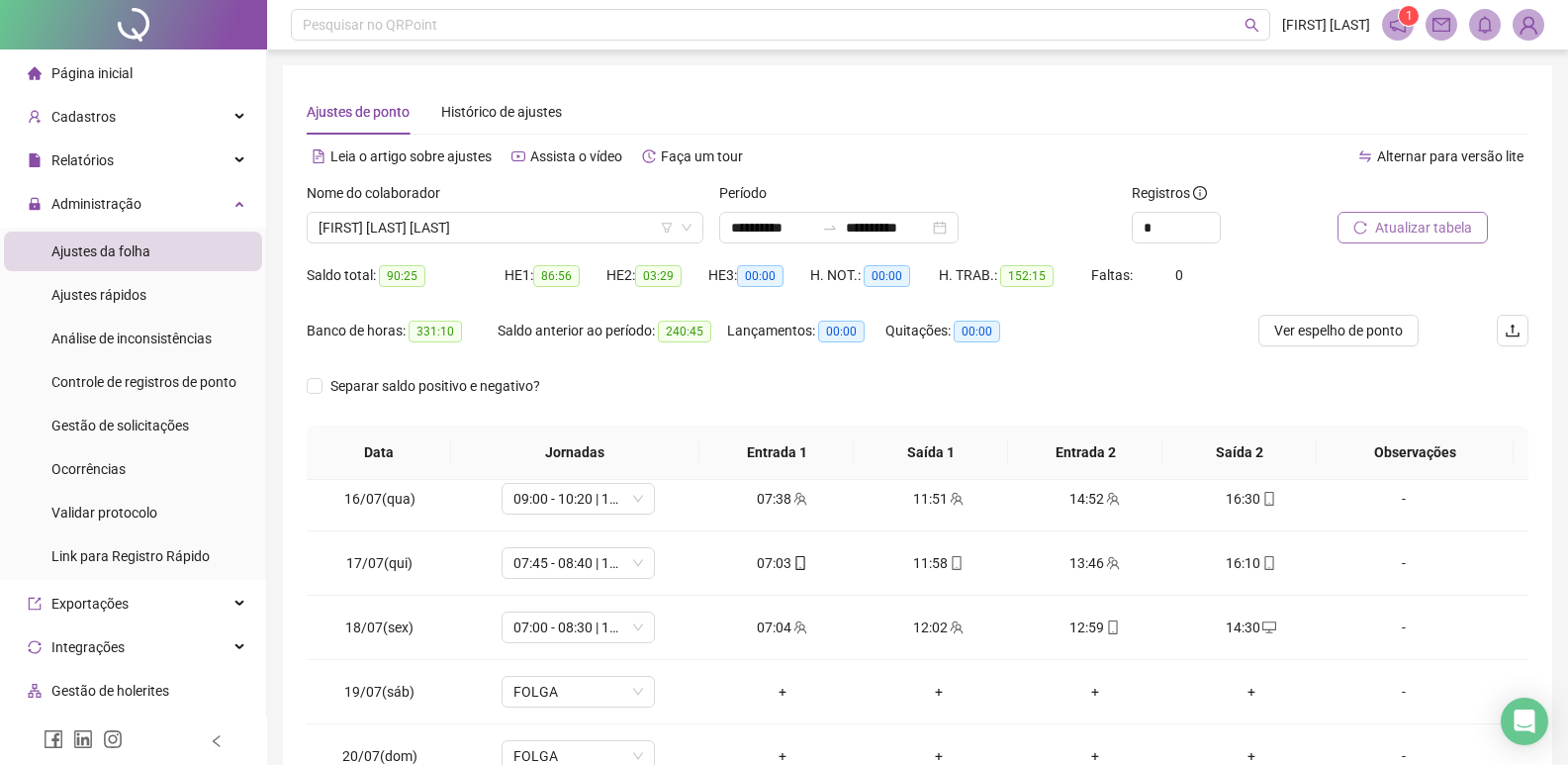 click on "Ajustes da folha" at bounding box center [101, 251] 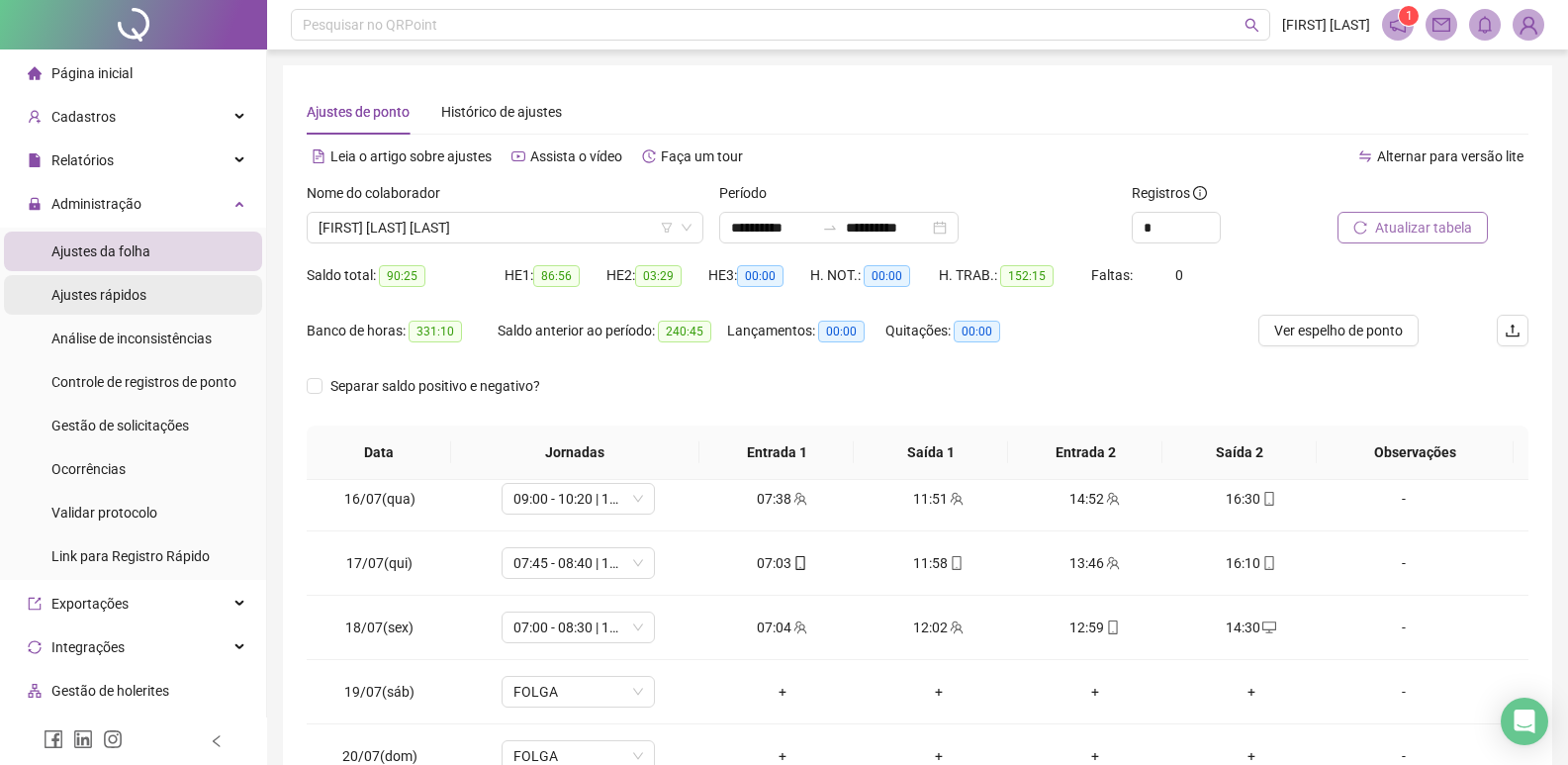 click on "Ajustes rápidos" at bounding box center (99, 295) 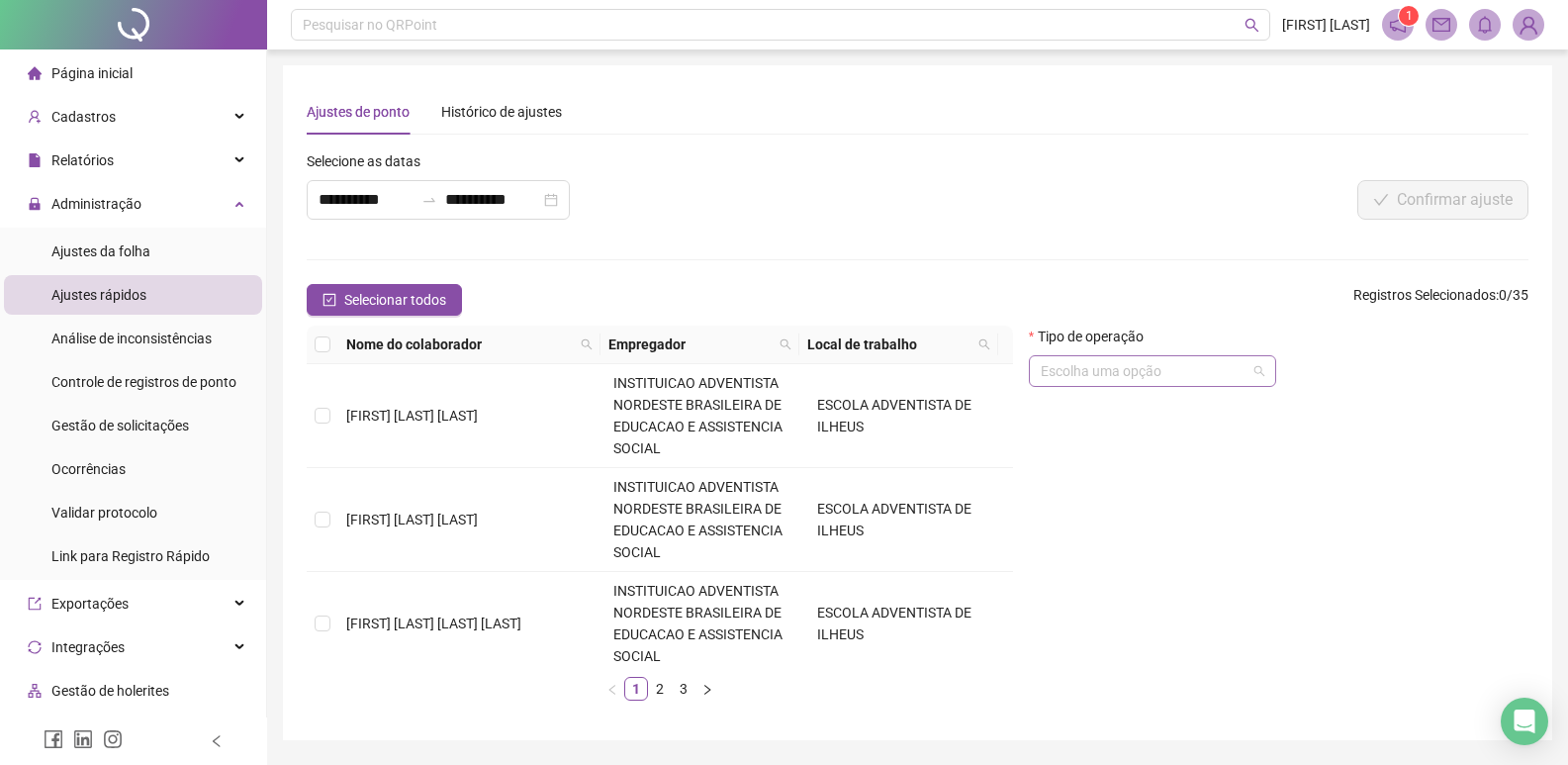 click at bounding box center (1153, 371) 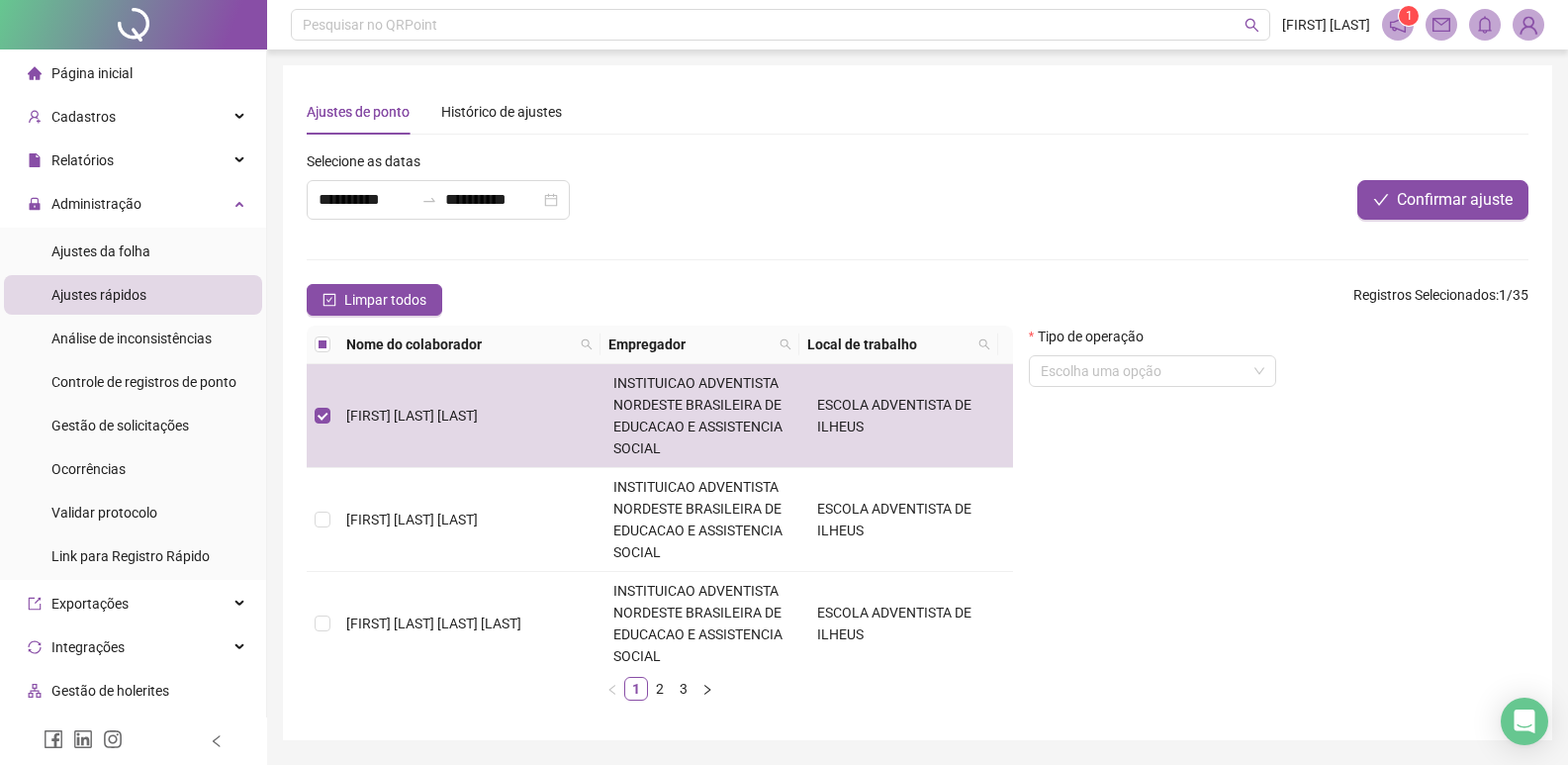 click on "Tipo de operação" at bounding box center [1153, 340] 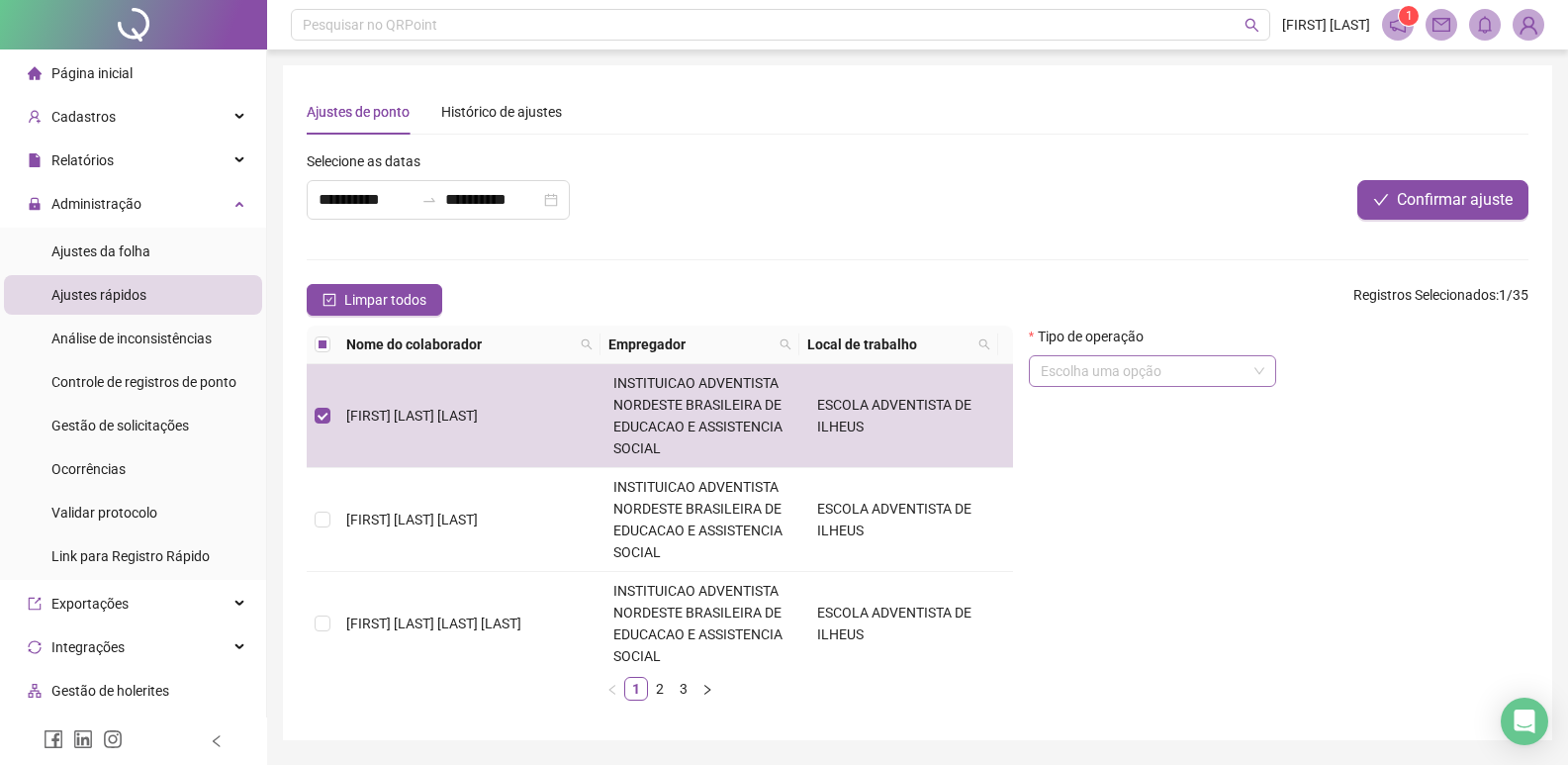 click at bounding box center (1144, 371) 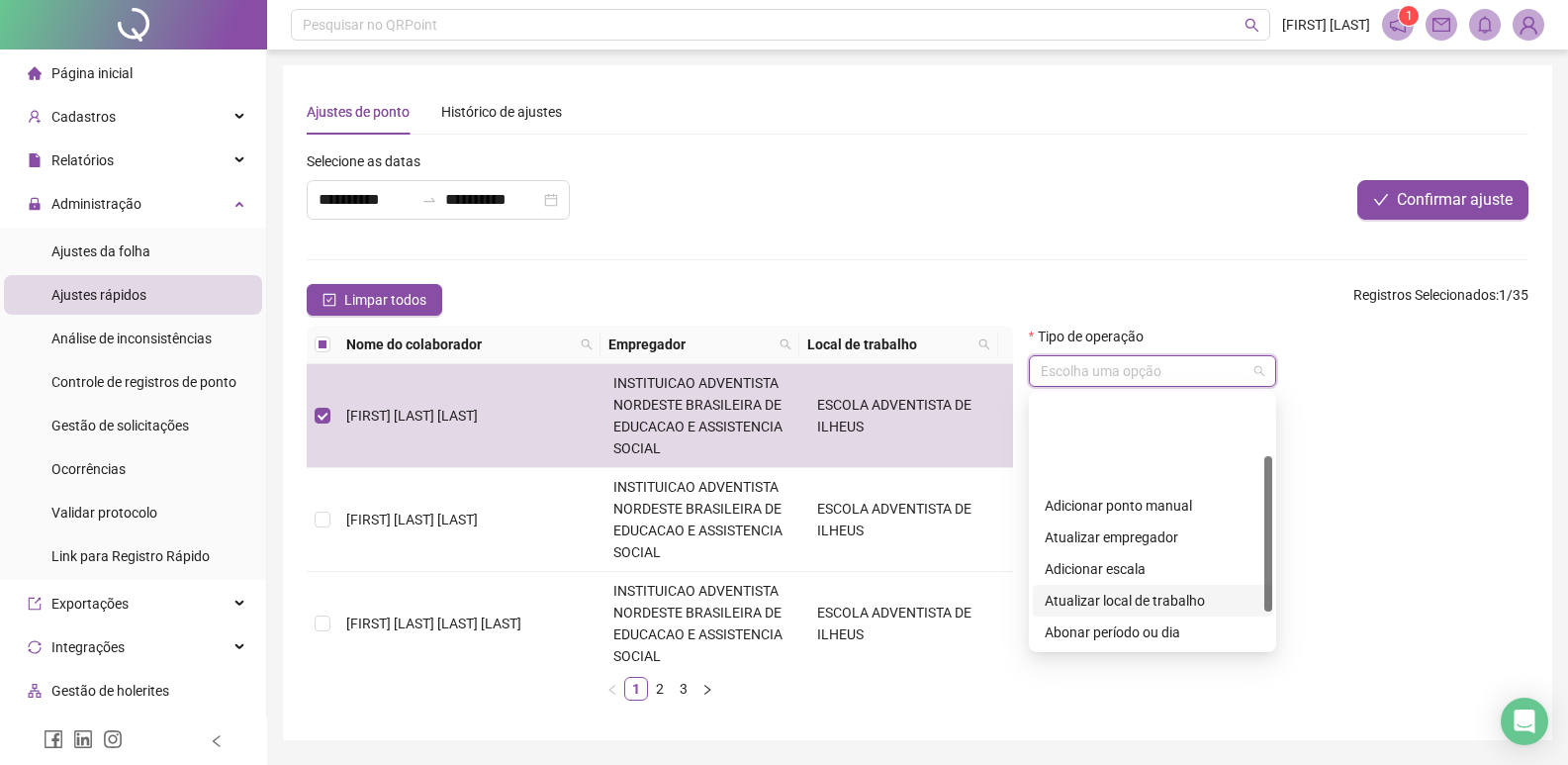 scroll, scrollTop: 99, scrollLeft: 0, axis: vertical 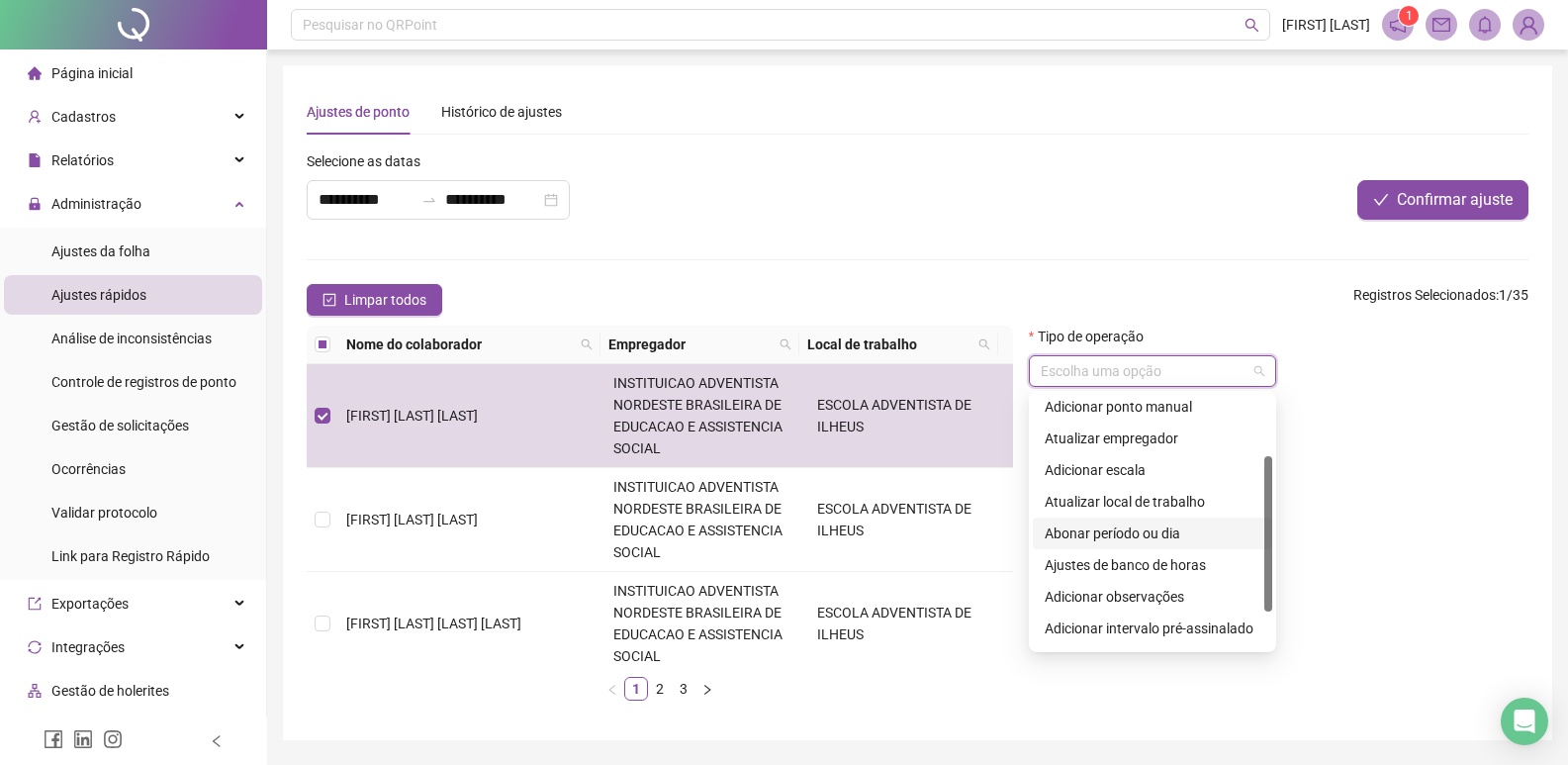 click on "Abonar período ou dia" at bounding box center [1153, 533] 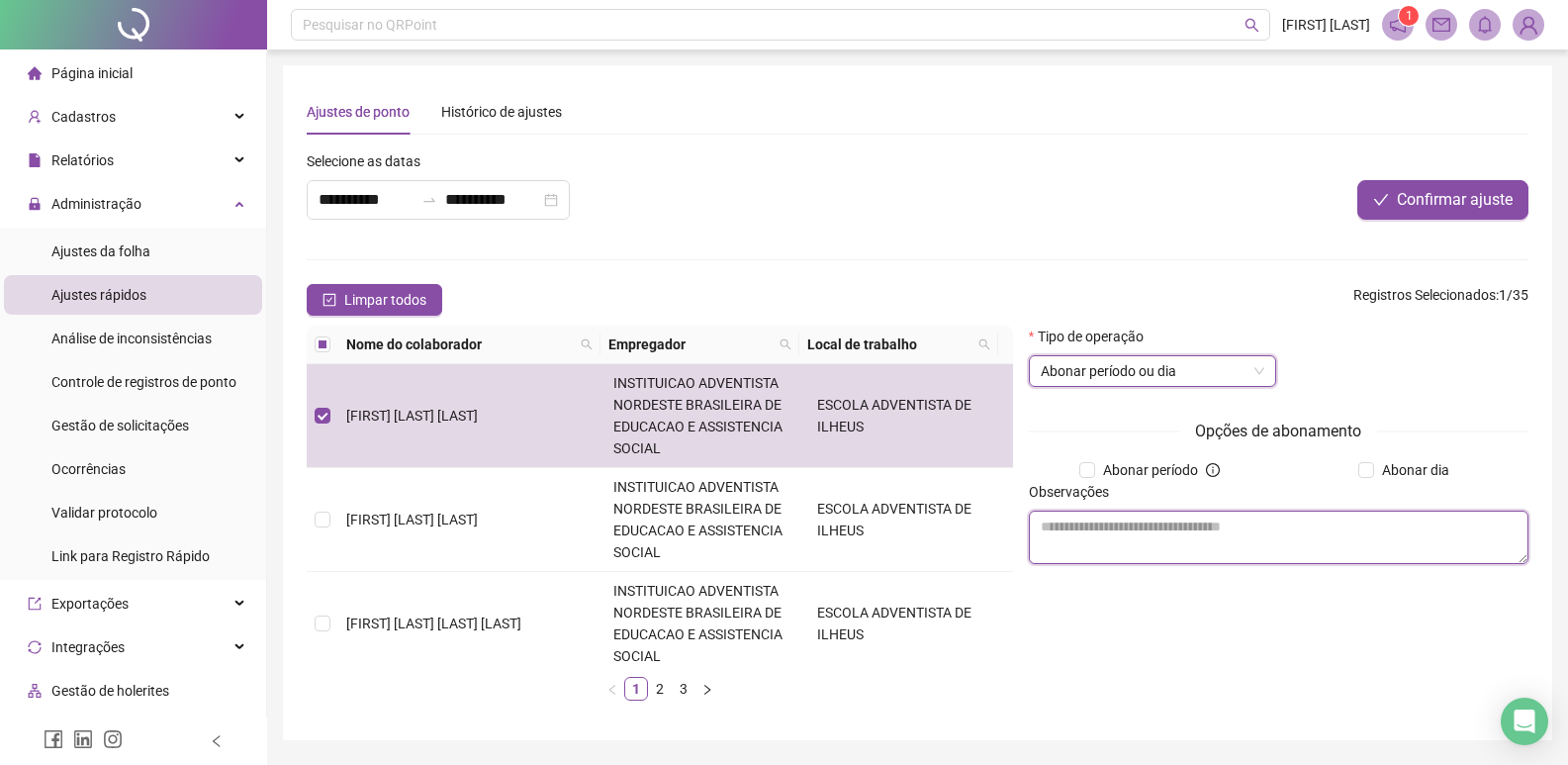 click at bounding box center (1278, 537) 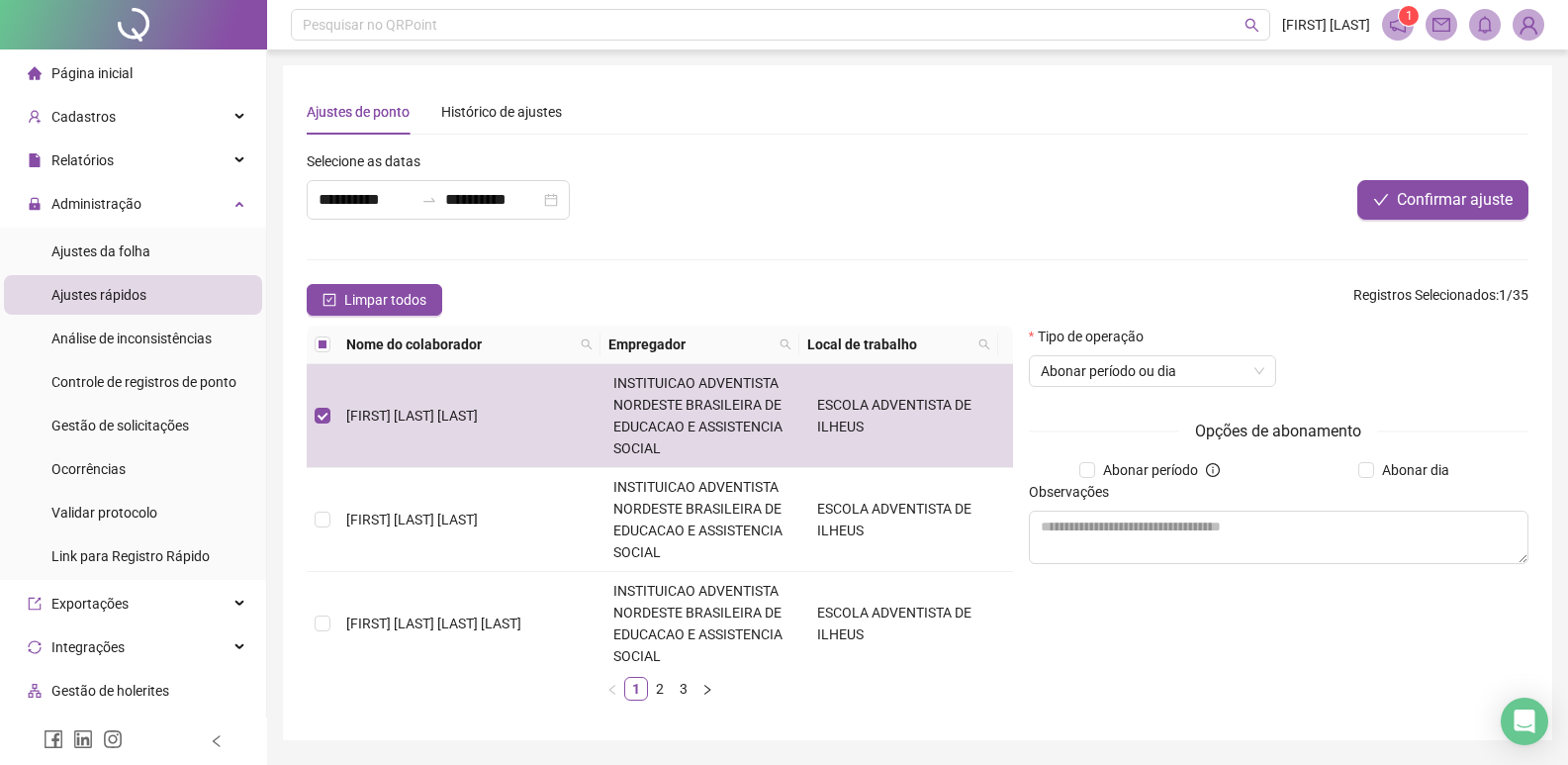 click on "Abonar período" at bounding box center [1150, 470] 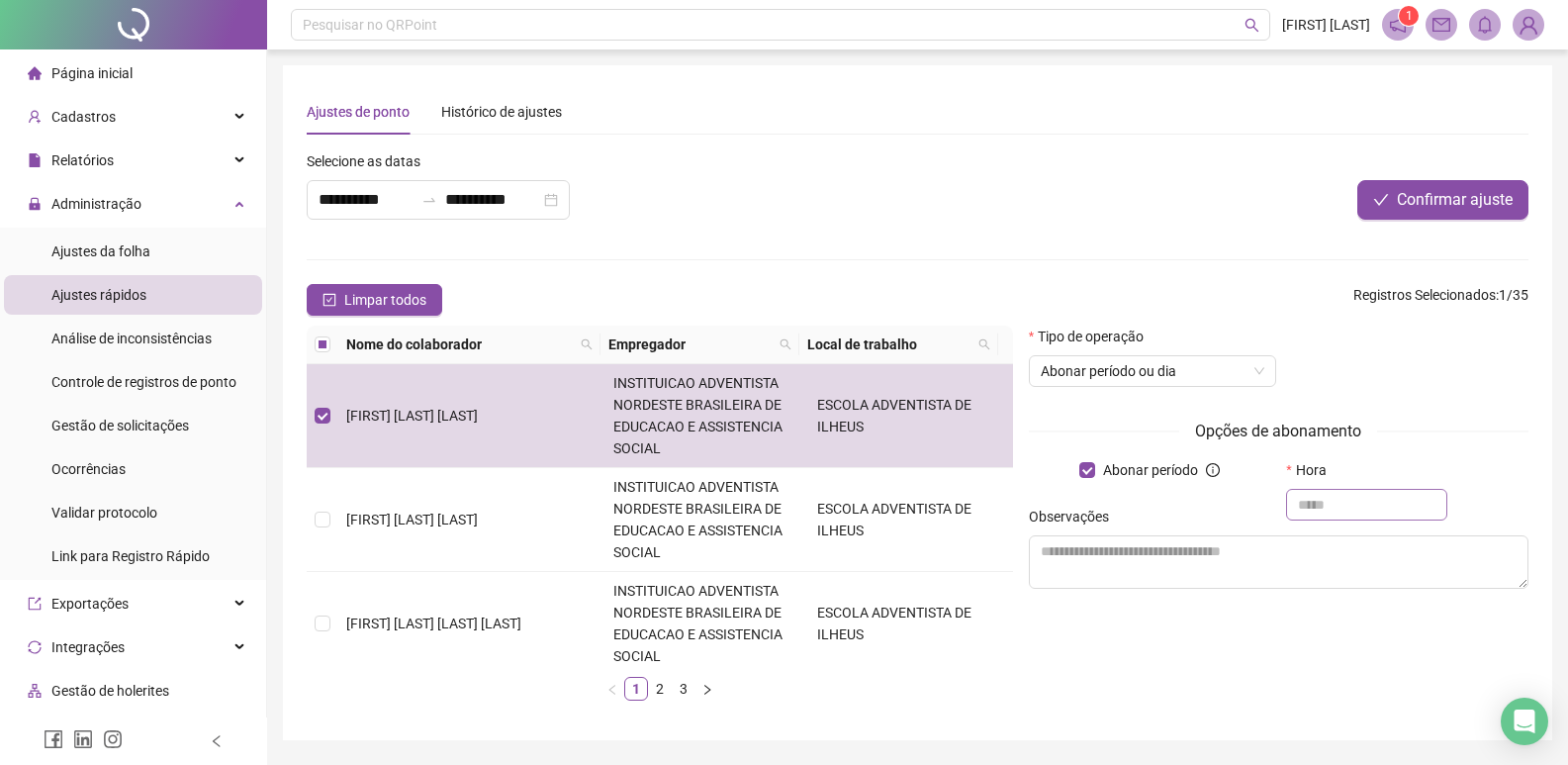 click at bounding box center (1366, 505) 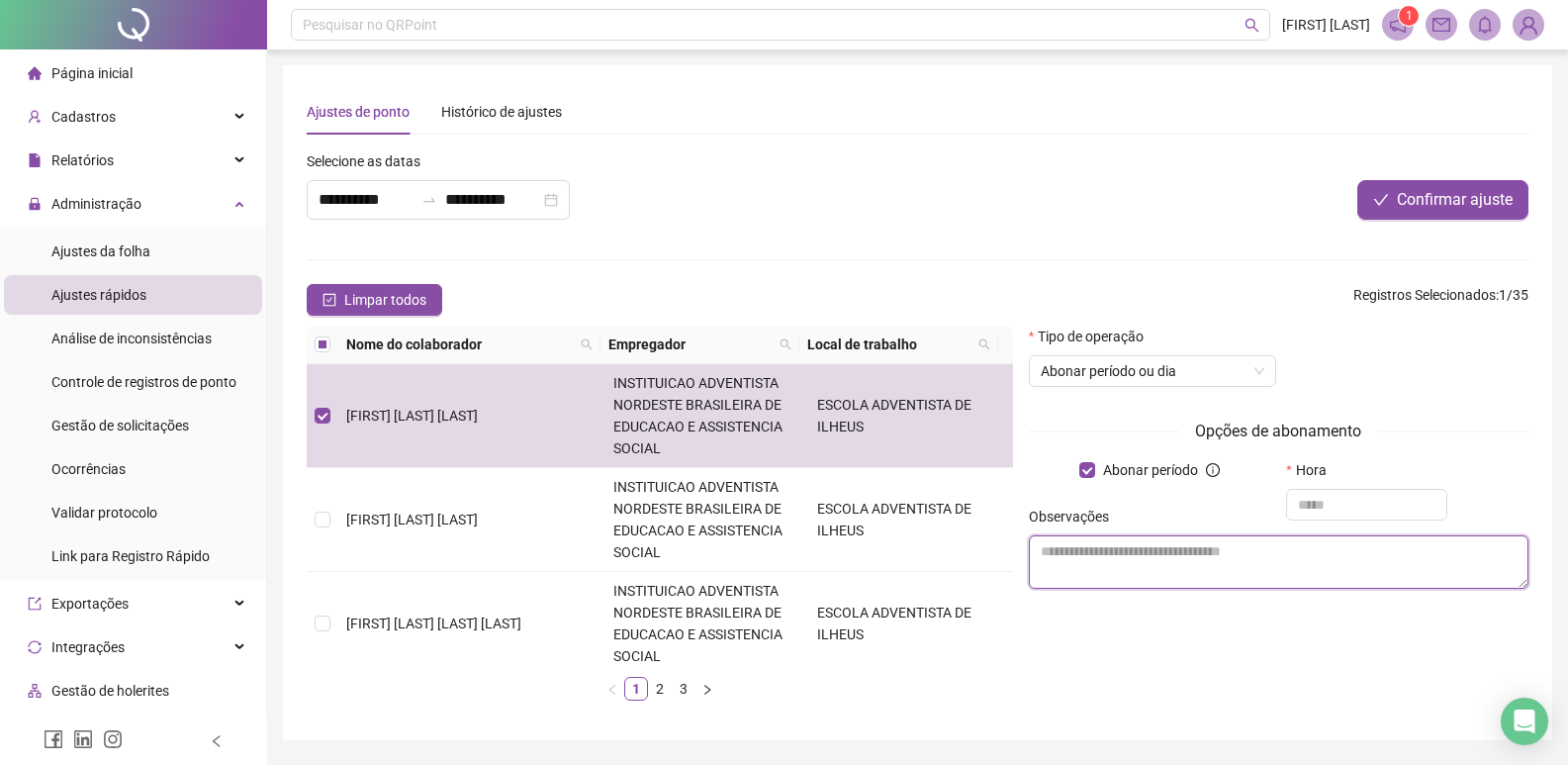 click at bounding box center (1278, 562) 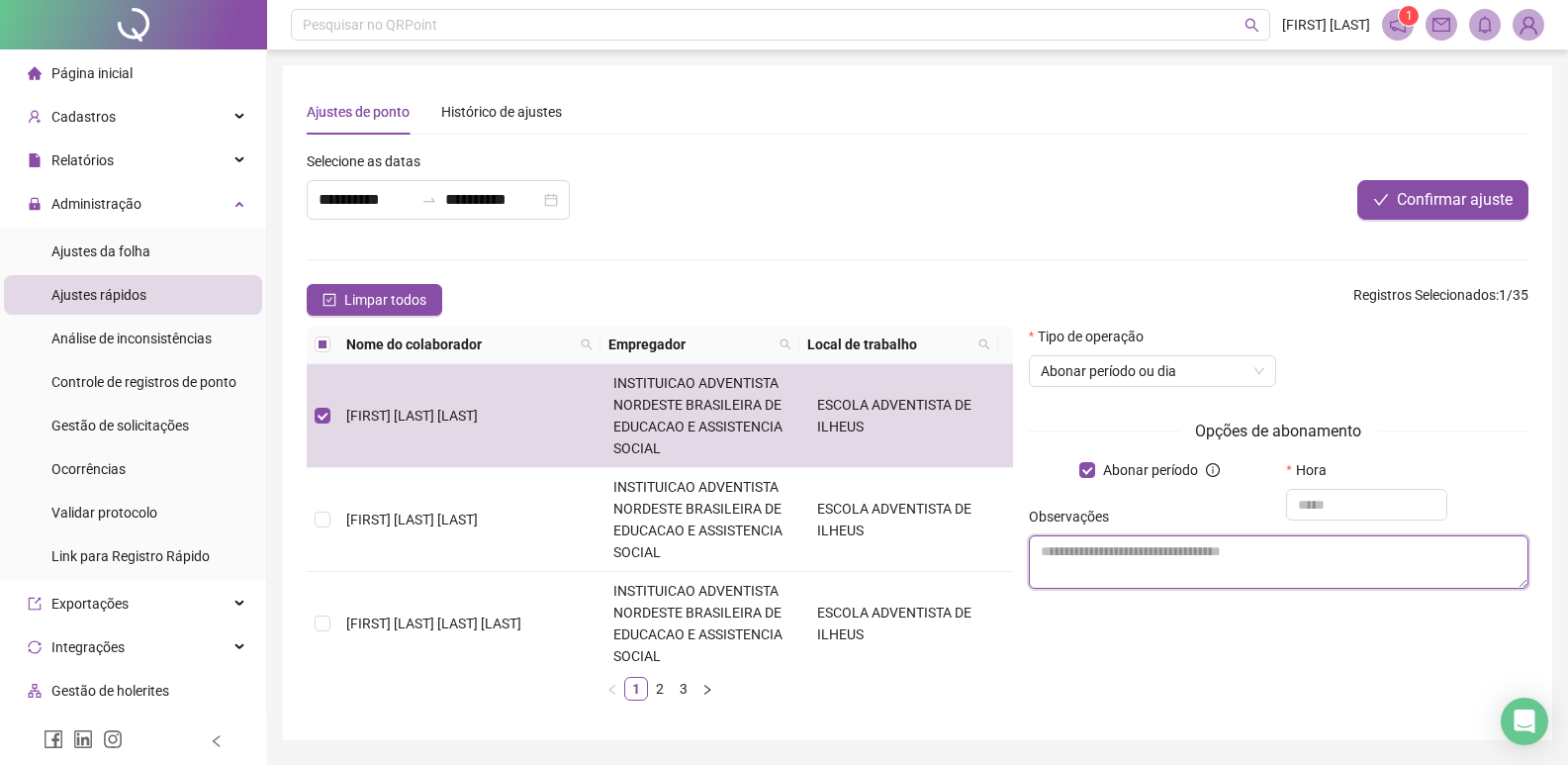 click at bounding box center [1278, 562] 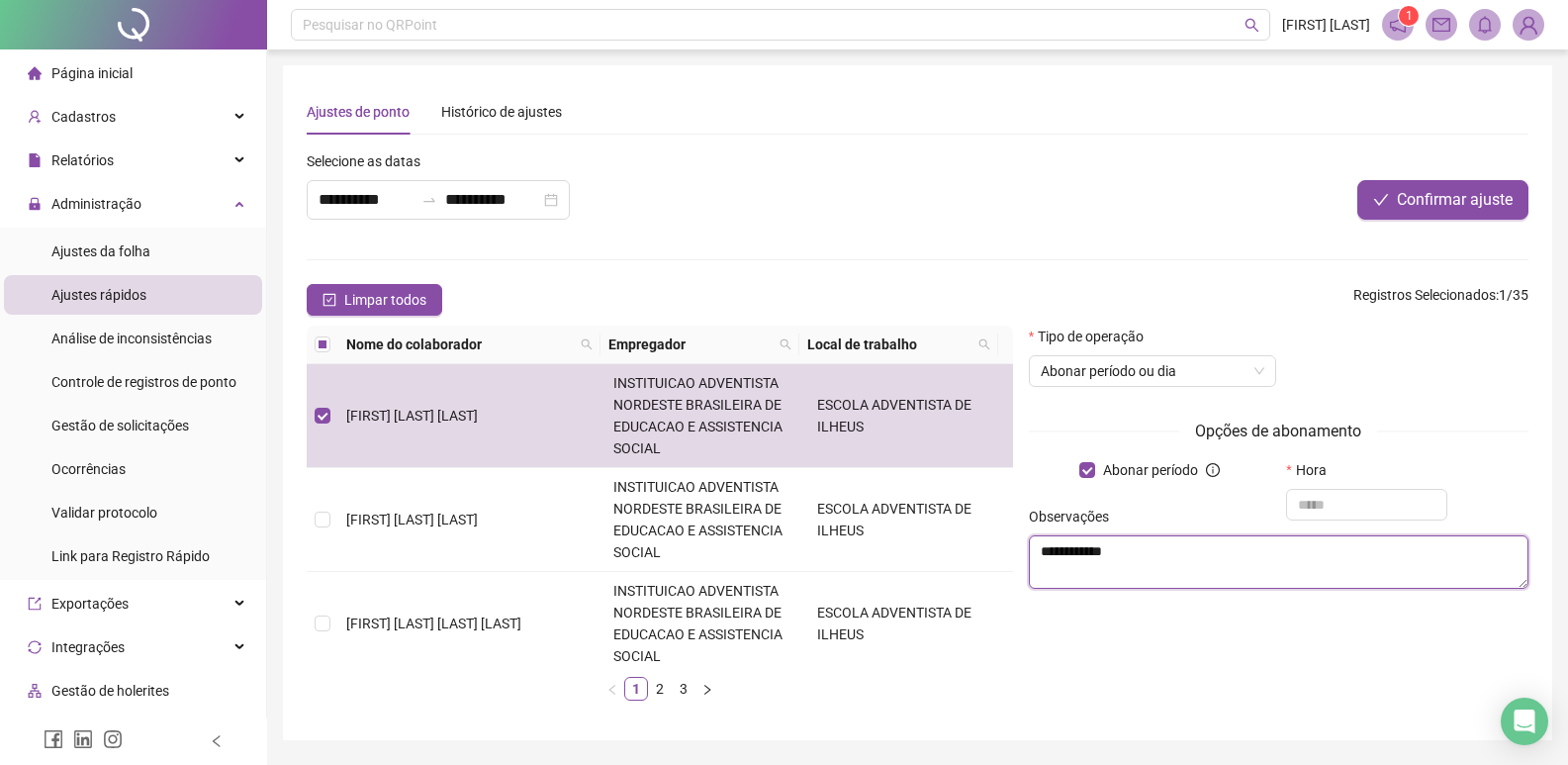 click on "**********" at bounding box center (1278, 562) 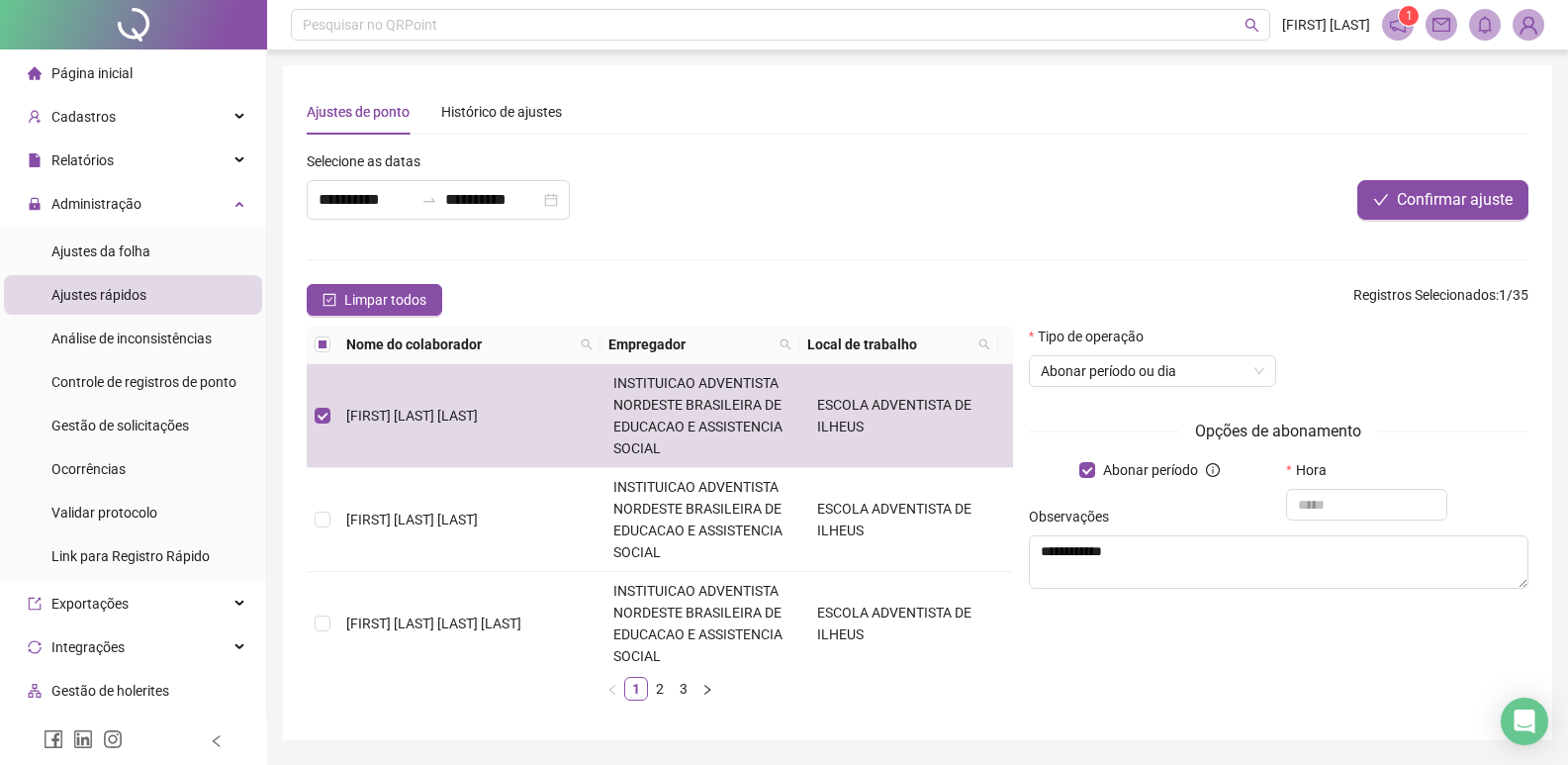 click on "Observações" at bounding box center (1278, 521) 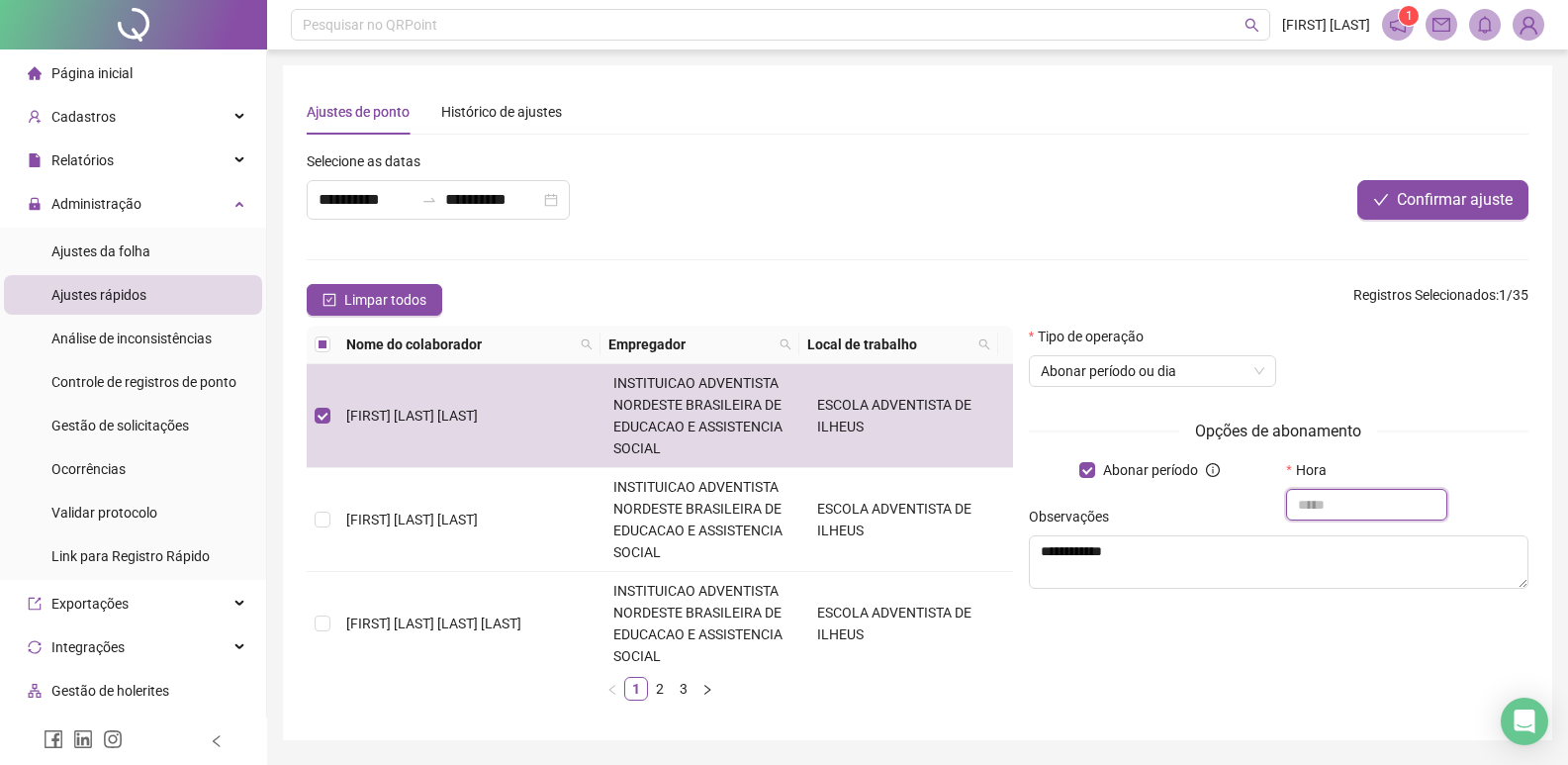 click at bounding box center [1366, 505] 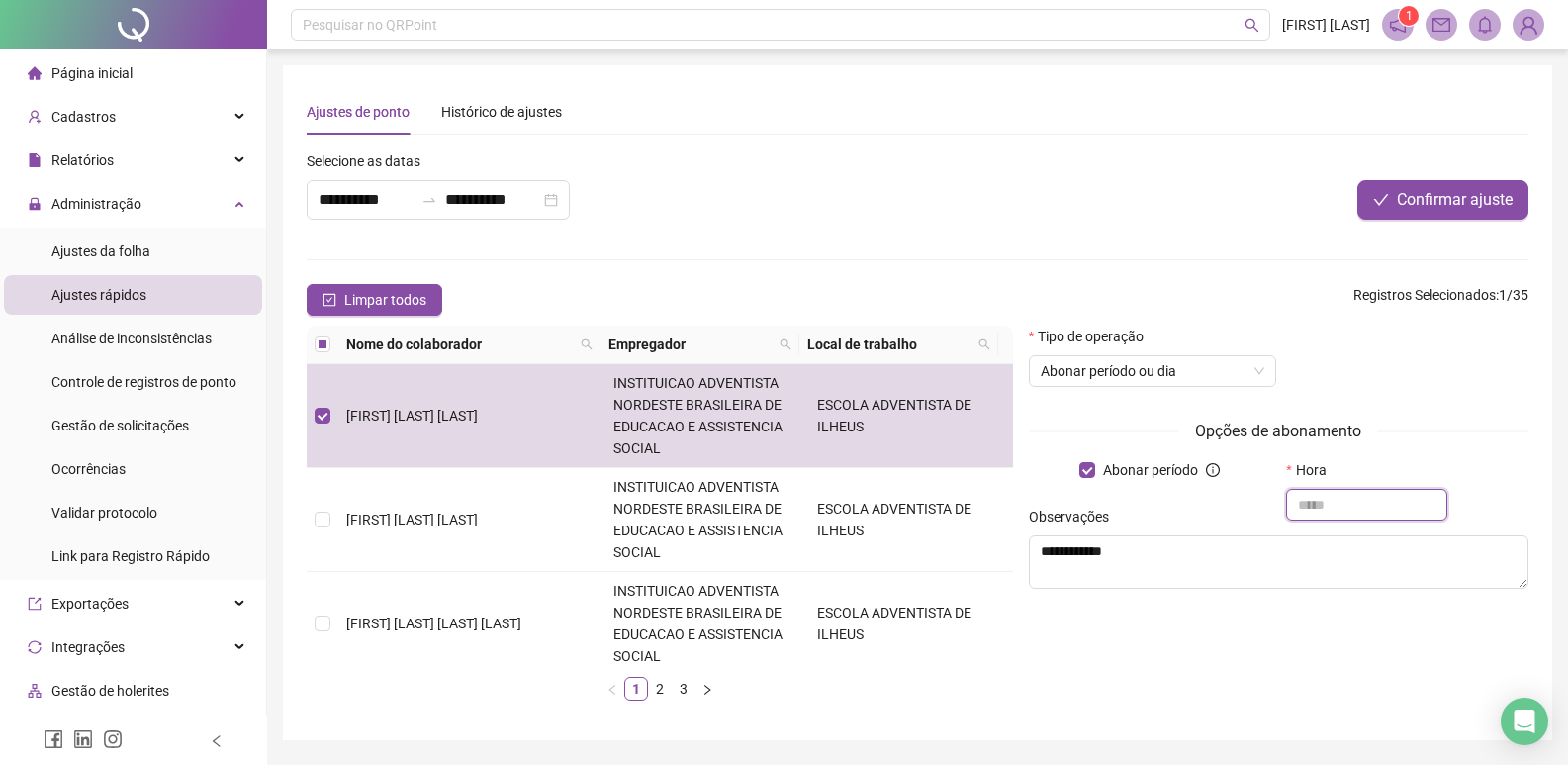 click at bounding box center [1366, 505] 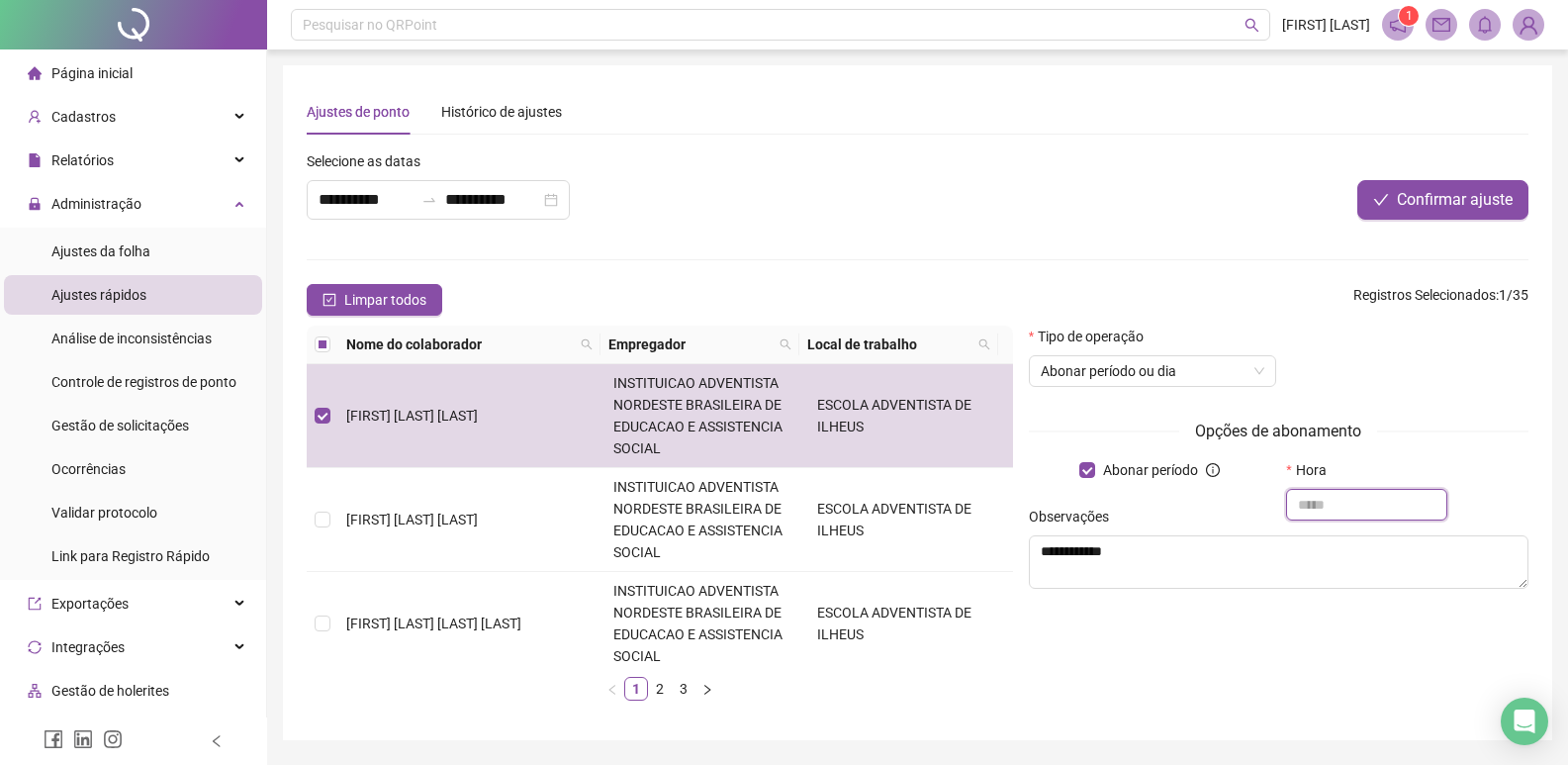 type on "*" 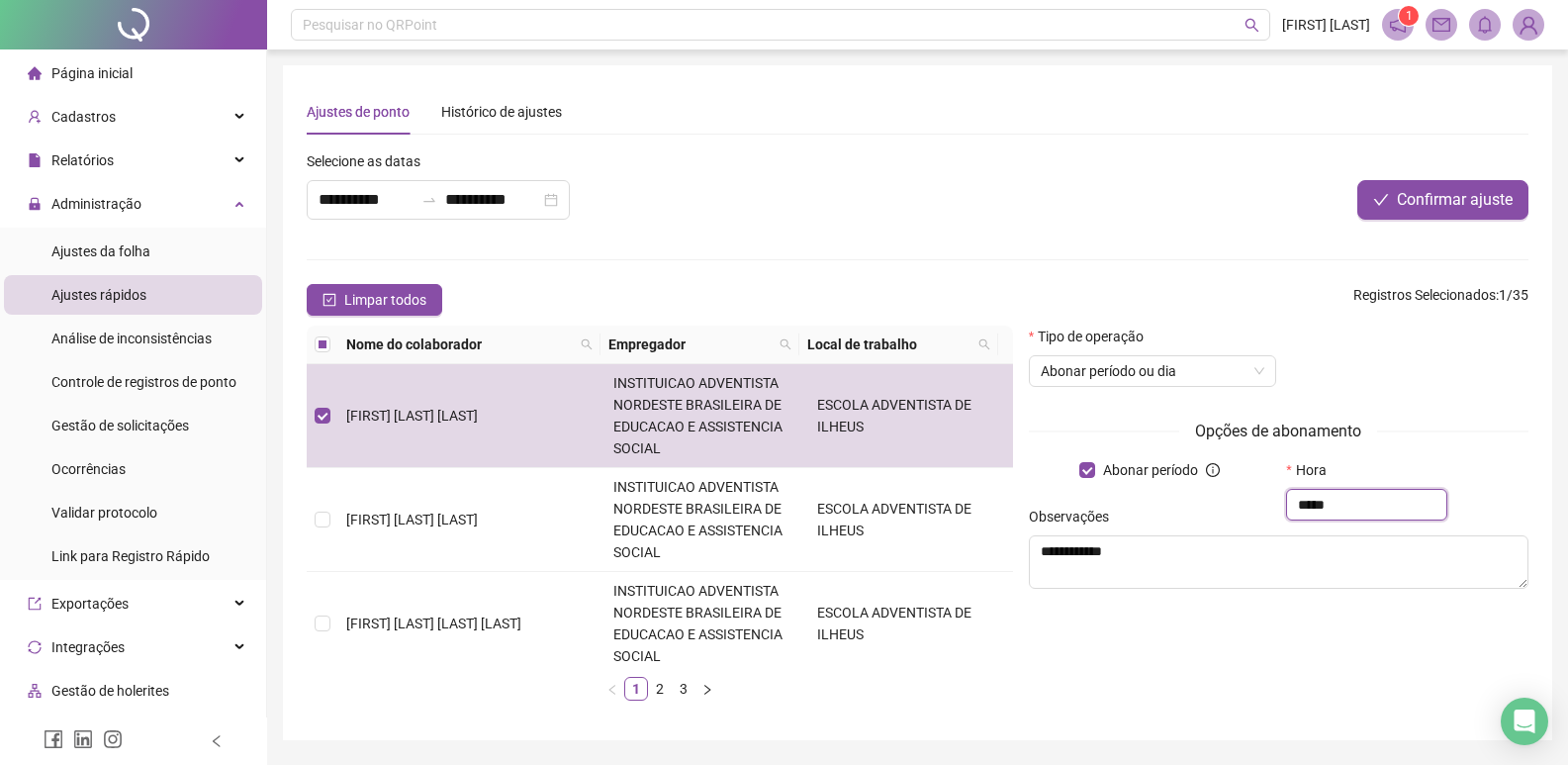 click on "*****" at bounding box center (1366, 505) 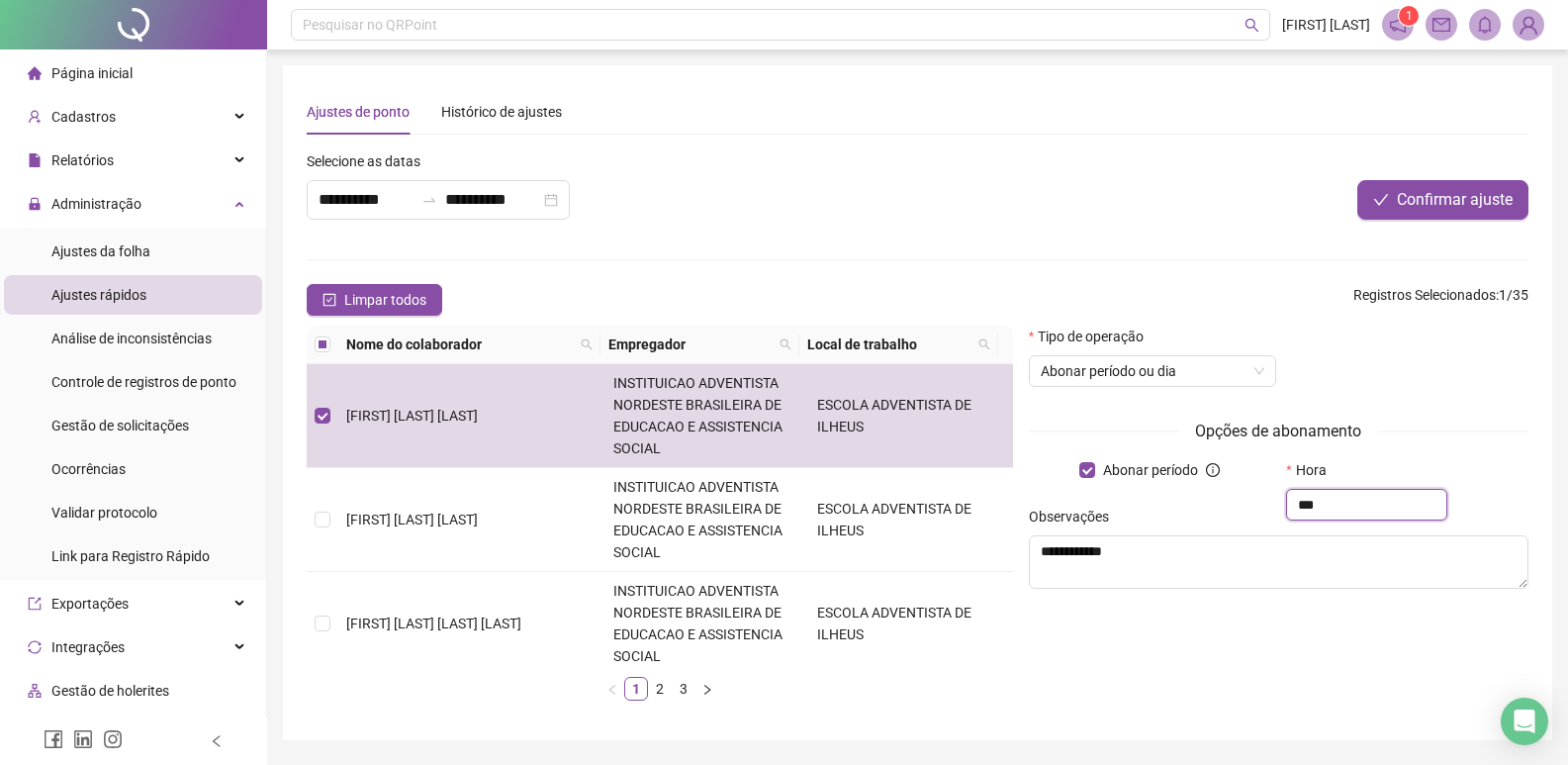 type on "*" 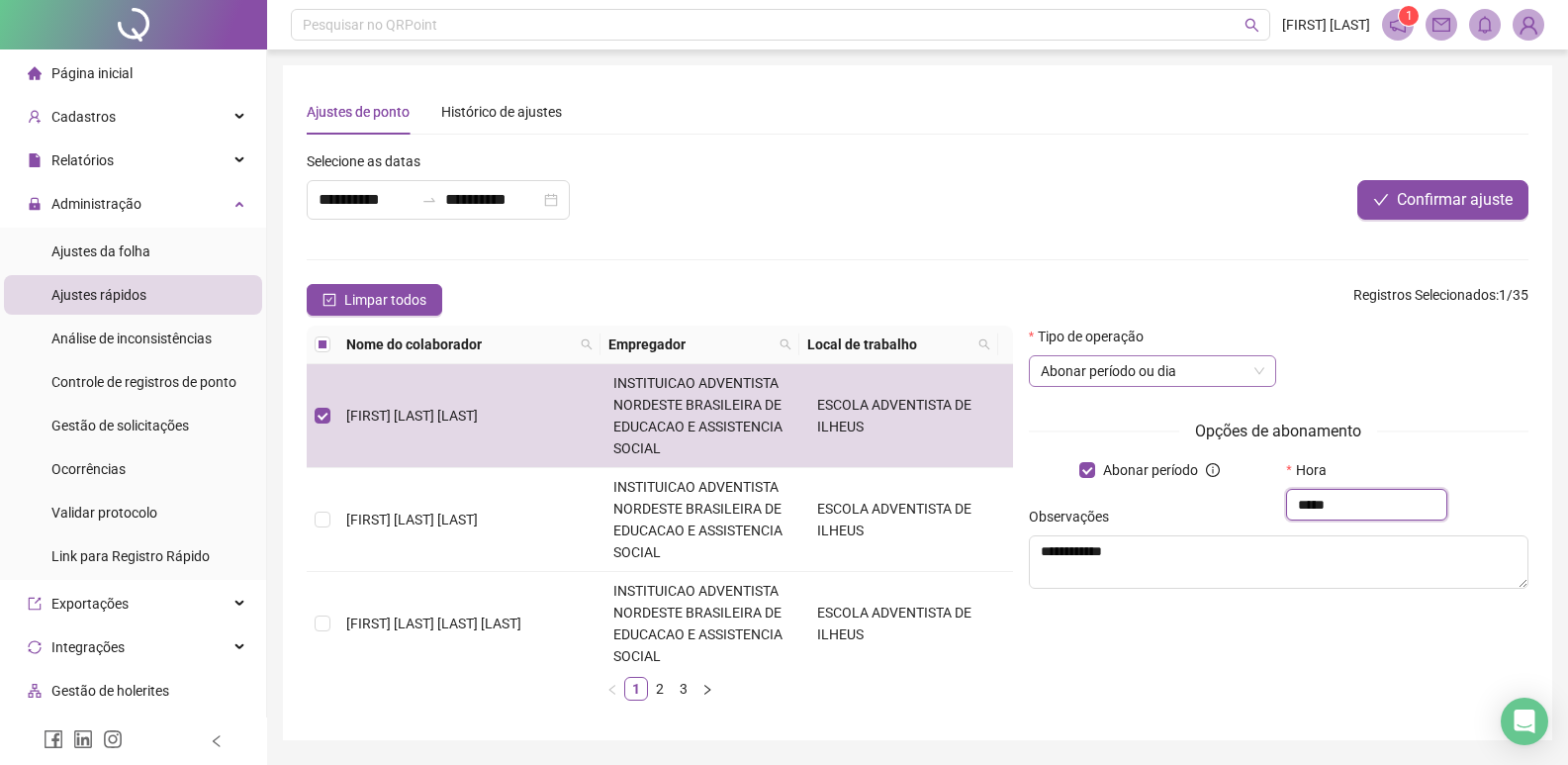 click on "Abonar período ou dia" at bounding box center (1153, 371) 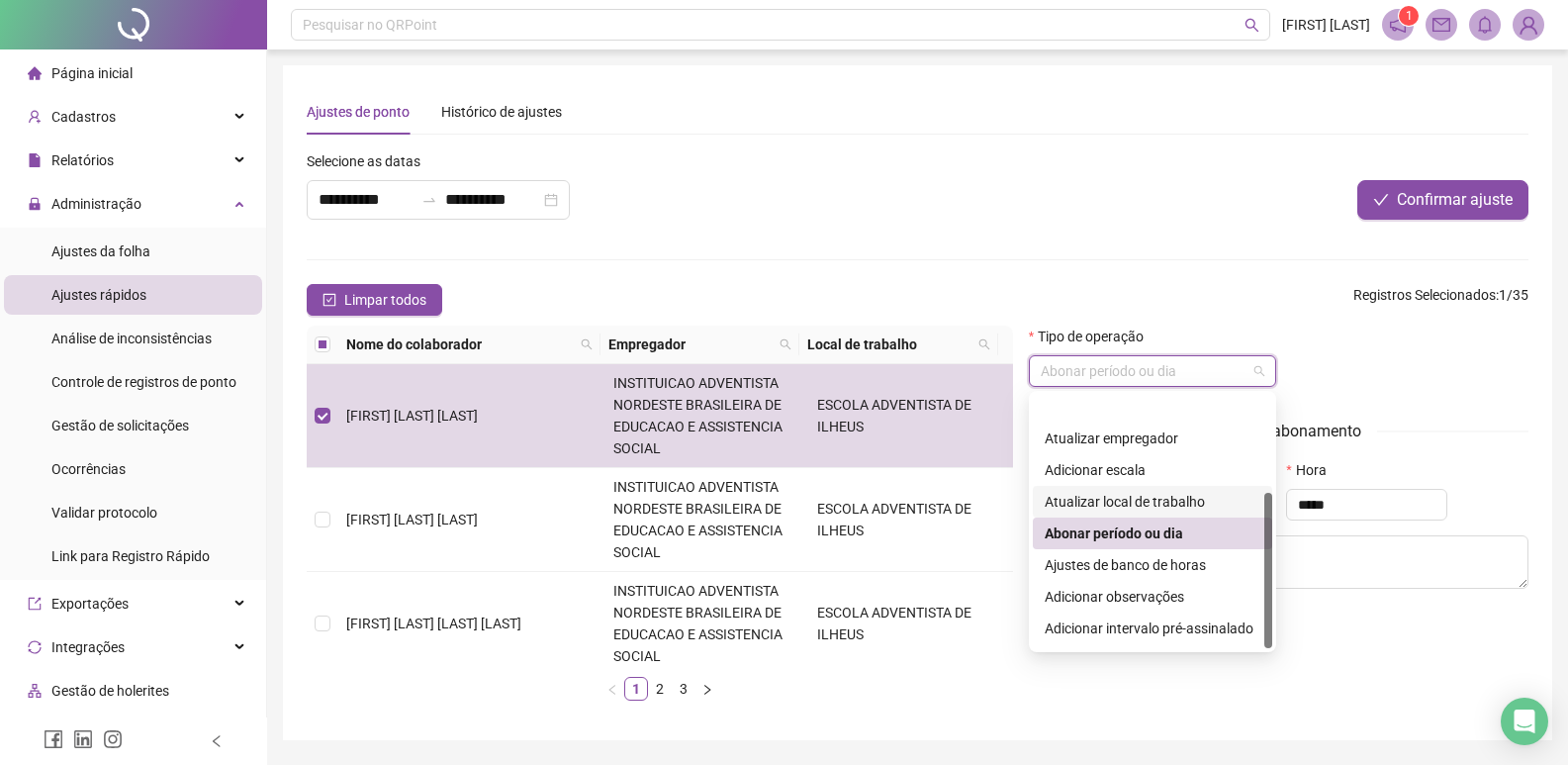 scroll, scrollTop: 158, scrollLeft: 0, axis: vertical 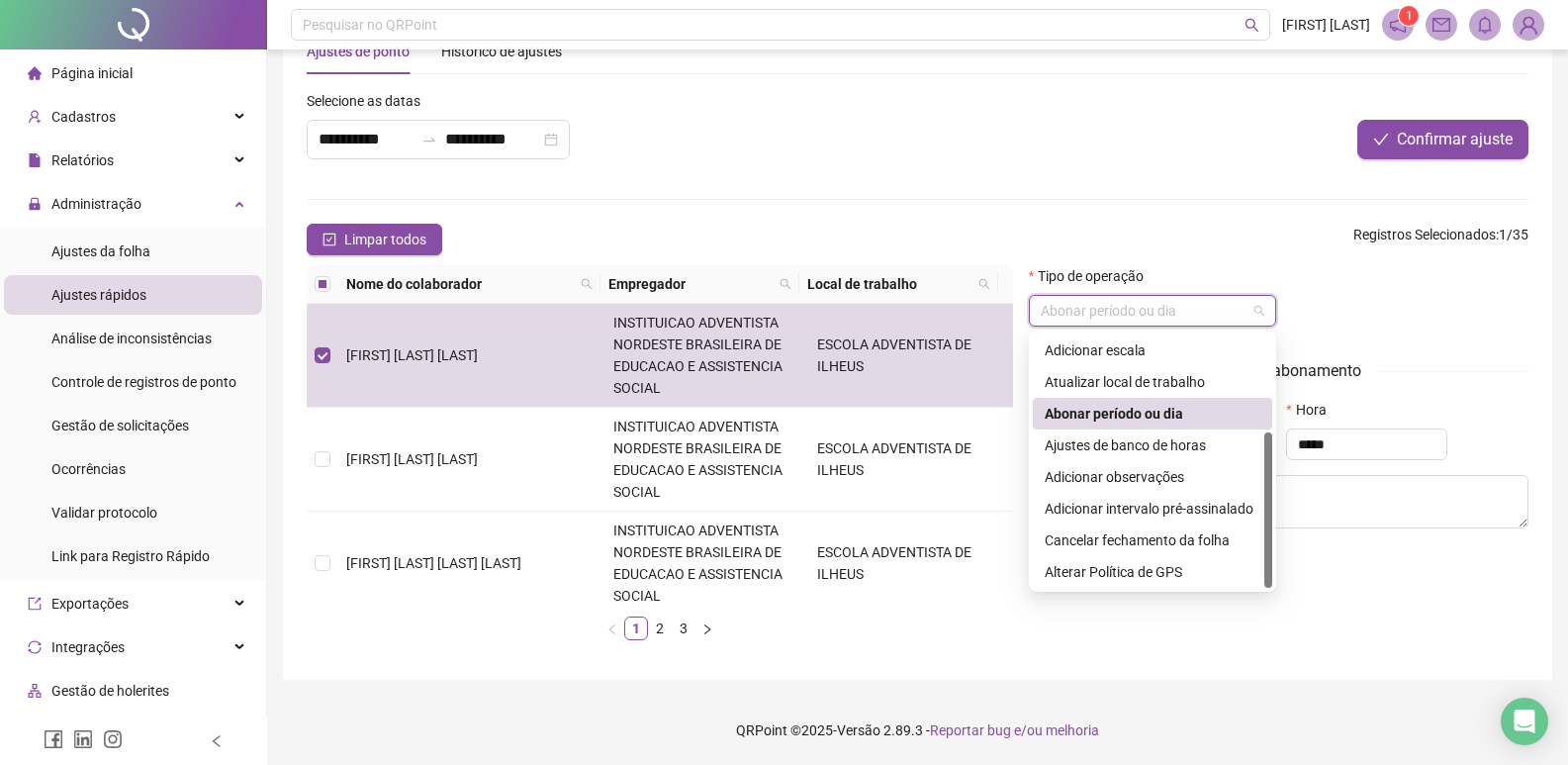 click on "Abonar período ou dia" at bounding box center [1153, 414] 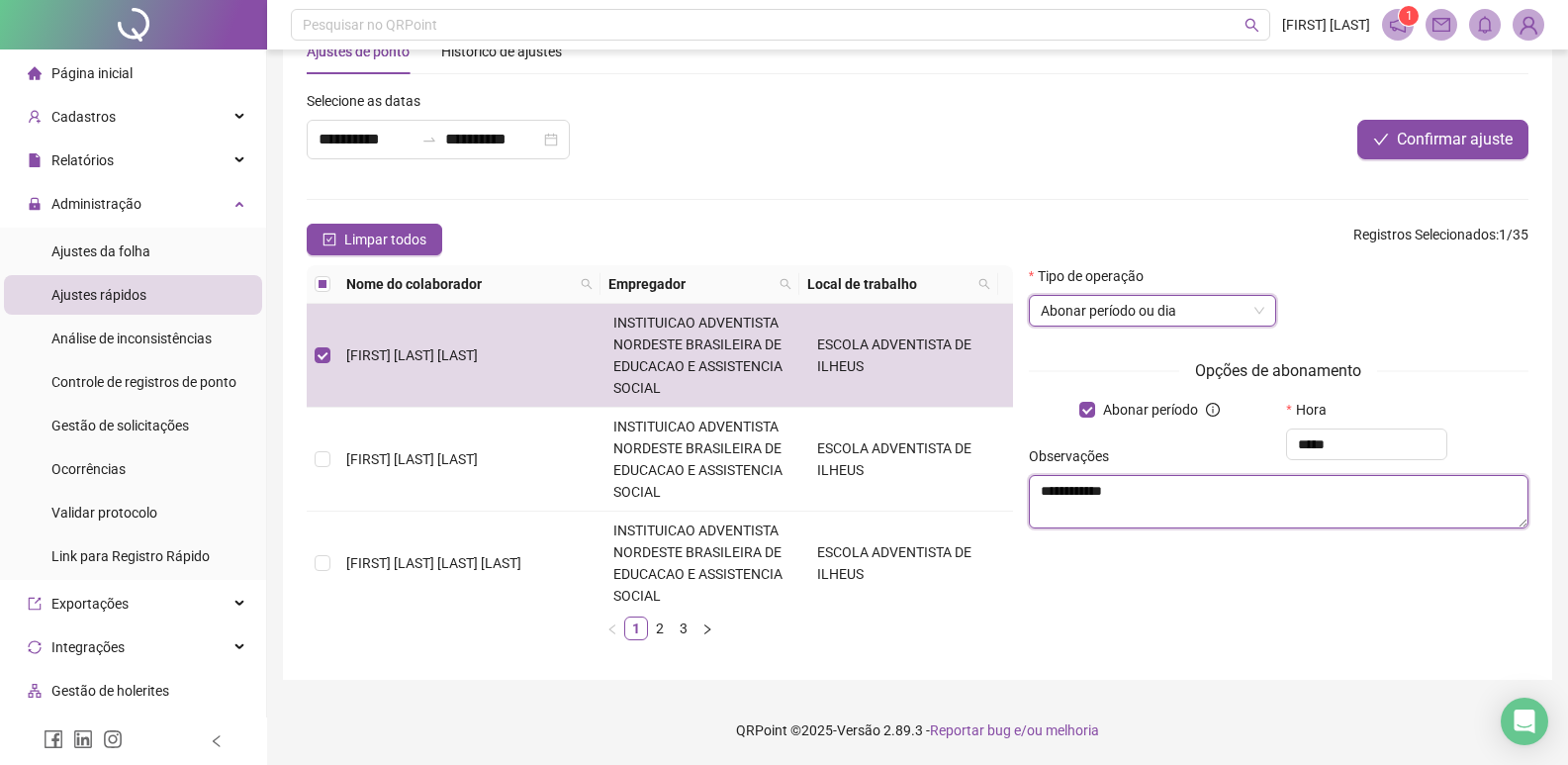 click on "**********" at bounding box center (1278, 502) 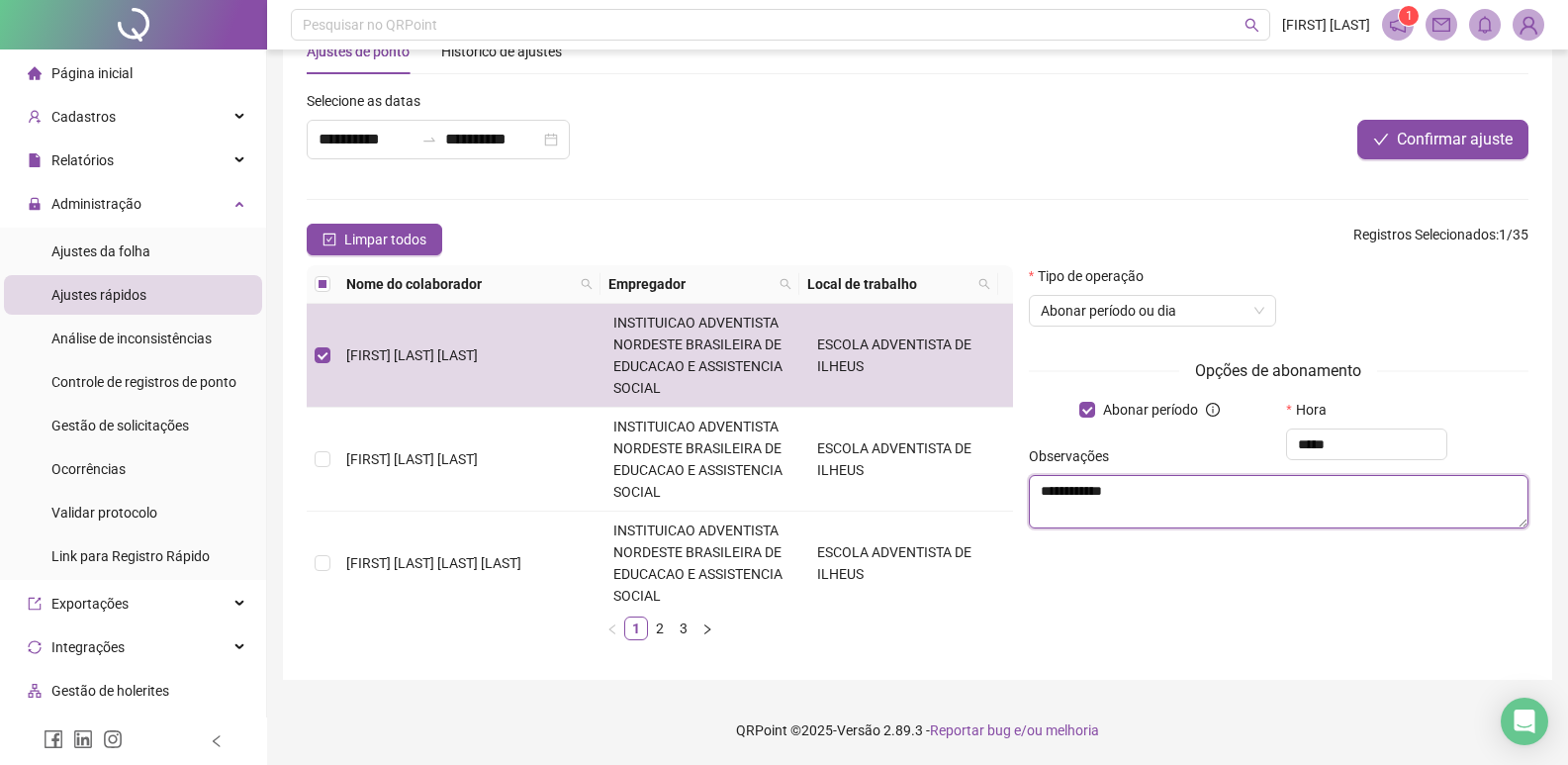 click on "**********" at bounding box center [1278, 502] 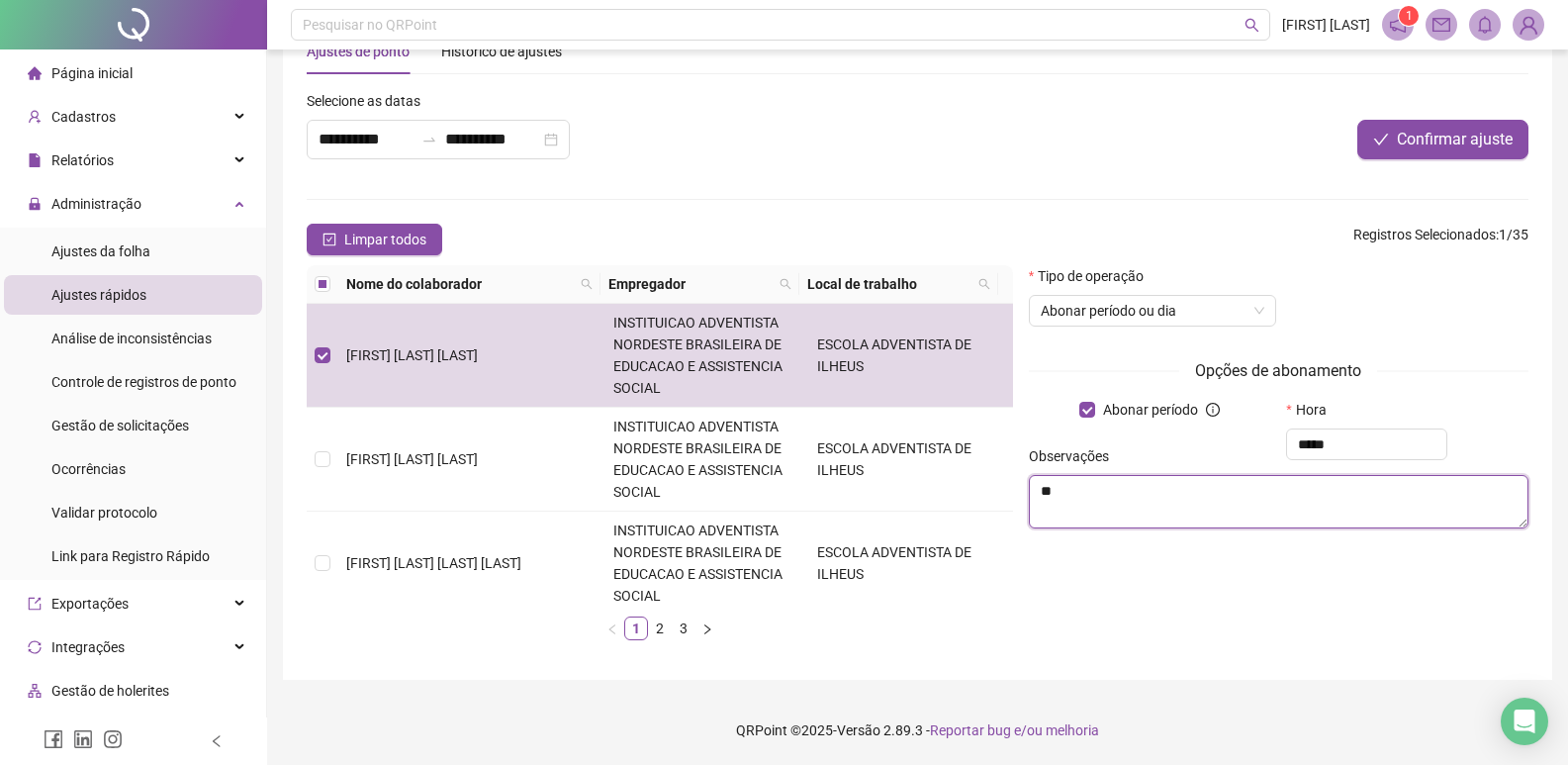type on "*" 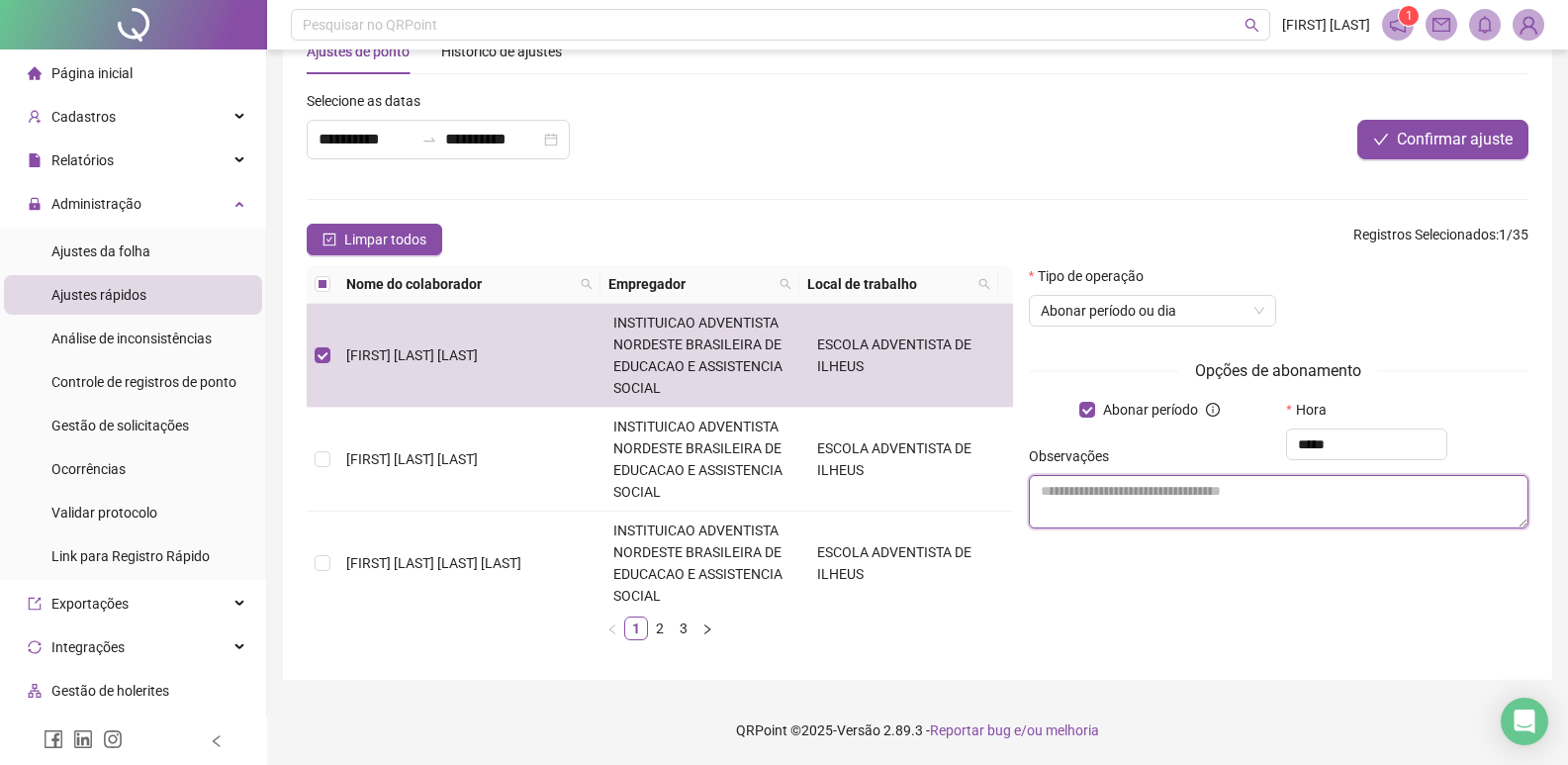 type on "*" 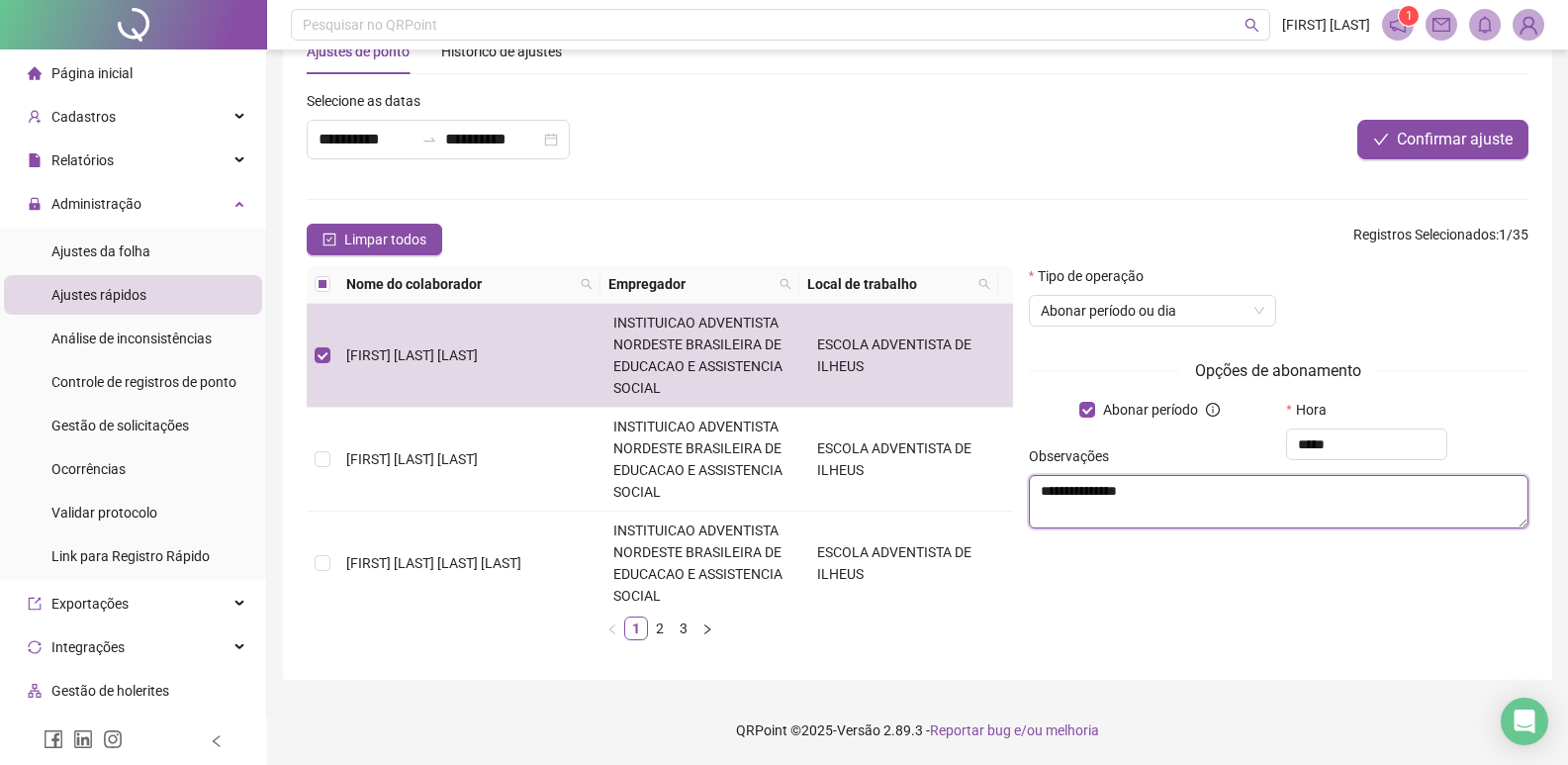 click on "**********" at bounding box center [1278, 502] 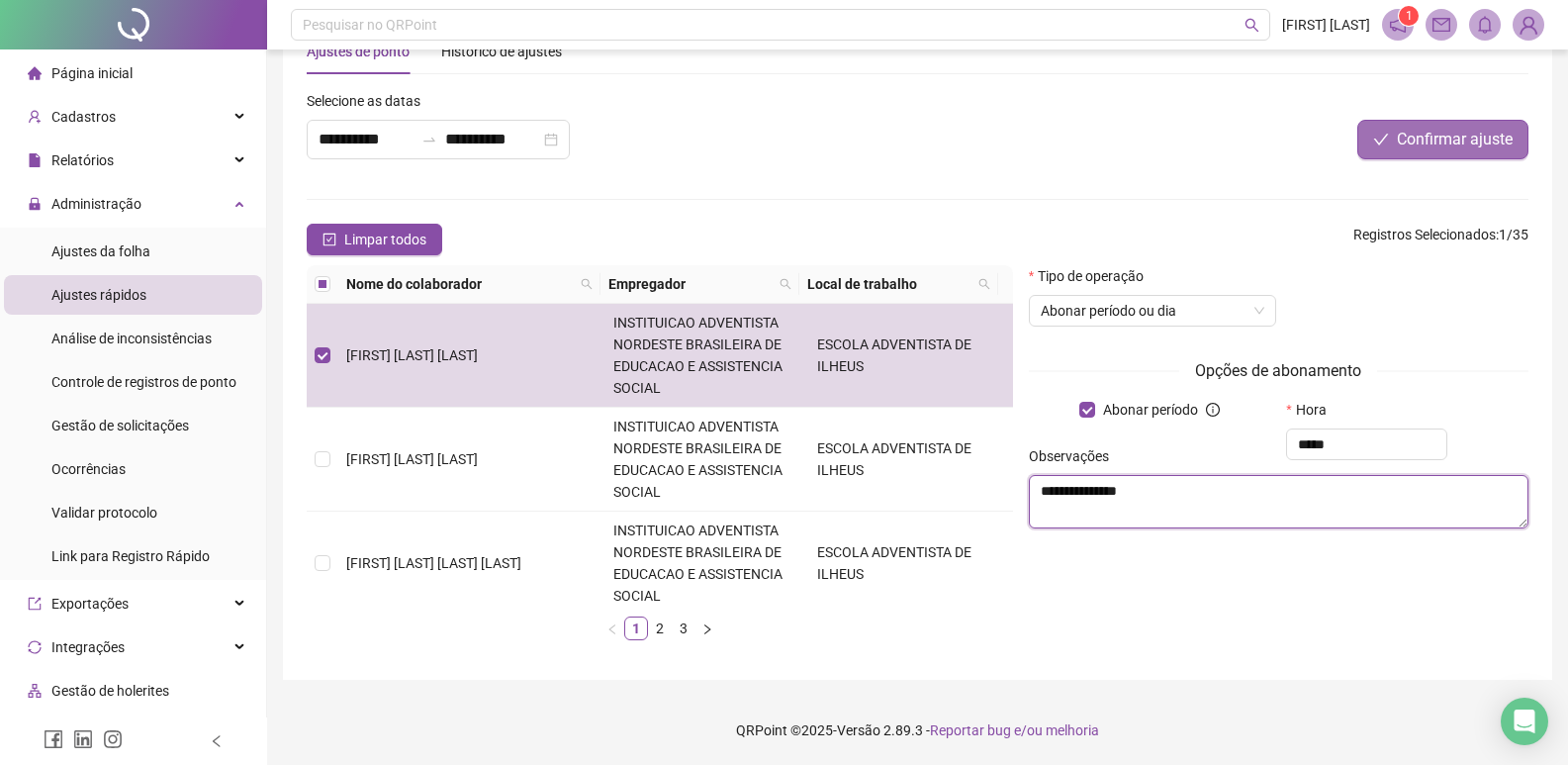 type on "**********" 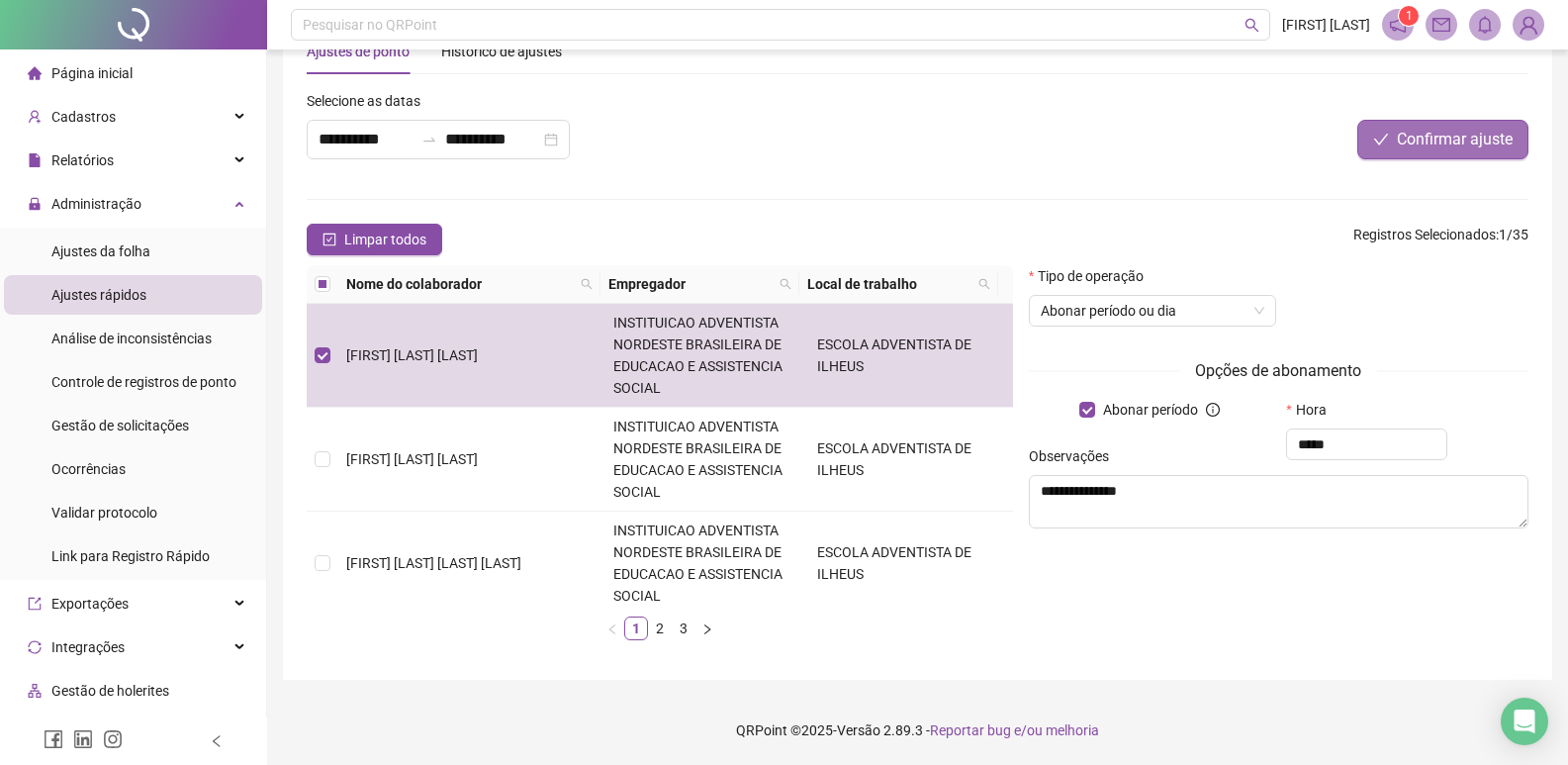 click on "Confirmar ajuste" at bounding box center [1454, 140] 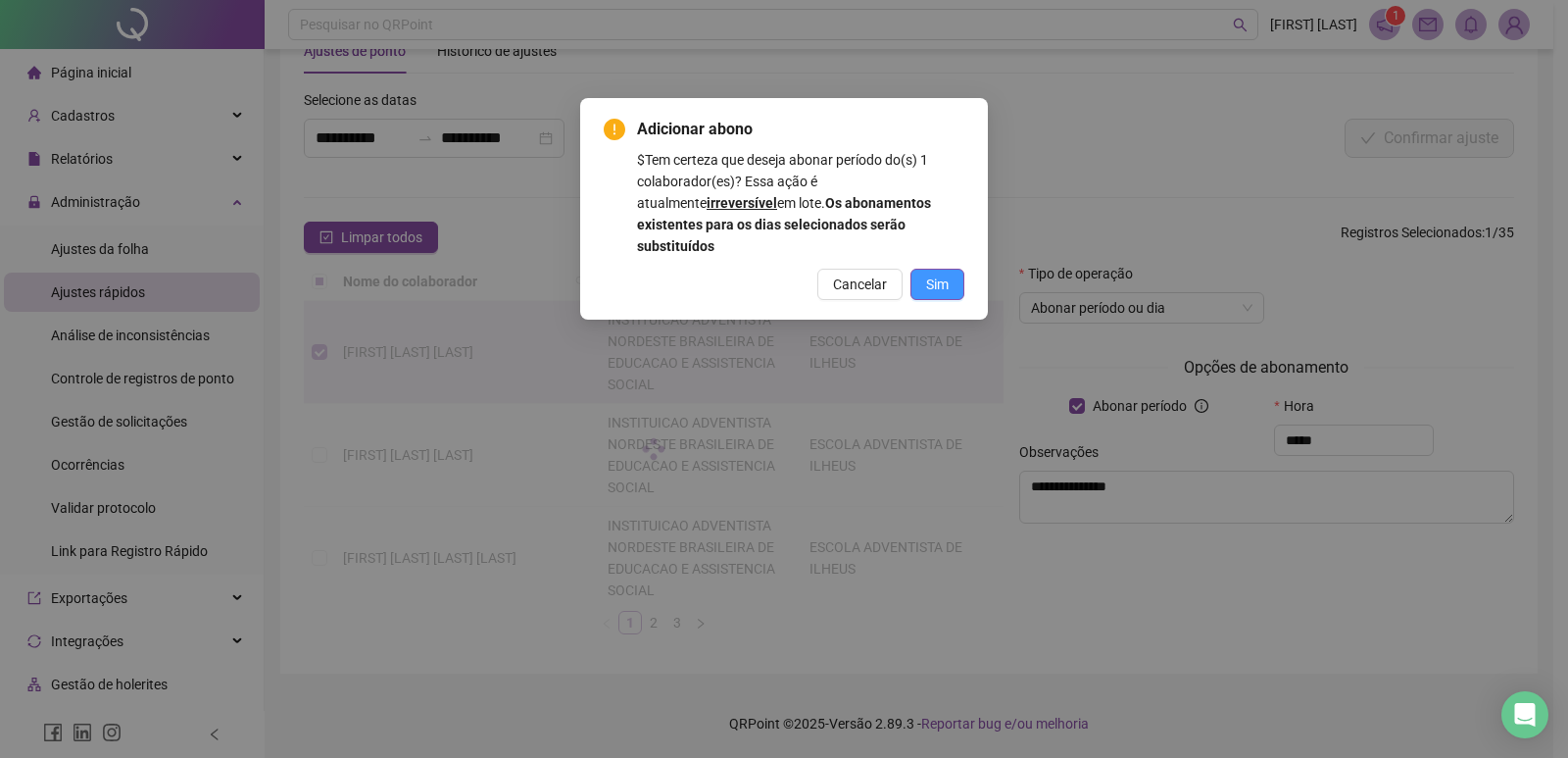 click on "Sim" at bounding box center (937, 284) 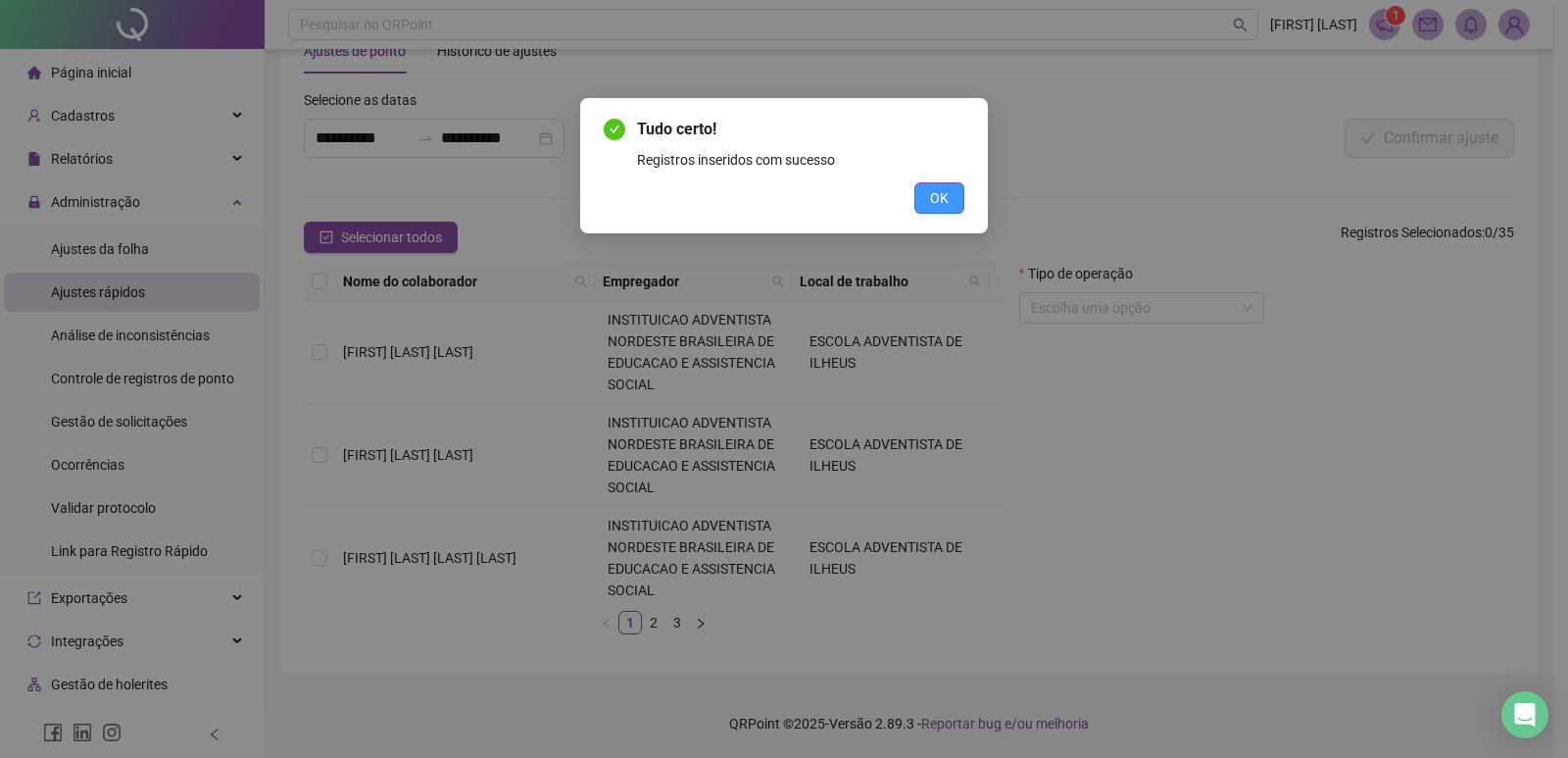 click on "OK" at bounding box center [939, 198] 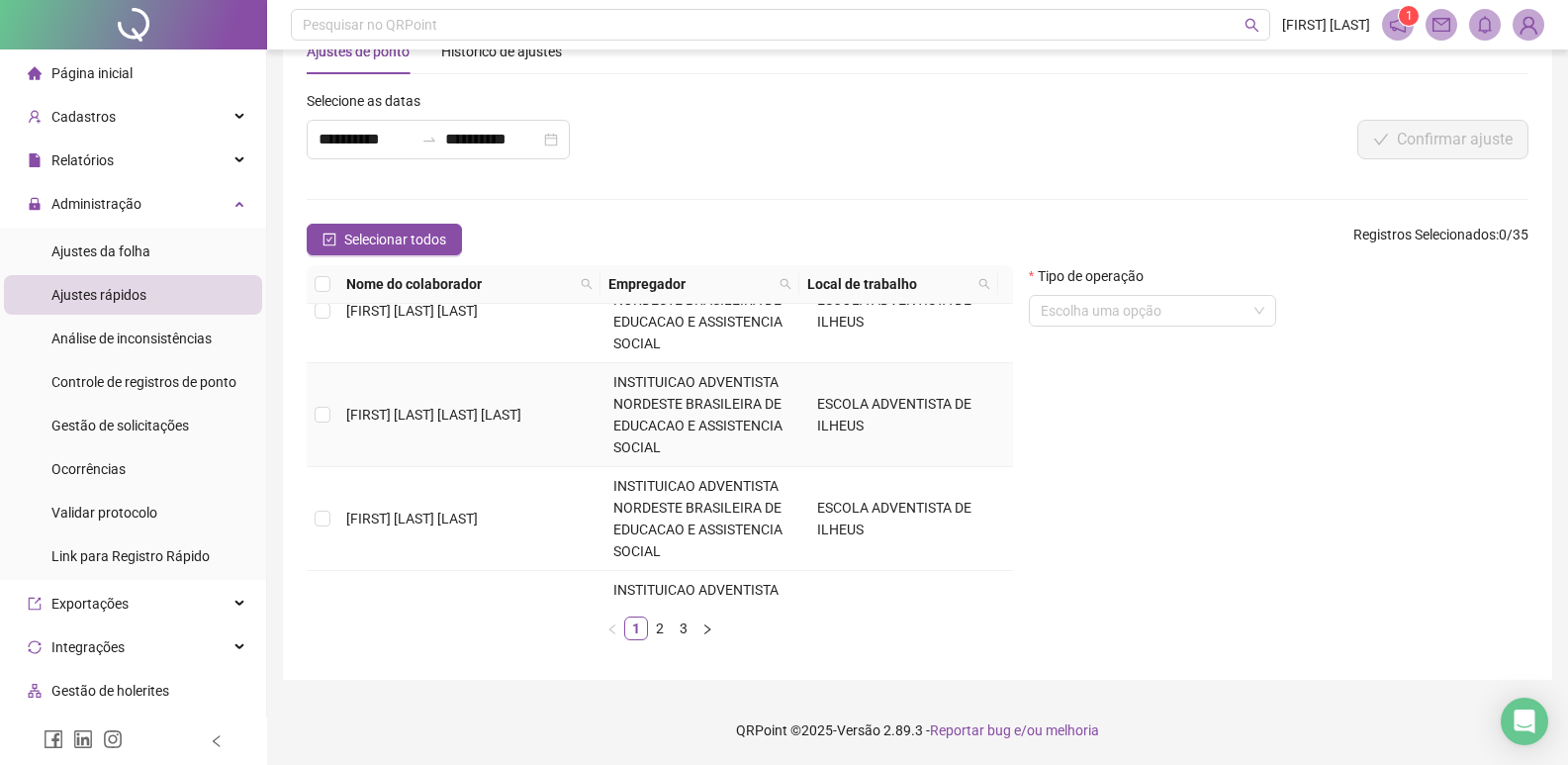 scroll, scrollTop: 1262, scrollLeft: 0, axis: vertical 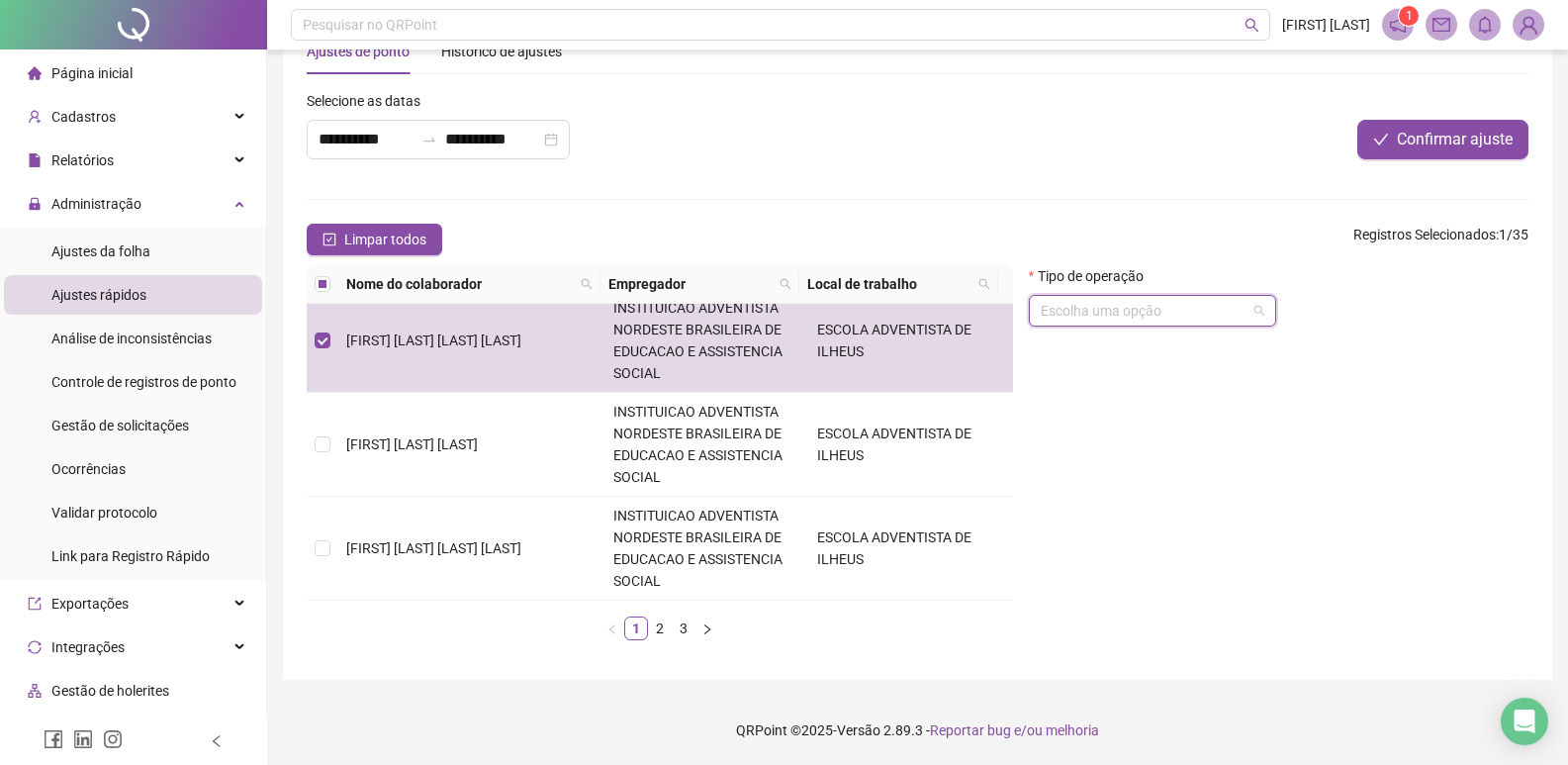 click at bounding box center (1144, 311) 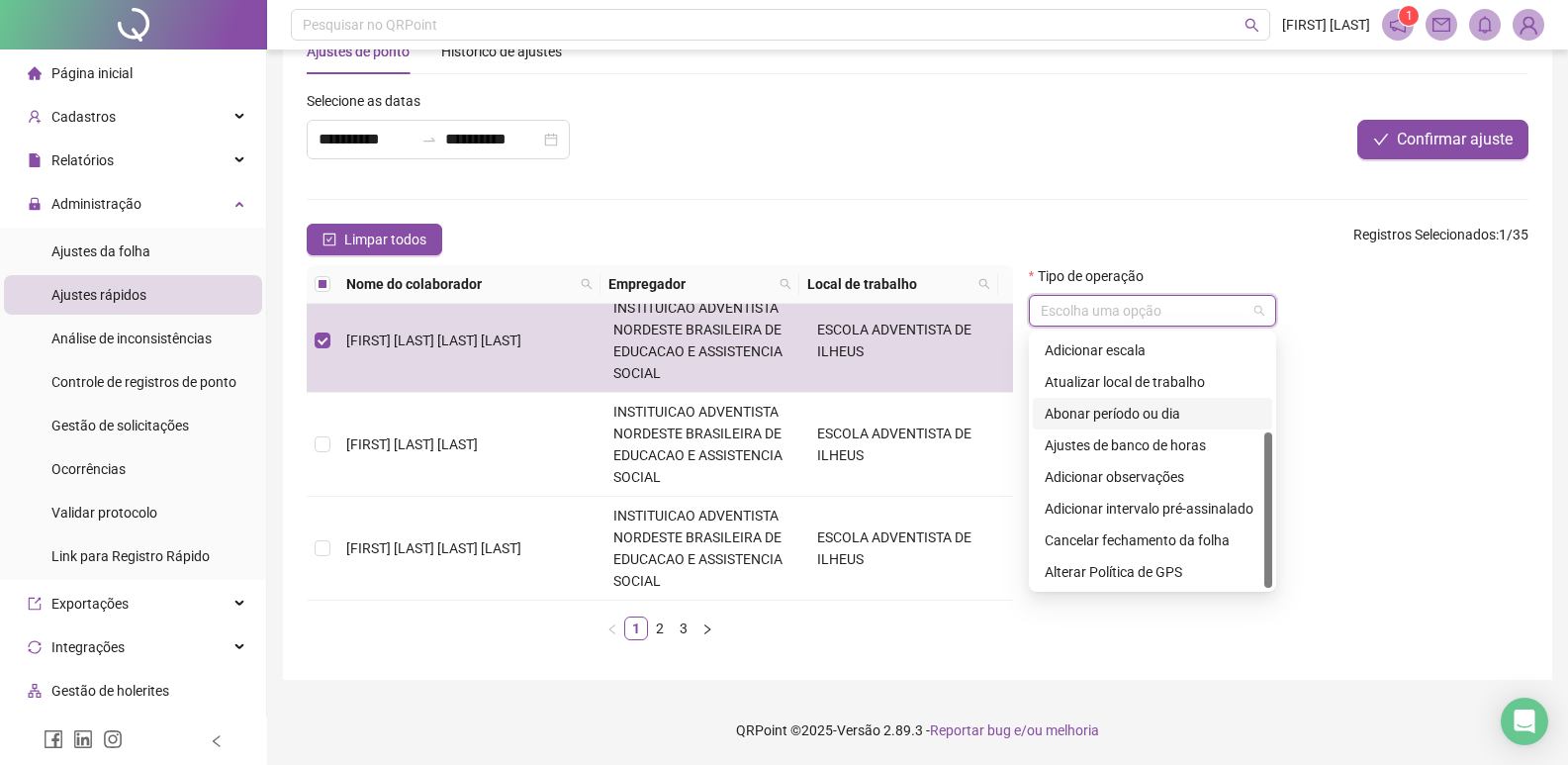 click on "Abonar período ou dia" at bounding box center (1153, 414) 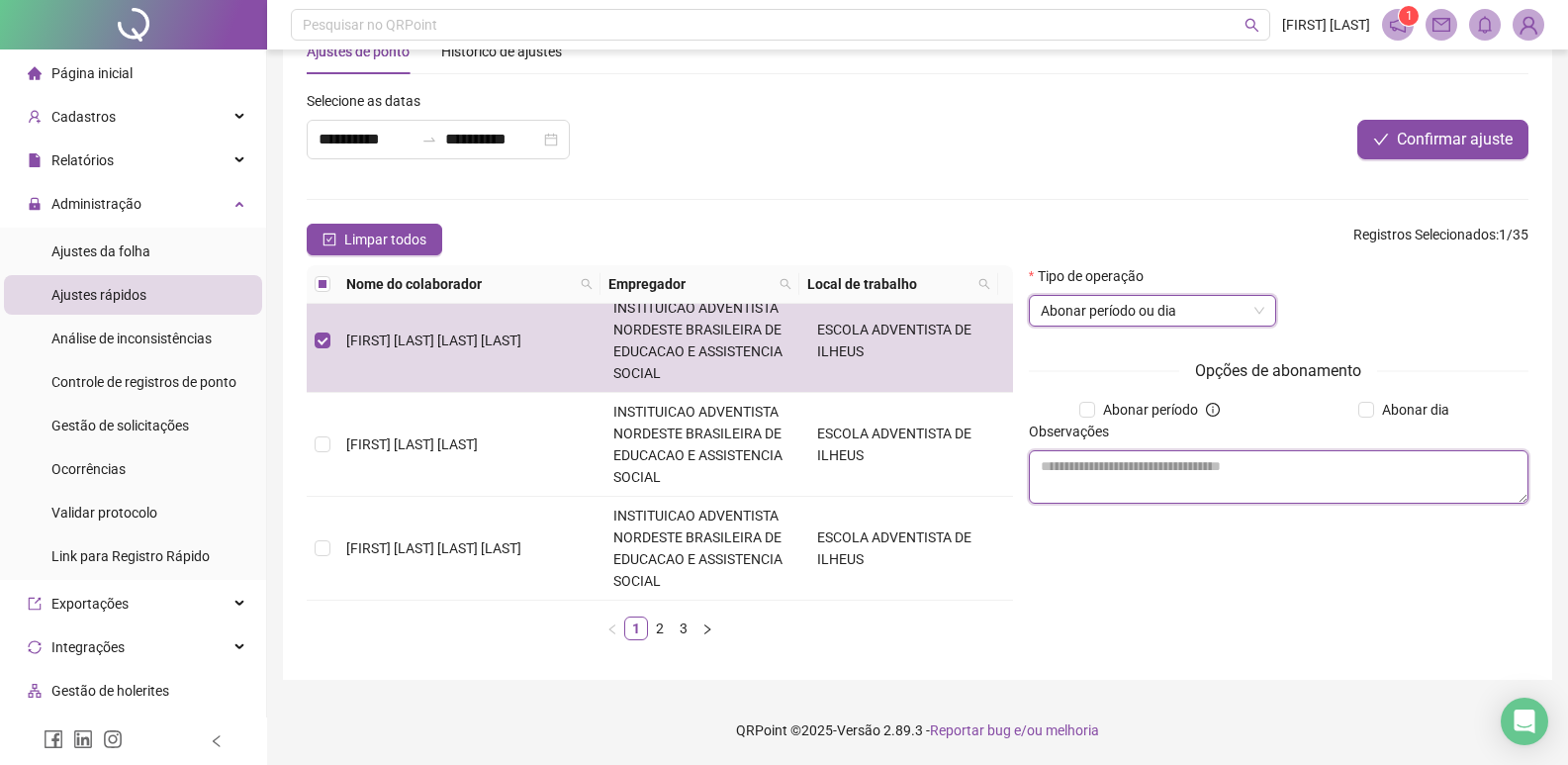 click at bounding box center [1278, 477] 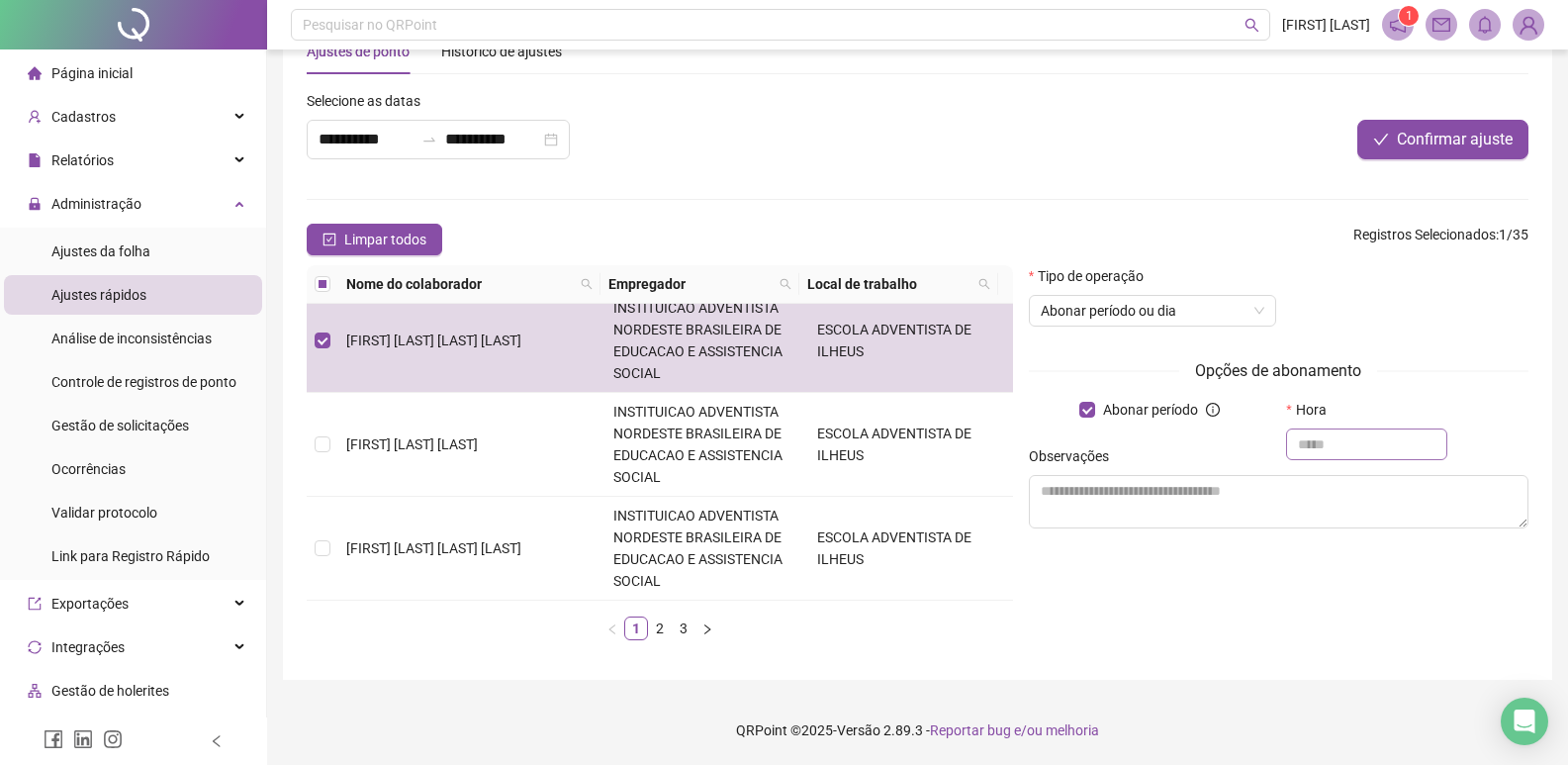 click at bounding box center [1366, 444] 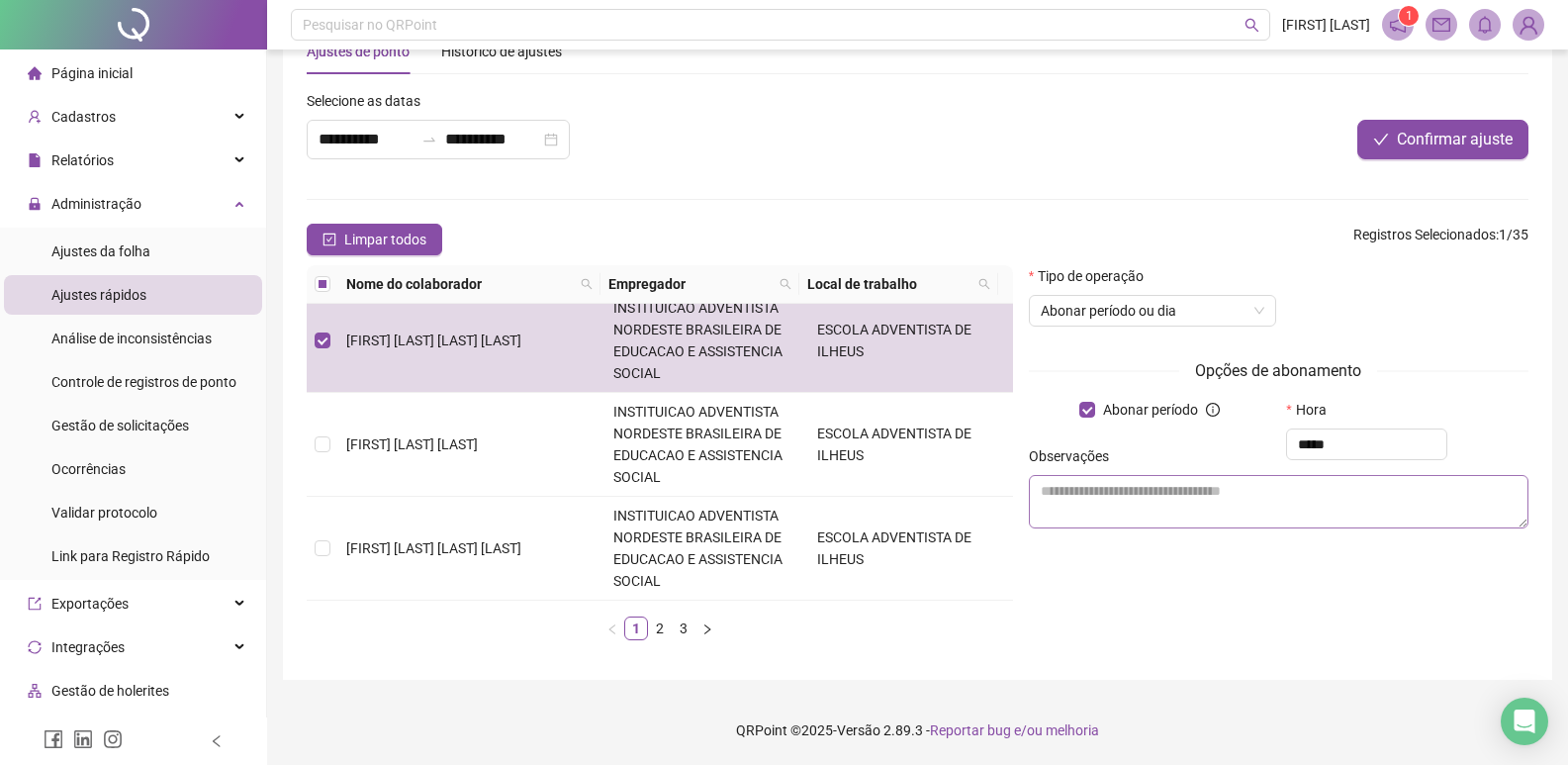type on "*****" 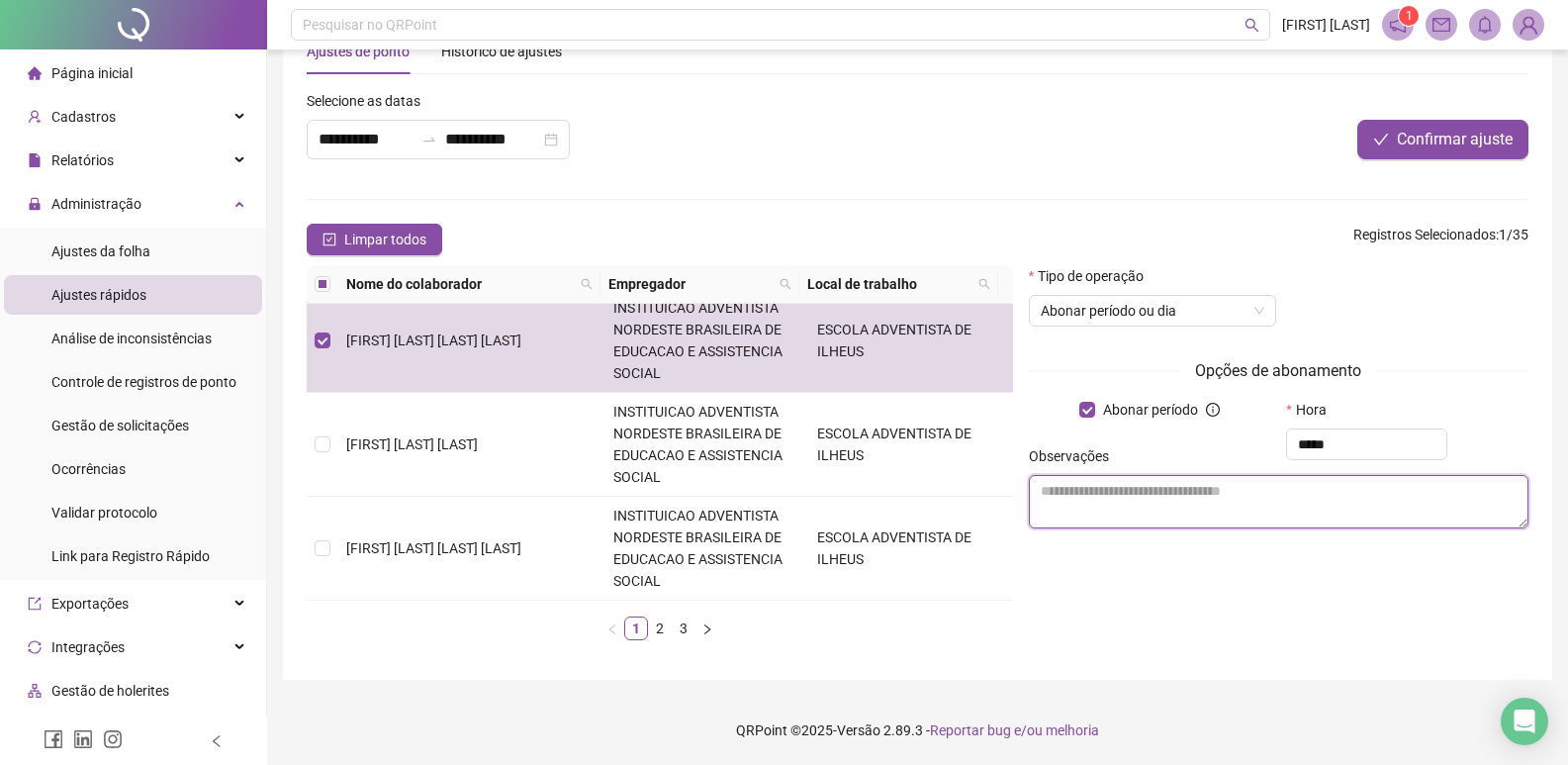 click at bounding box center [1278, 502] 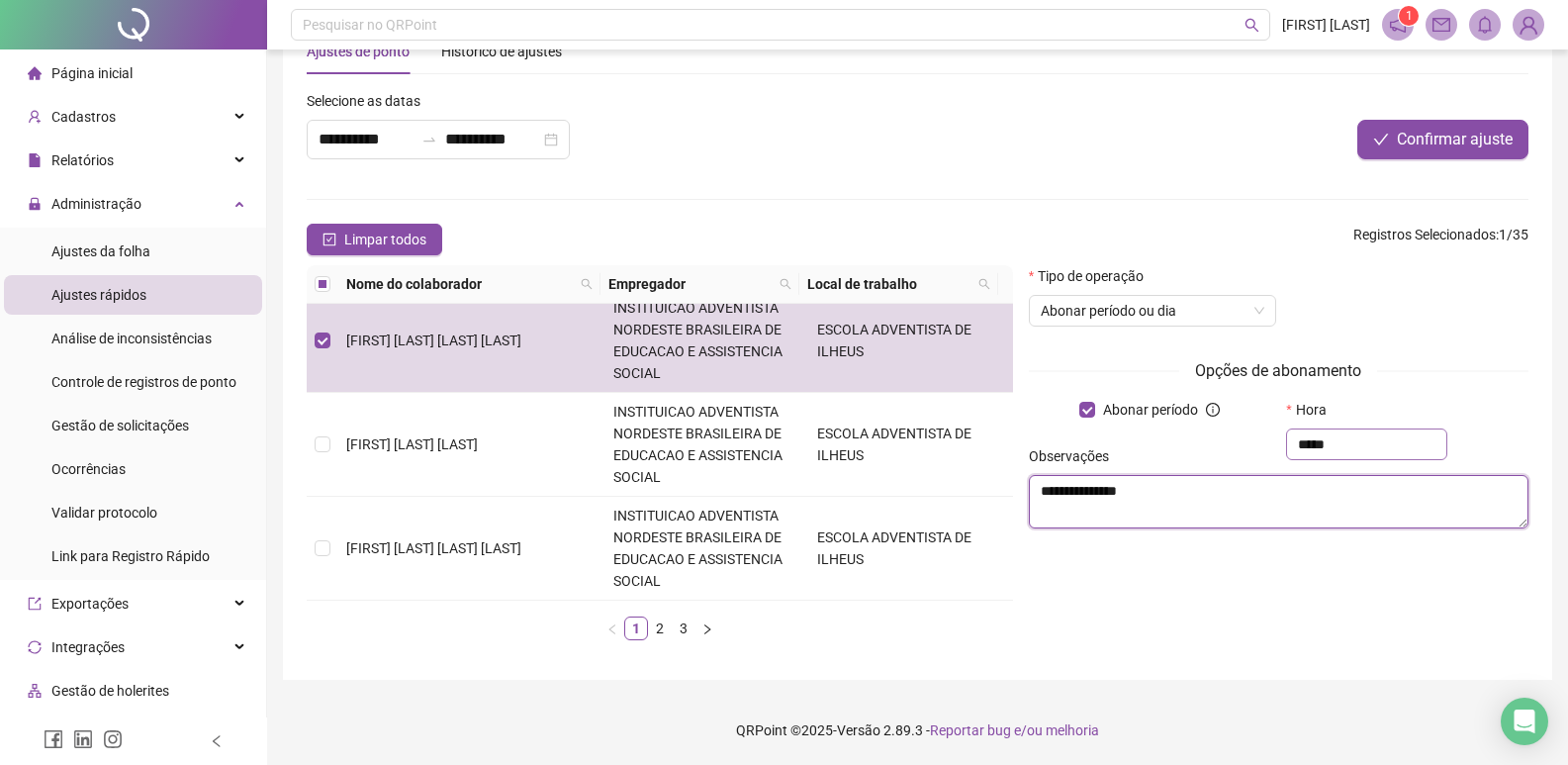 type on "**********" 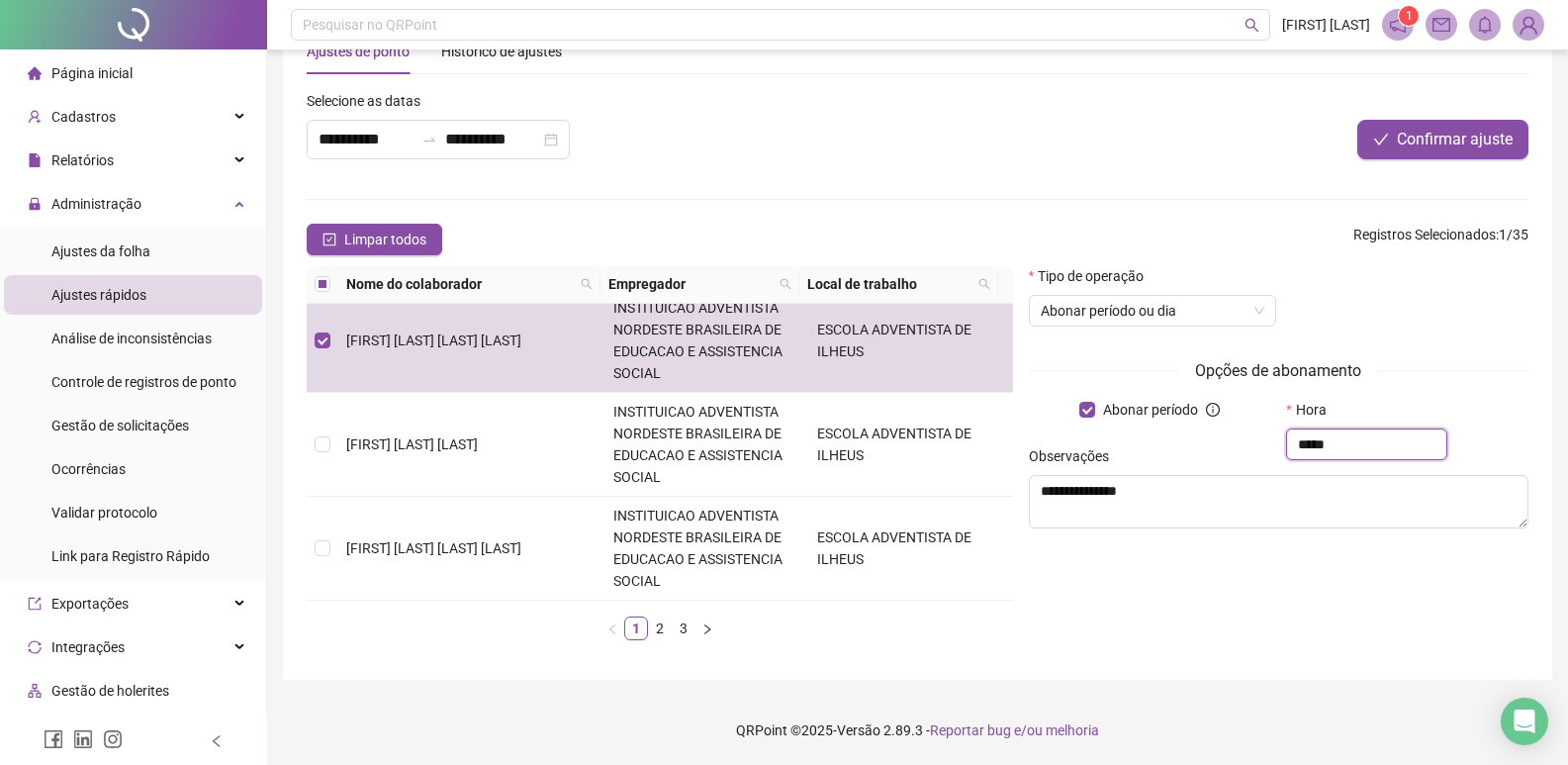 click on "*****" at bounding box center [1366, 444] 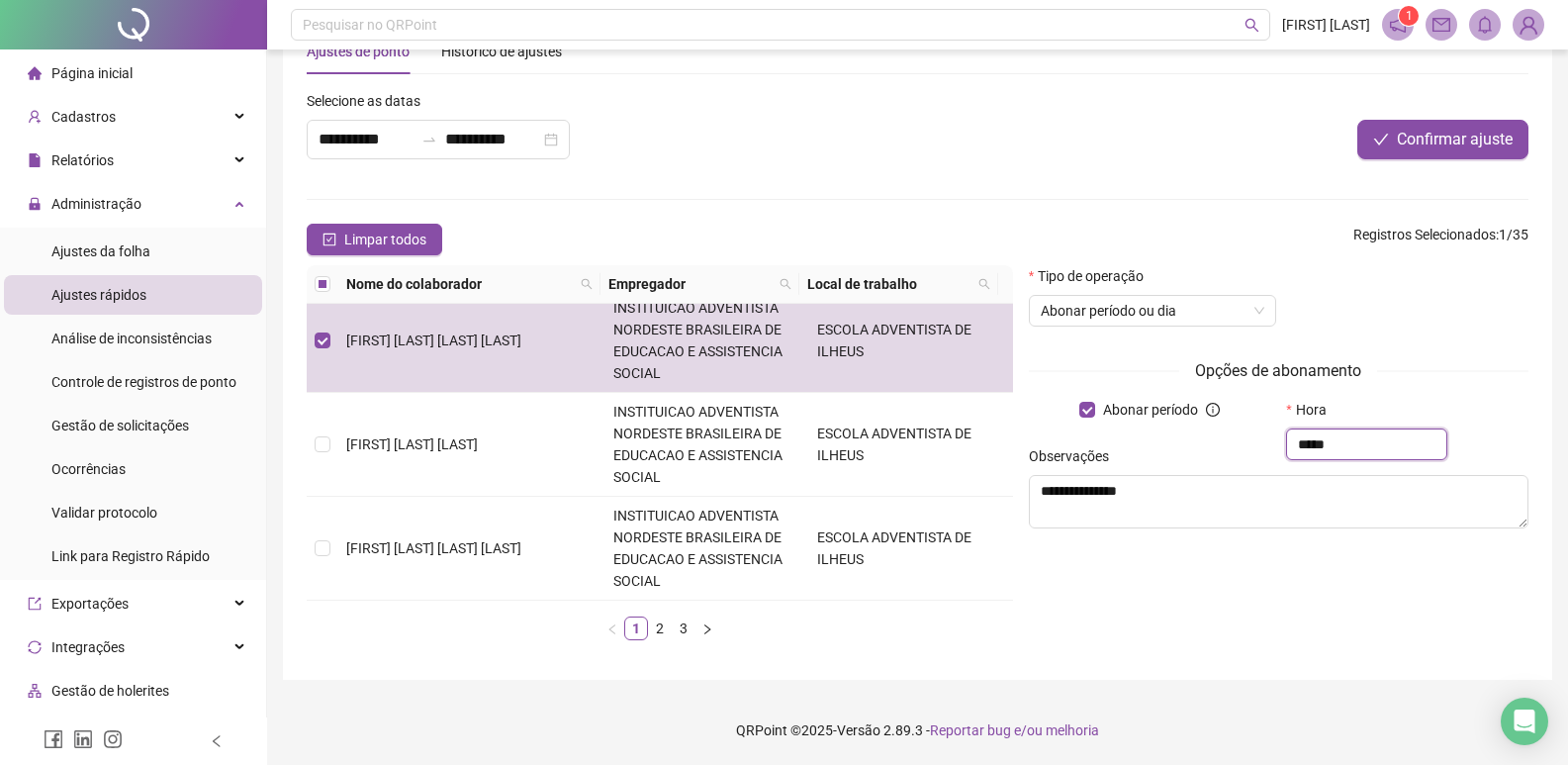 click on "*****" at bounding box center (1366, 444) 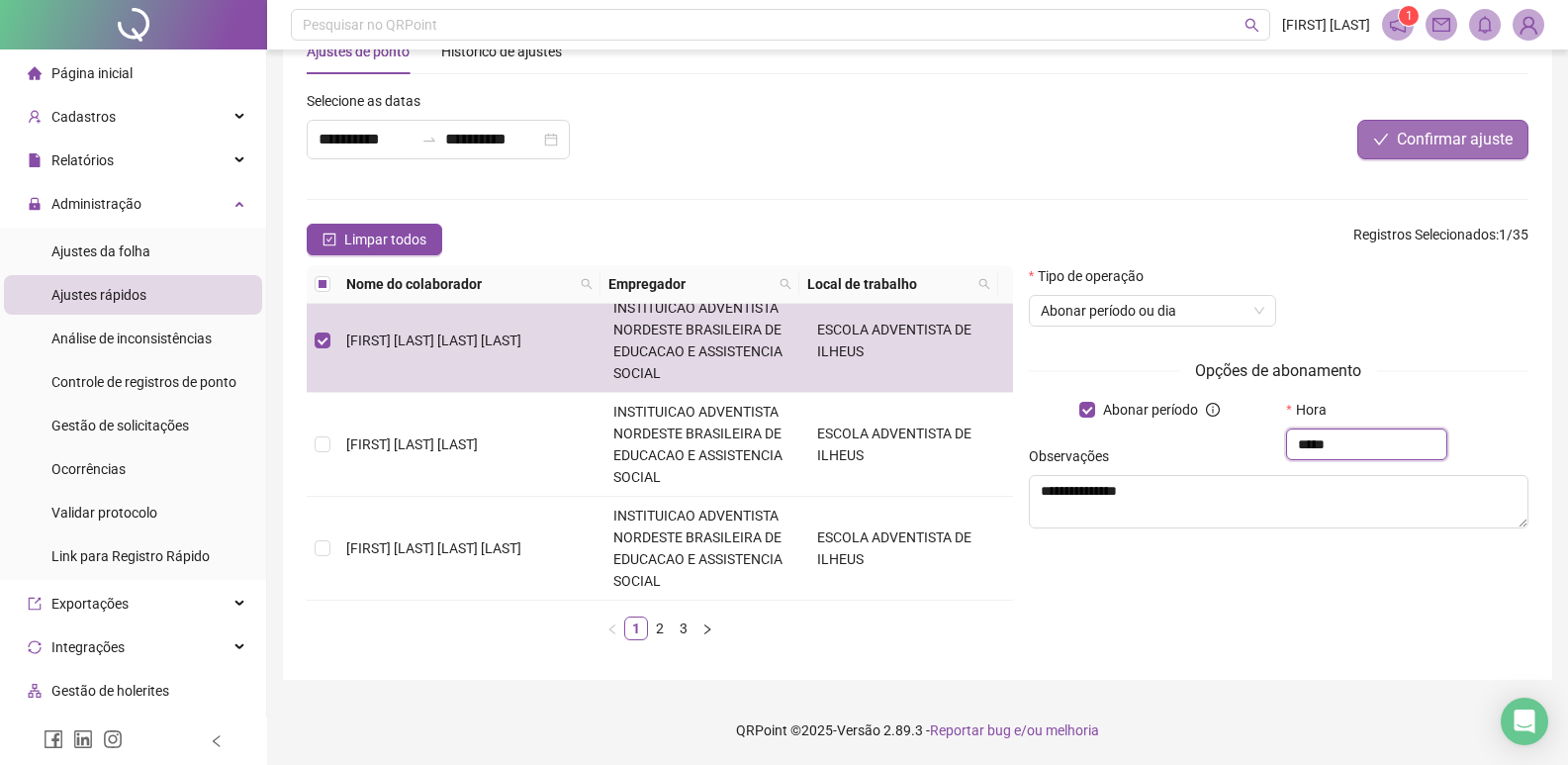 type on "*****" 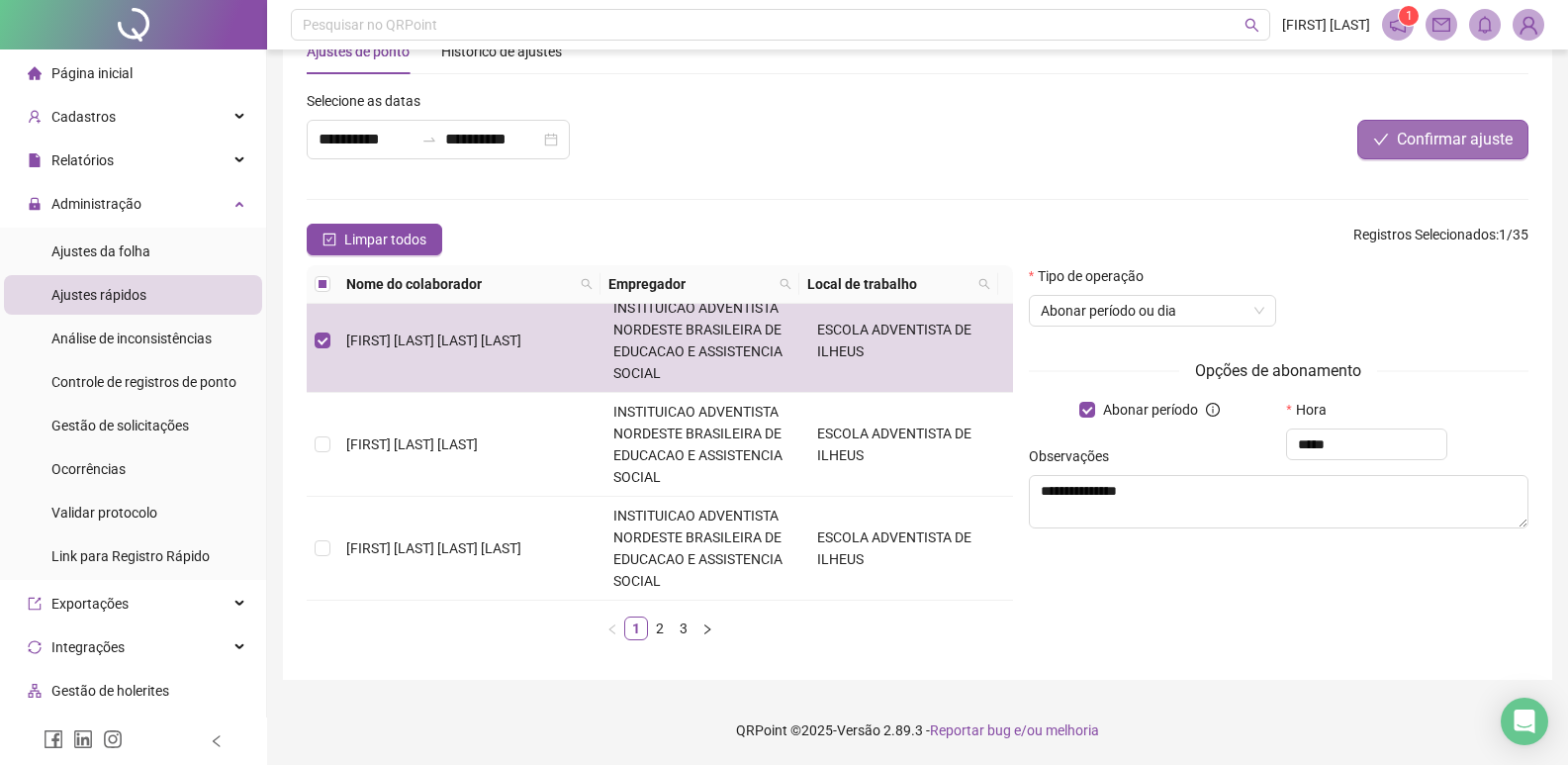 click on "Confirmar ajuste" at bounding box center [1454, 140] 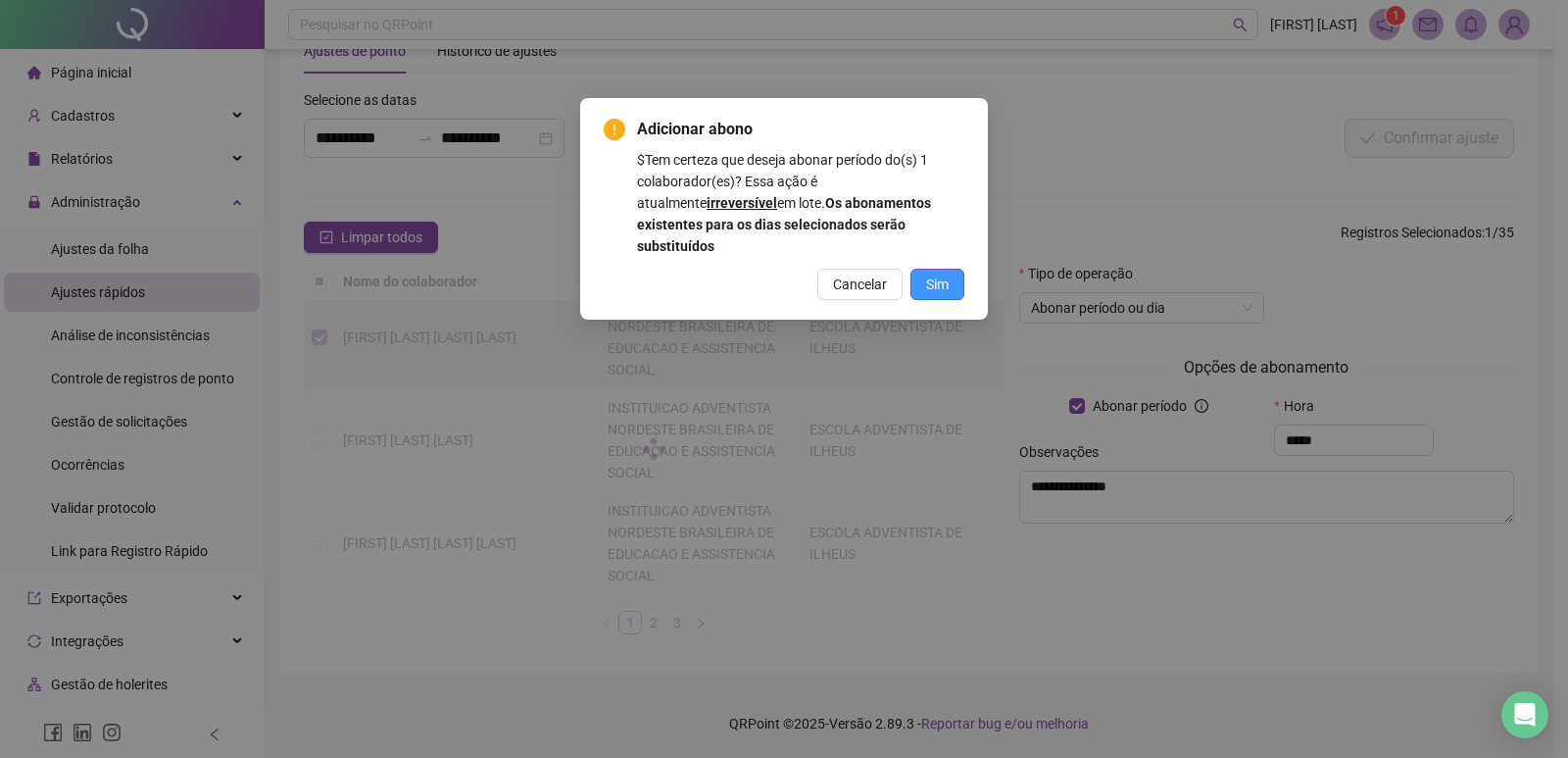 click on "Sim" at bounding box center (937, 284) 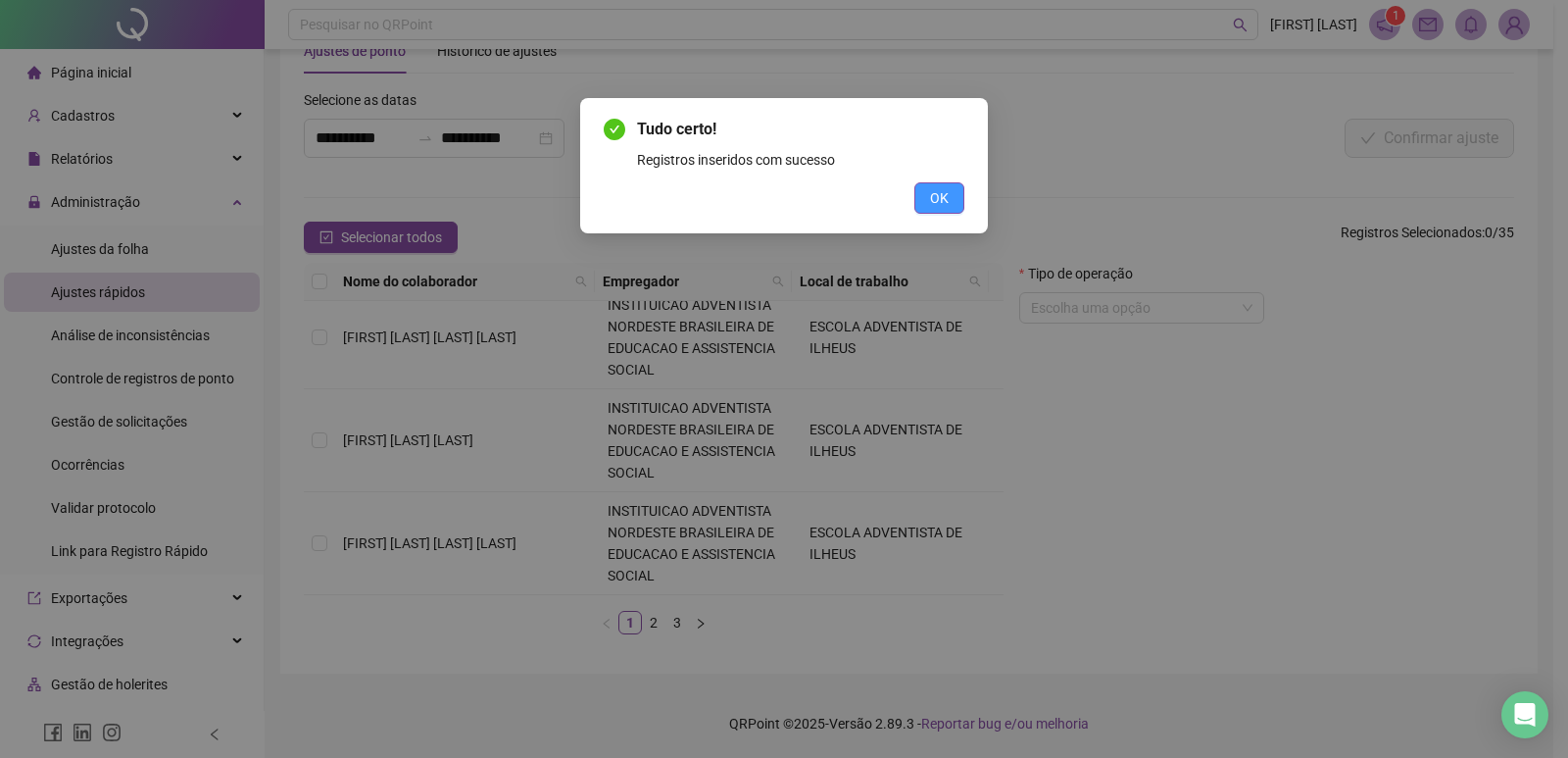 click on "OK" at bounding box center [939, 198] 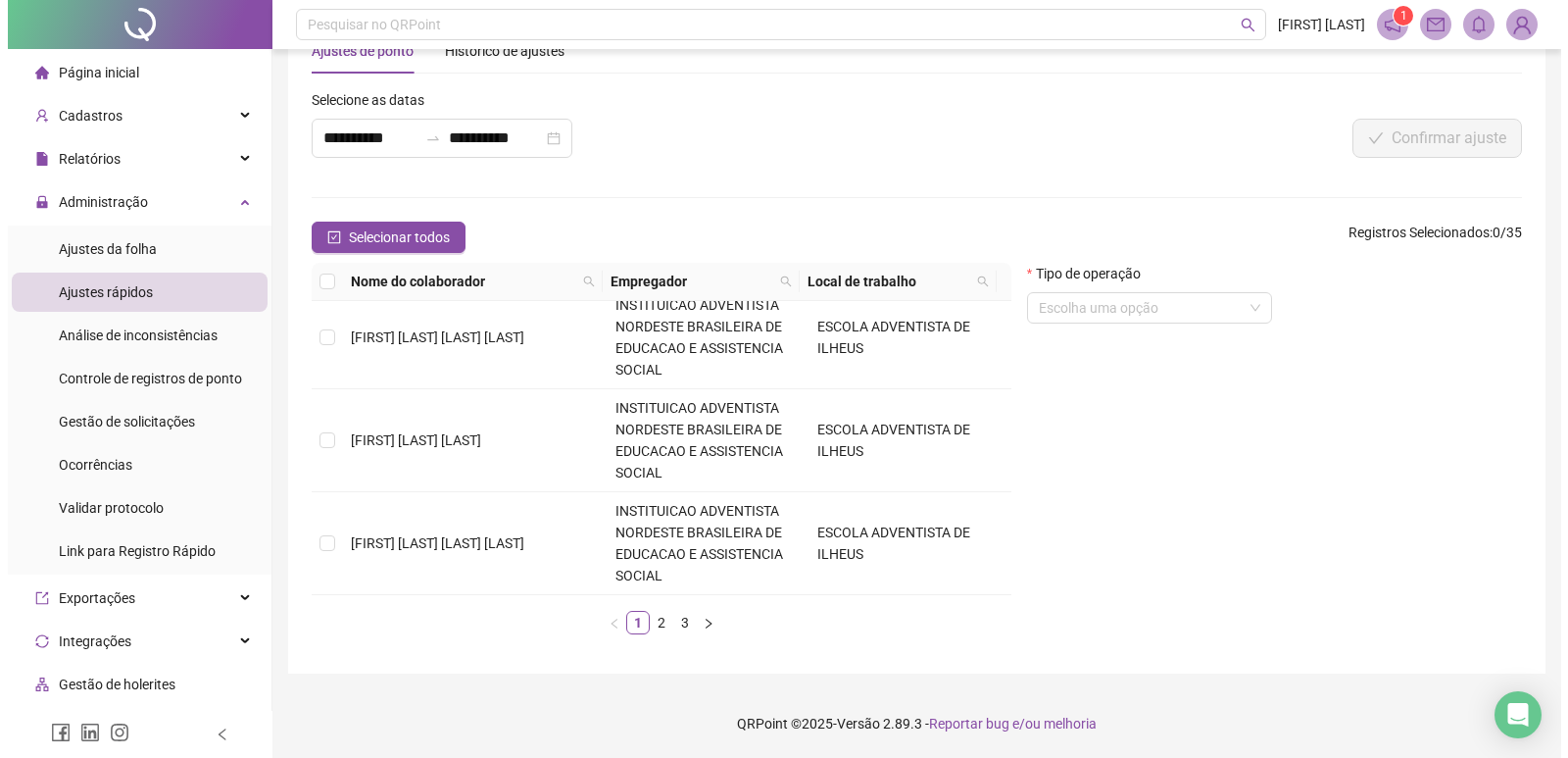 scroll, scrollTop: 0, scrollLeft: 0, axis: both 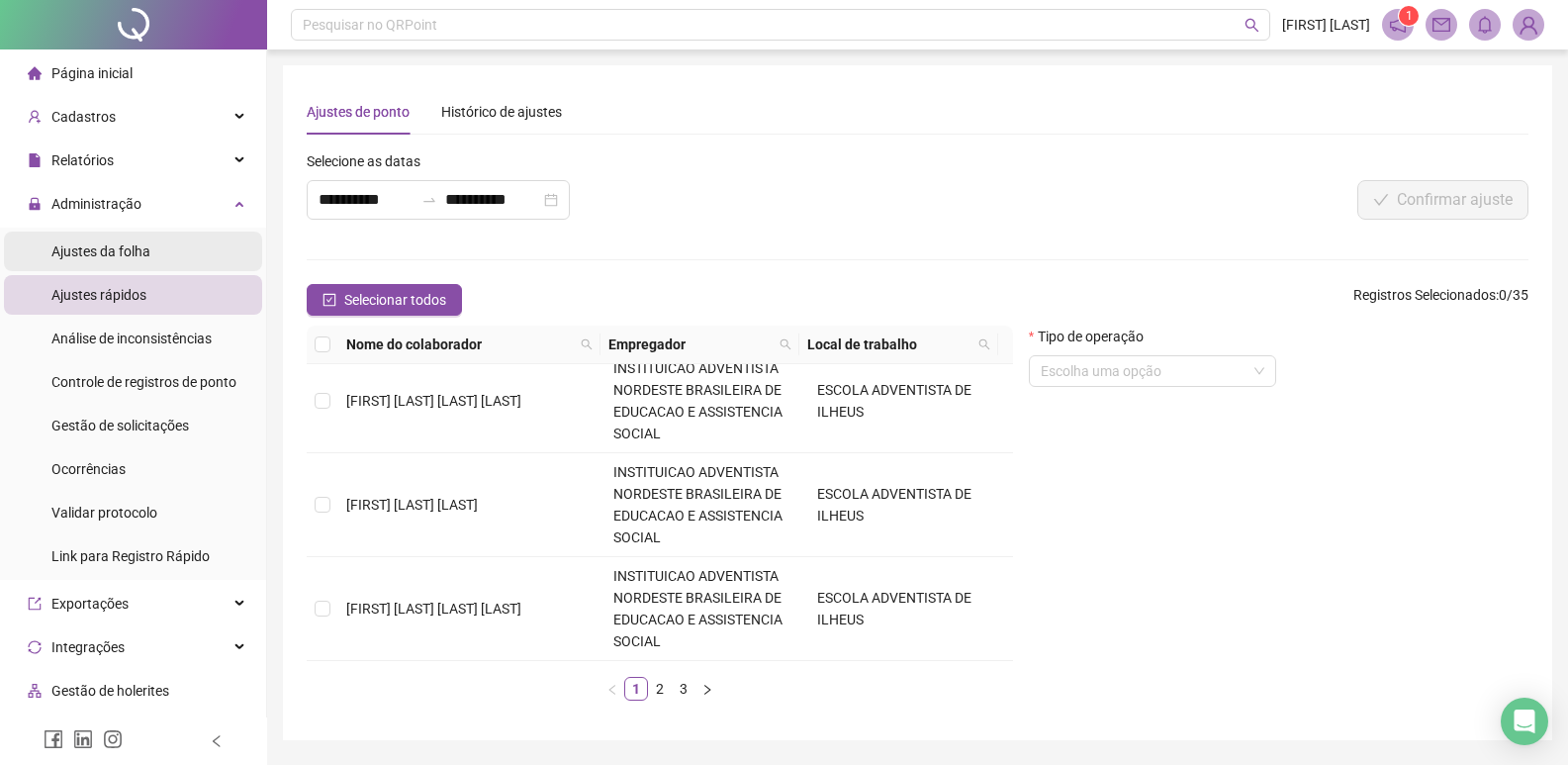click on "Ajustes da folha" at bounding box center [101, 251] 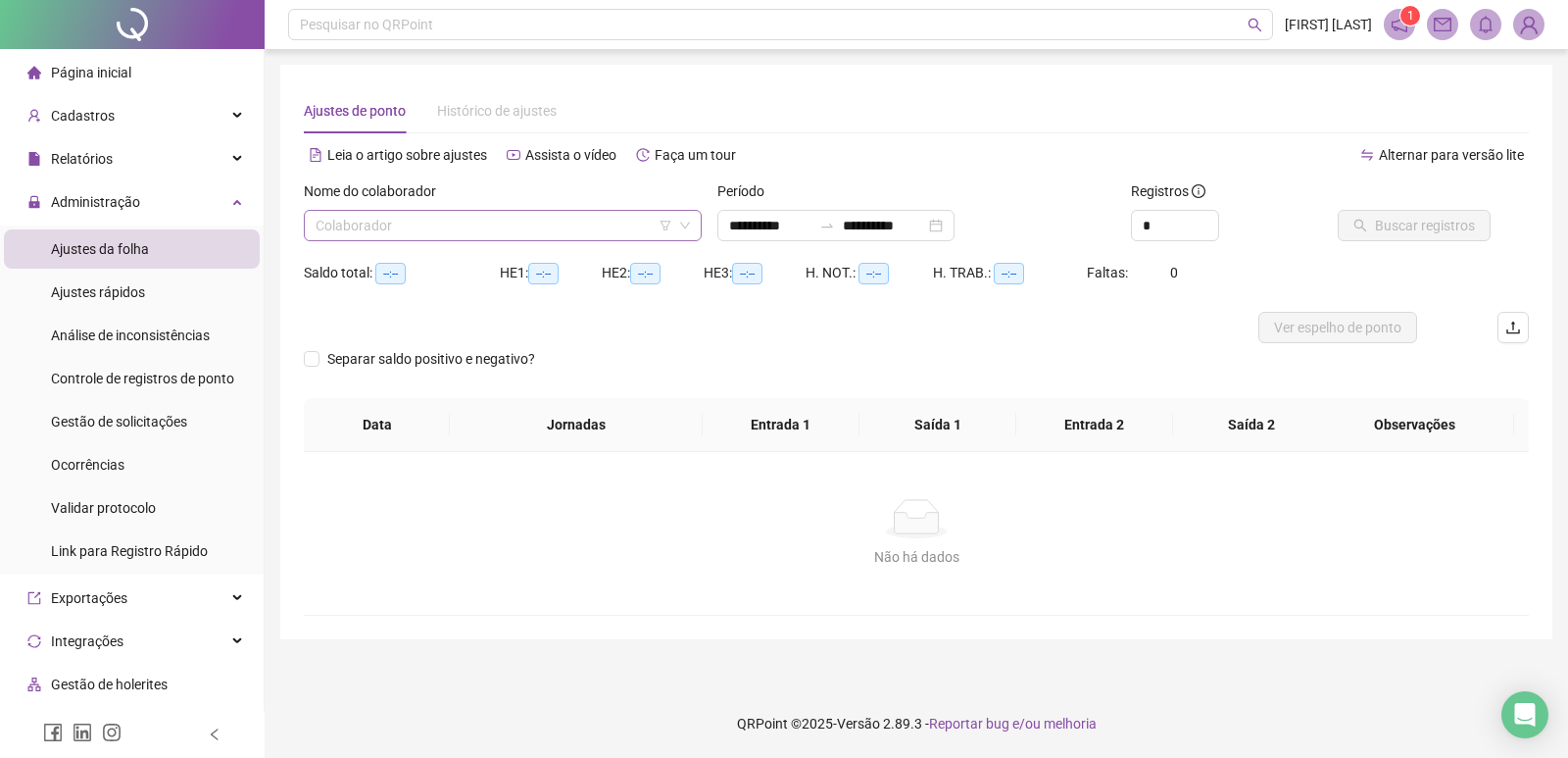 click at bounding box center (494, 226) 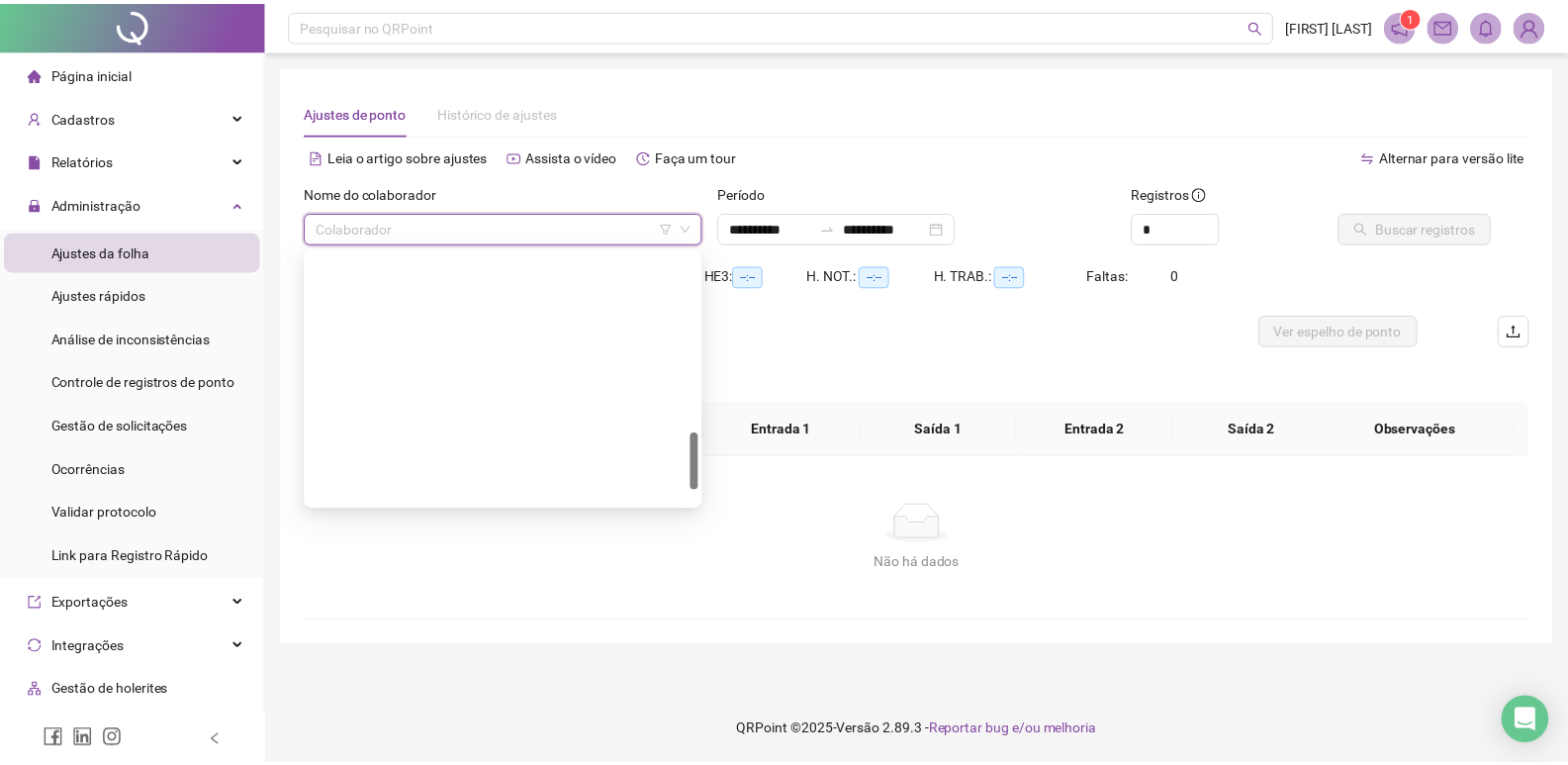 scroll, scrollTop: 792, scrollLeft: 0, axis: vertical 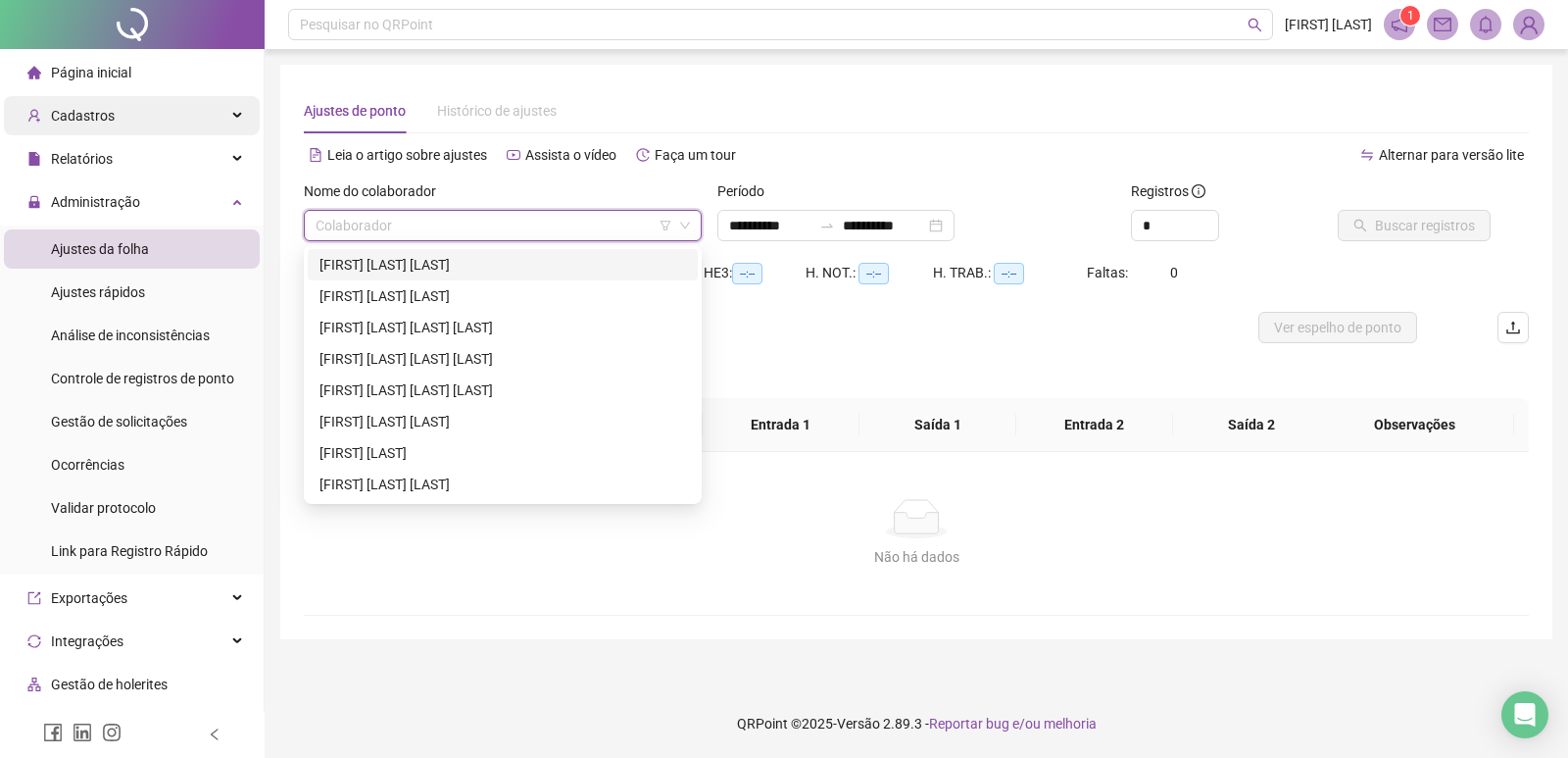 click on "Cadastros" at bounding box center [131, 116] 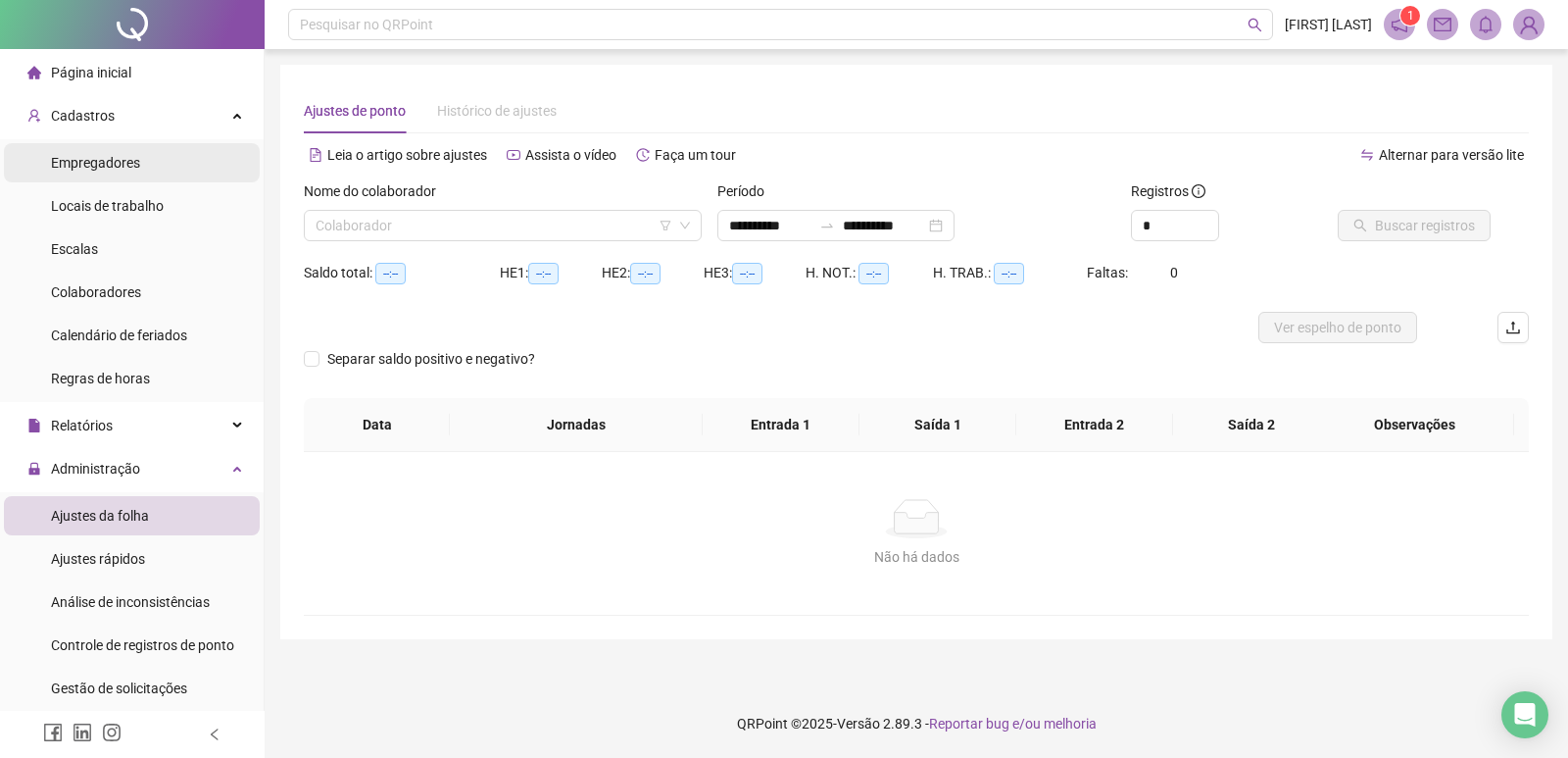 click on "Empregadores" at bounding box center [131, 163] 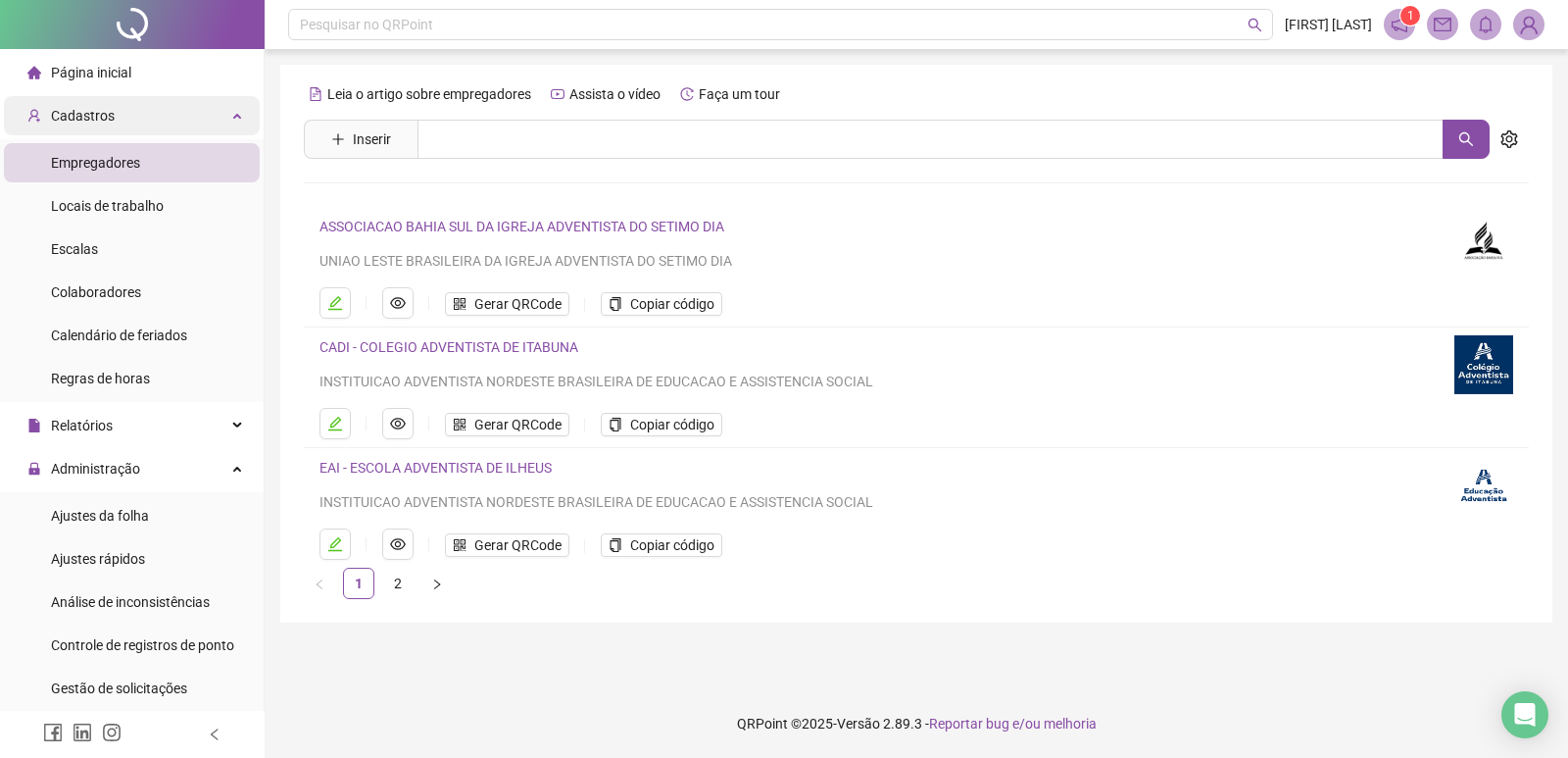 click on "Cadastros" at bounding box center (131, 116) 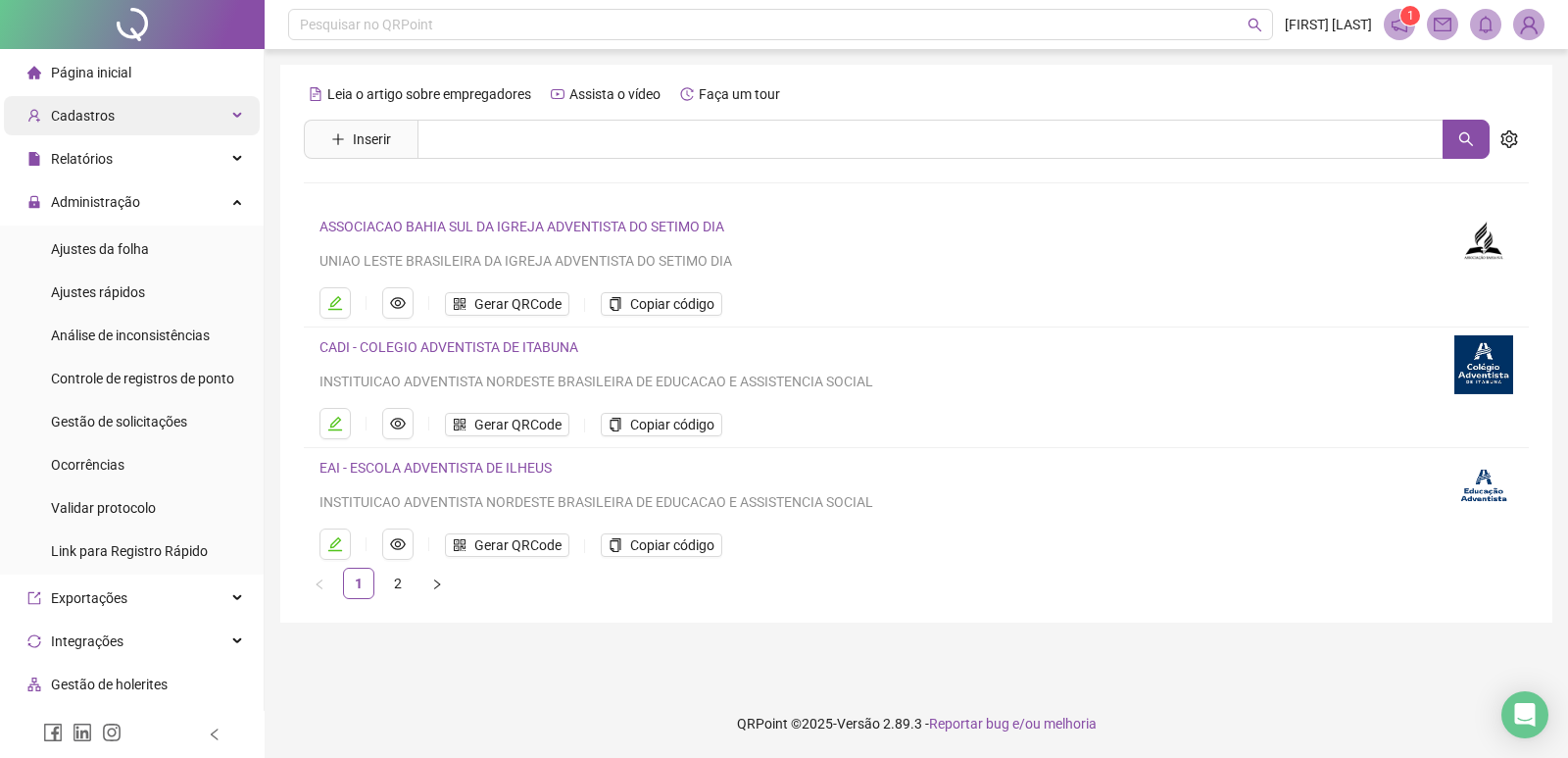 click on "Cadastros" at bounding box center [131, 116] 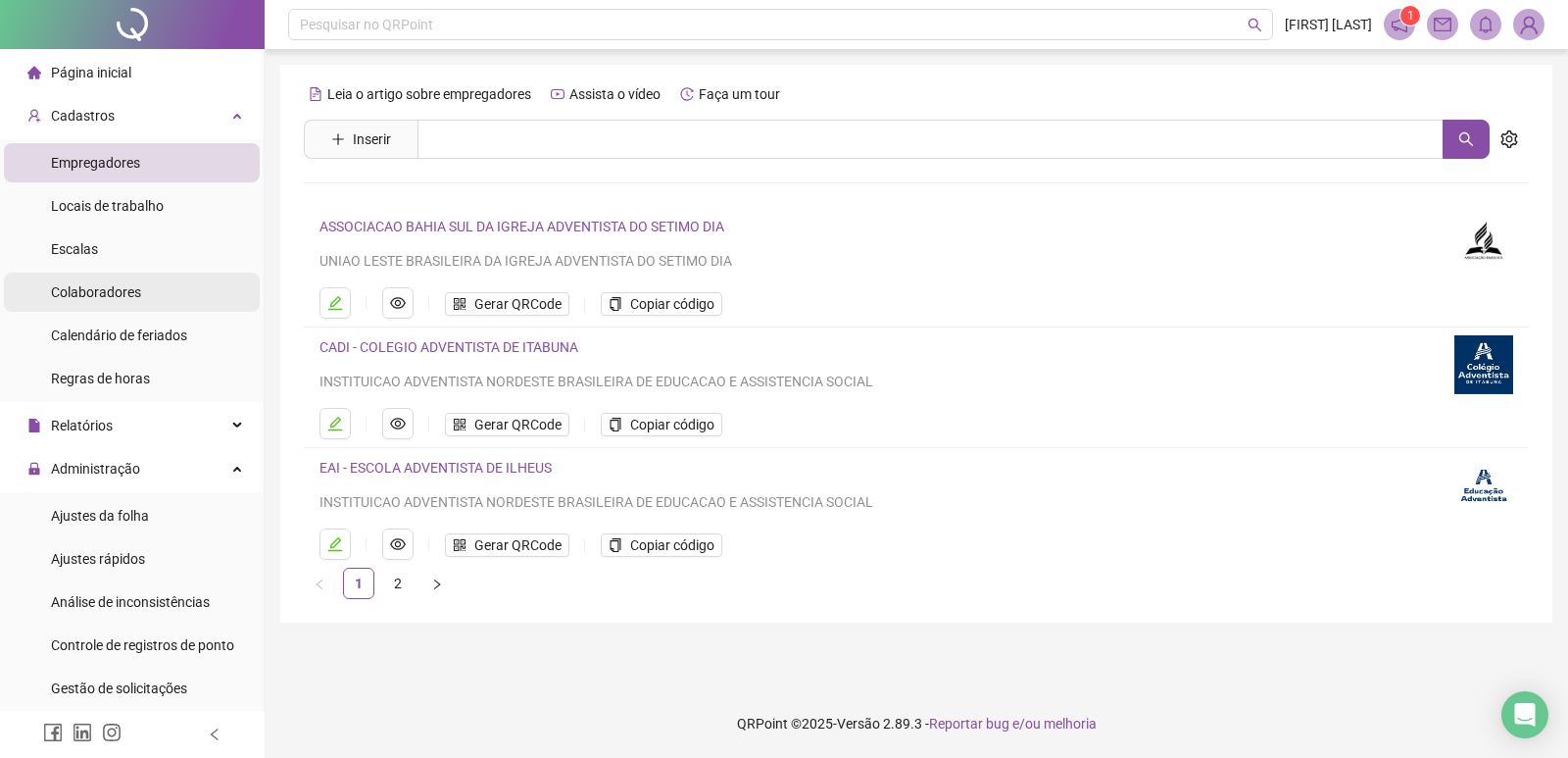 click on "Colaboradores" at bounding box center [96, 292] 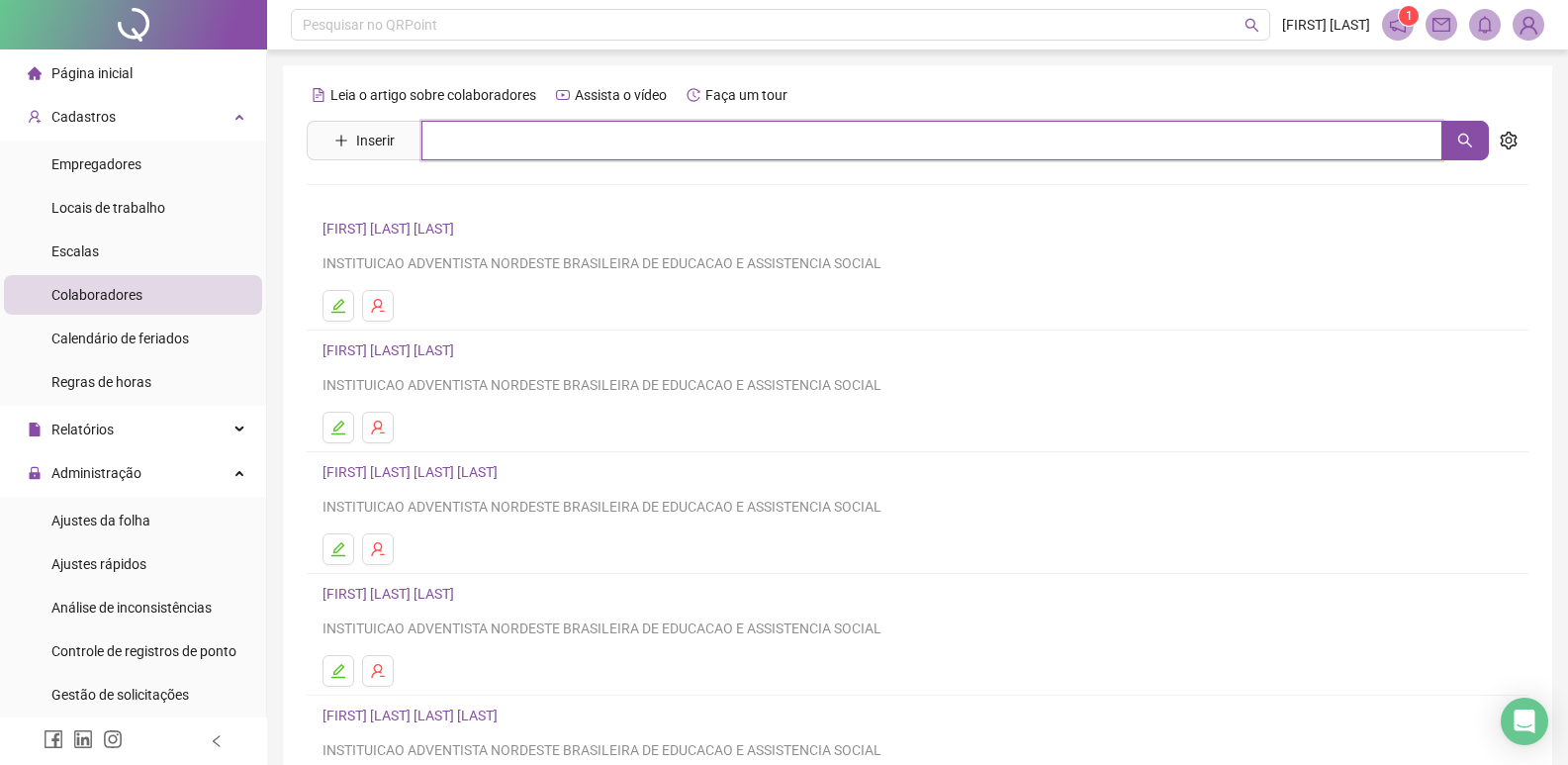 click at bounding box center [932, 141] 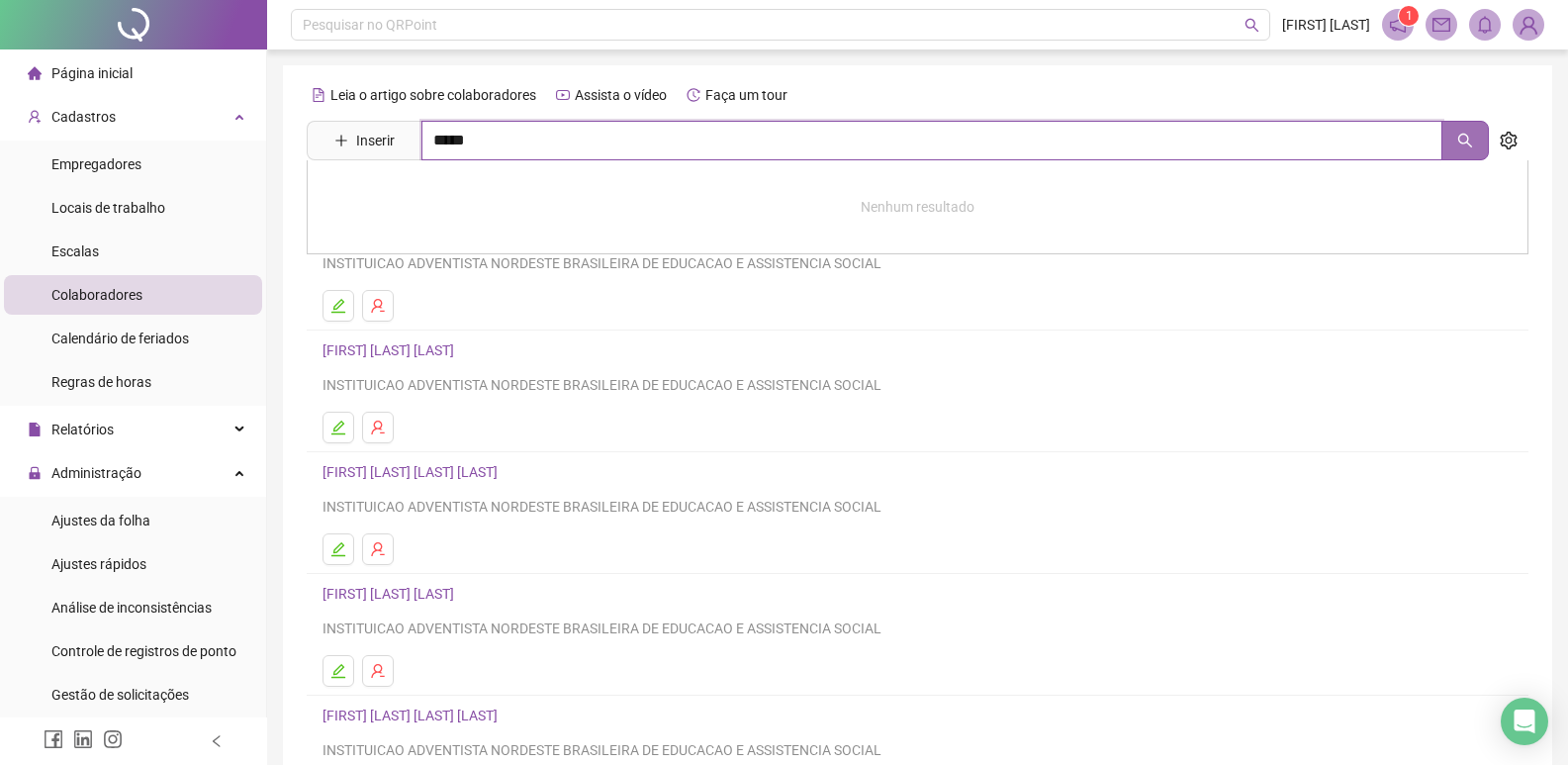 click at bounding box center (1465, 141) 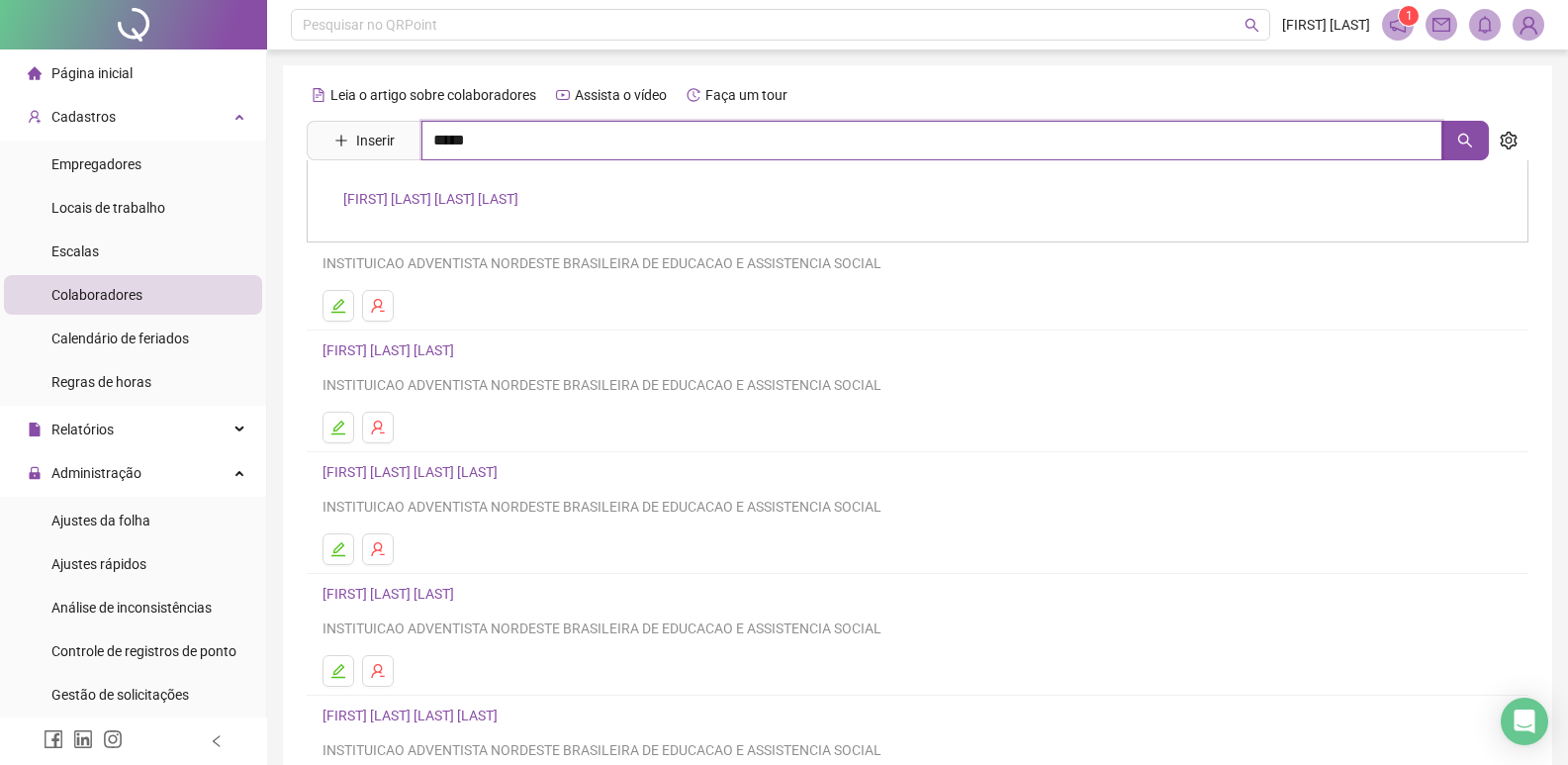 type on "*****" 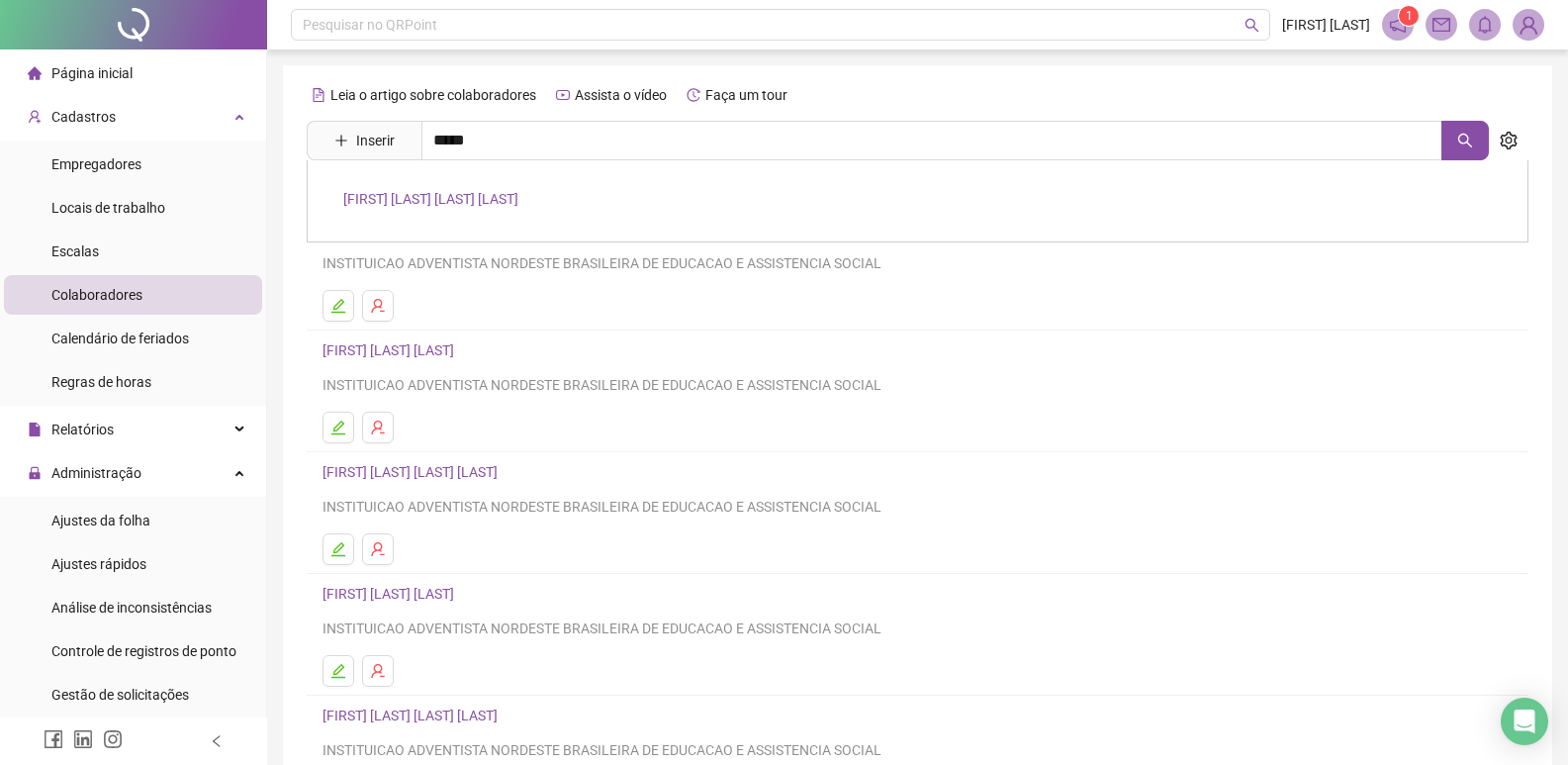 click on "[FIRST] [LAST] [LAST] [LAST]" at bounding box center (430, 199) 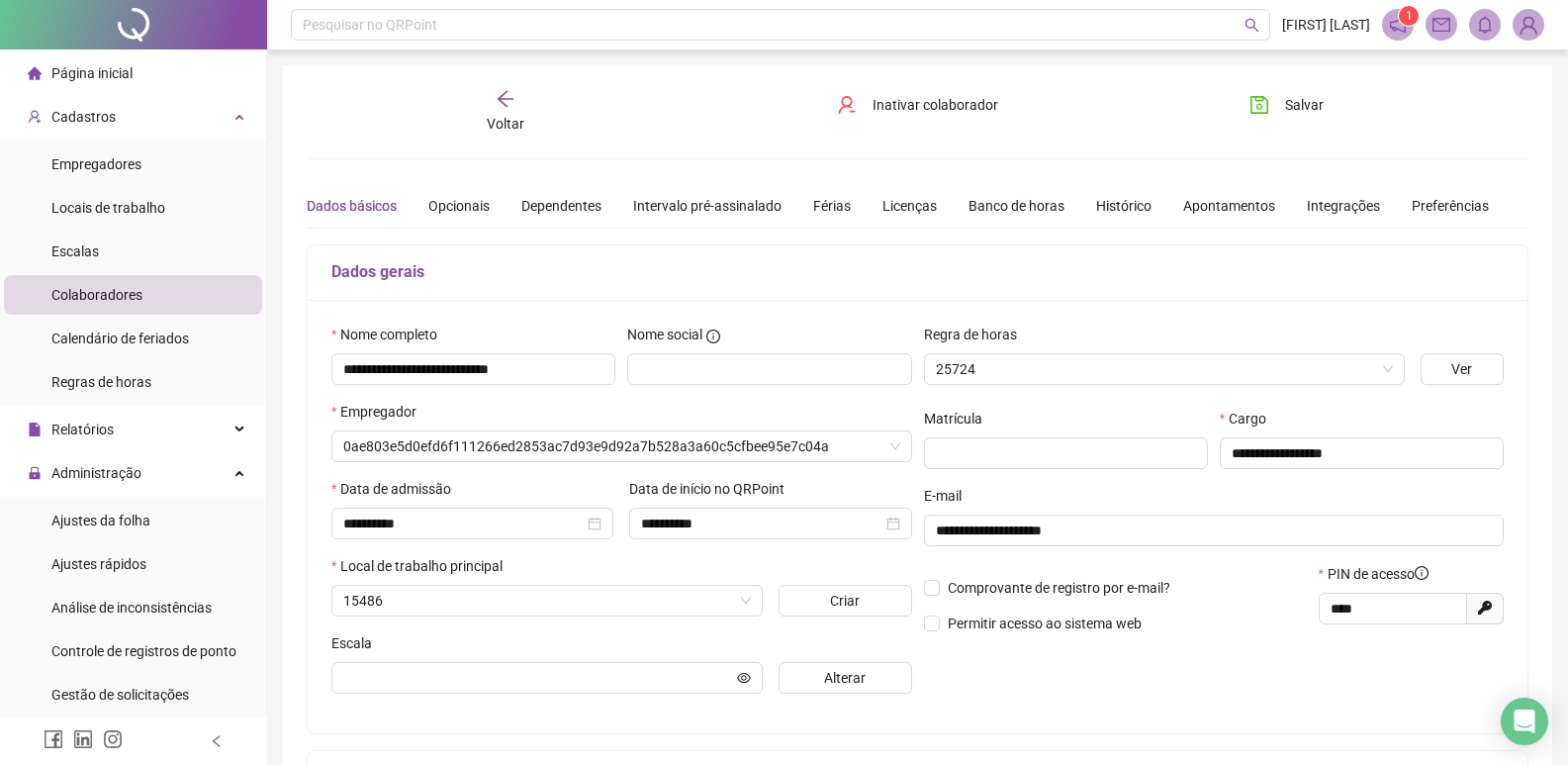 type on "**********" 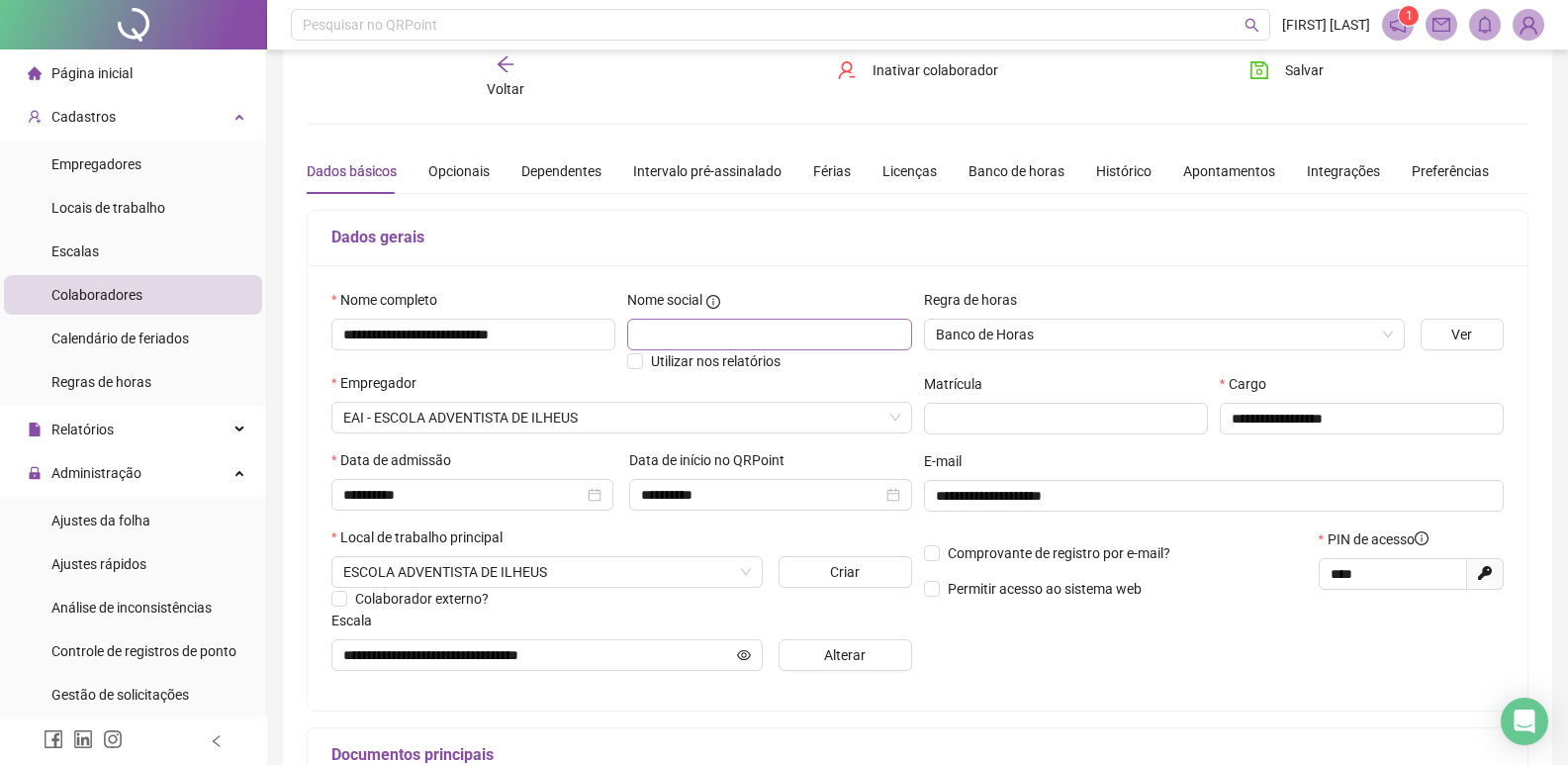 scroll, scrollTop: 0, scrollLeft: 0, axis: both 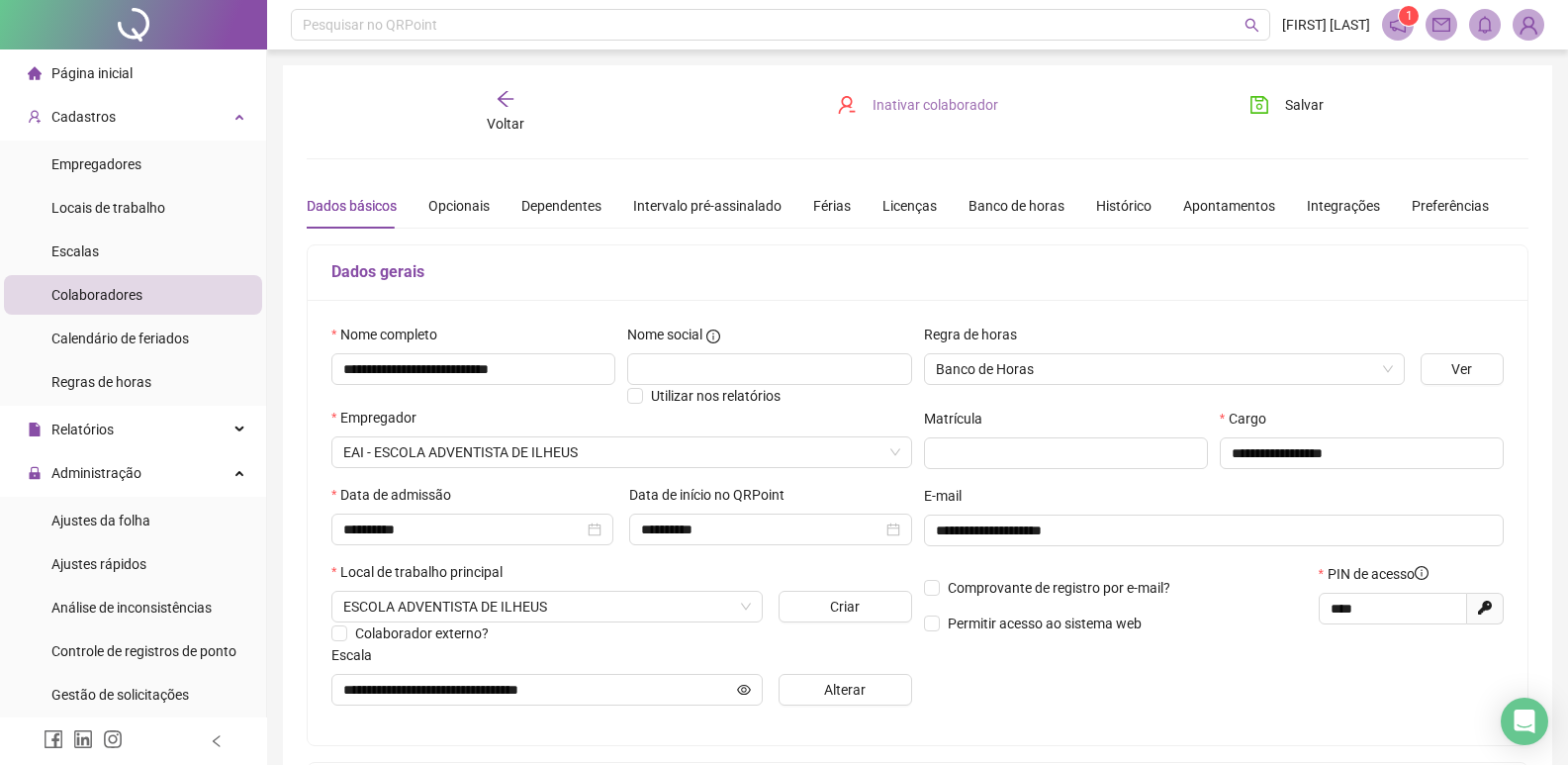 click on "Inativar colaborador" at bounding box center [935, 105] 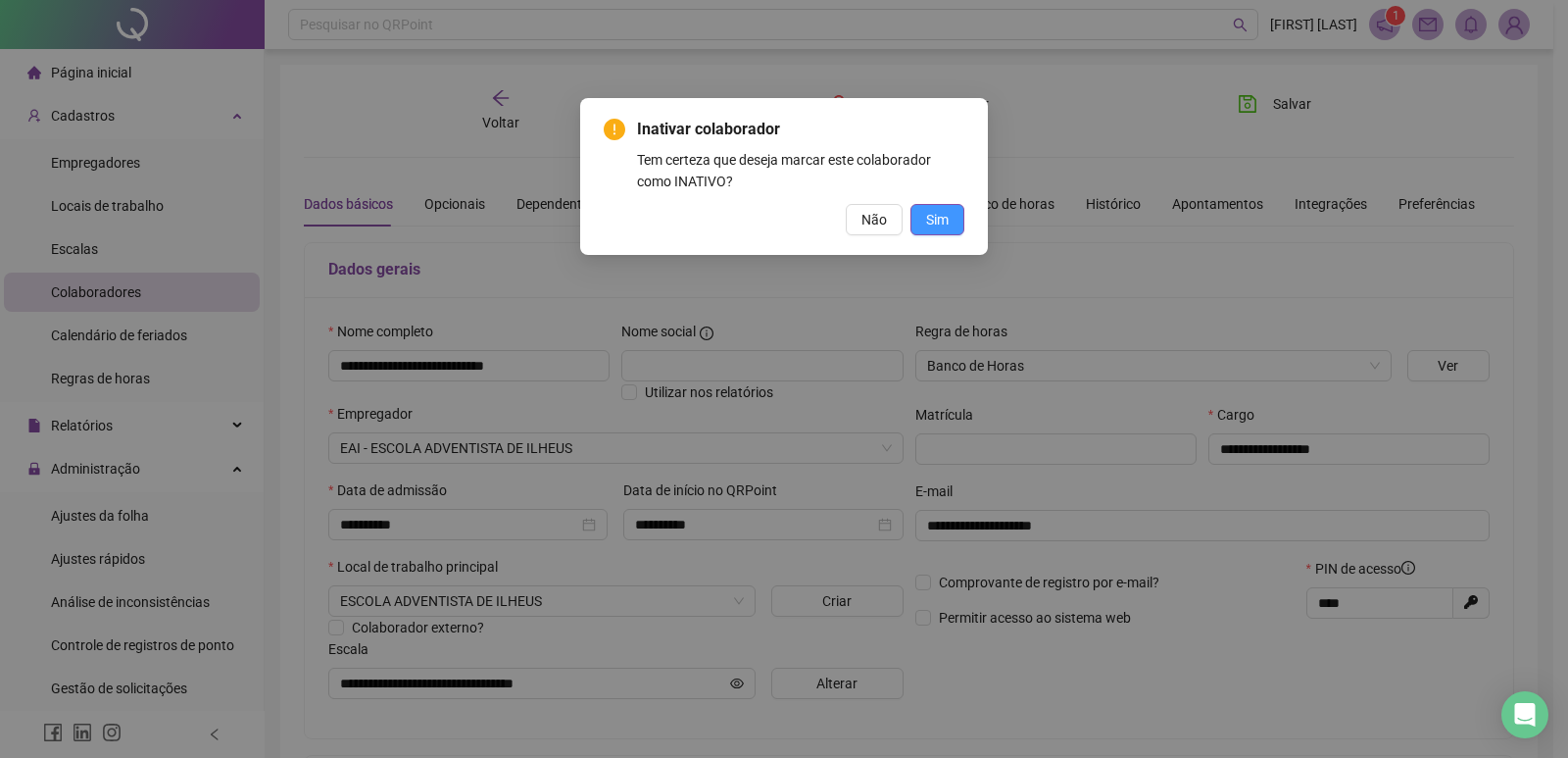 click on "Sim" at bounding box center (937, 220) 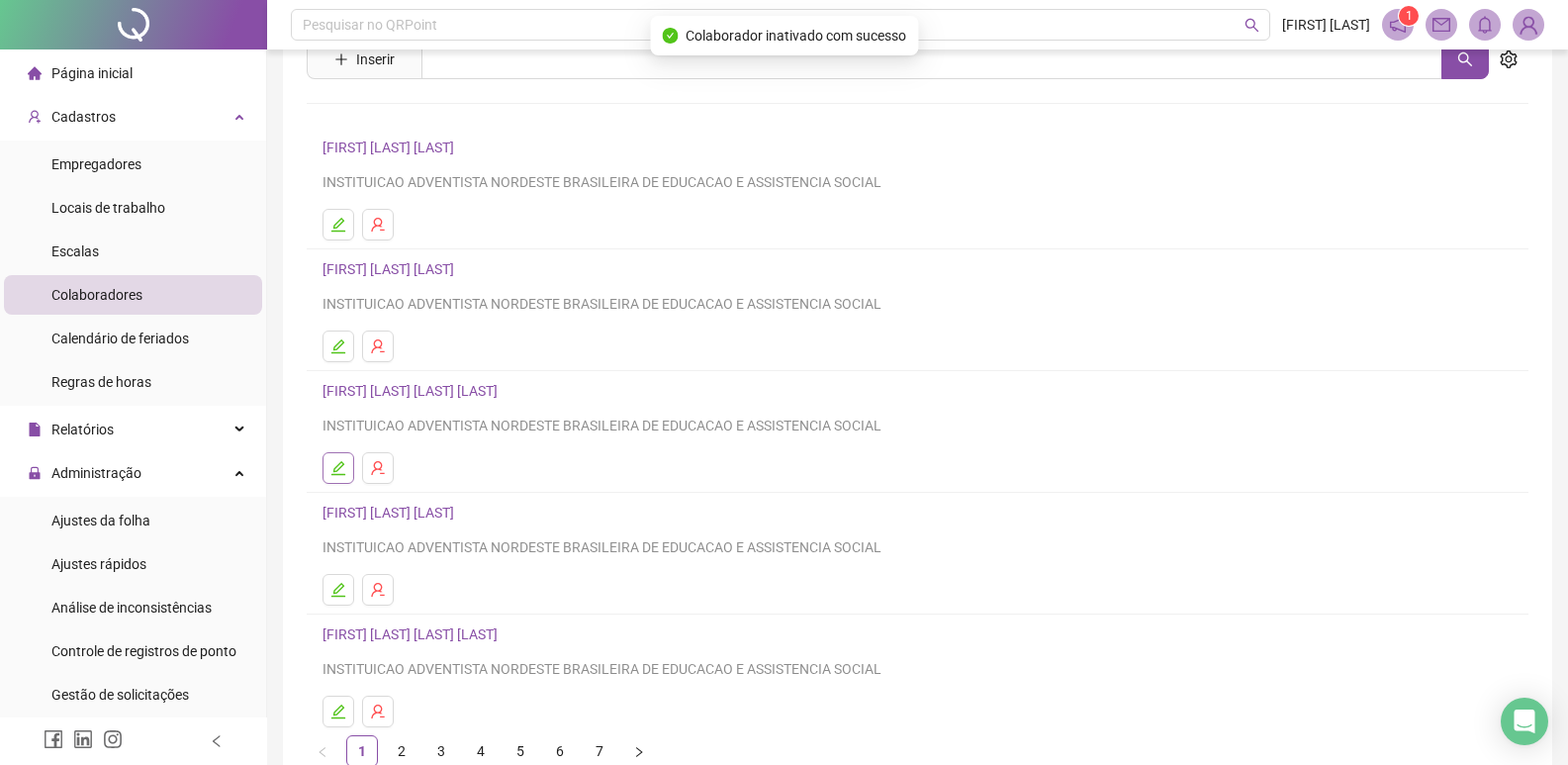 scroll, scrollTop: 192, scrollLeft: 0, axis: vertical 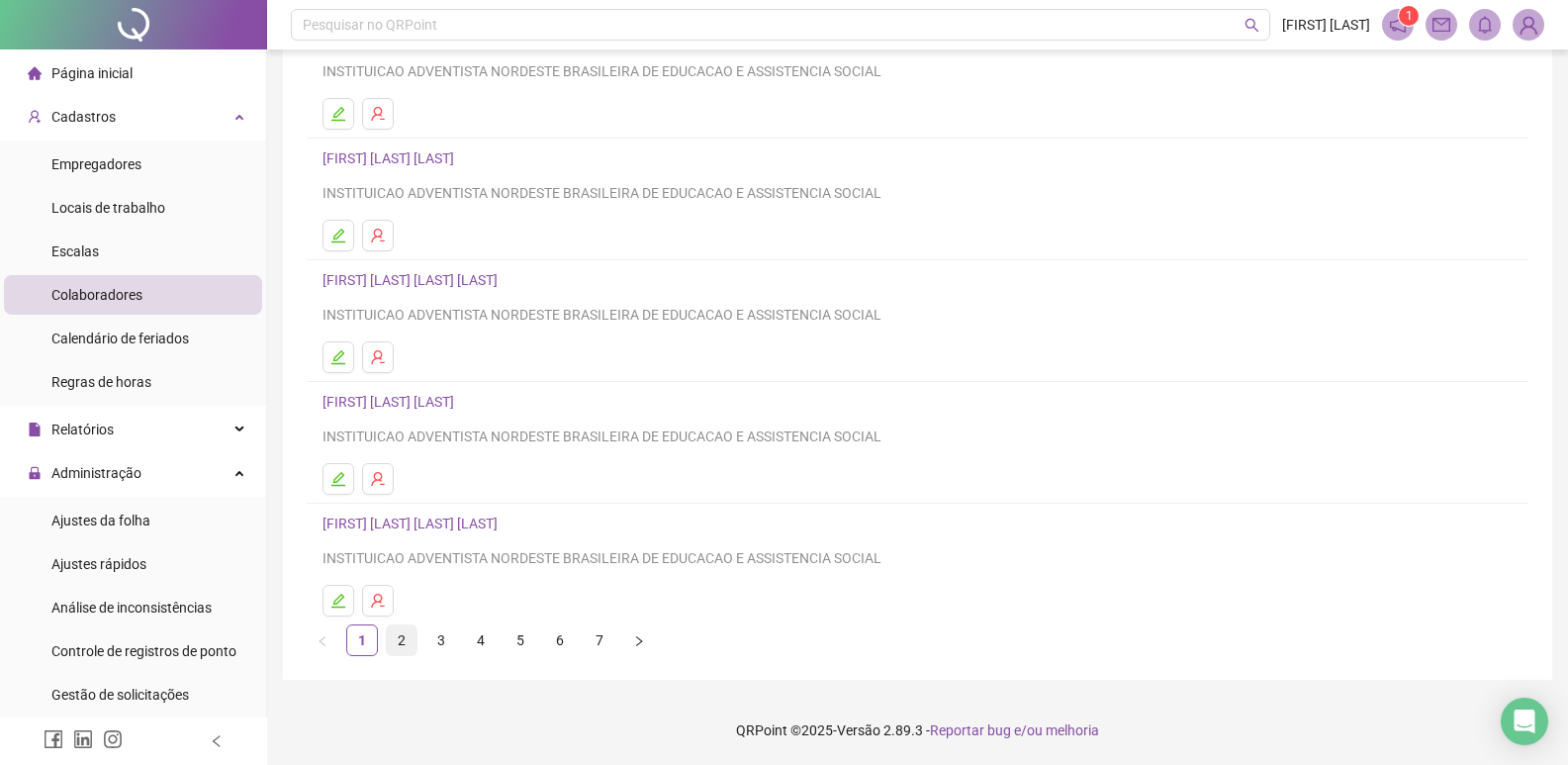 click on "2" at bounding box center [402, 640] 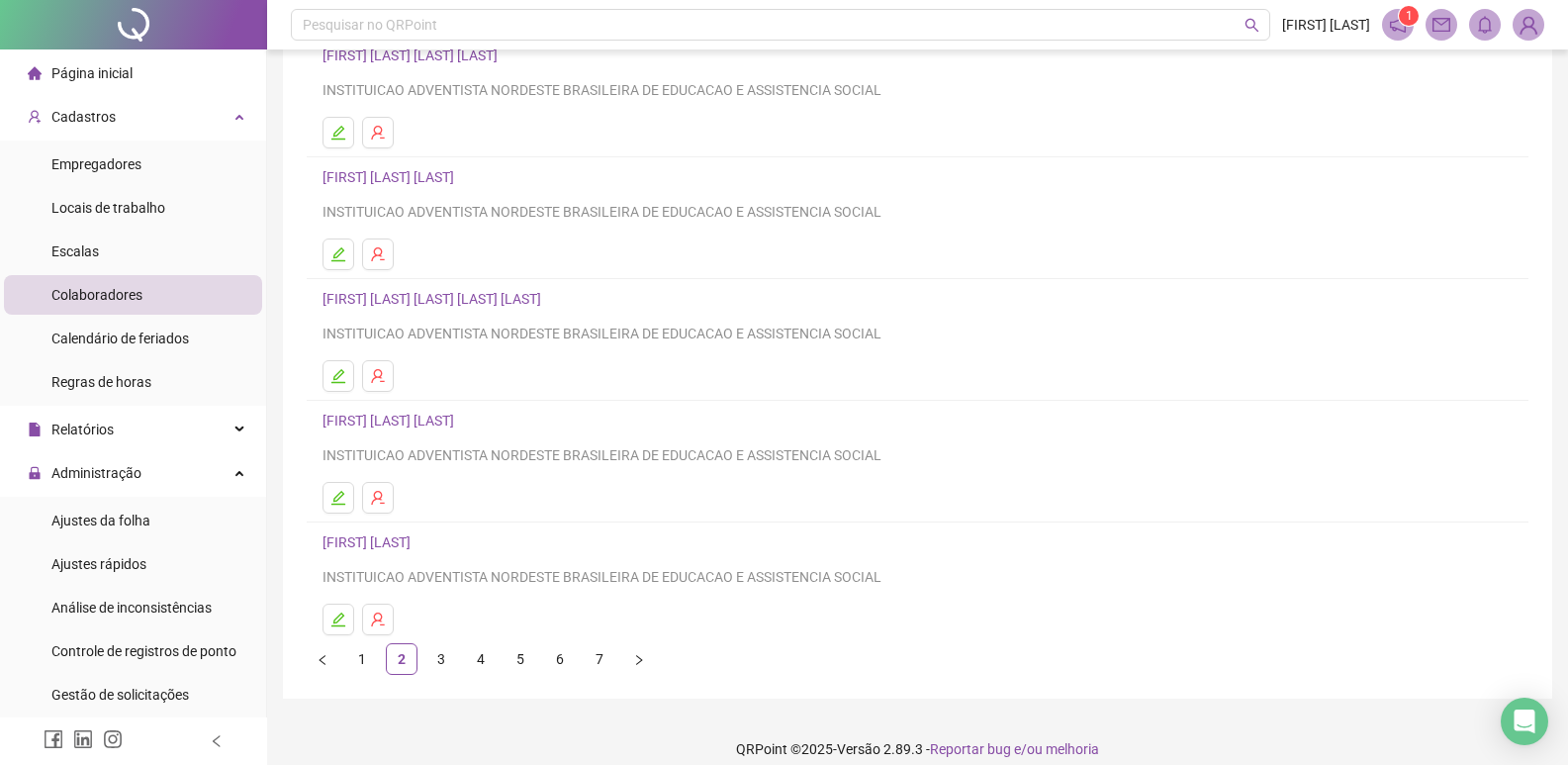 scroll, scrollTop: 192, scrollLeft: 0, axis: vertical 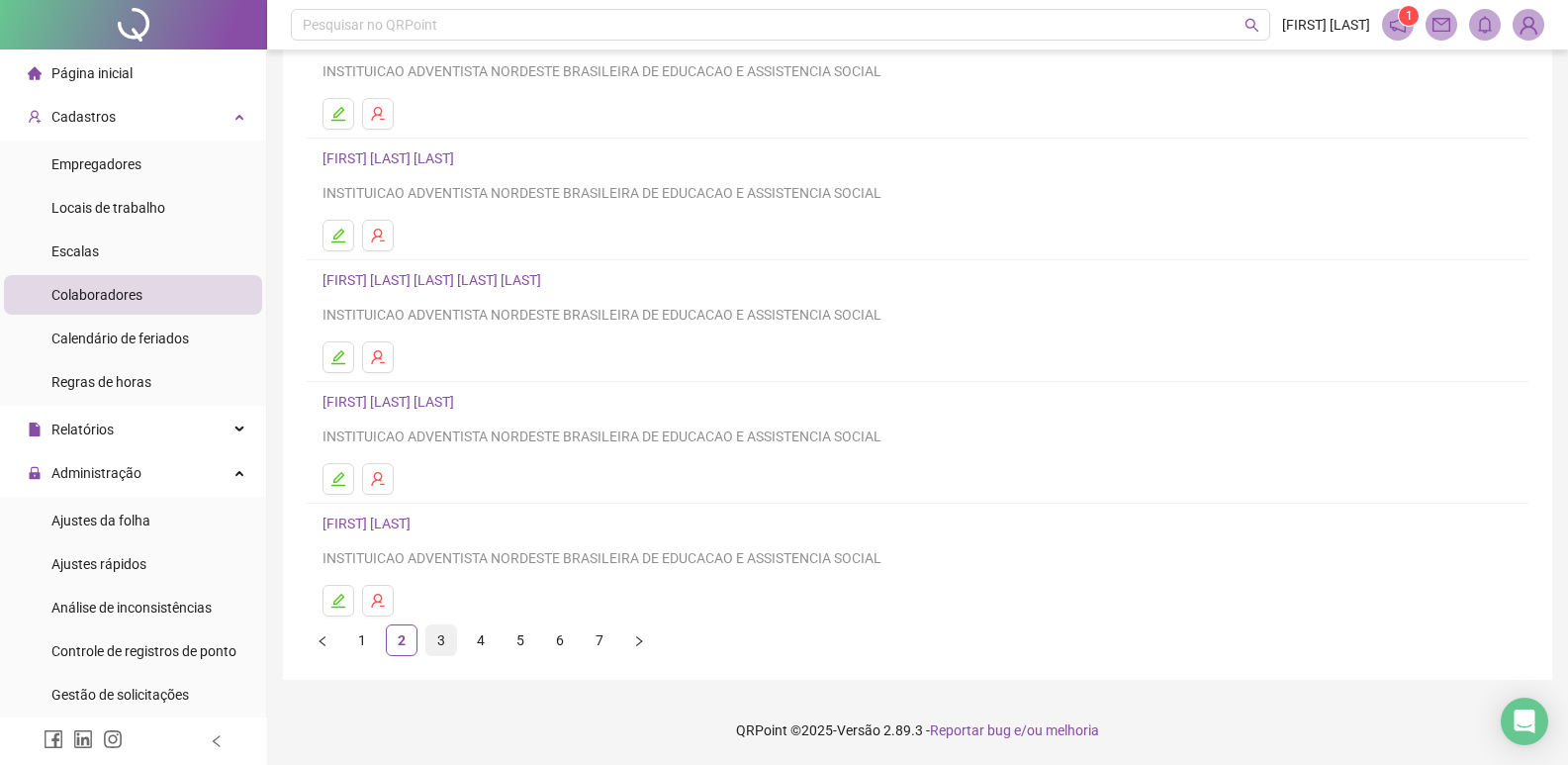 click on "3" at bounding box center (441, 640) 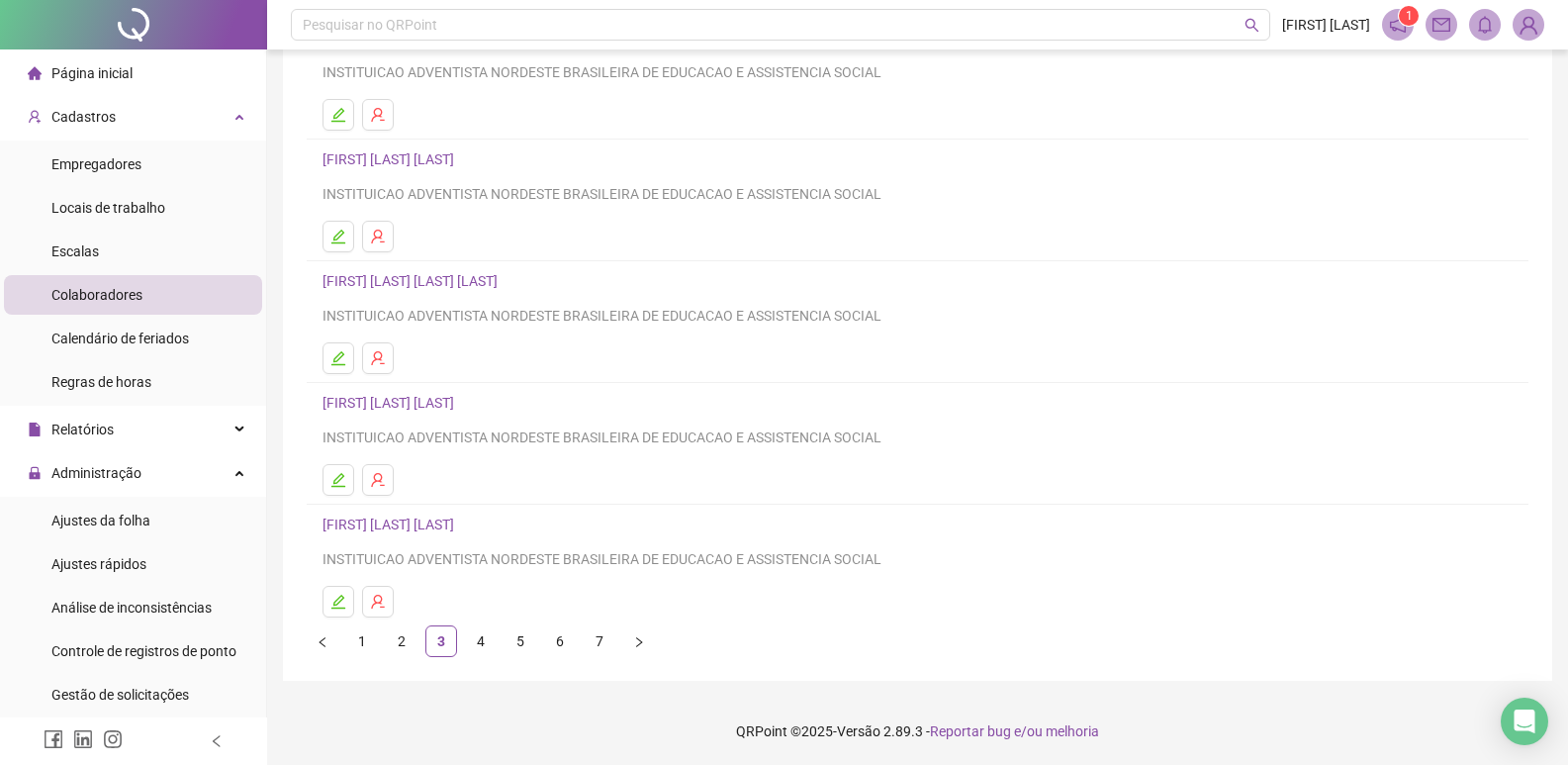scroll, scrollTop: 192, scrollLeft: 0, axis: vertical 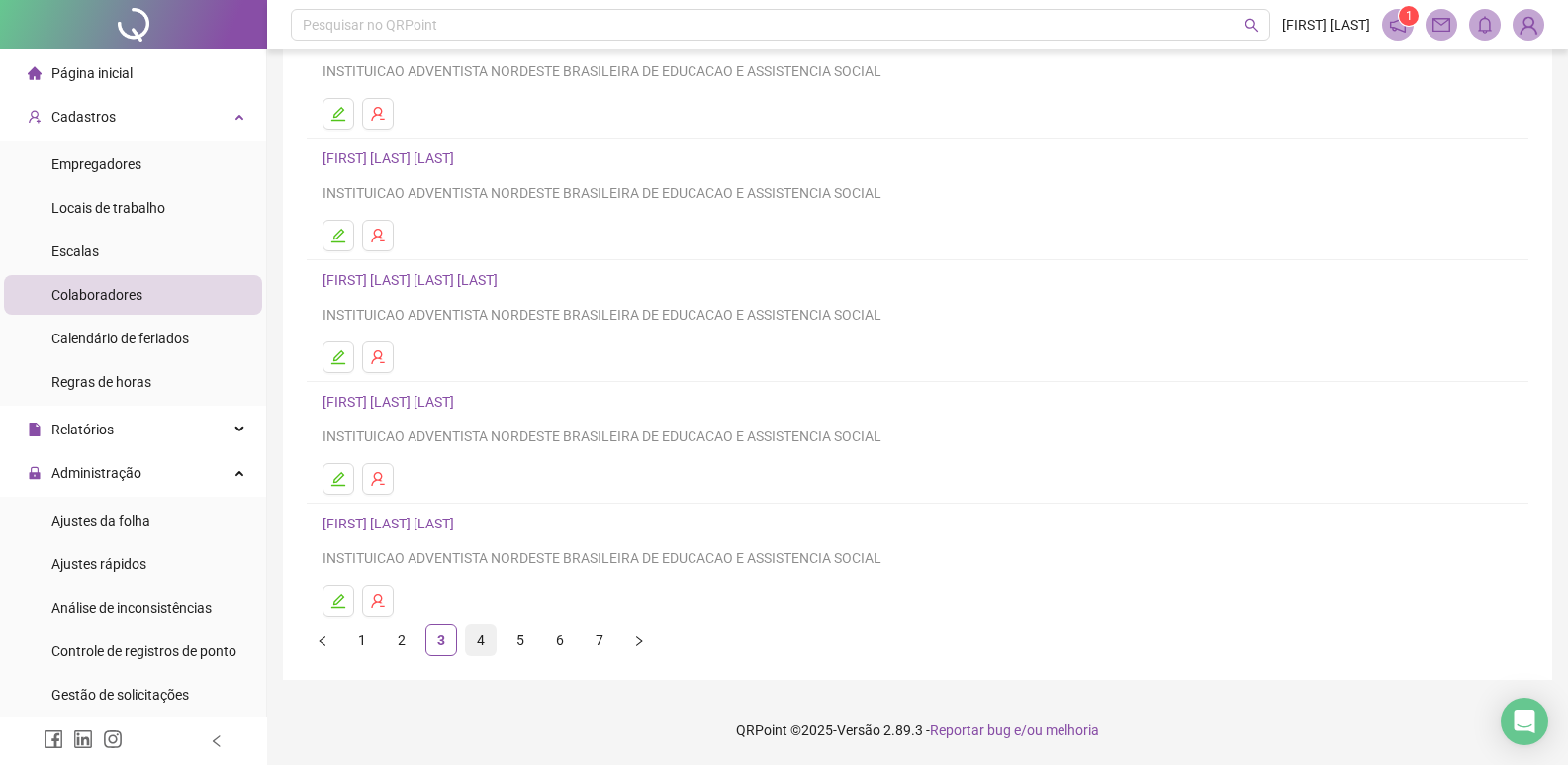 click on "4" at bounding box center [481, 640] 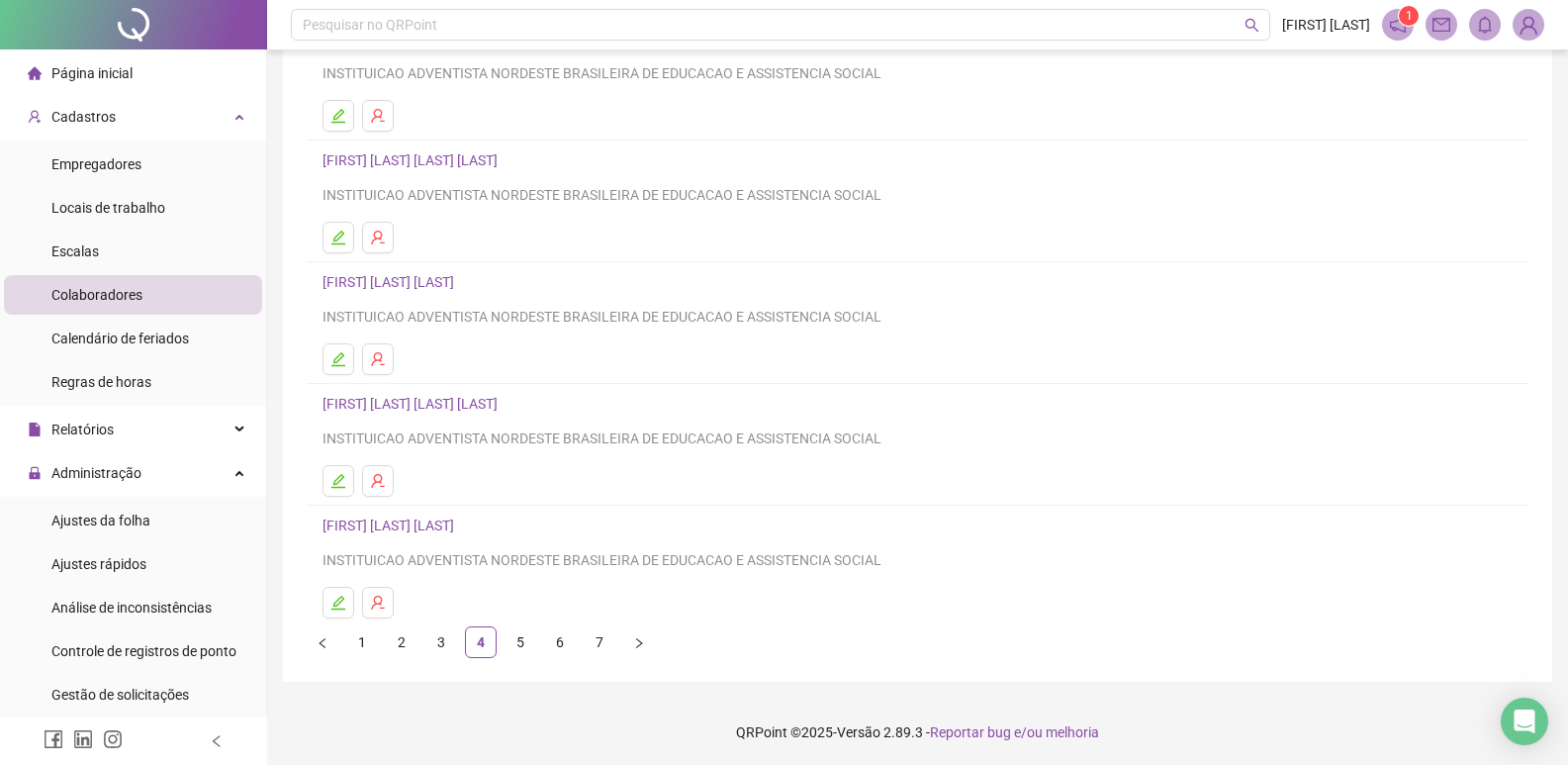 scroll, scrollTop: 192, scrollLeft: 0, axis: vertical 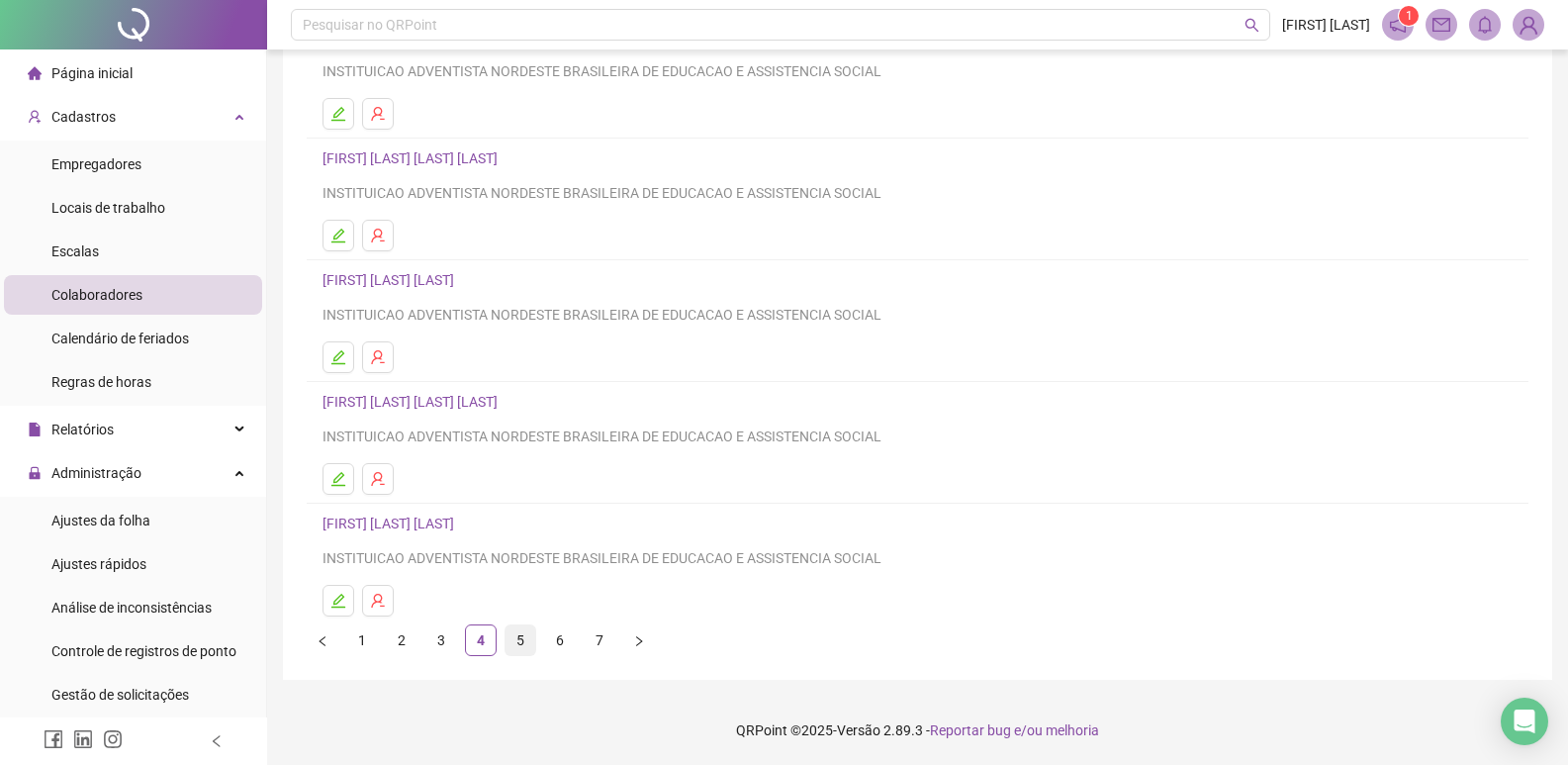 click on "5" at bounding box center (520, 640) 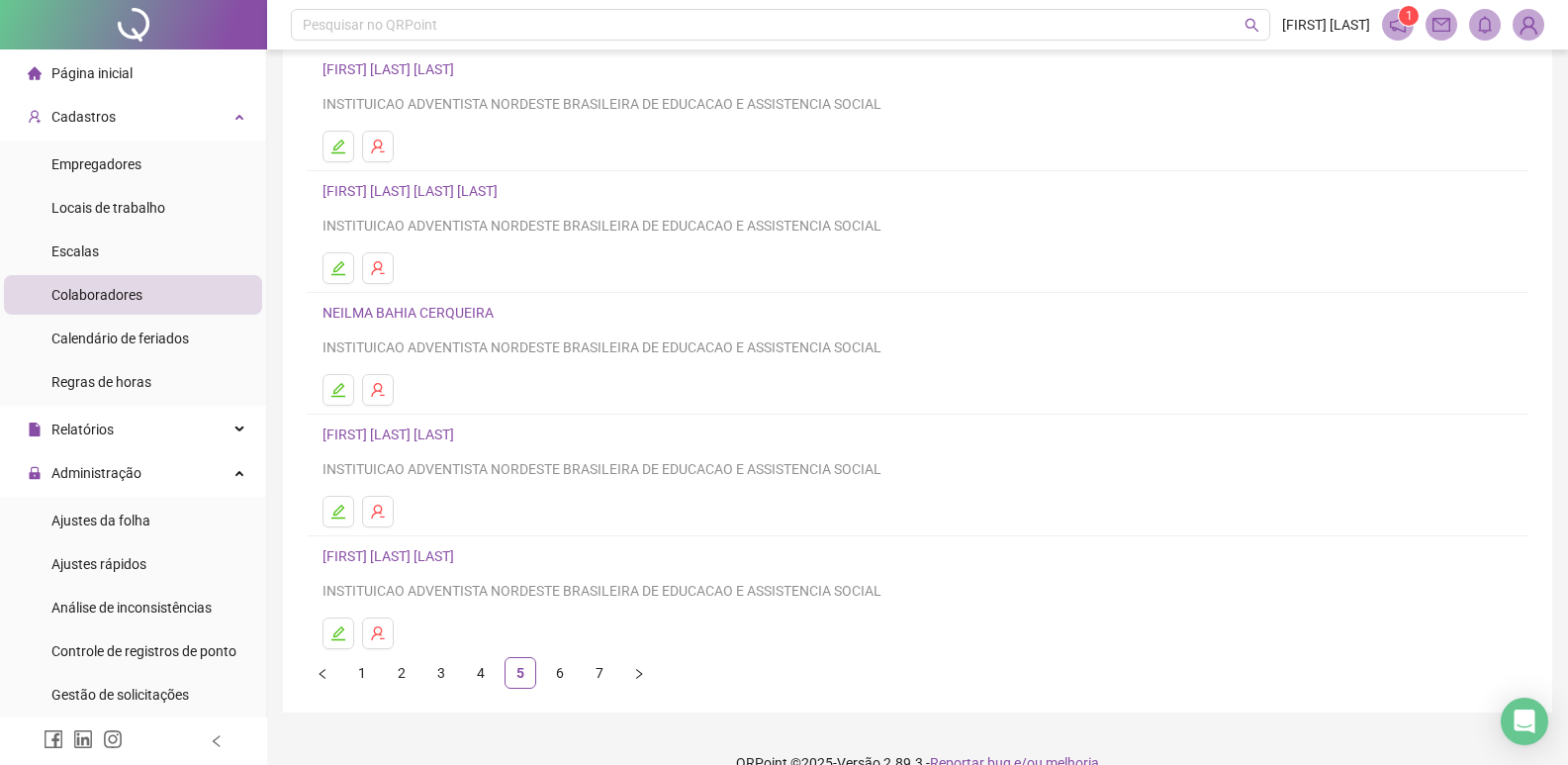scroll, scrollTop: 192, scrollLeft: 0, axis: vertical 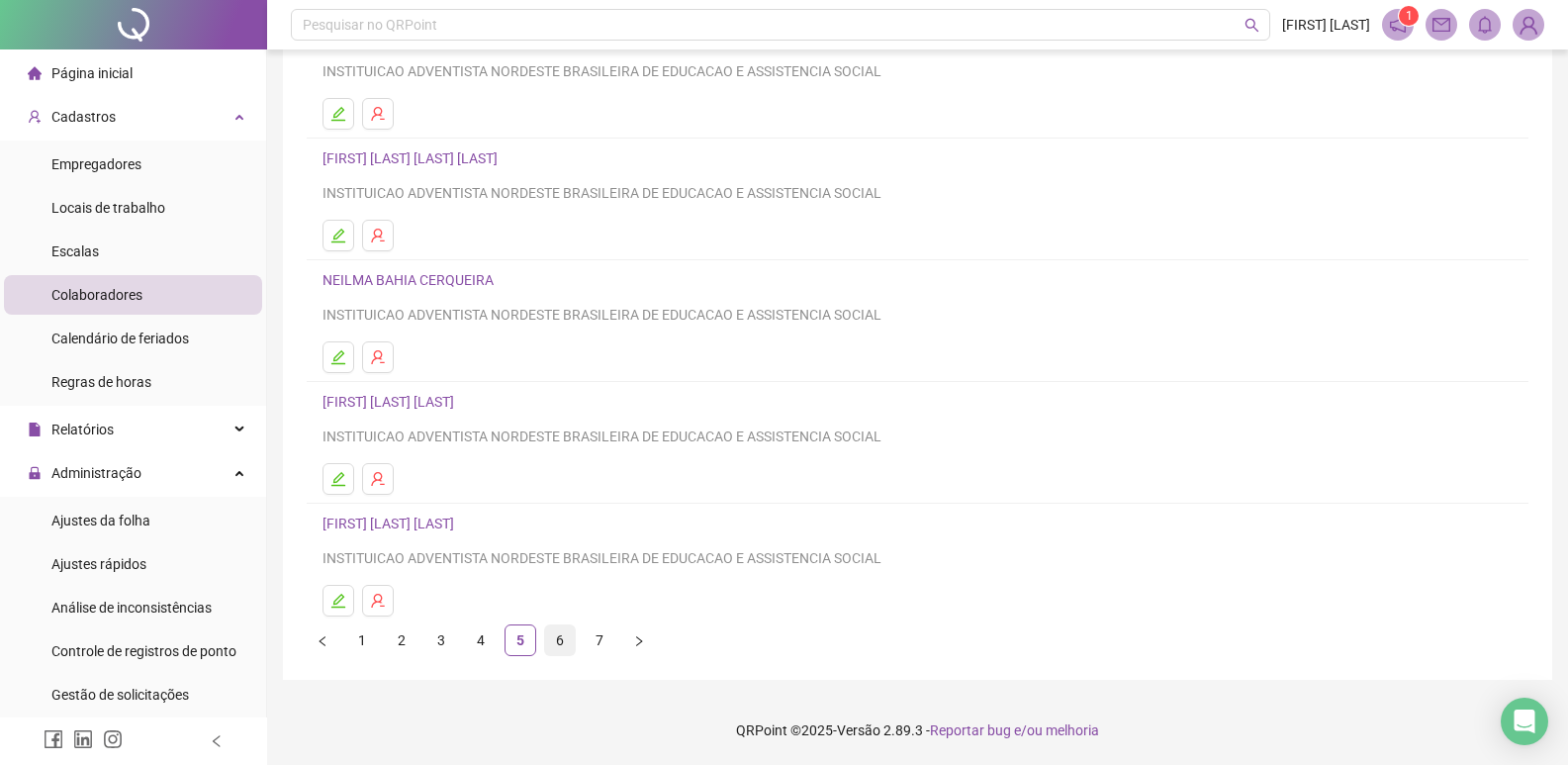 click on "6" at bounding box center (560, 640) 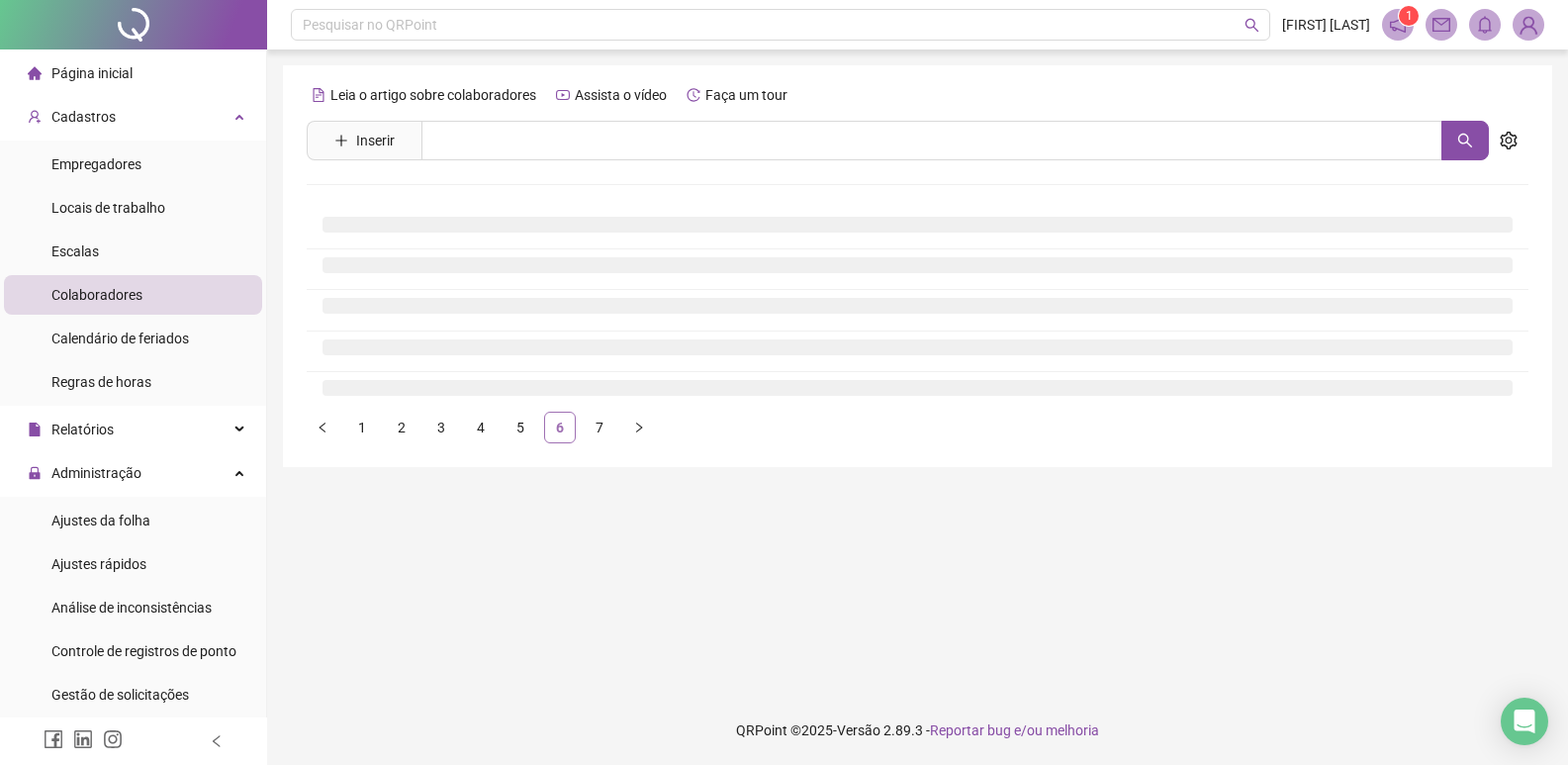 scroll, scrollTop: 0, scrollLeft: 0, axis: both 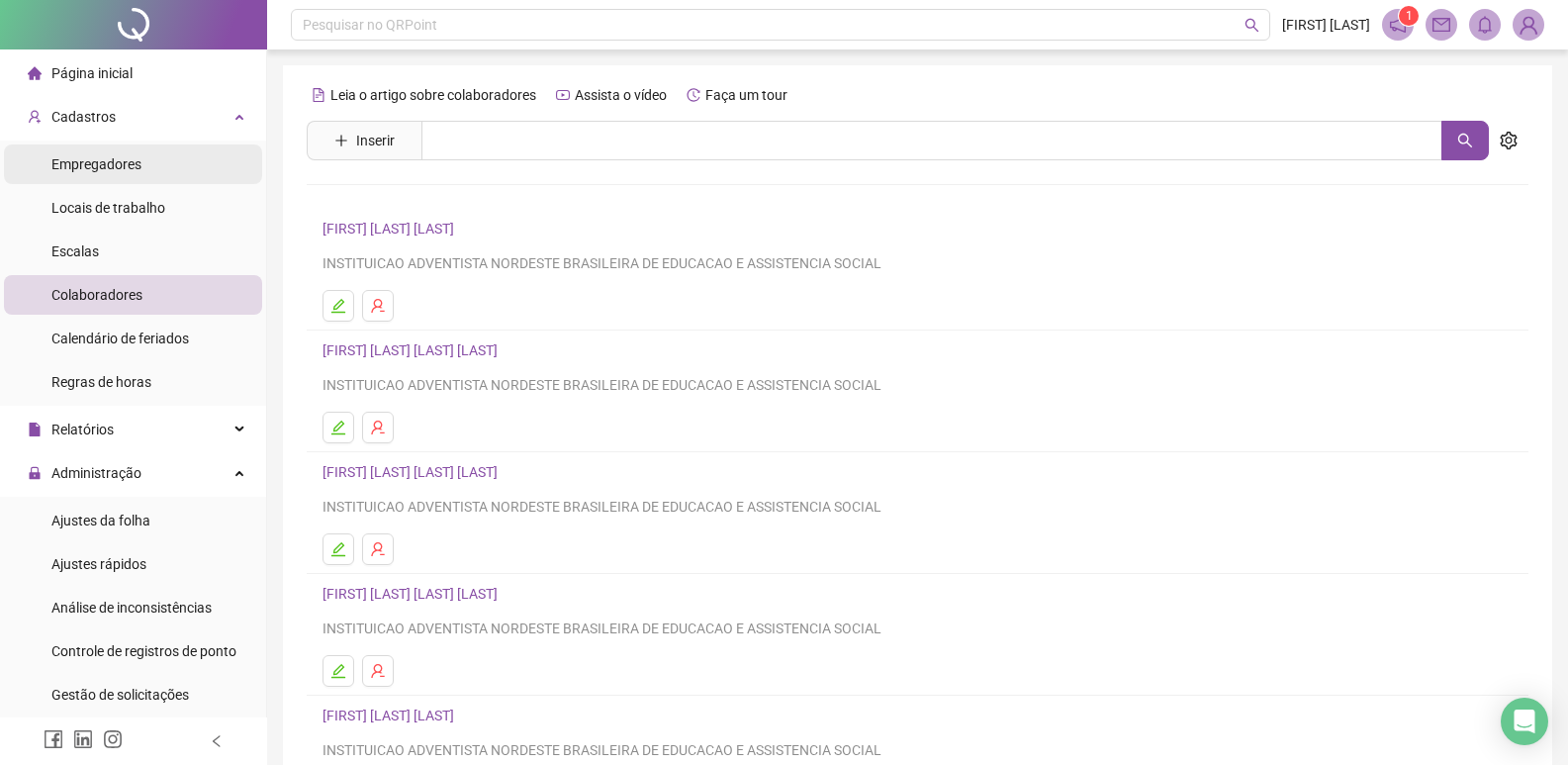 click on "Empregadores" at bounding box center (96, 164) 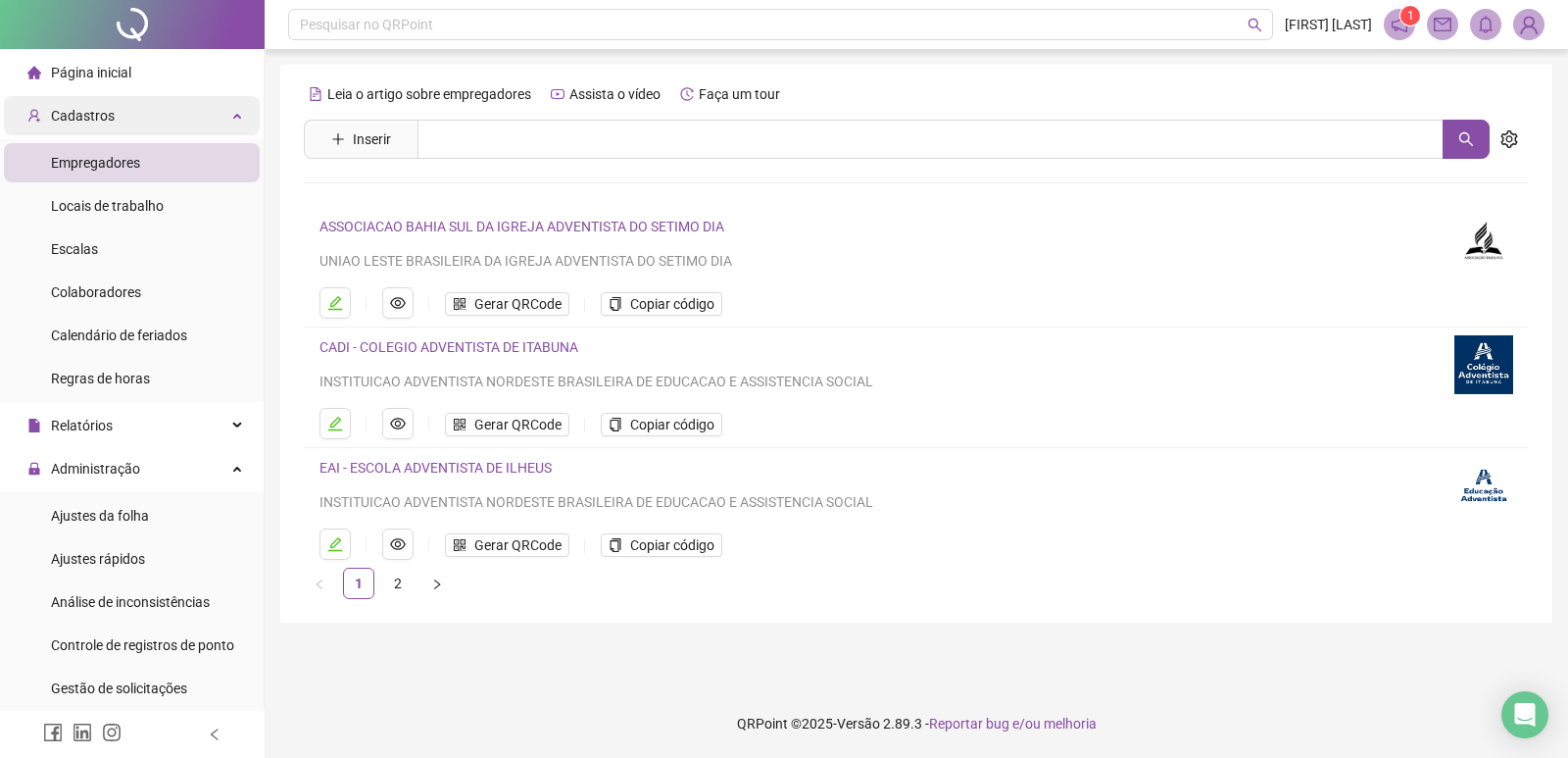 click on "Cadastros" at bounding box center [71, 116] 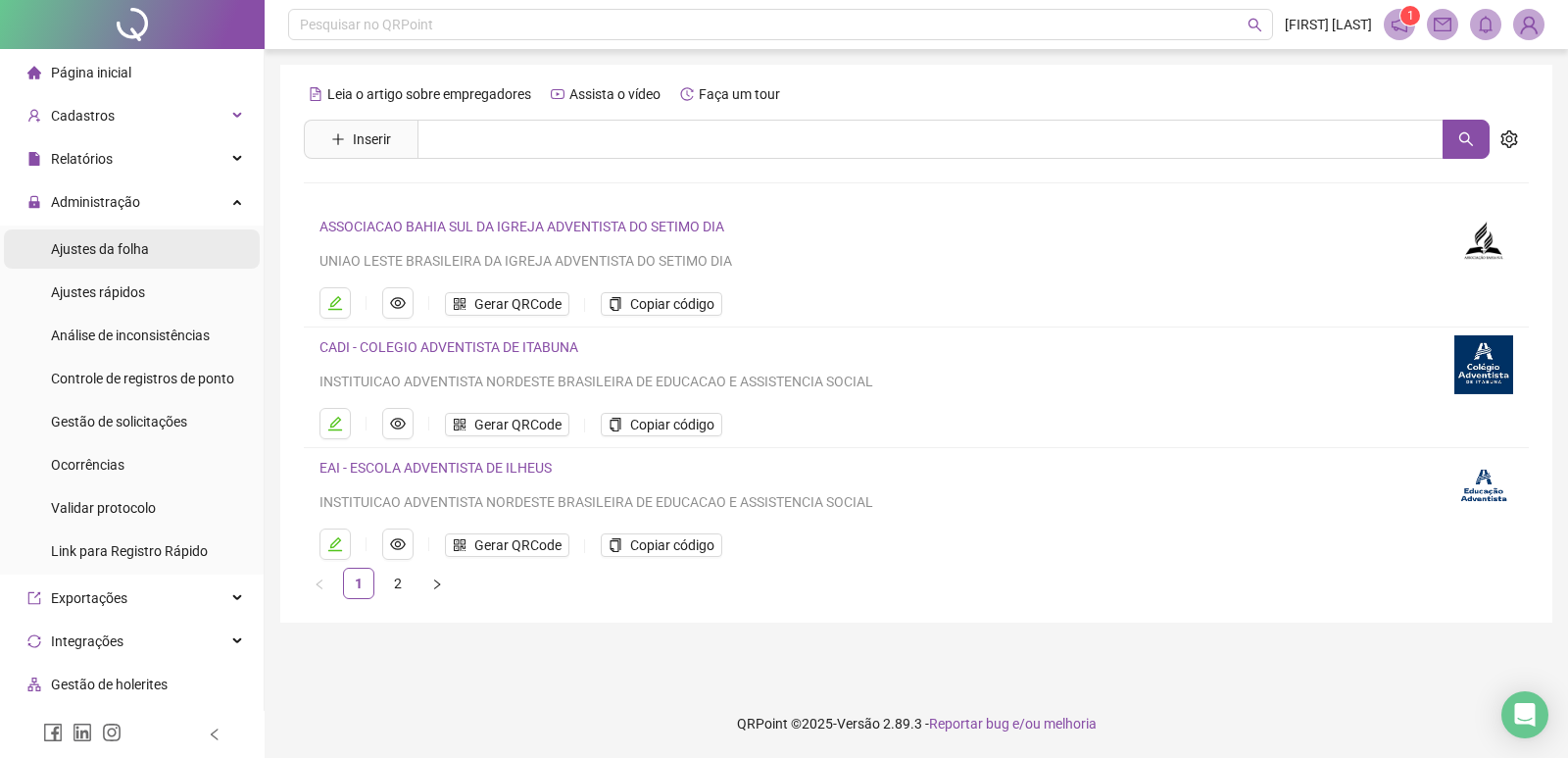 click on "Ajustes da folha" at bounding box center [131, 249] 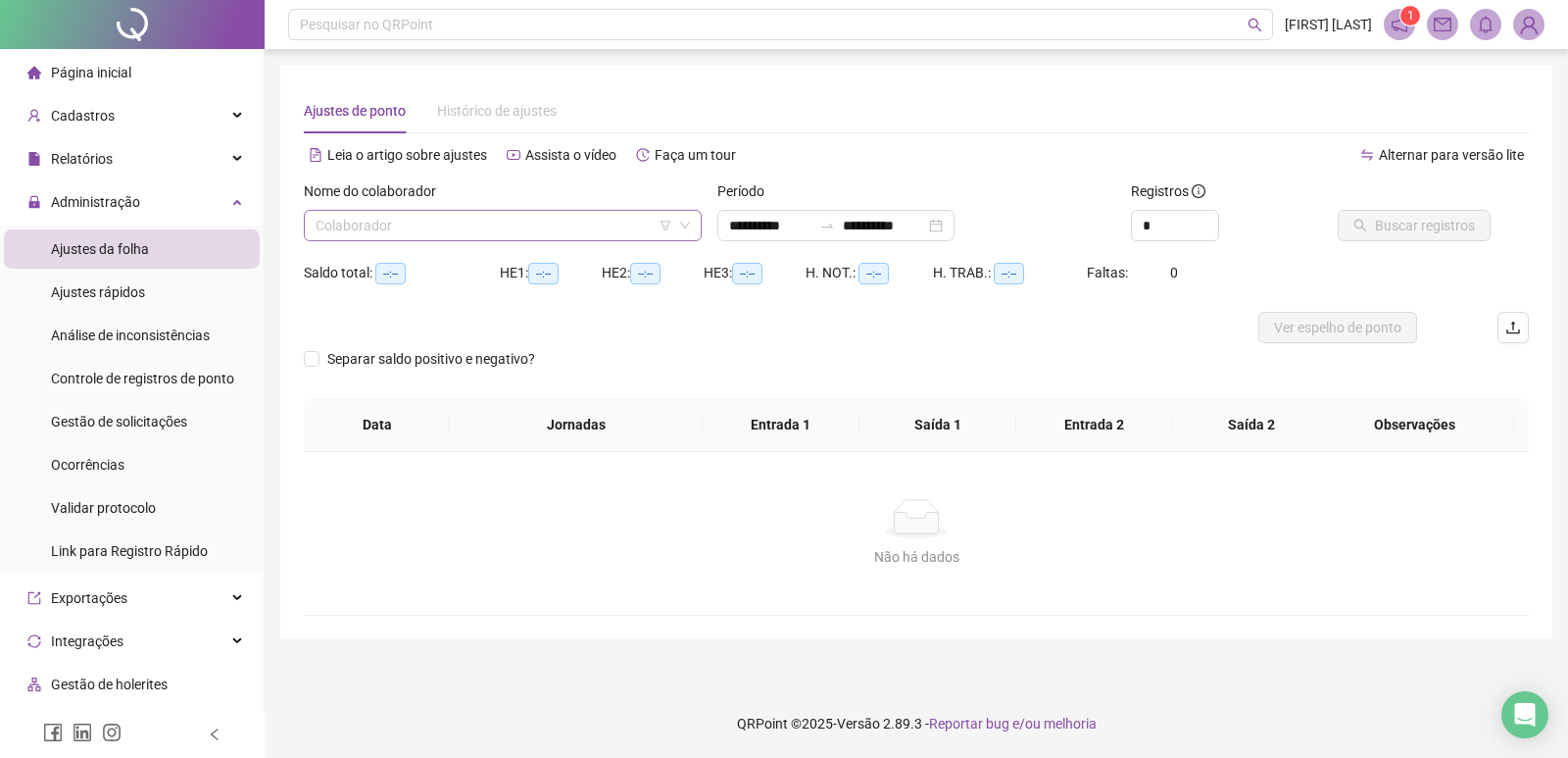 click at bounding box center (494, 226) 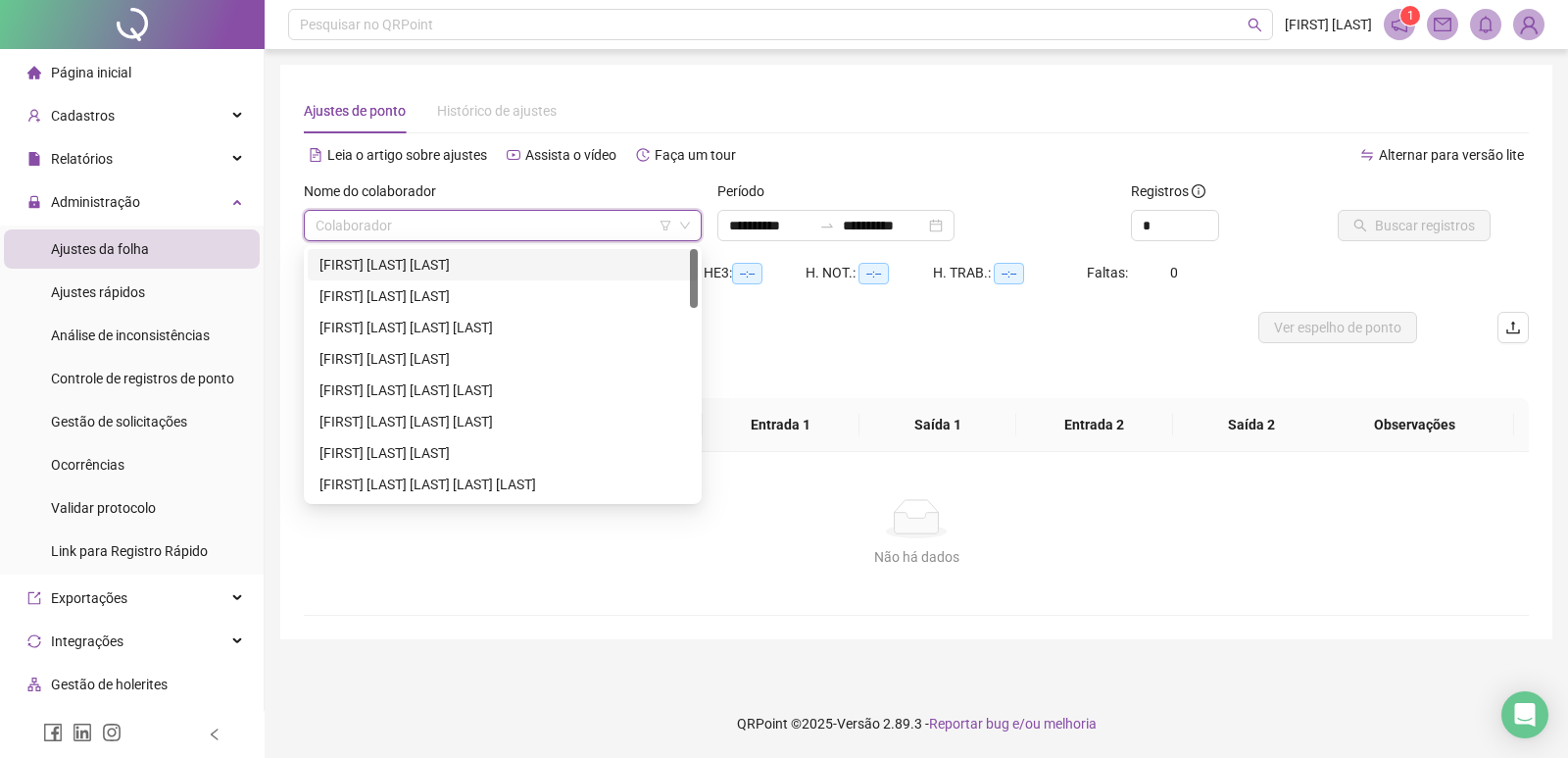 click on "[FIRST] [LAST] [LAST]" at bounding box center [503, 265] 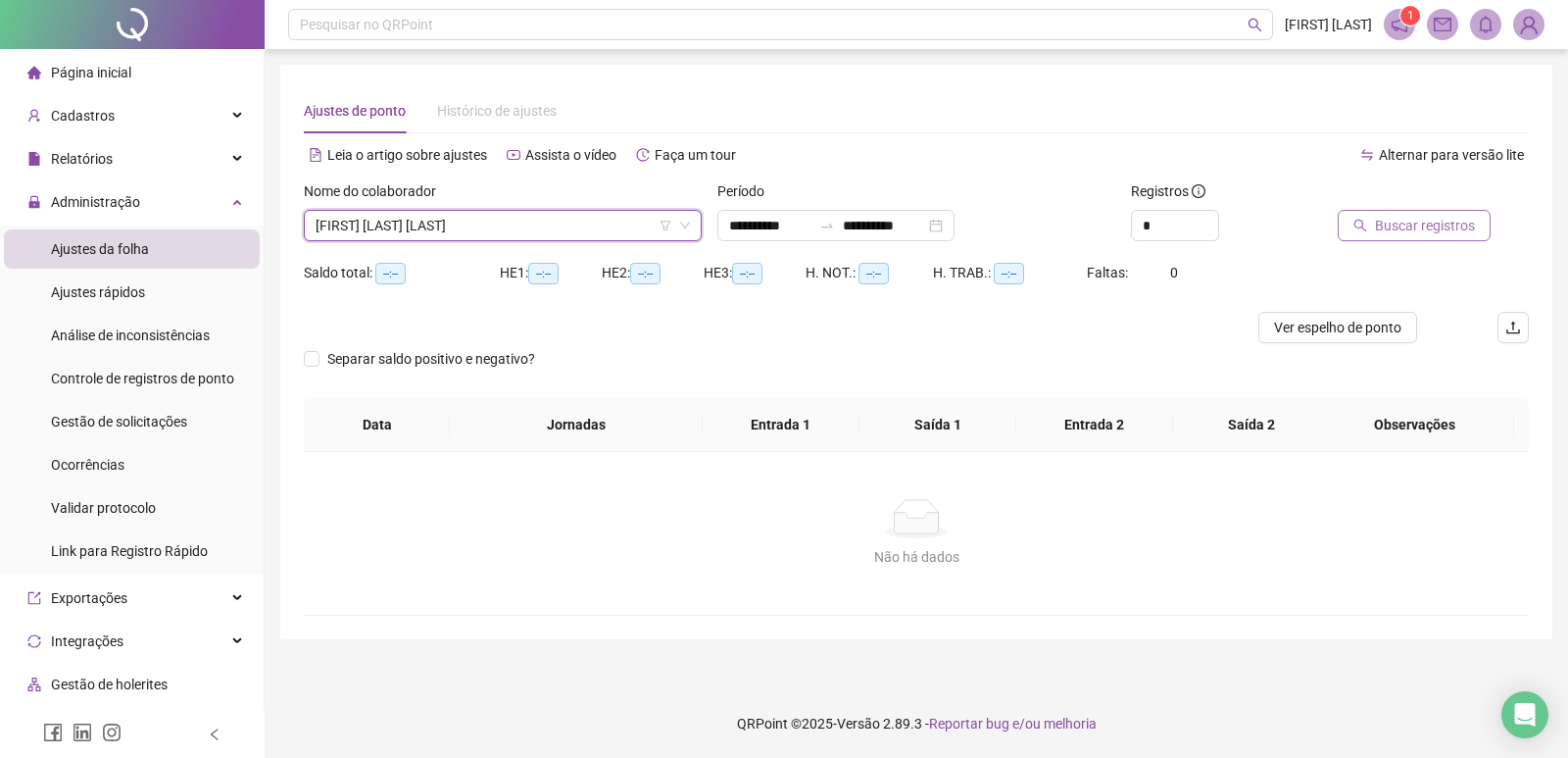 click on "Buscar registros" at bounding box center (1425, 226) 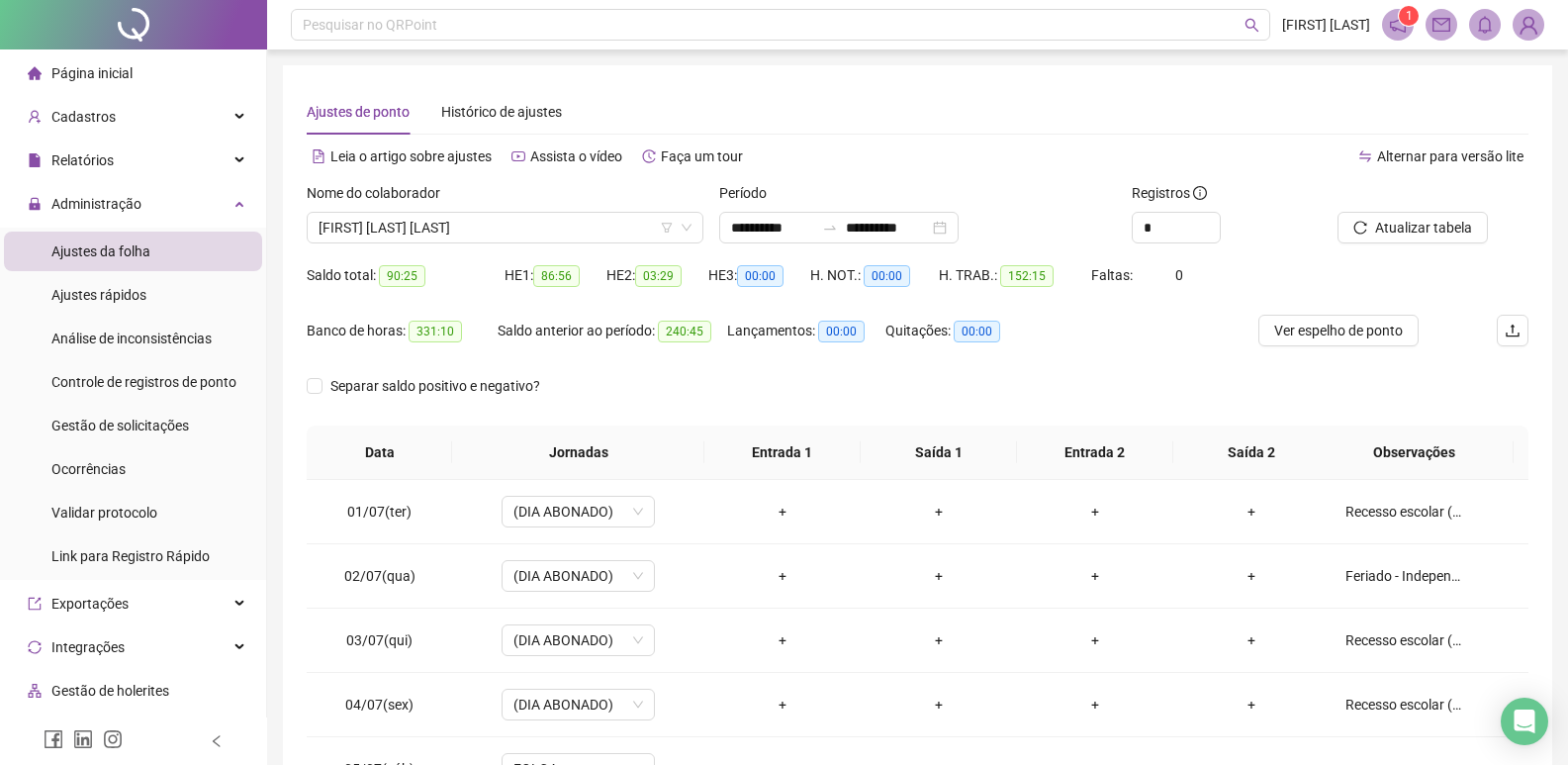 click on "[FIRST] [LAST] [LAST]" at bounding box center [505, 228] 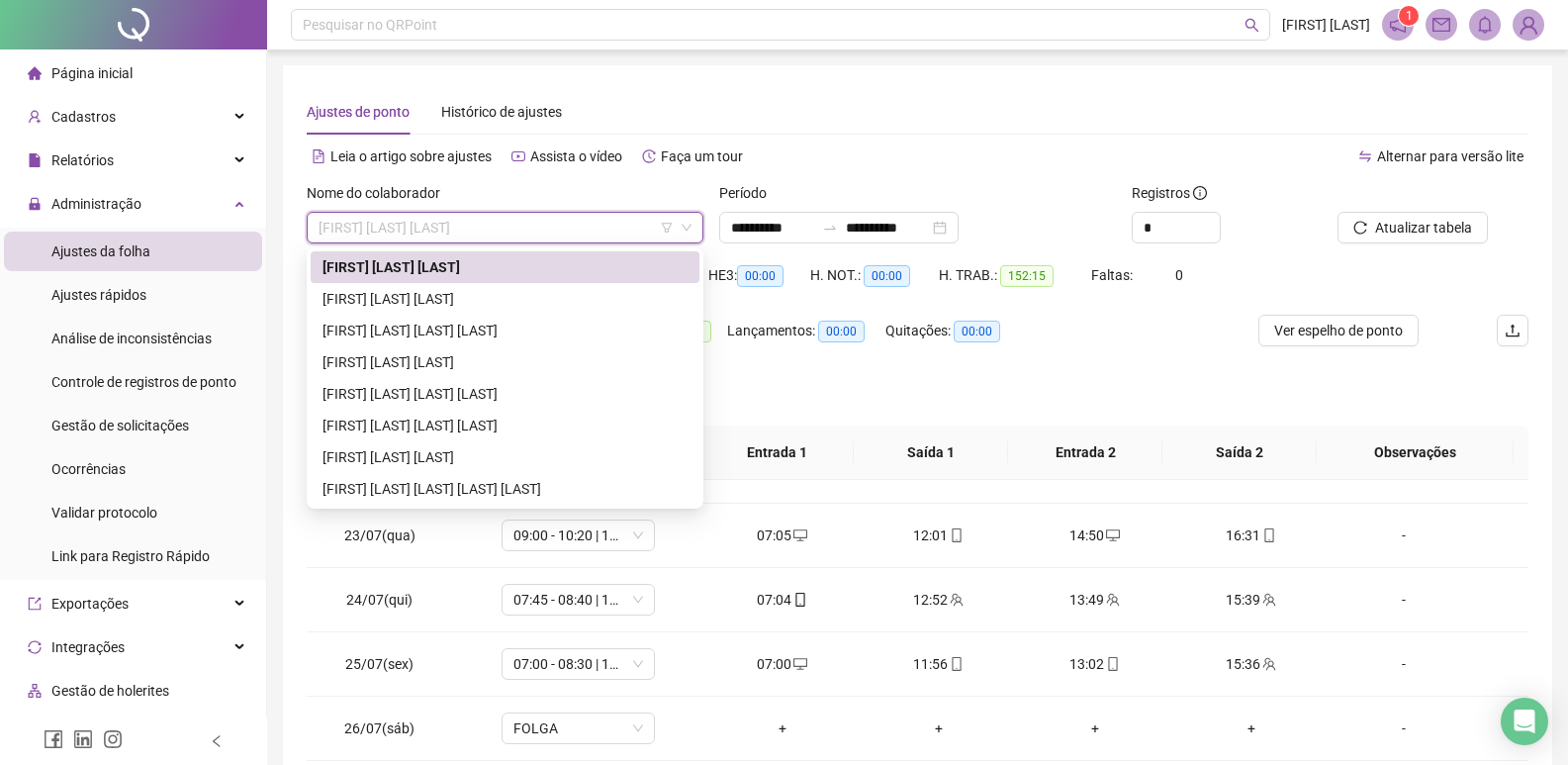 scroll, scrollTop: 1572, scrollLeft: 0, axis: vertical 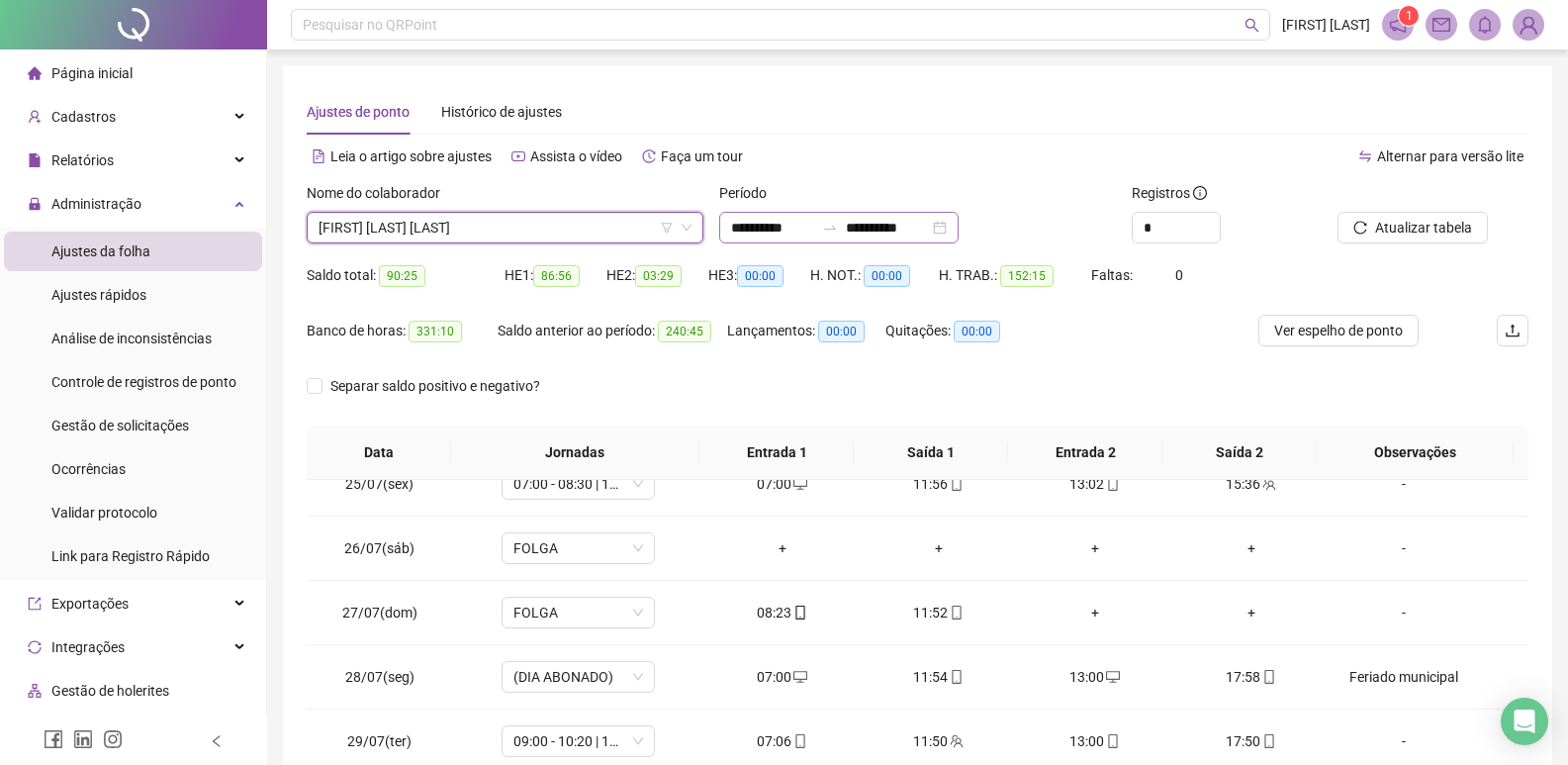 click on "**********" at bounding box center [839, 228] 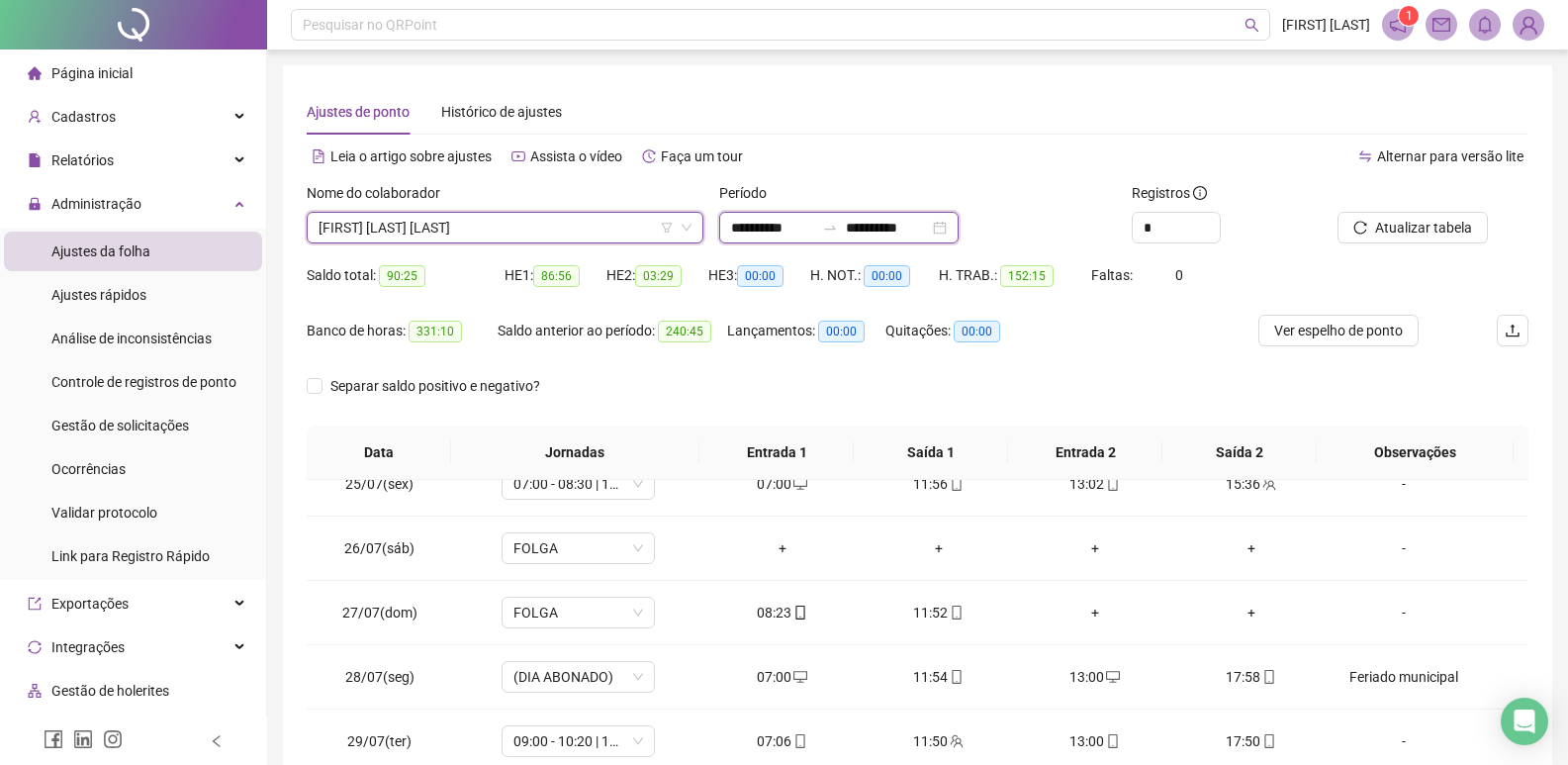 click on "**********" at bounding box center (773, 228) 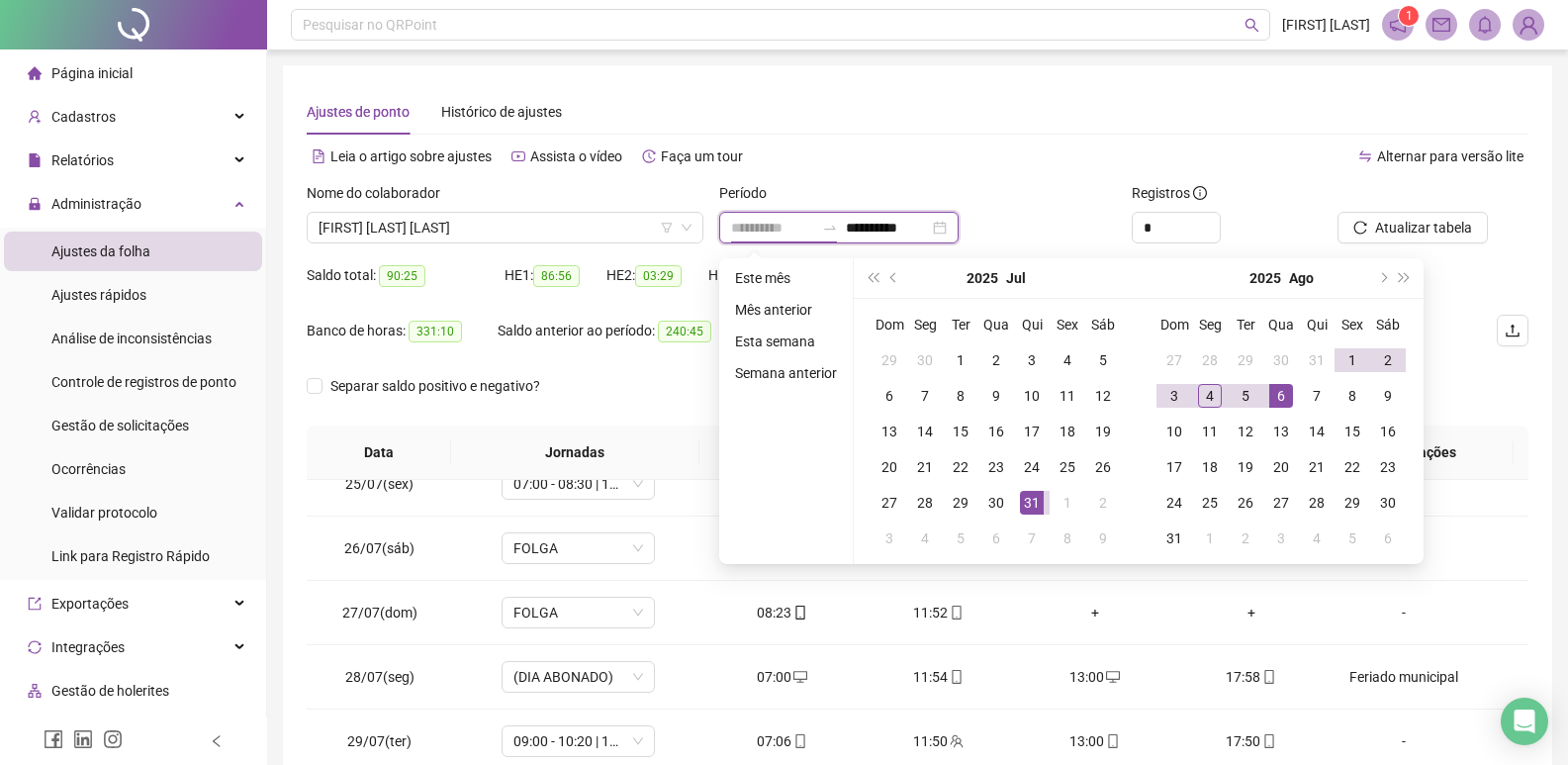 type on "**********" 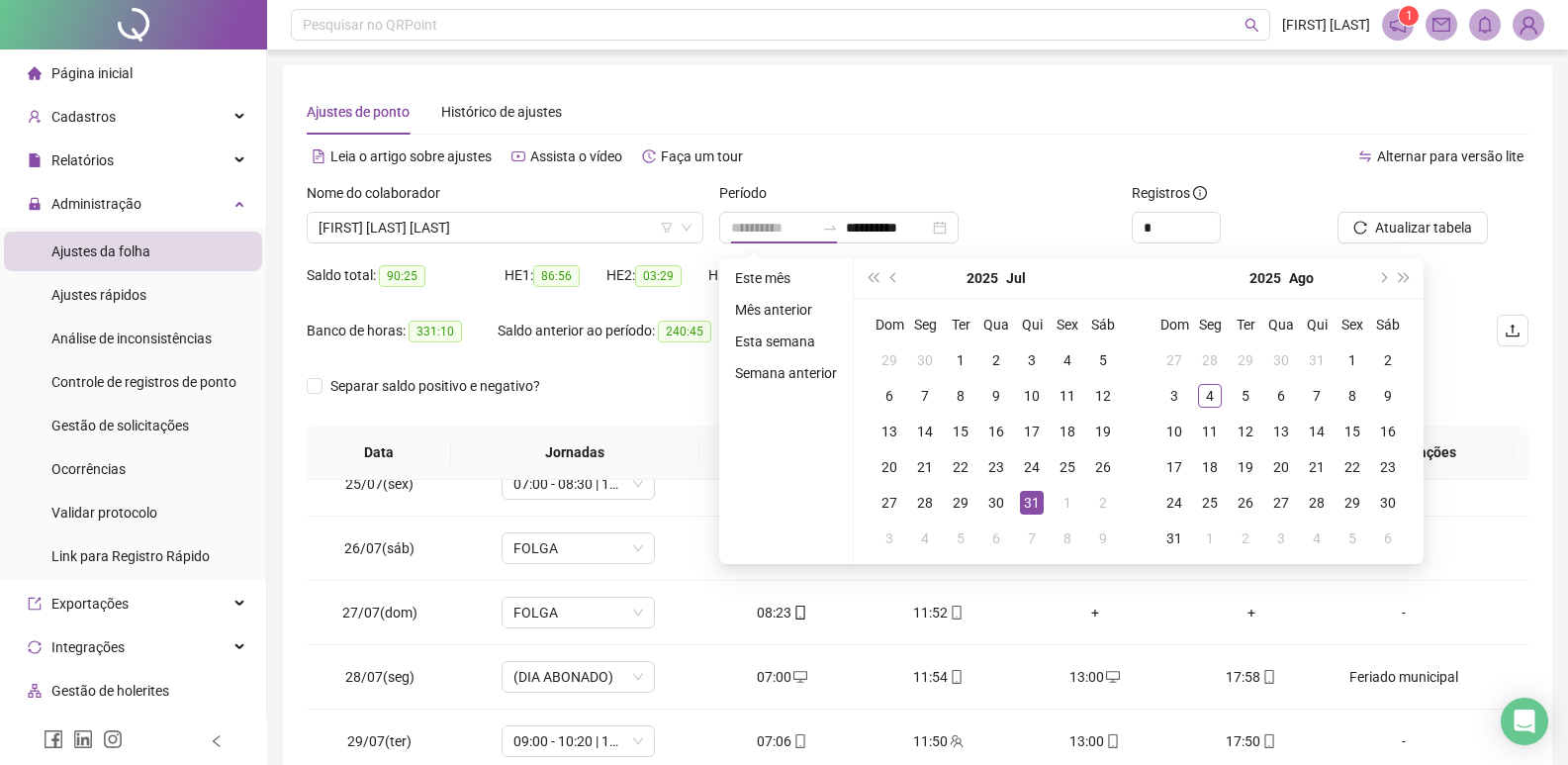 click on "31" at bounding box center (1032, 503) 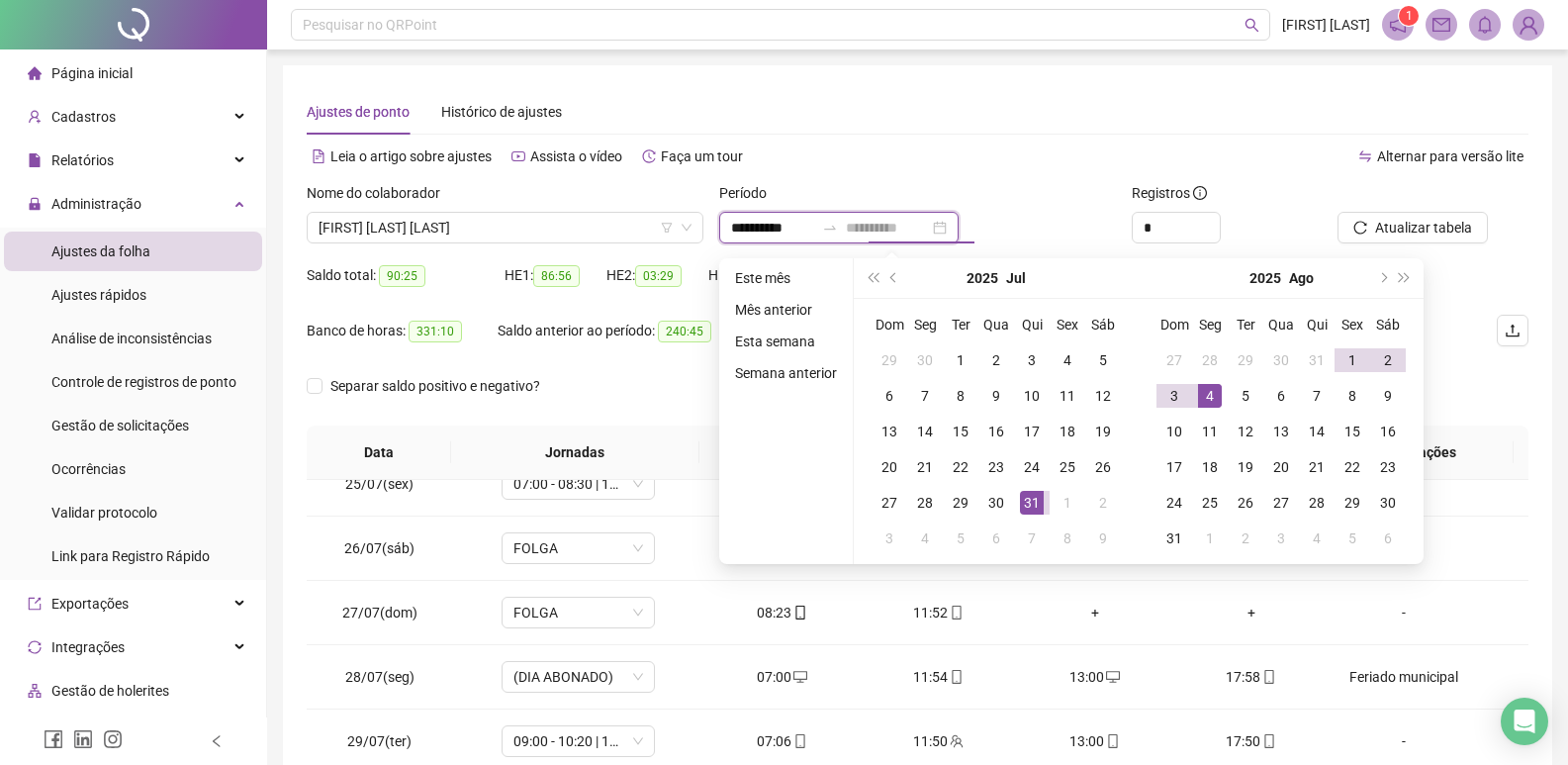type on "**********" 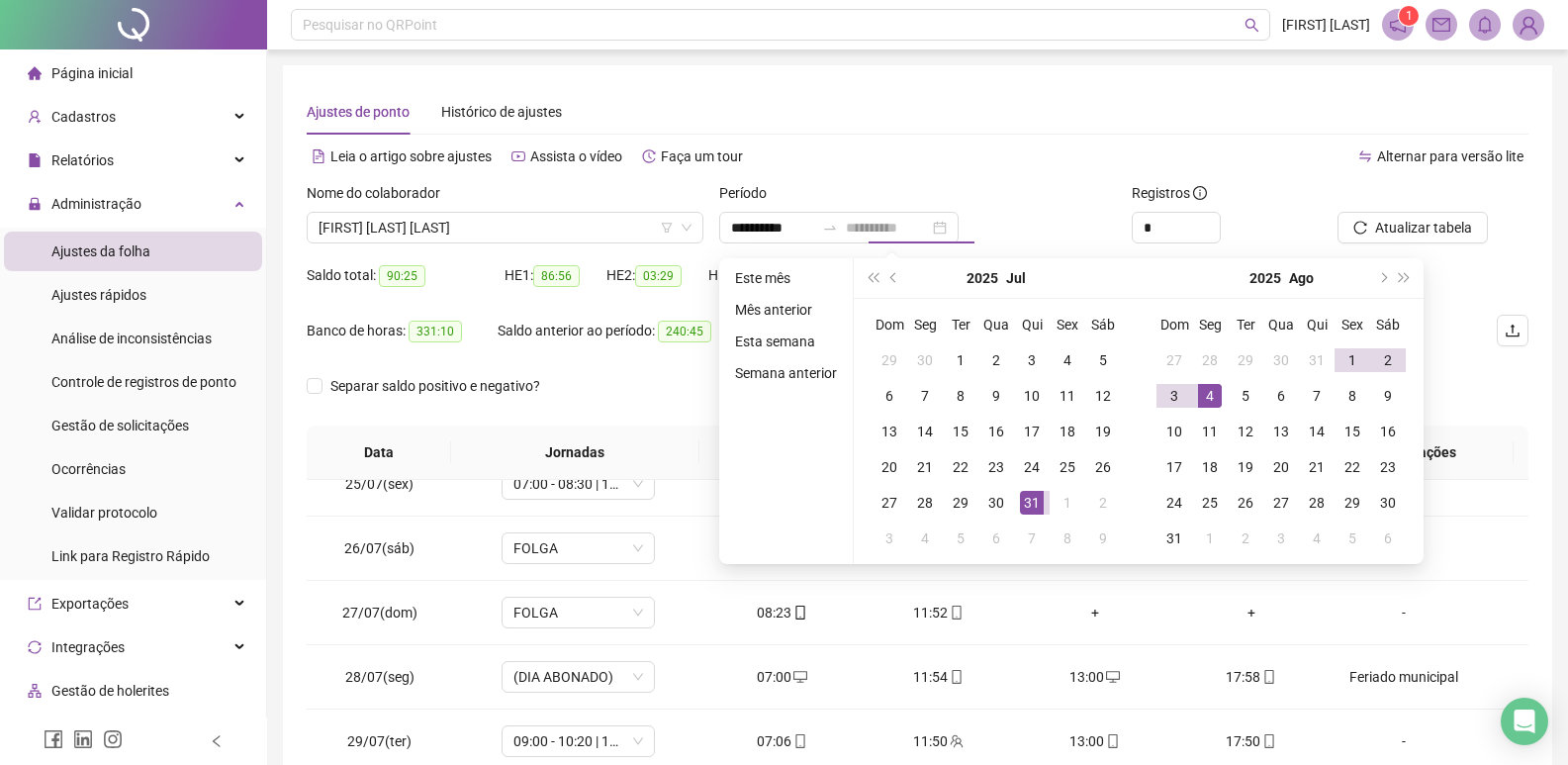 click on "4" at bounding box center [1210, 396] 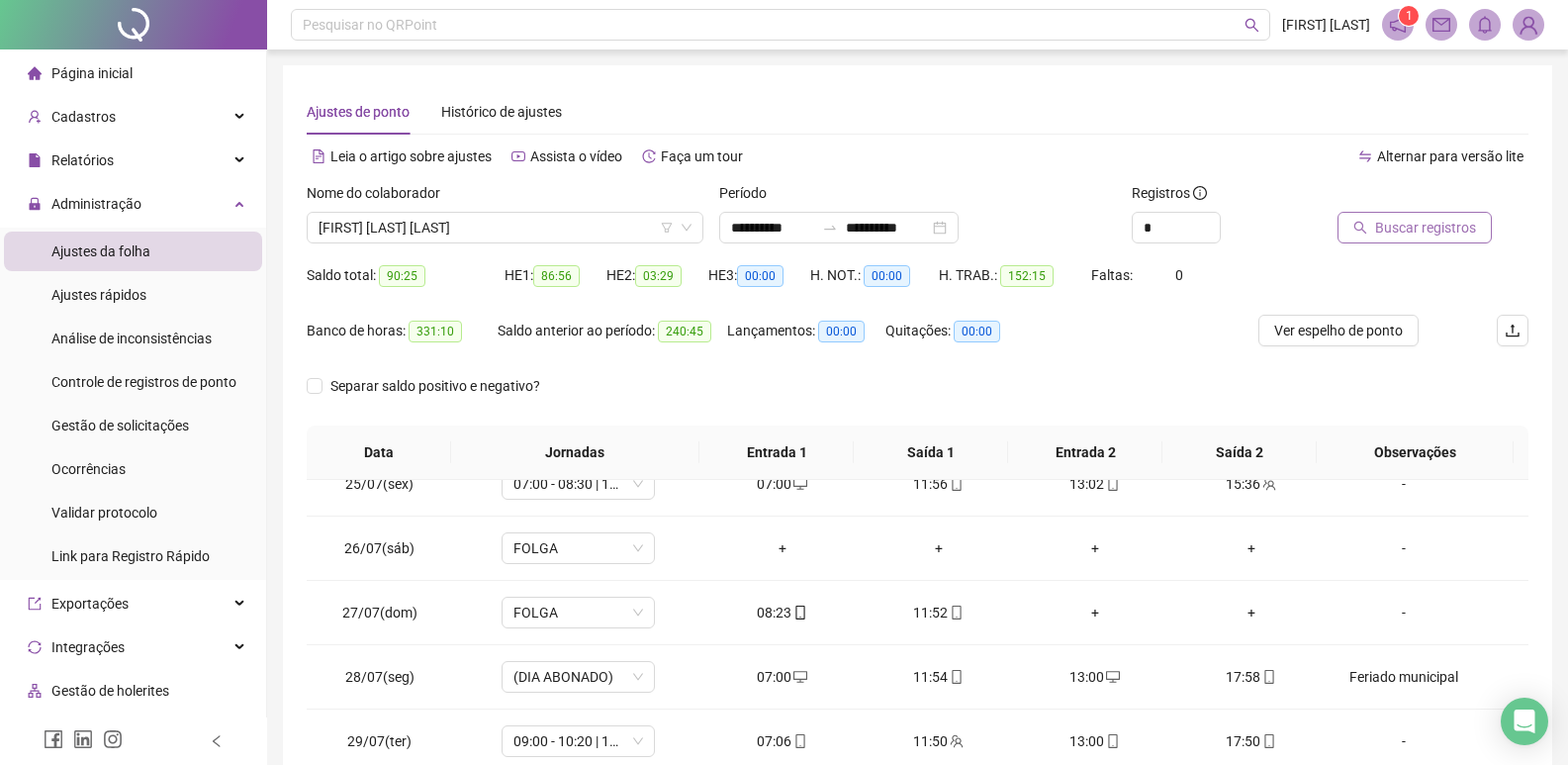 click on "Buscar registros" at bounding box center [1426, 228] 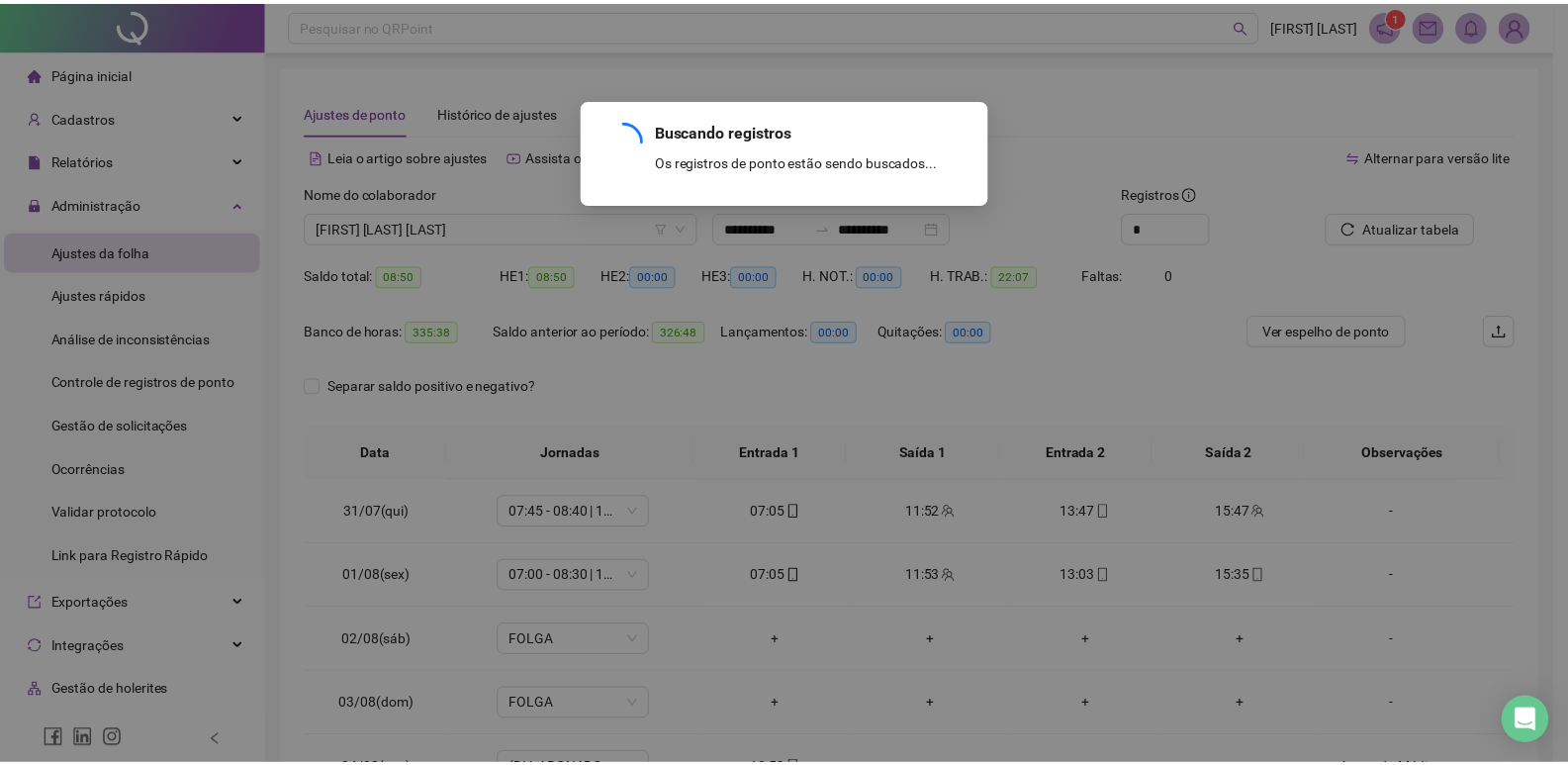 scroll, scrollTop: 0, scrollLeft: 0, axis: both 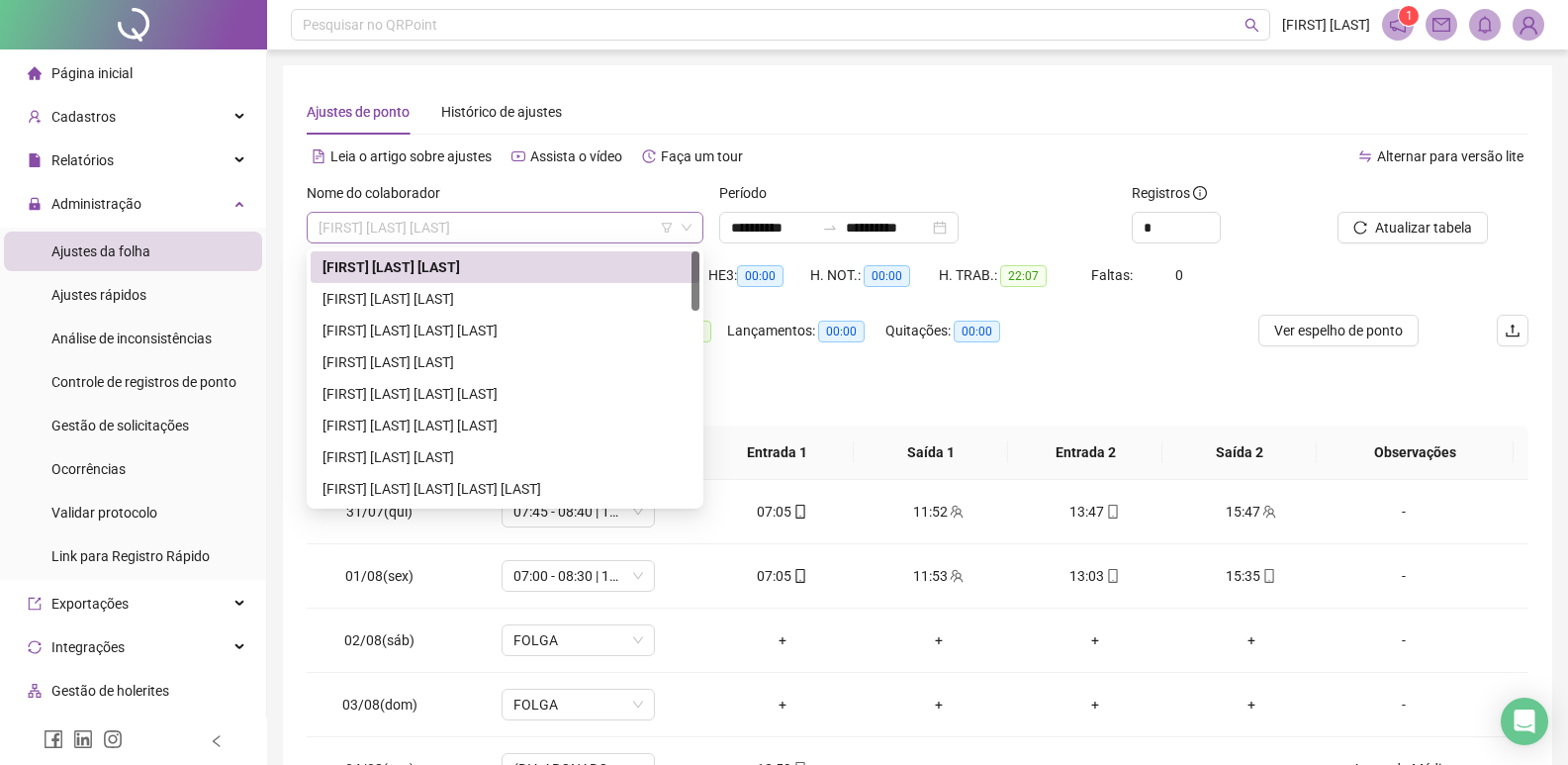 click on "[FIRST] [LAST] [LAST]" at bounding box center [505, 228] 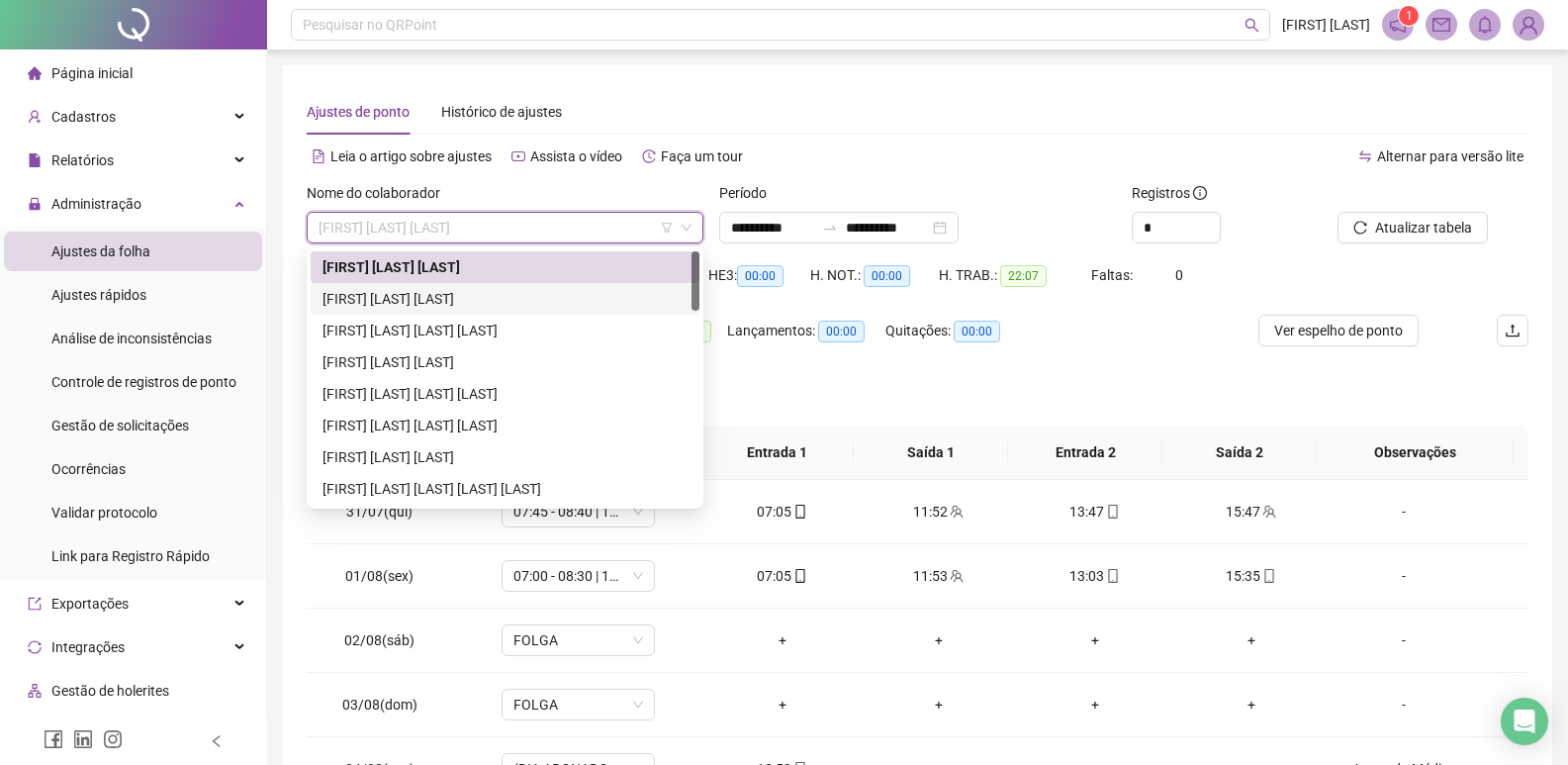 click on "[FIRST] [LAST] [LAST]" at bounding box center [505, 299] 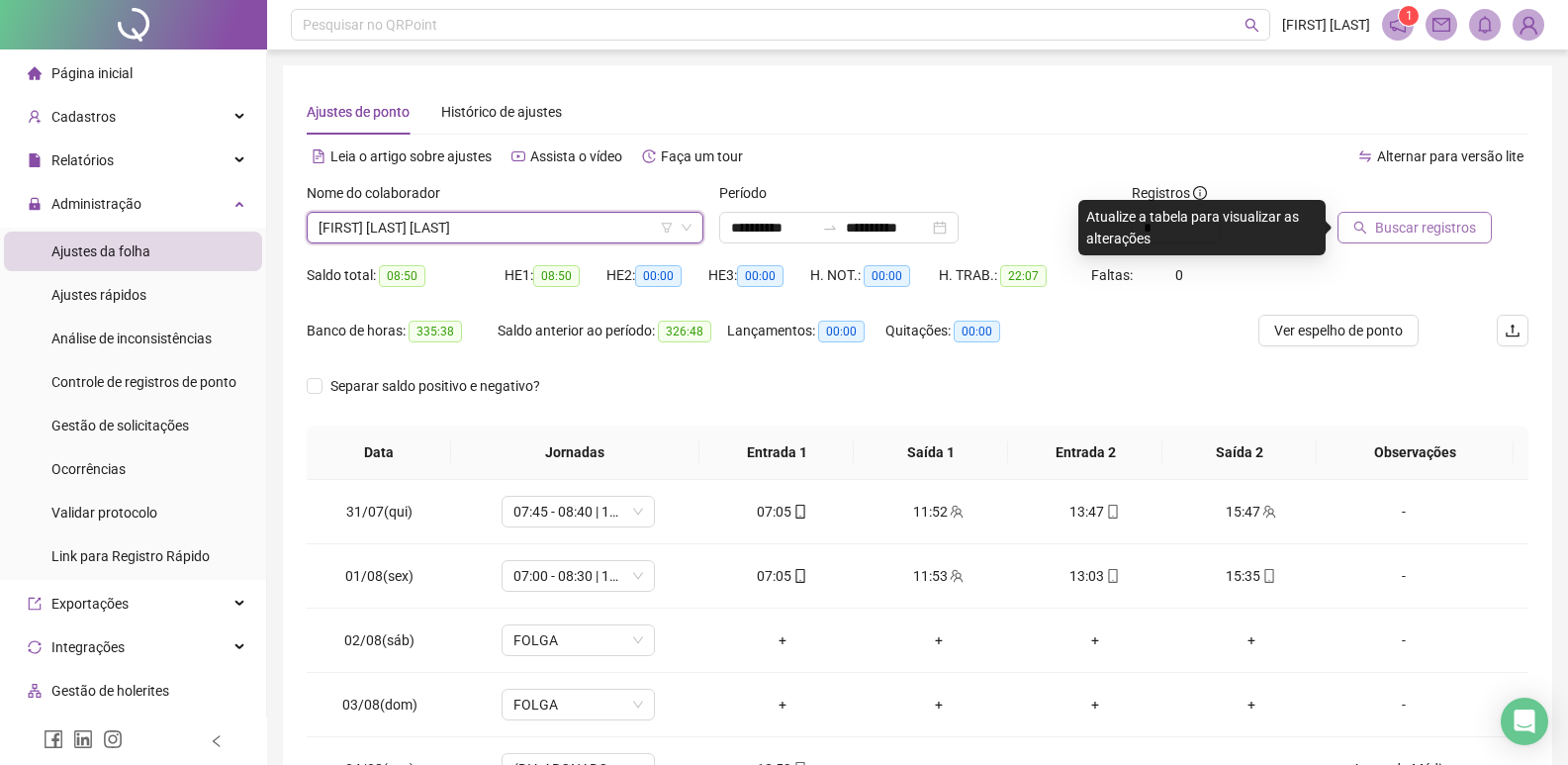 click on "Buscar registros" at bounding box center [1415, 228] 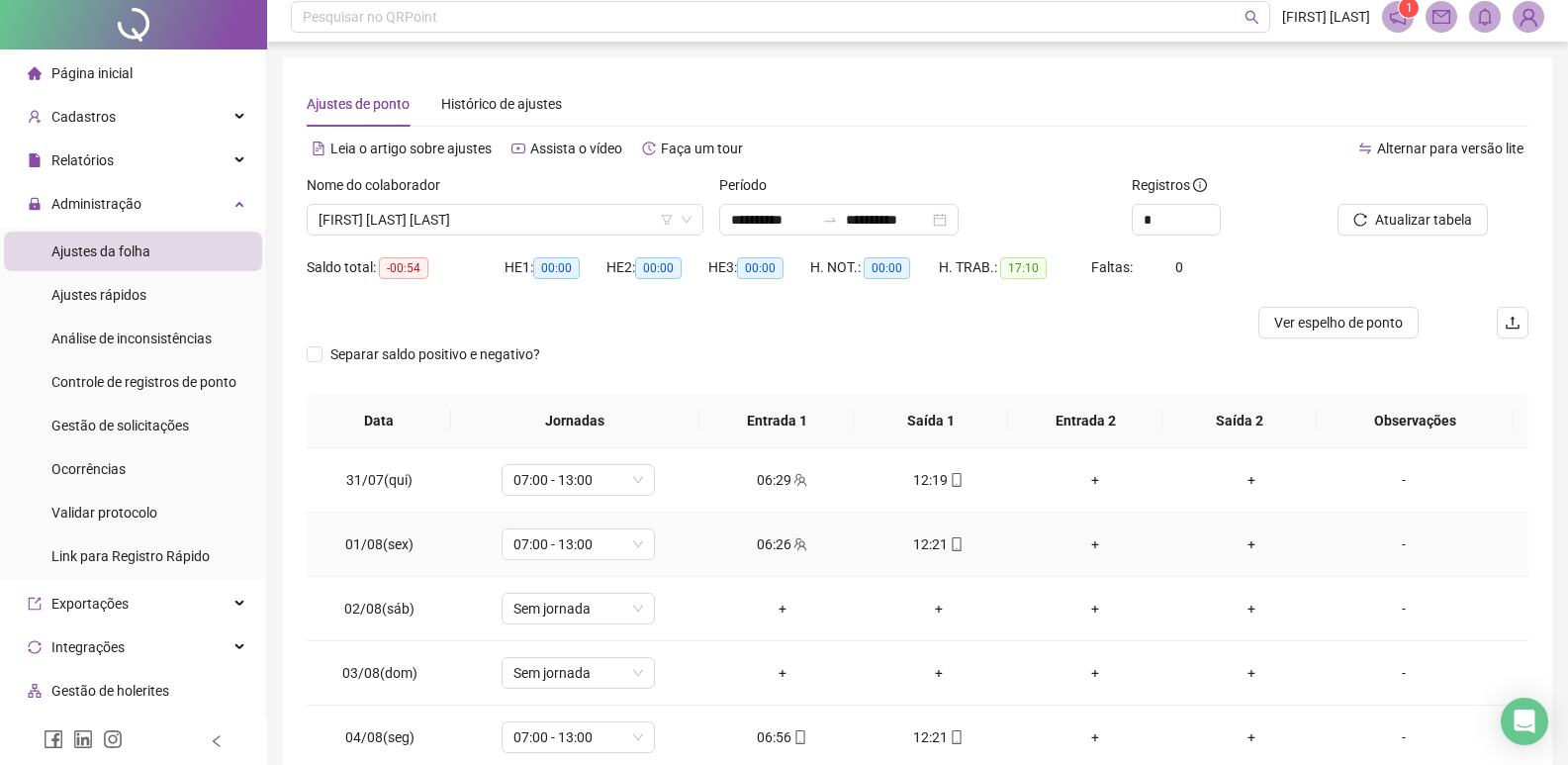 scroll, scrollTop: 0, scrollLeft: 0, axis: both 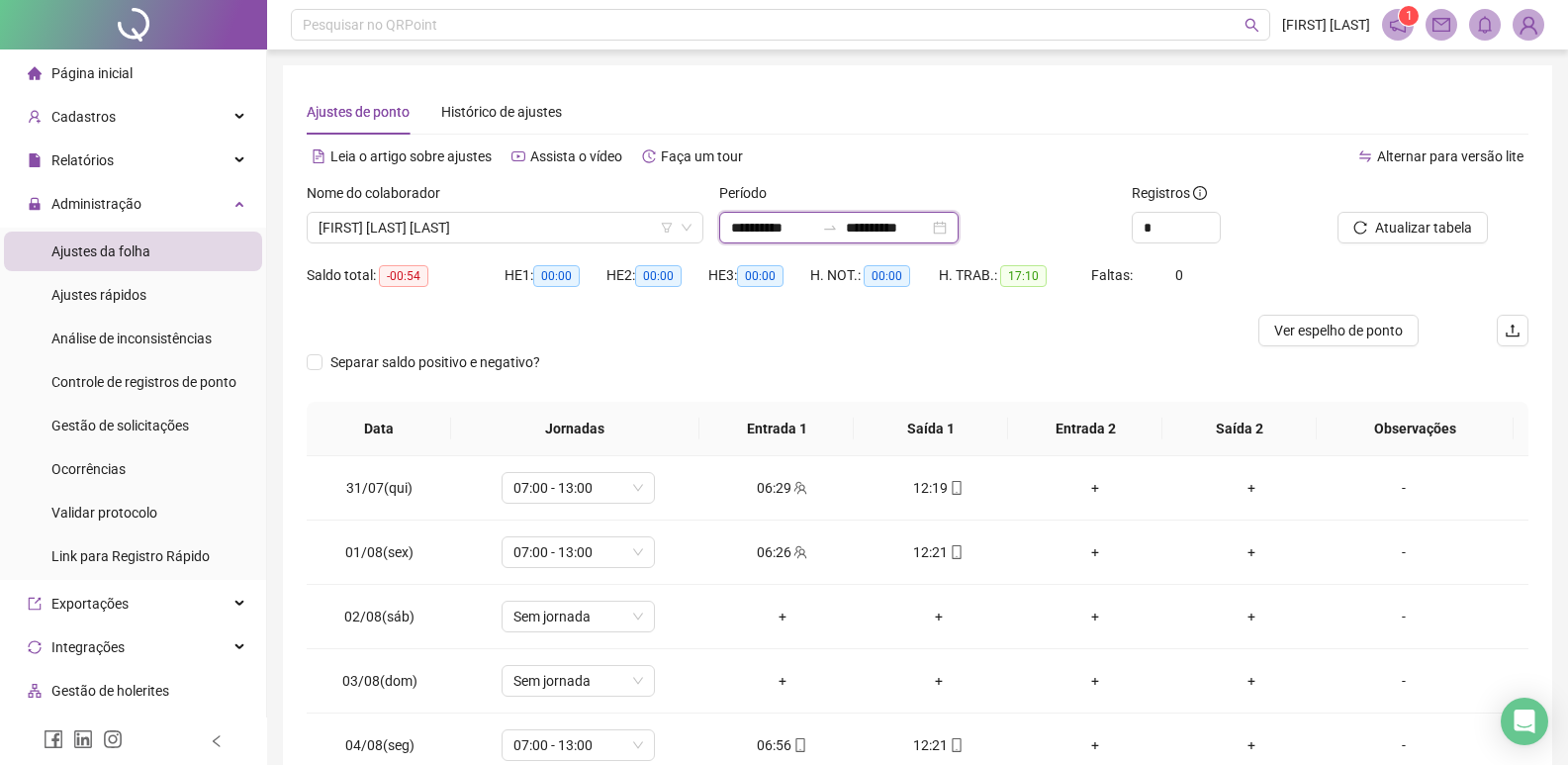 click on "**********" at bounding box center [773, 228] 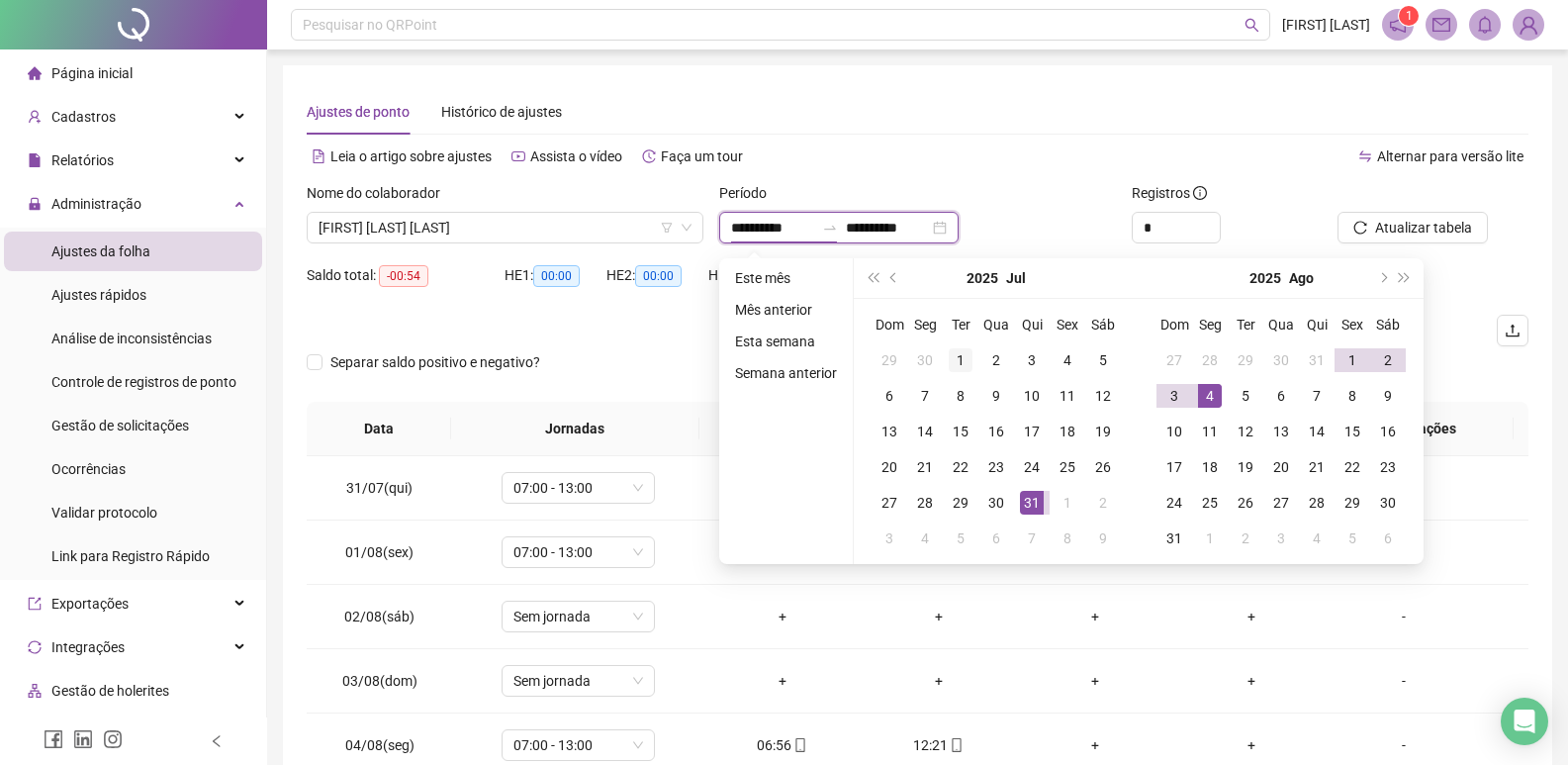 type on "**********" 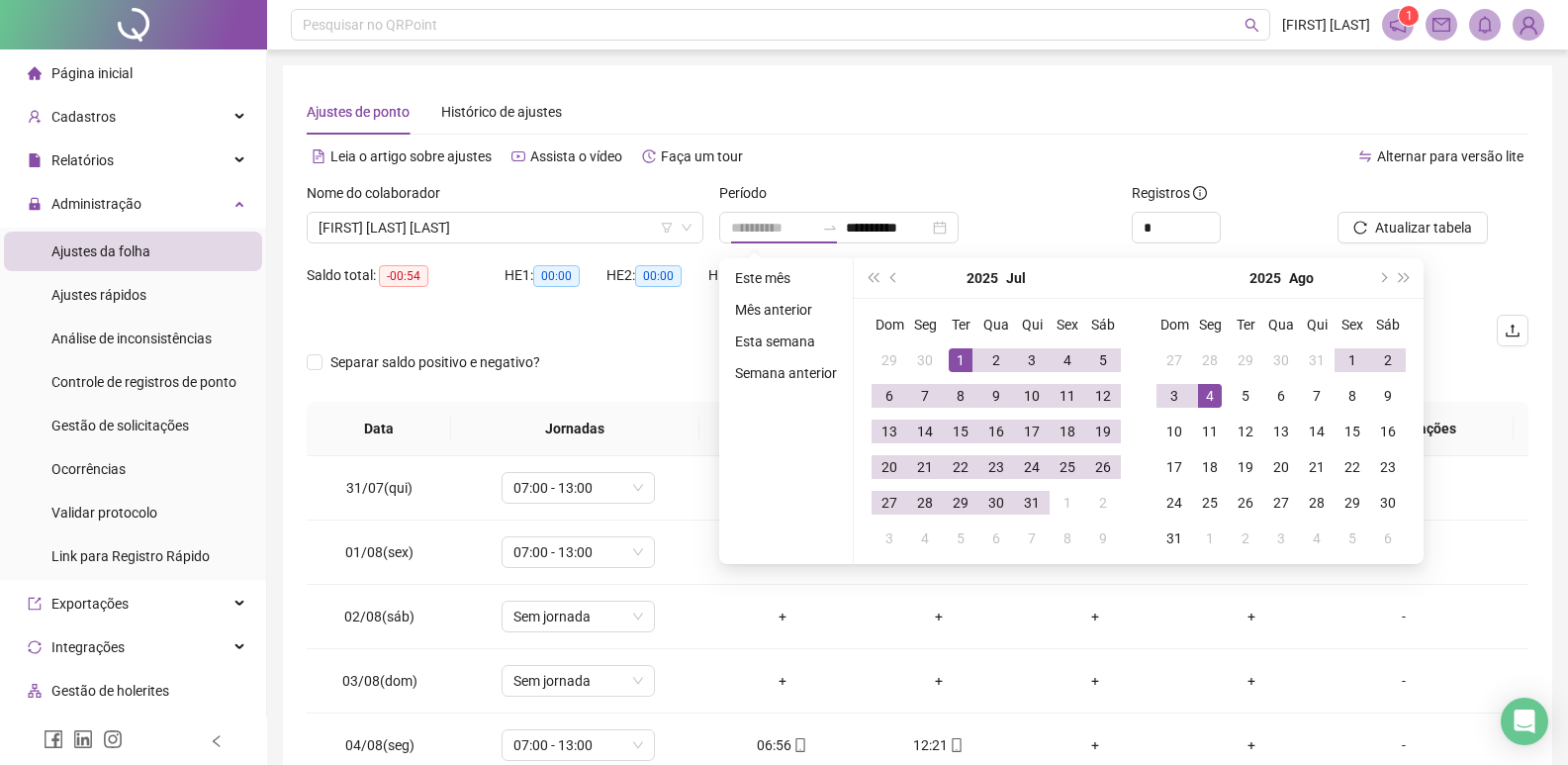 click on "1" at bounding box center (961, 360) 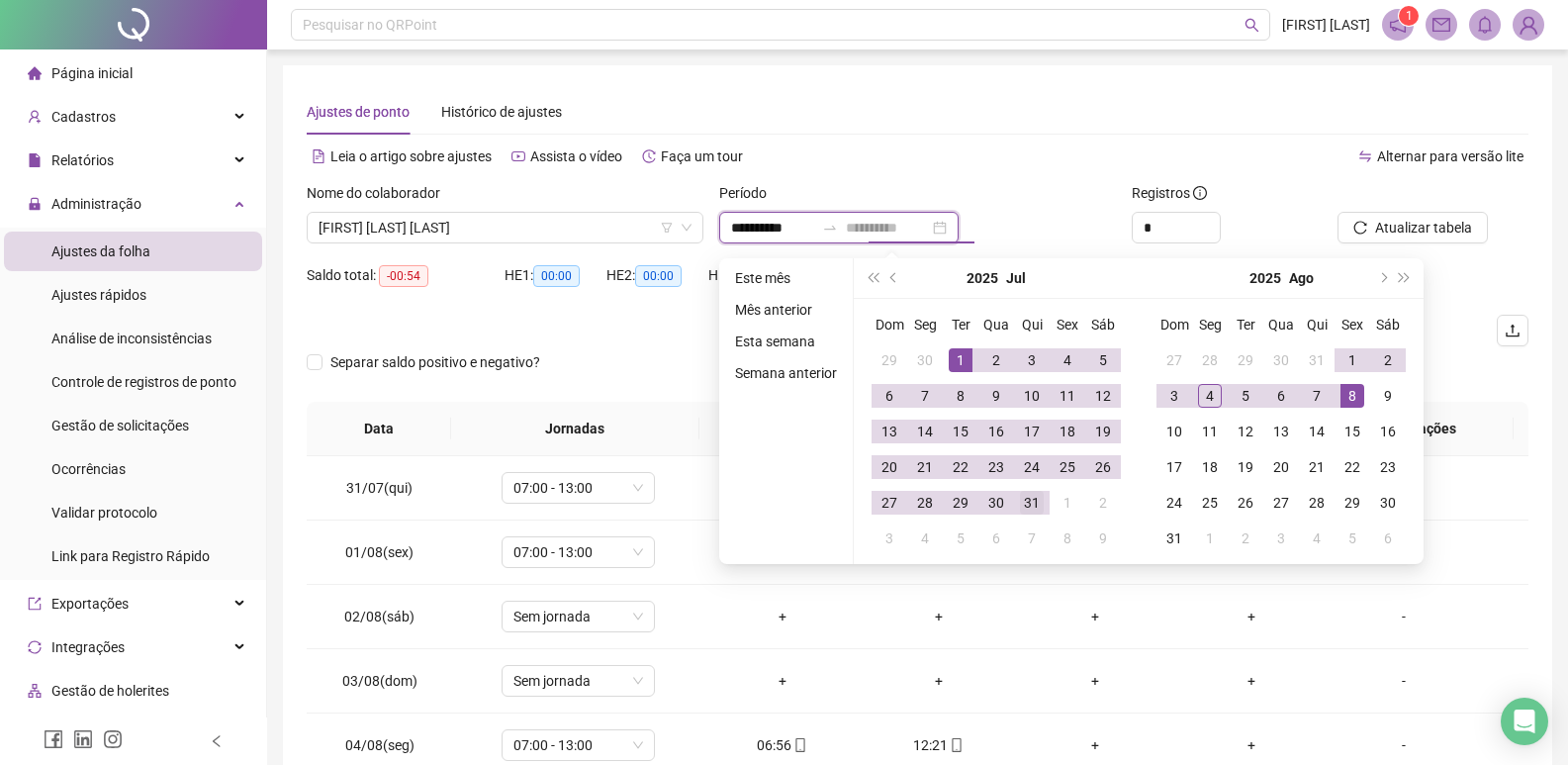 type on "**********" 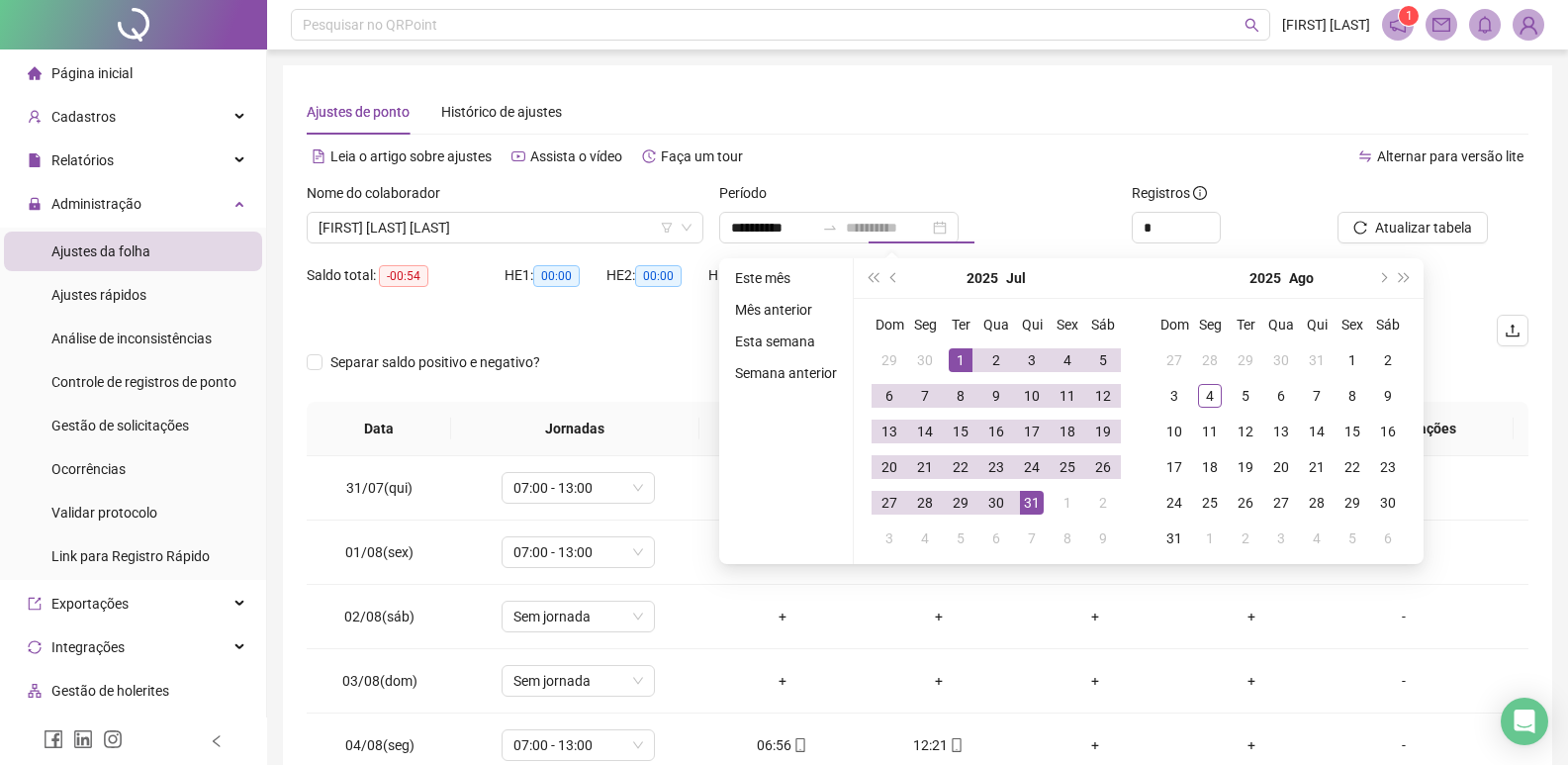 click on "31" at bounding box center [1032, 503] 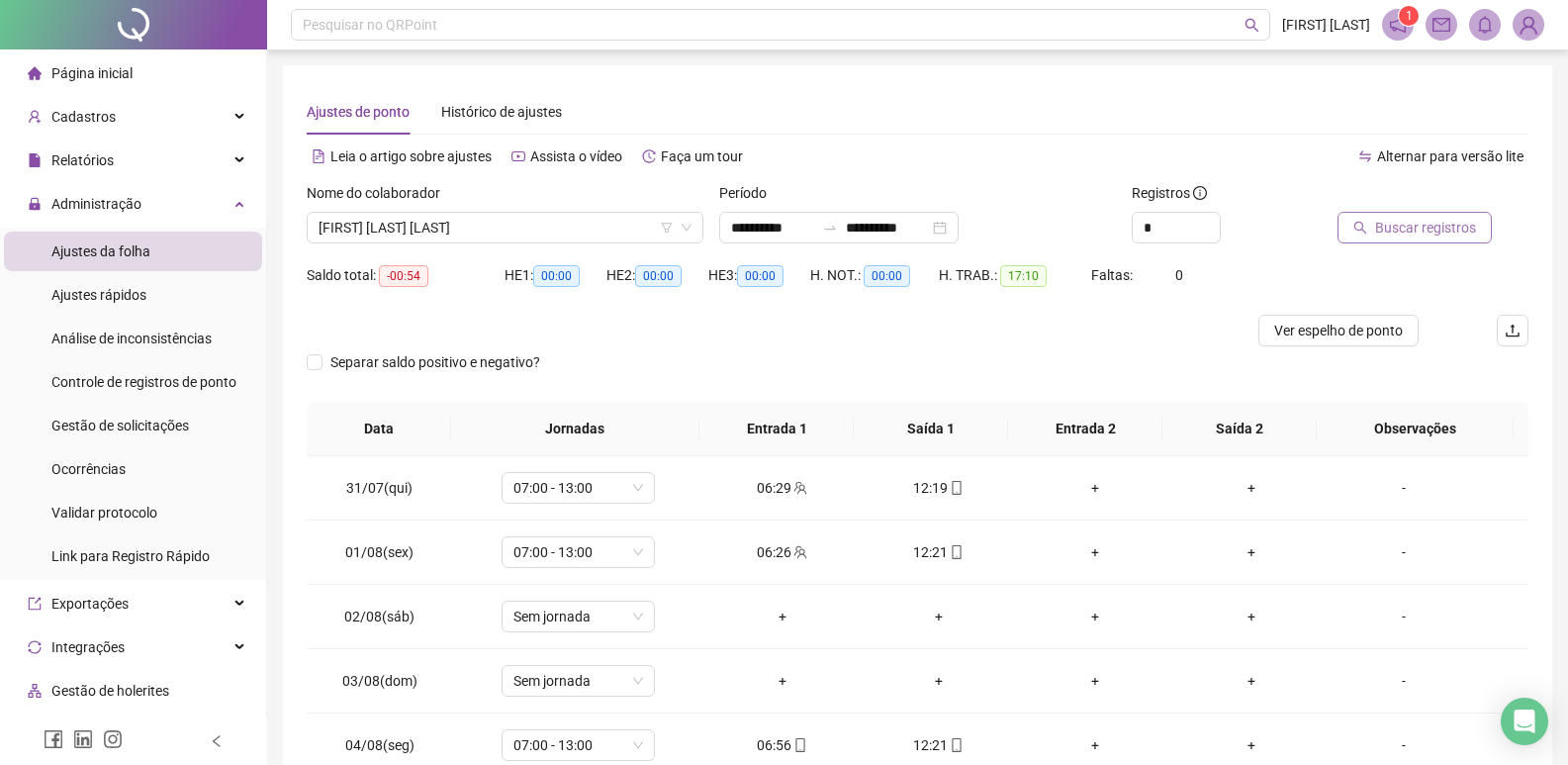 click on "Buscar registros" at bounding box center [1426, 228] 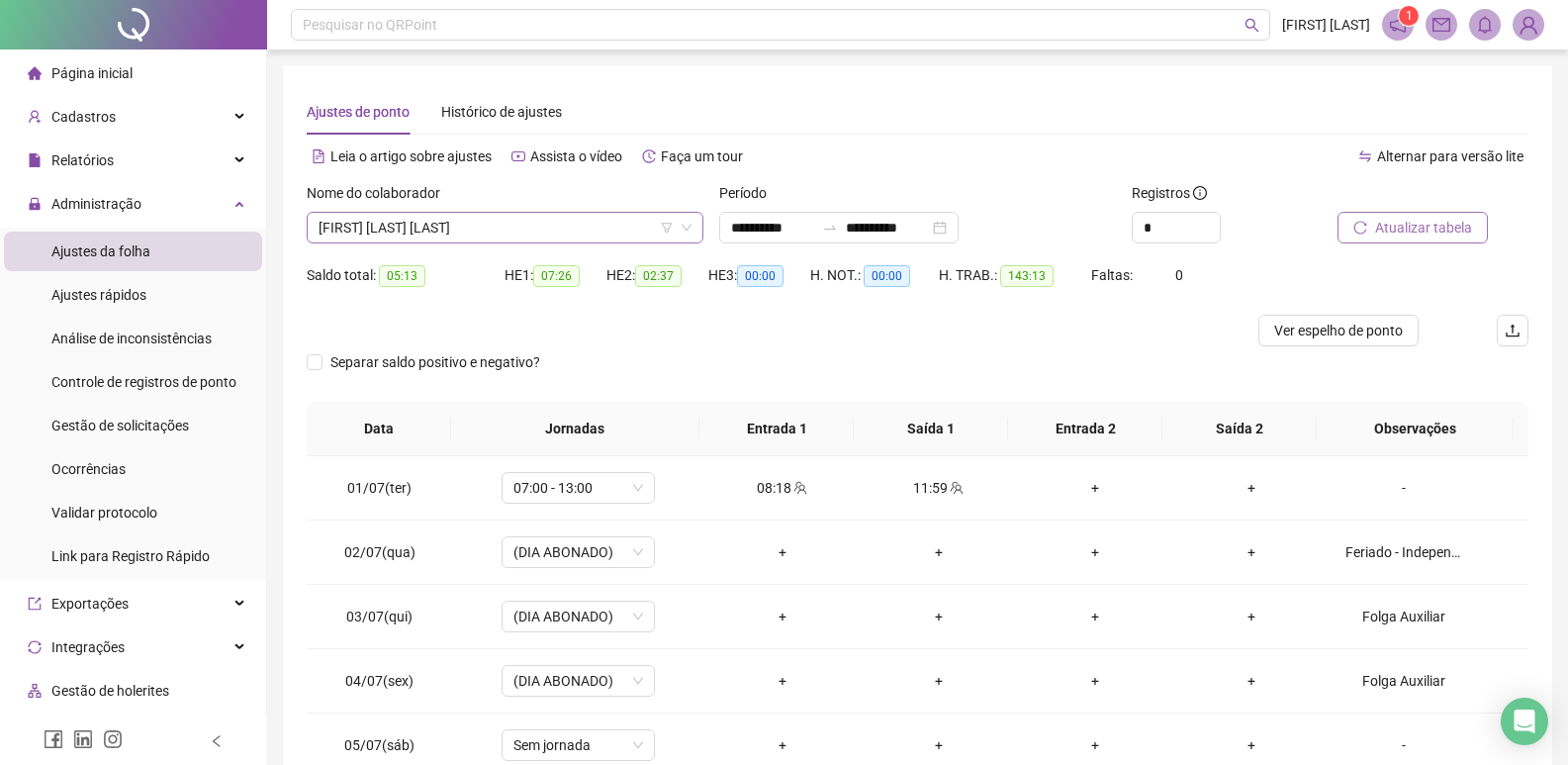 click on "[FIRST] [LAST] [LAST]" at bounding box center (505, 228) 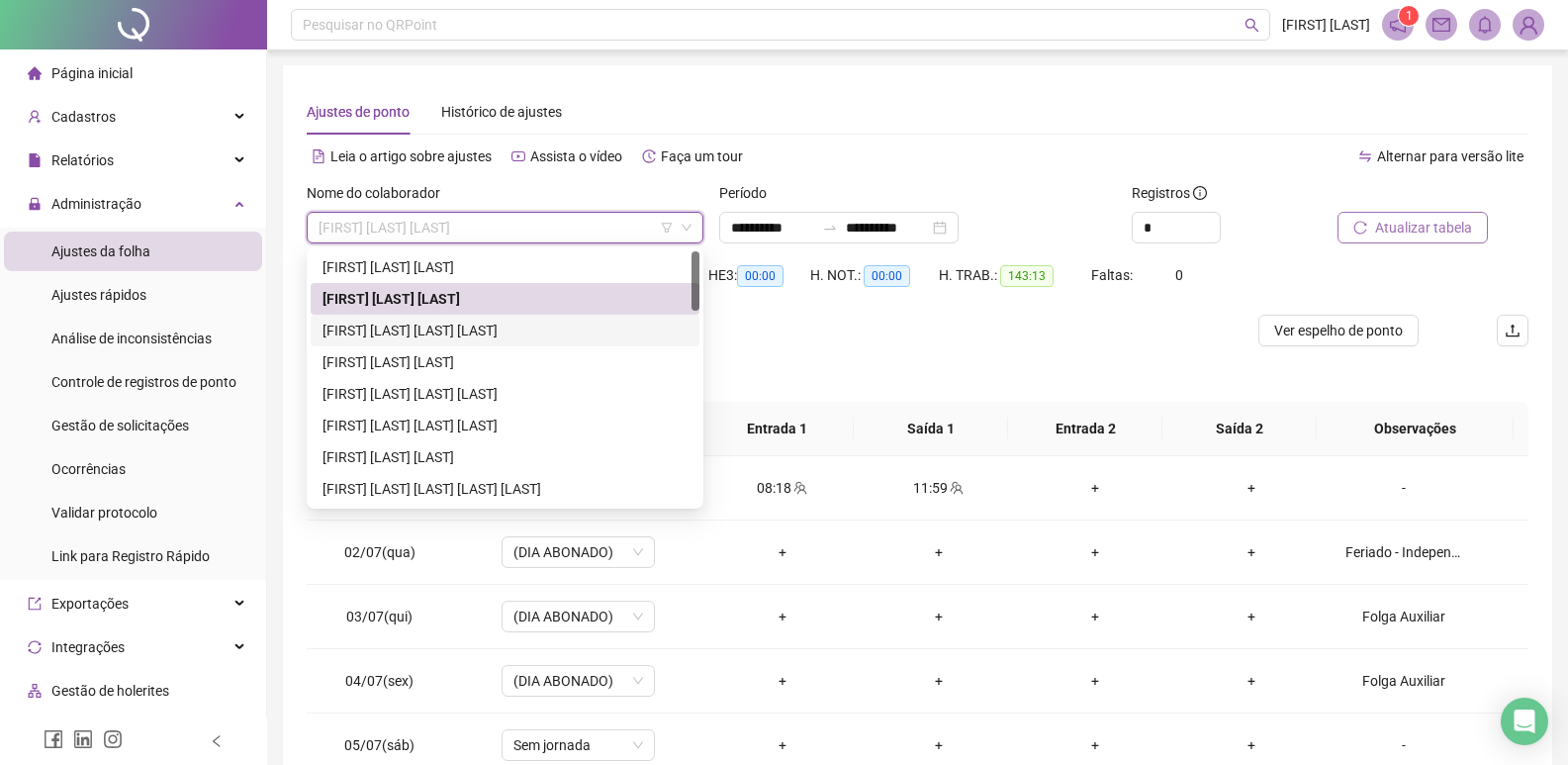 click on "[FIRST] [LAST] [LAST] [LAST]" at bounding box center [505, 331] 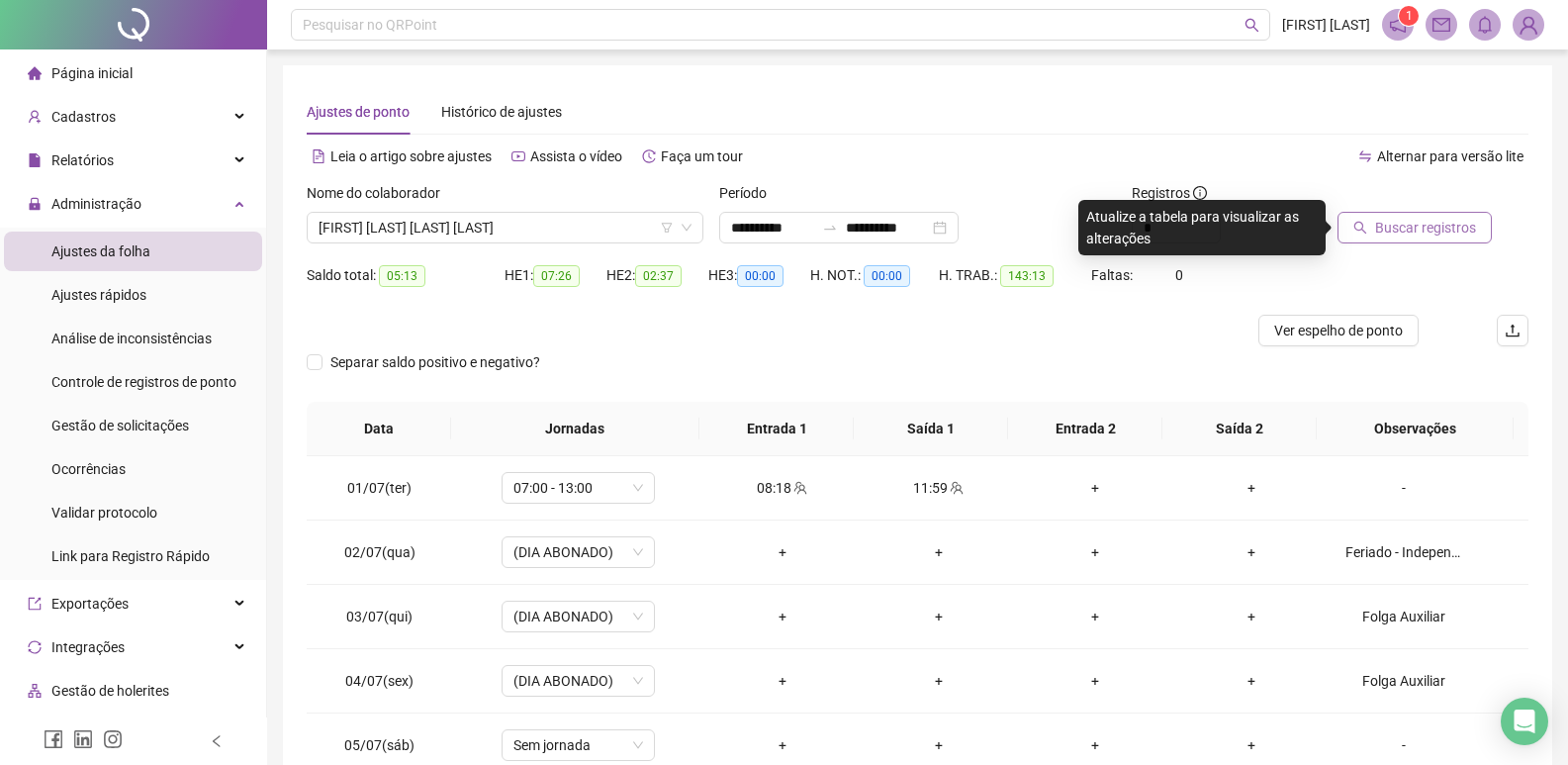 click on "Buscar registros" at bounding box center [1426, 228] 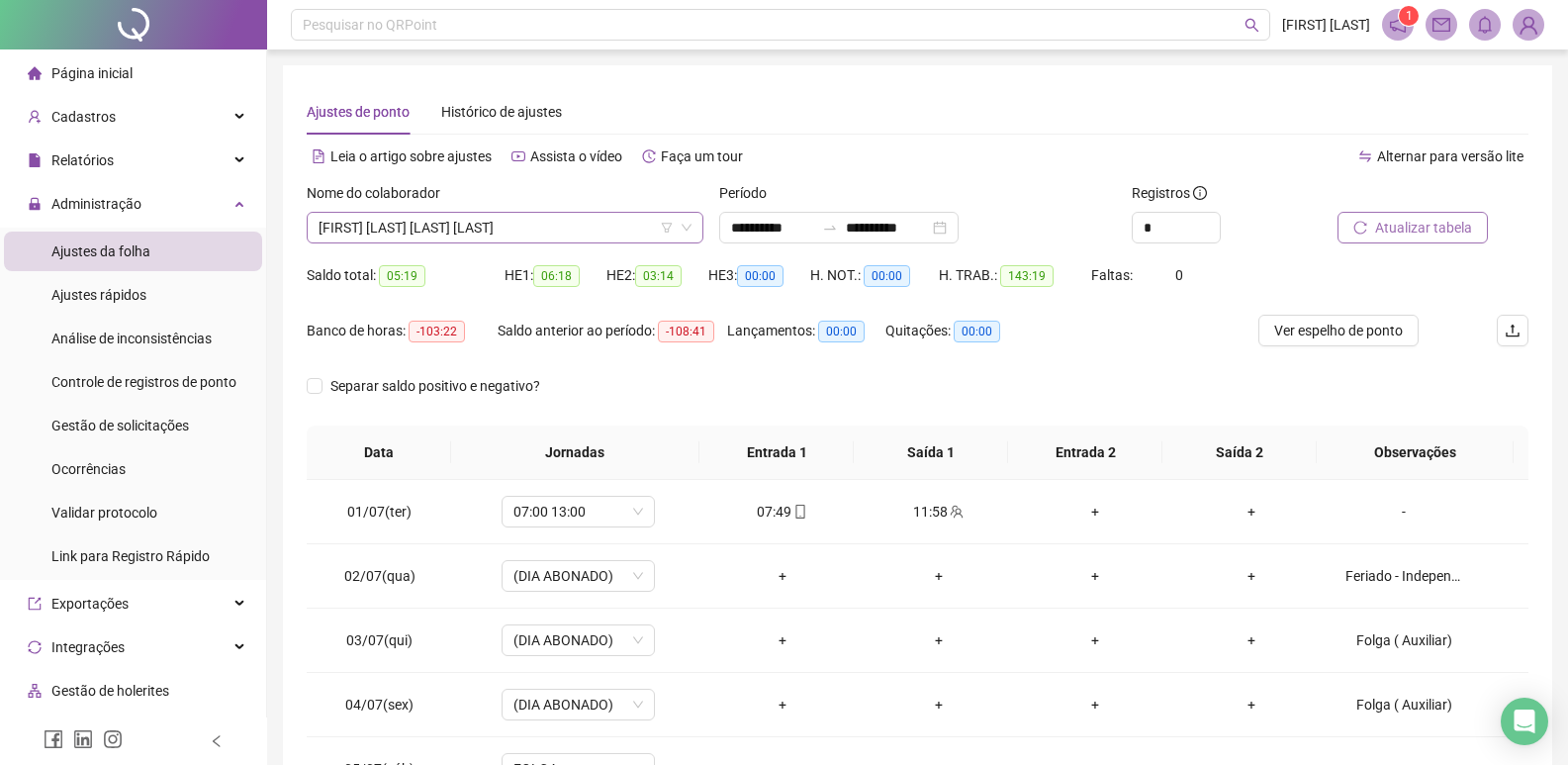 click on "[FIRST] [LAST] [LAST] [LAST]" at bounding box center (505, 228) 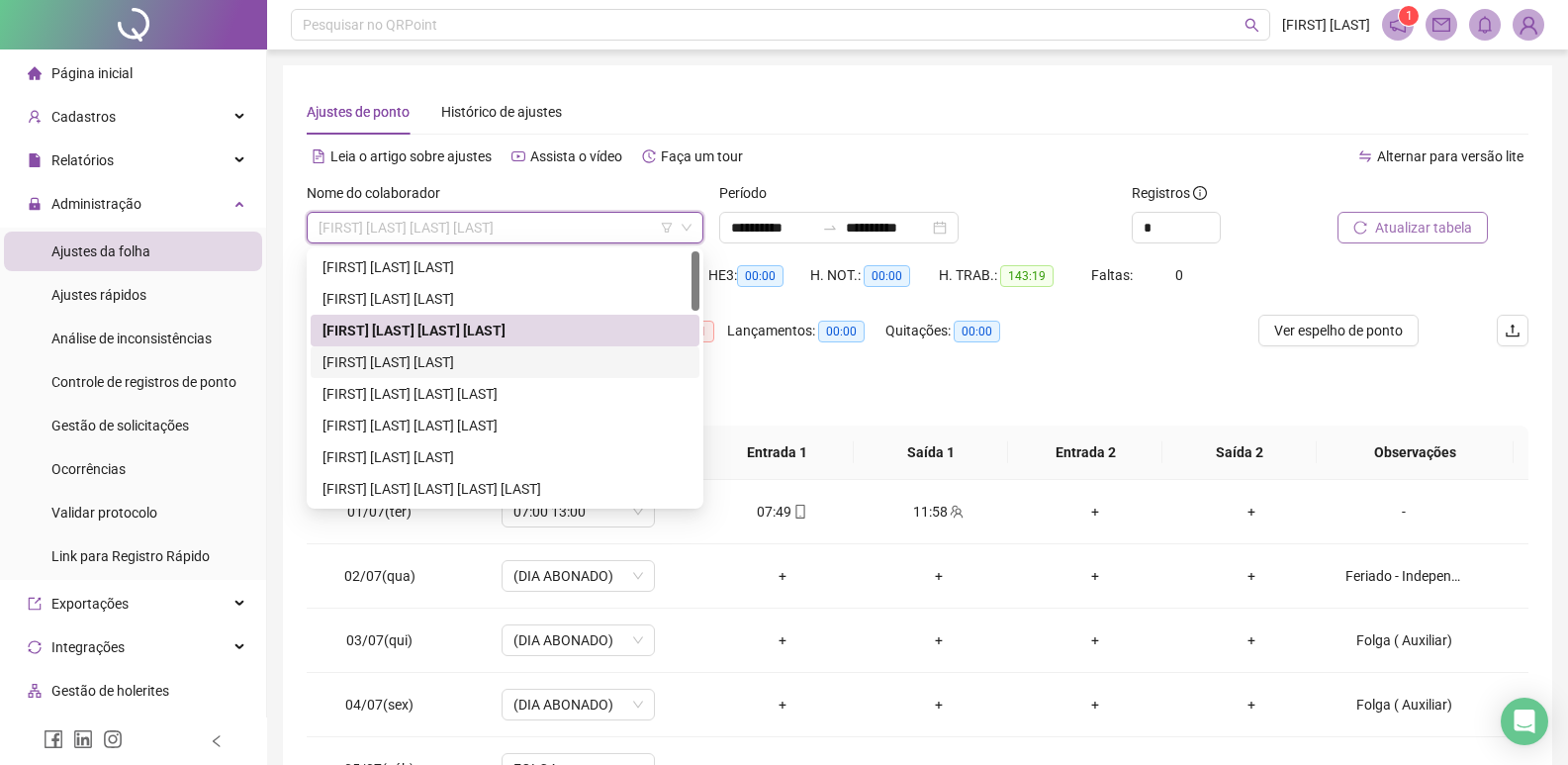 click on "[FIRST] [LAST] [LAST]" at bounding box center (505, 362) 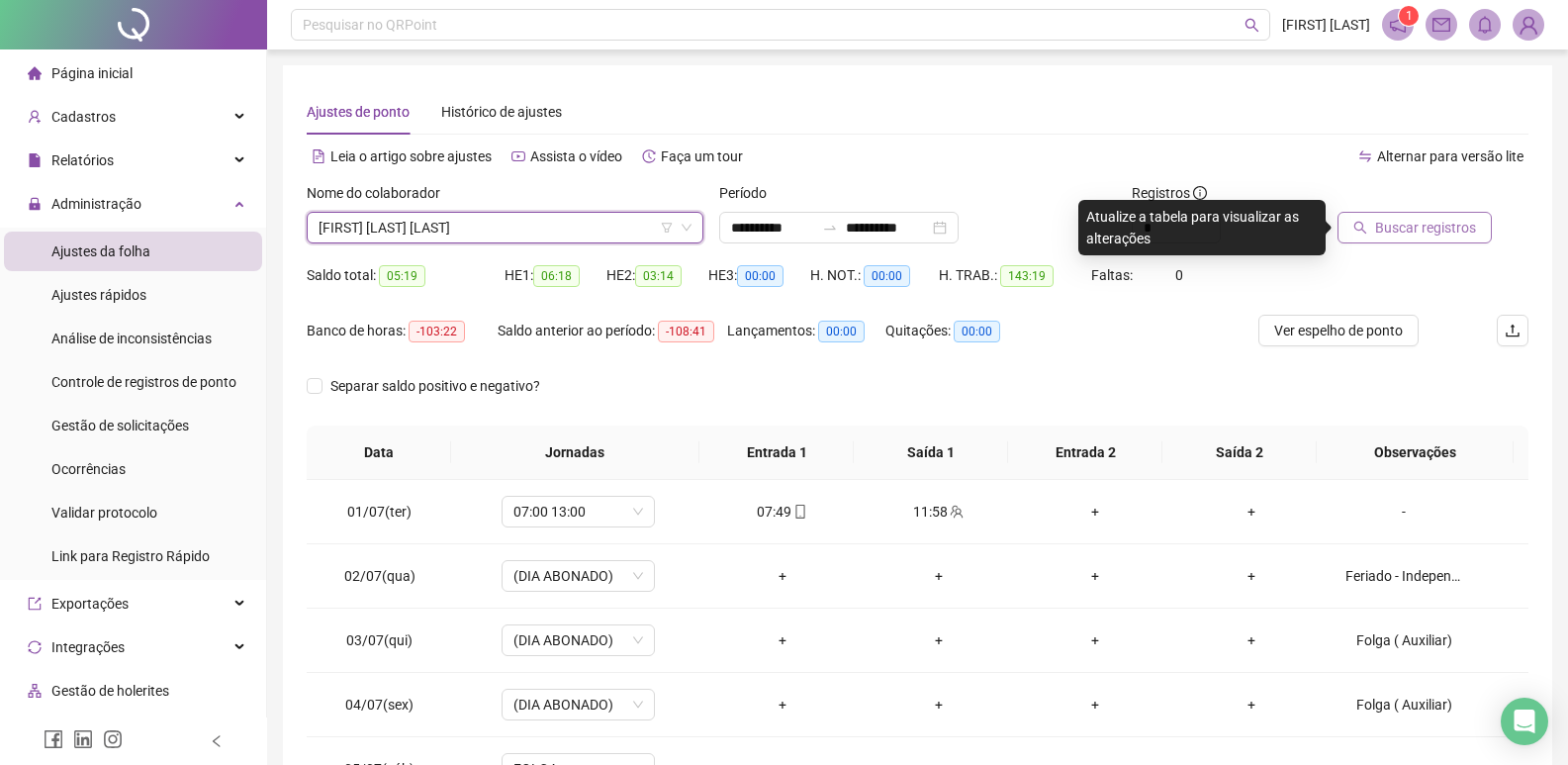 click on "Buscar registros" at bounding box center [1426, 228] 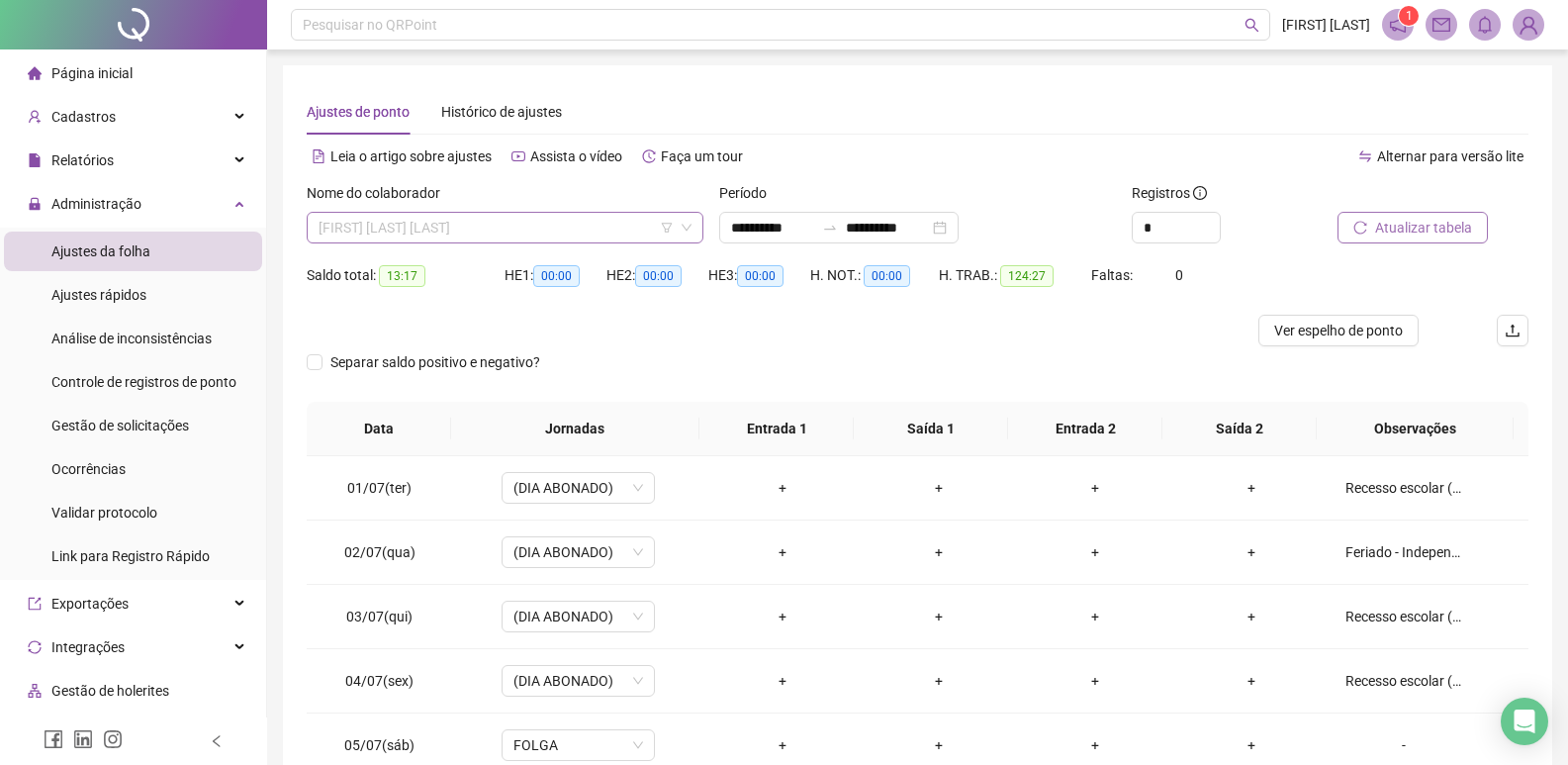 click on "[FIRST] [LAST] [LAST]" at bounding box center (505, 228) 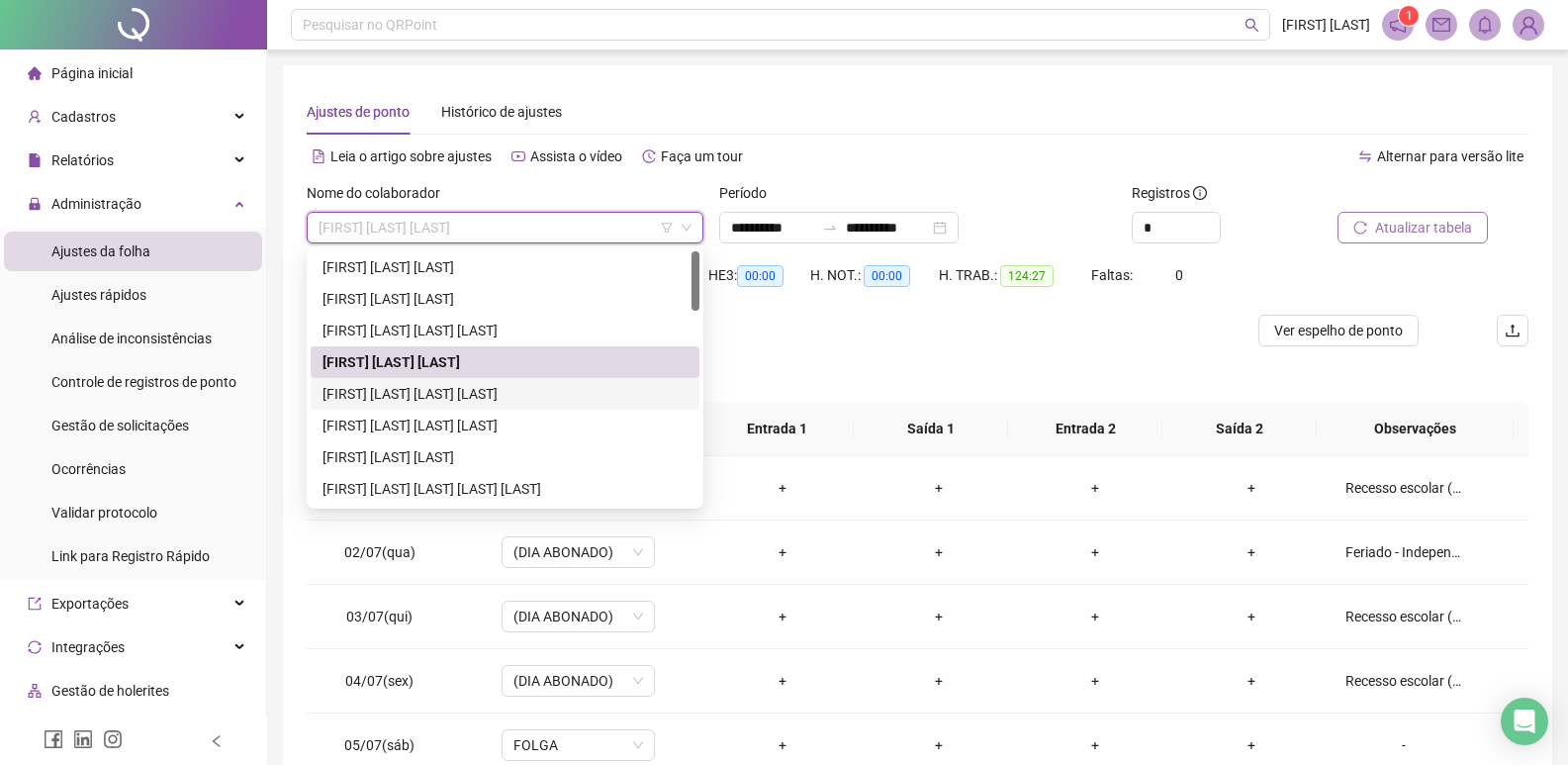 click on "[FIRST] [LAST] [LAST] [LAST]" at bounding box center (505, 394) 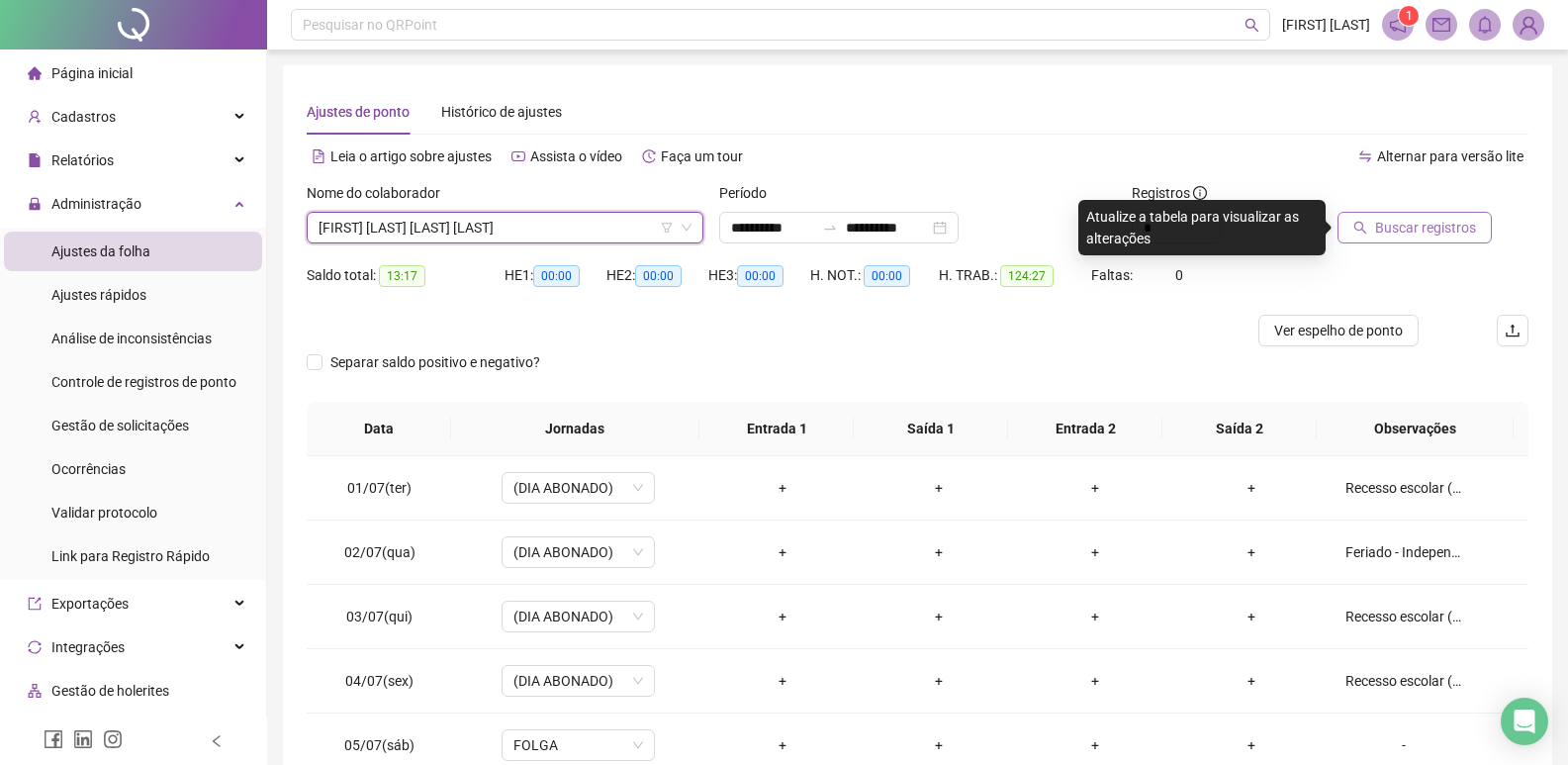 click on "Buscar registros" at bounding box center (1415, 228) 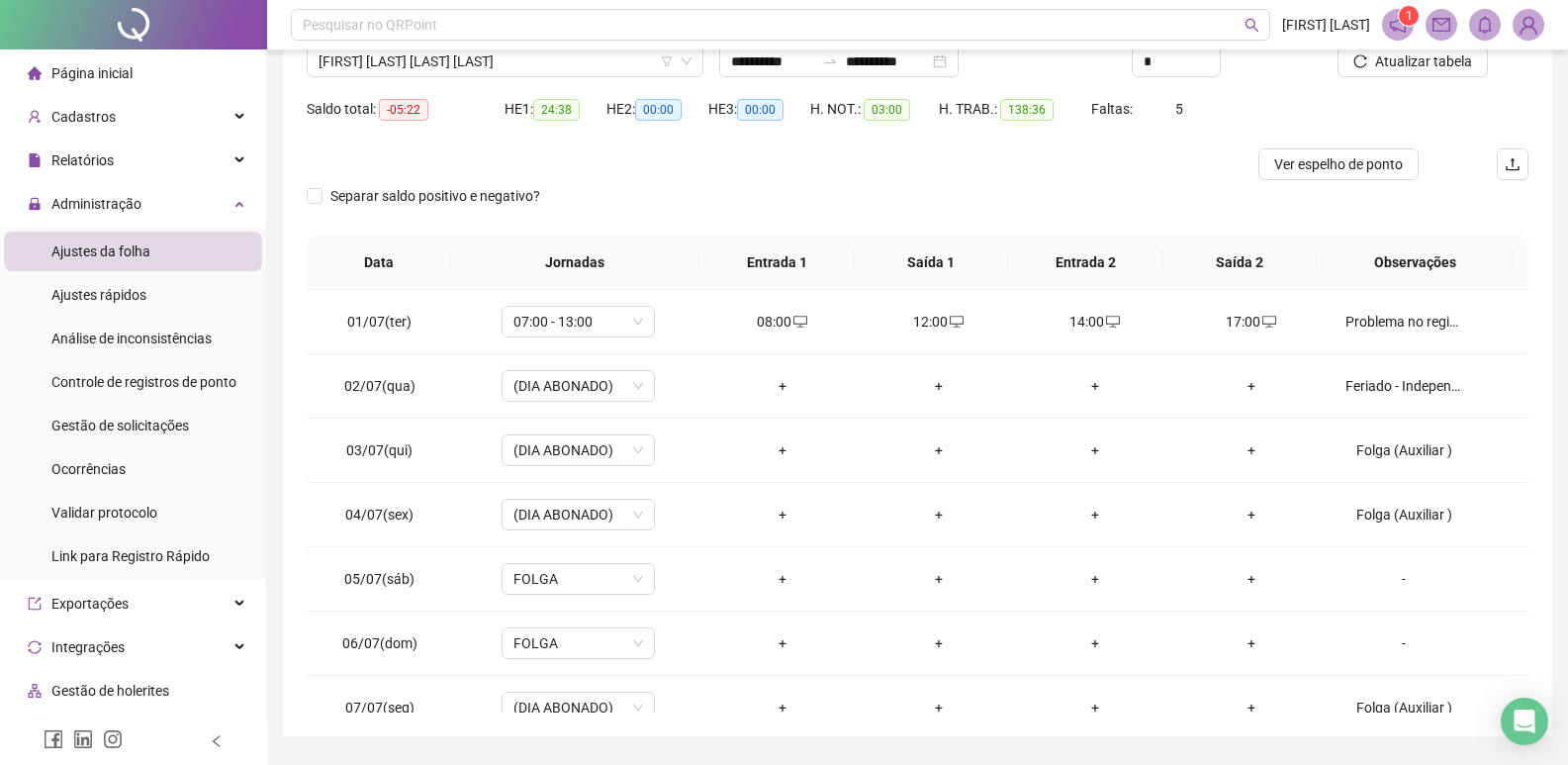 scroll, scrollTop: 223, scrollLeft: 0, axis: vertical 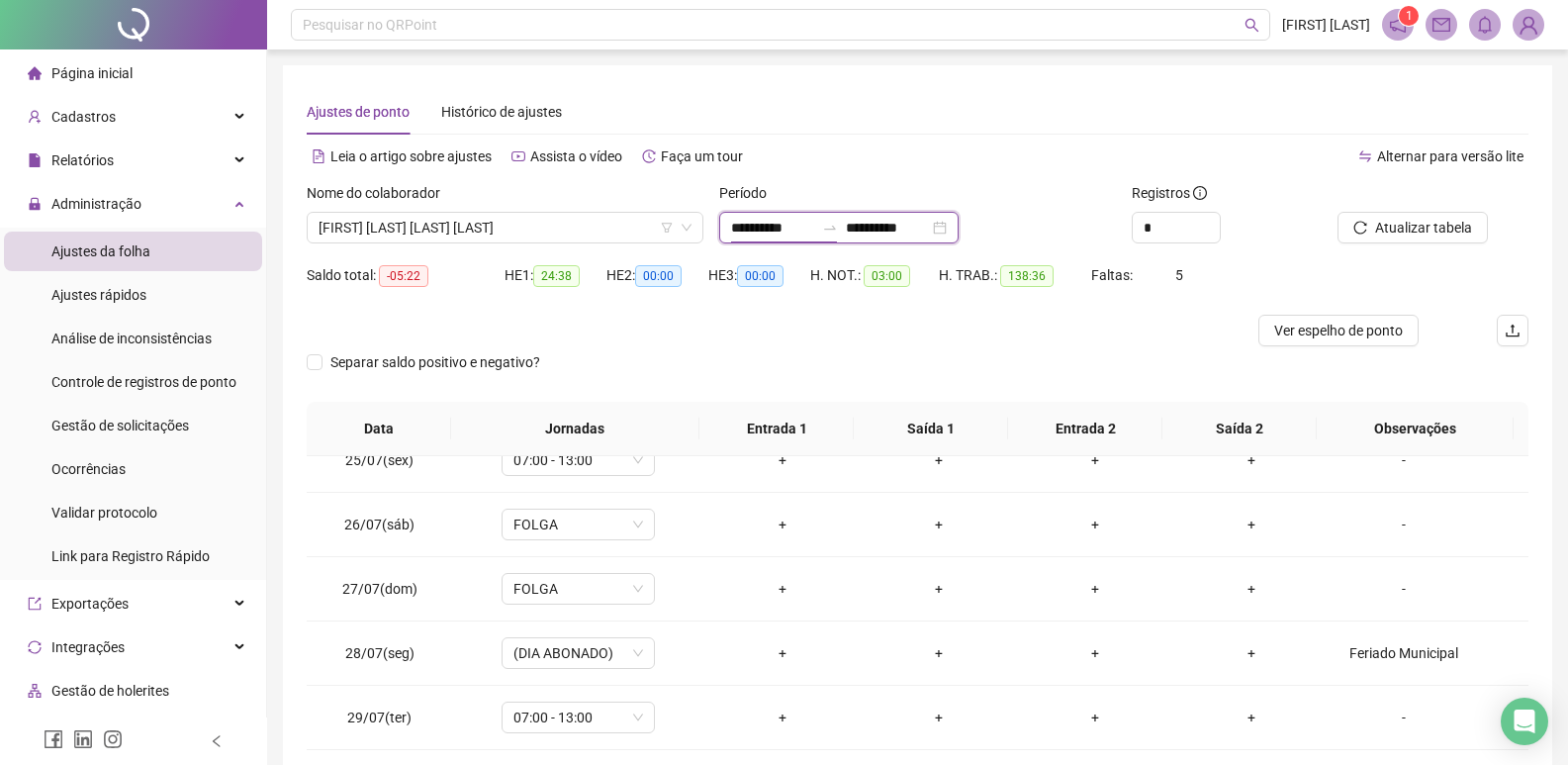 click on "**********" at bounding box center (773, 228) 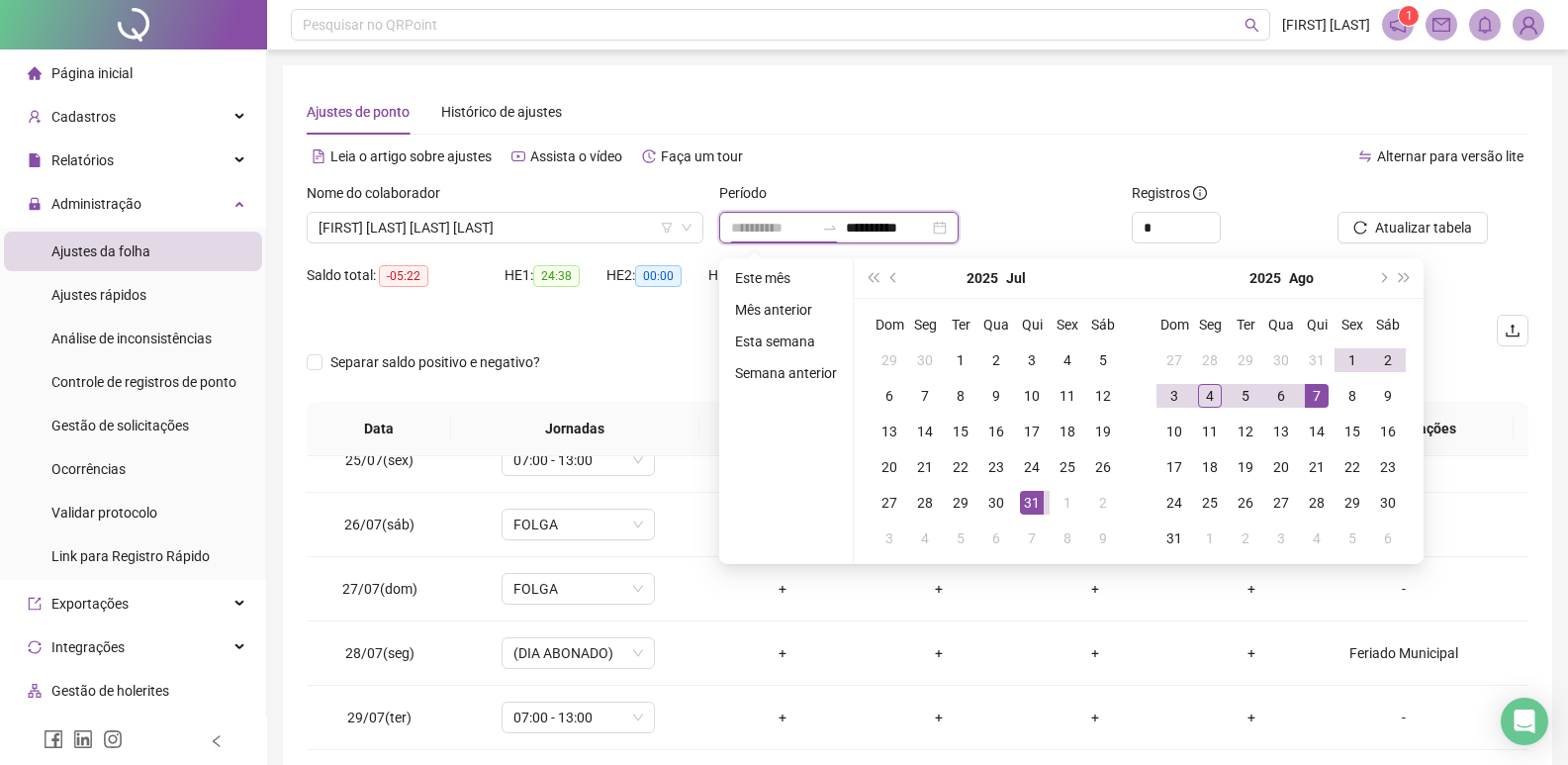 type on "**********" 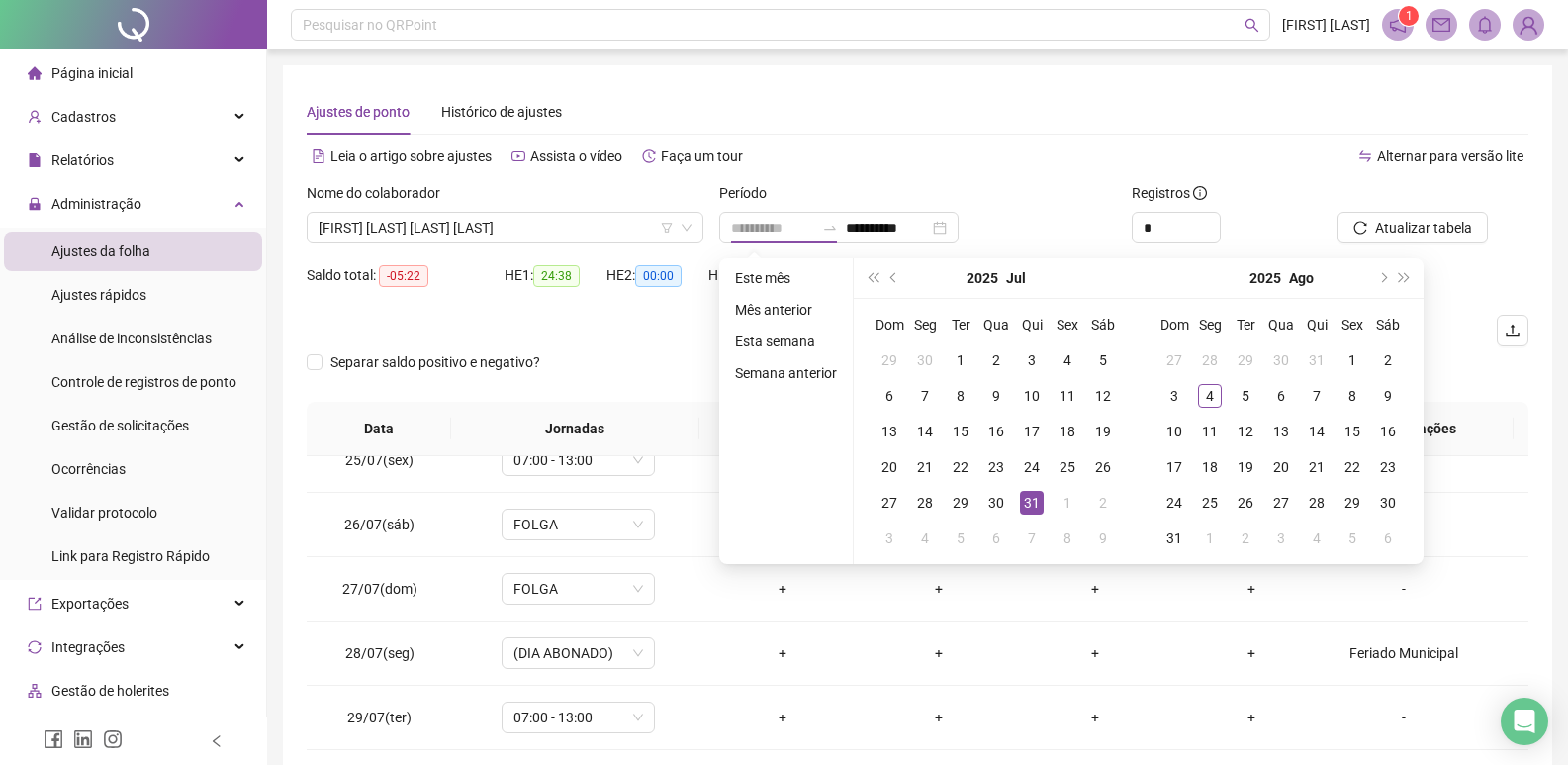click on "31" at bounding box center (1032, 503) 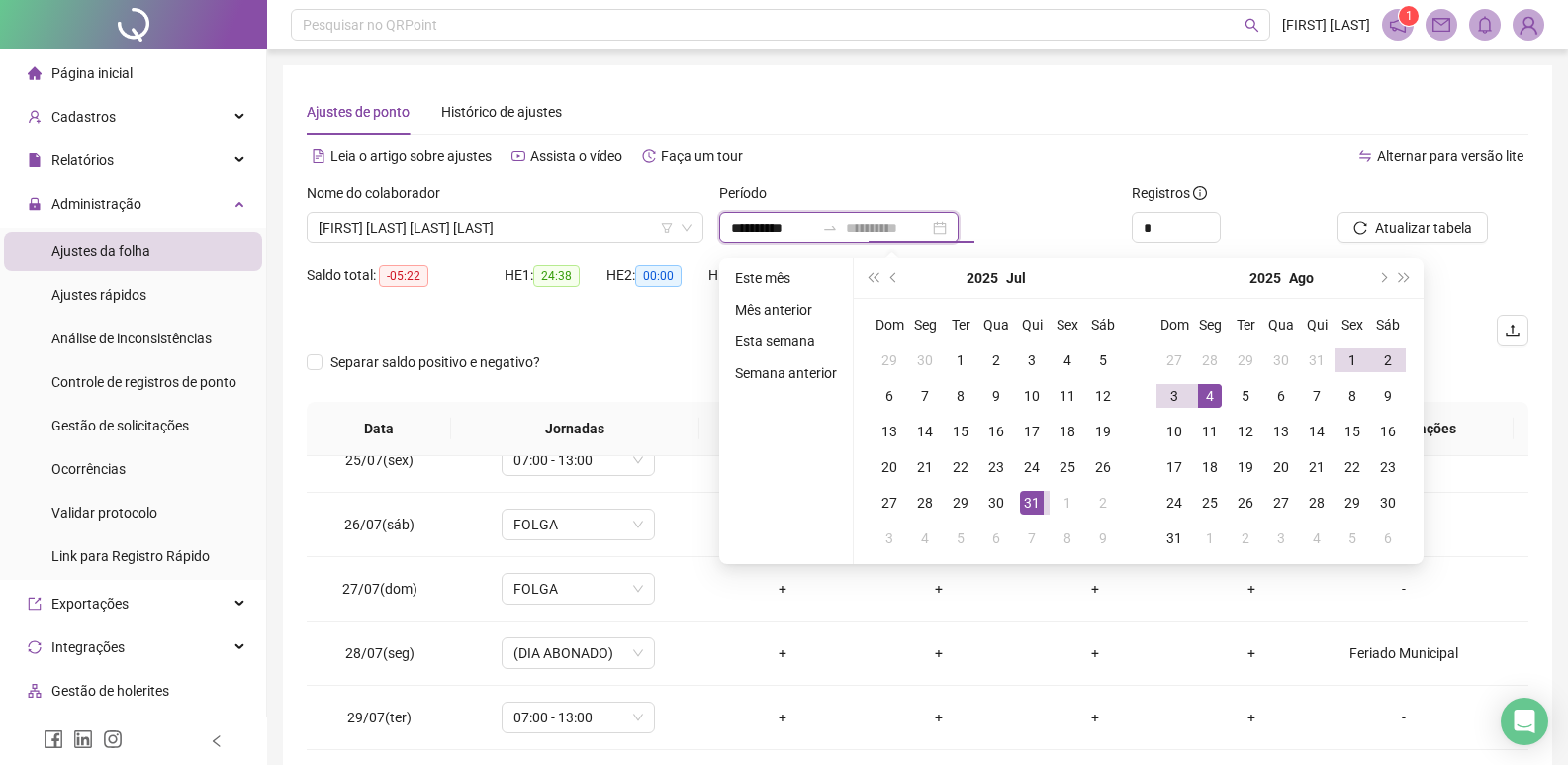type on "**********" 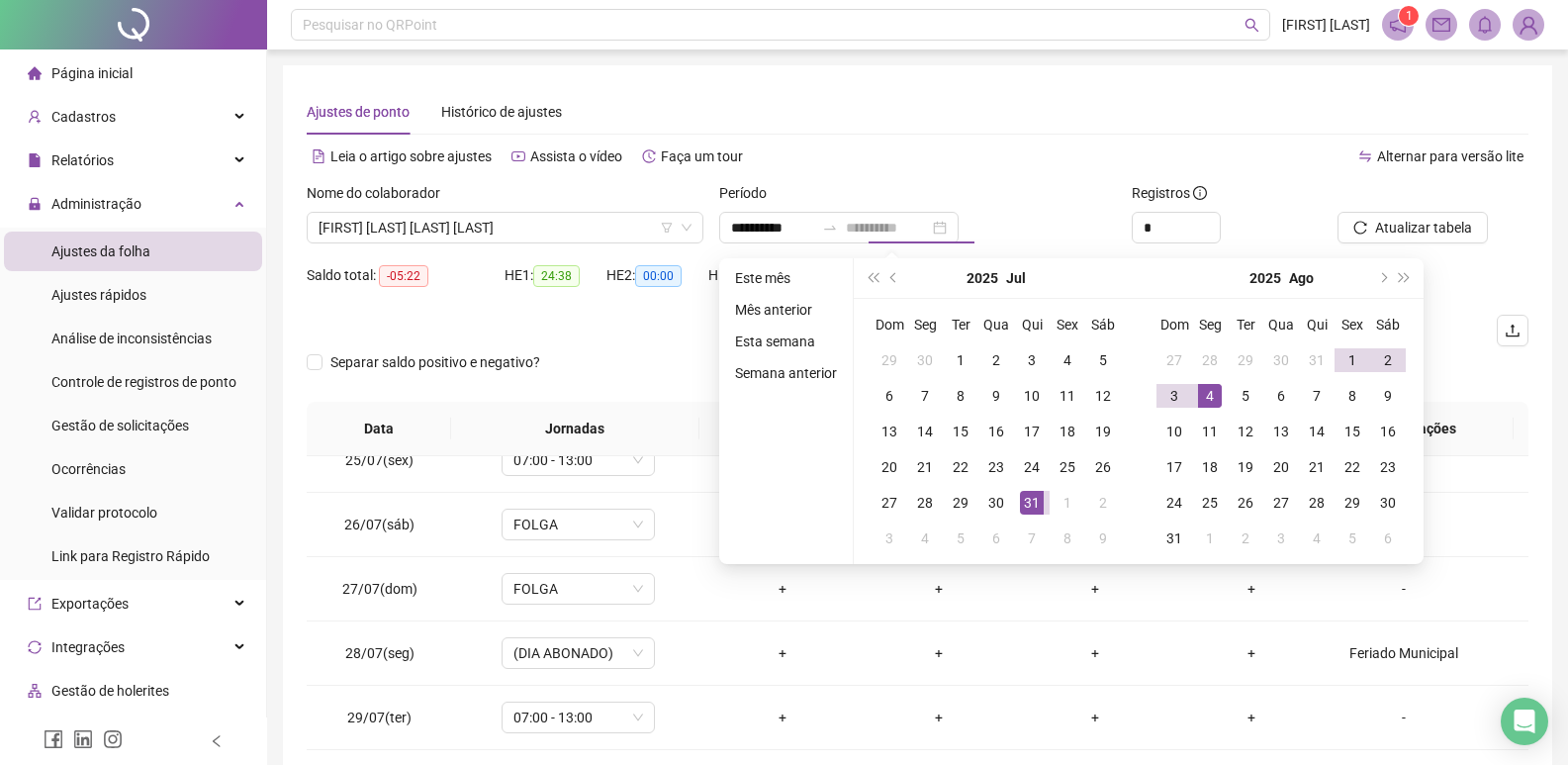 click on "4" at bounding box center [1210, 396] 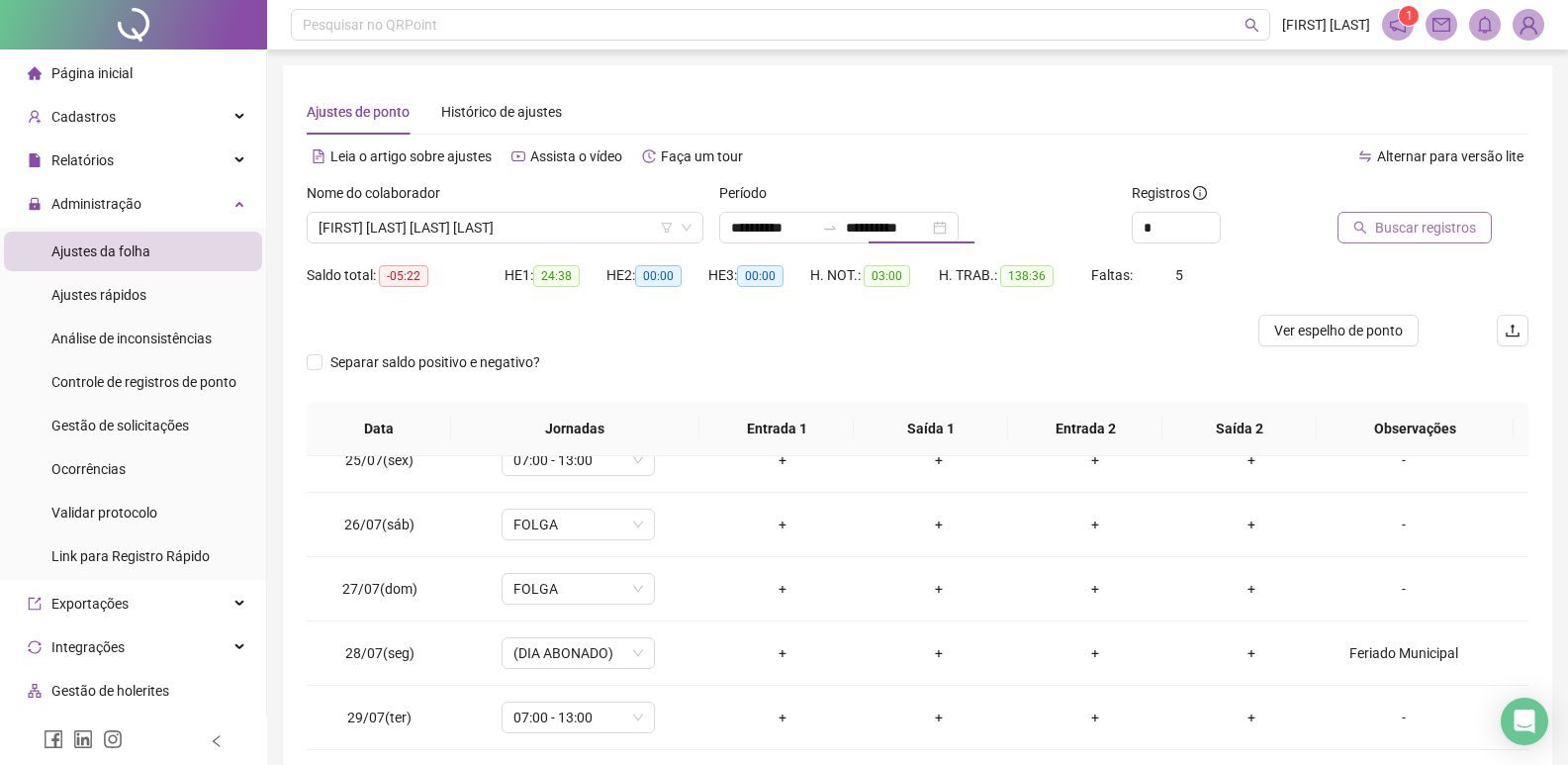 click on "Buscar registros" at bounding box center [1426, 228] 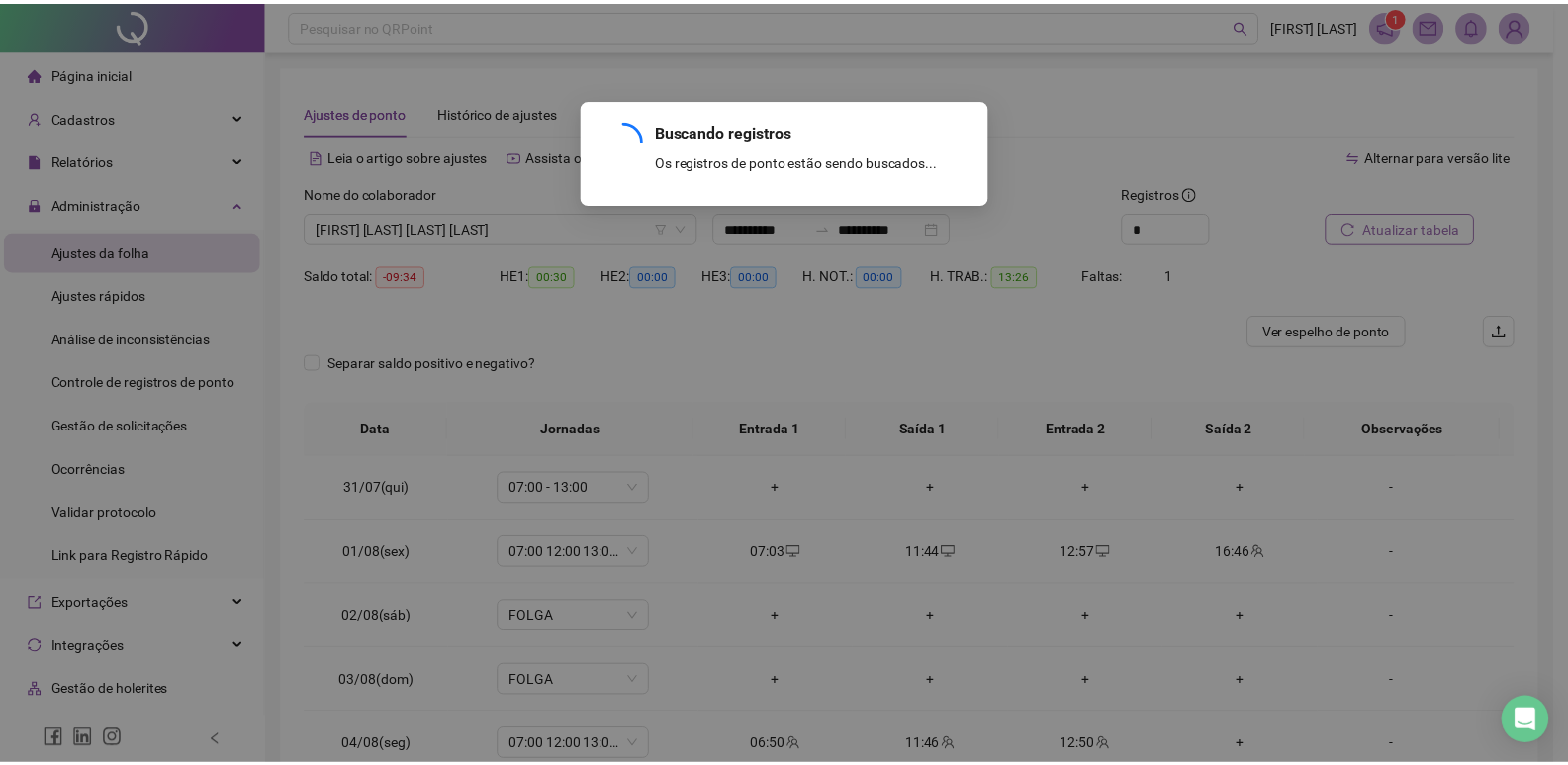 scroll, scrollTop: 0, scrollLeft: 0, axis: both 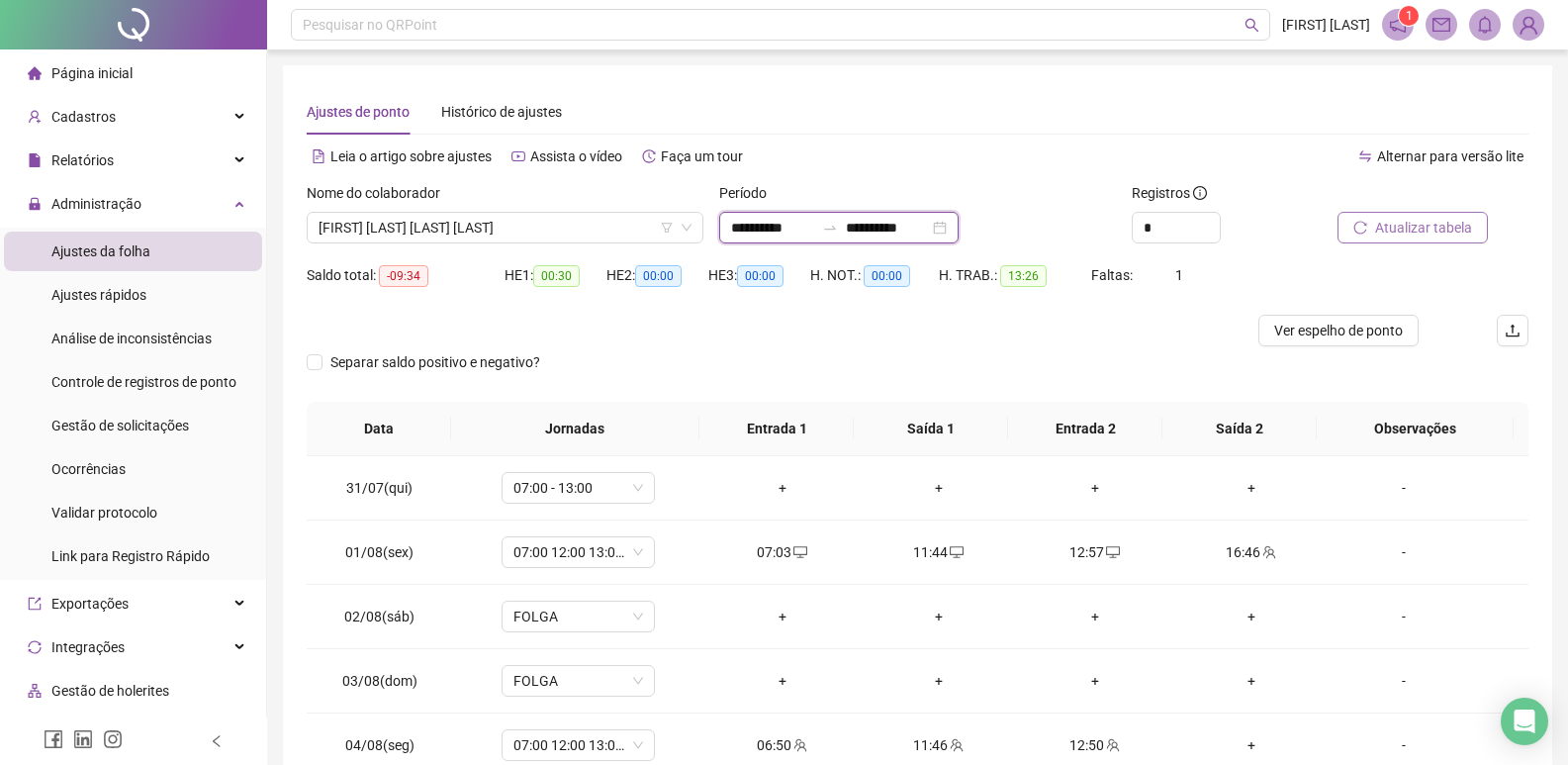 click on "**********" at bounding box center [773, 228] 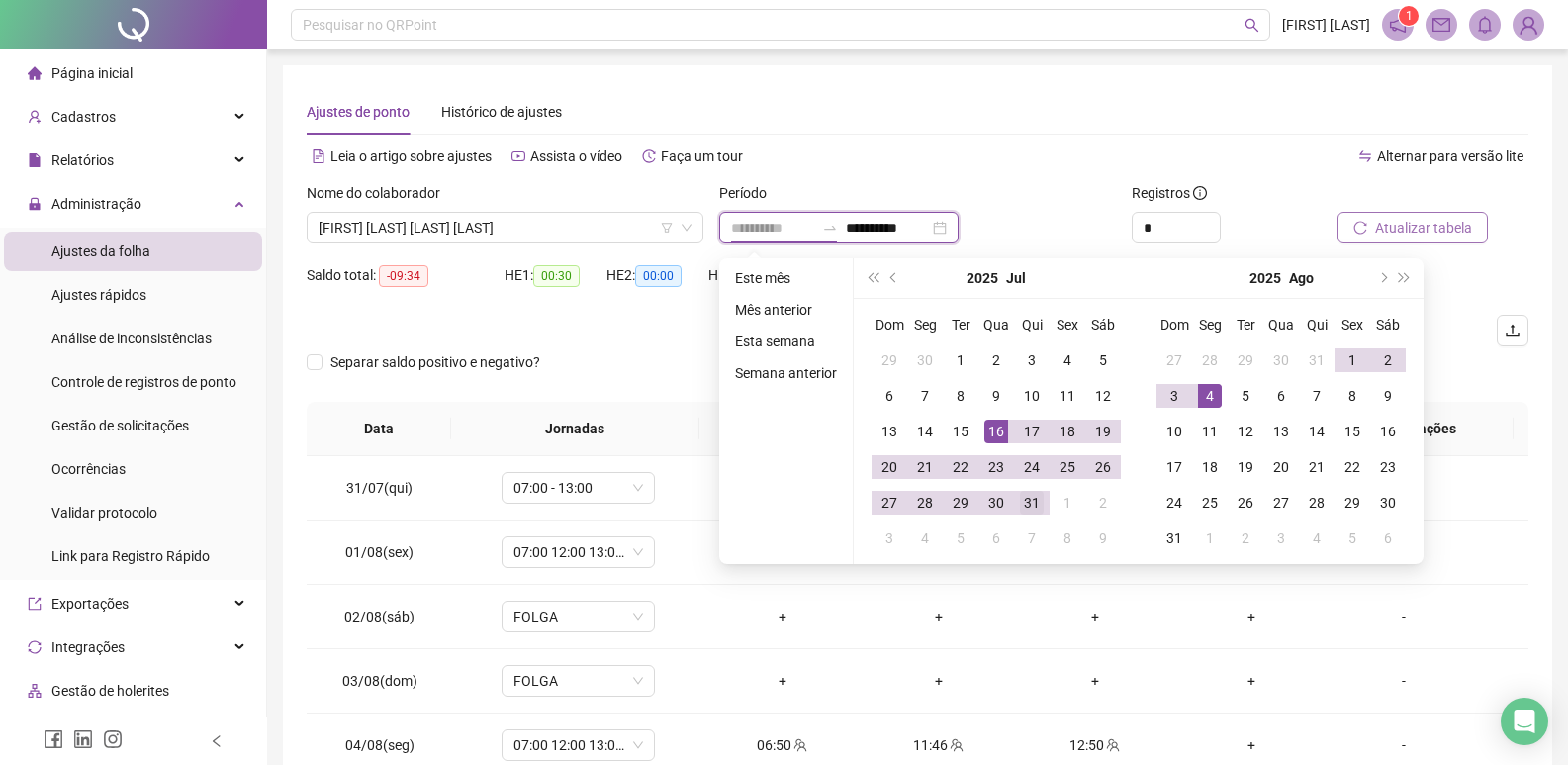 type on "**********" 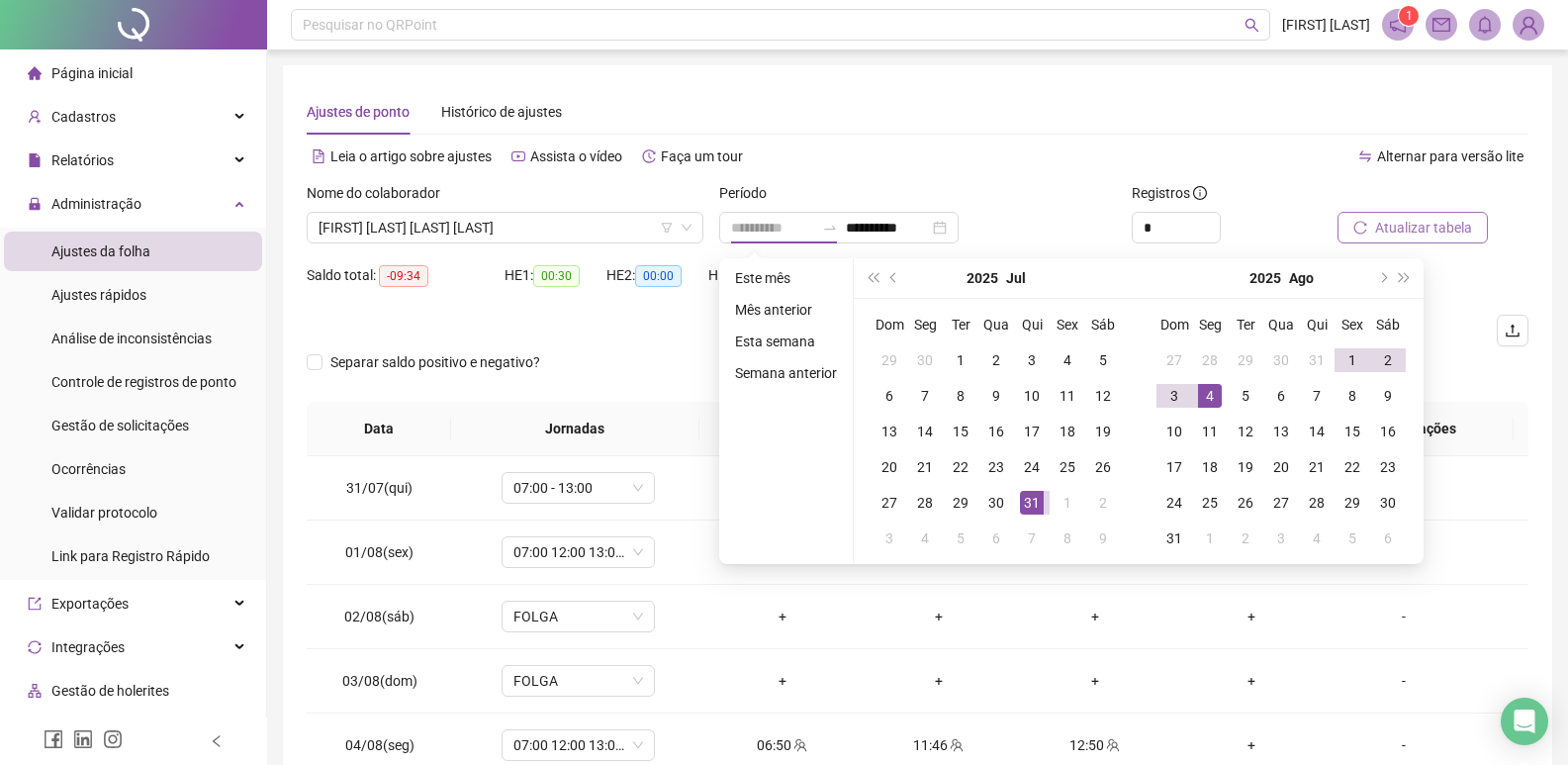 click on "31" at bounding box center (1032, 503) 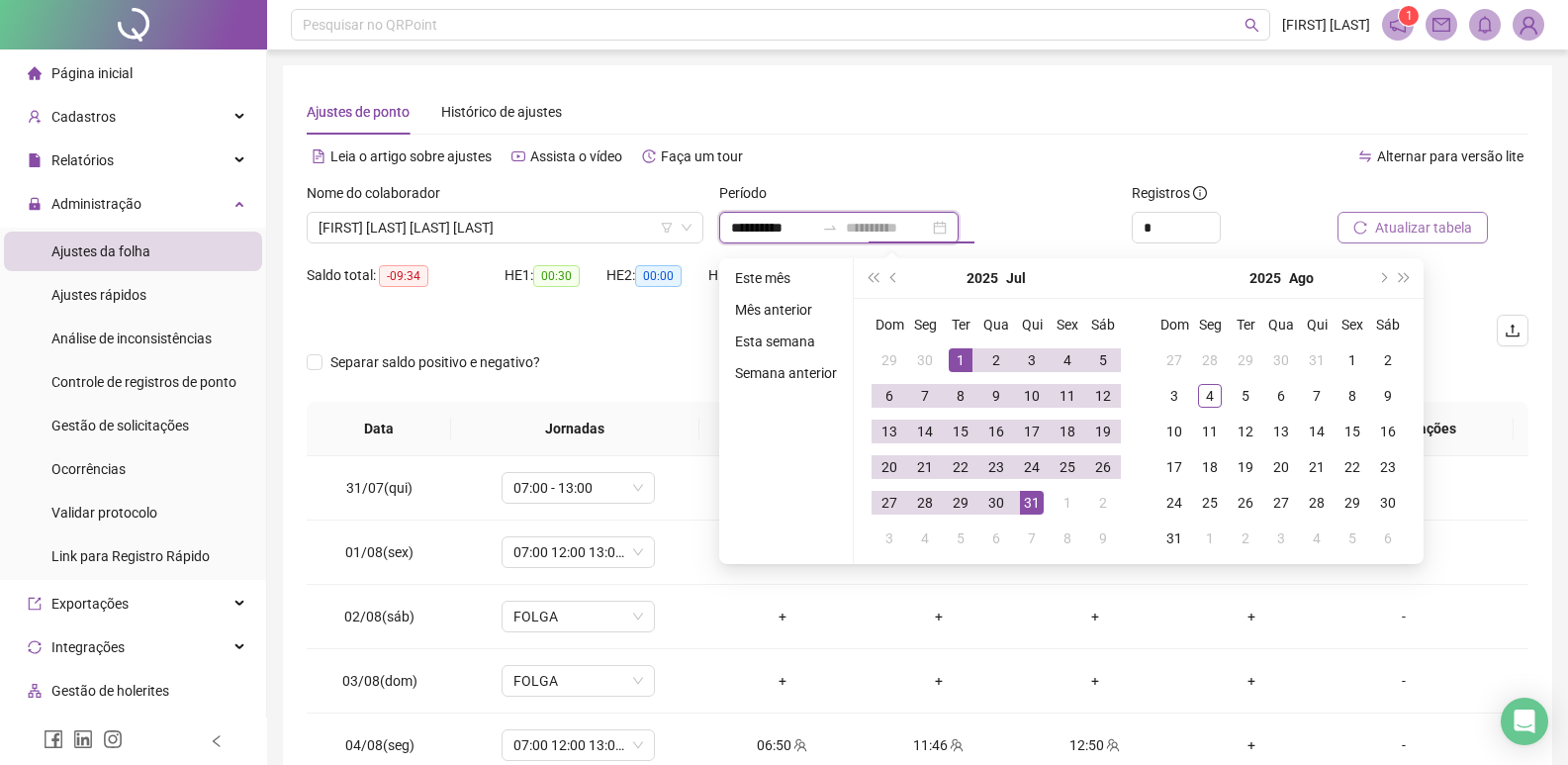 type on "**********" 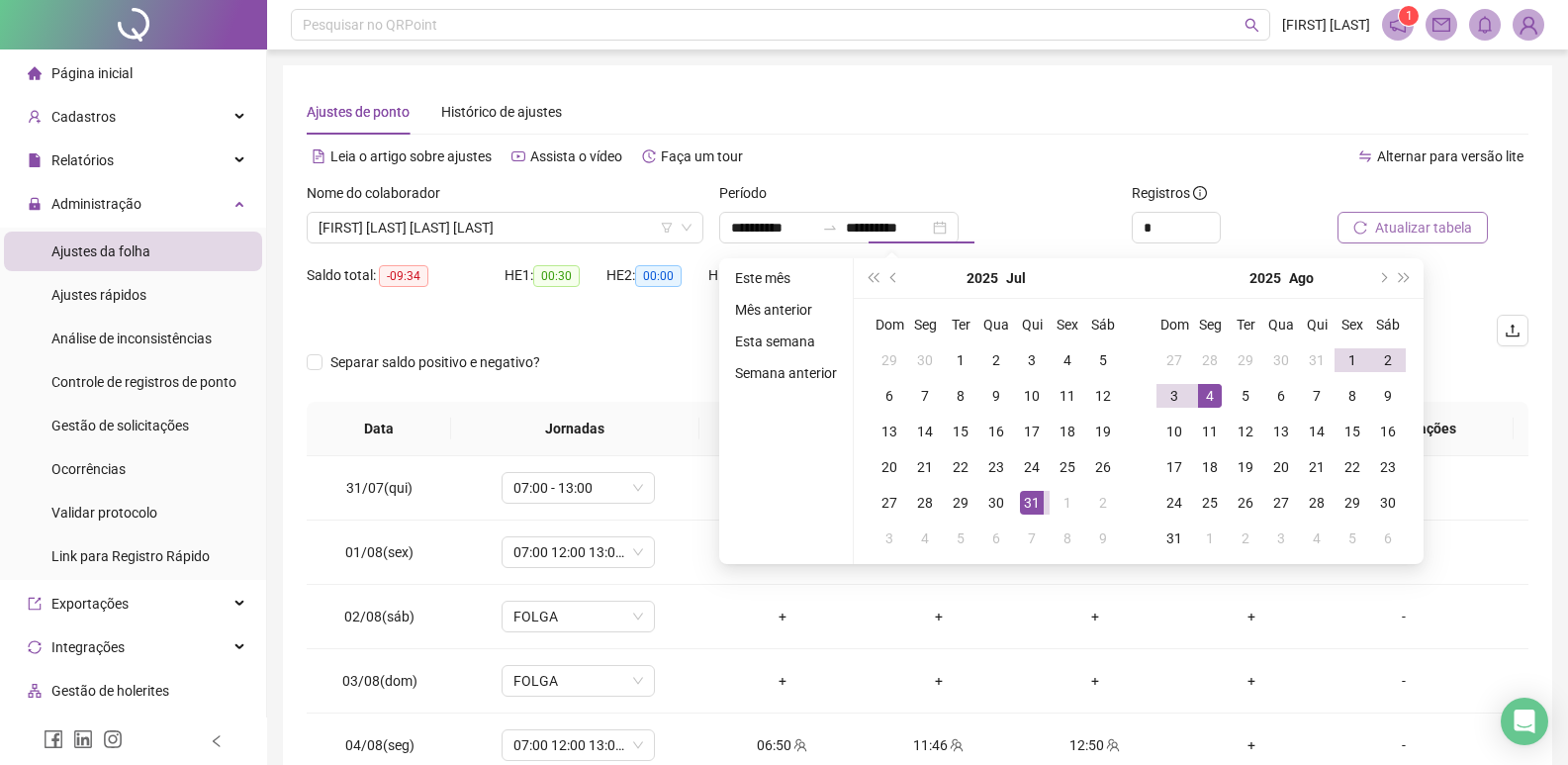 click on "**********" at bounding box center [917, 433] 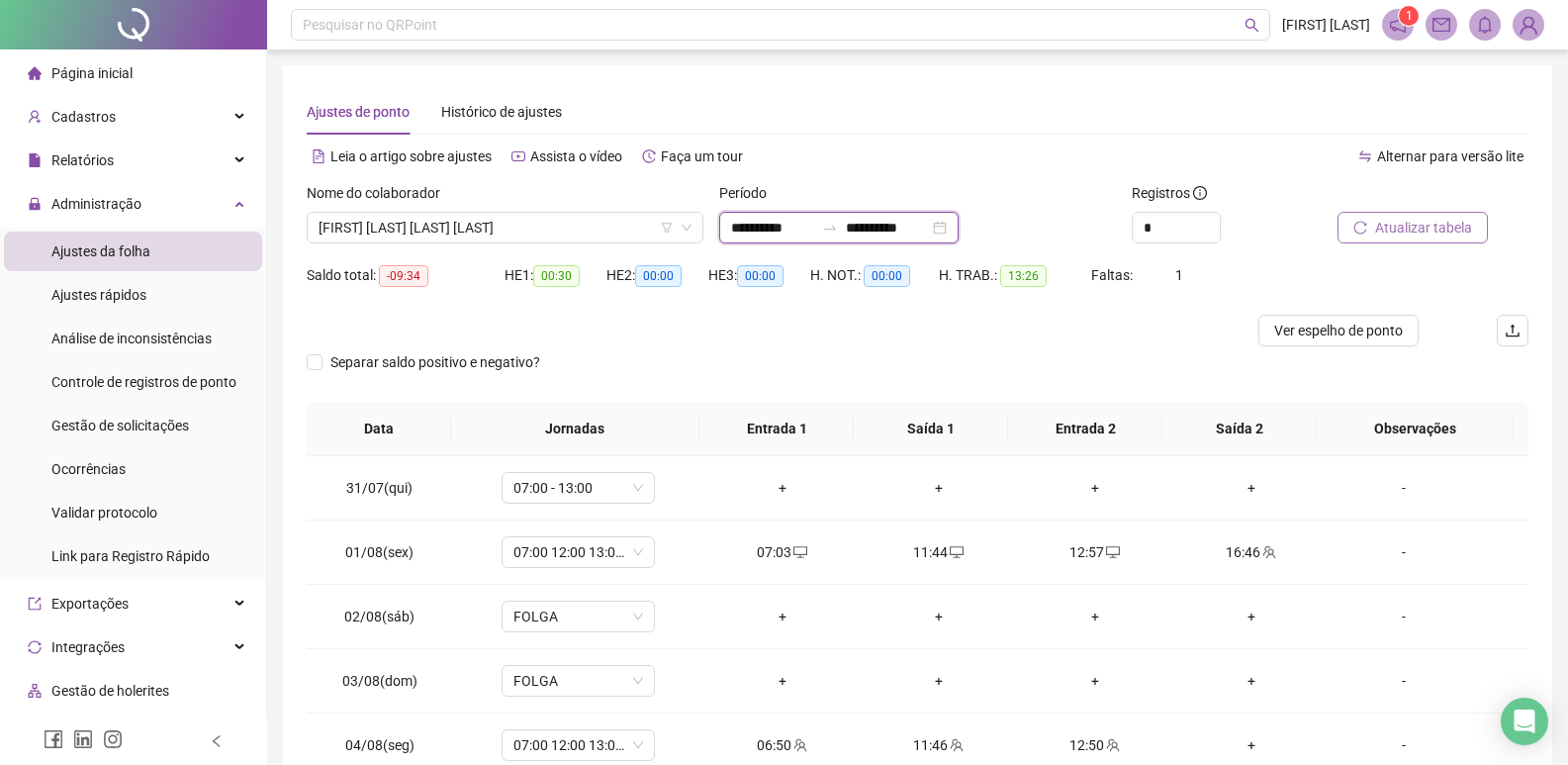 click on "**********" at bounding box center (773, 228) 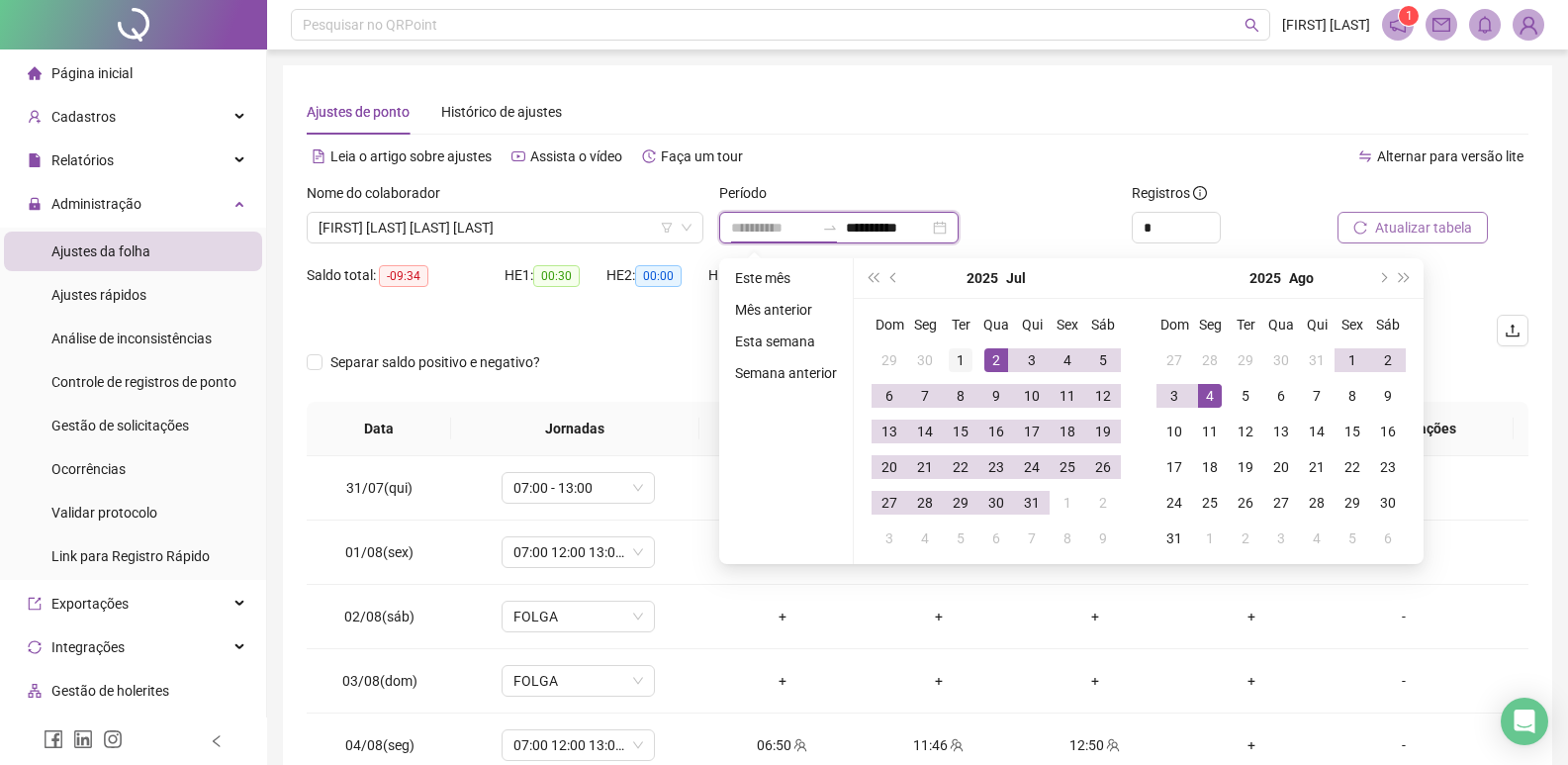 type on "**********" 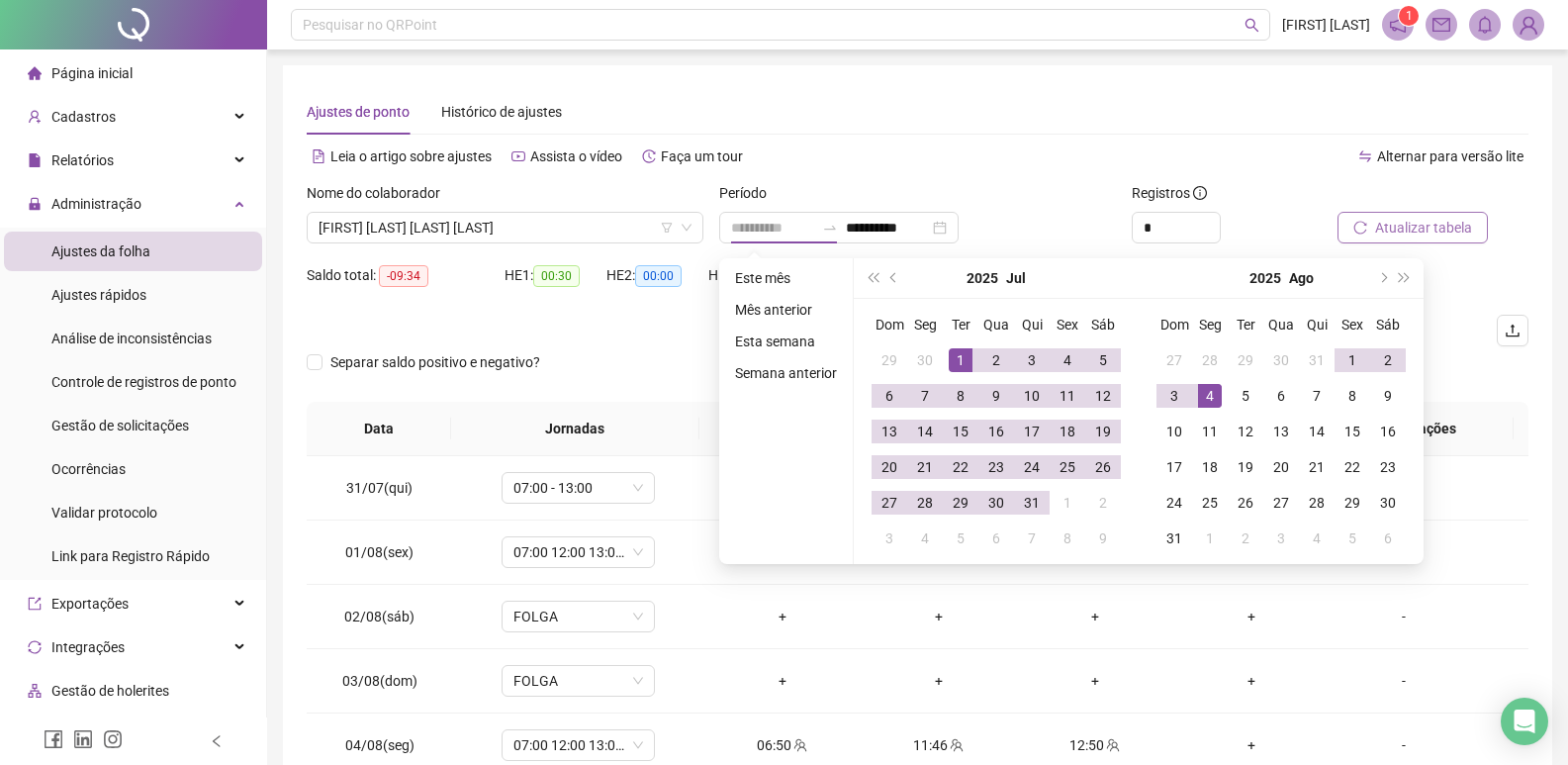 click on "1" at bounding box center (961, 360) 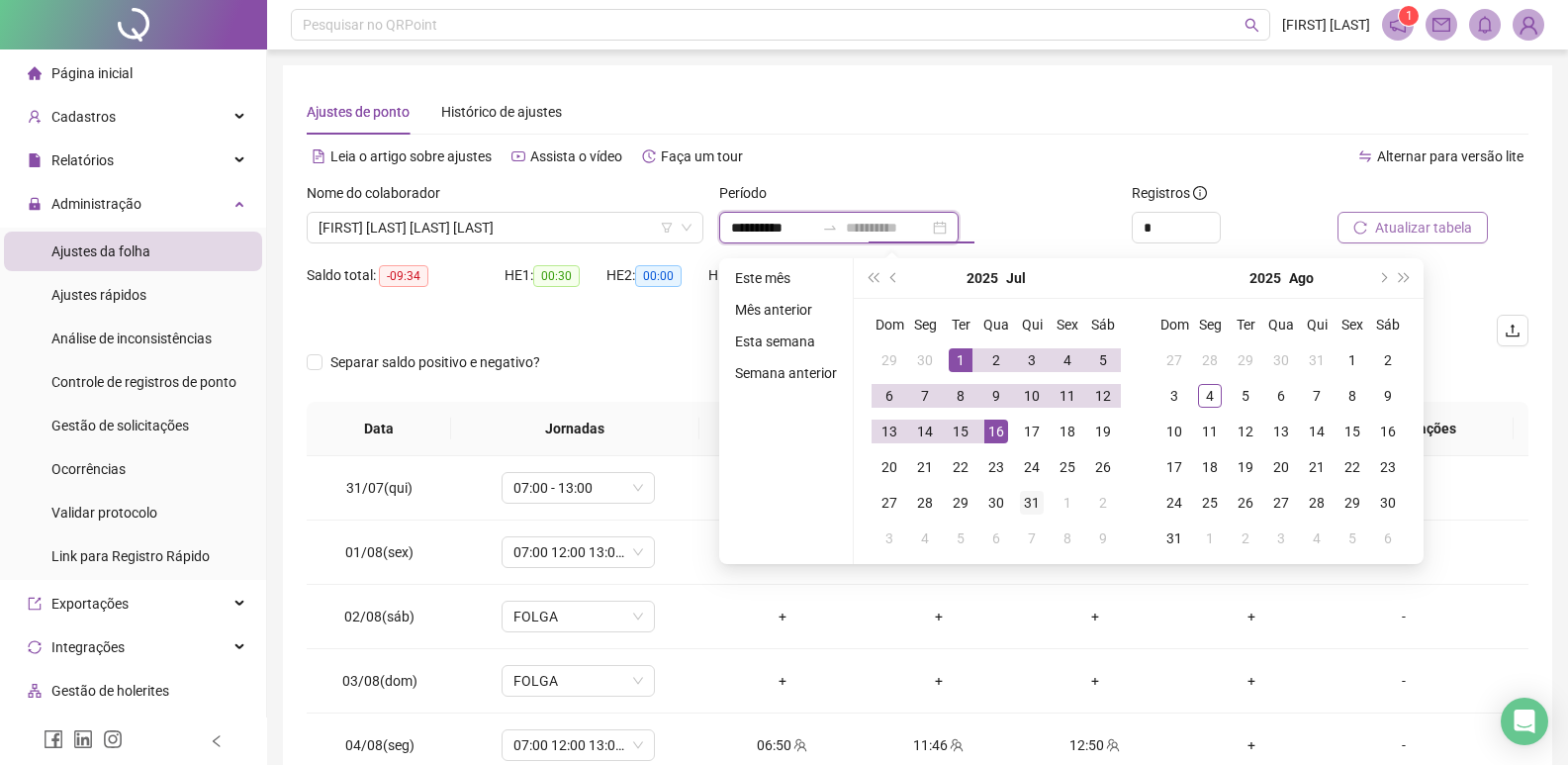 type on "**********" 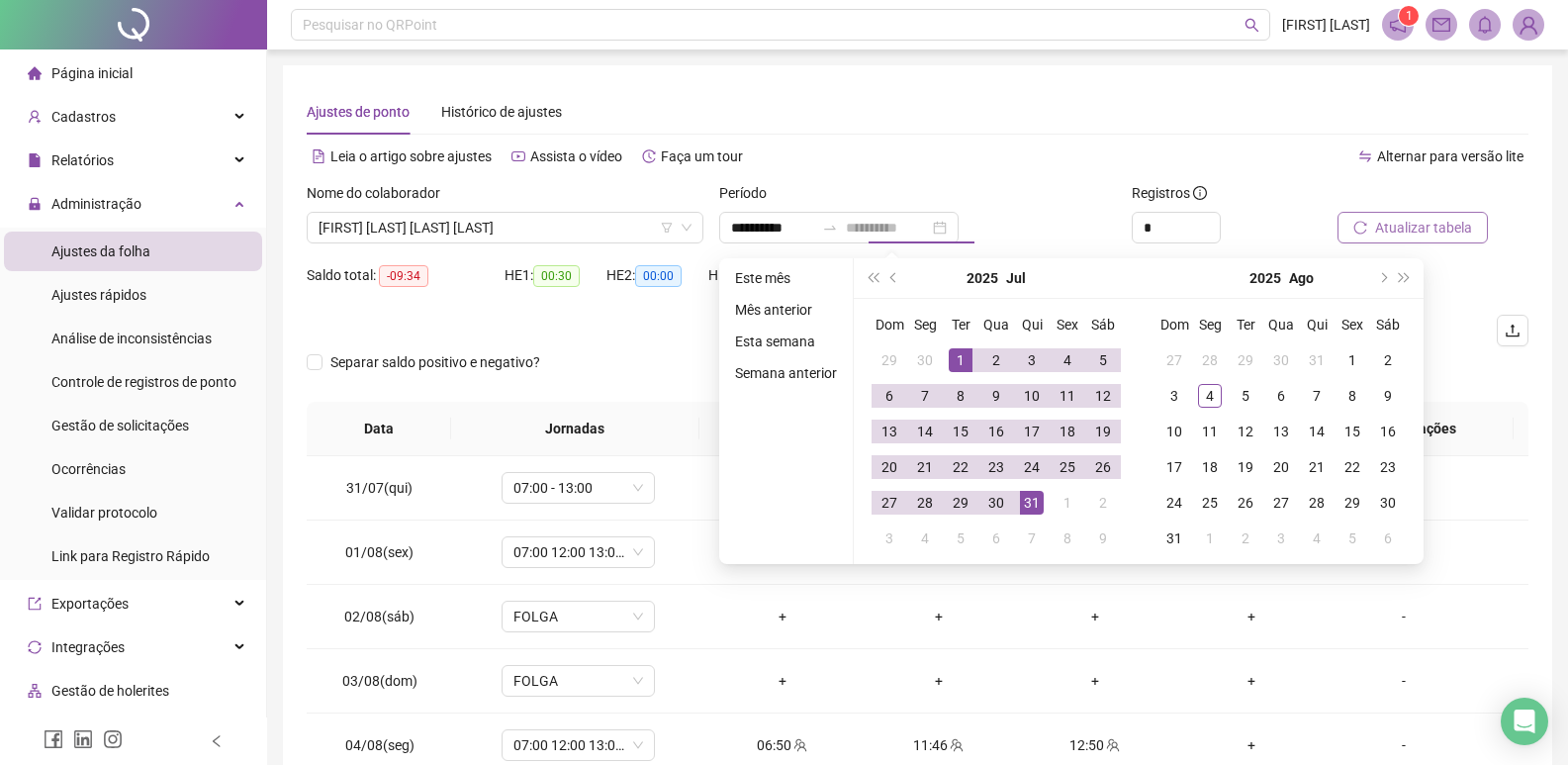 click on "31" at bounding box center [1032, 503] 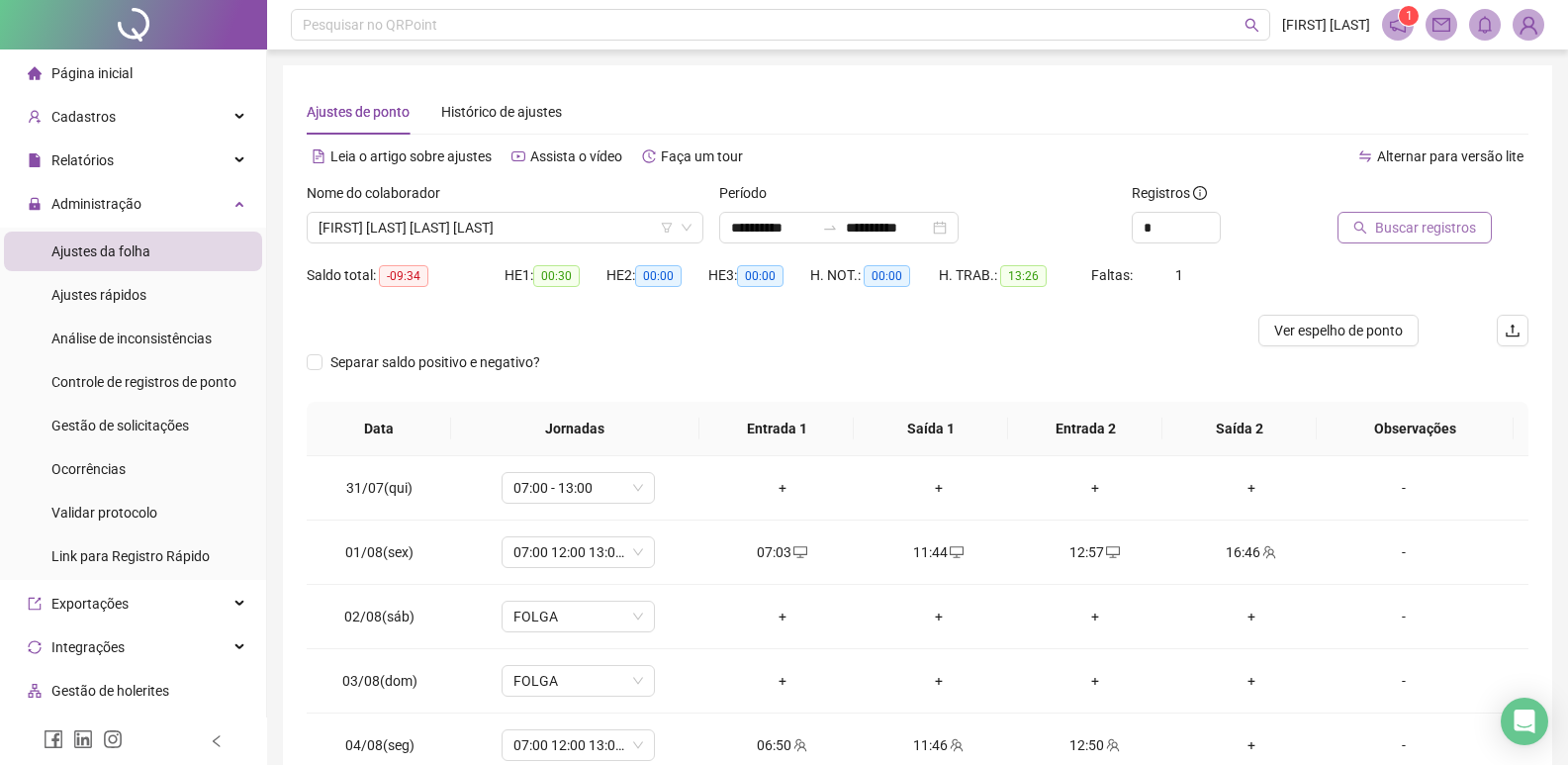 click on "Buscar registros" at bounding box center [1415, 228] 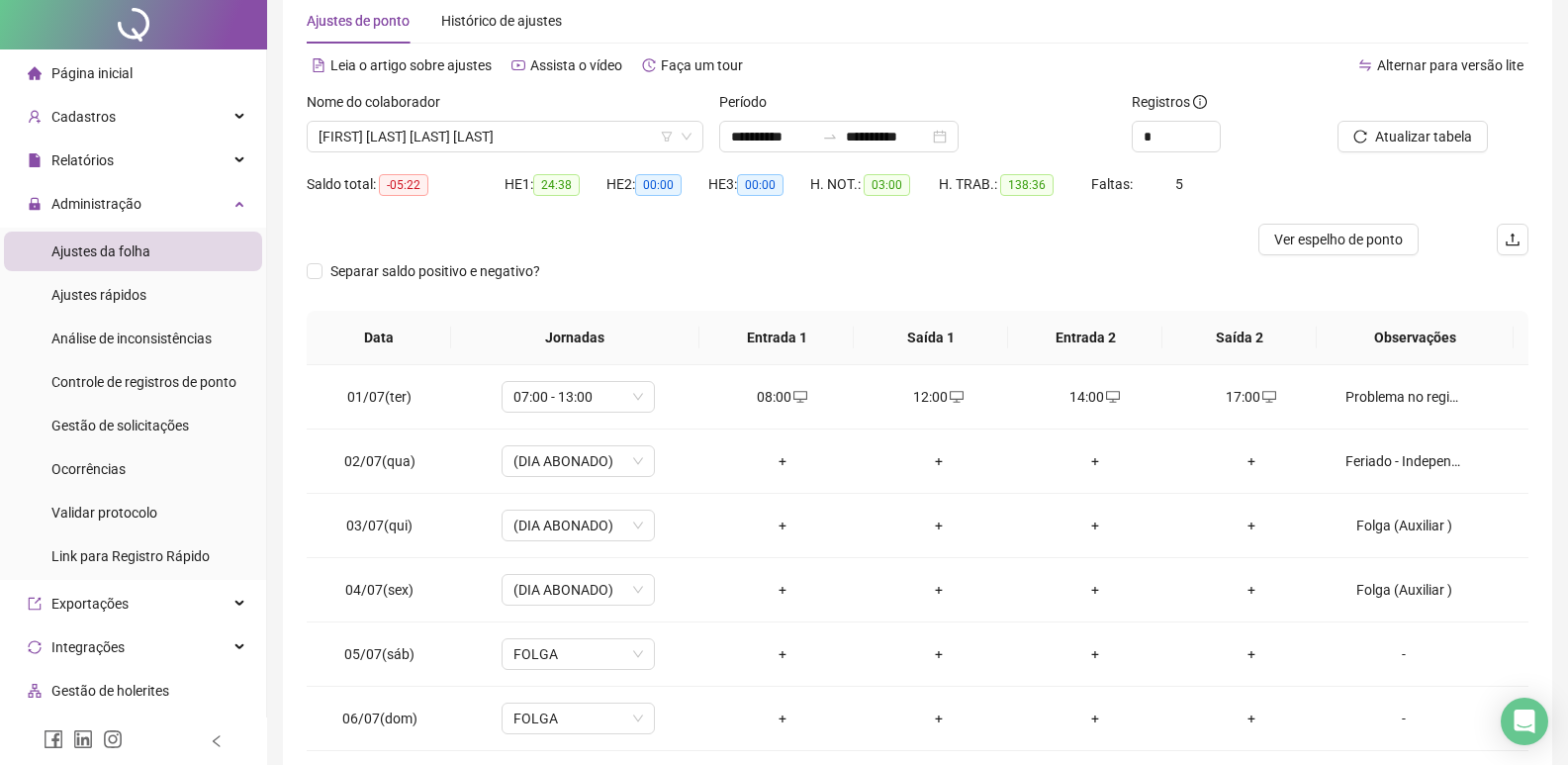 scroll, scrollTop: 223, scrollLeft: 0, axis: vertical 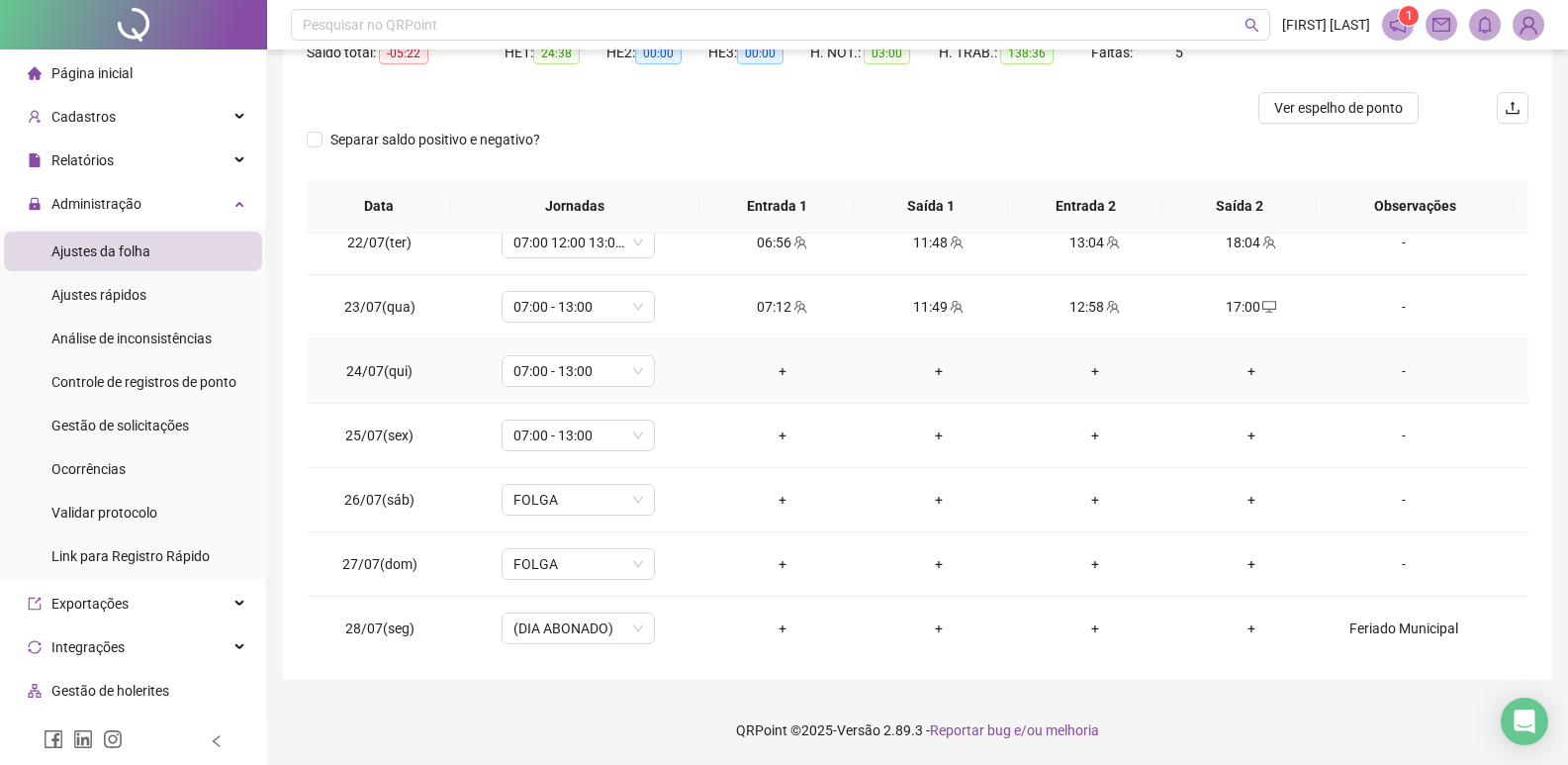 click on "+" at bounding box center (783, 371) 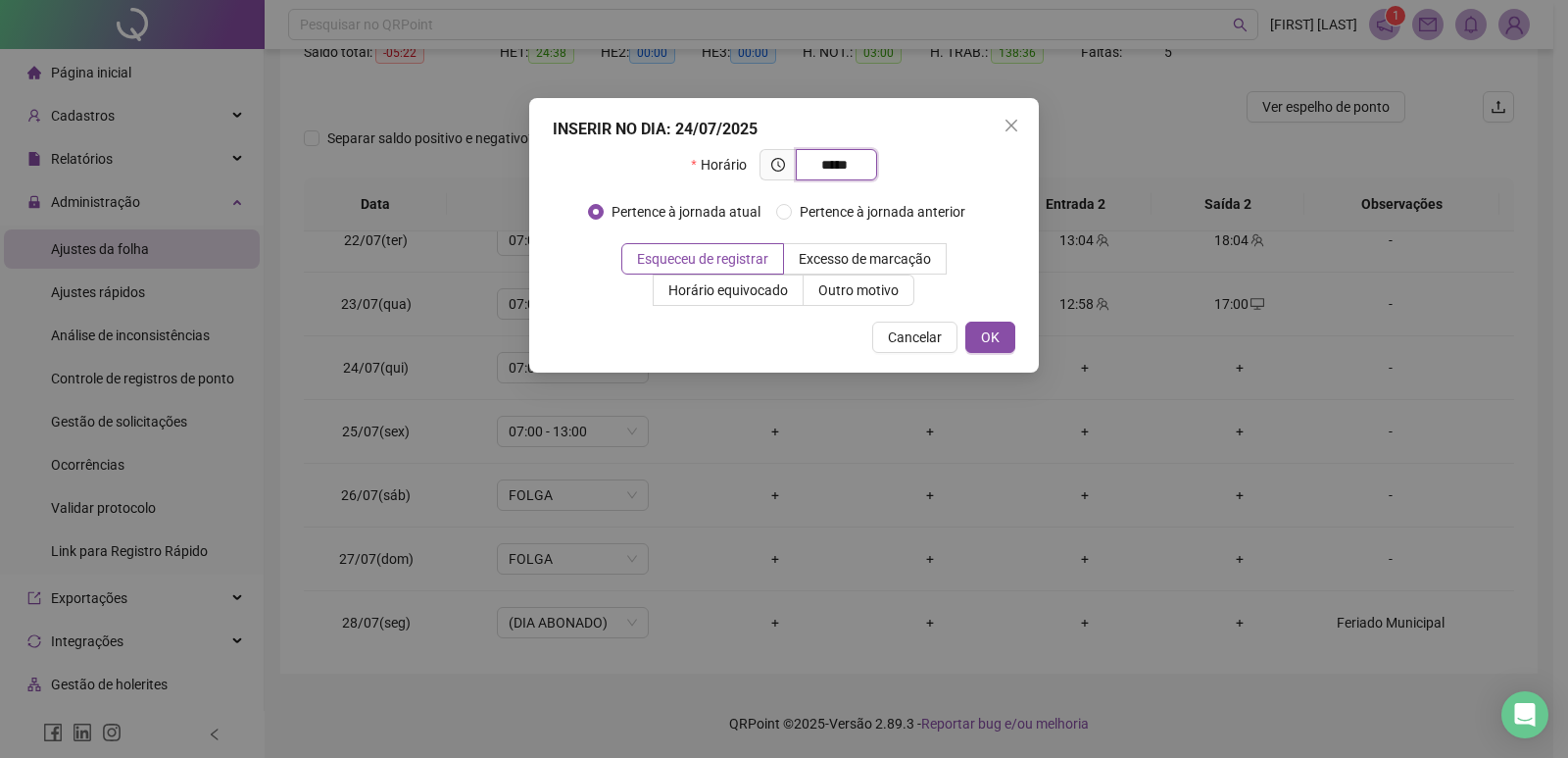 type on "*****" 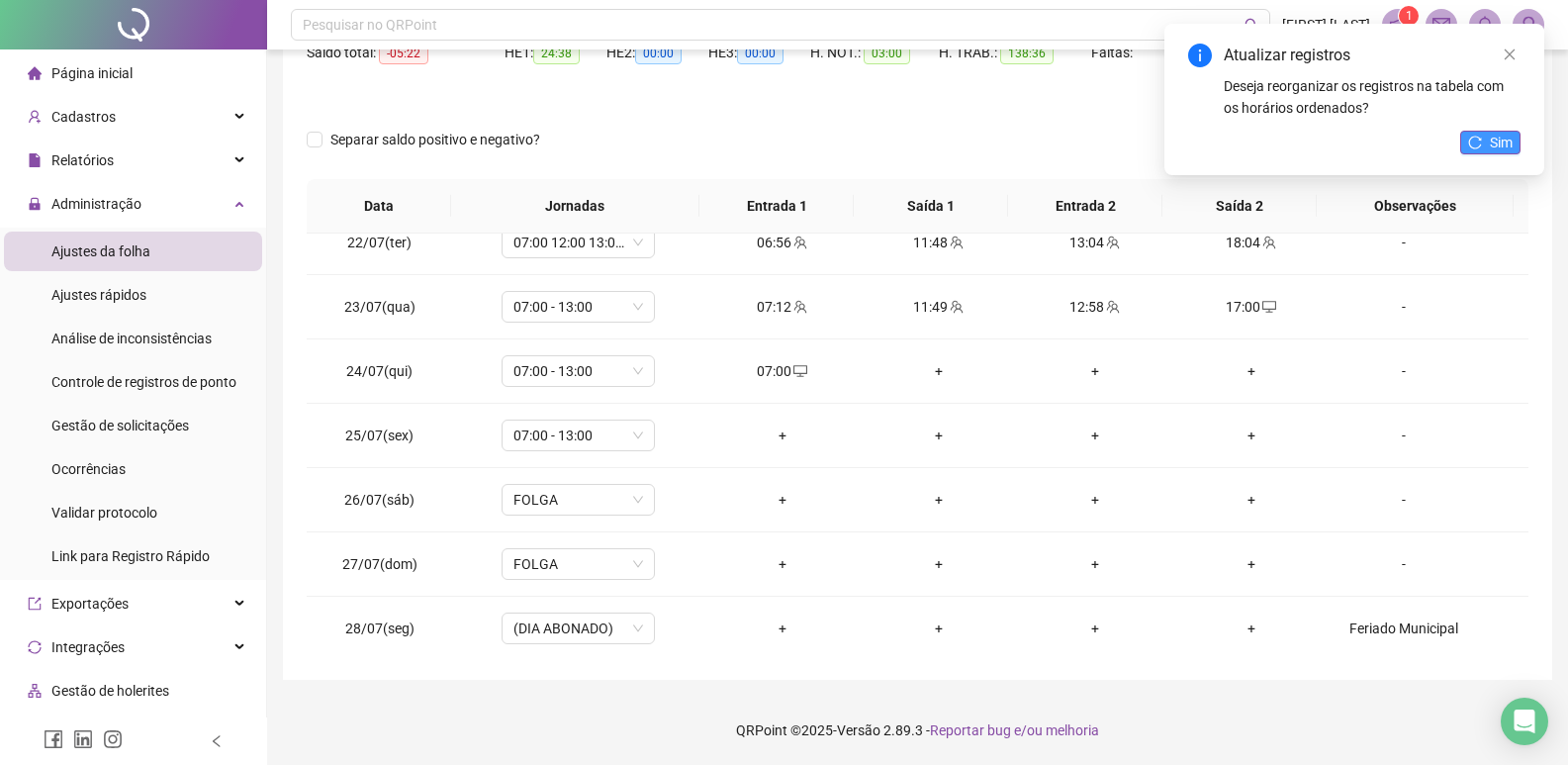 click 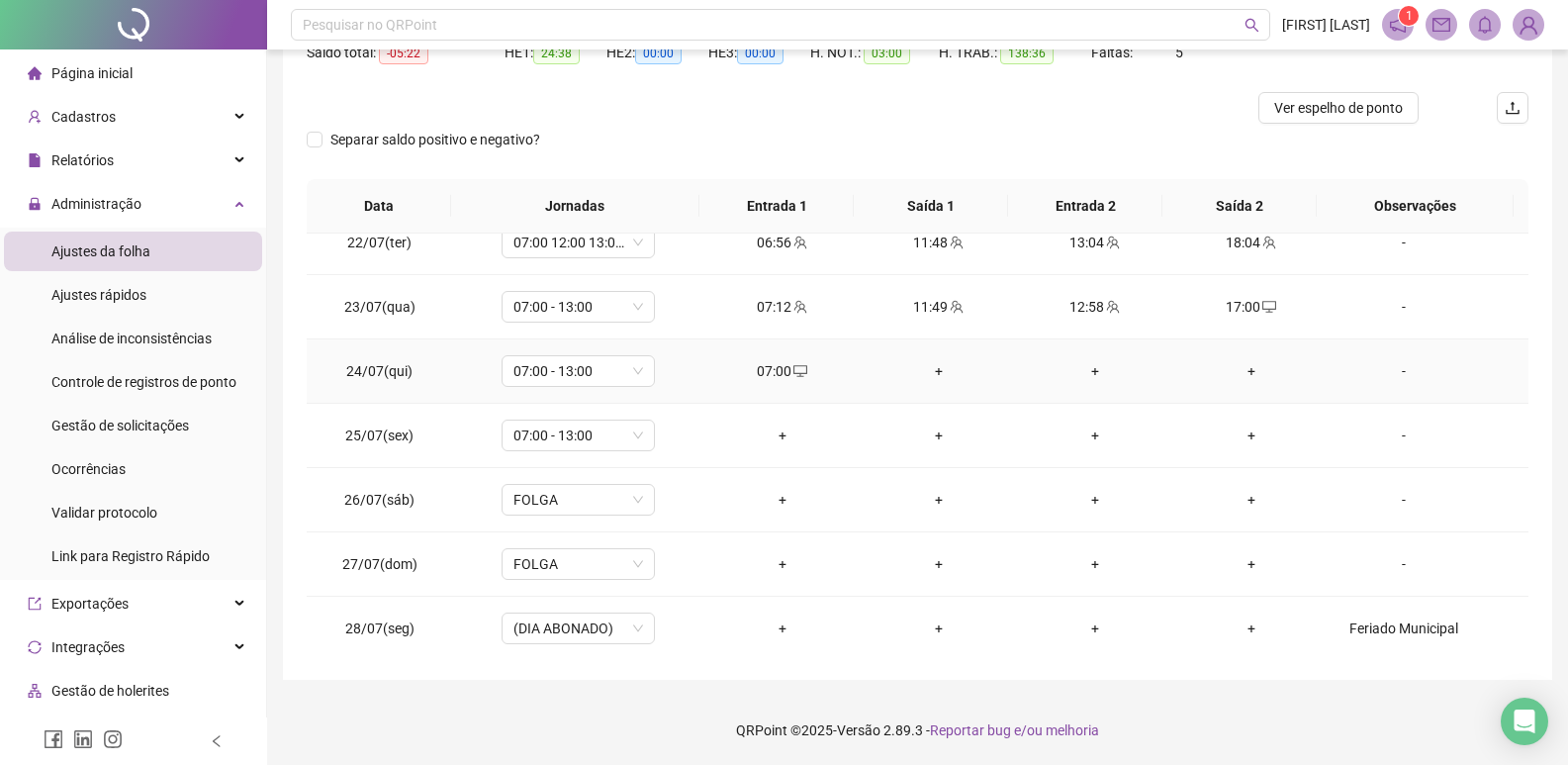 click on "07:00" at bounding box center (783, 371) 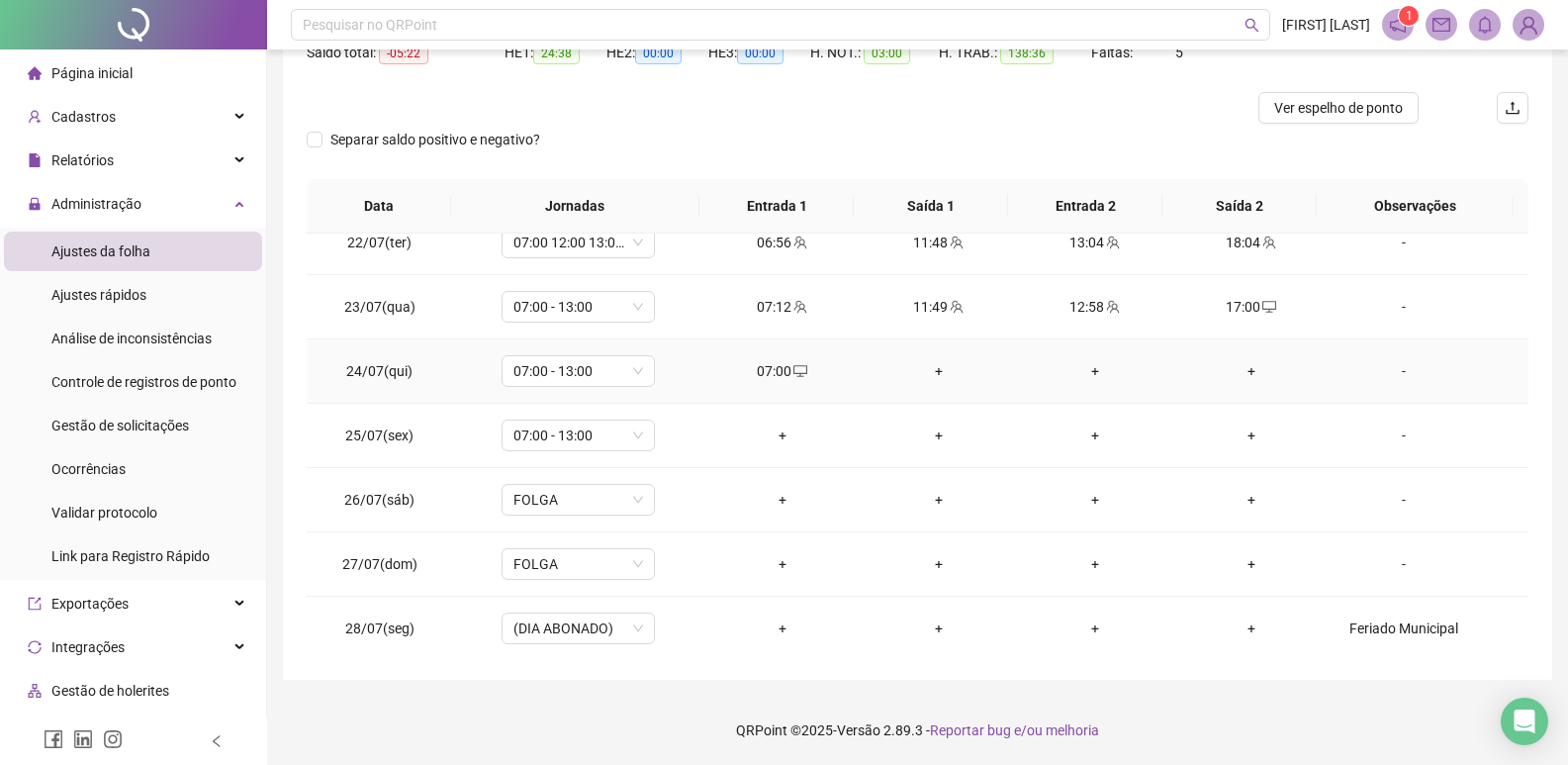 click on "07:00" at bounding box center (783, 371) 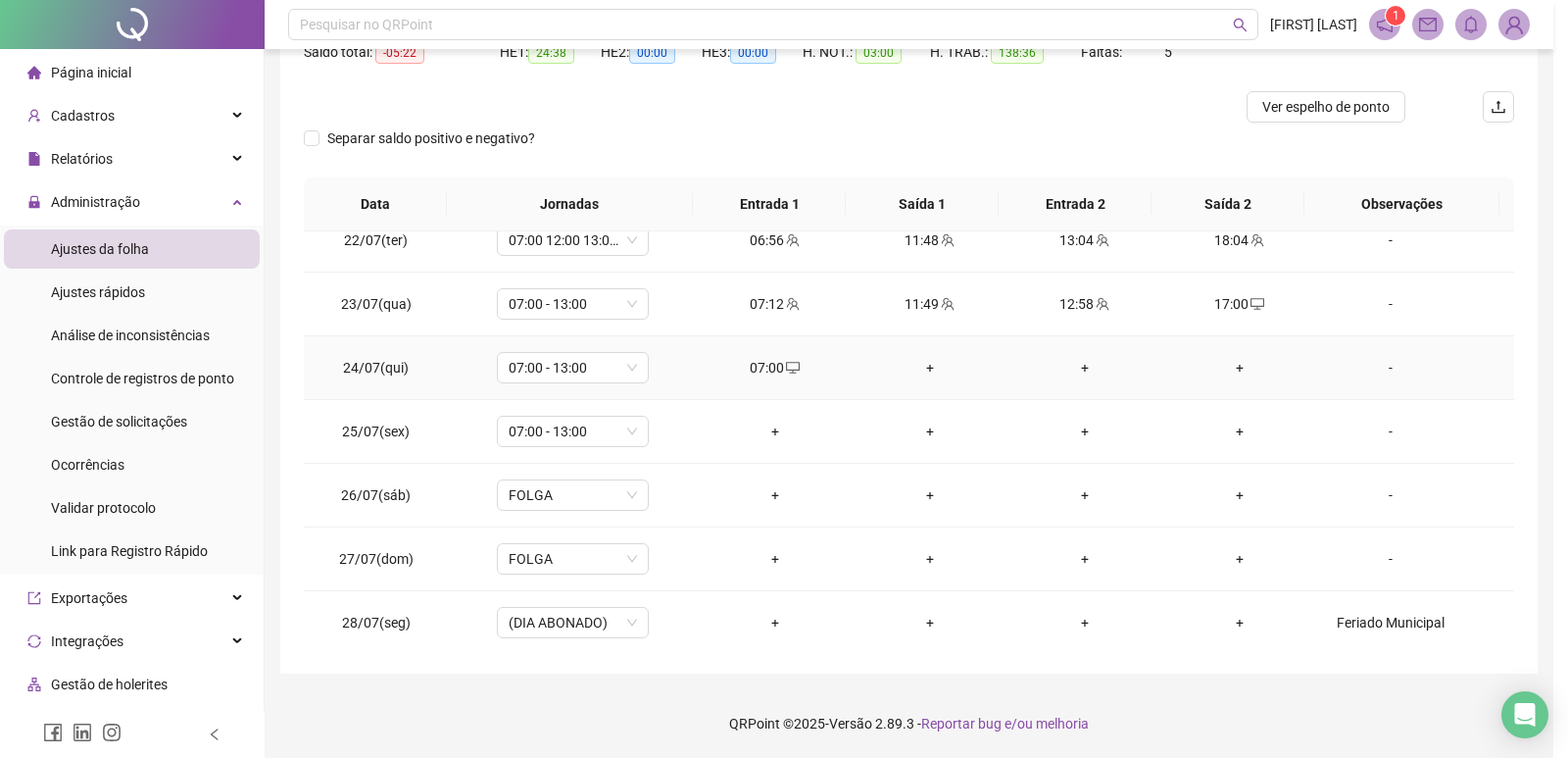 type on "**********" 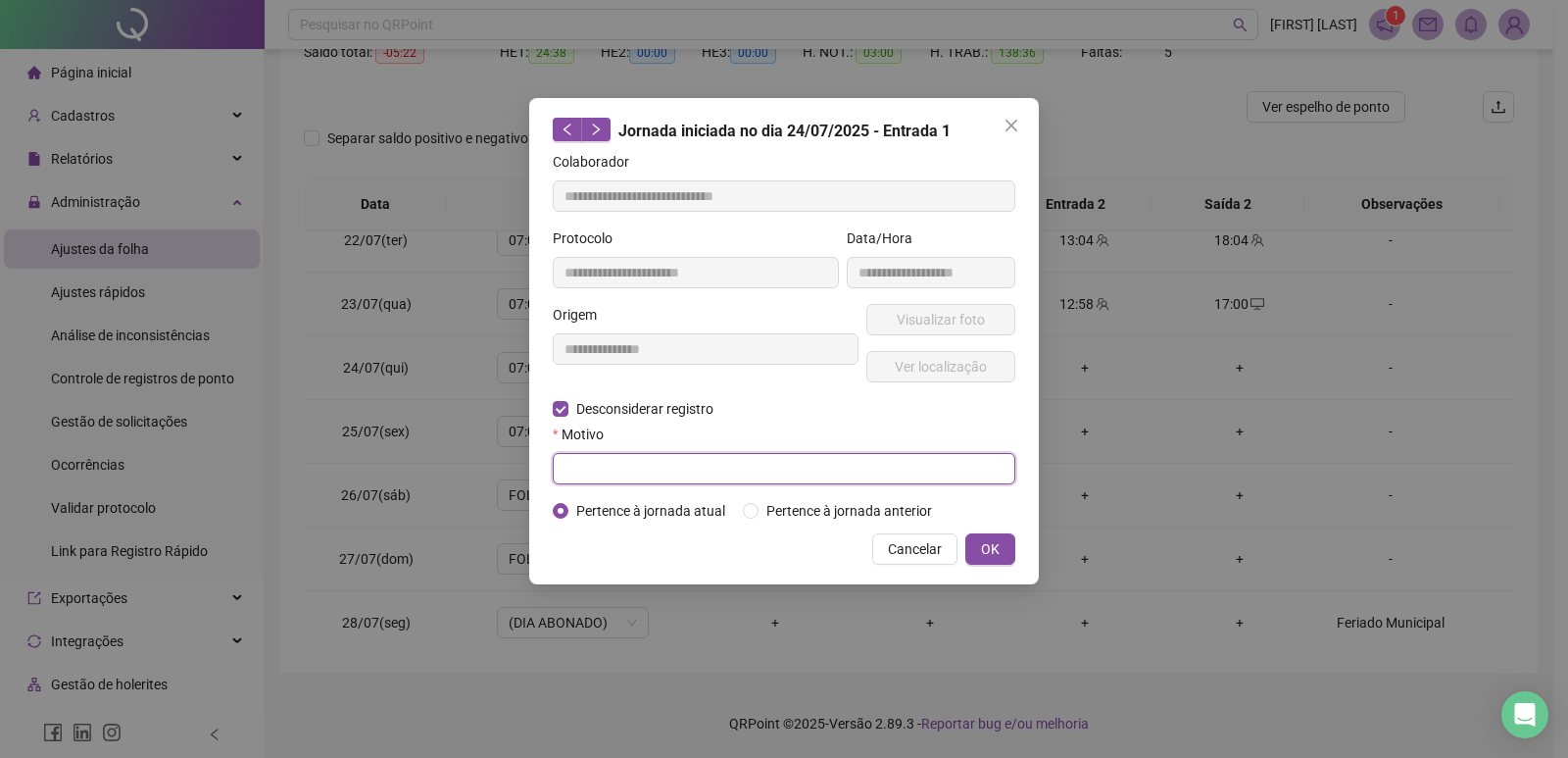click at bounding box center (784, 469) 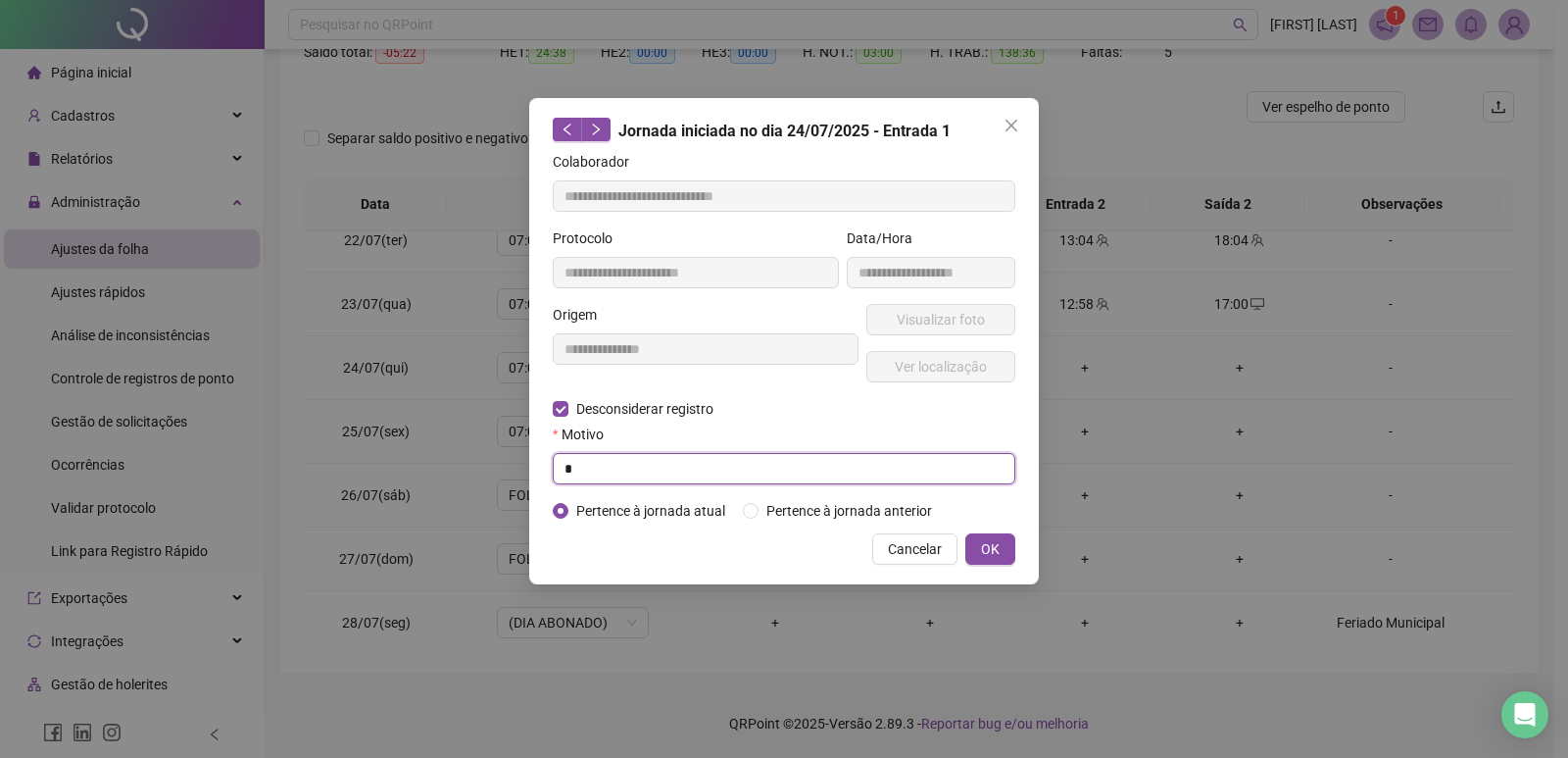 type on "*" 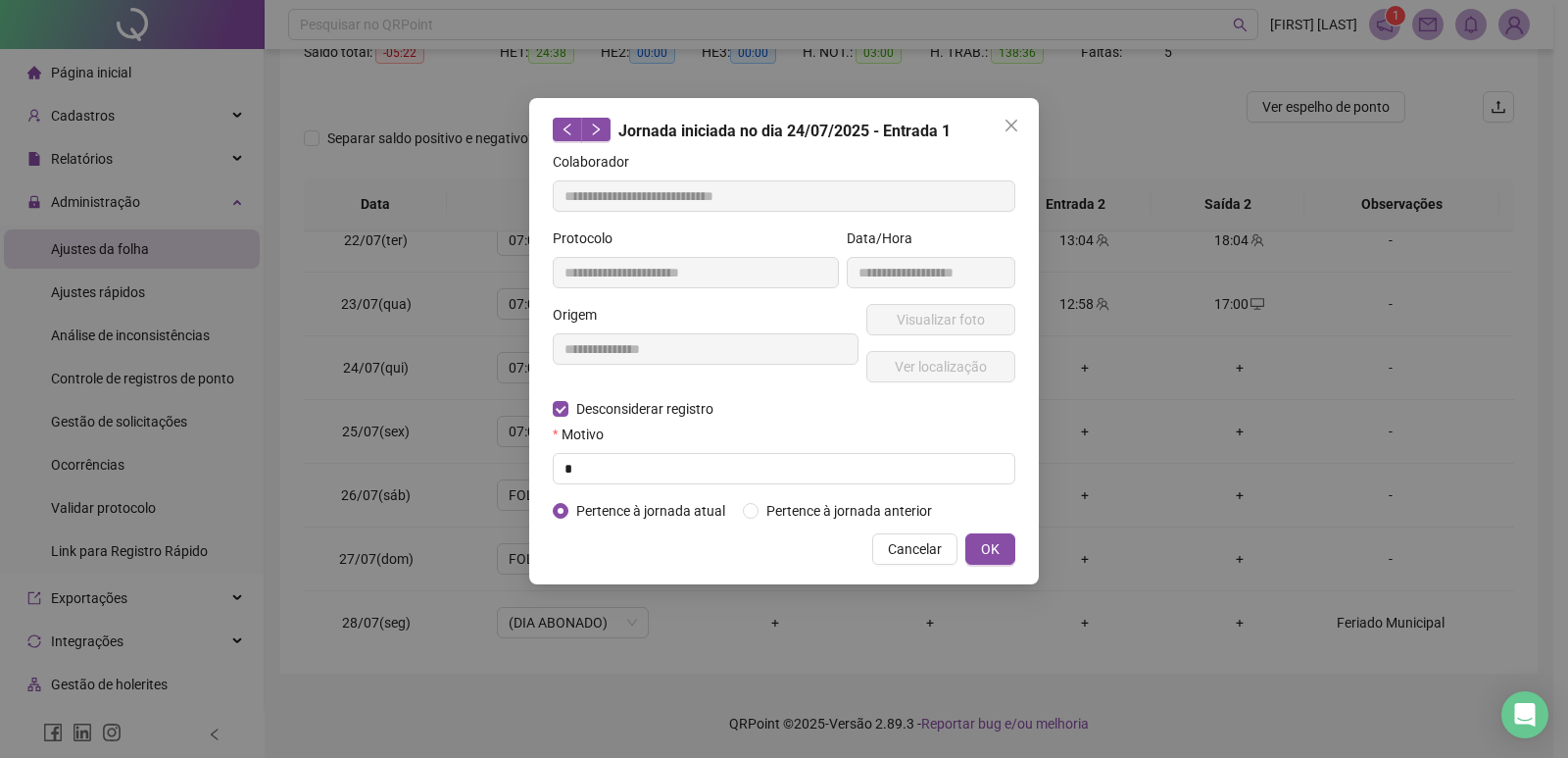 click on "**********" at bounding box center (784, 341) 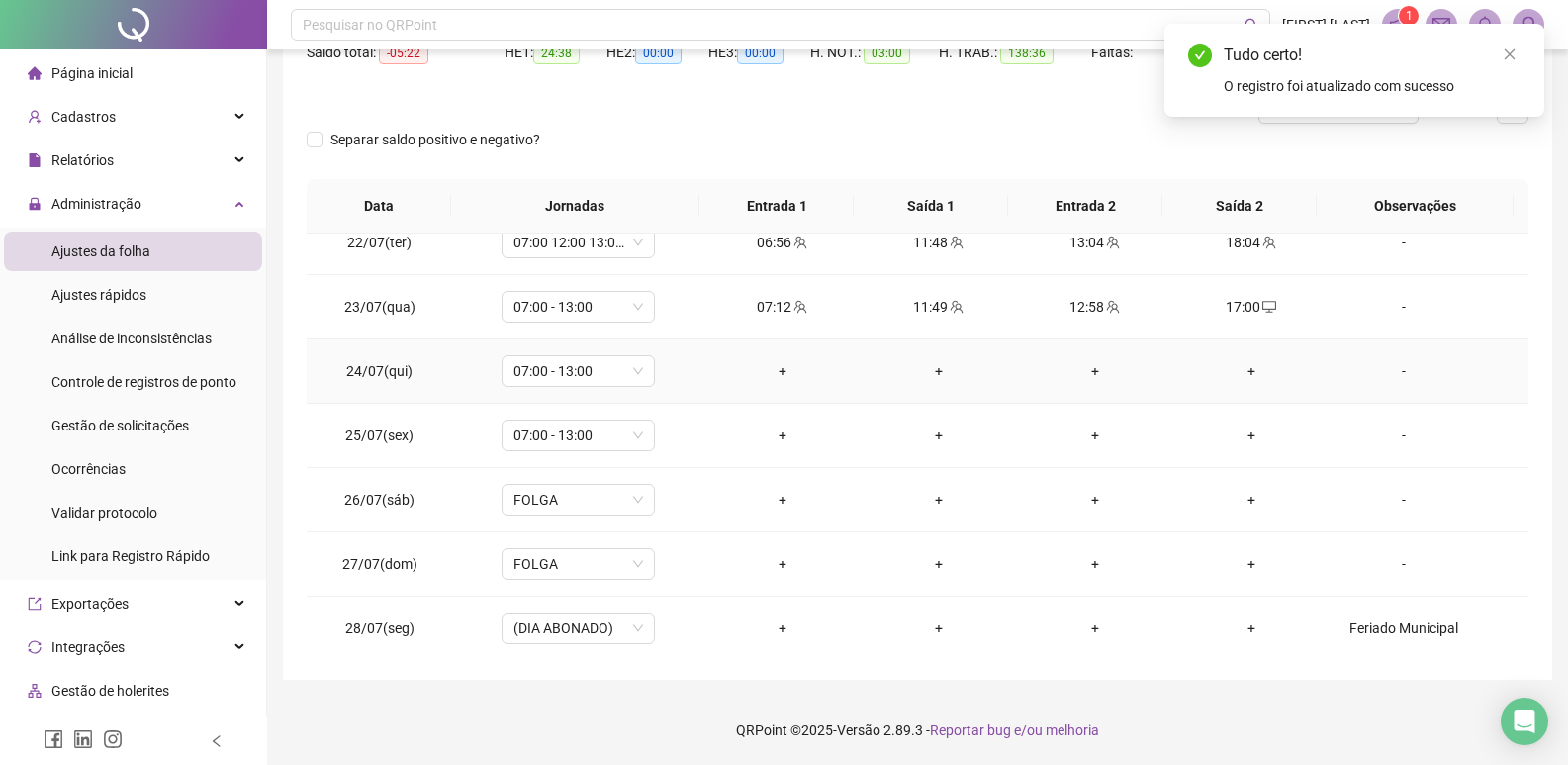 click on "+" at bounding box center [783, 371] 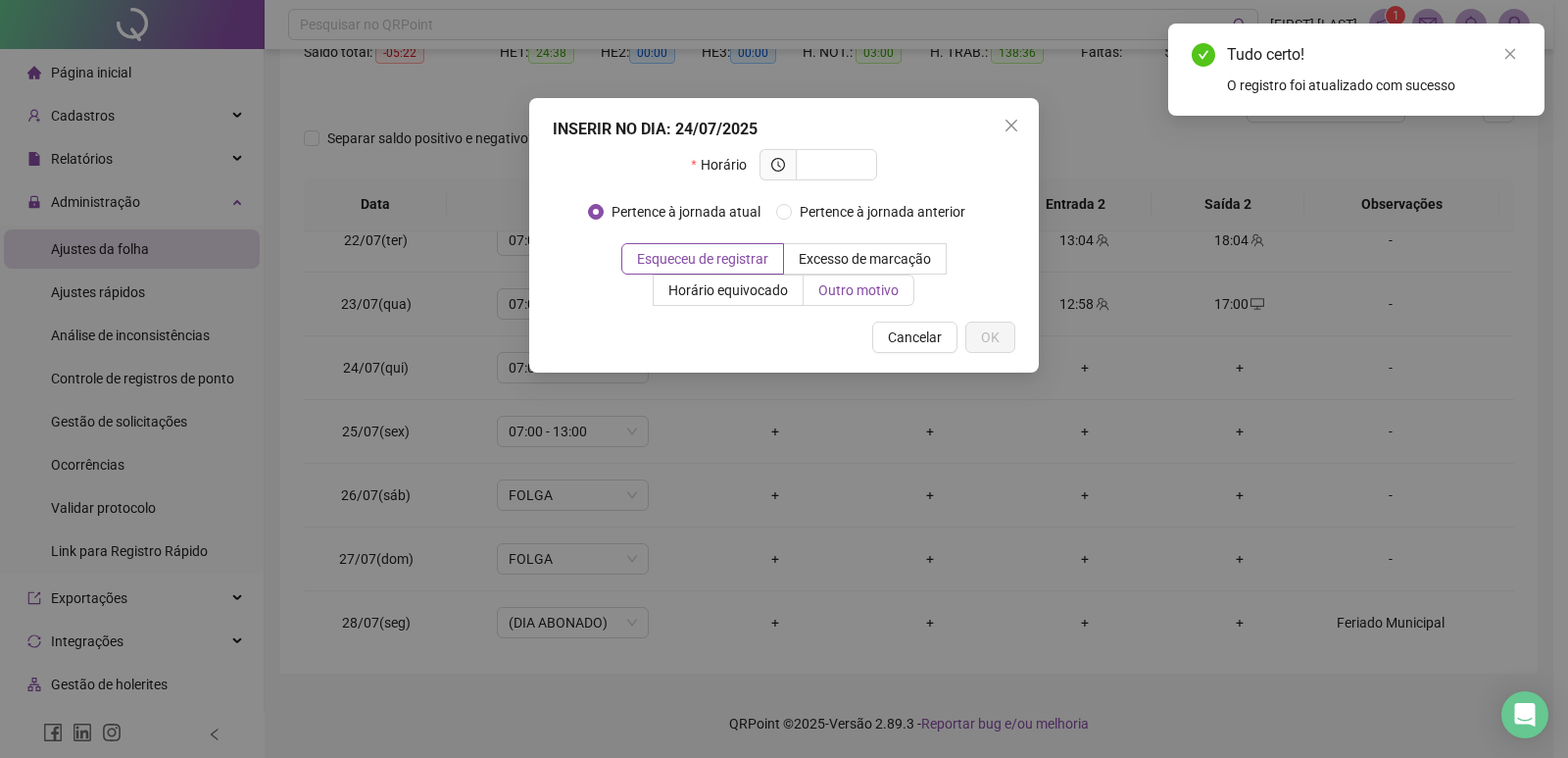 click on "Outro motivo" at bounding box center (858, 290) 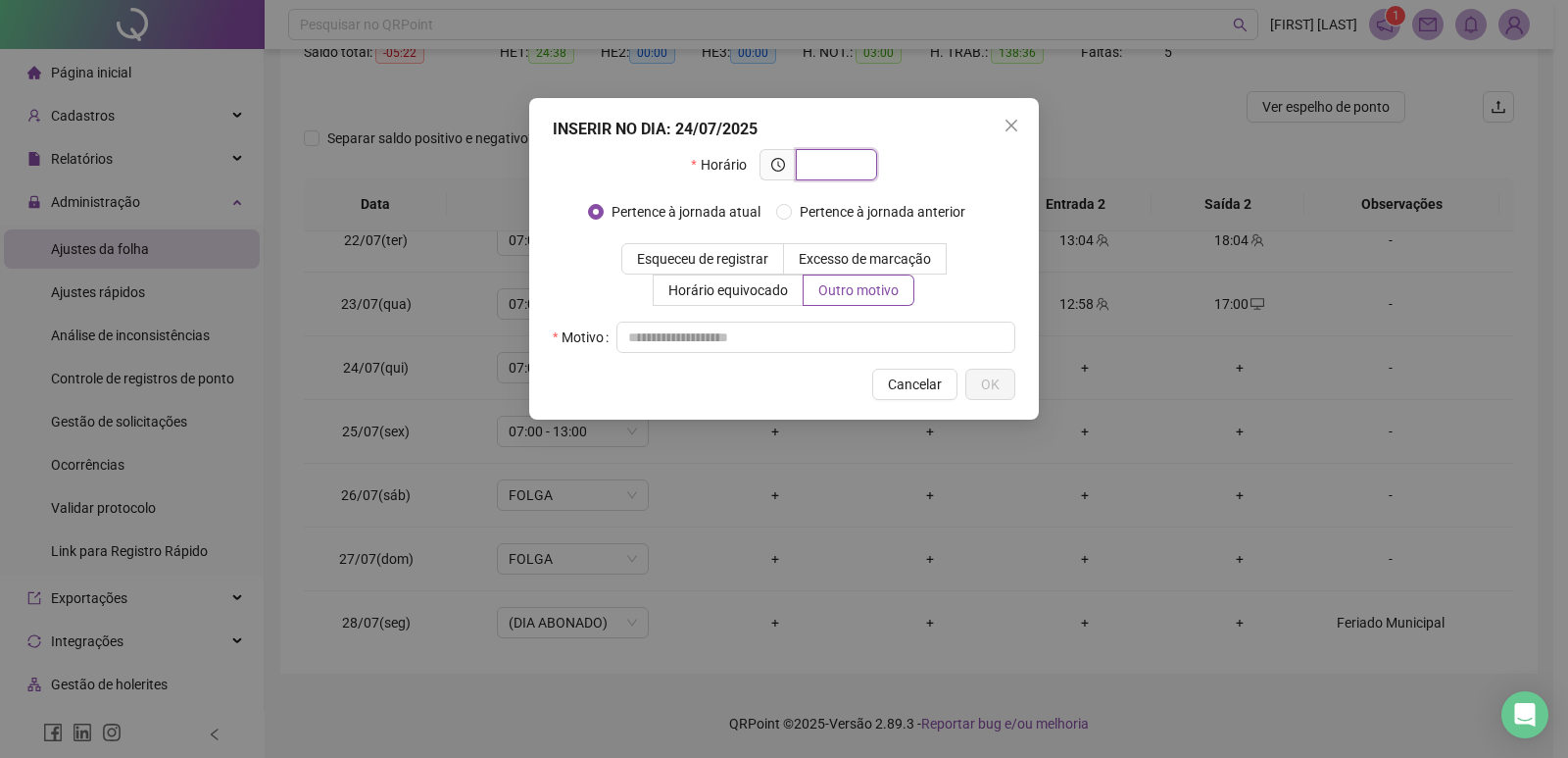 click at bounding box center [834, 165] 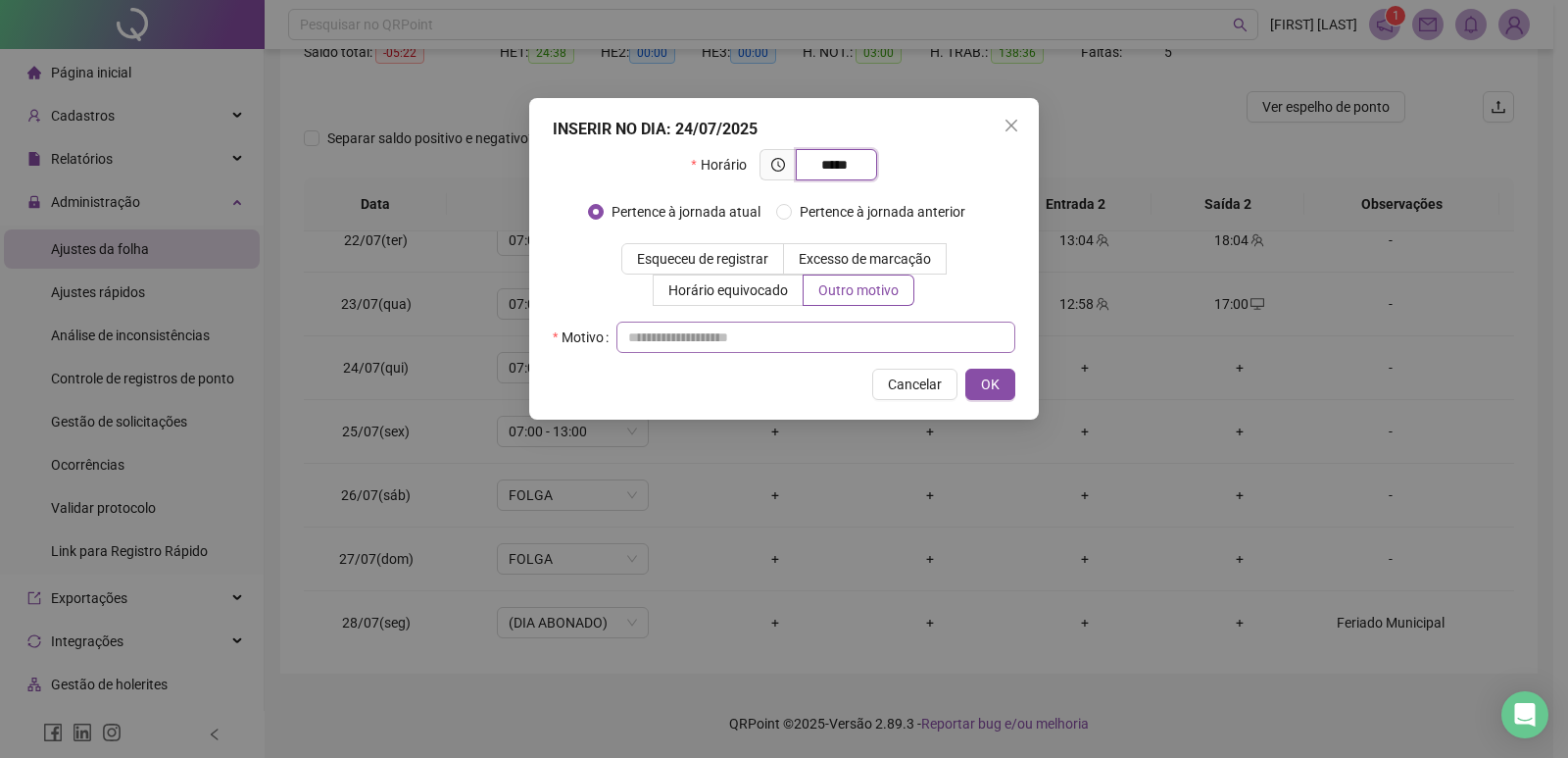 type on "*****" 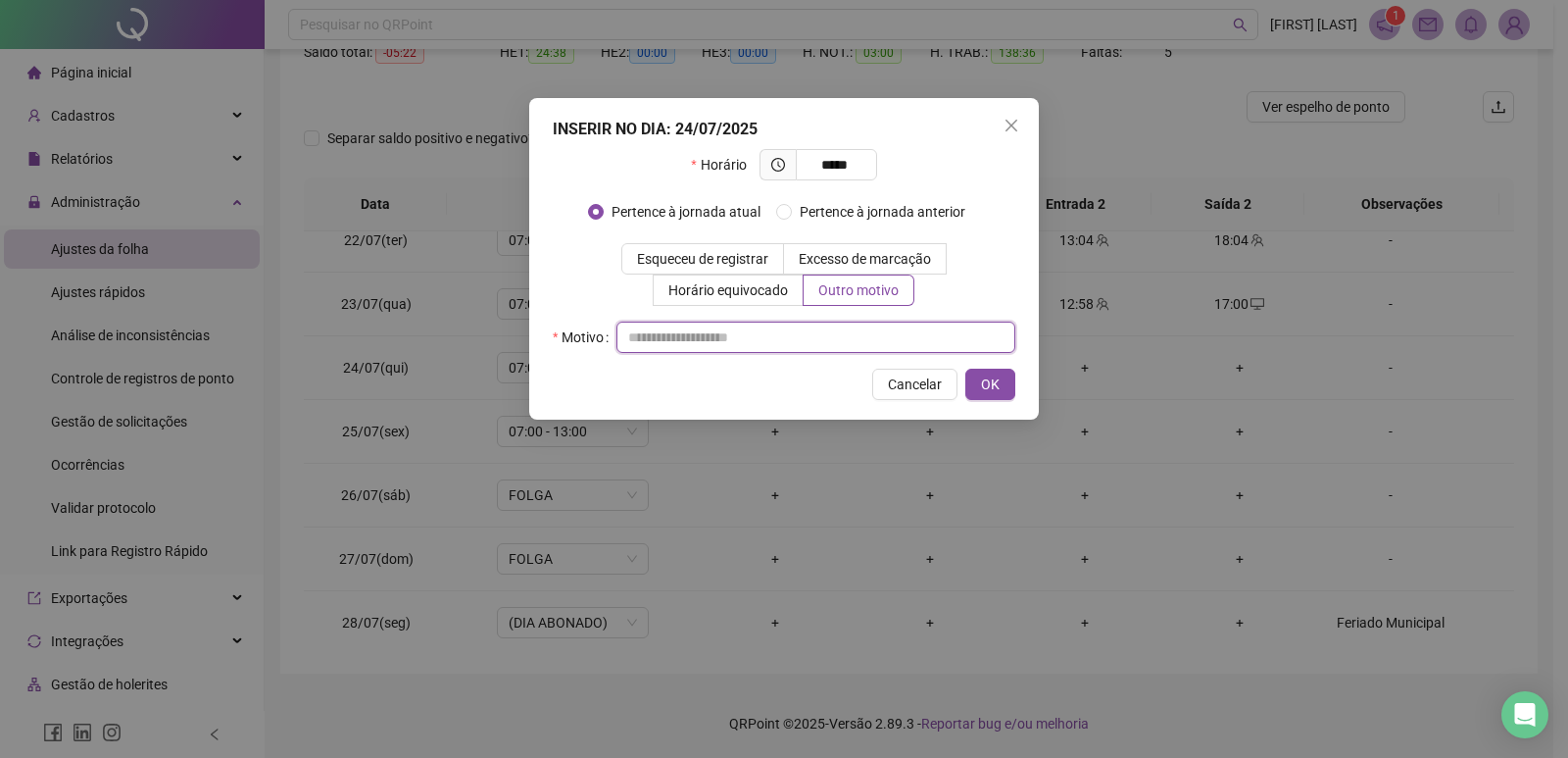 click at bounding box center [815, 337] 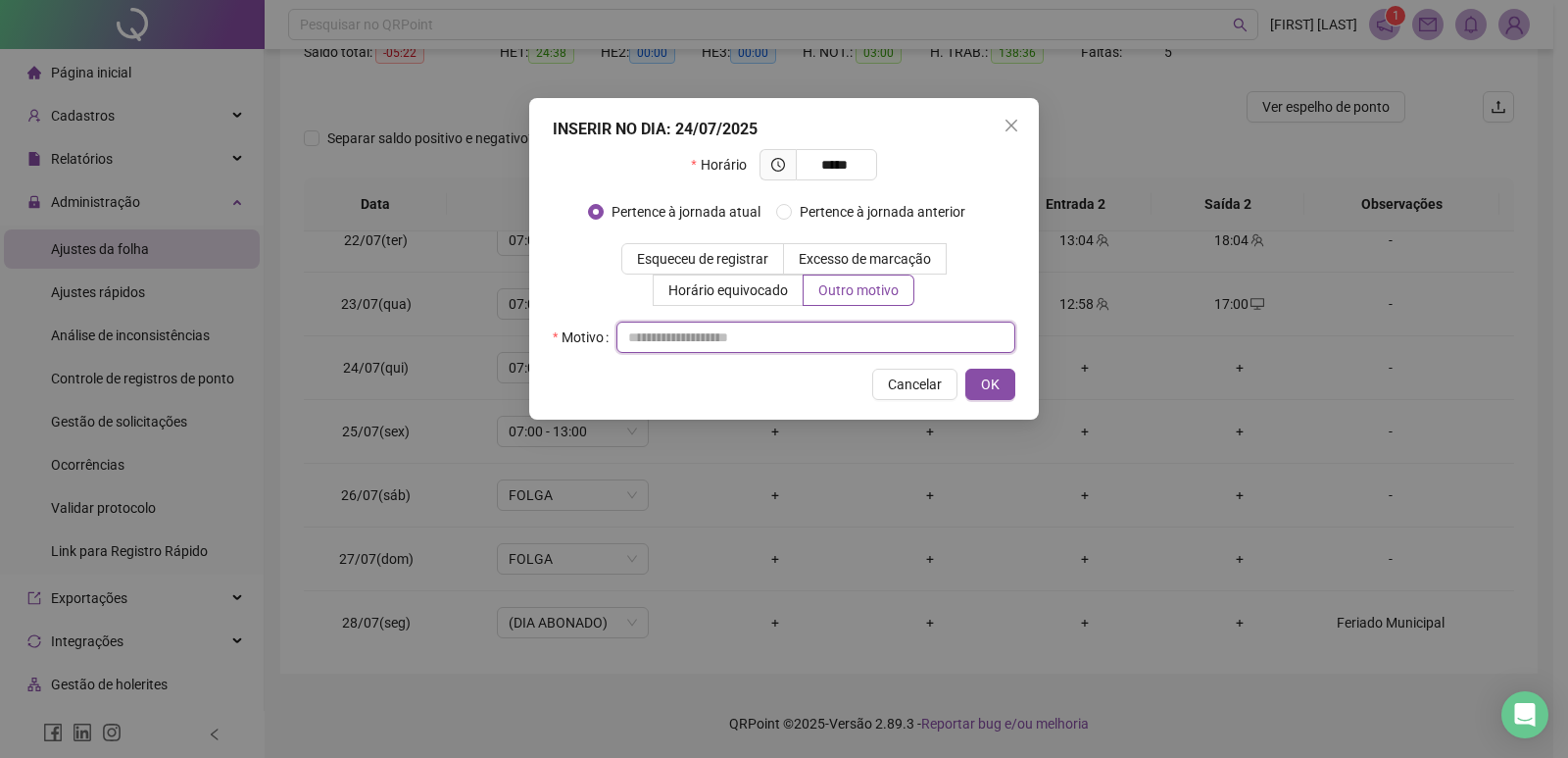 drag, startPoint x: 723, startPoint y: 340, endPoint x: 704, endPoint y: 339, distance: 19.026298 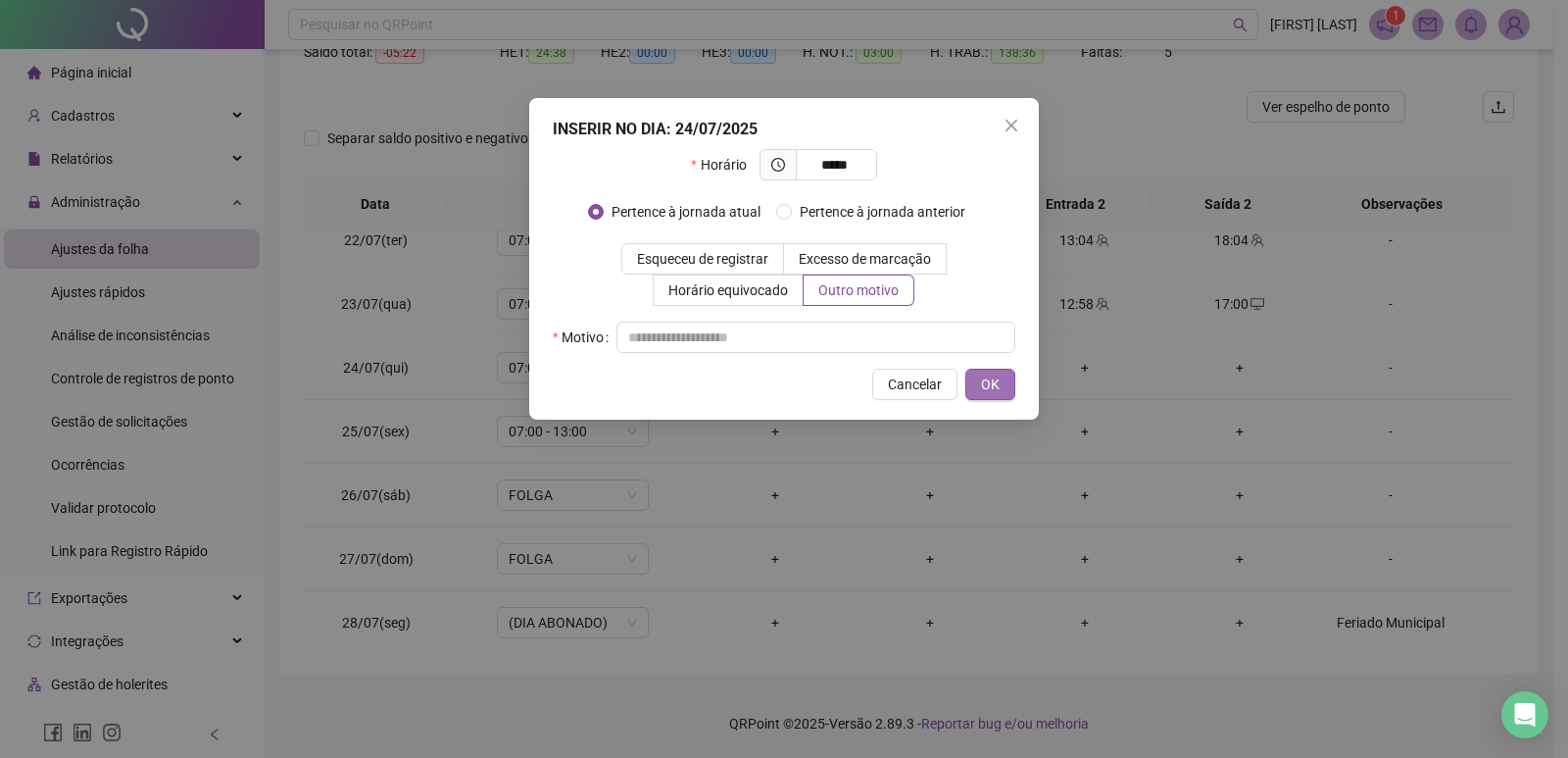 click on "OK" at bounding box center (990, 384) 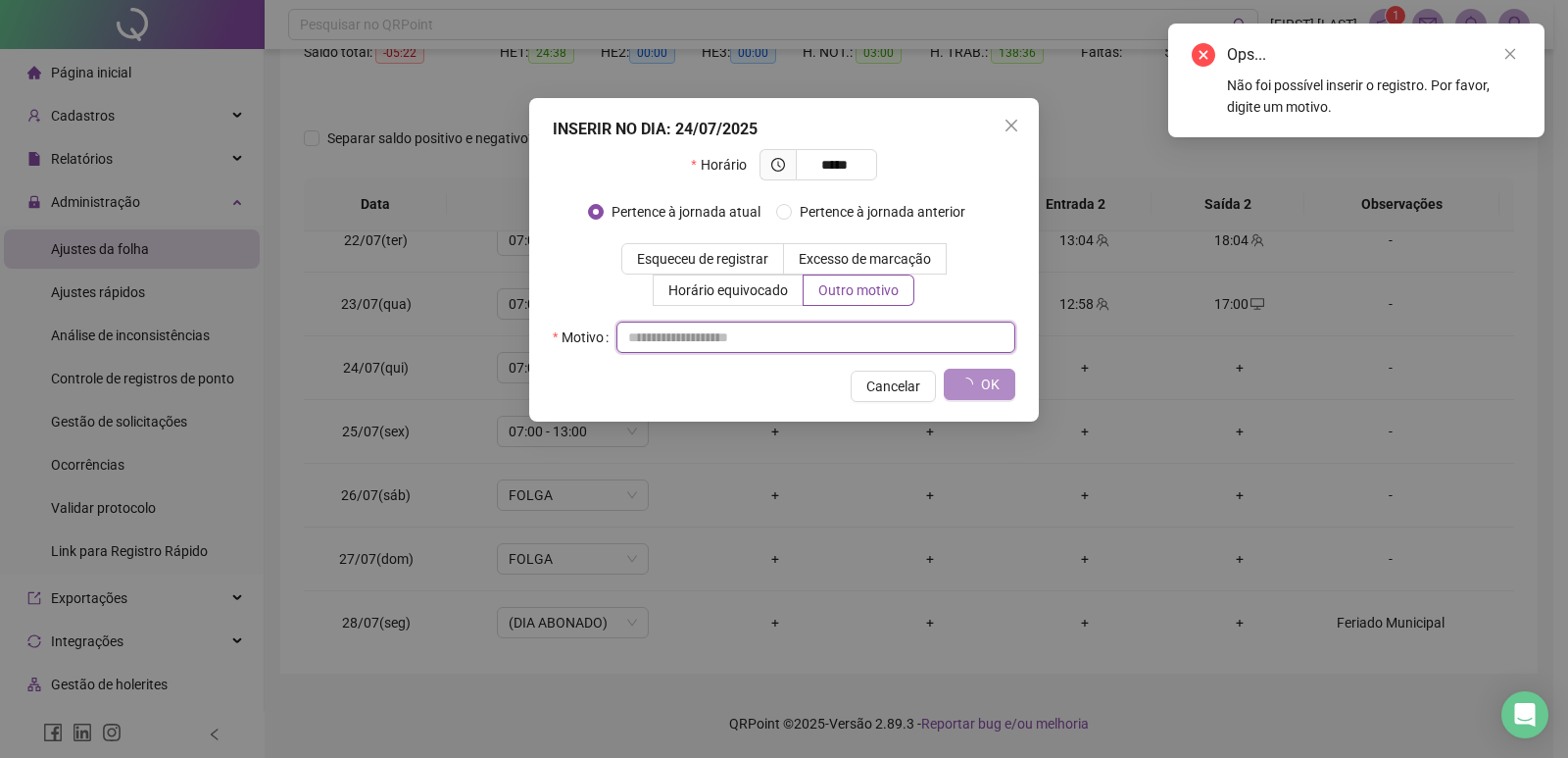 click at bounding box center [815, 337] 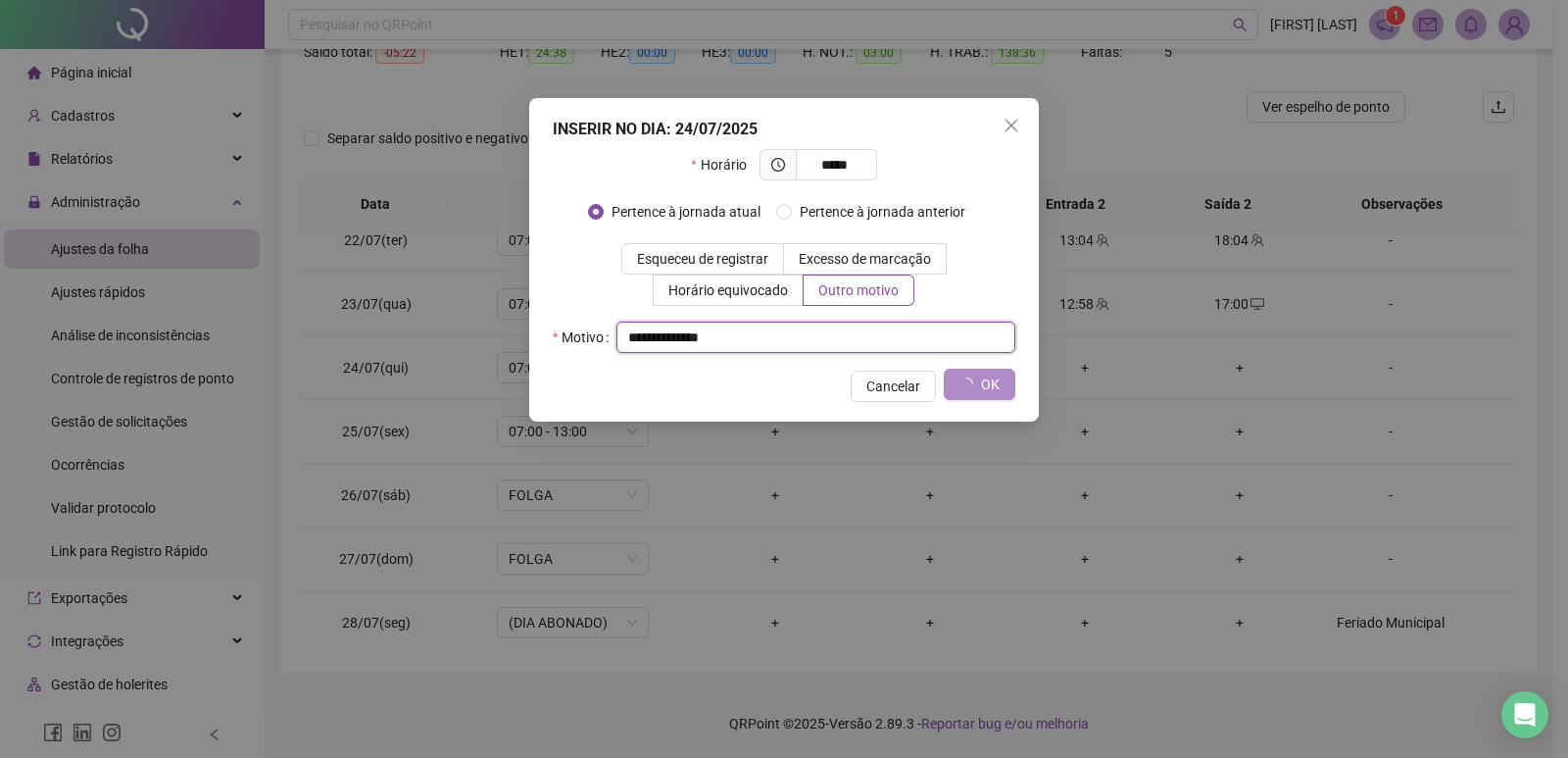 click on "**********" at bounding box center [815, 337] 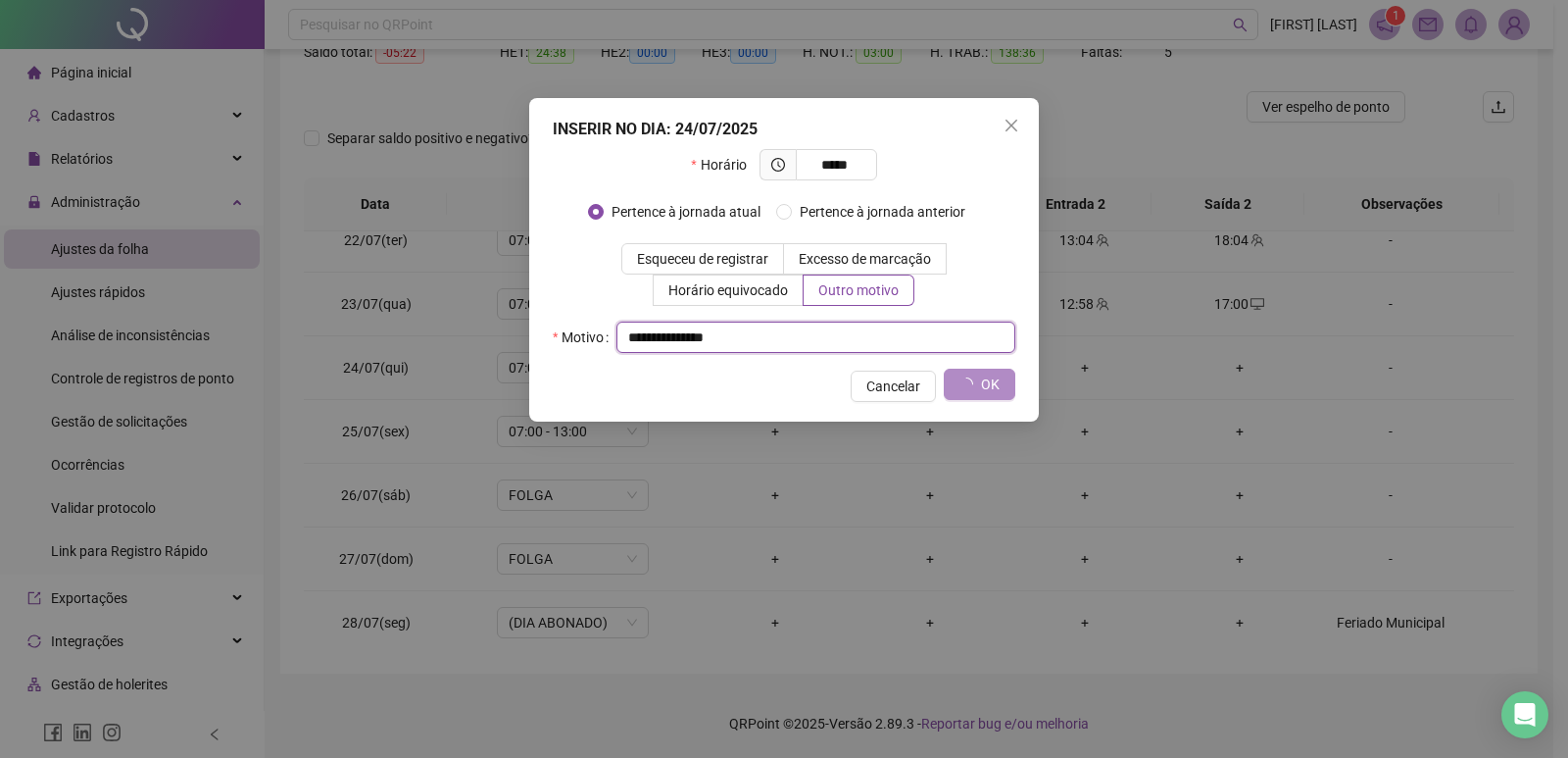 click on "**********" at bounding box center [815, 337] 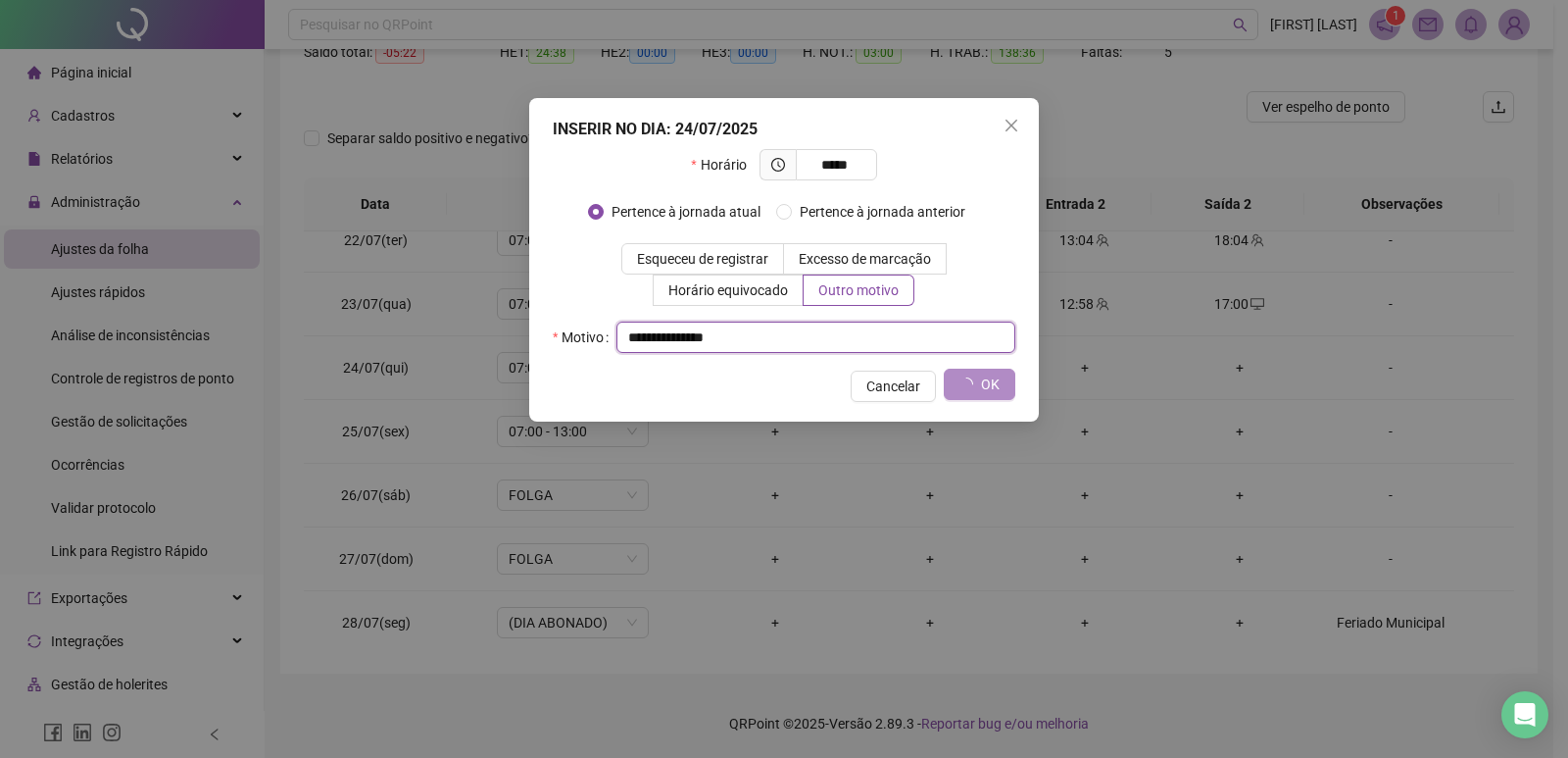 click on "**********" at bounding box center [815, 337] 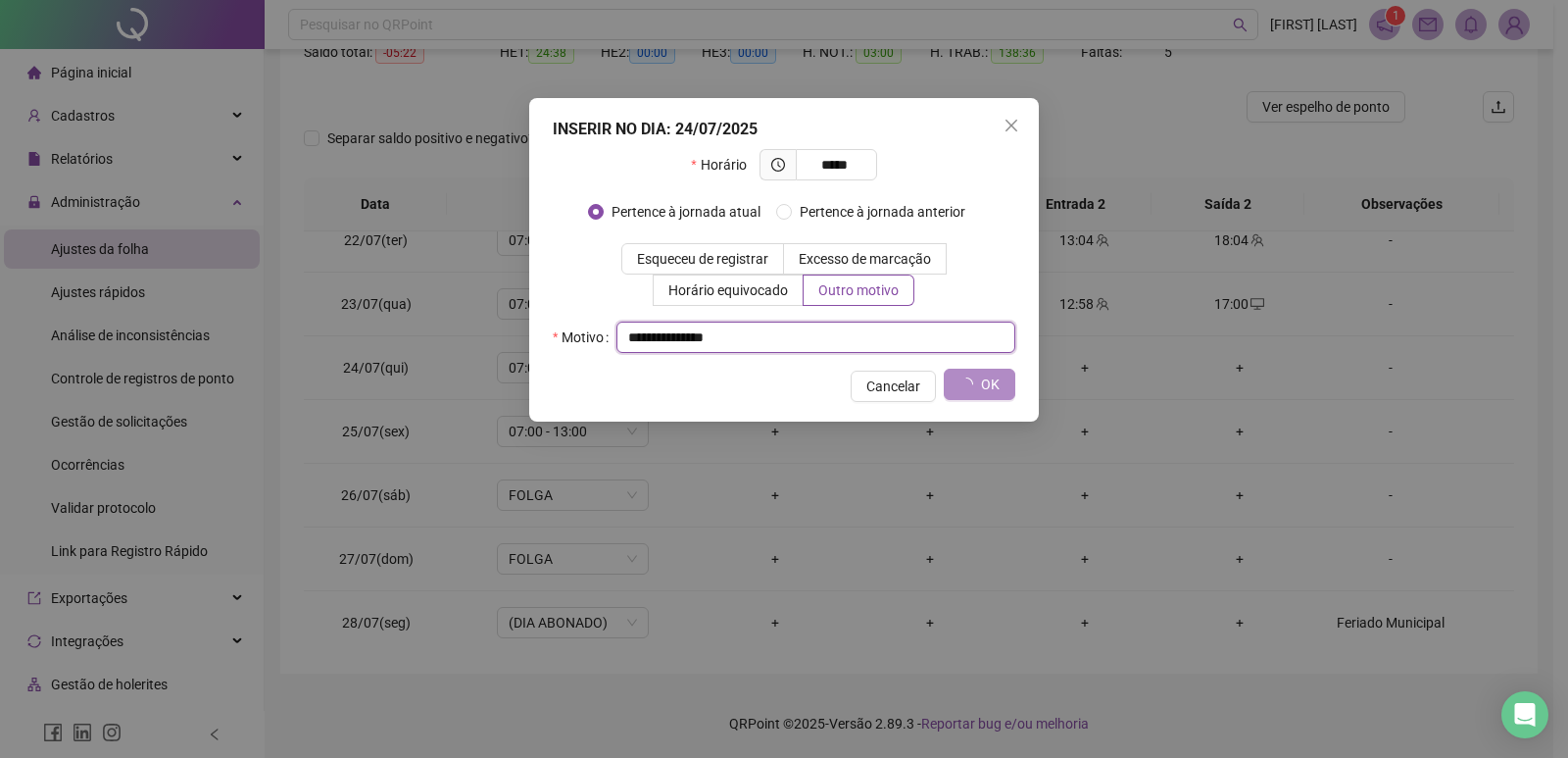drag, startPoint x: 629, startPoint y: 333, endPoint x: 761, endPoint y: 337, distance: 132.06059 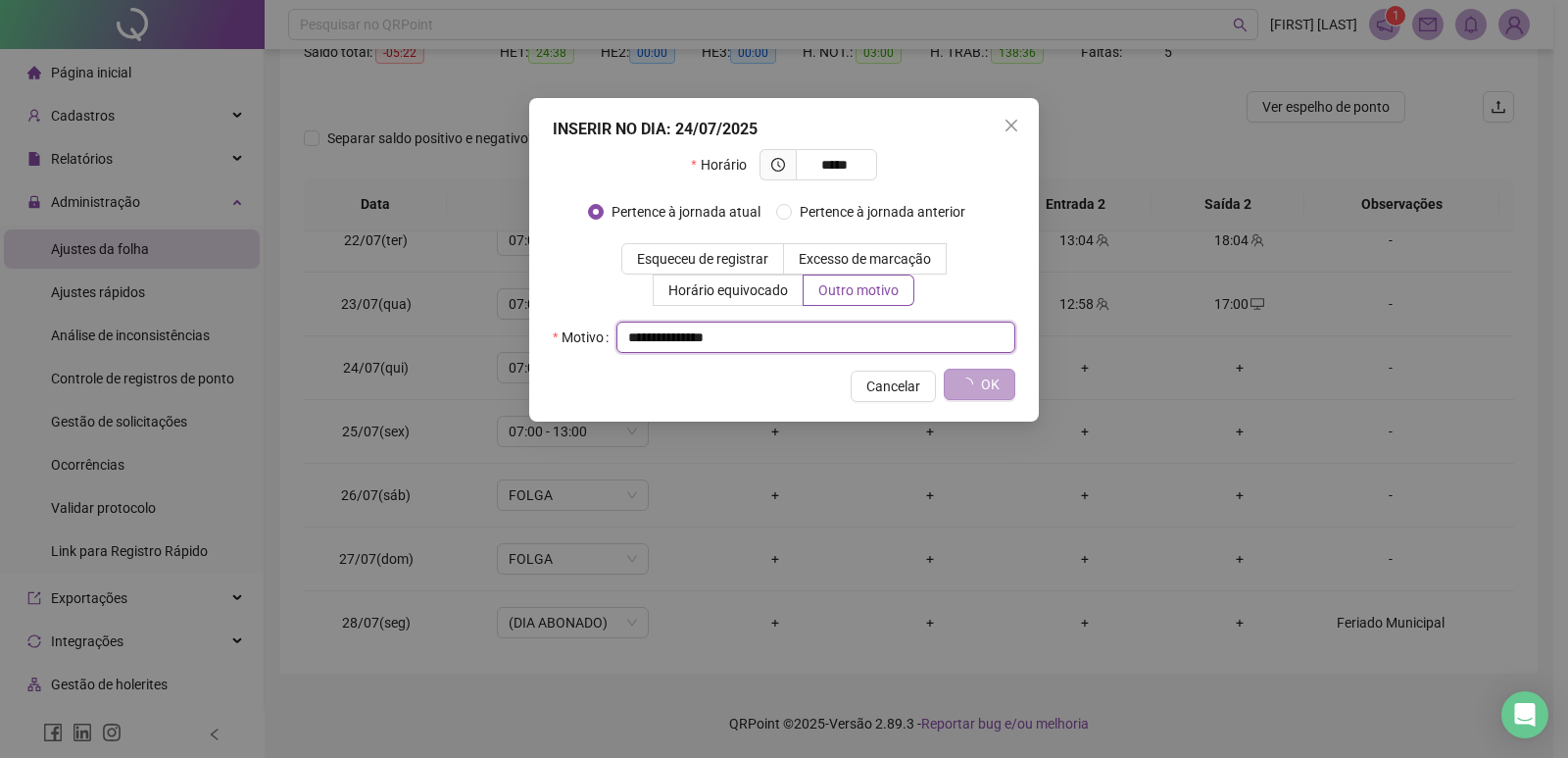 type on "**********" 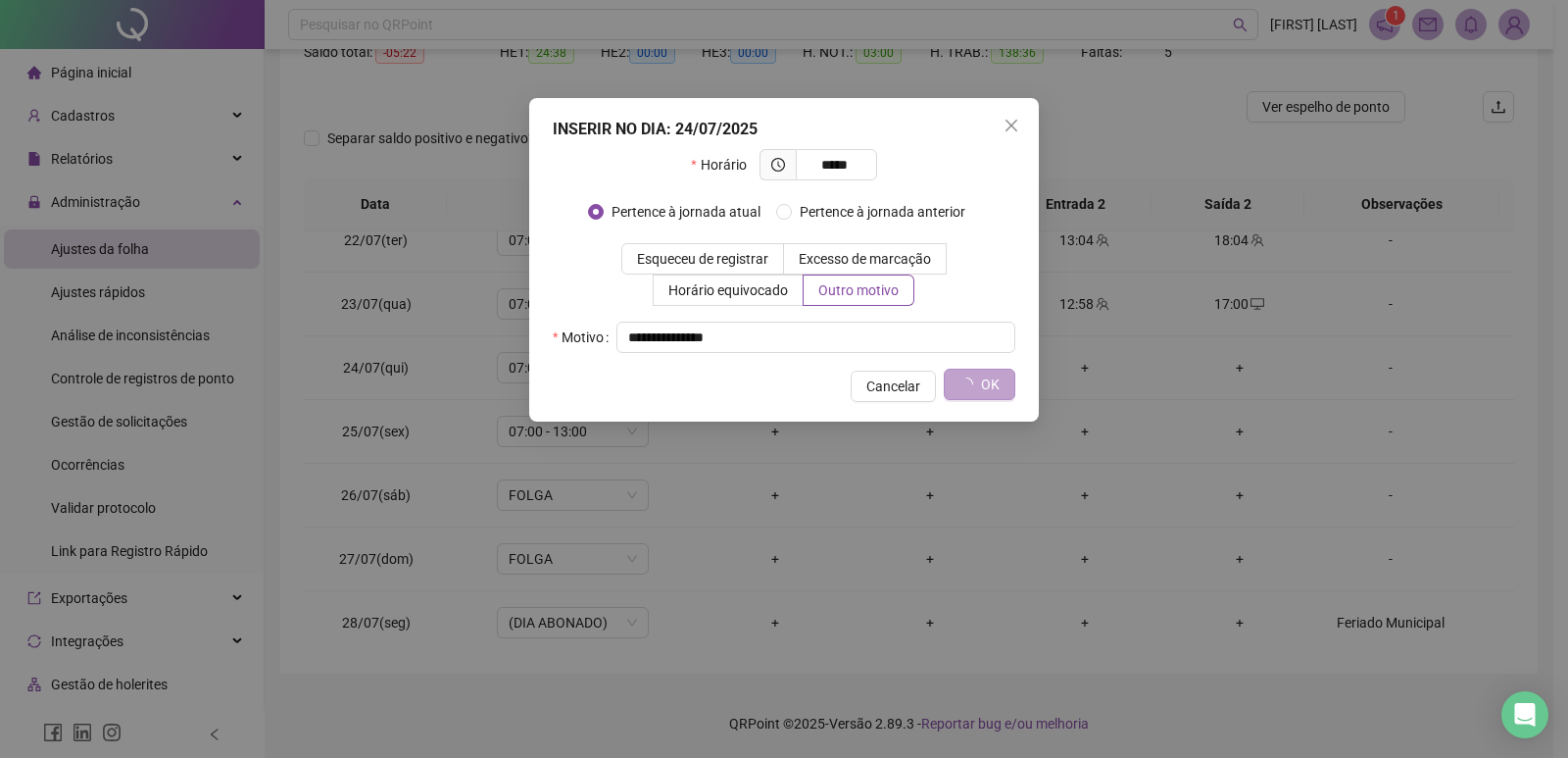 click at bounding box center (966, 384) 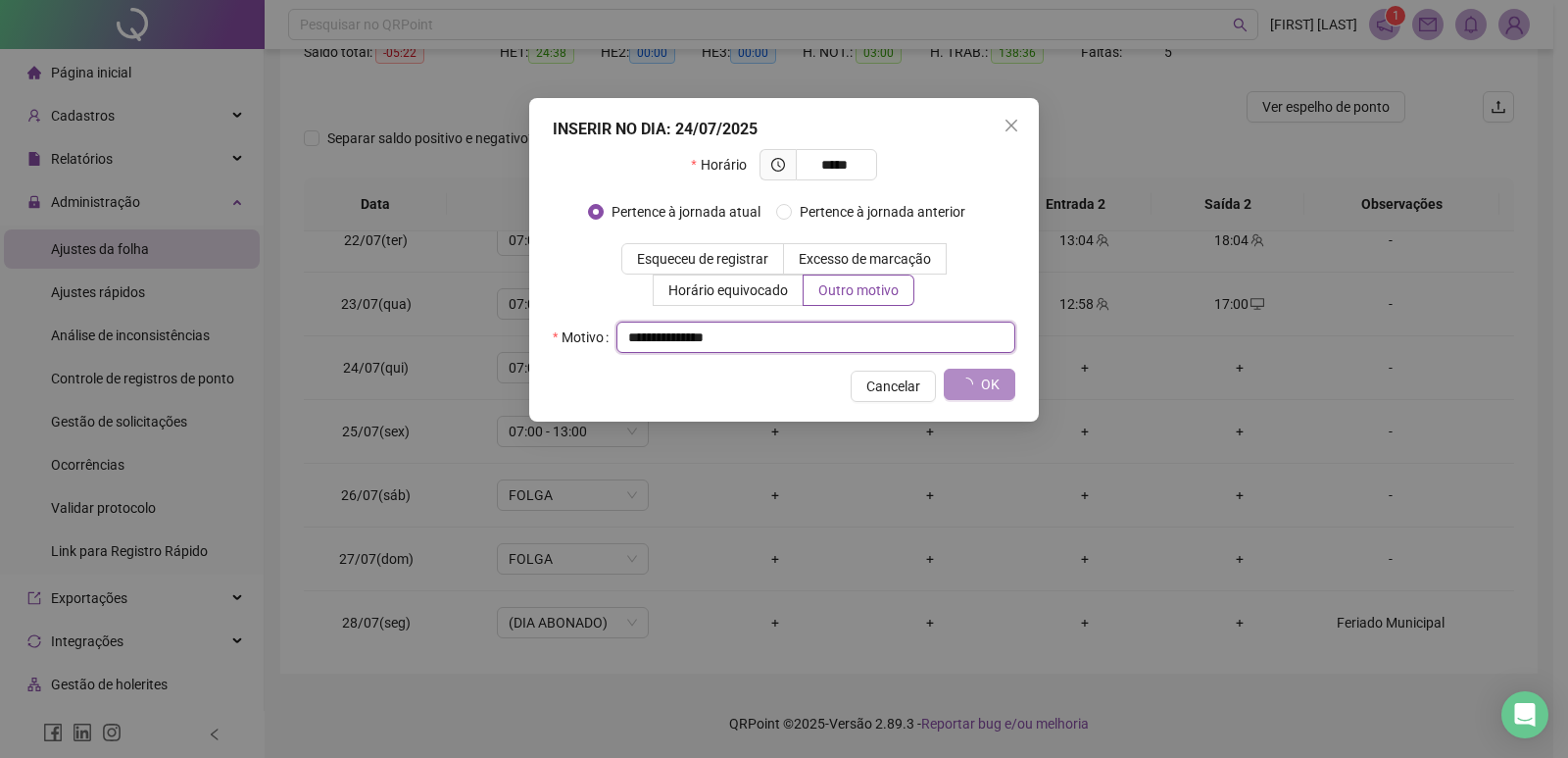 click on "**********" at bounding box center [815, 337] 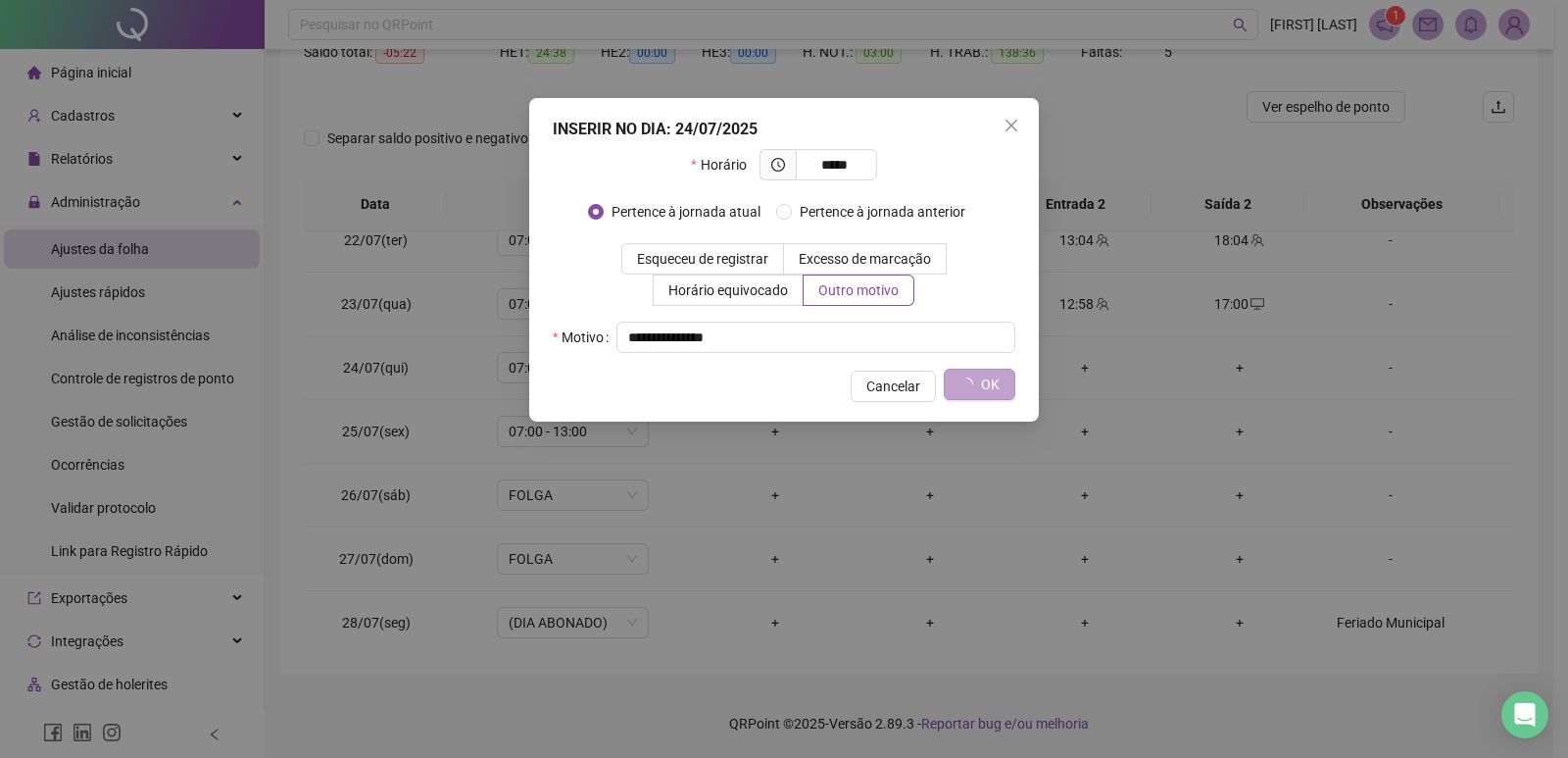 click on "OK" at bounding box center (979, 384) 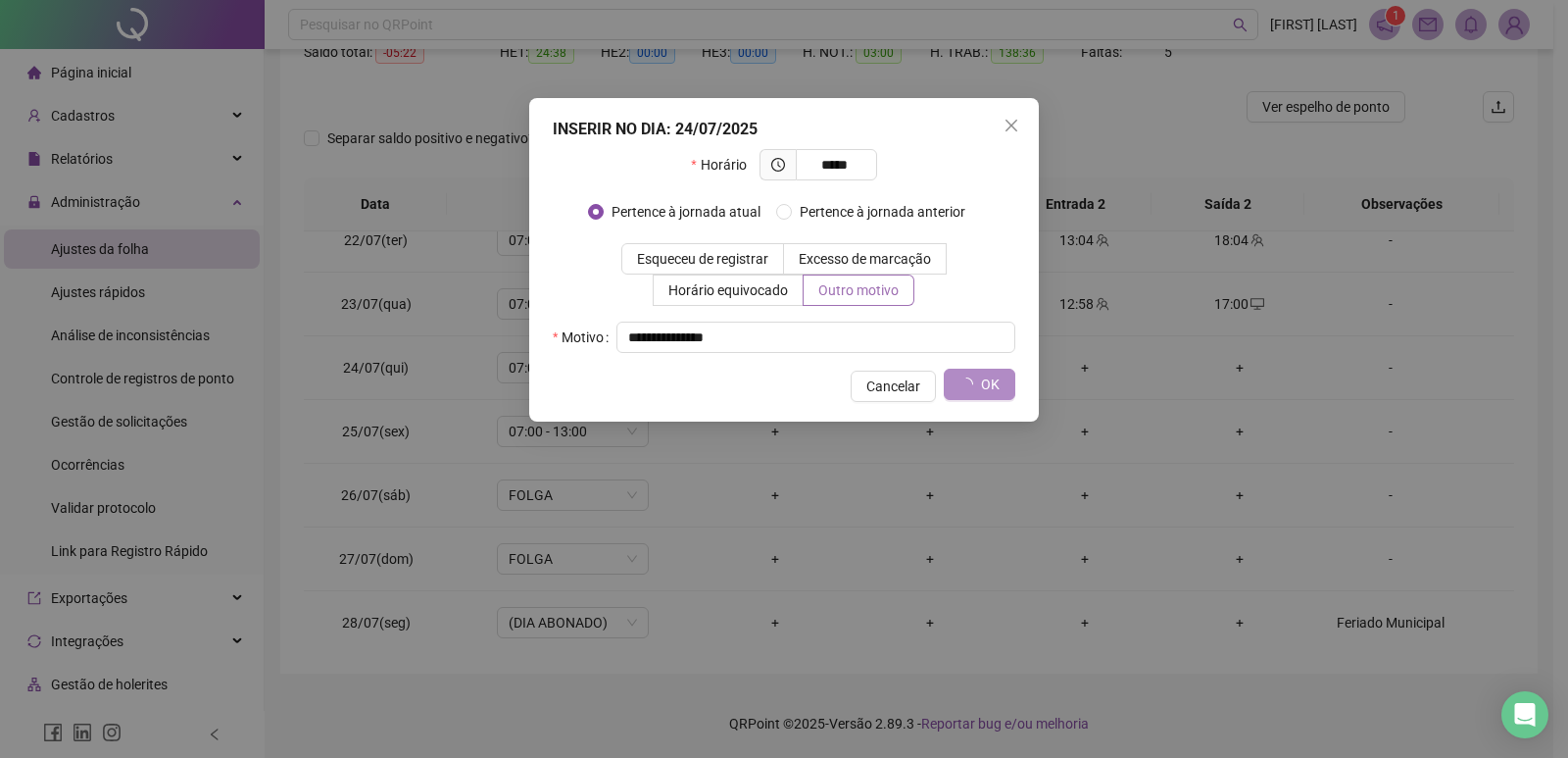 type 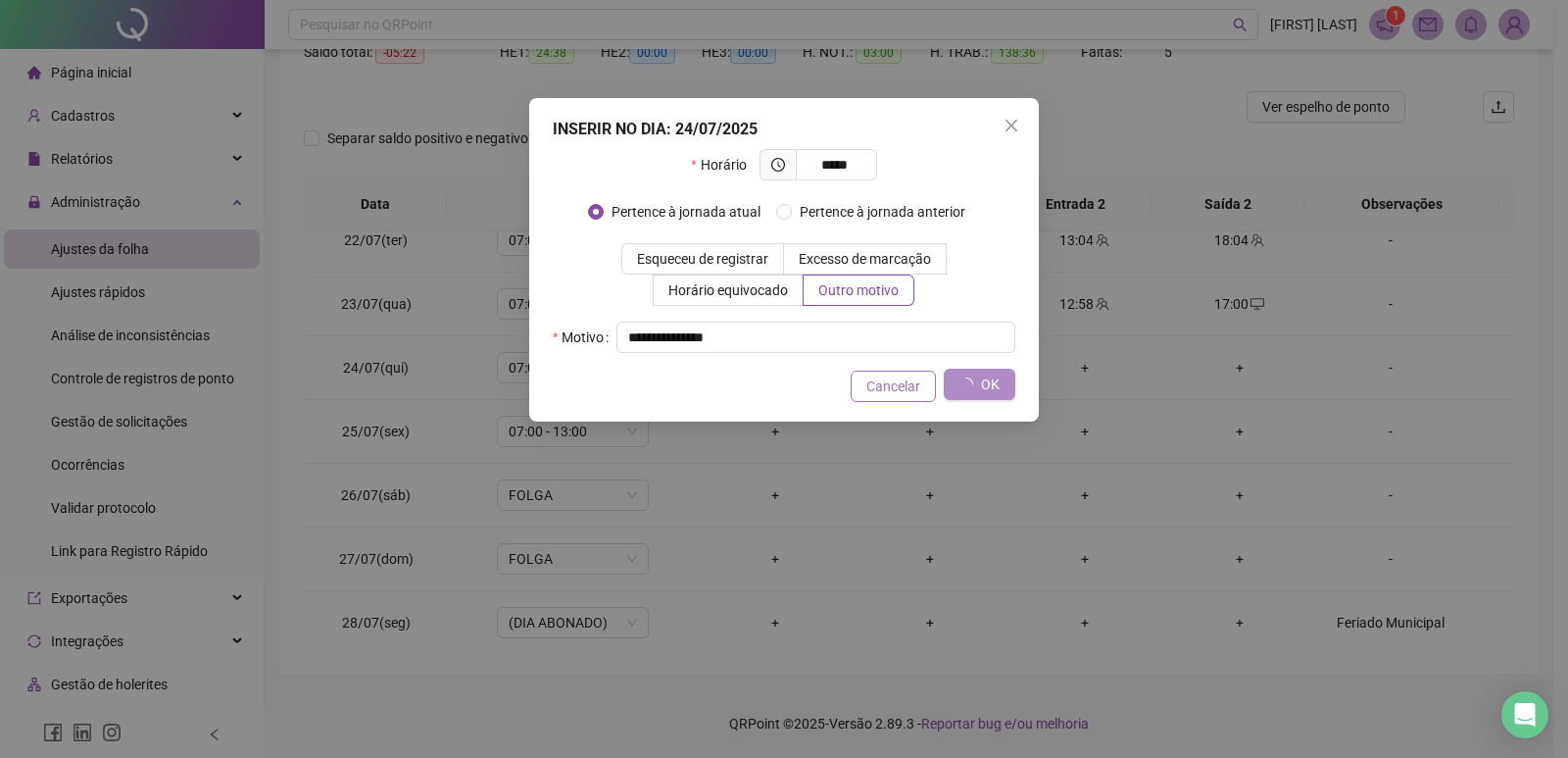 click on "Cancelar" at bounding box center [893, 386] 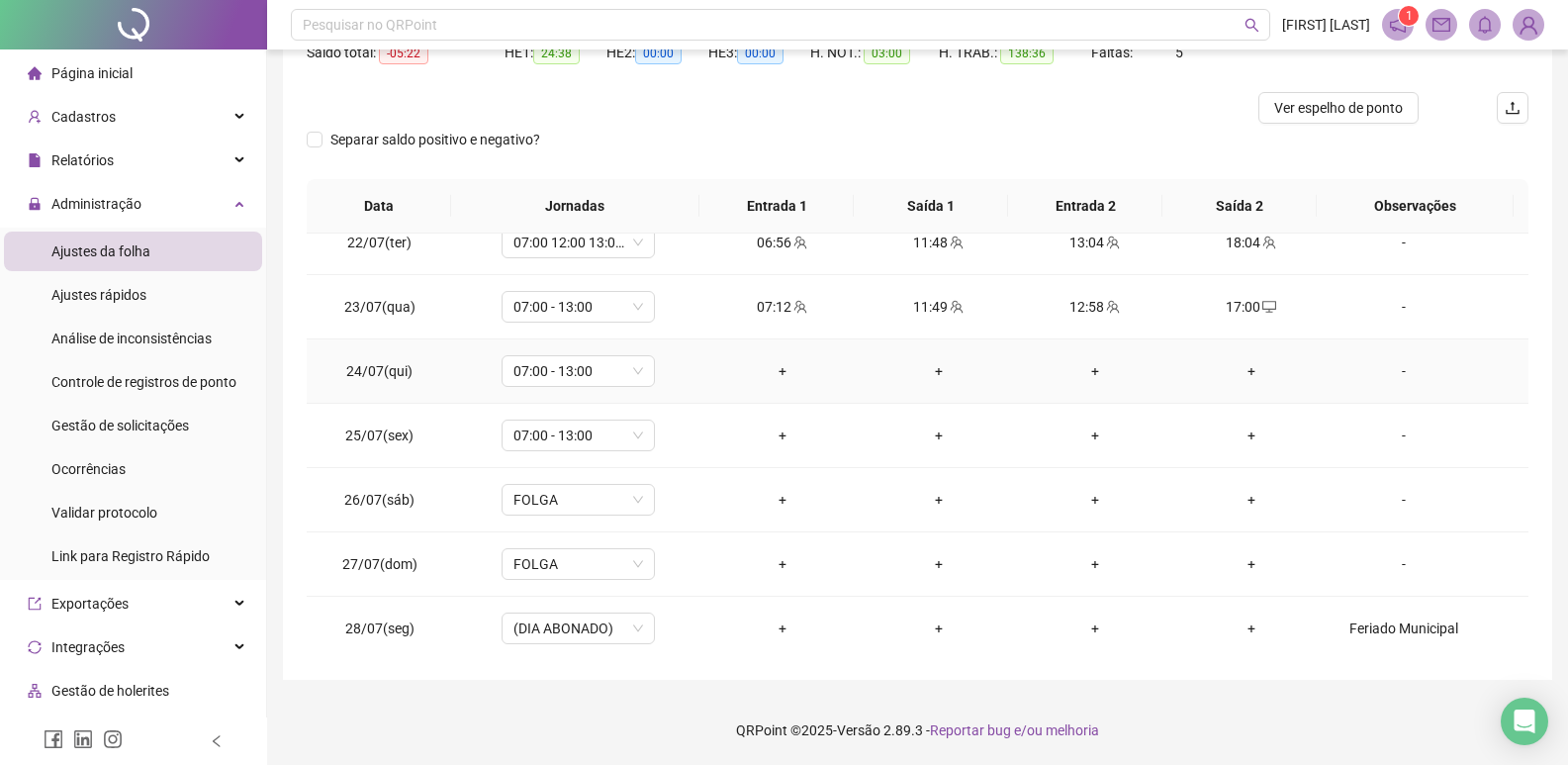 click on "+" at bounding box center [783, 371] 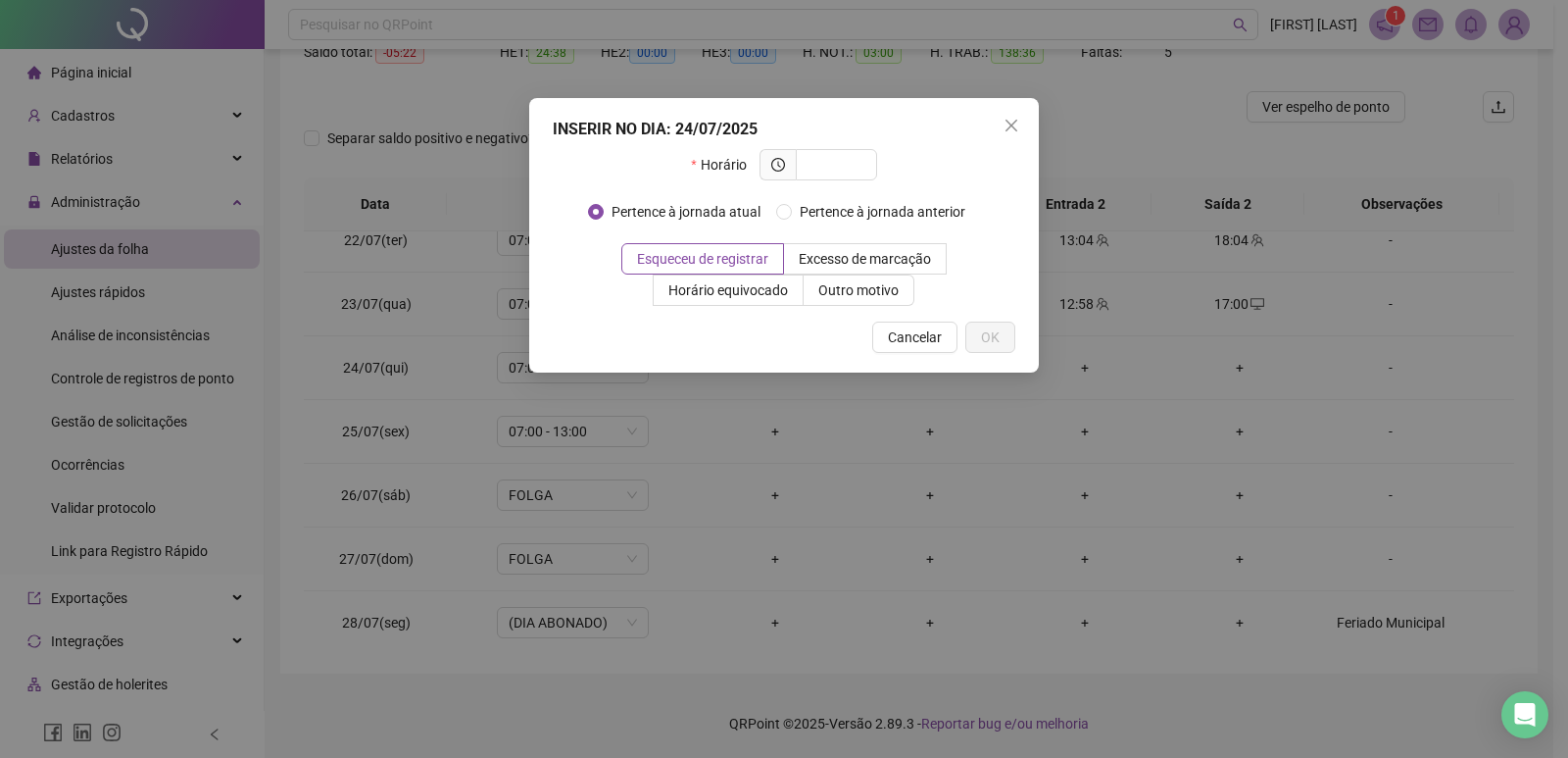 click on "INSERIR NO DIA :   24/07/2025 Horário Pertence à jornada atual Pertence à jornada anterior Esqueceu de registrar Excesso de marcação Horário equivocado Outro motivo Motivo Cancelar OK" at bounding box center (784, 379) 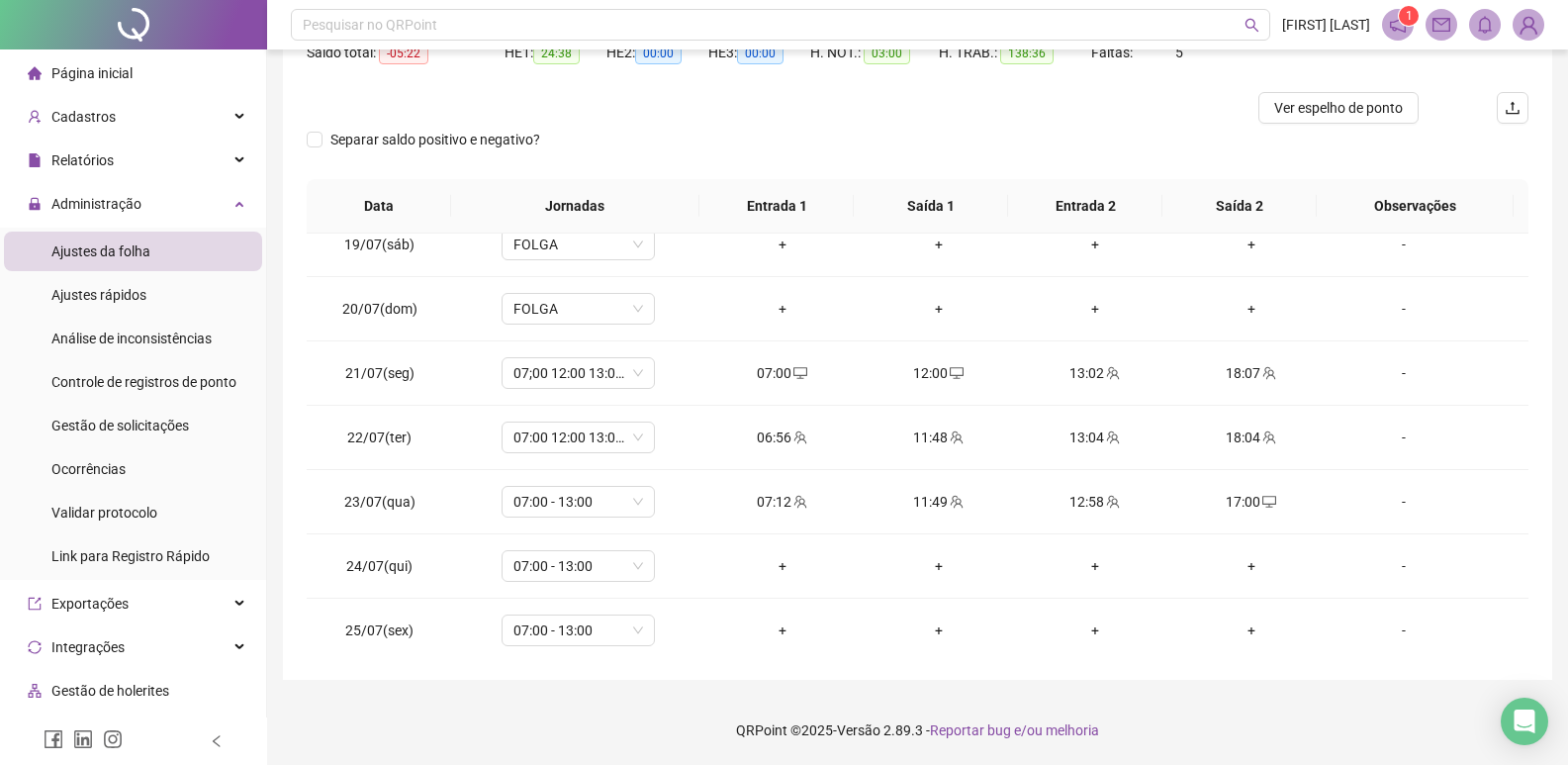 scroll, scrollTop: 1176, scrollLeft: 0, axis: vertical 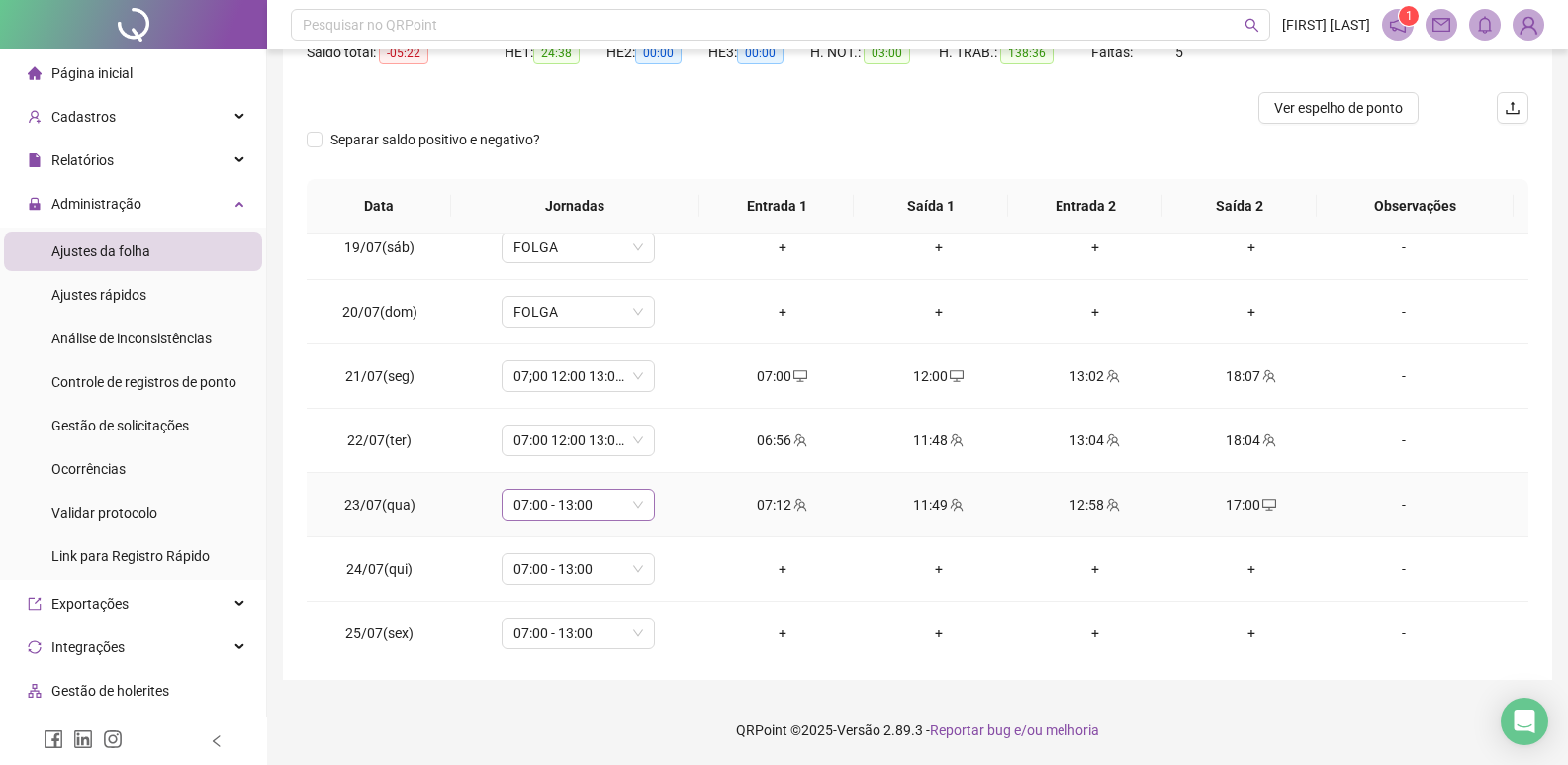 click on "07:00 - 13:00" at bounding box center [578, 505] 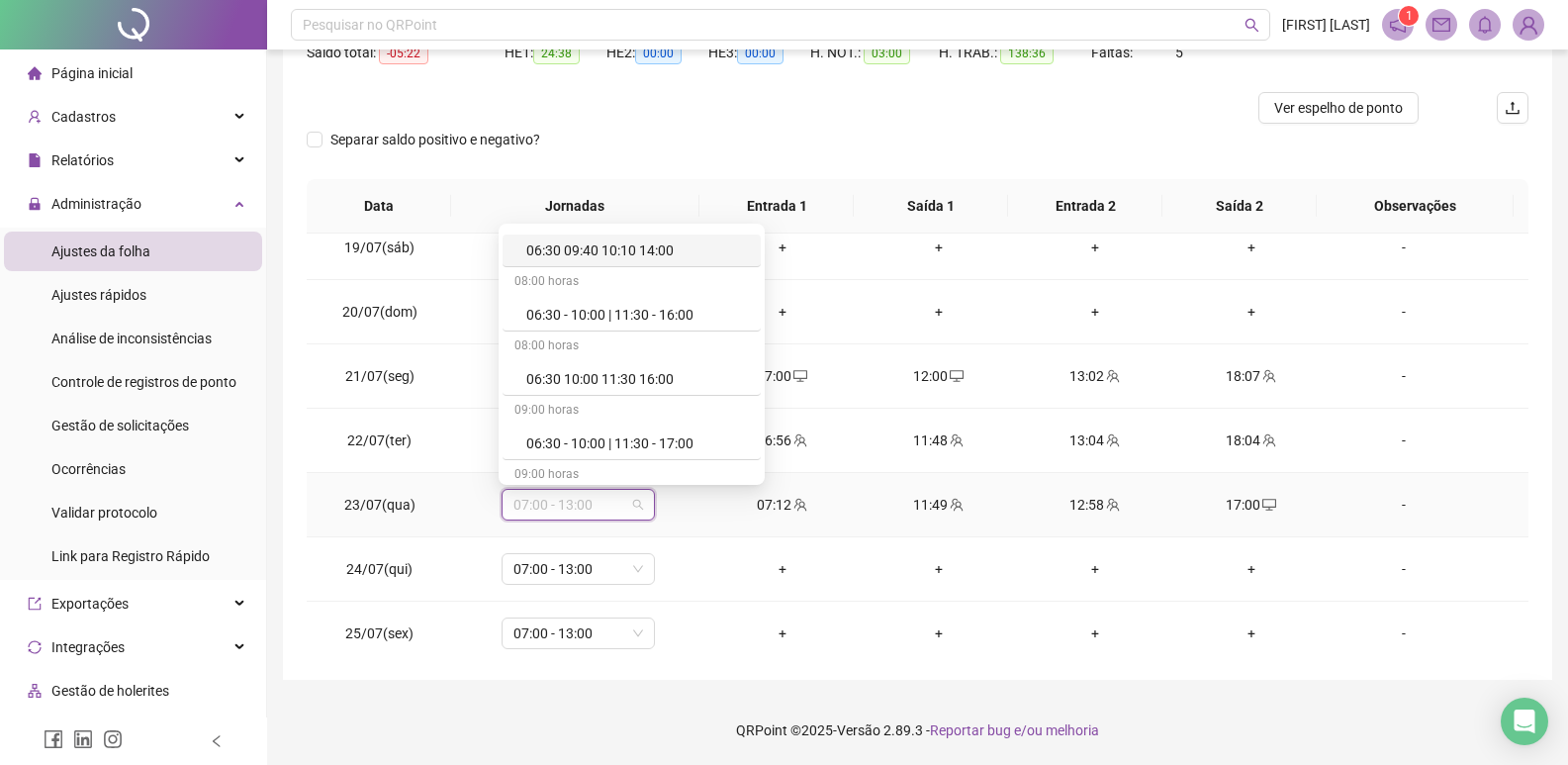 scroll, scrollTop: 297, scrollLeft: 0, axis: vertical 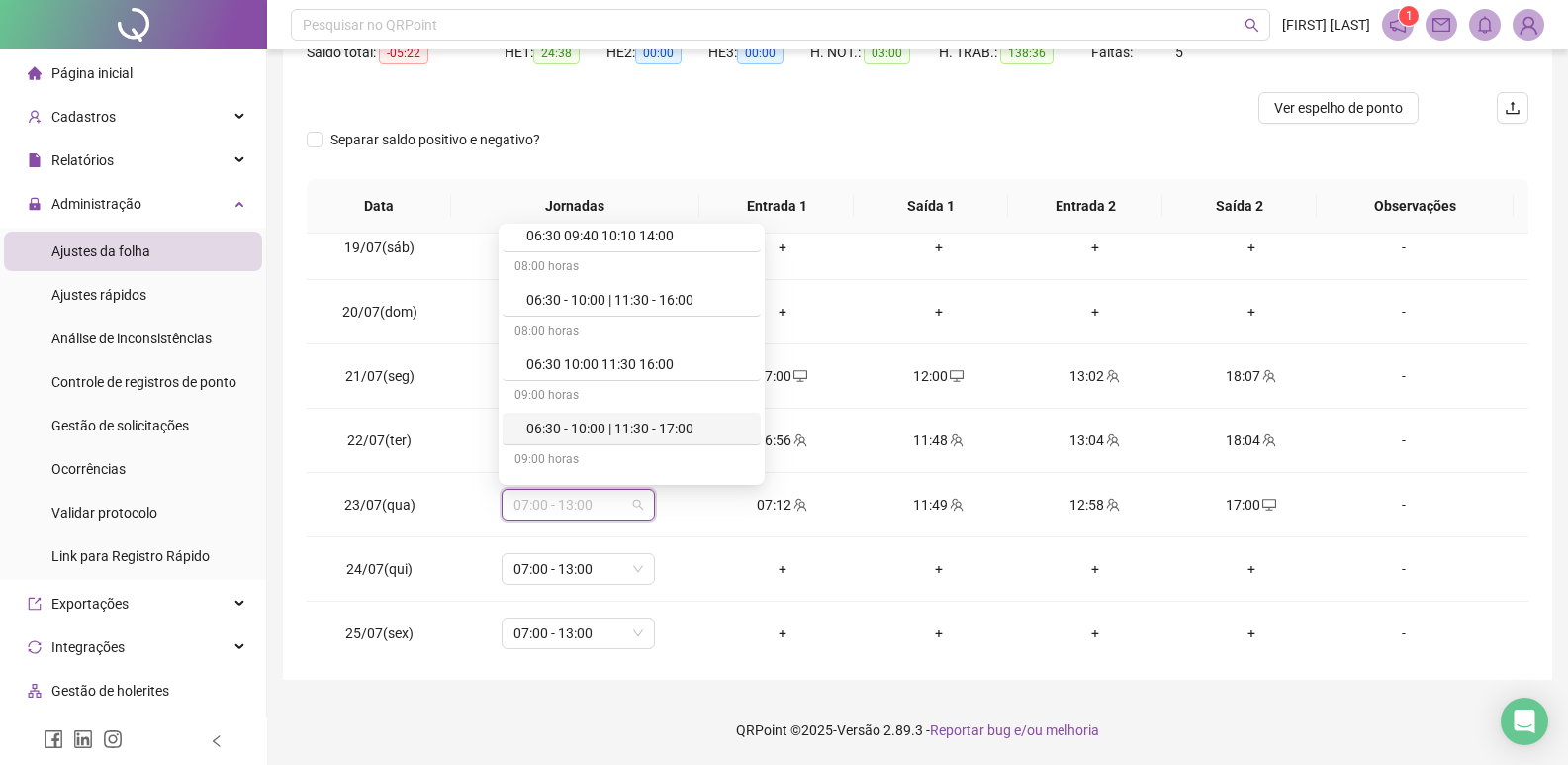 click on "Separar saldo positivo e negativo?" at bounding box center [917, 151] 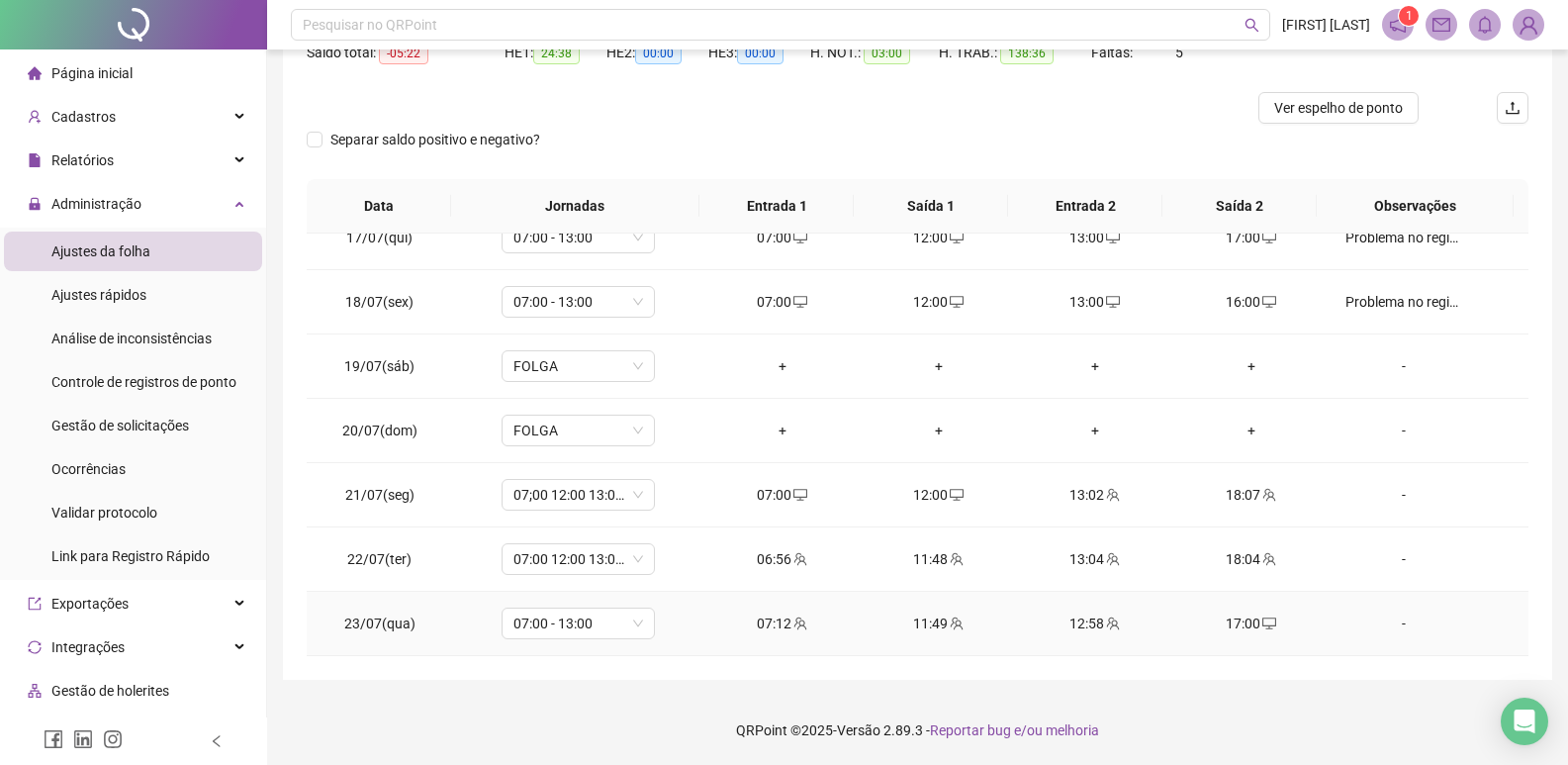 scroll, scrollTop: 879, scrollLeft: 0, axis: vertical 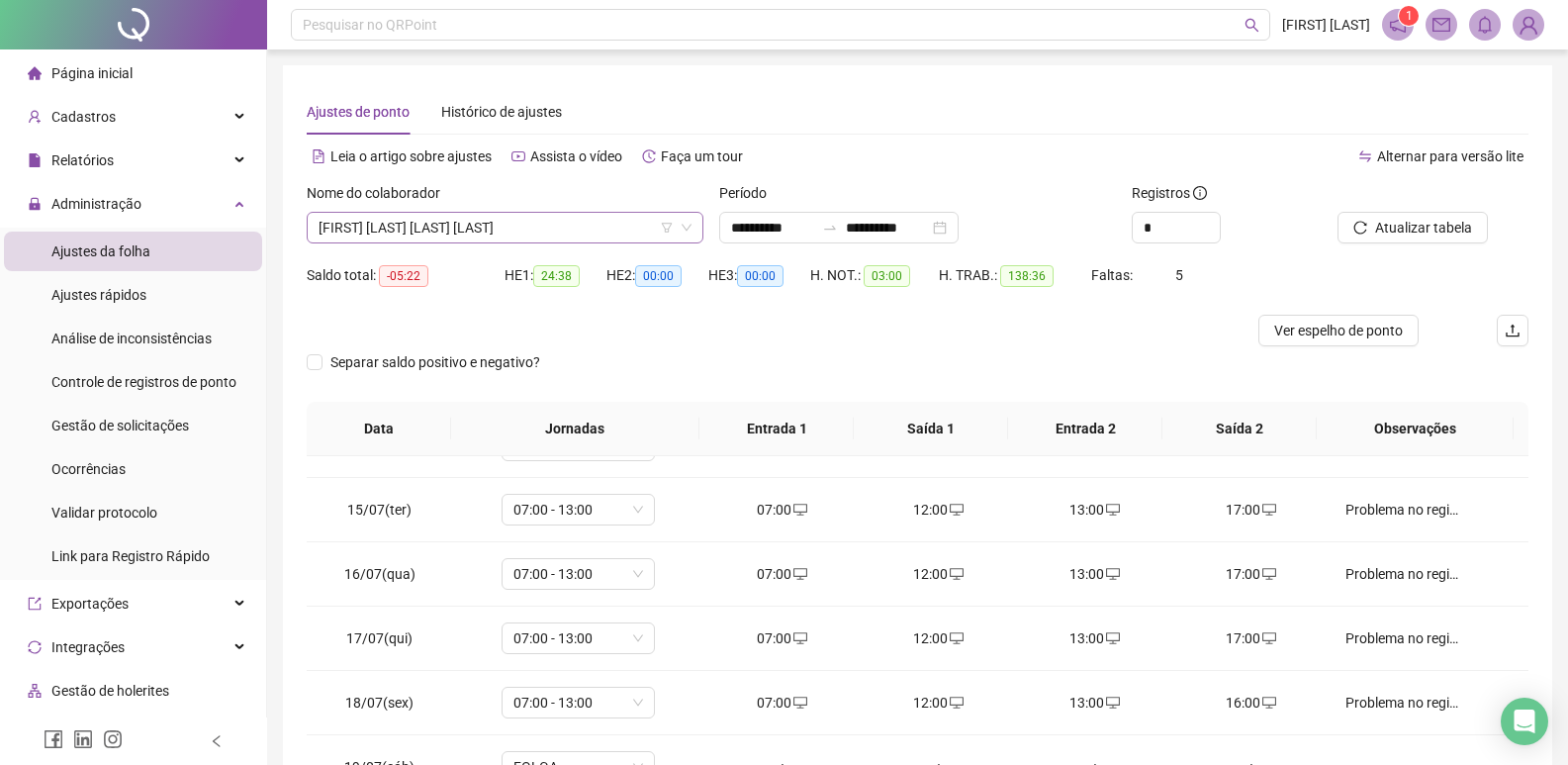 click on "[FIRST] [LAST] [LAST] [LAST]" at bounding box center (505, 228) 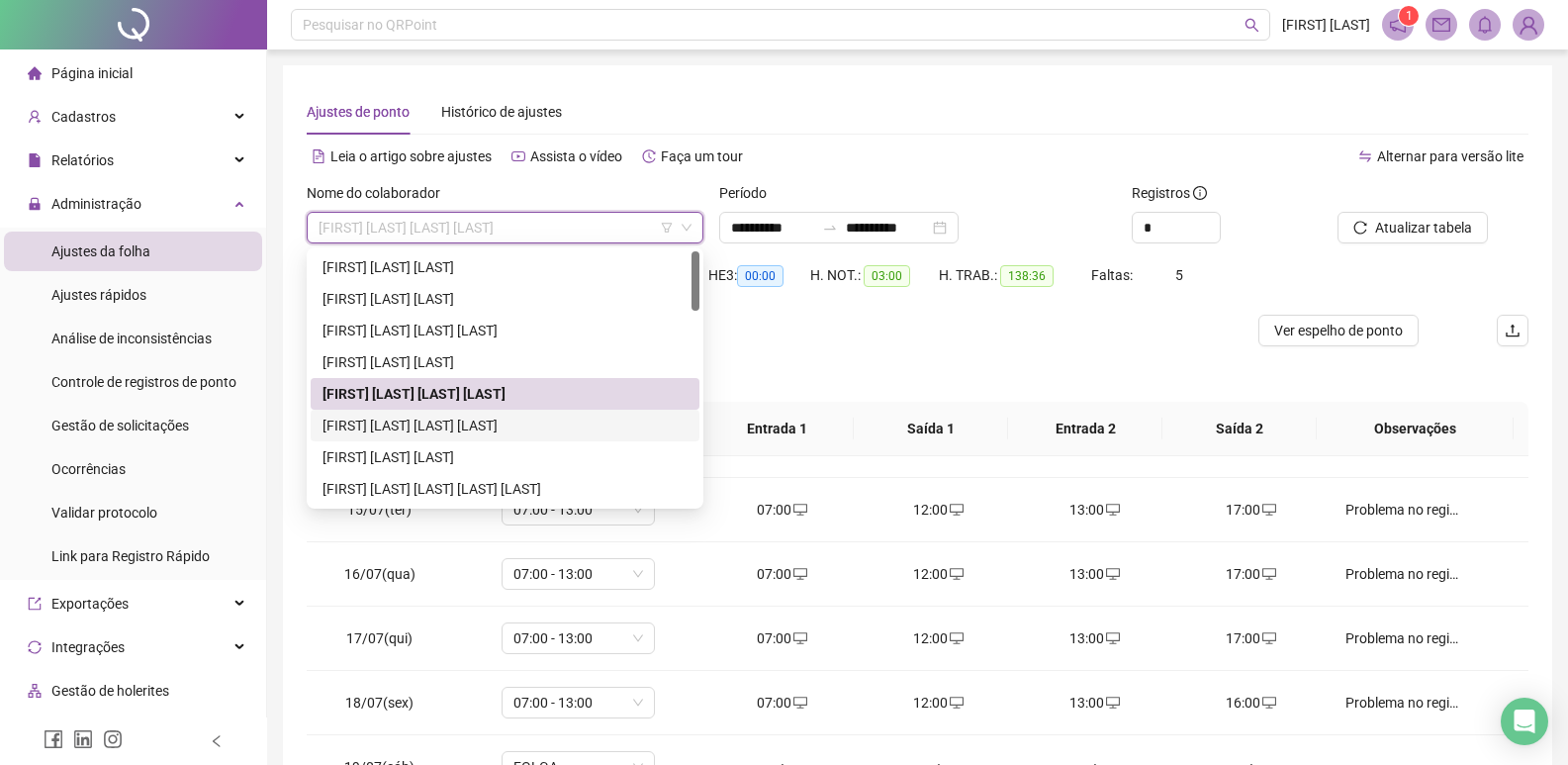 click on "[FIRST] [LAST] [LAST] [LAST]" at bounding box center [505, 426] 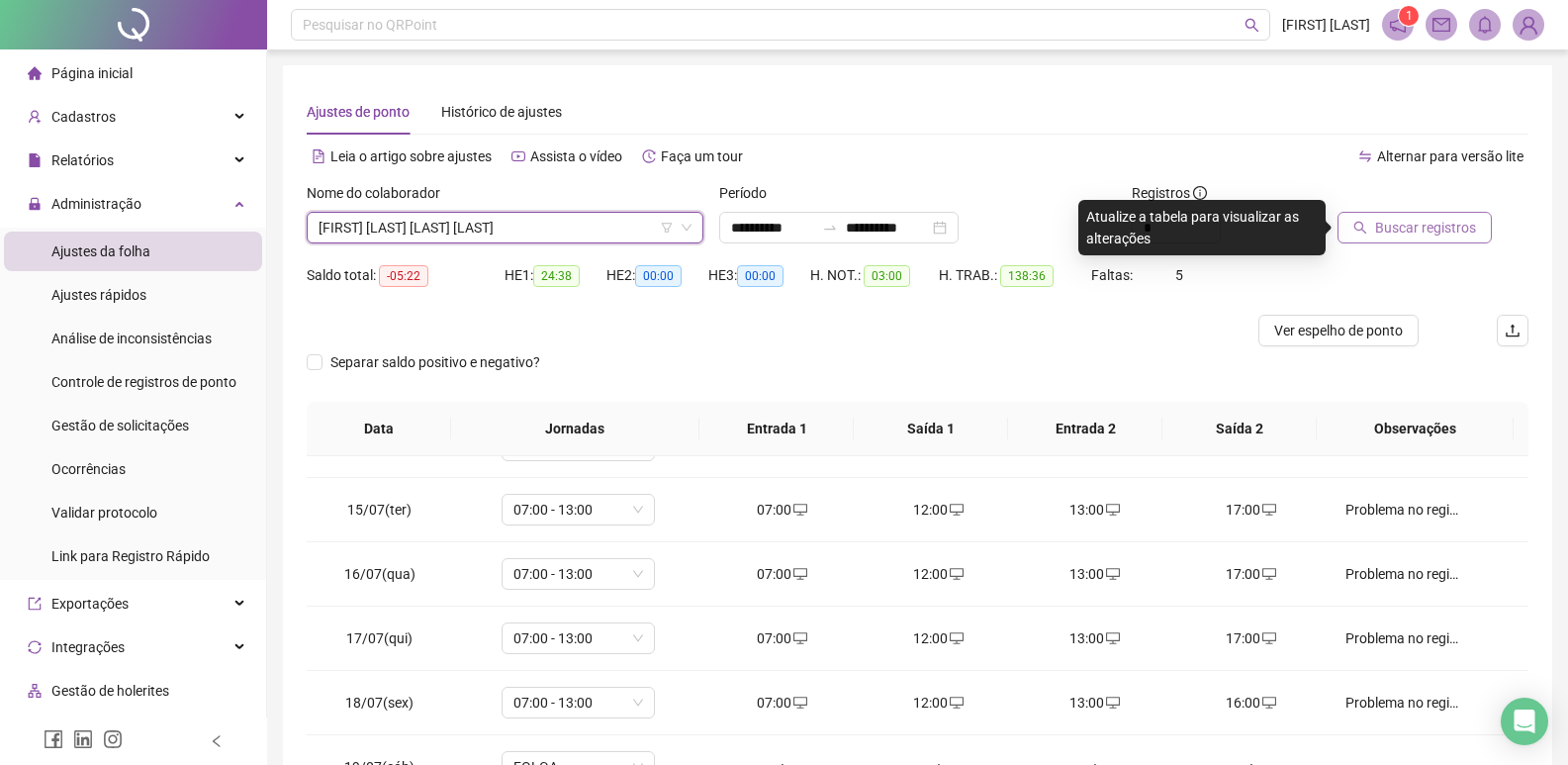 click on "Buscar registros" at bounding box center [1426, 228] 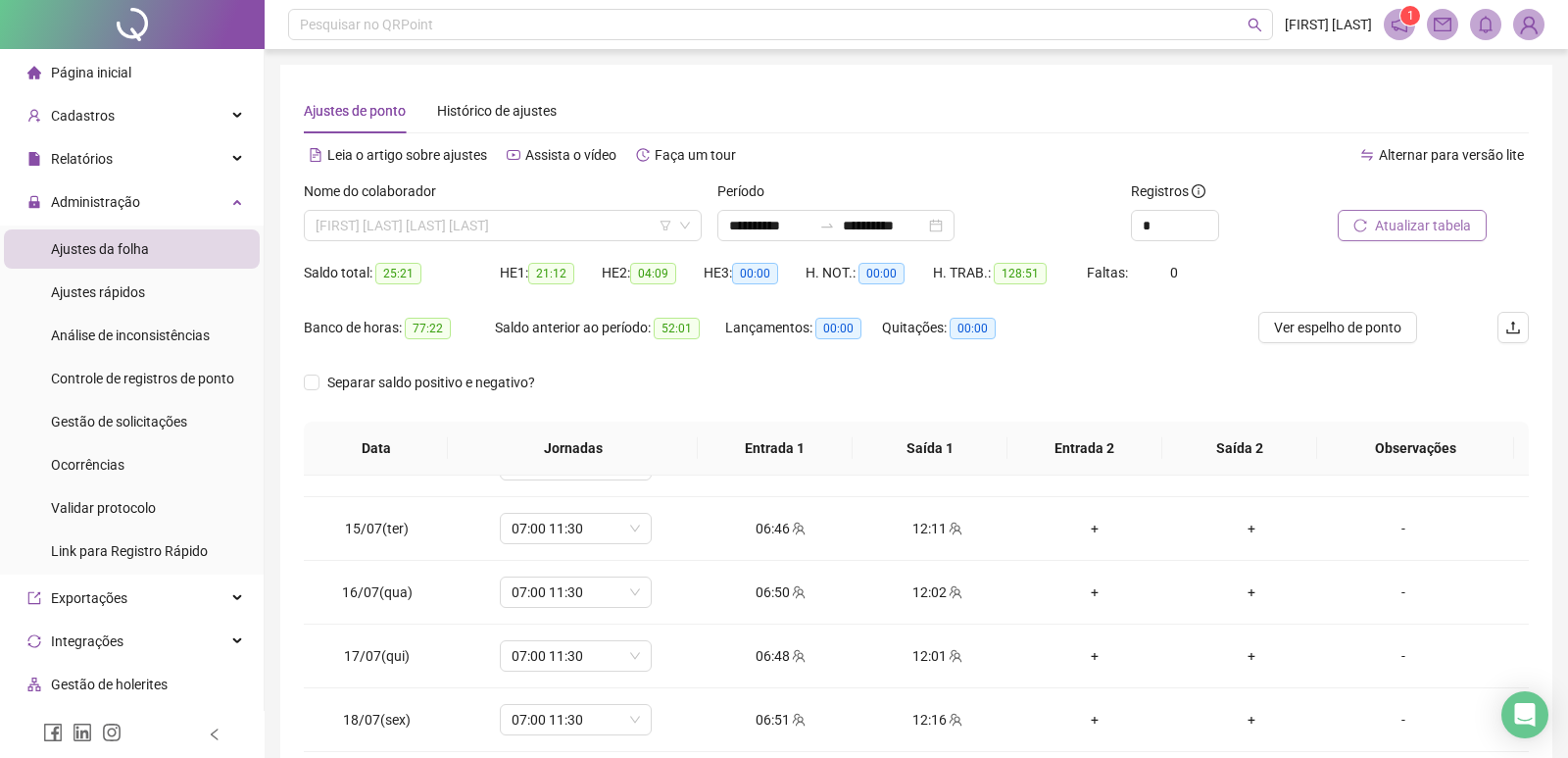 click on "[FIRST] [LAST] [LAST] [LAST]" at bounding box center [503, 226] 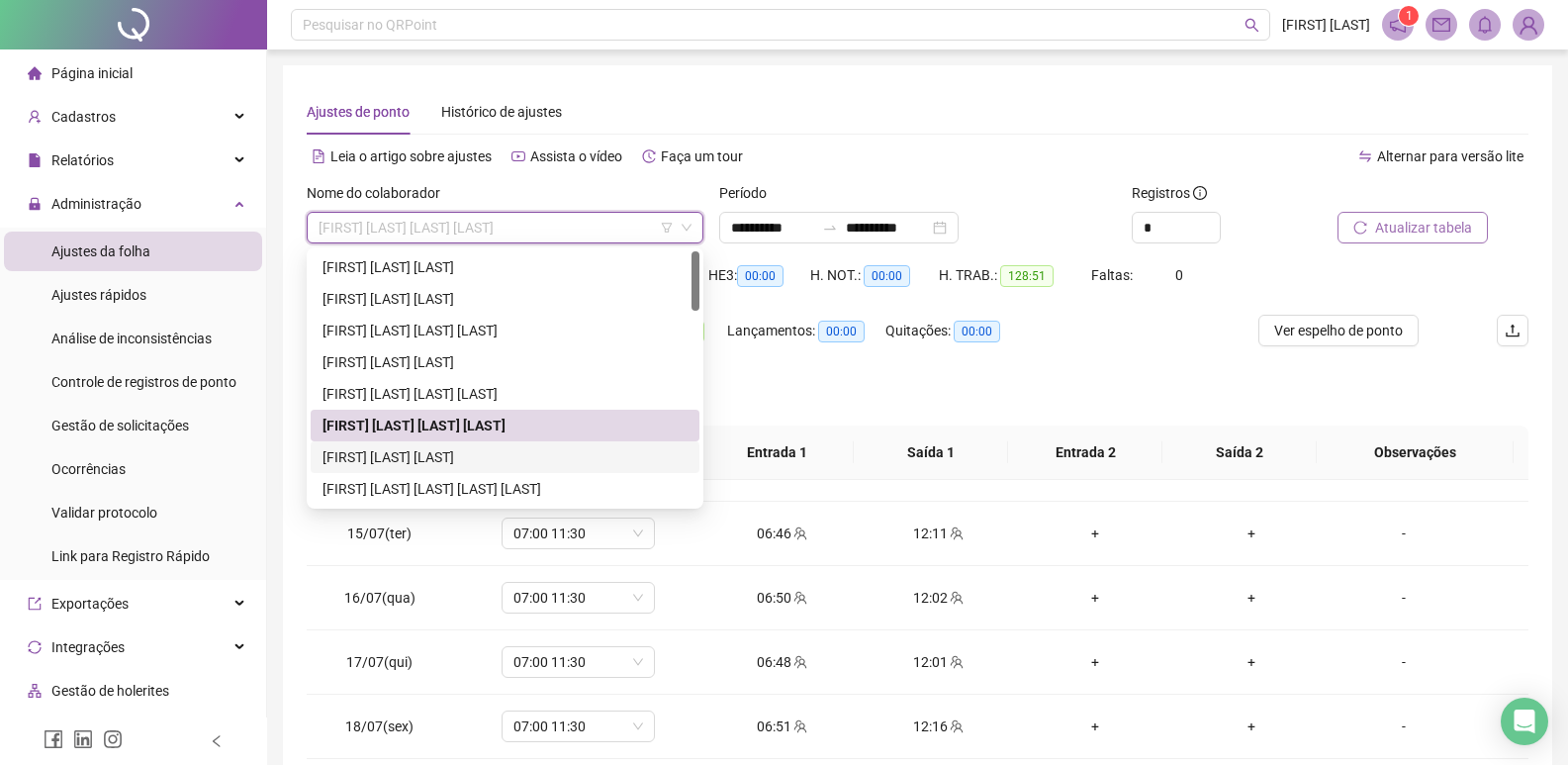 click on "[FIRST] [LAST] [LAST]" at bounding box center (505, 457) 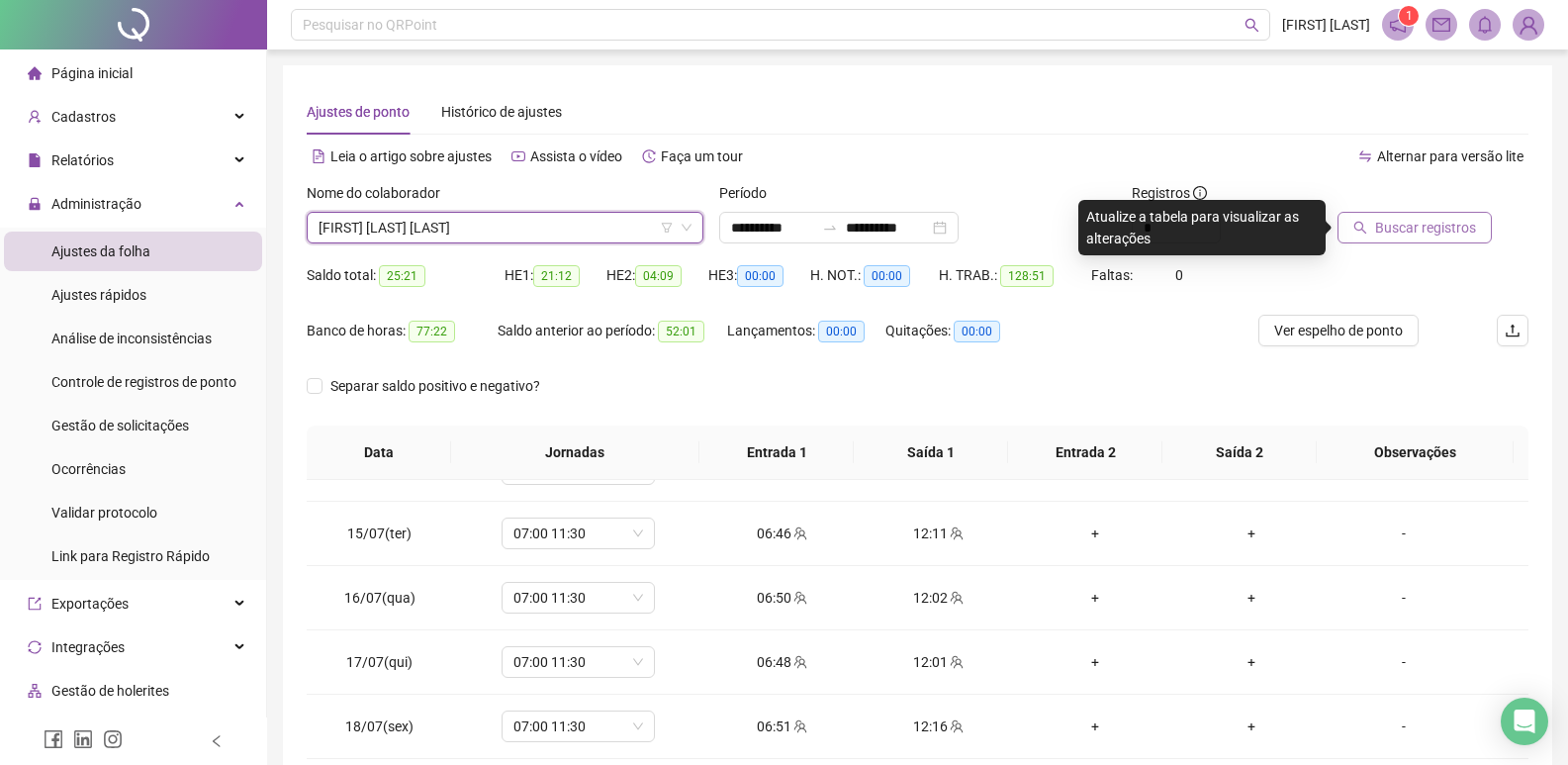 click on "Buscar registros" at bounding box center [1415, 228] 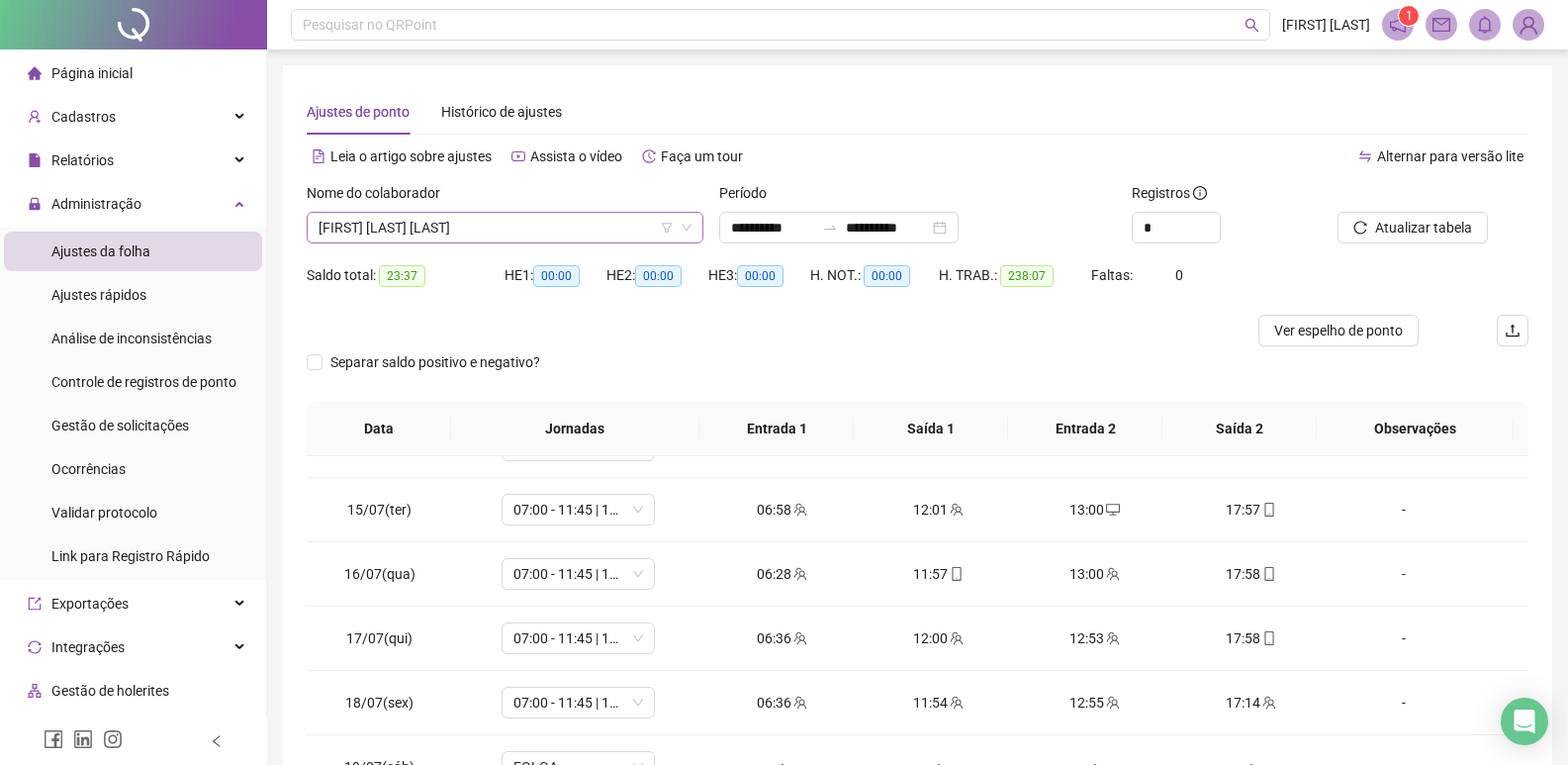 click on "[FIRST] [LAST] [LAST]" at bounding box center [505, 228] 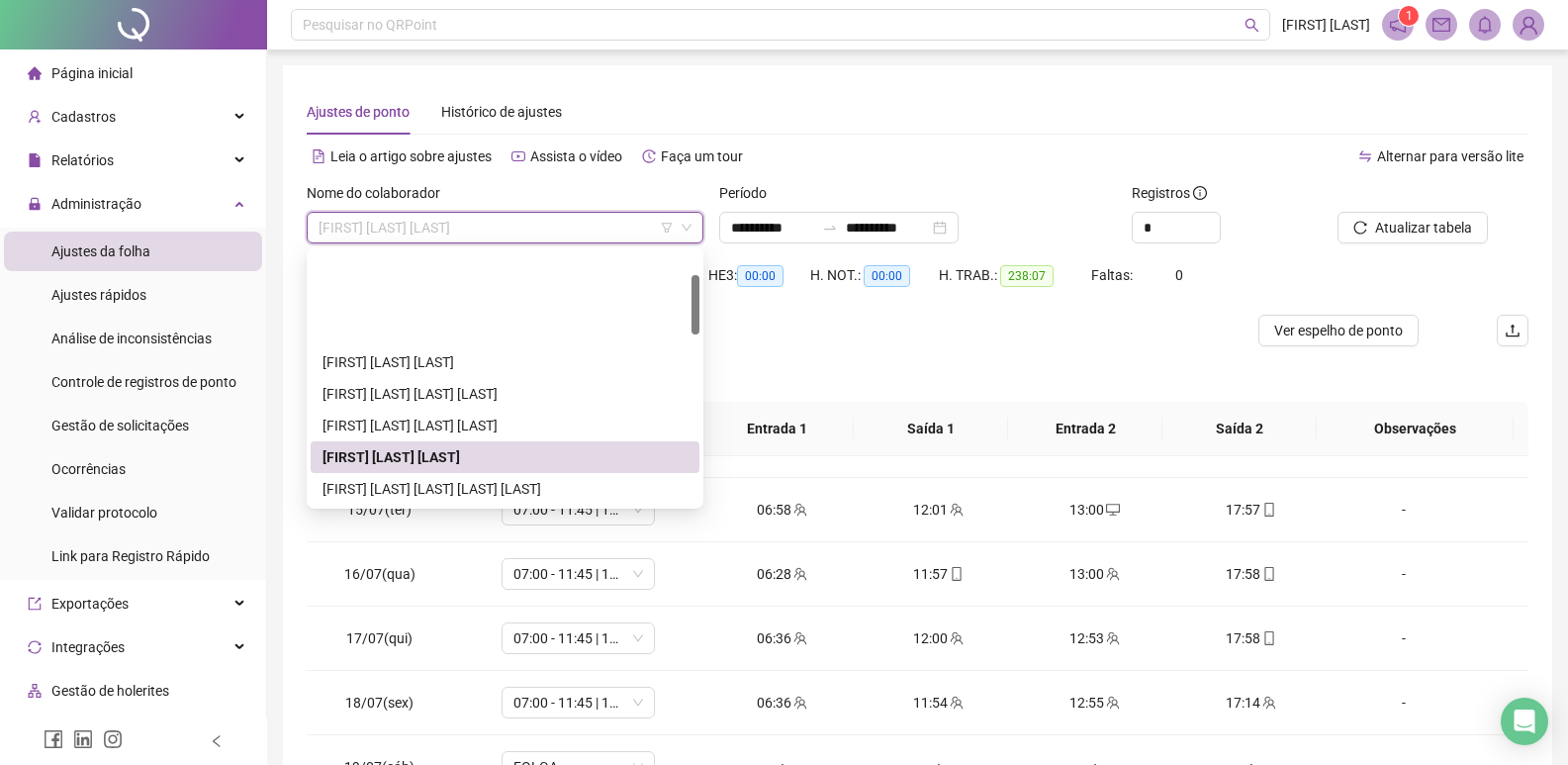 scroll, scrollTop: 99, scrollLeft: 0, axis: vertical 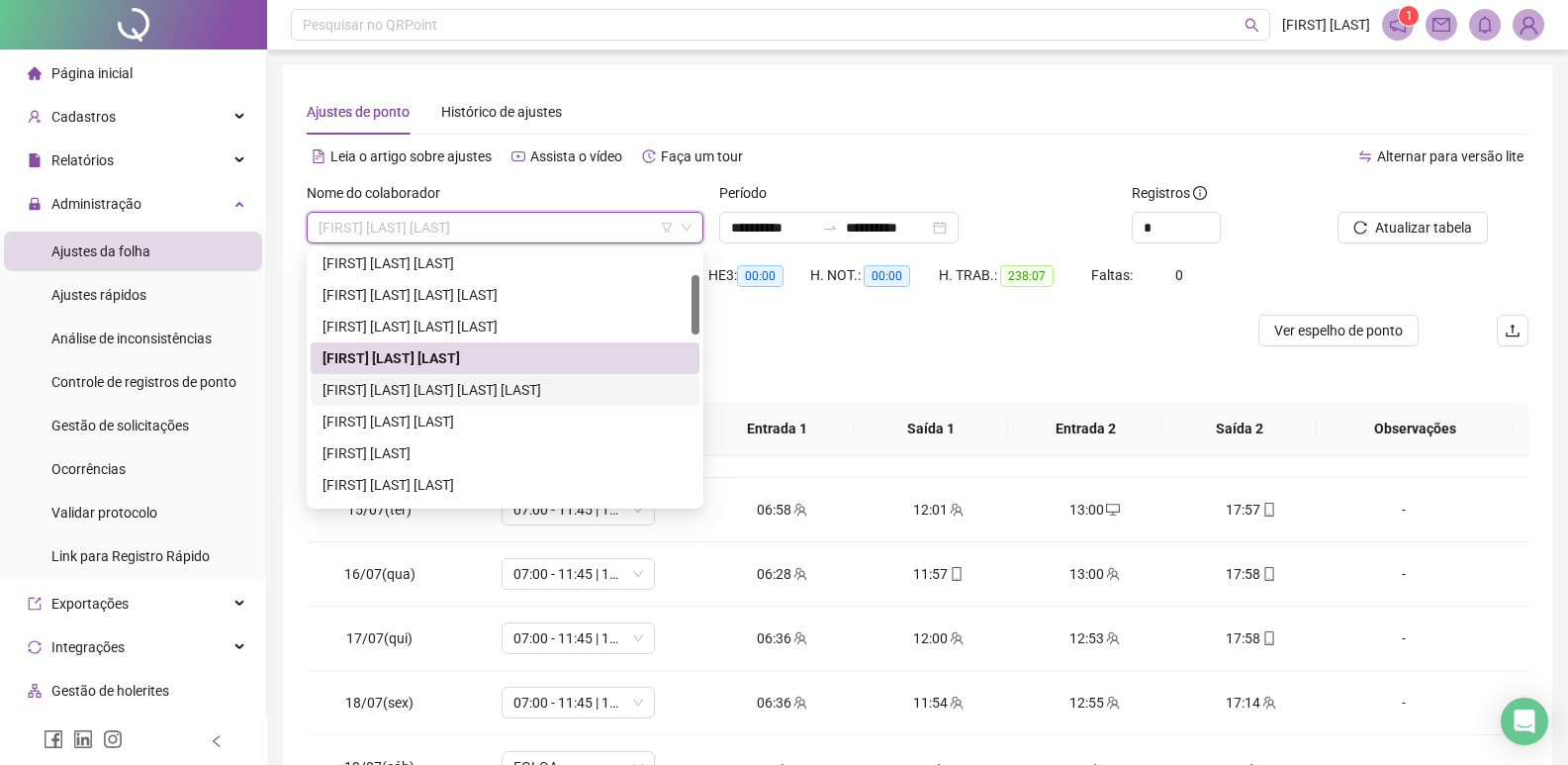 click on "[FIRST] [LAST] [LAST] [LAST] [LAST]" at bounding box center [505, 390] 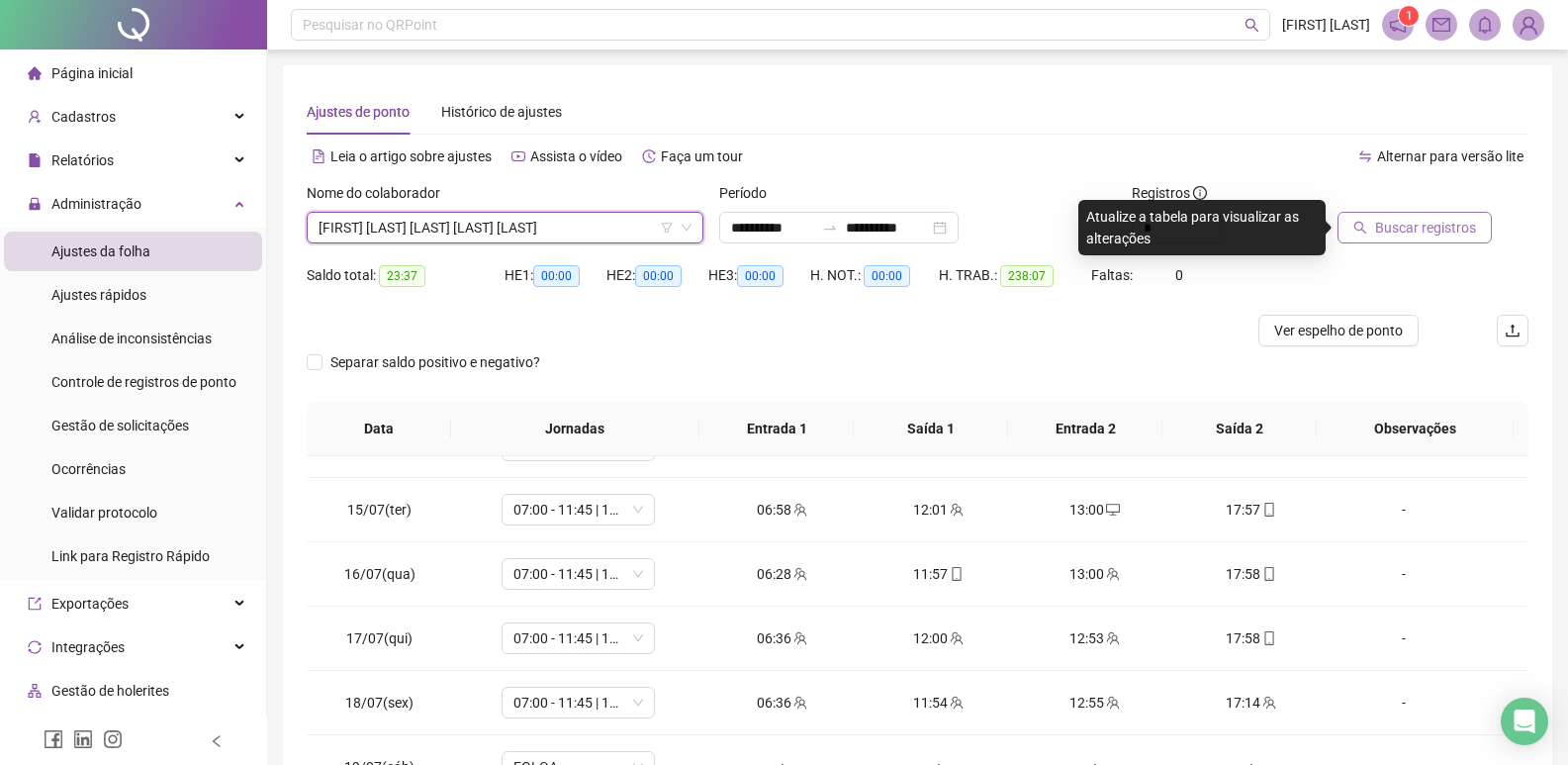 click on "Buscar registros" at bounding box center (1426, 228) 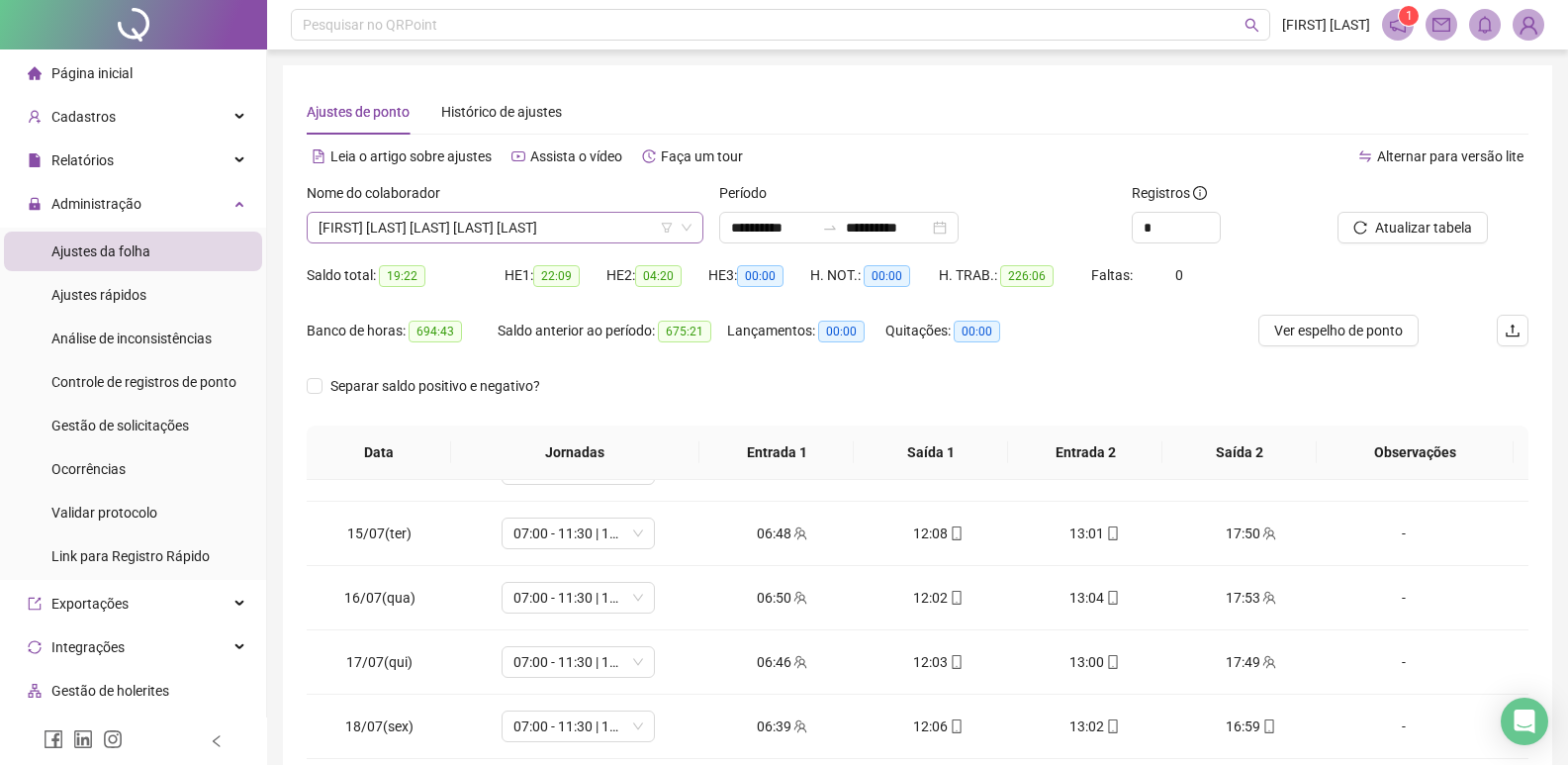 click on "[FIRST] [LAST] [LAST] [LAST] [LAST]" at bounding box center (505, 228) 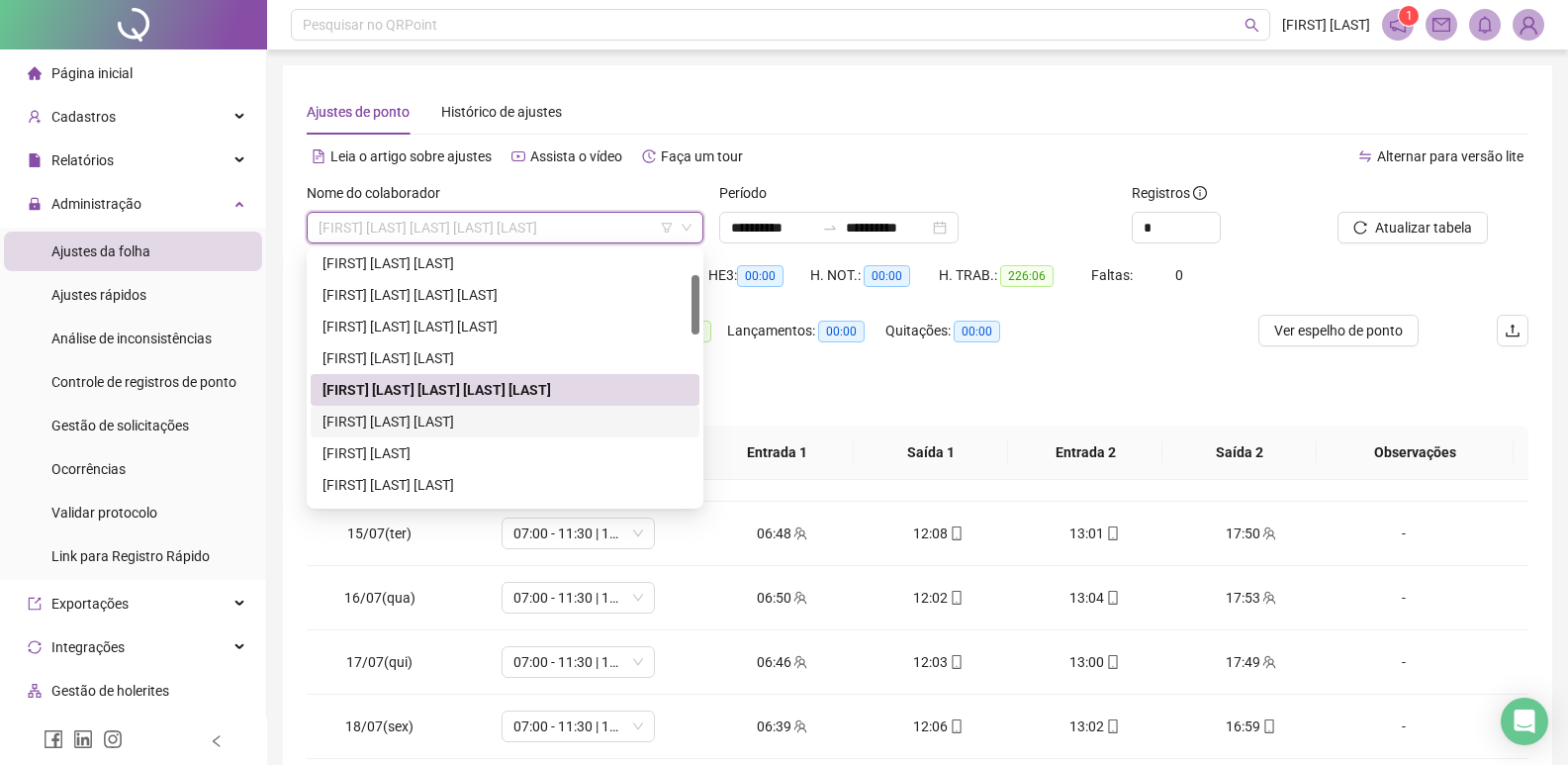 click on "[FIRST] [LAST] [LAST]" at bounding box center [505, 422] 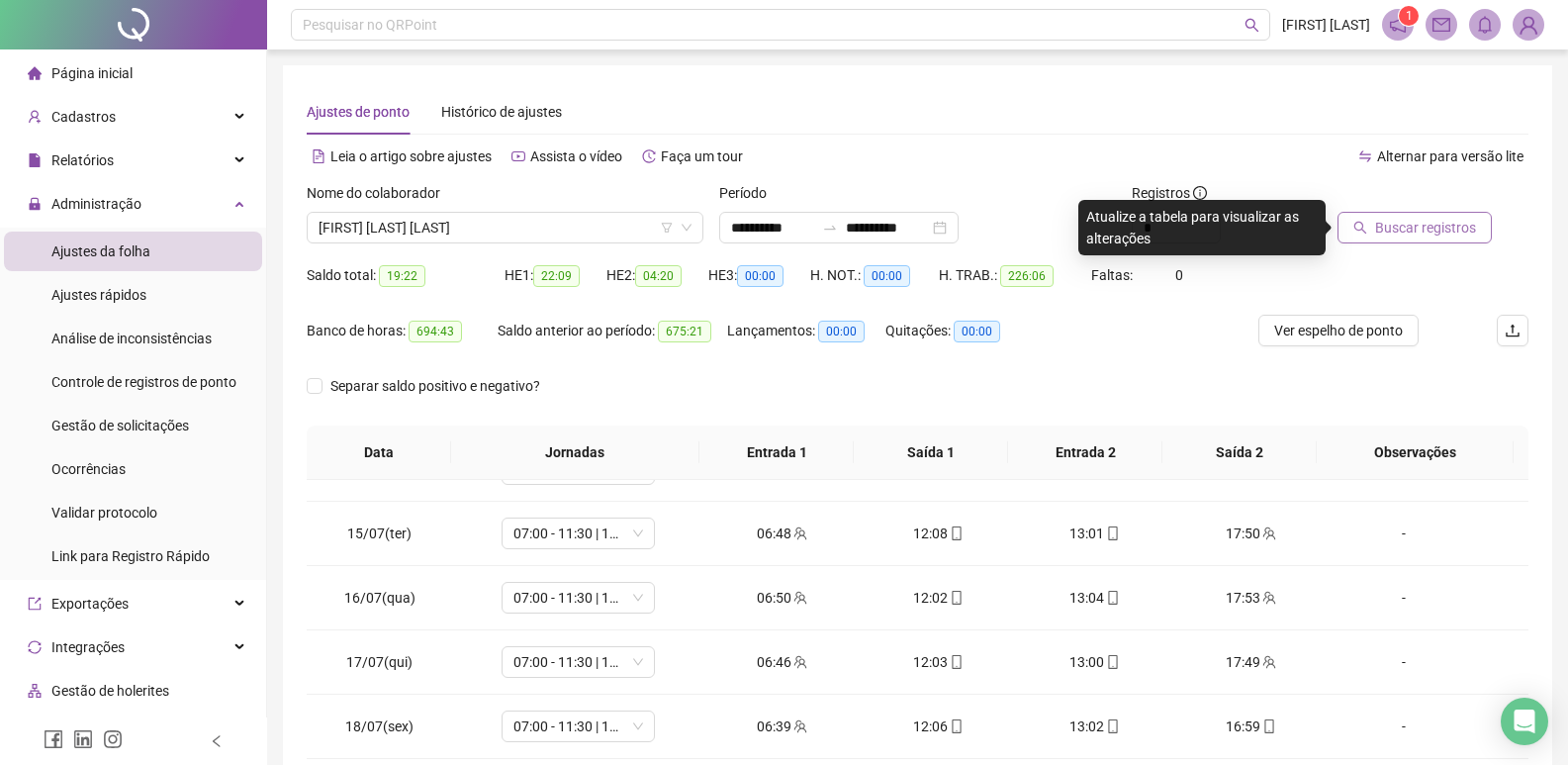 click on "Buscar registros" at bounding box center (1426, 228) 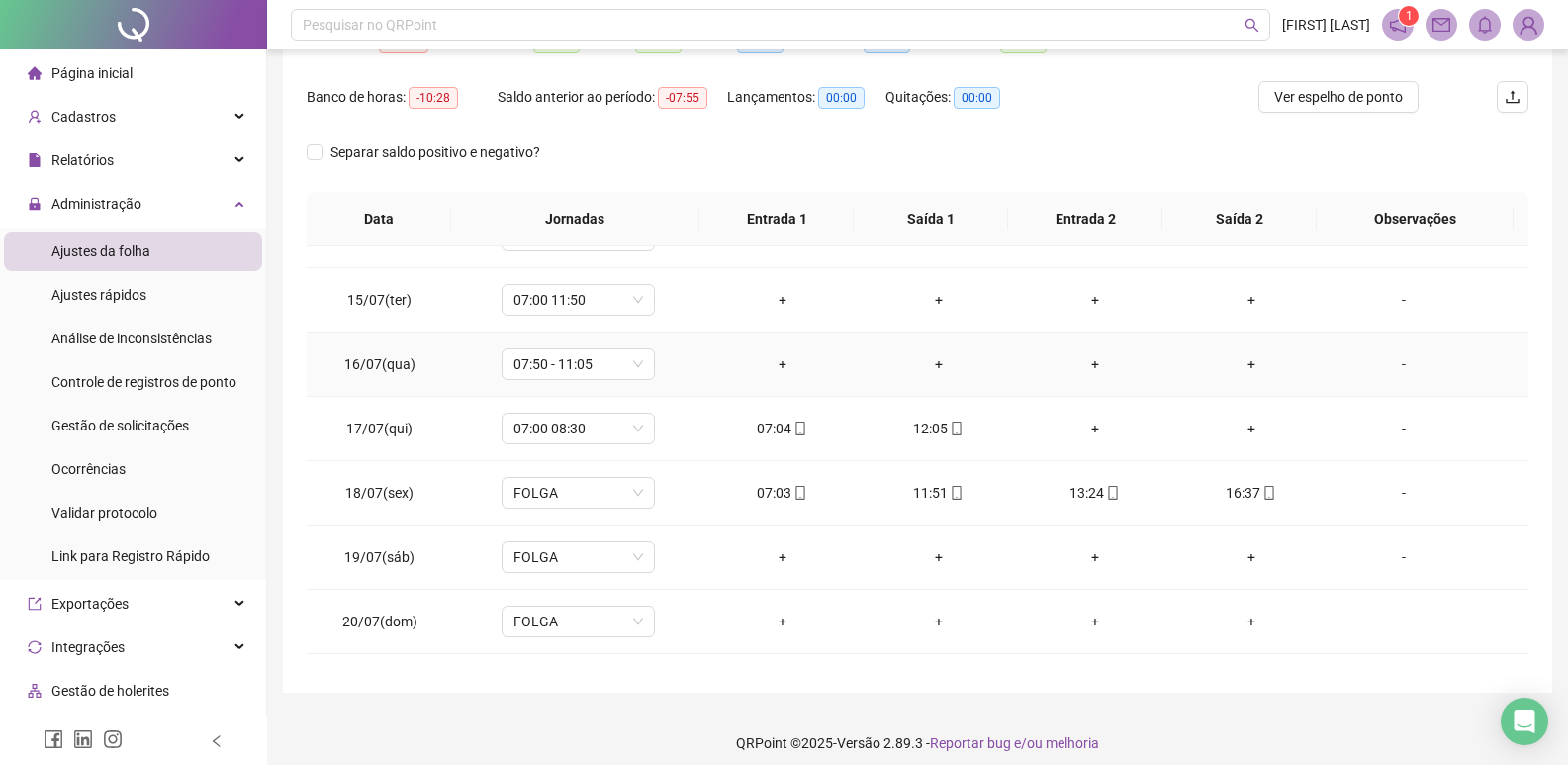scroll, scrollTop: 246, scrollLeft: 0, axis: vertical 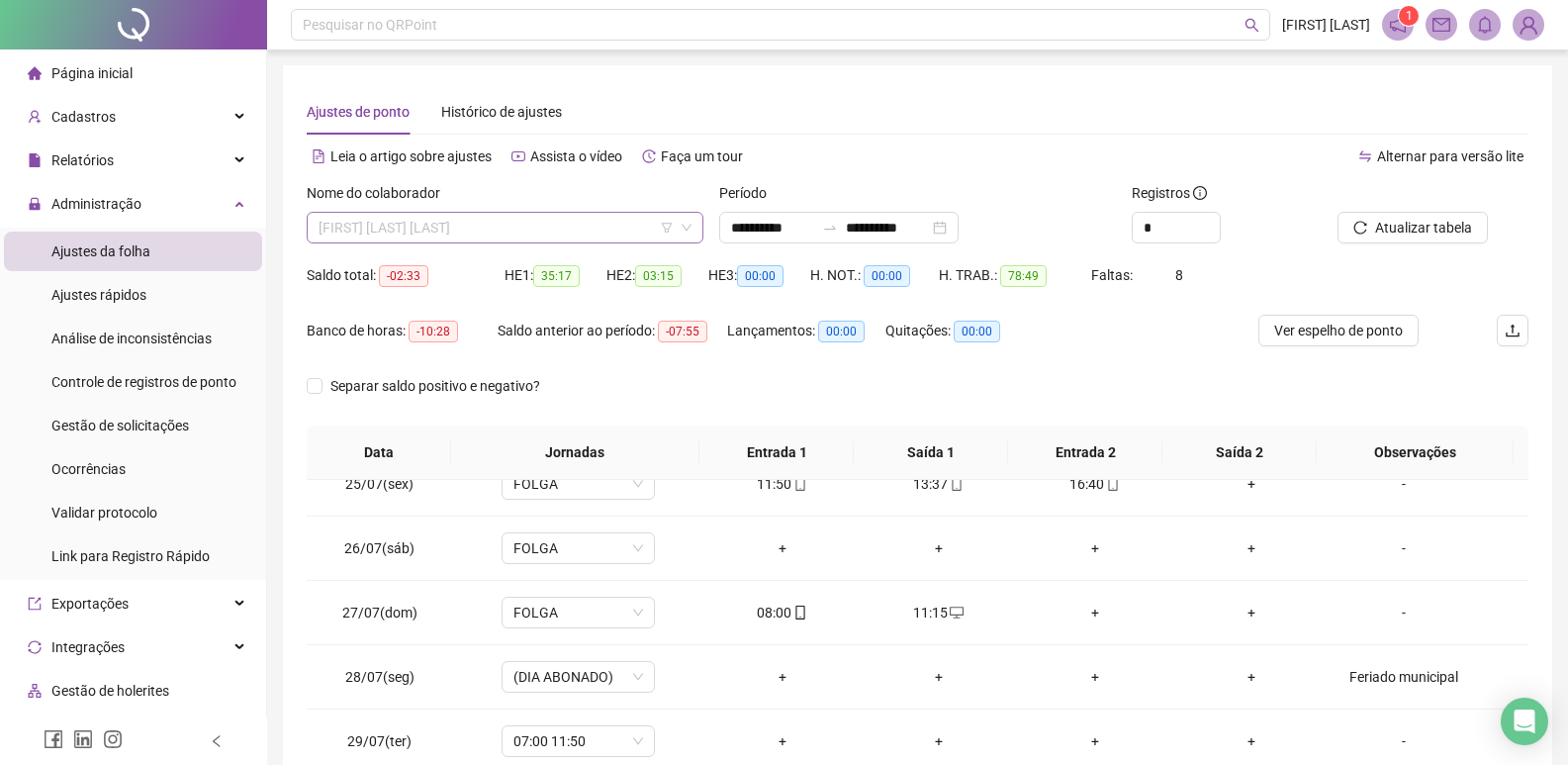click on "[FIRST] [LAST] [LAST]" at bounding box center [505, 228] 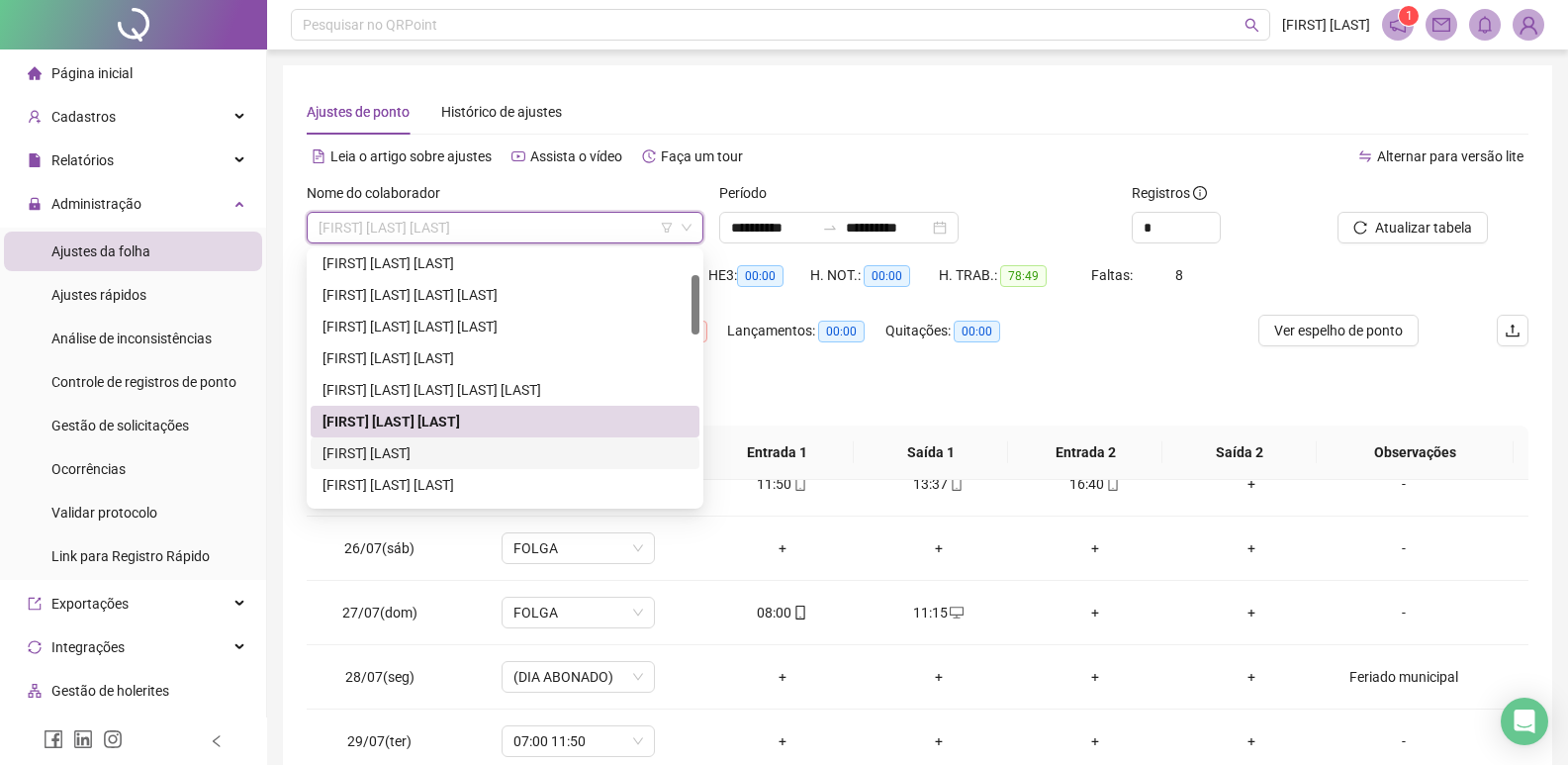 click on "[FIRST] [LAST]" at bounding box center (505, 453) 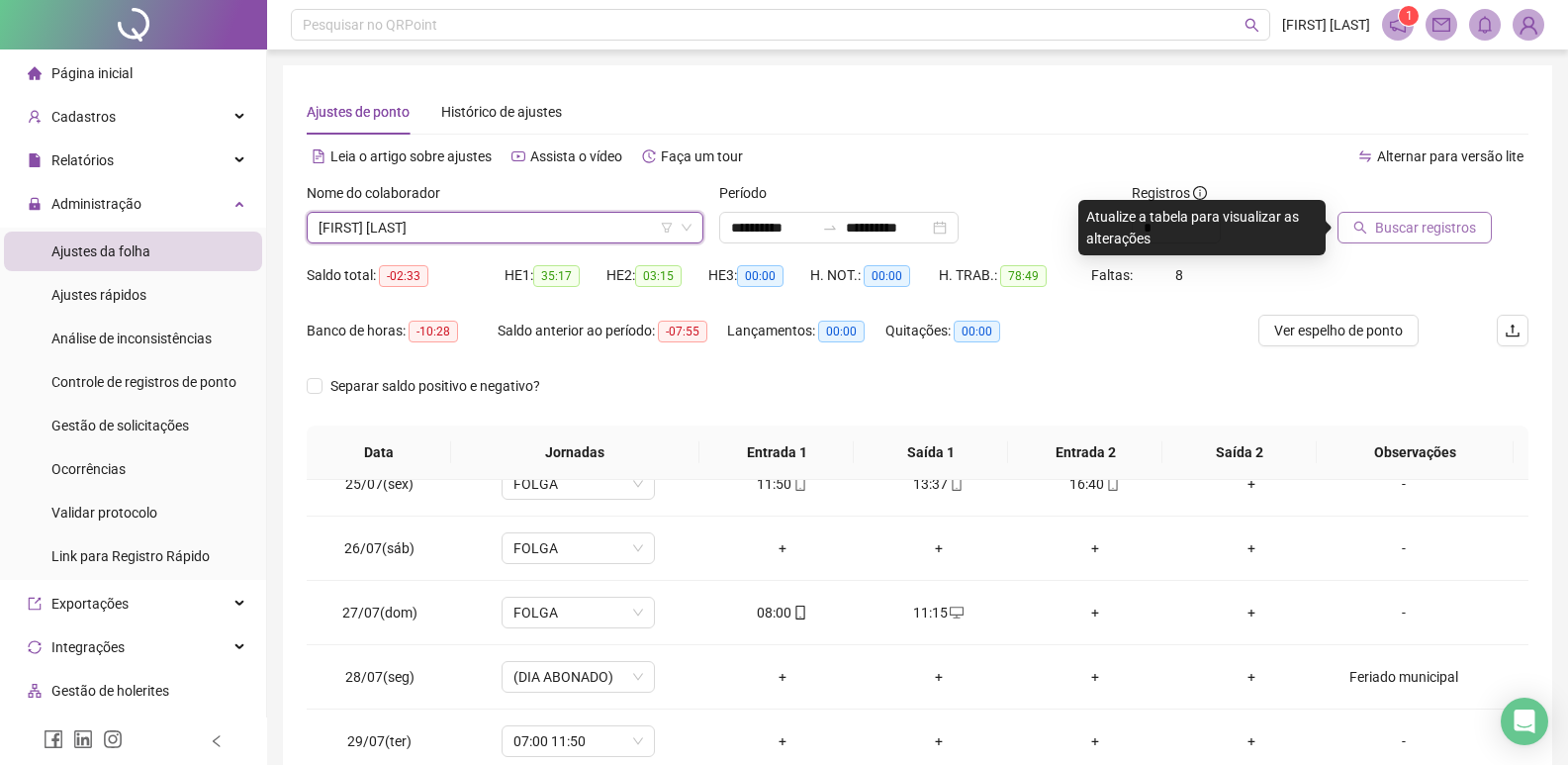 click on "Buscar registros" at bounding box center [1426, 228] 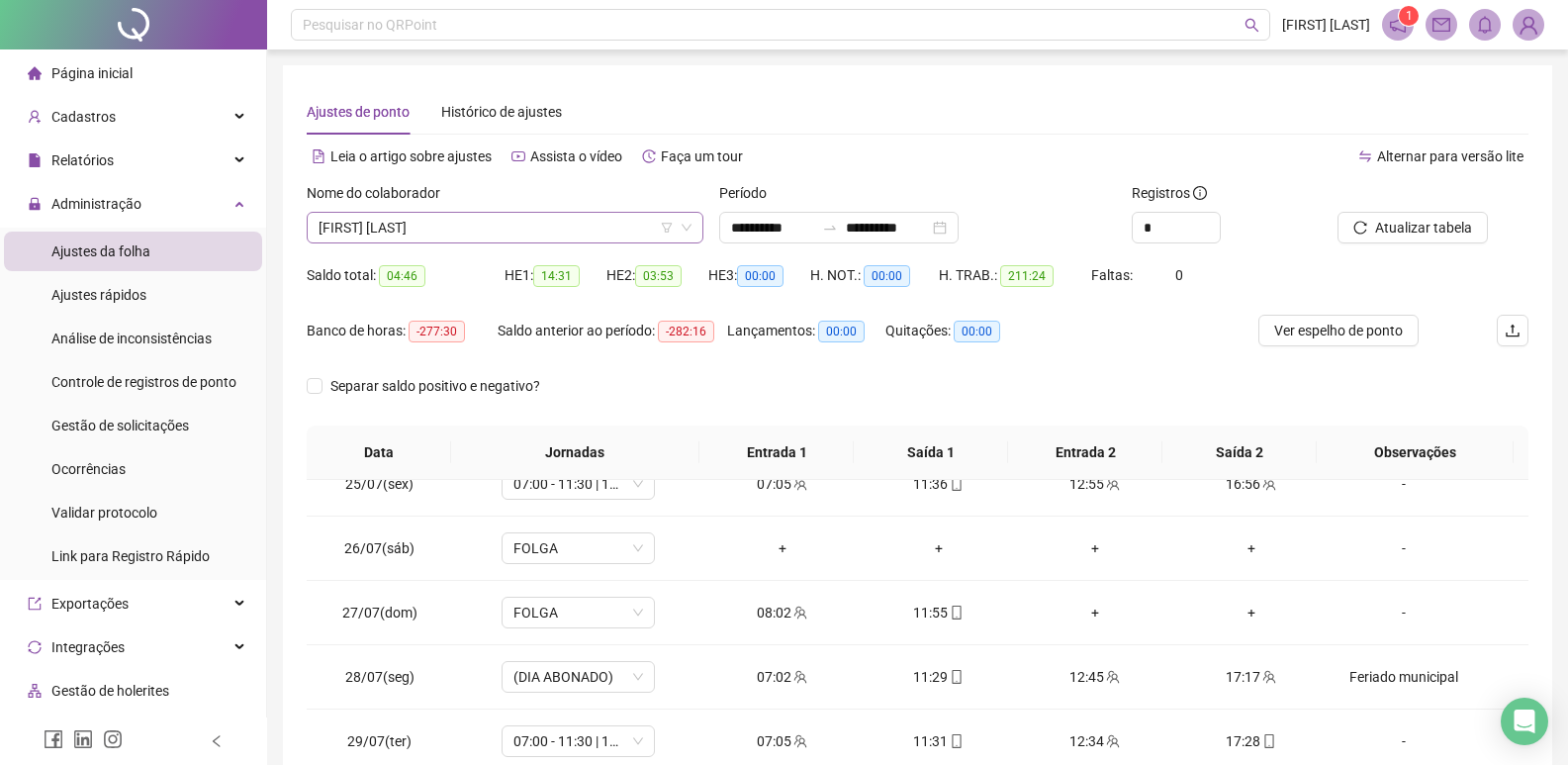 click on "[FIRST] [LAST]" at bounding box center (505, 228) 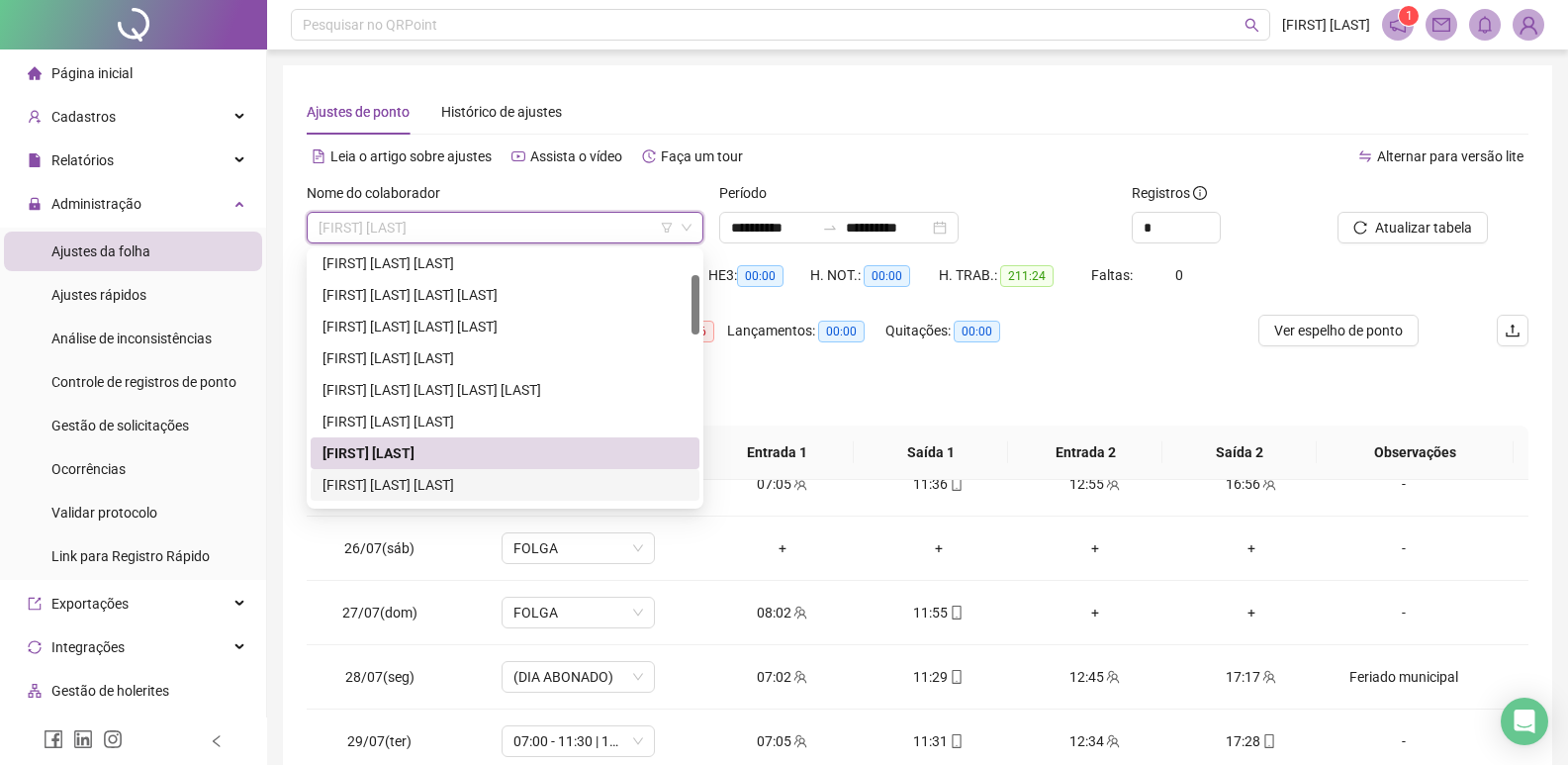 click on "[FIRST] [LAST] [LAST]" at bounding box center [505, 485] 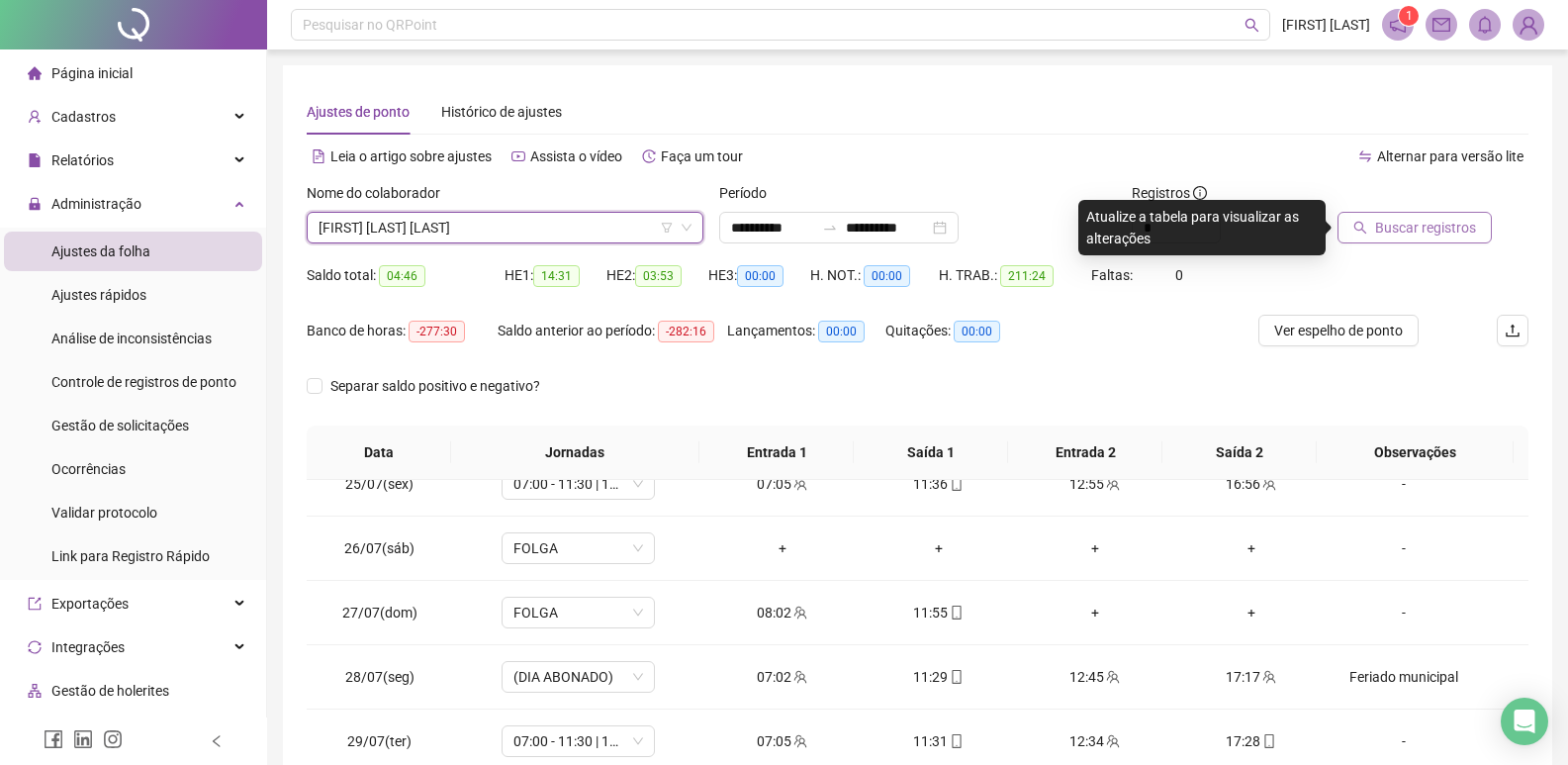 click on "Buscar registros" at bounding box center (1426, 228) 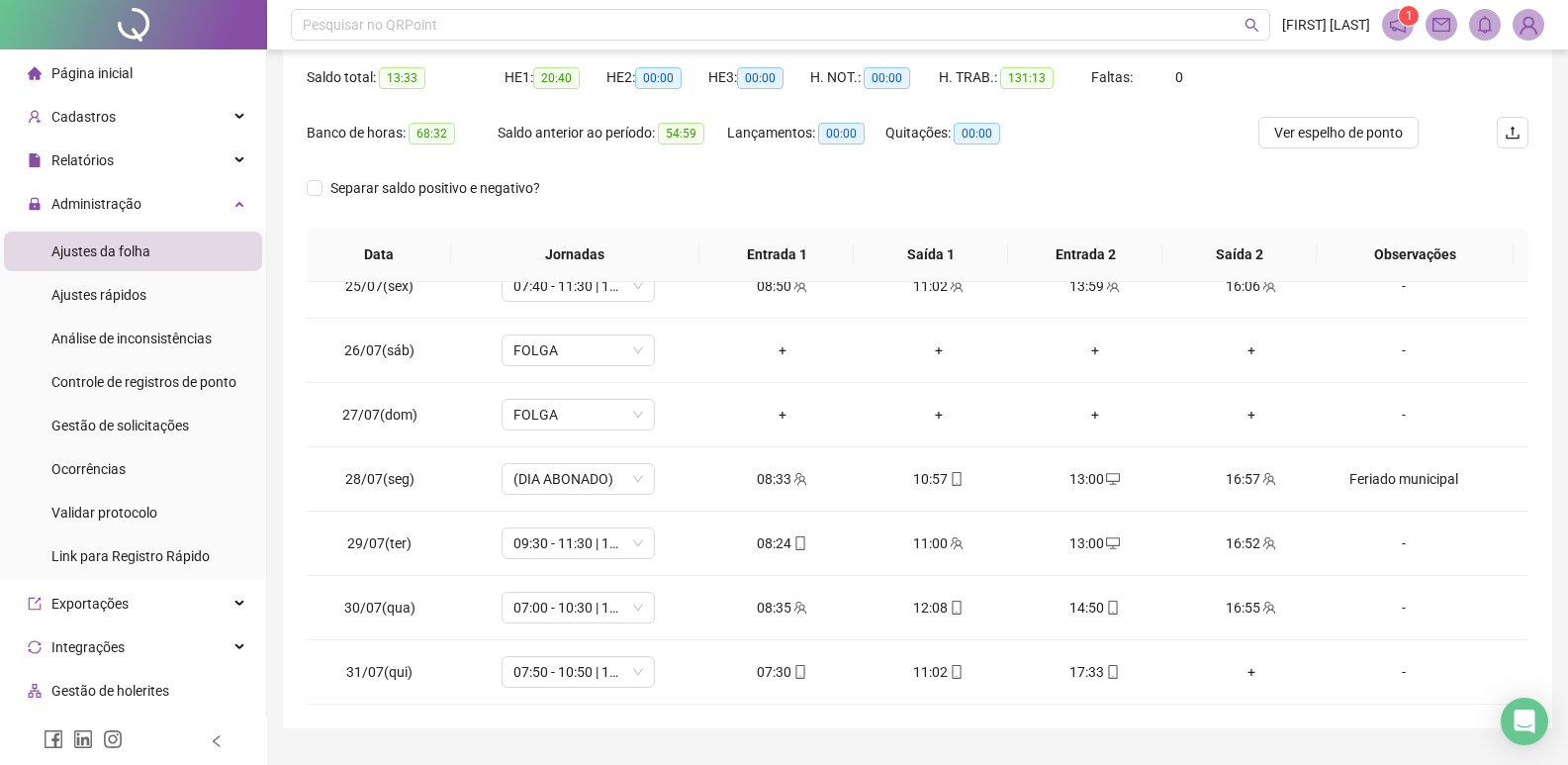 scroll, scrollTop: 99, scrollLeft: 0, axis: vertical 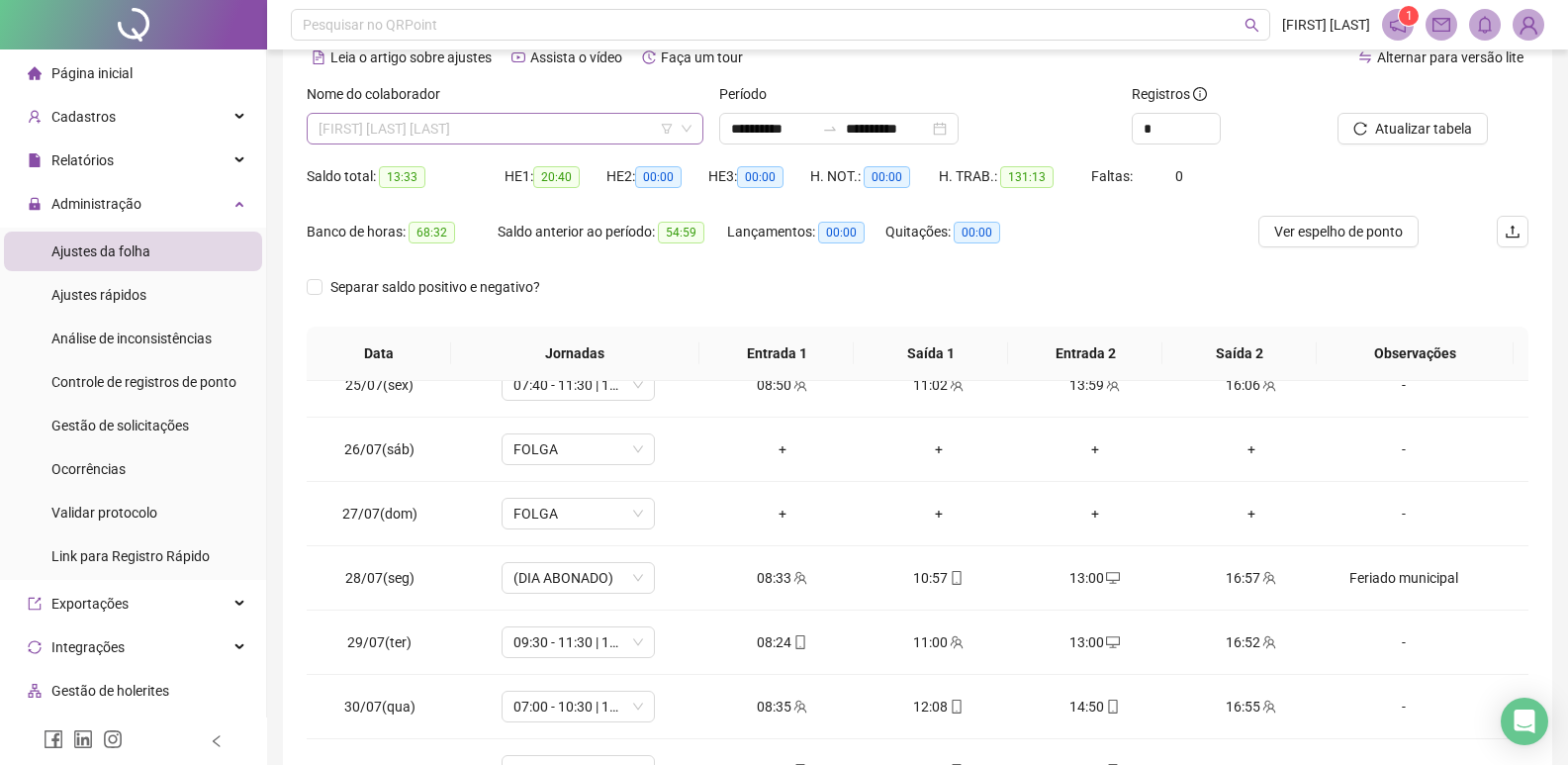 click on "[FIRST] [LAST] [LAST]" at bounding box center (505, 129) 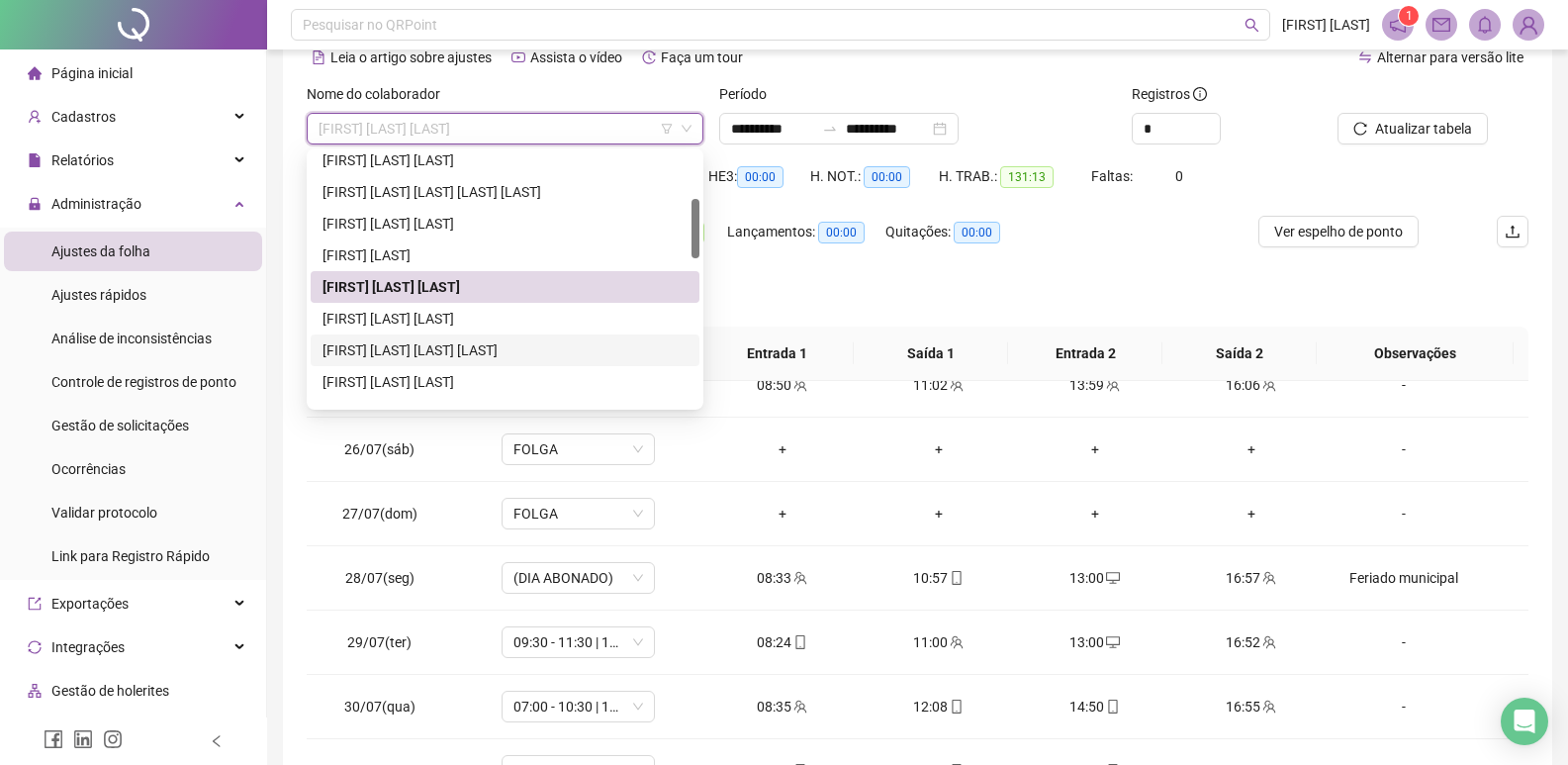 scroll, scrollTop: 297, scrollLeft: 0, axis: vertical 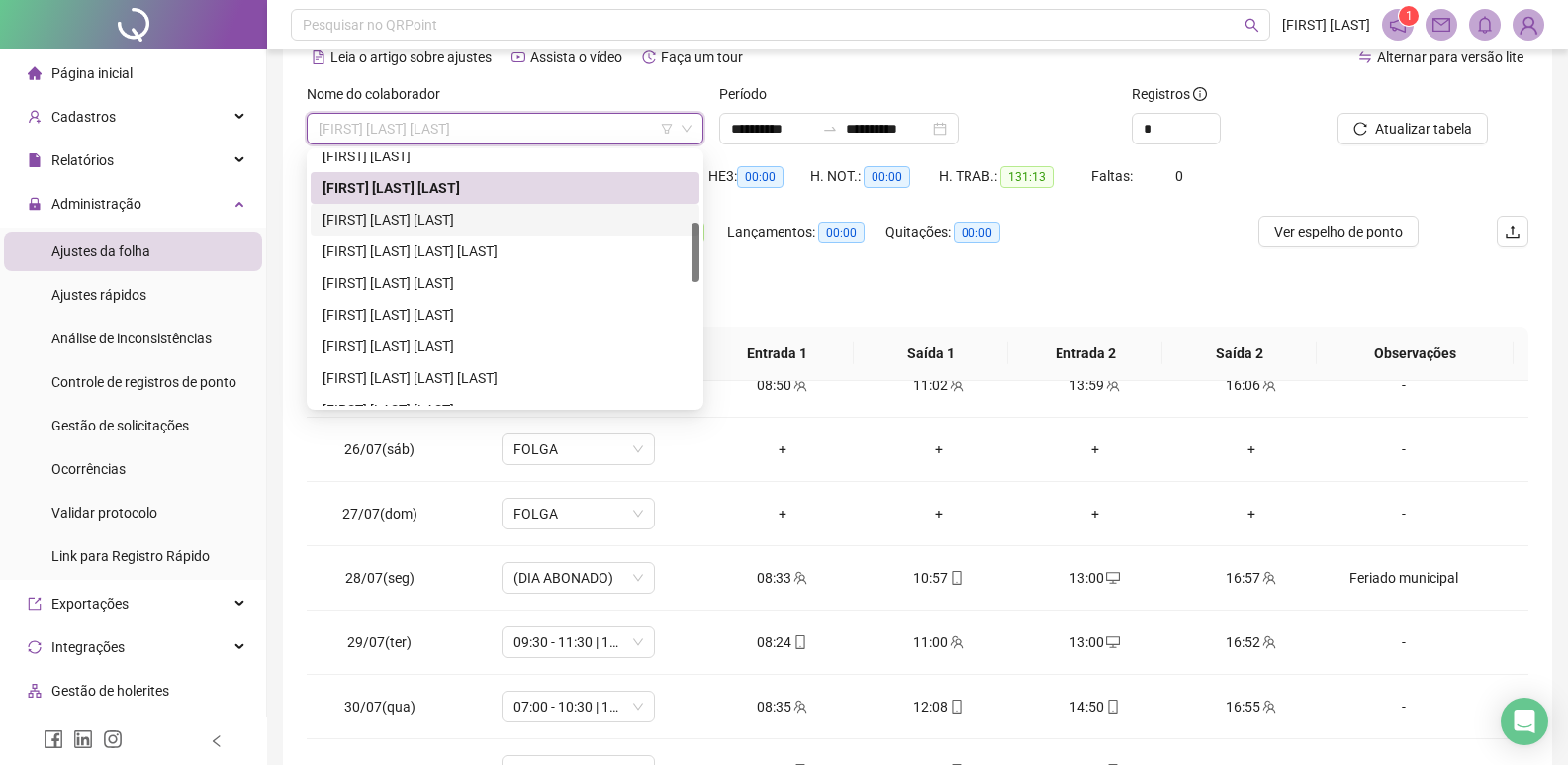 click on "[FIRST] [LAST] [LAST]" at bounding box center [505, 220] 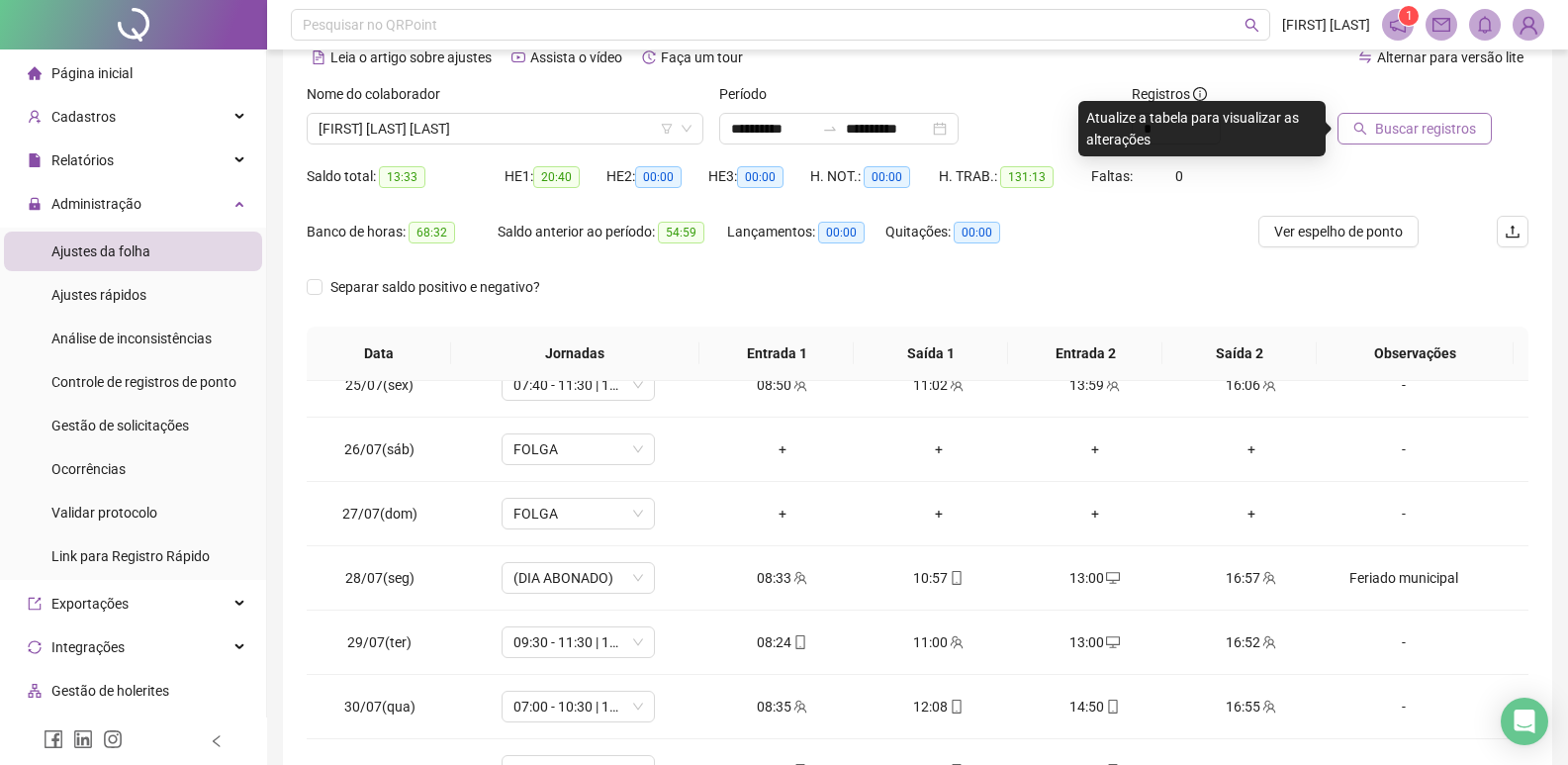 click on "Buscar registros" at bounding box center (1426, 129) 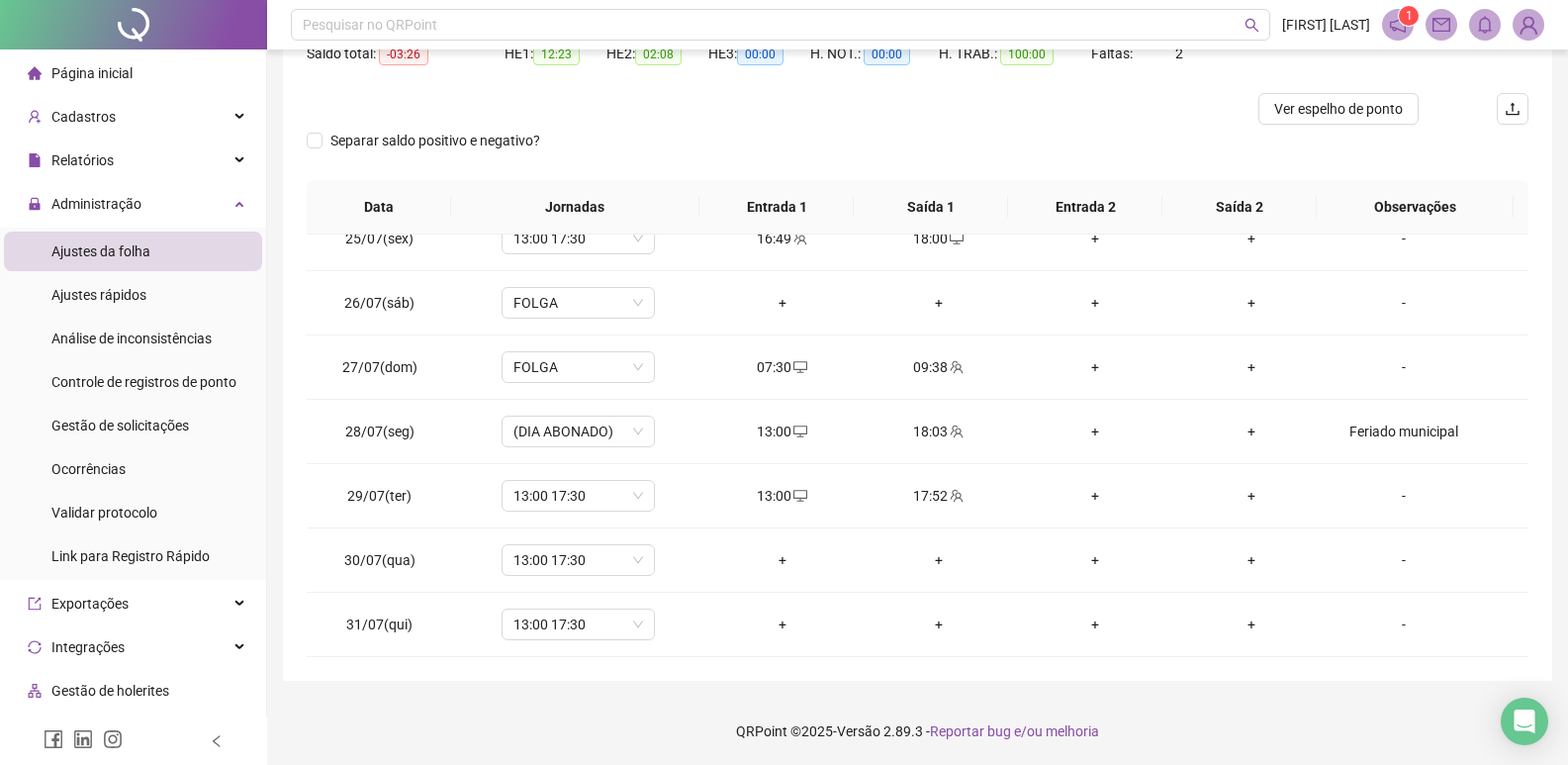 scroll, scrollTop: 223, scrollLeft: 0, axis: vertical 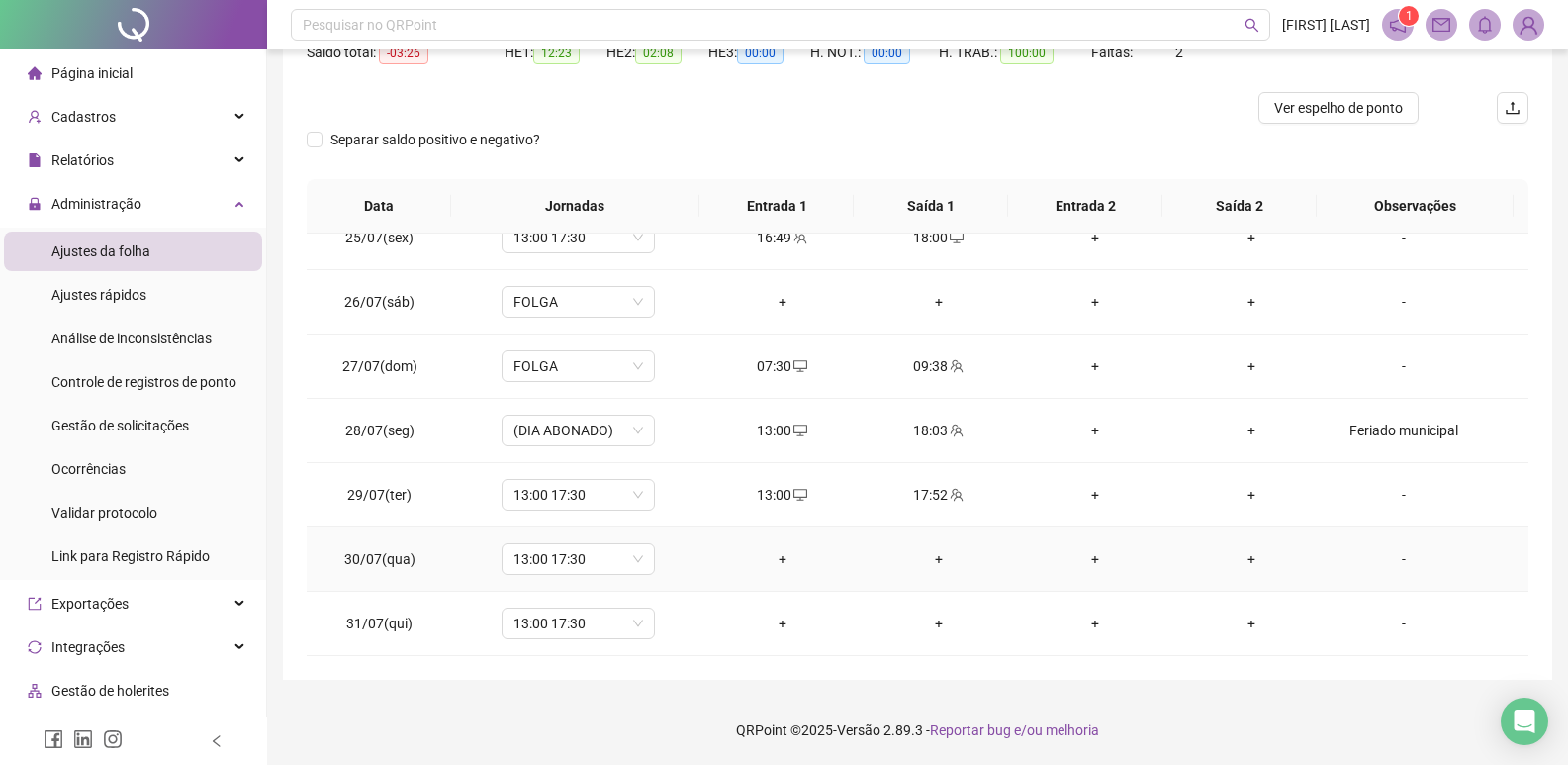 click on "+" at bounding box center (783, 559) 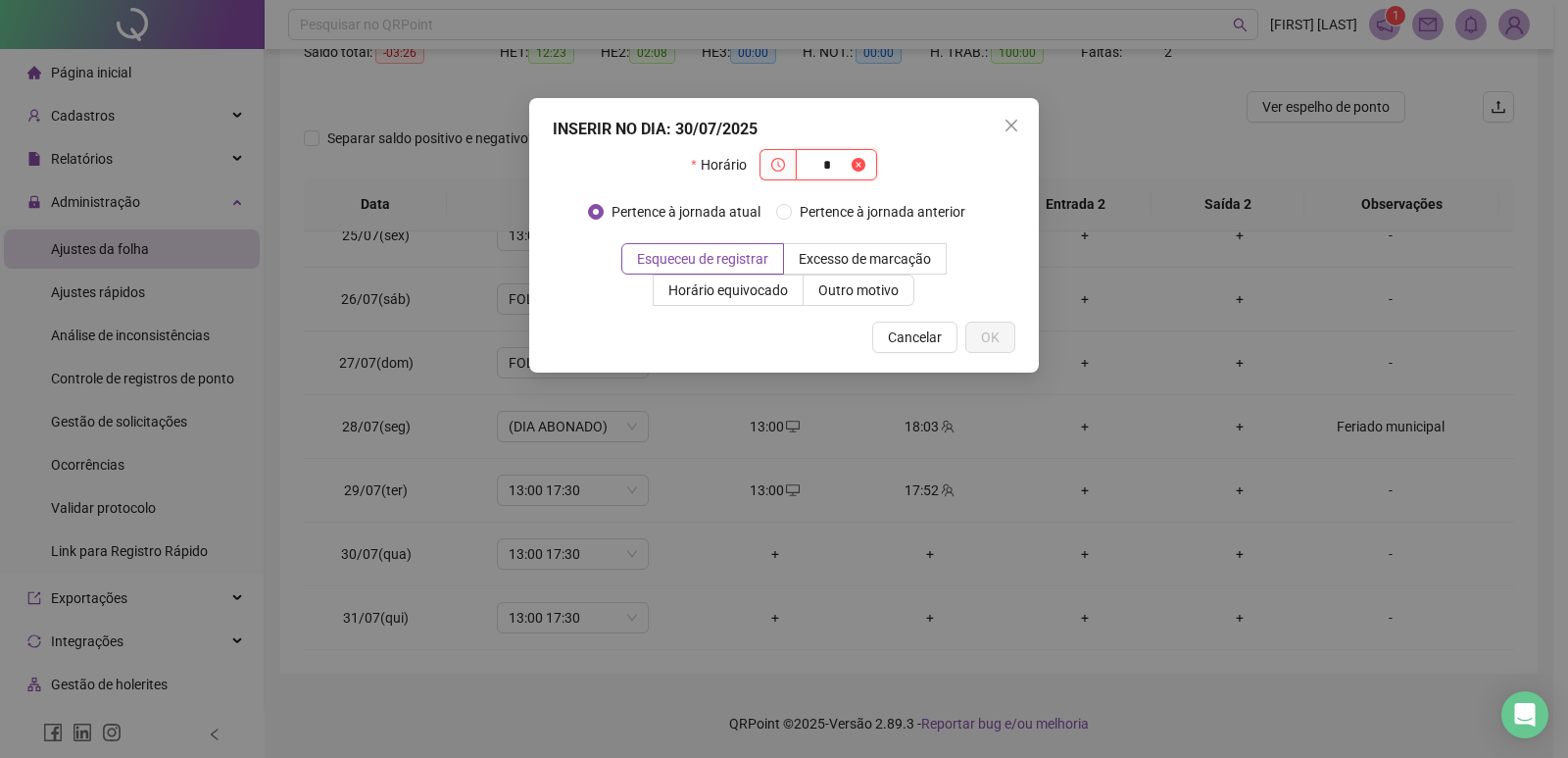 type on "*" 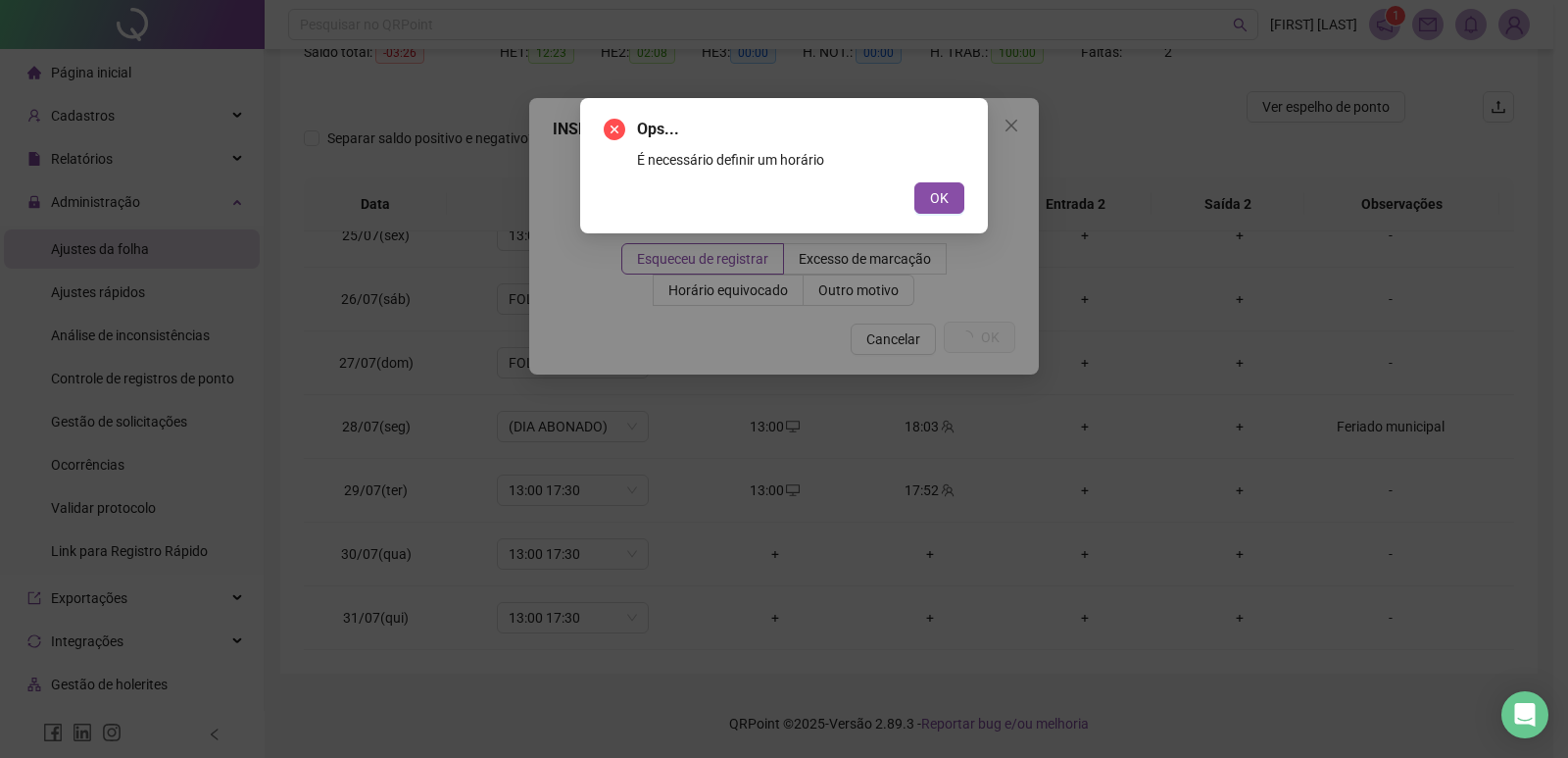 type 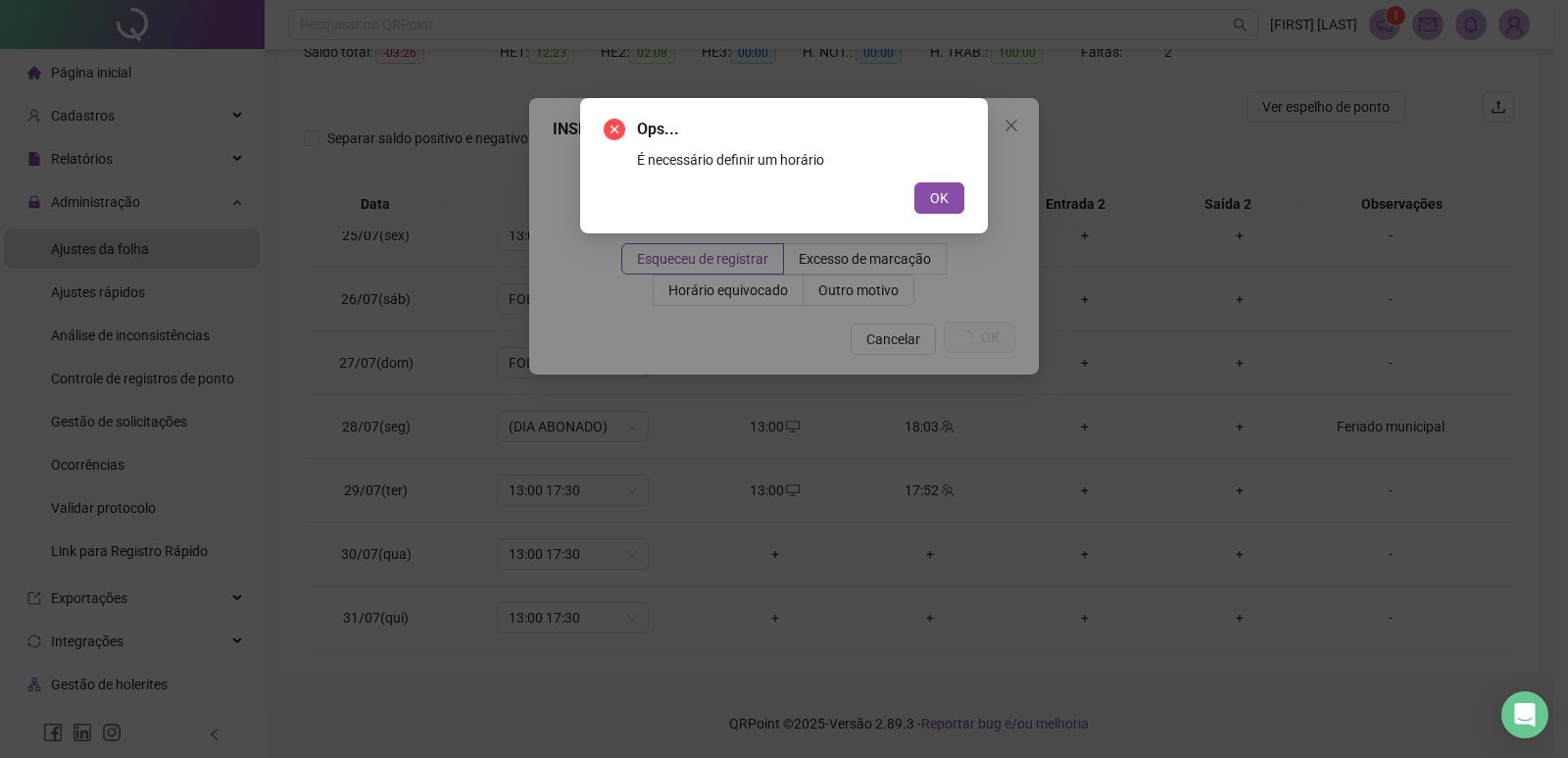 click on "OK" at bounding box center (939, 198) 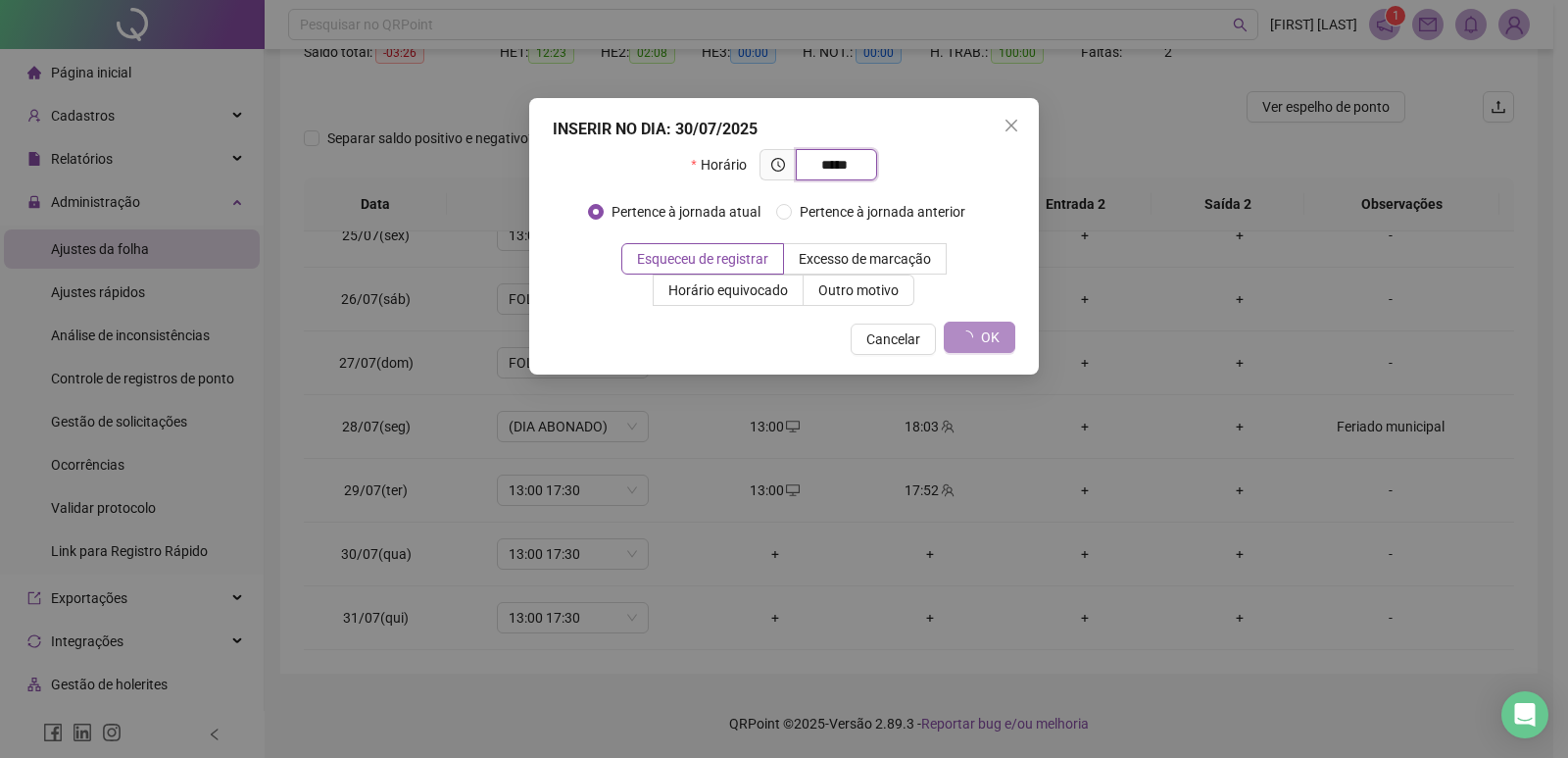 type on "*****" 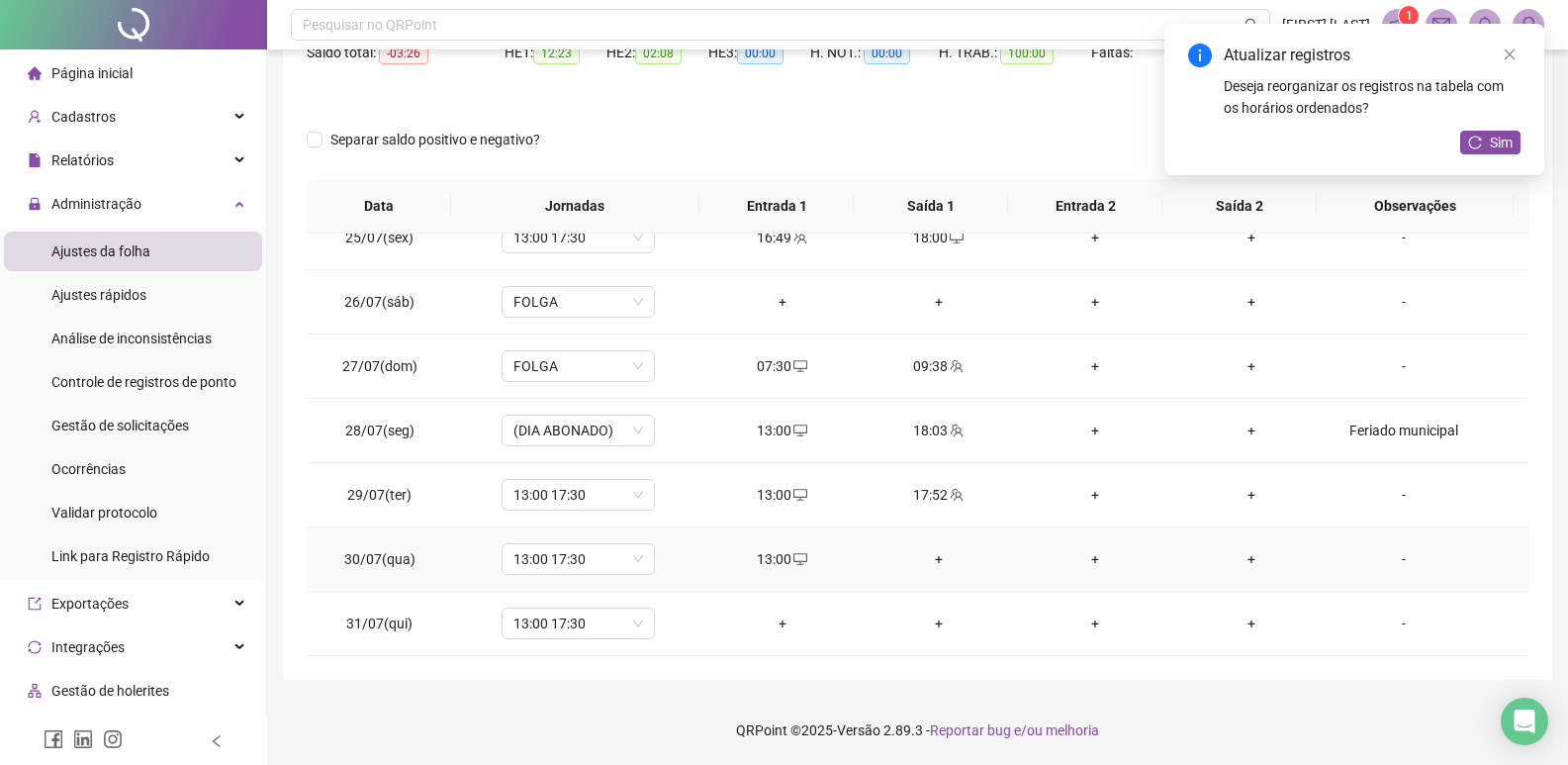 click on "+" at bounding box center [939, 559] 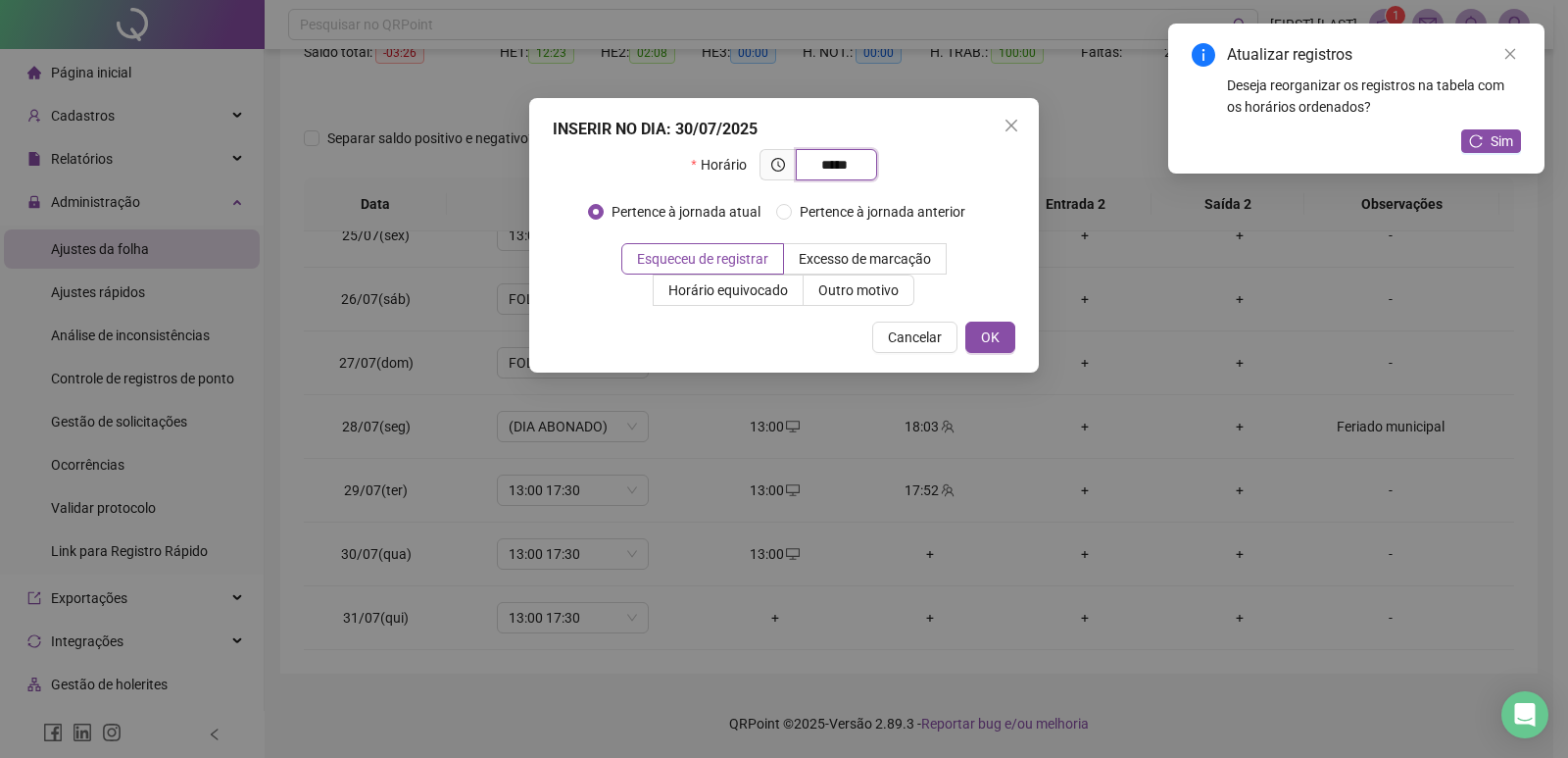 type on "*****" 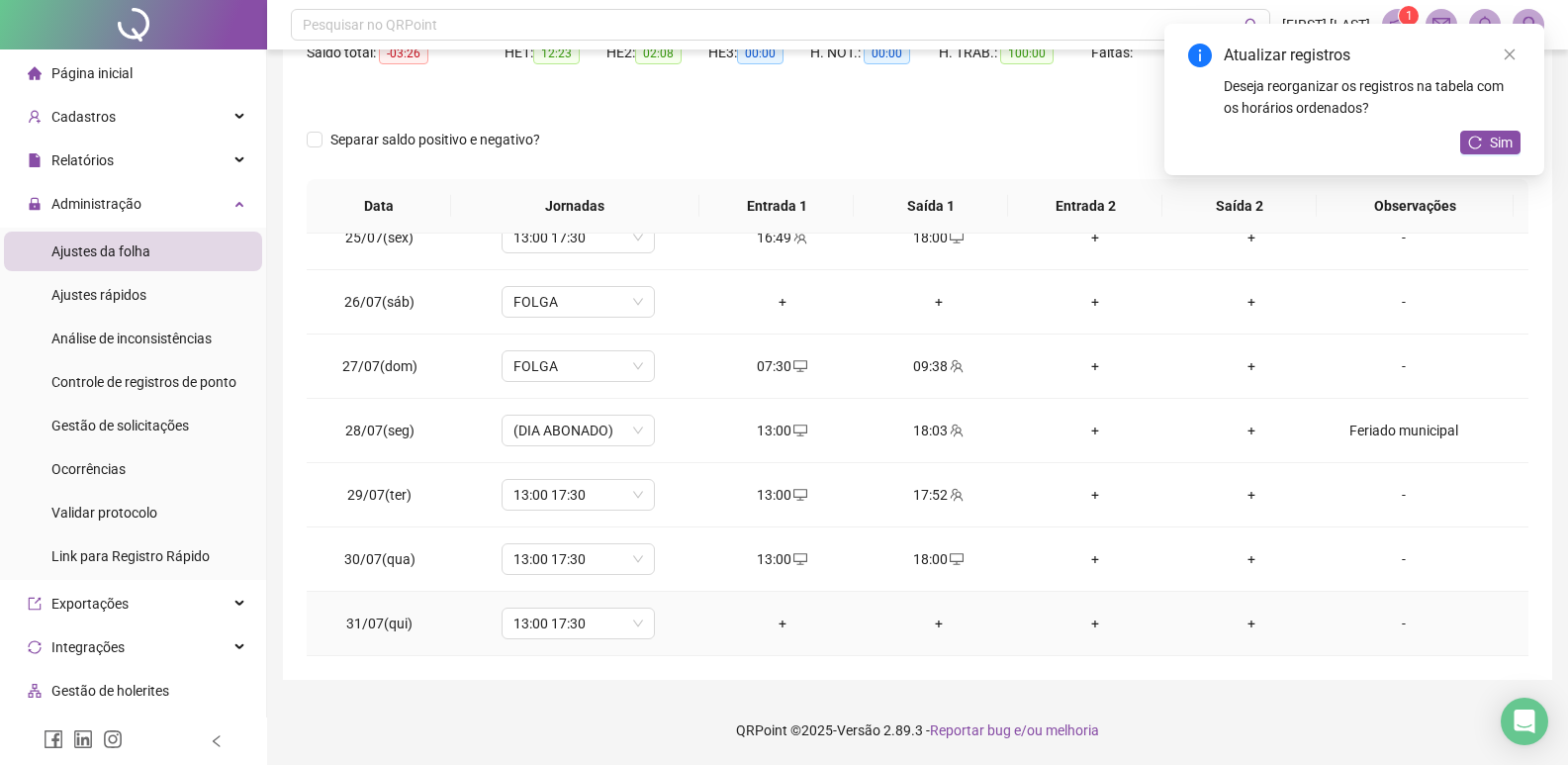 click on "+" at bounding box center [783, 623] 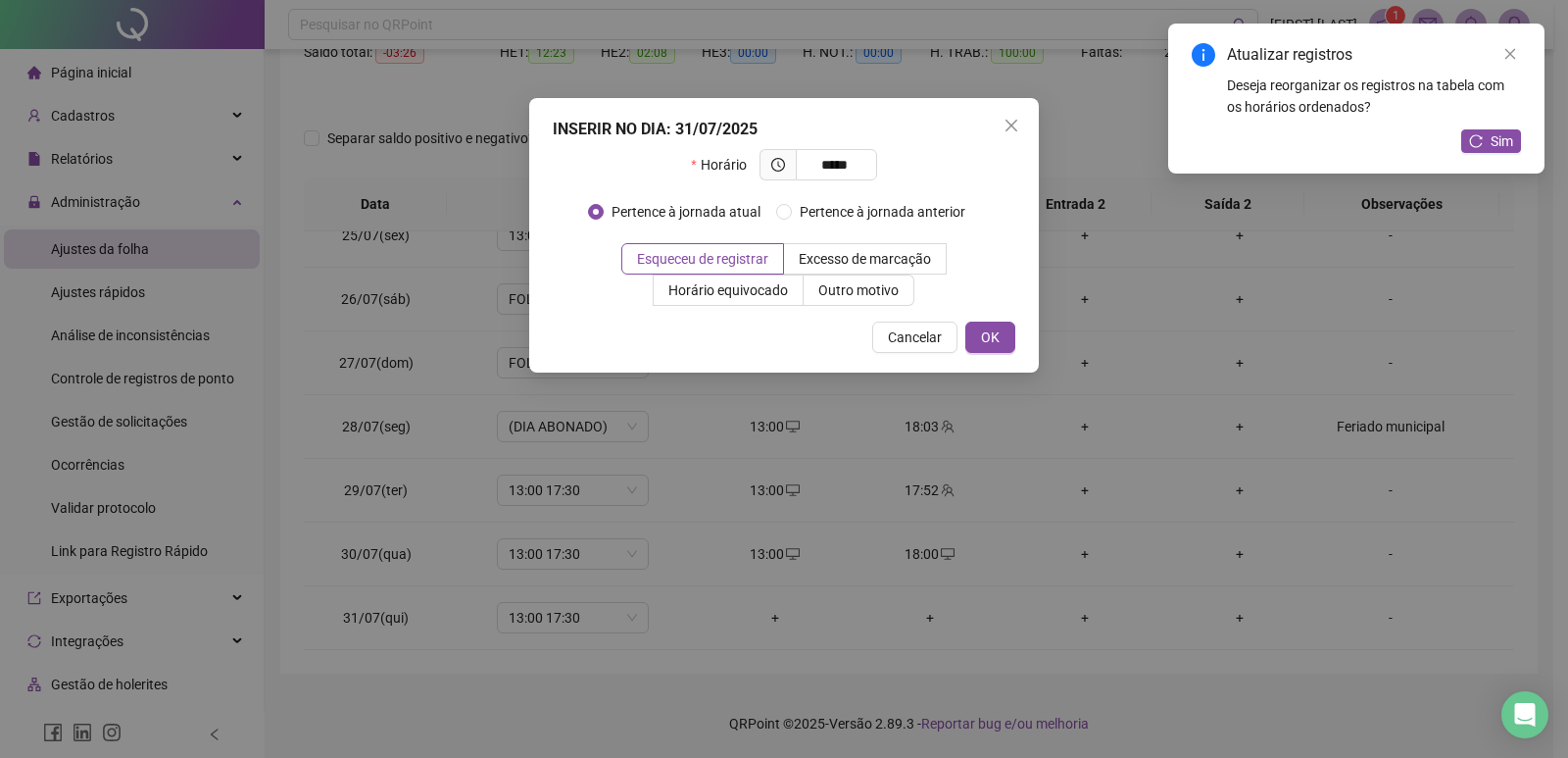 type on "*****" 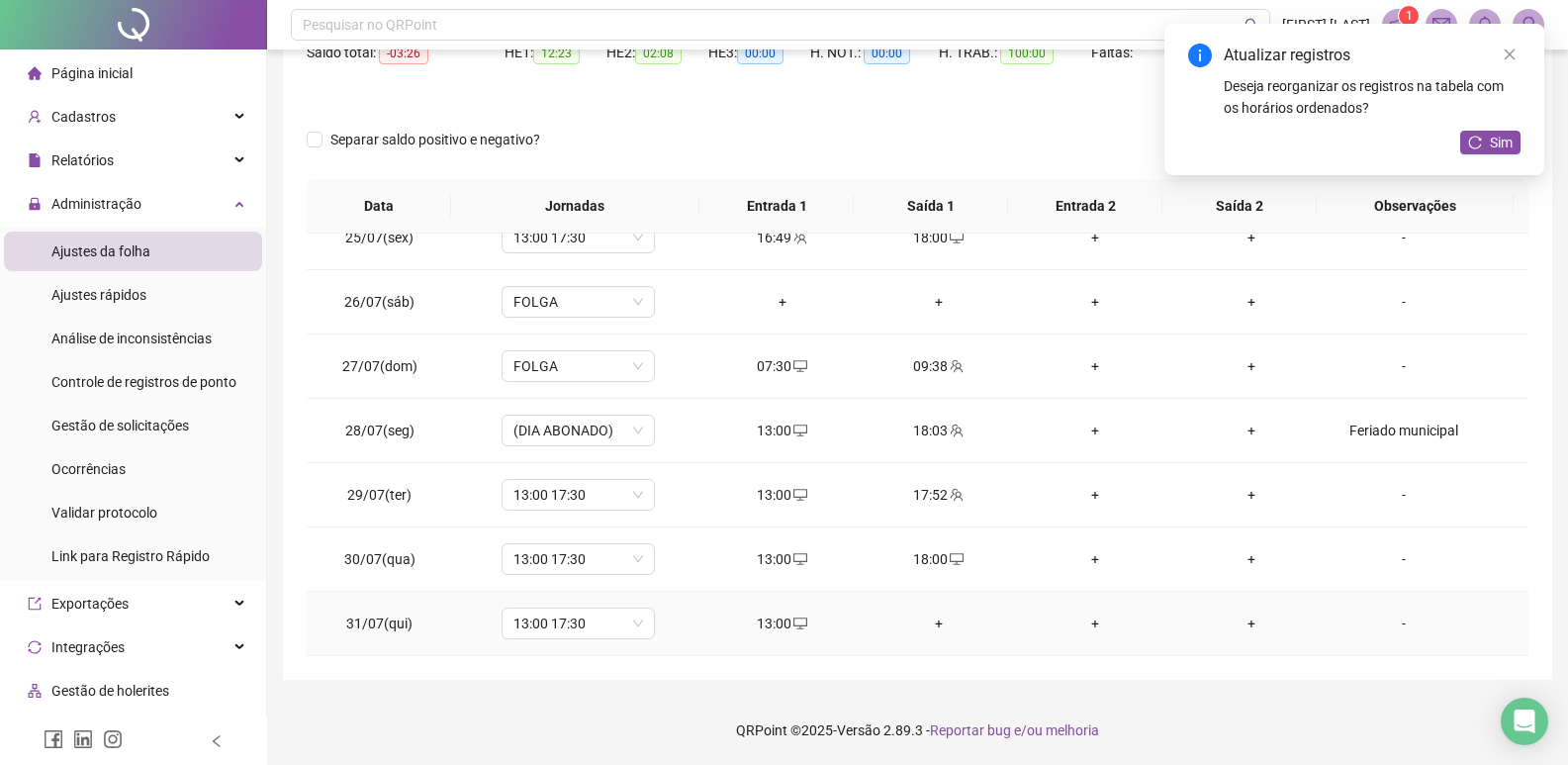 click on "+" at bounding box center (939, 623) 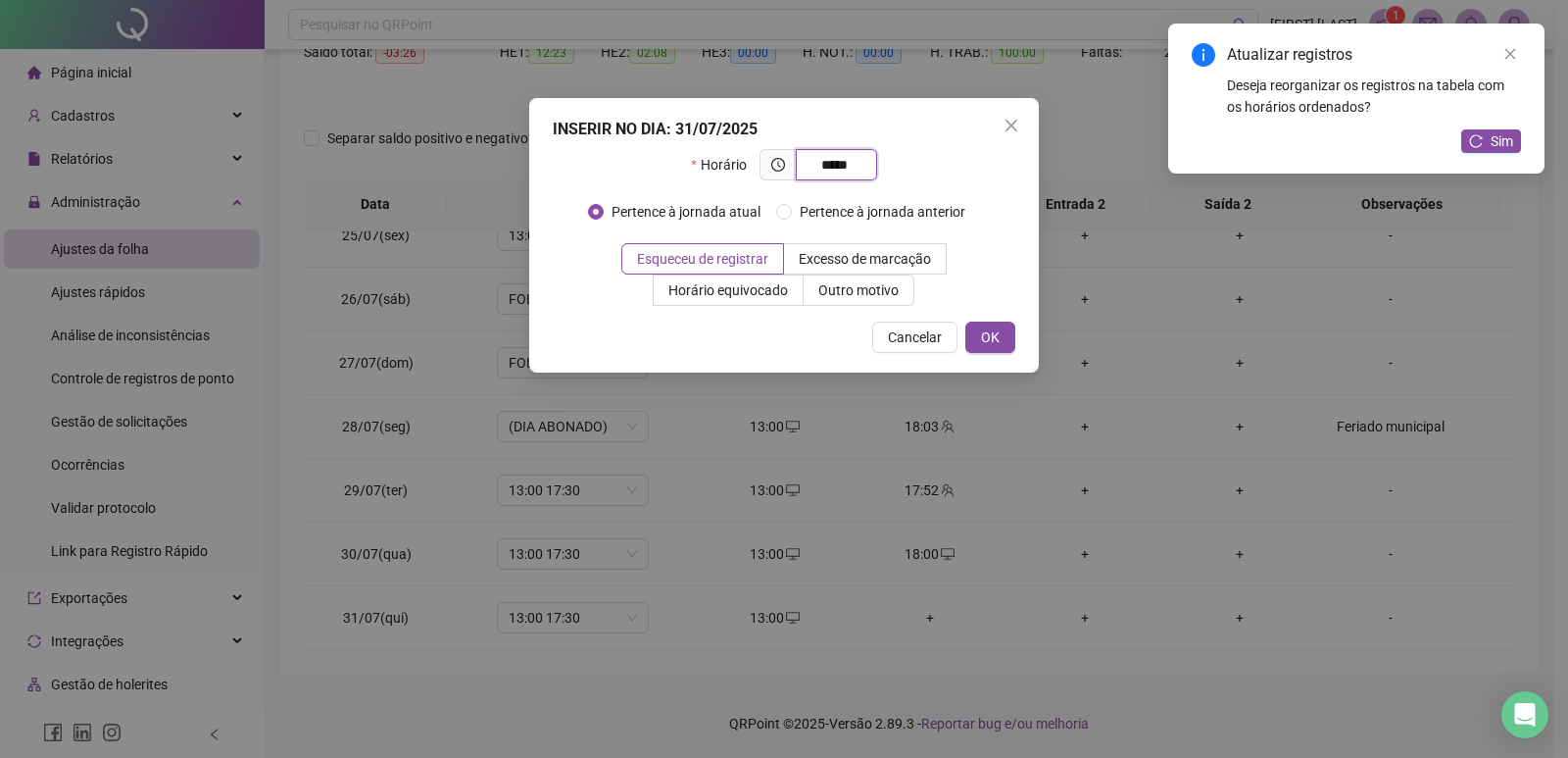 type on "*****" 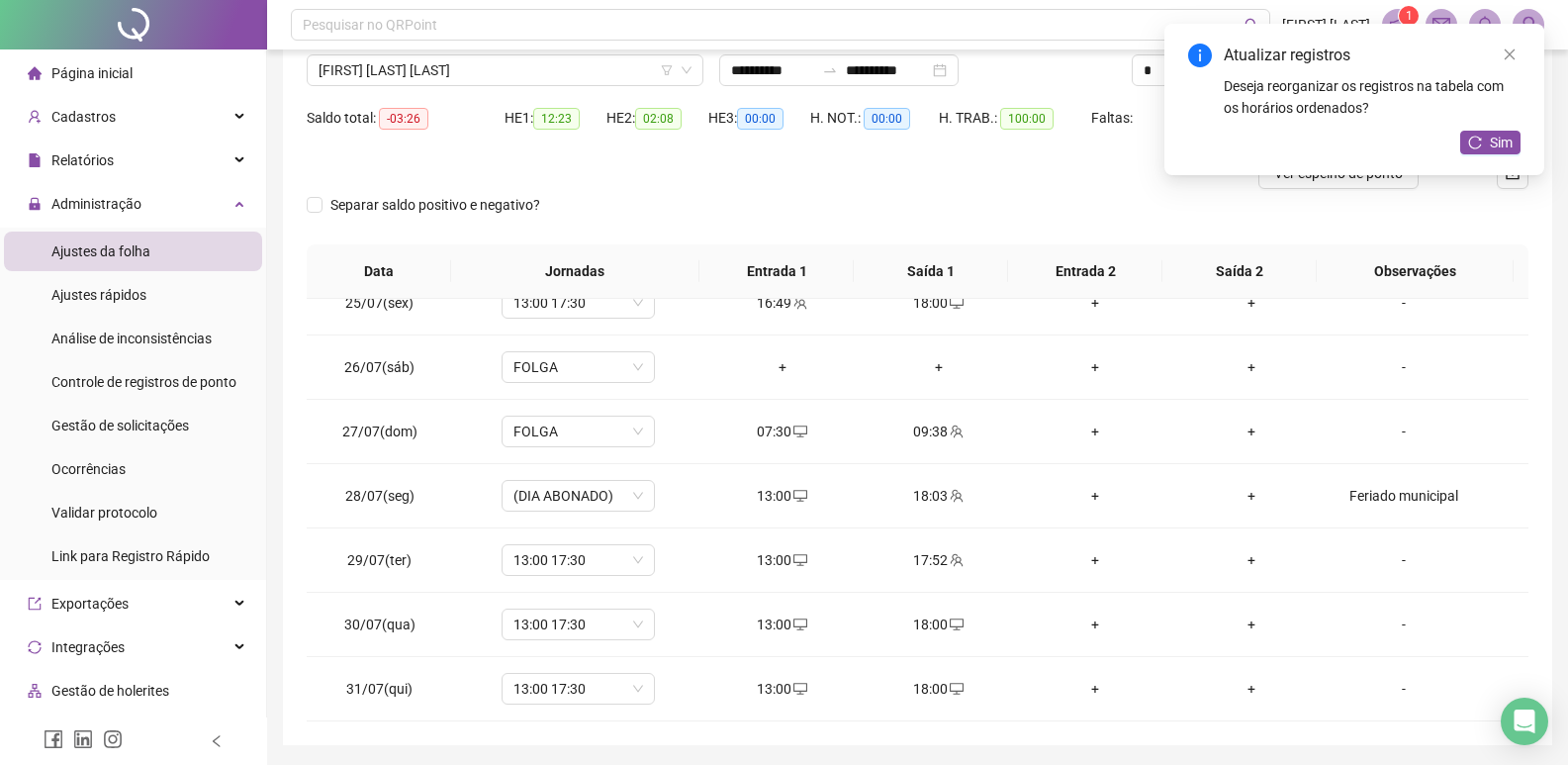 scroll, scrollTop: 124, scrollLeft: 0, axis: vertical 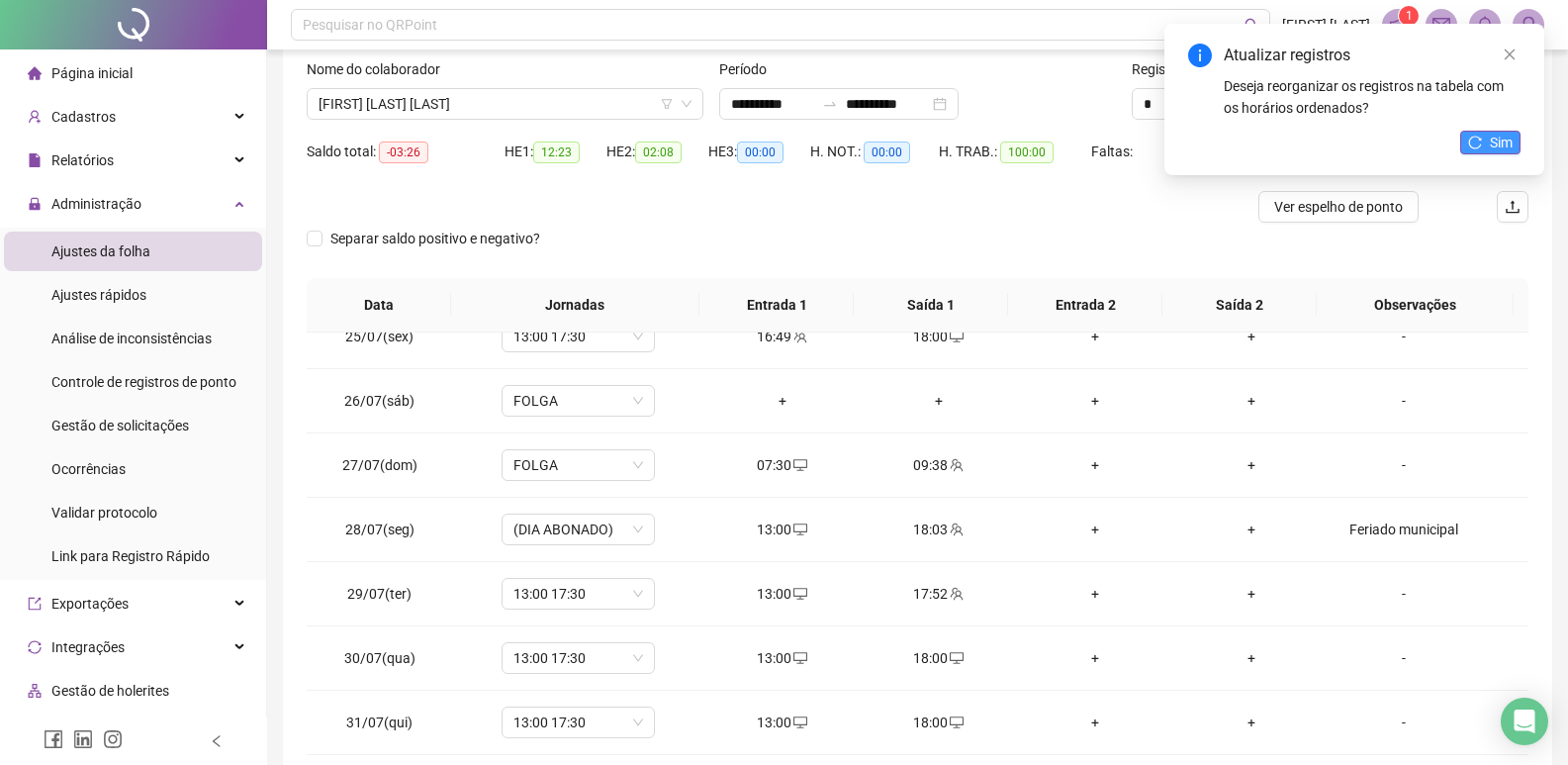 click on "Sim" at bounding box center (1501, 143) 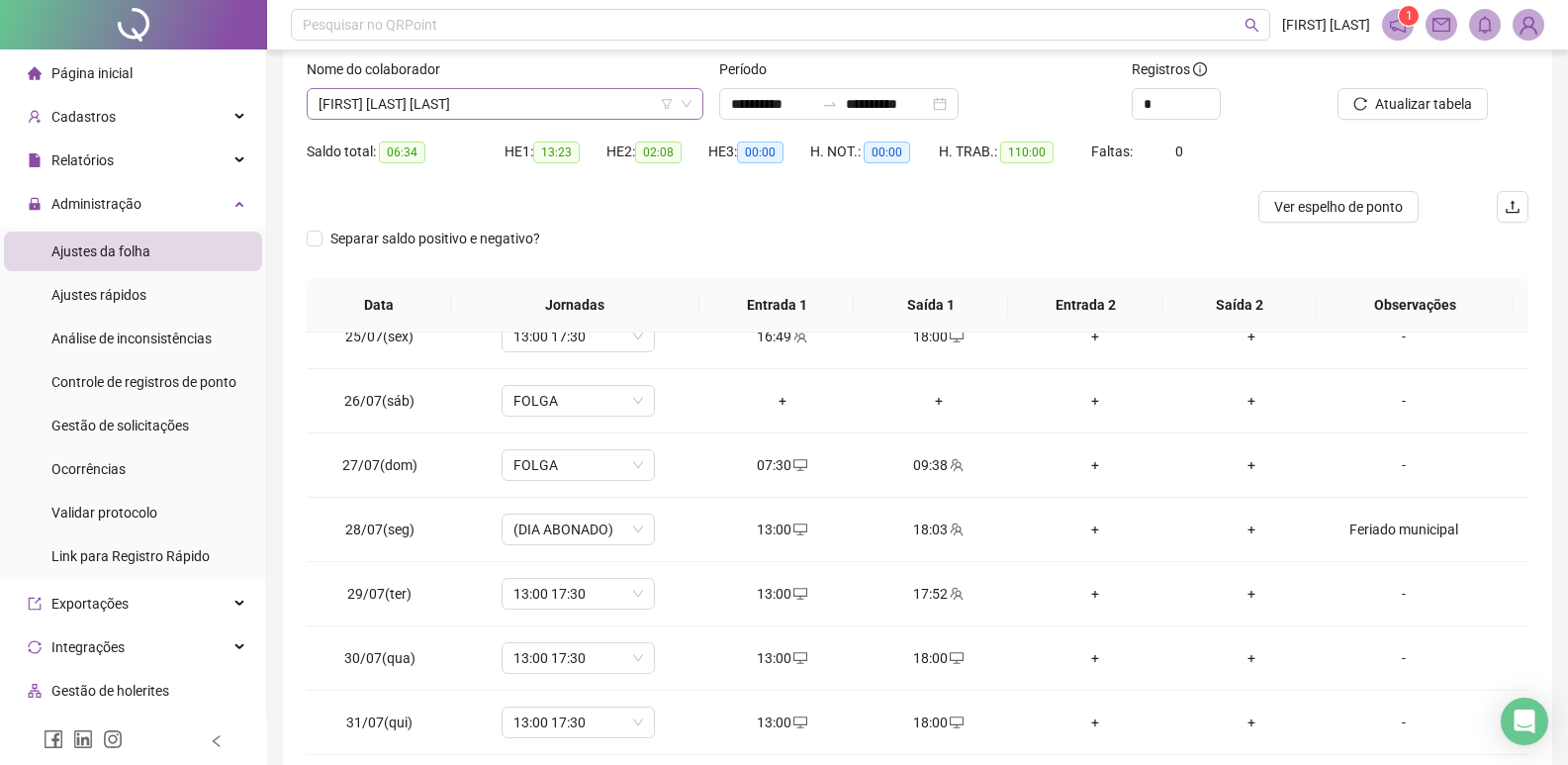 click on "[FIRST] [LAST] [LAST]" at bounding box center (505, 104) 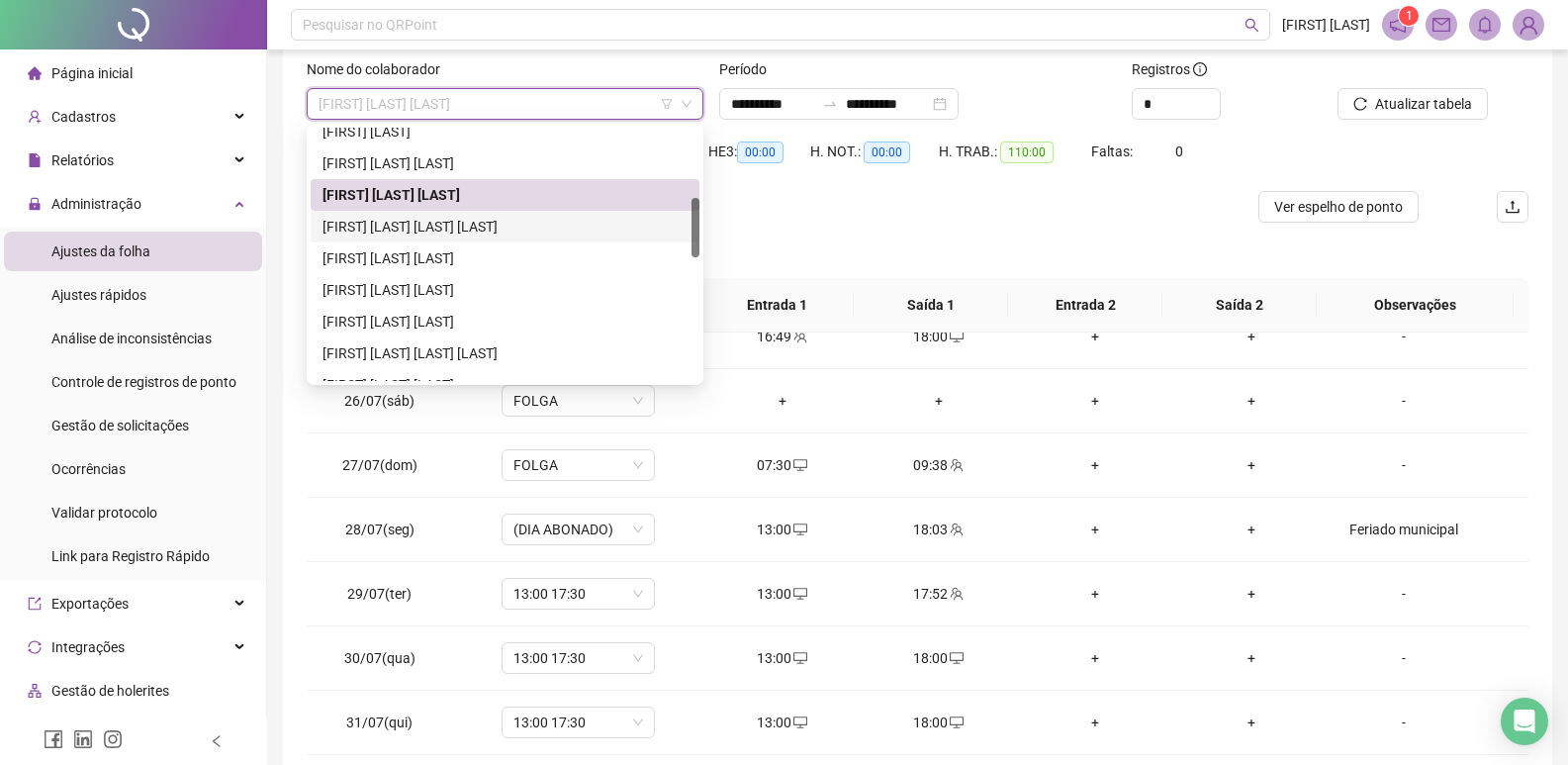 click on "[FIRST] [LAST] [LAST] [LAST]" at bounding box center (505, 227) 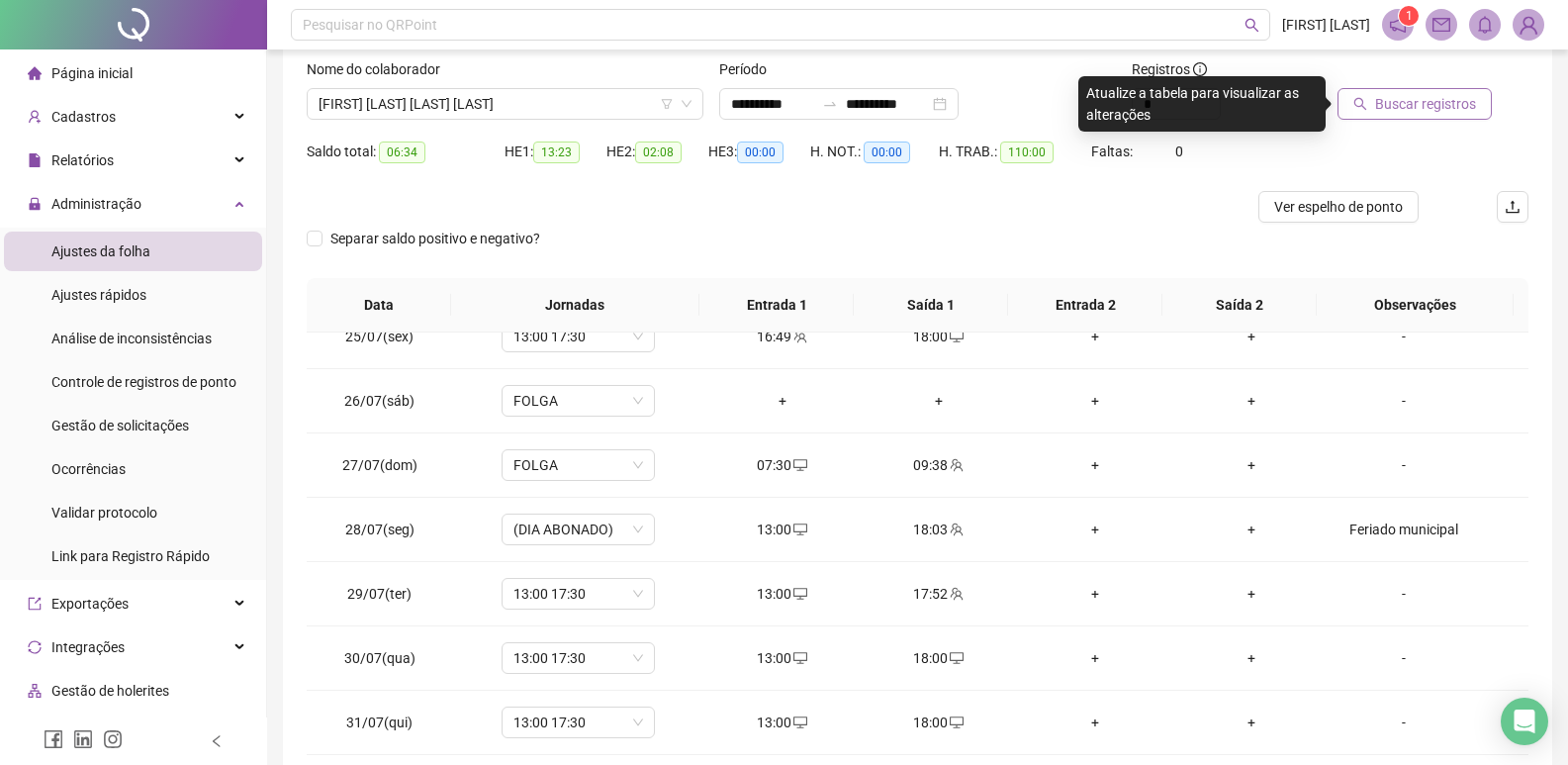 click on "Buscar registros" at bounding box center [1426, 104] 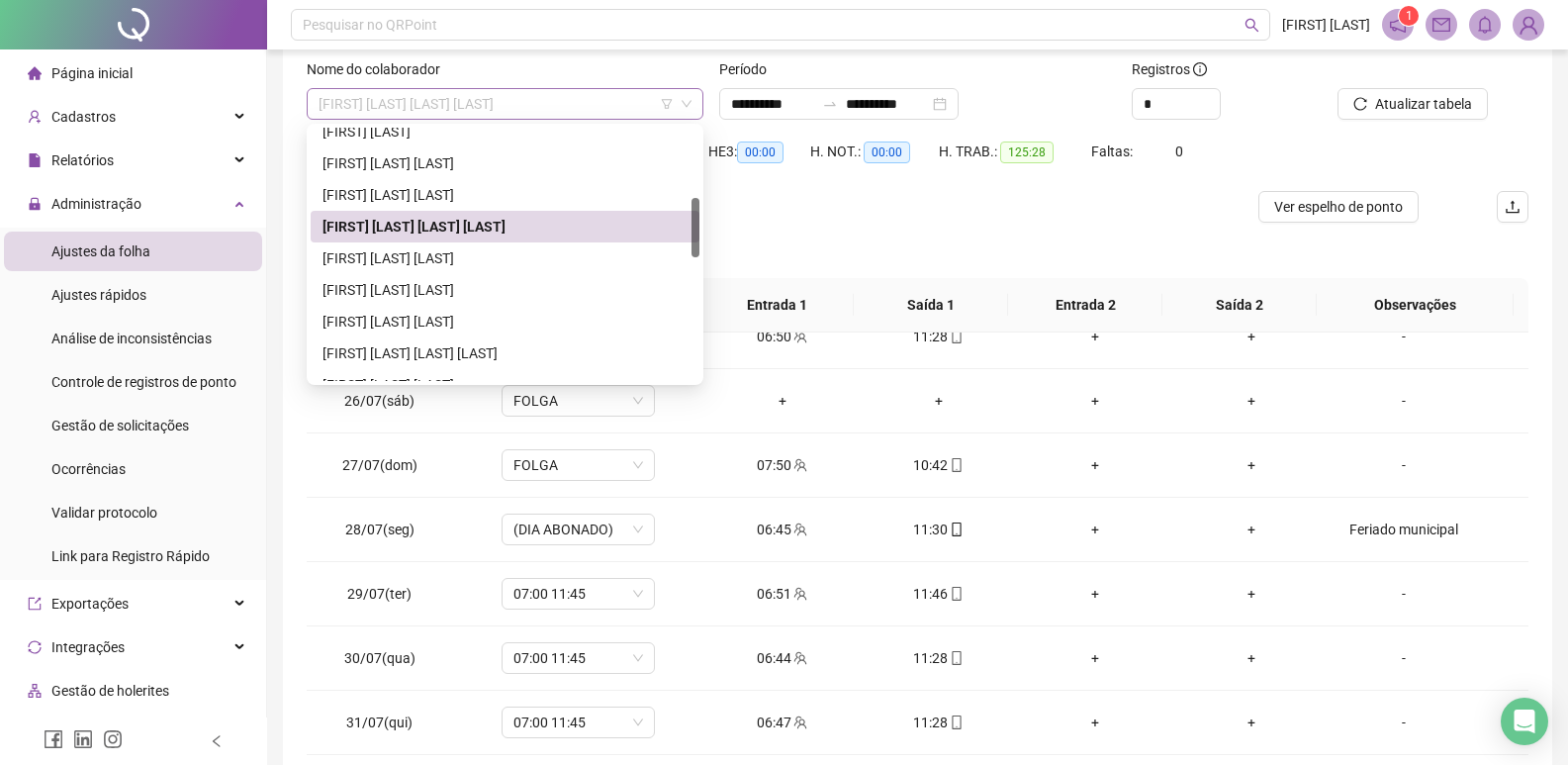 click on "[FIRST] [LAST] [LAST] [LAST]" at bounding box center (505, 104) 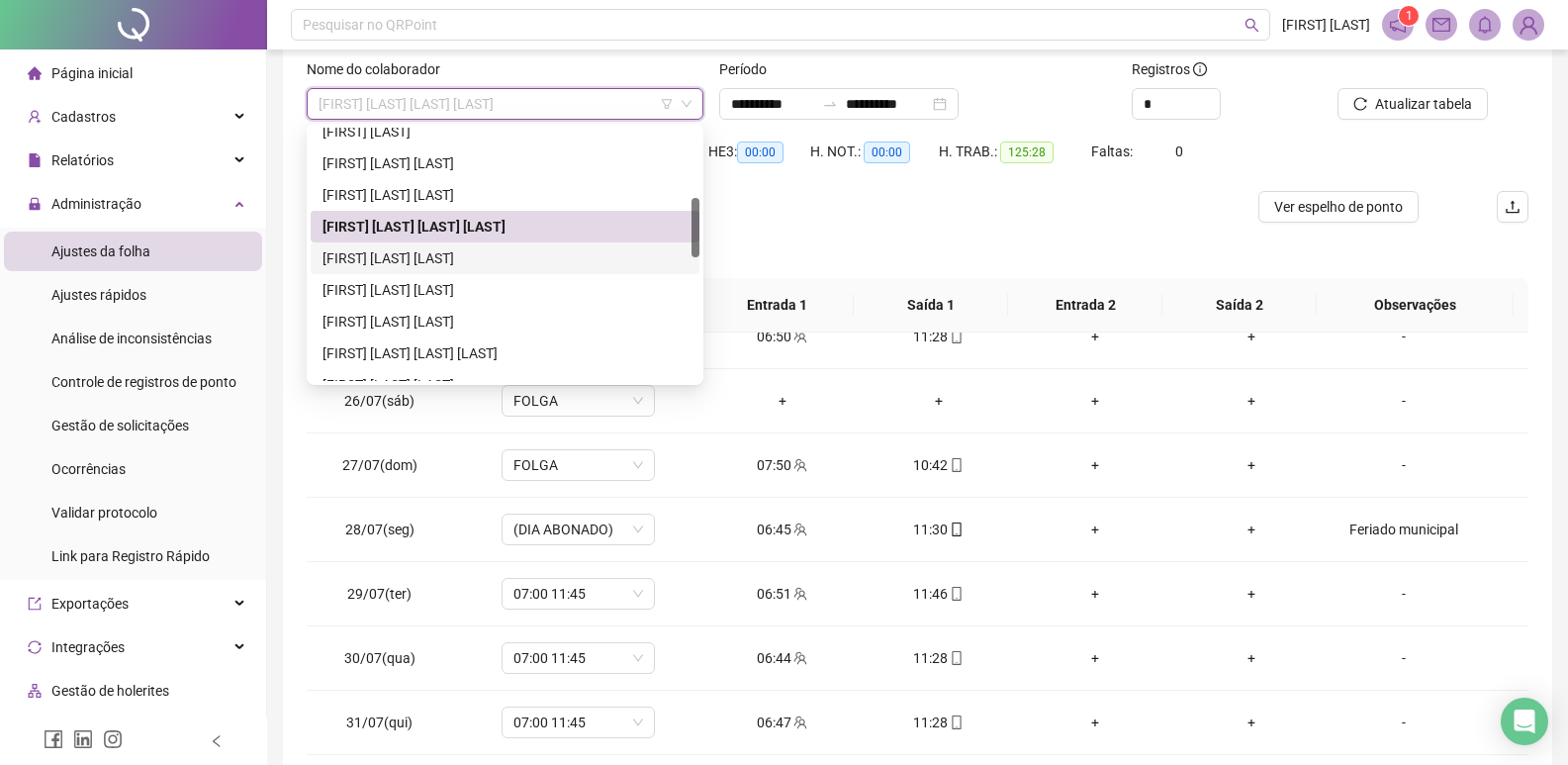 click on "[FIRST] [LAST] [LAST]" at bounding box center (505, 258) 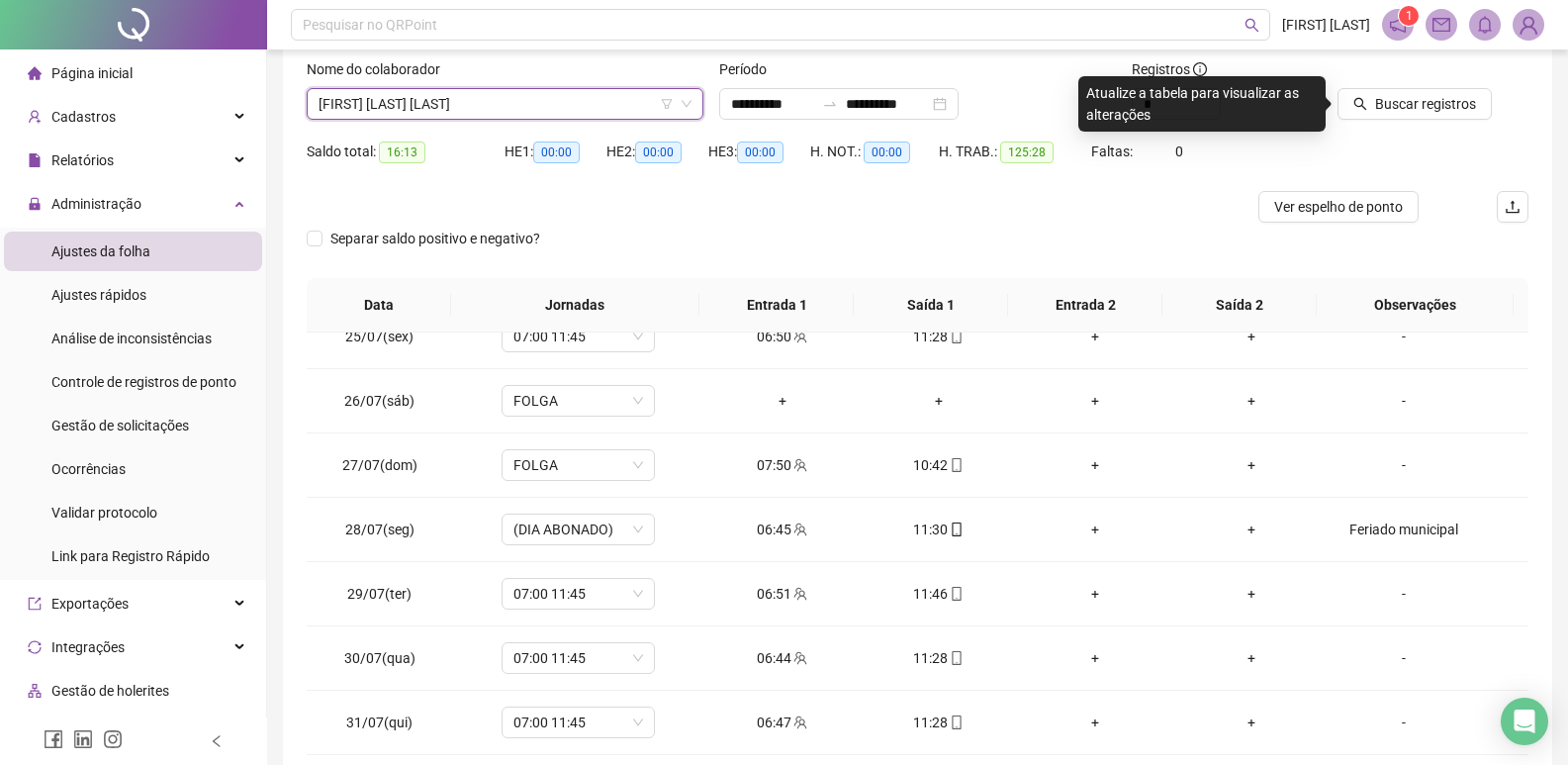 click at bounding box center [1408, 73] 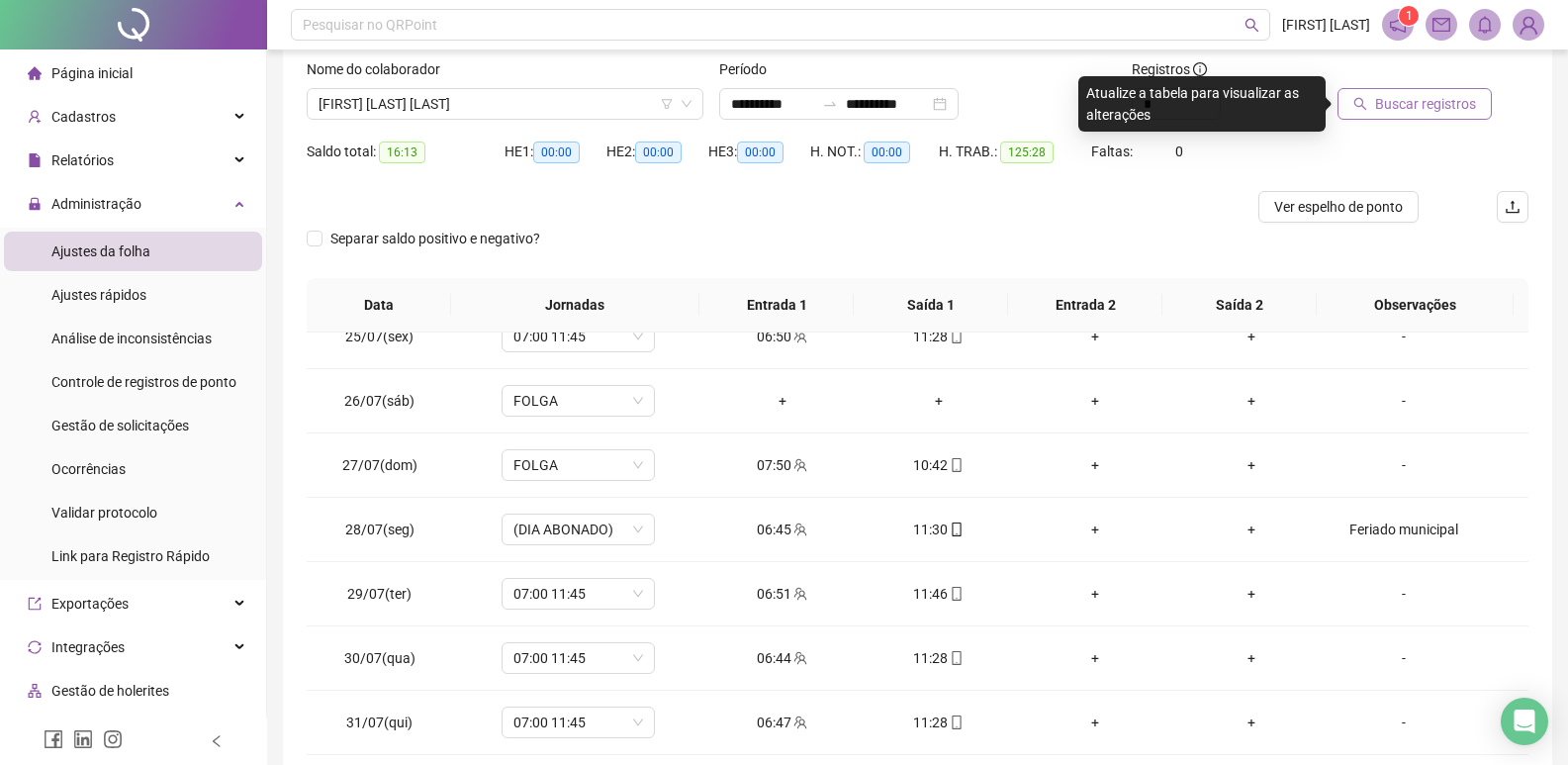 click on "Buscar registros" at bounding box center [1426, 104] 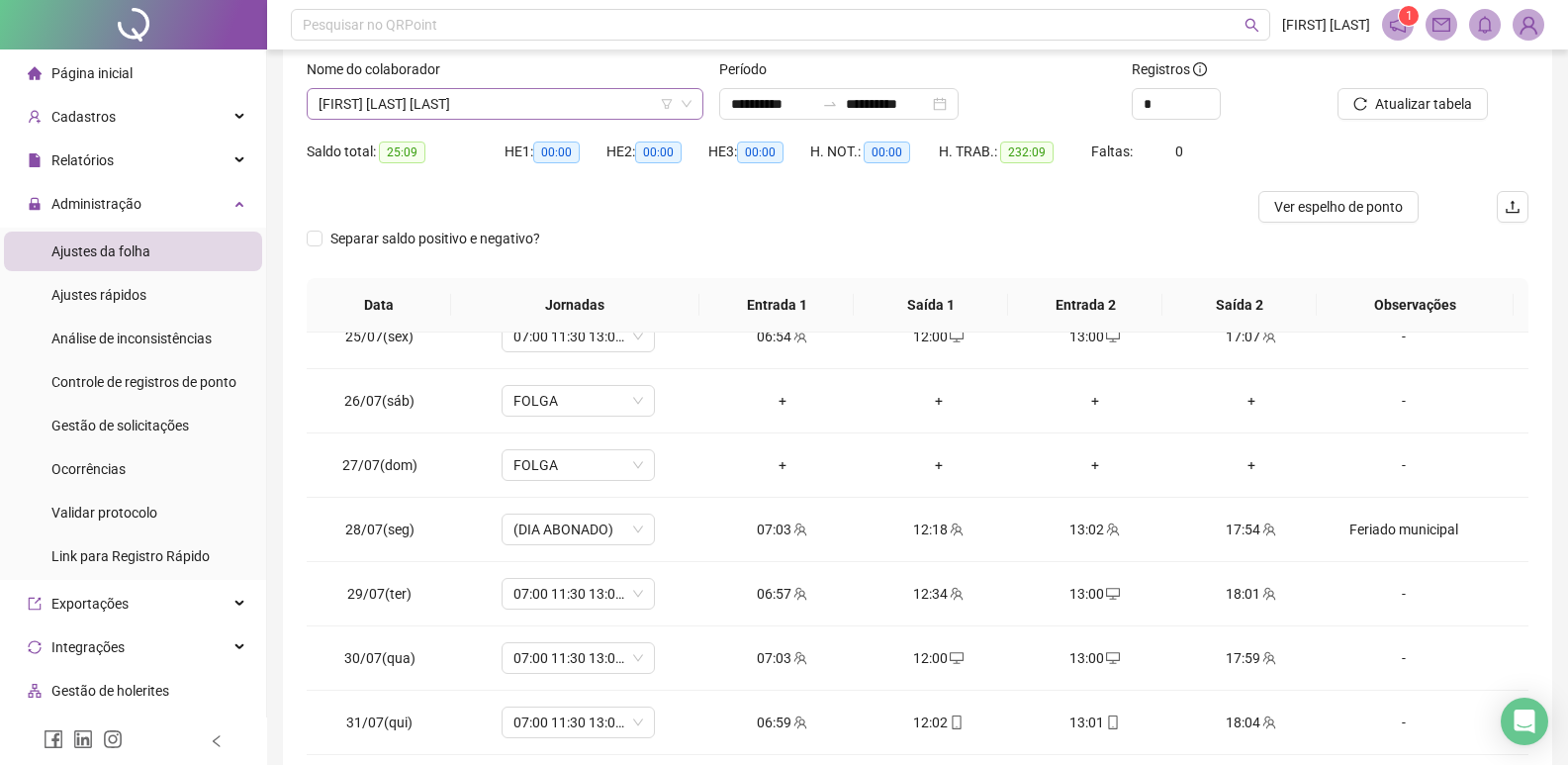click on "[FIRST] [LAST] [LAST]" at bounding box center (505, 104) 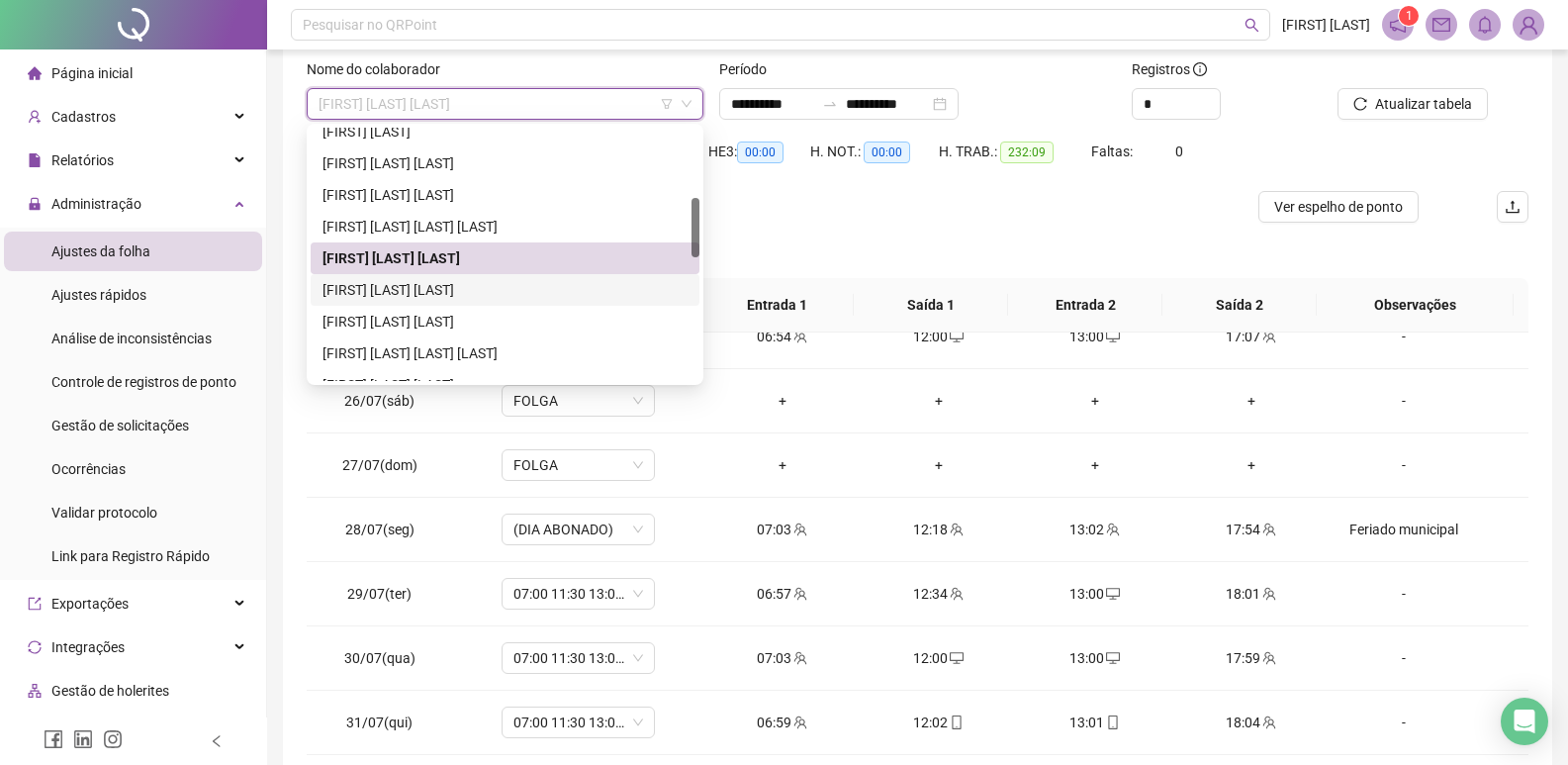 click on "[FIRST] [LAST] [LAST]" at bounding box center (505, 290) 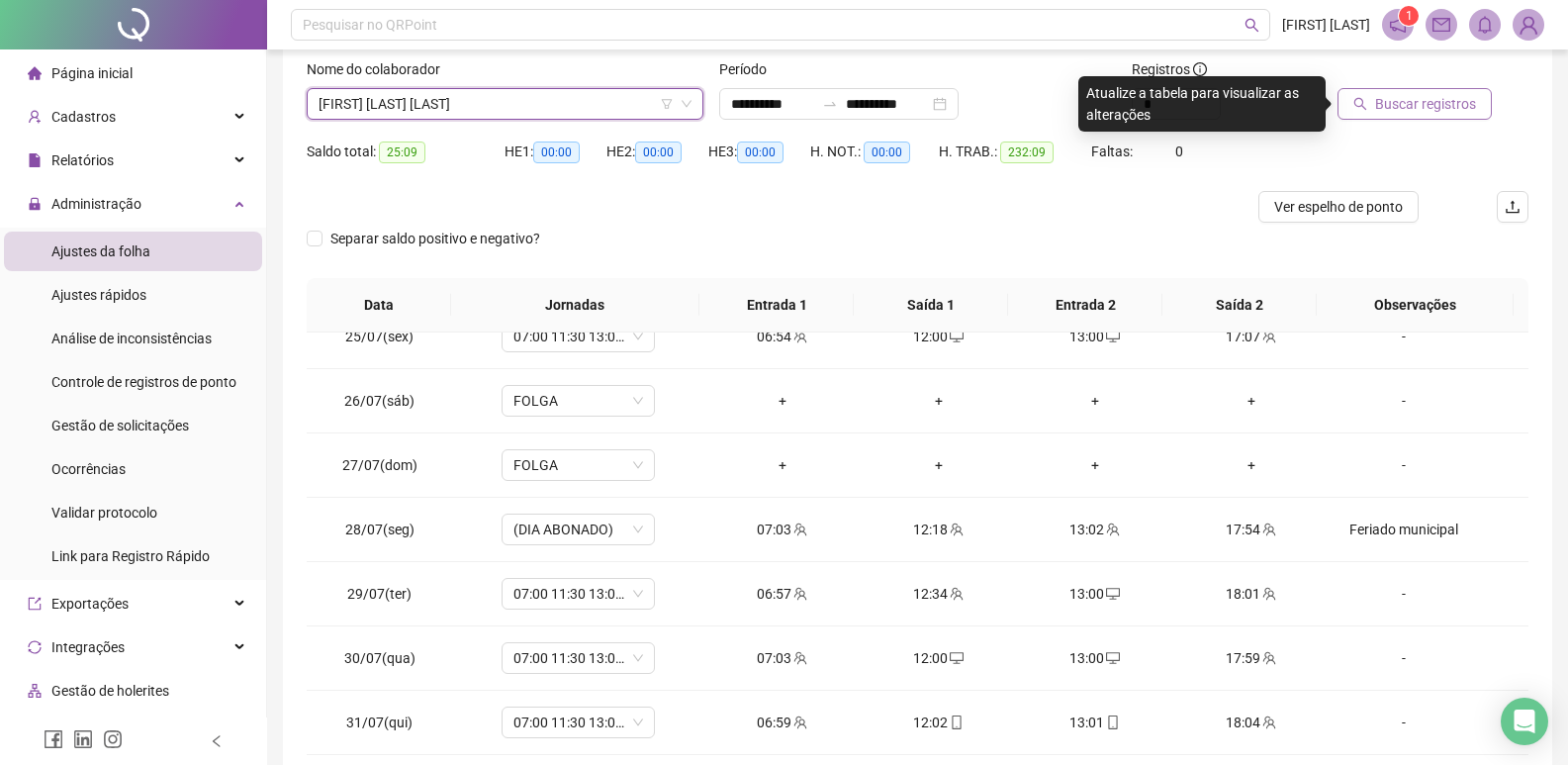 click on "Buscar registros" at bounding box center [1426, 104] 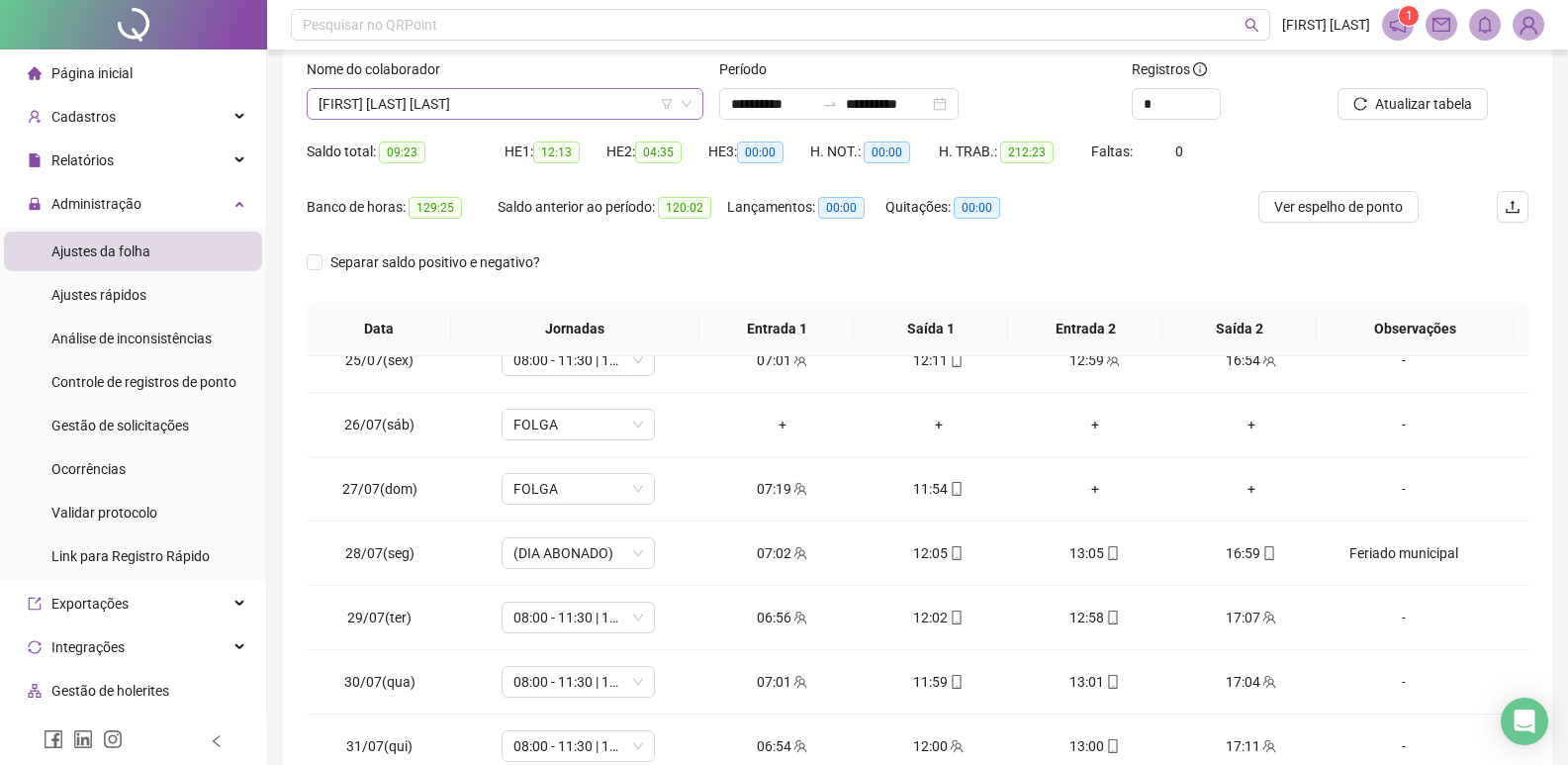 click on "[FIRST] [LAST] [LAST]" at bounding box center (505, 104) 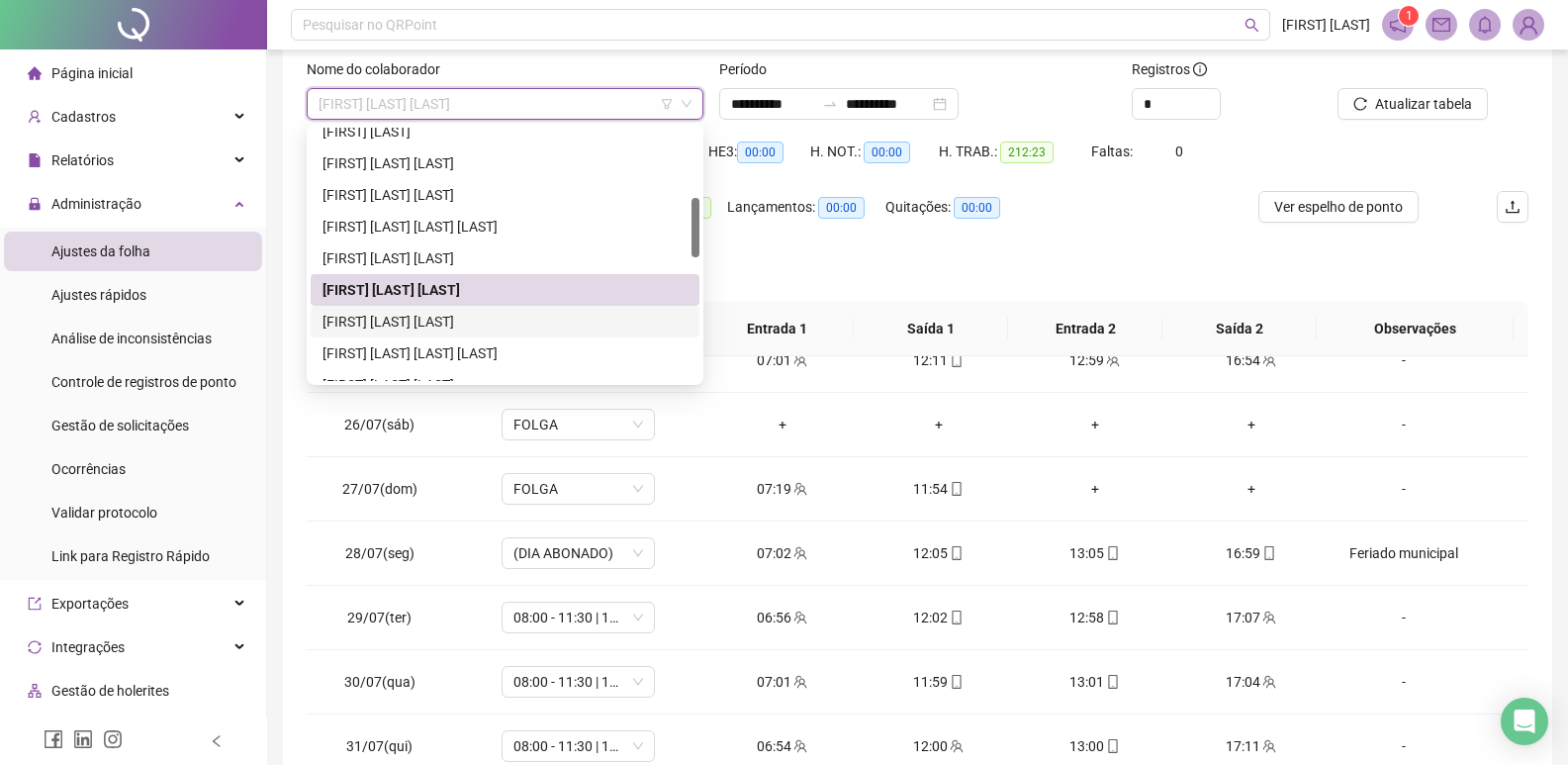 click on "[FIRST] [LAST] [LAST]" at bounding box center [505, 322] 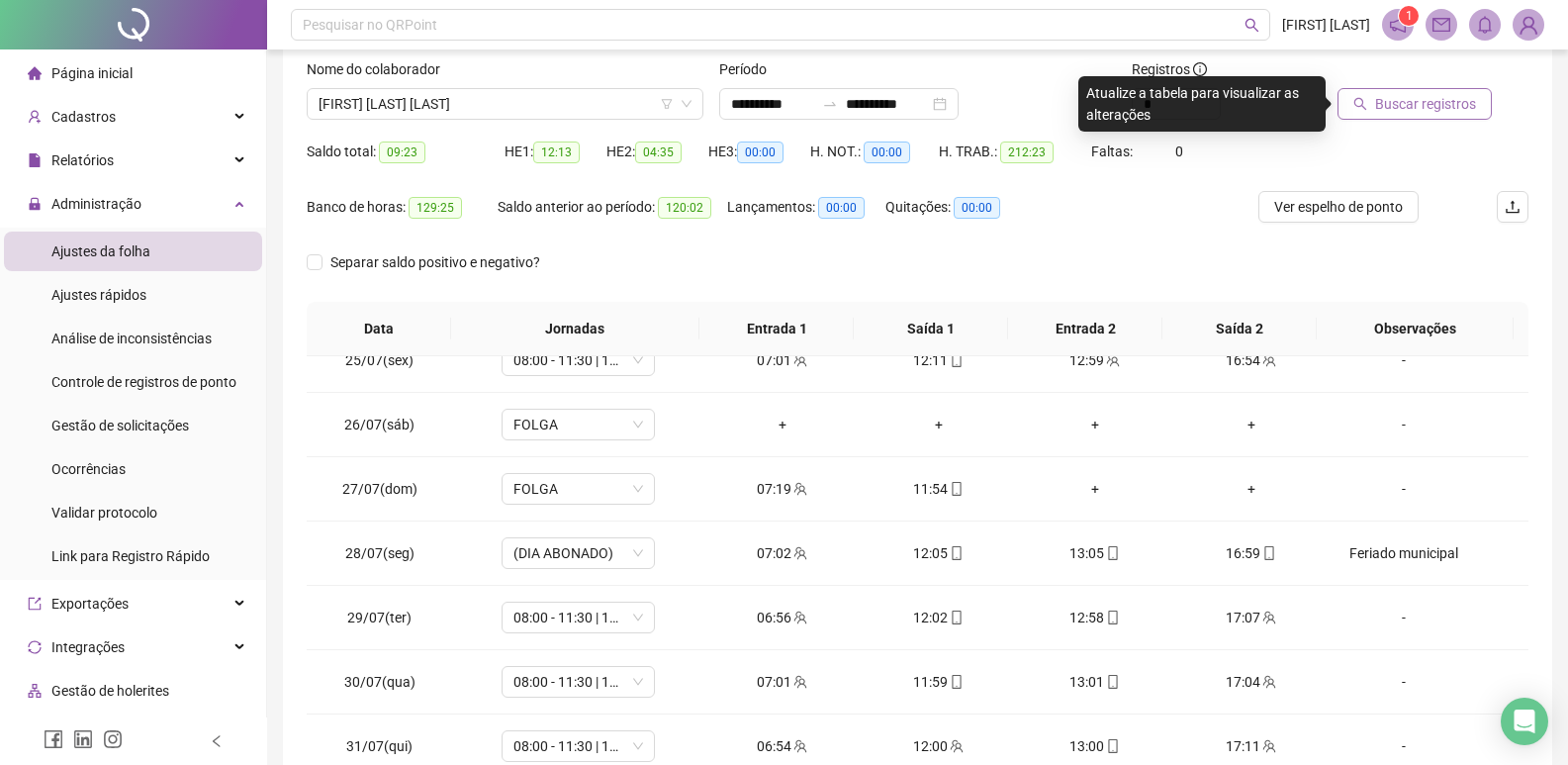 click on "Buscar registros" at bounding box center (1426, 104) 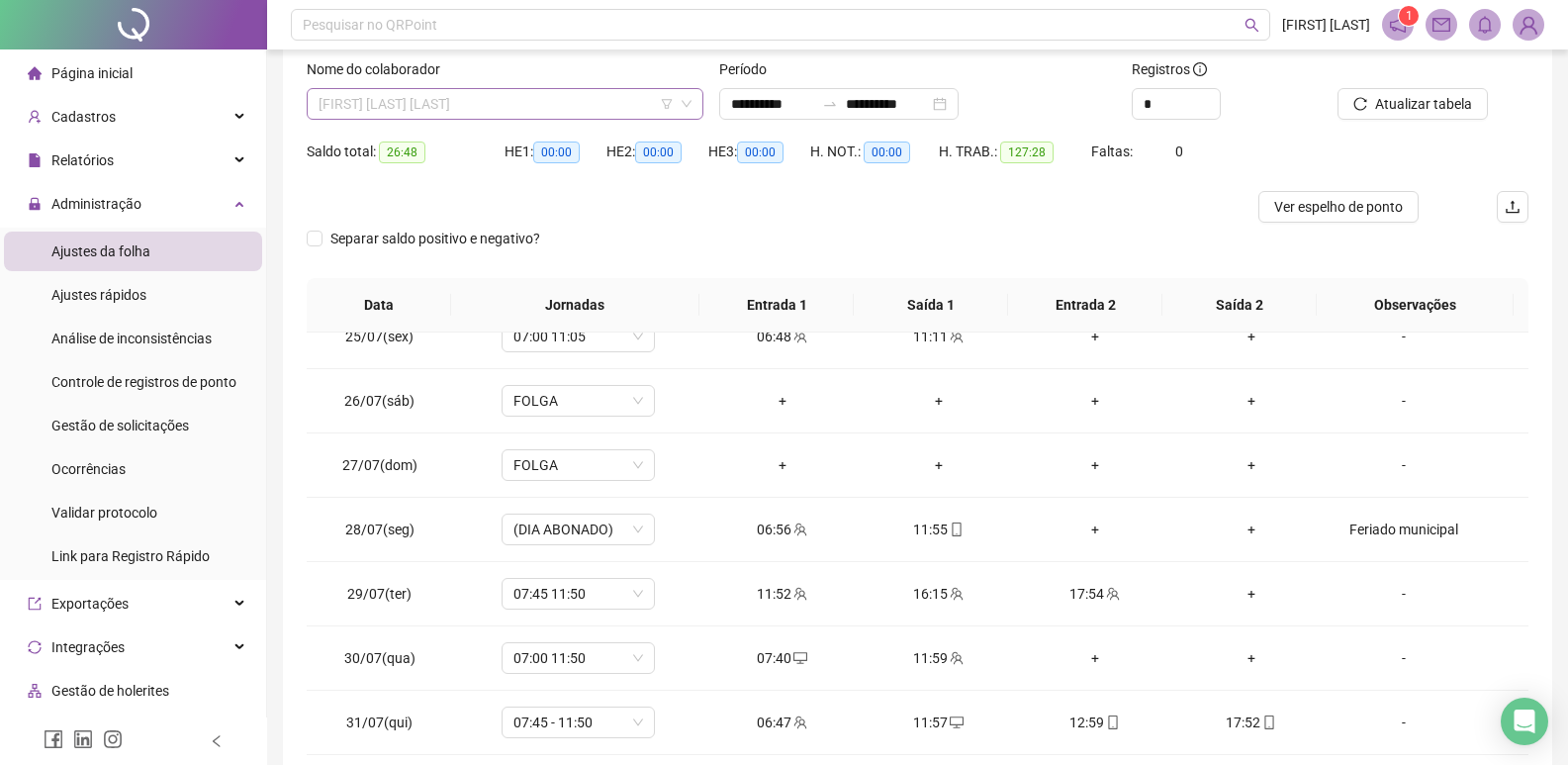 click on "[FIRST] [LAST] [LAST]" at bounding box center [505, 104] 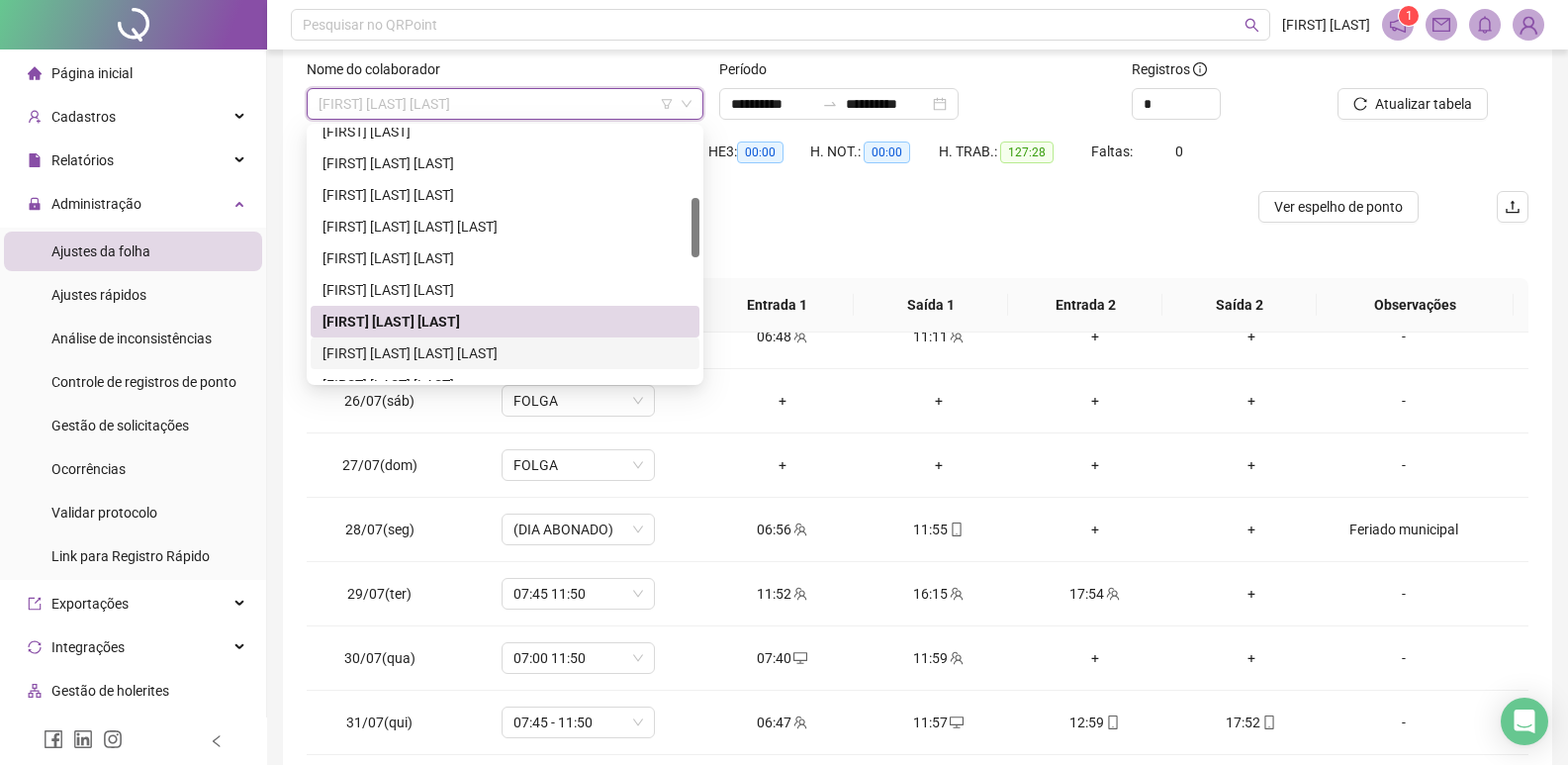 drag, startPoint x: 507, startPoint y: 358, endPoint x: 1068, endPoint y: 230, distance: 575.41724 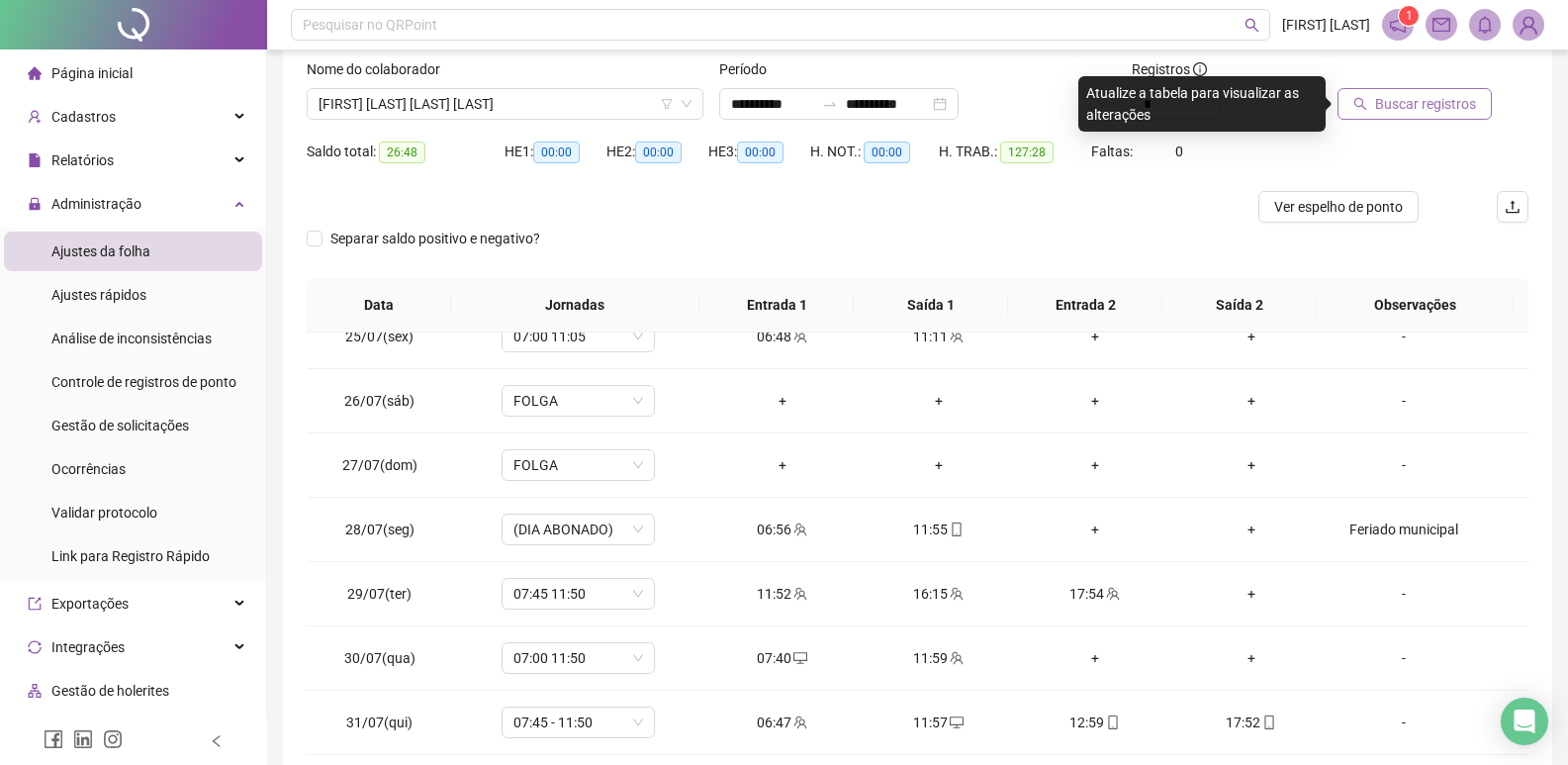 click on "Buscar registros" at bounding box center (1426, 104) 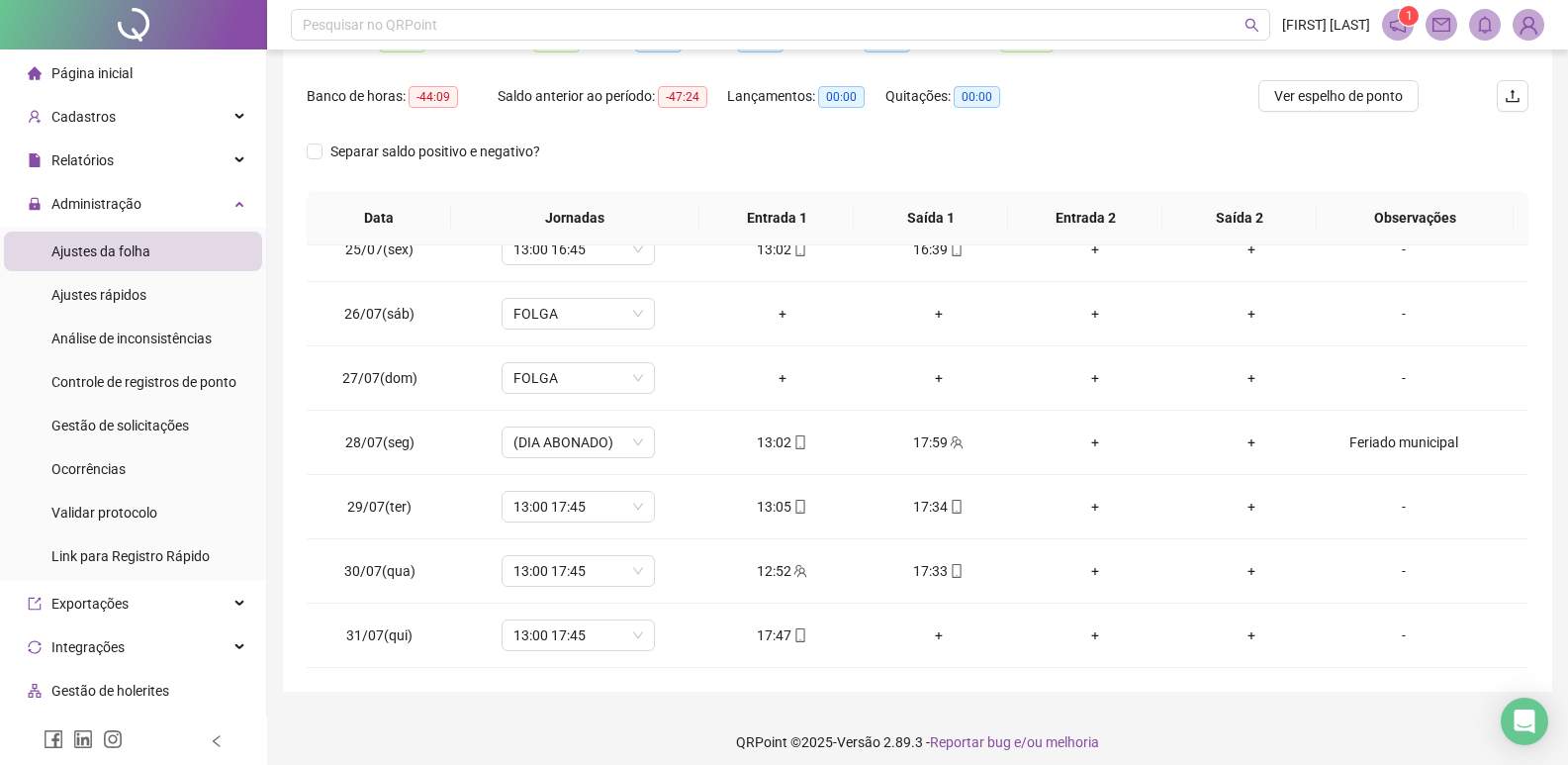 scroll, scrollTop: 246, scrollLeft: 0, axis: vertical 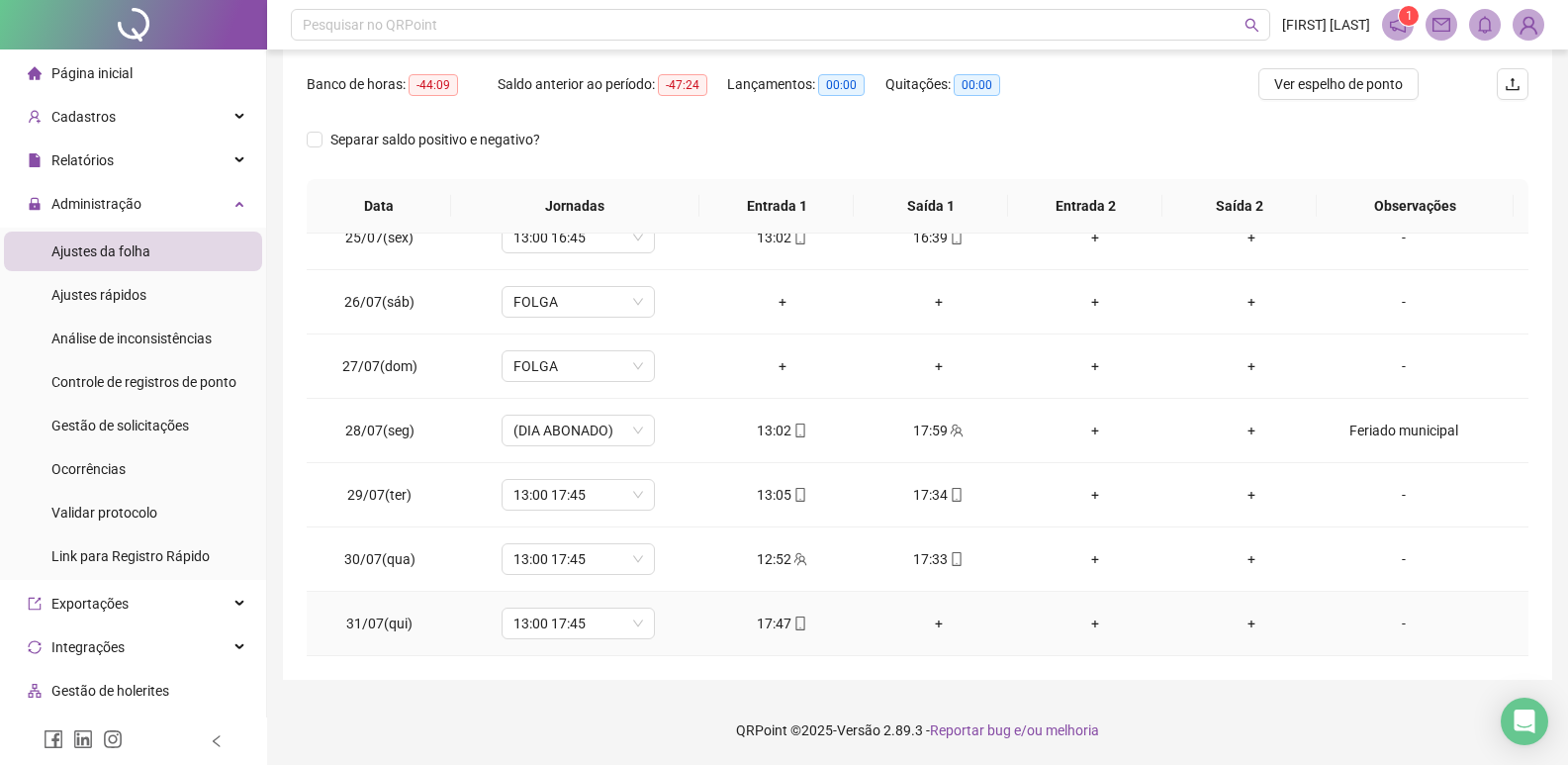 click on "+" at bounding box center (939, 623) 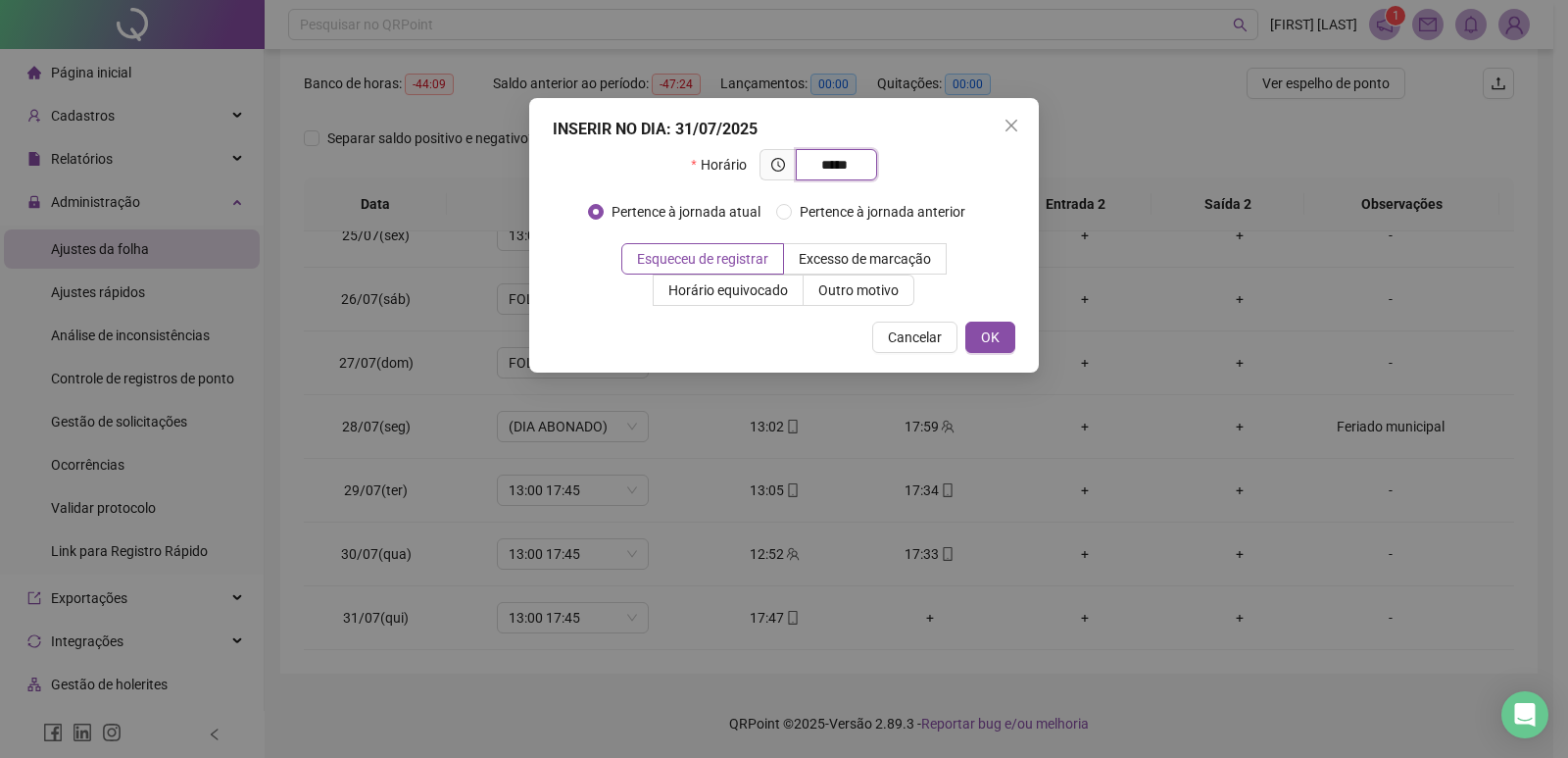 type on "*****" 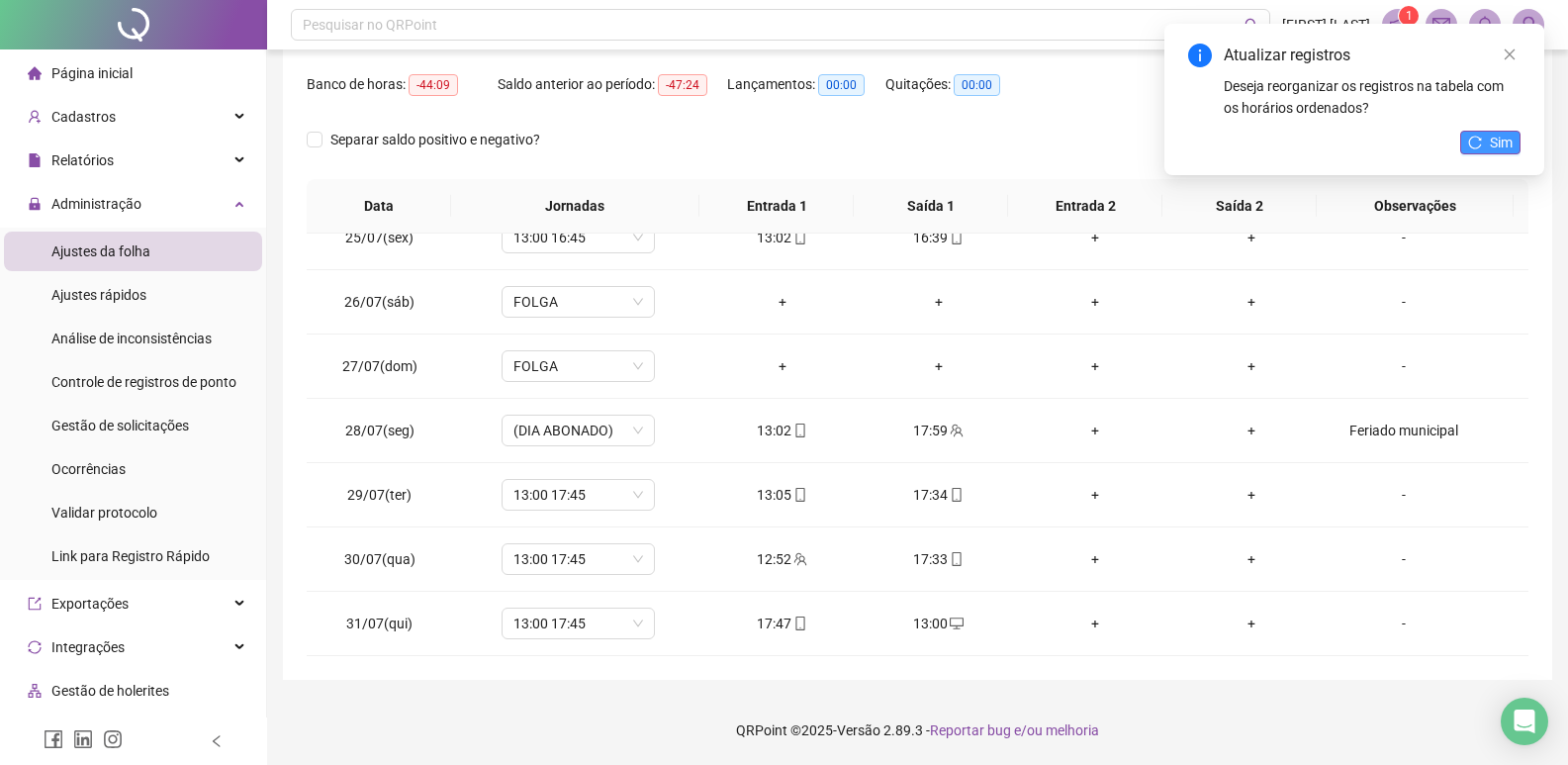 click on "Sim" at bounding box center (1490, 143) 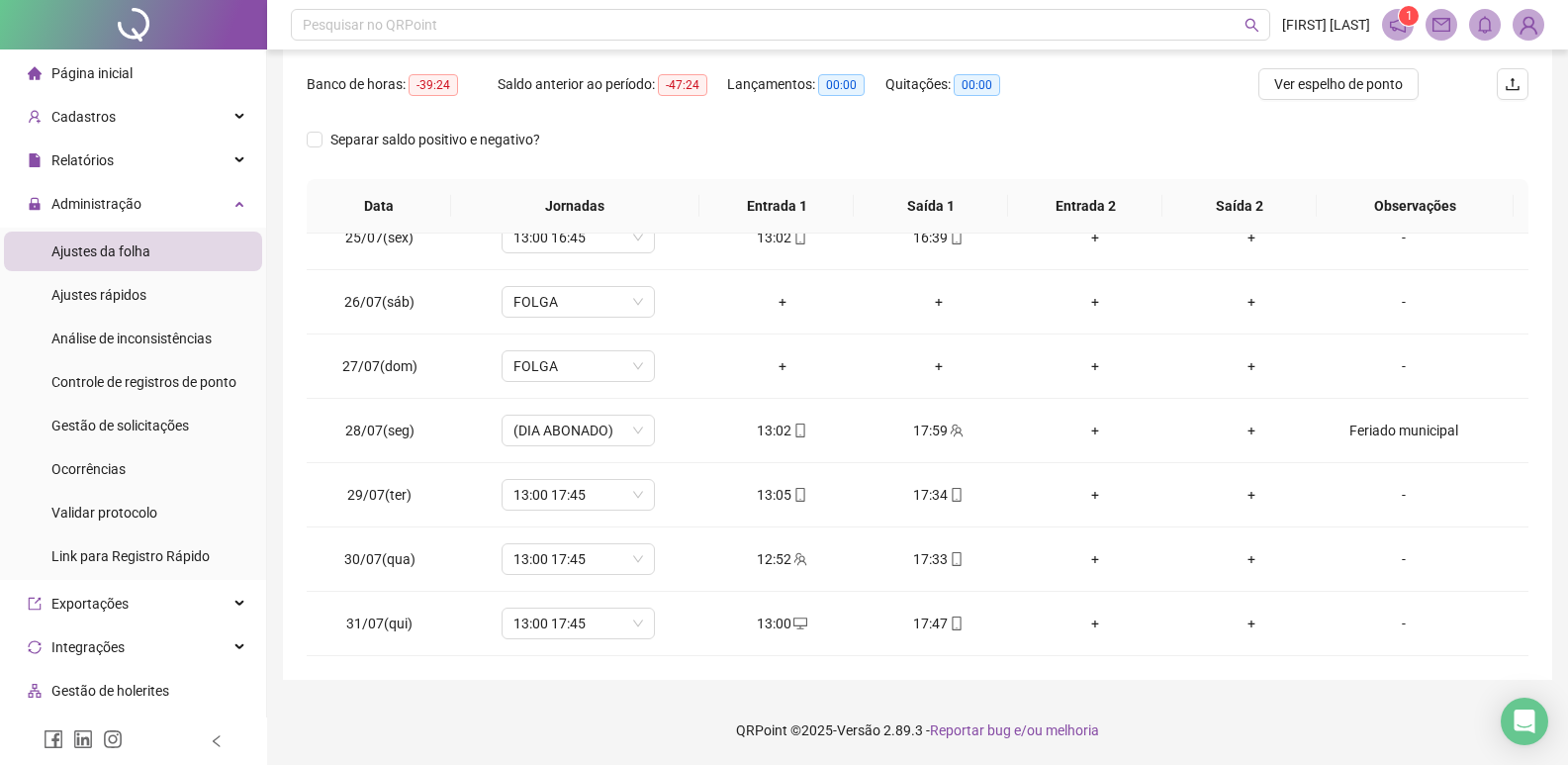 scroll, scrollTop: 147, scrollLeft: 0, axis: vertical 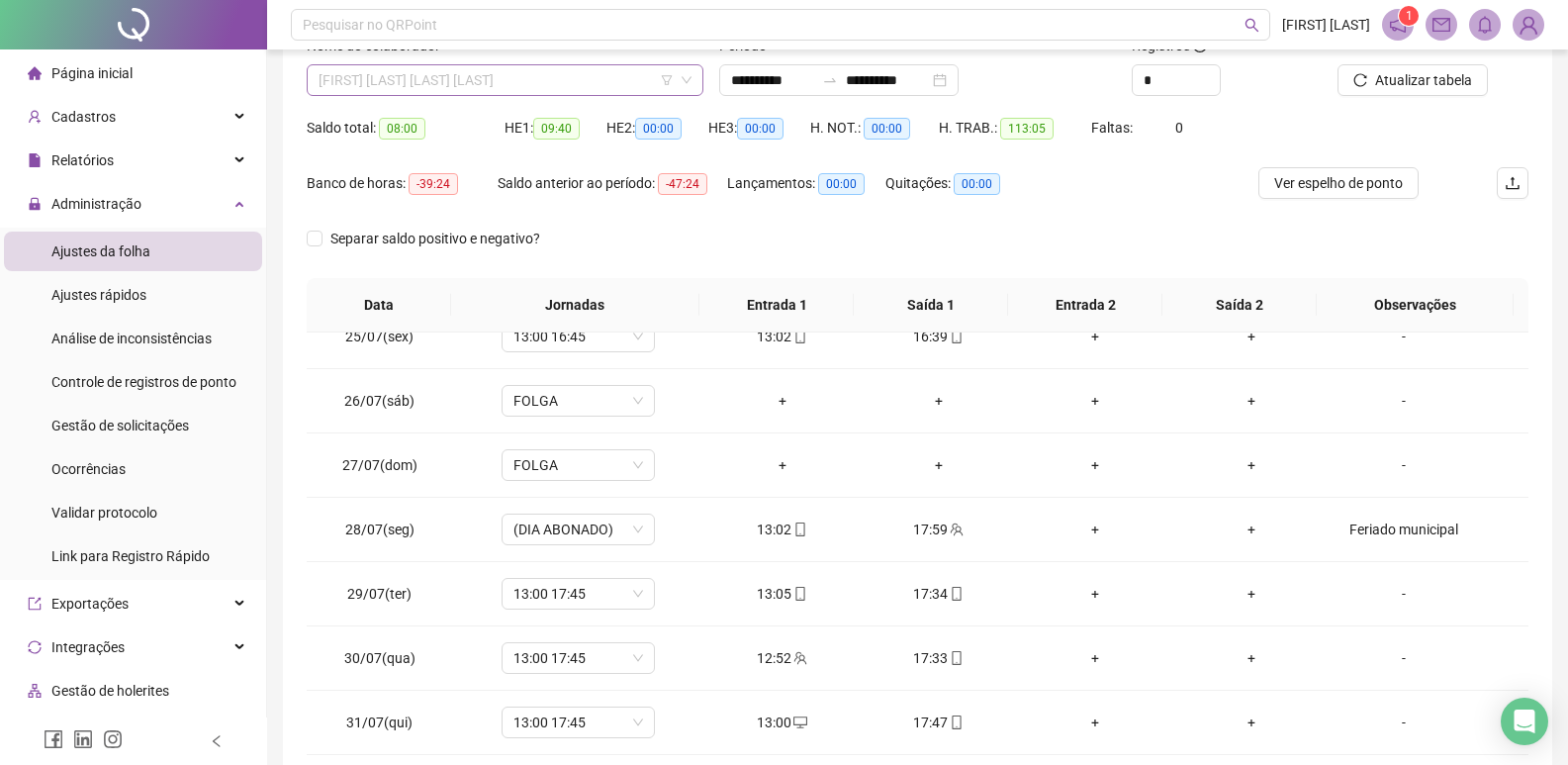 click on "[FIRST] [LAST] [LAST] [LAST]" at bounding box center (505, 80) 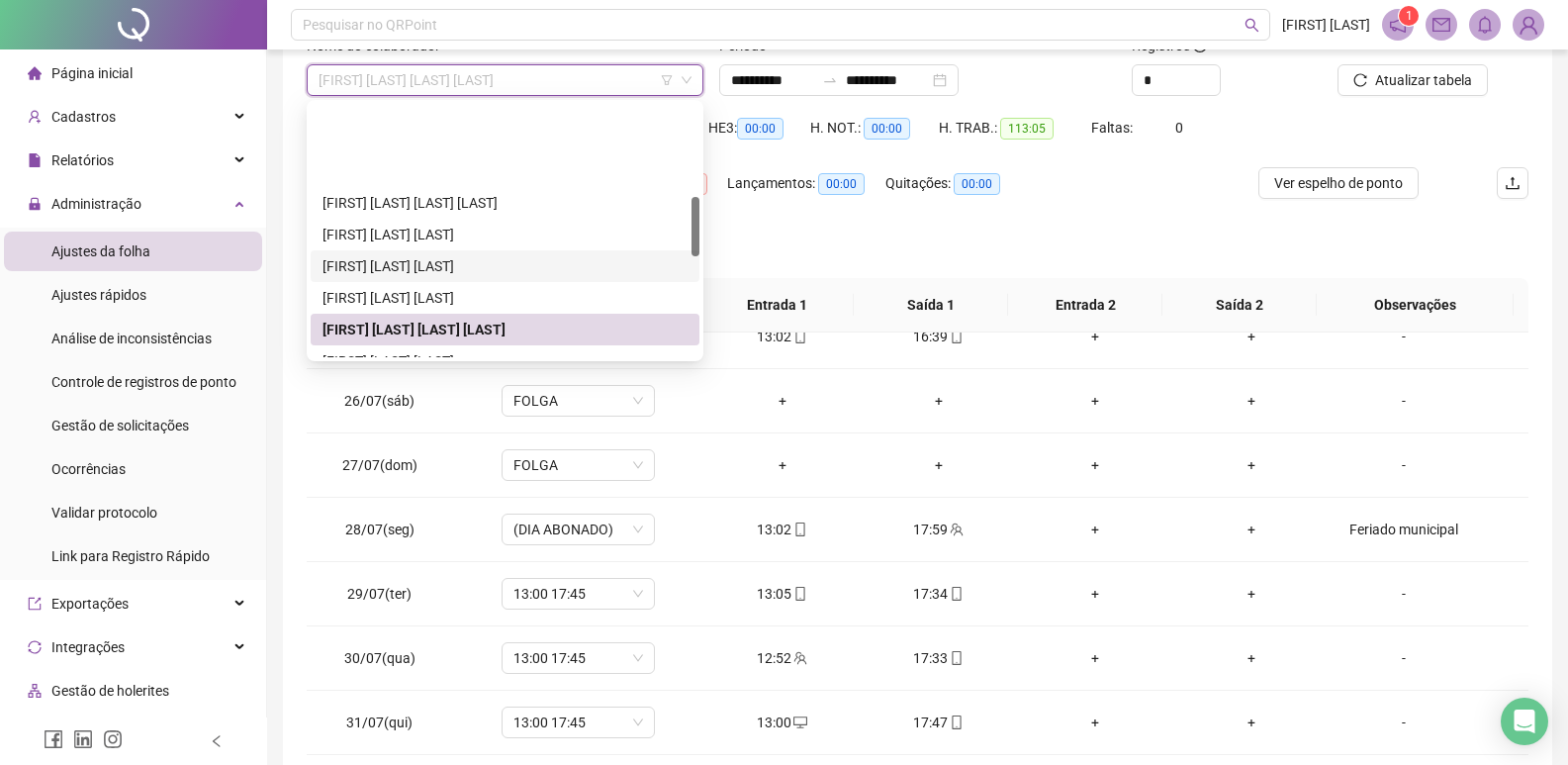 scroll, scrollTop: 495, scrollLeft: 0, axis: vertical 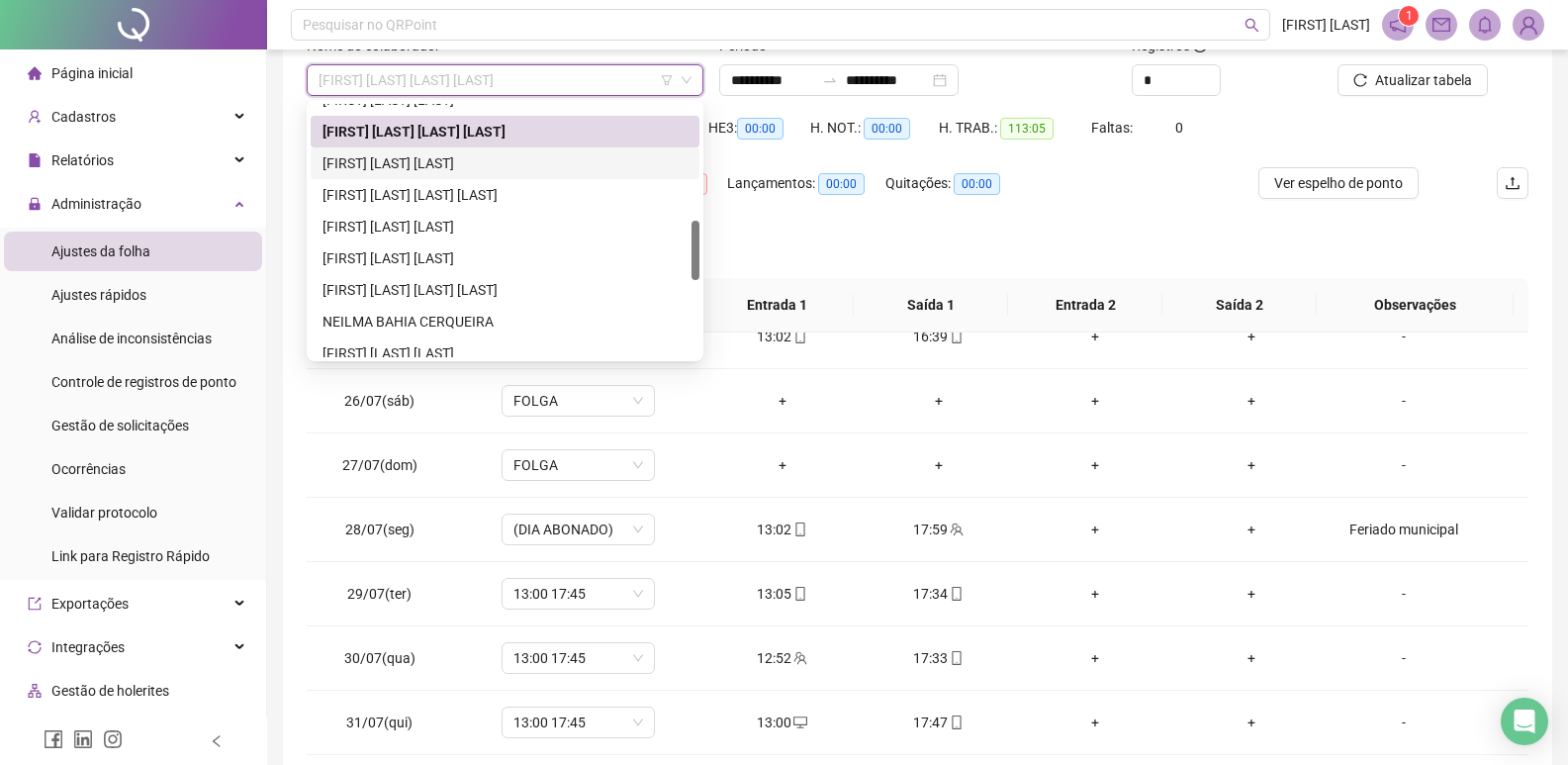 click on "[FIRST] [LAST] [LAST]" at bounding box center [505, 163] 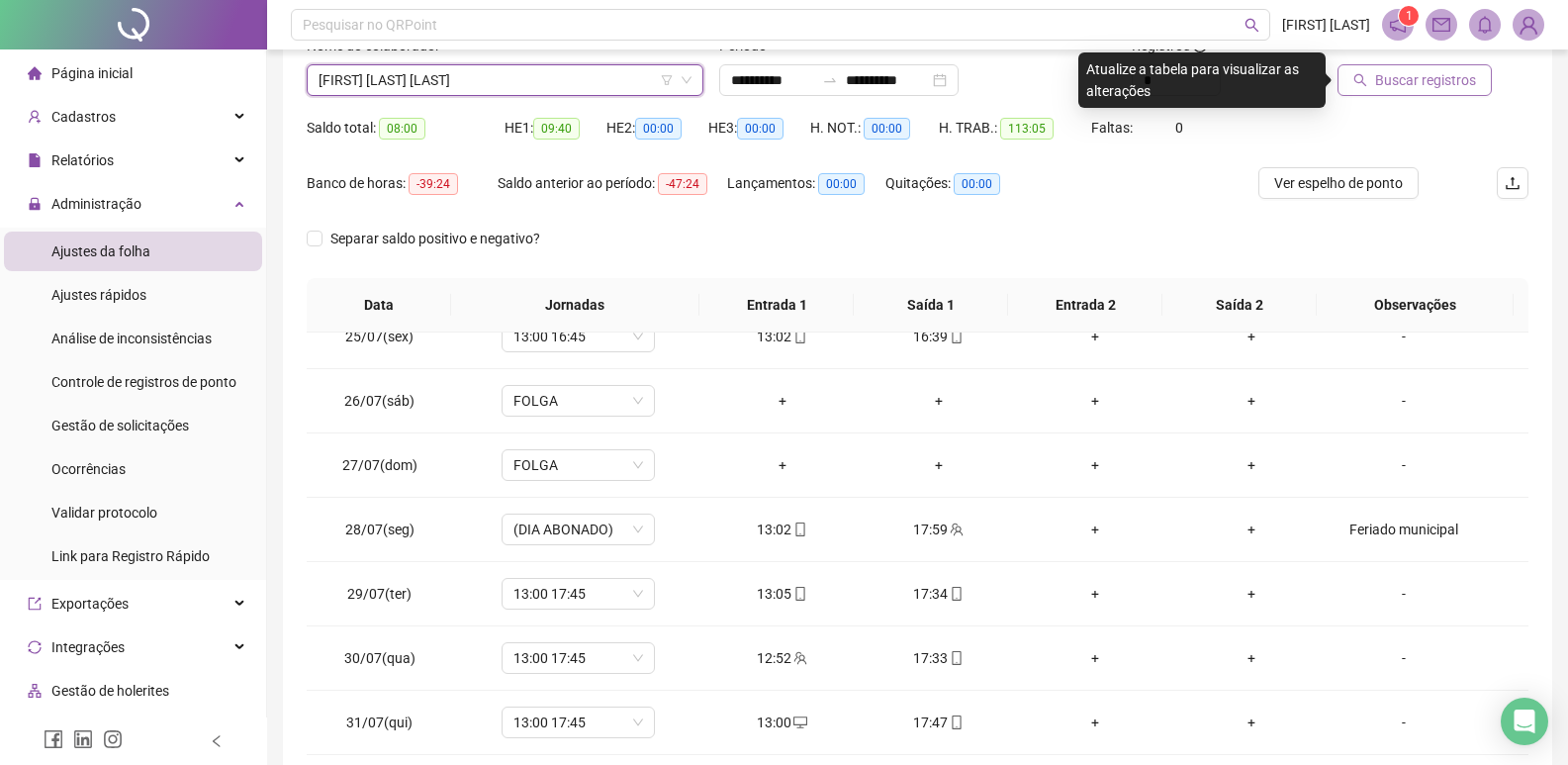 click on "Buscar registros" at bounding box center [1426, 80] 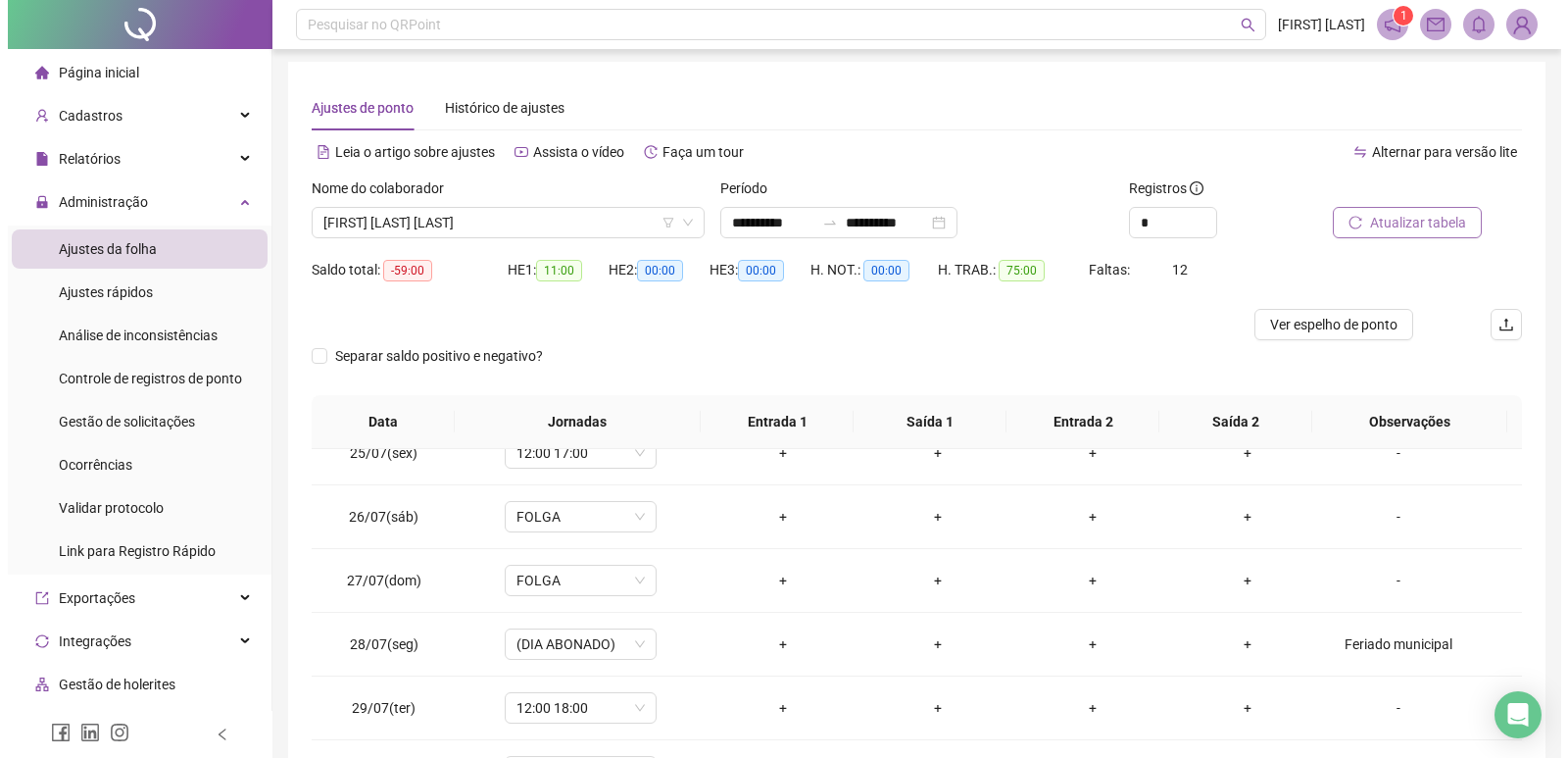 scroll, scrollTop: 0, scrollLeft: 0, axis: both 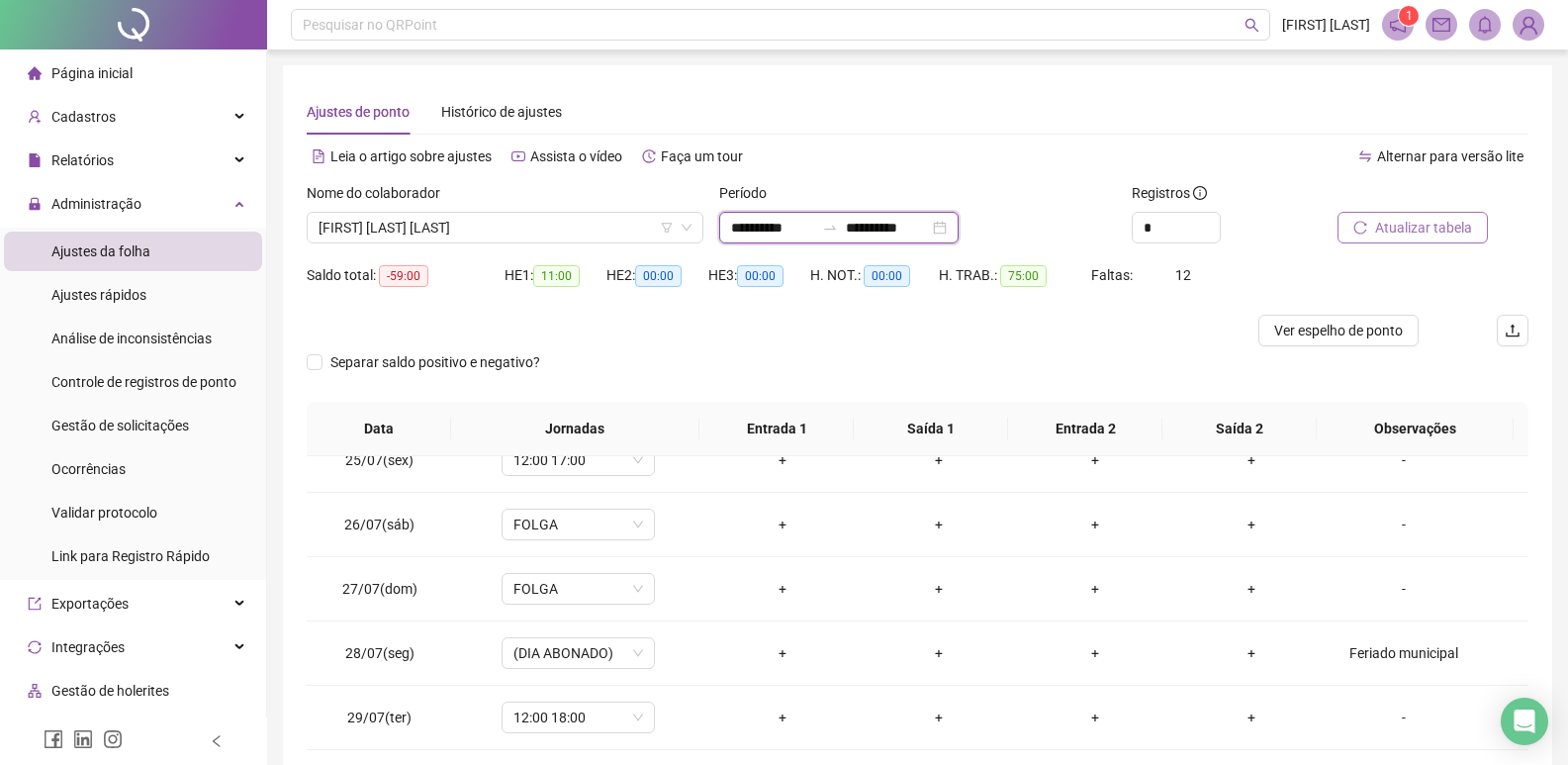 click on "**********" at bounding box center [773, 228] 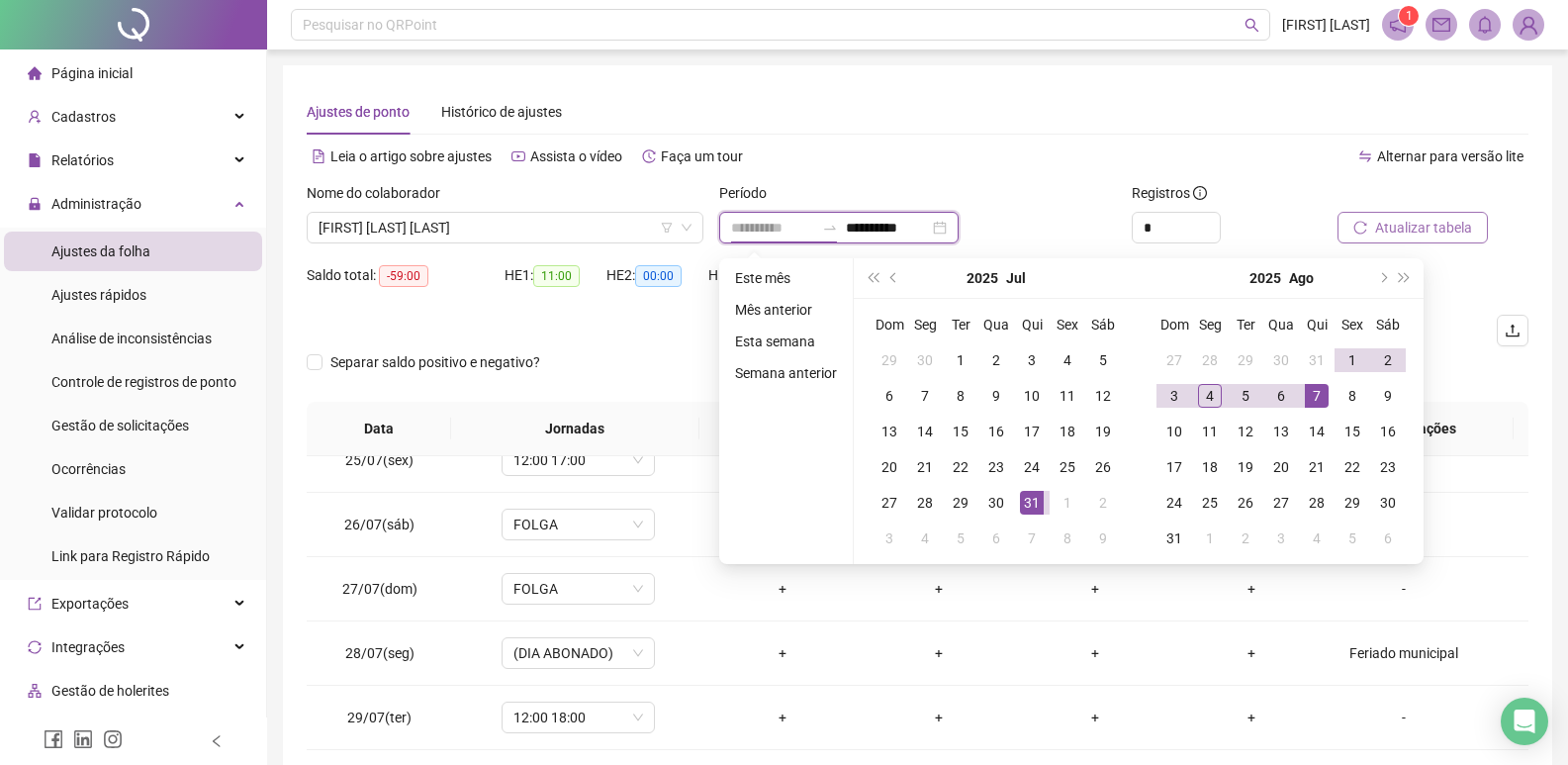 type on "**********" 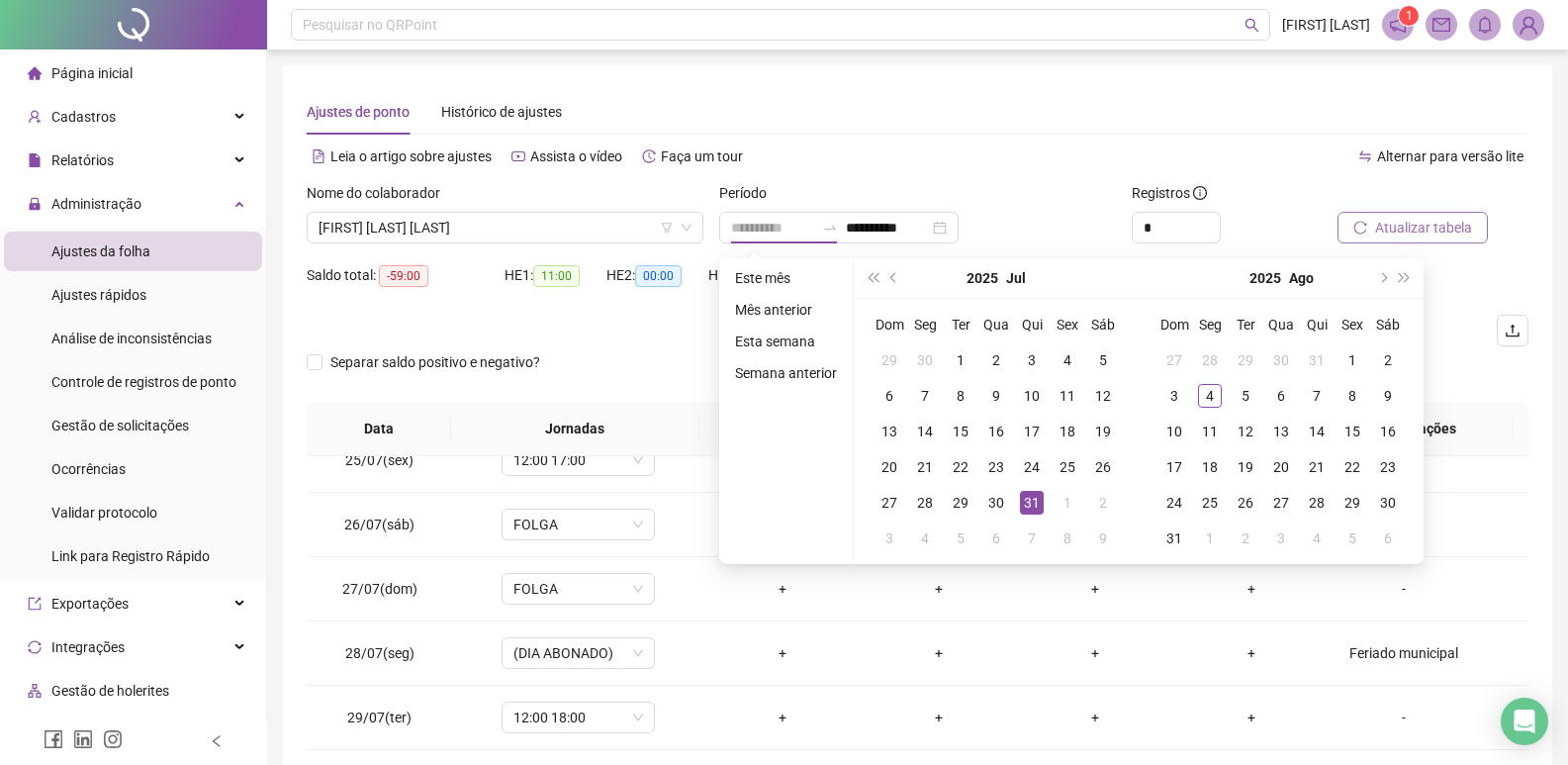 click on "31" at bounding box center [1032, 503] 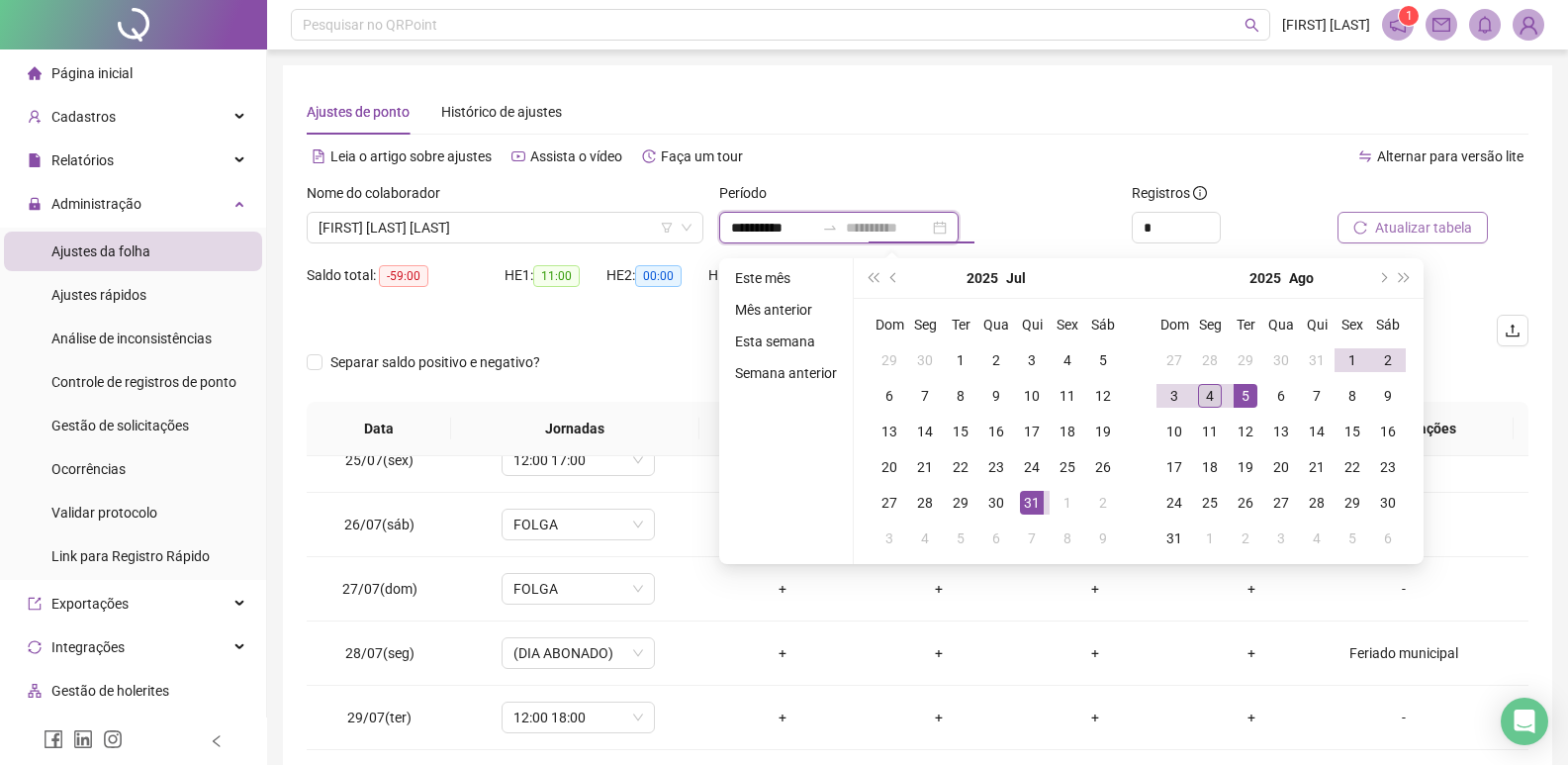 type on "**********" 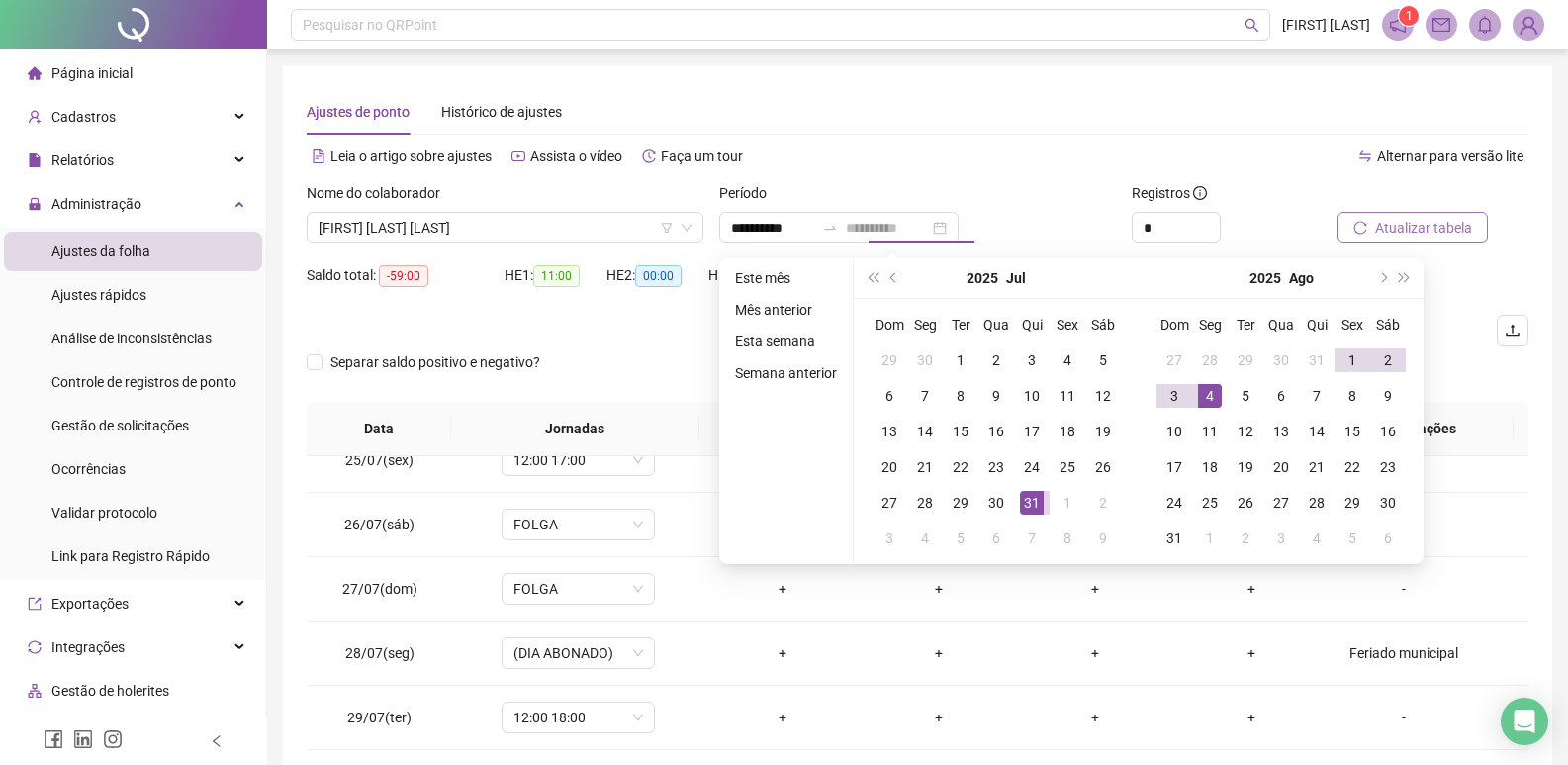 click on "4" at bounding box center [1210, 396] 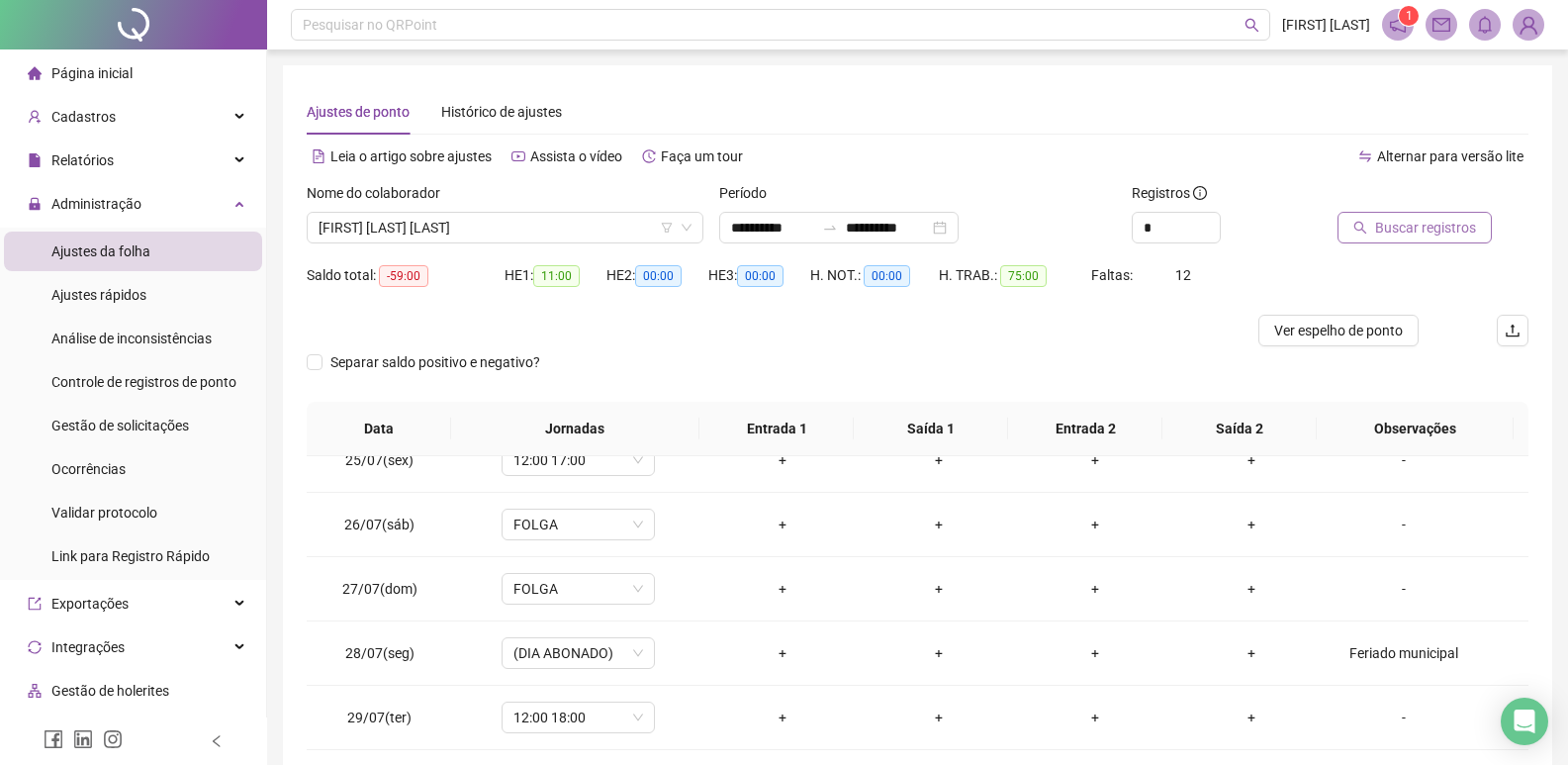 click on "Buscar registros" at bounding box center (1426, 228) 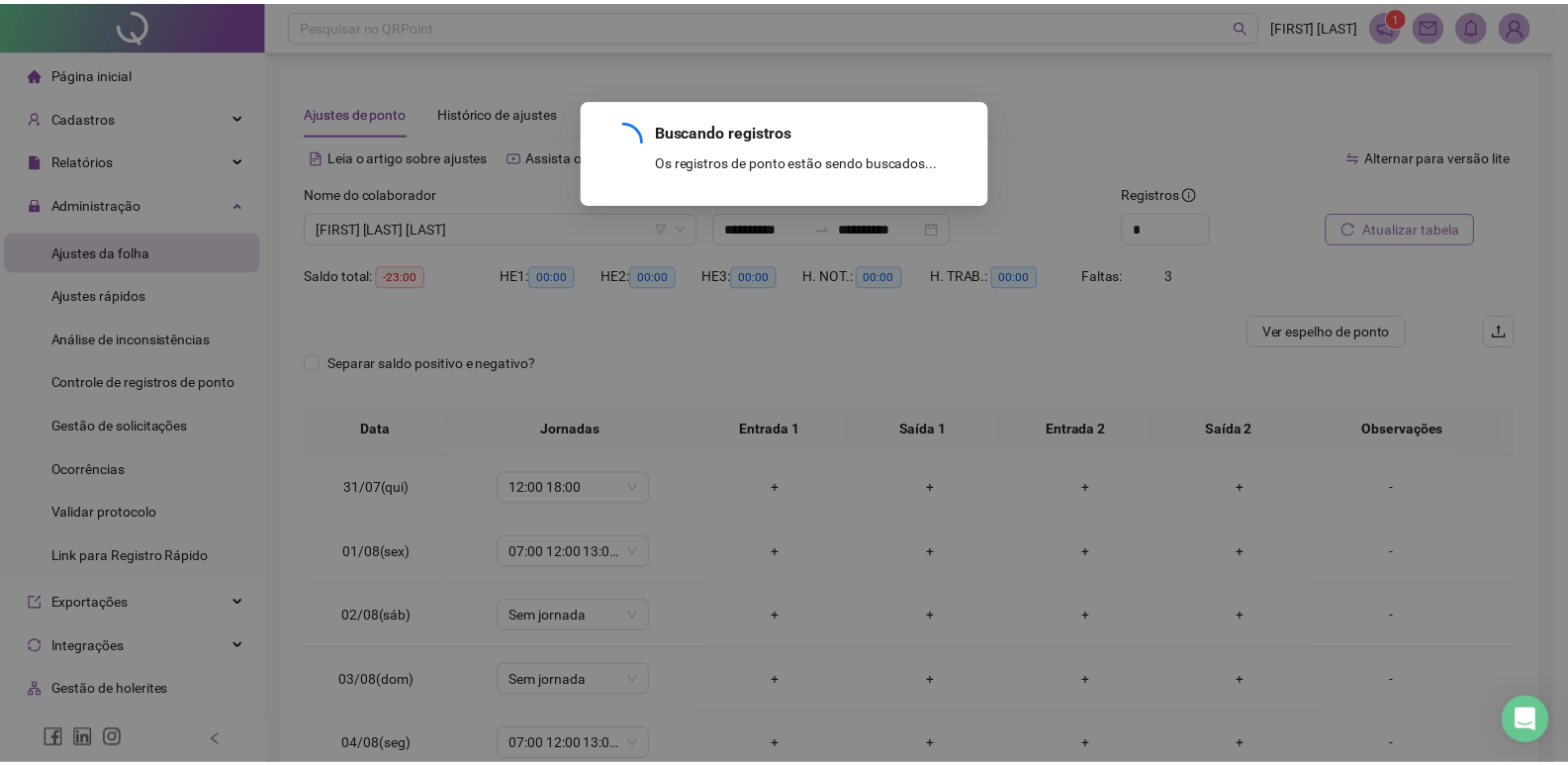 scroll, scrollTop: 0, scrollLeft: 0, axis: both 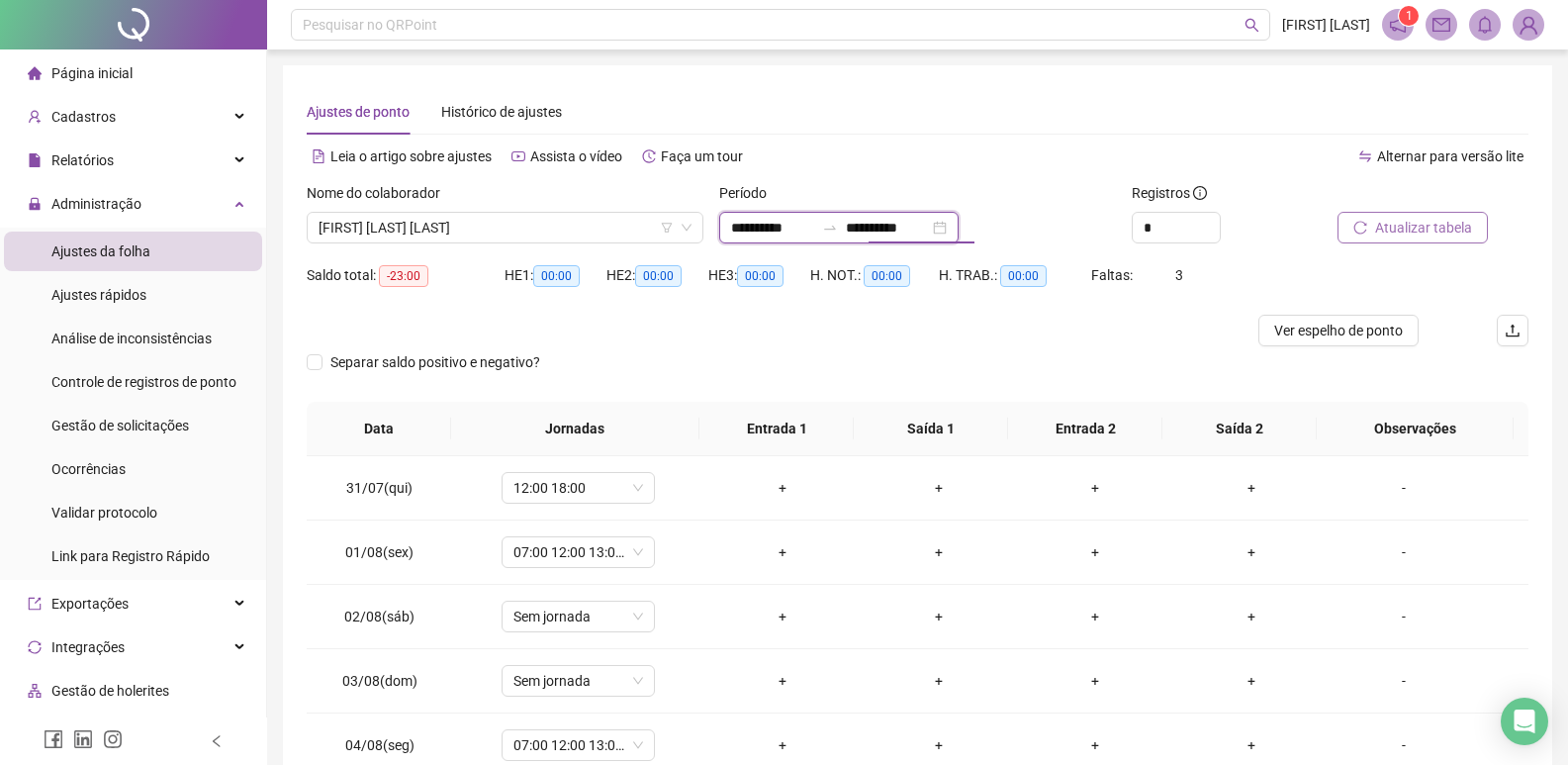 click on "**********" at bounding box center [773, 228] 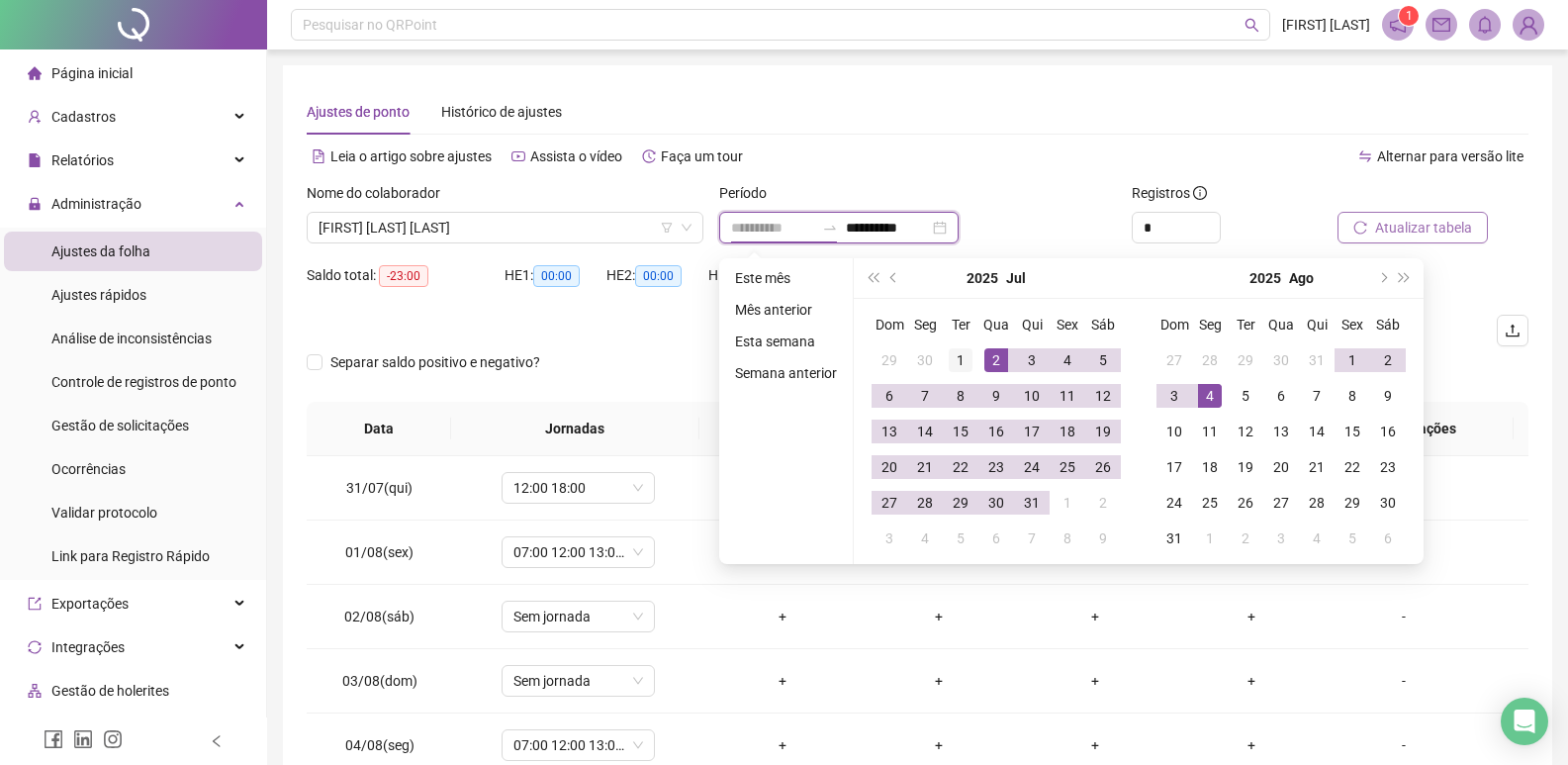 type on "**********" 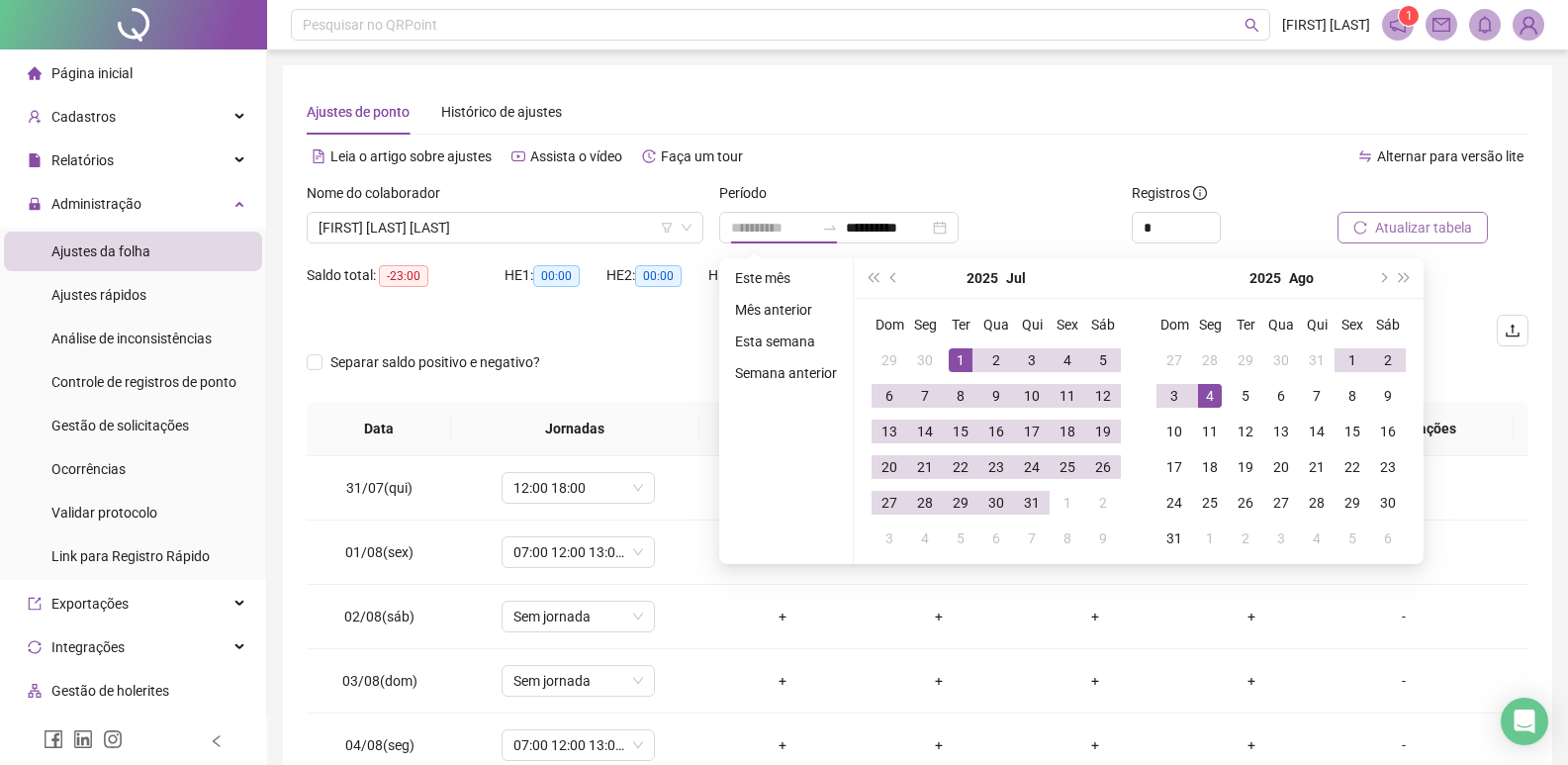 click on "1" at bounding box center [961, 360] 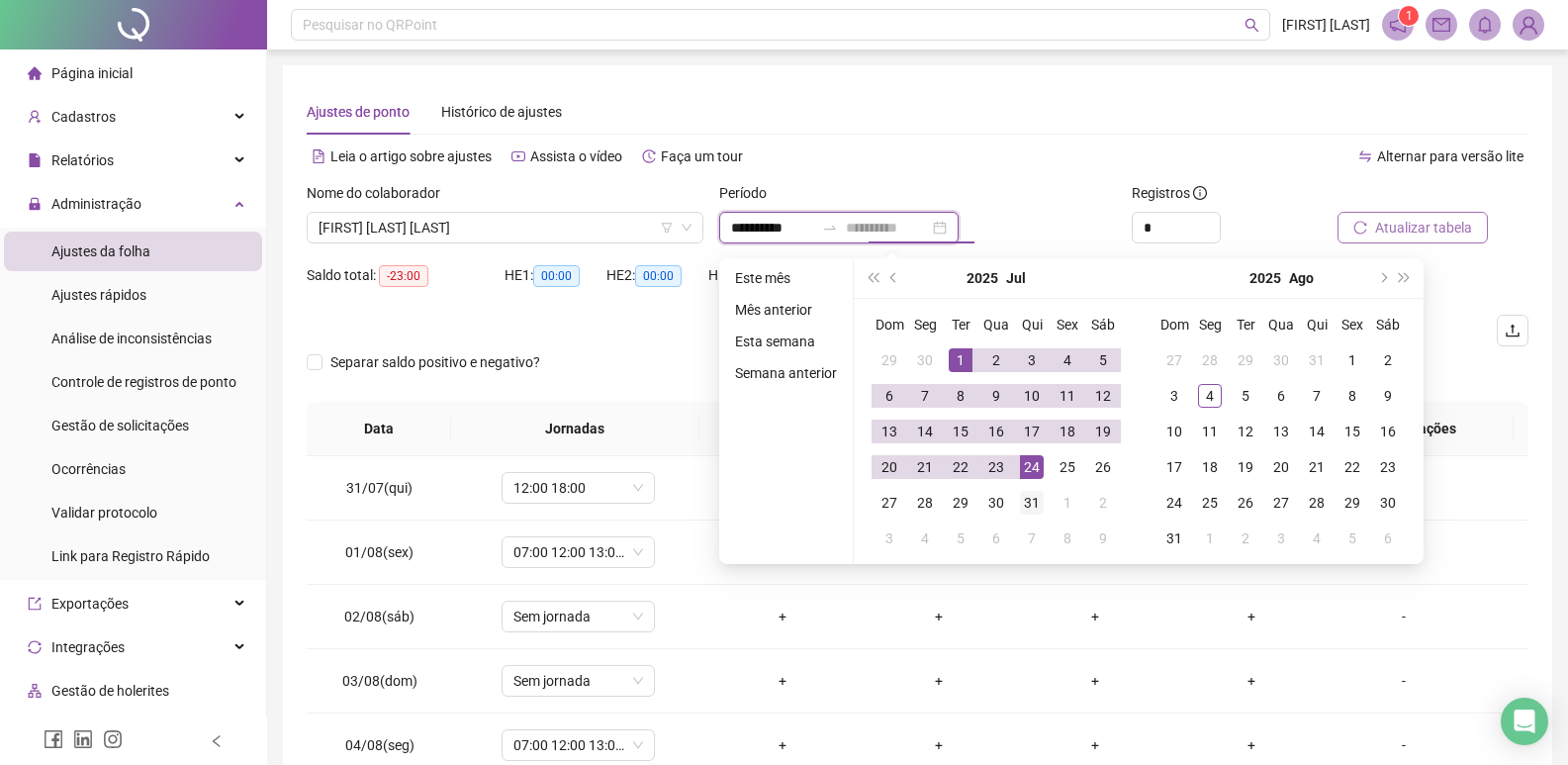 type on "**********" 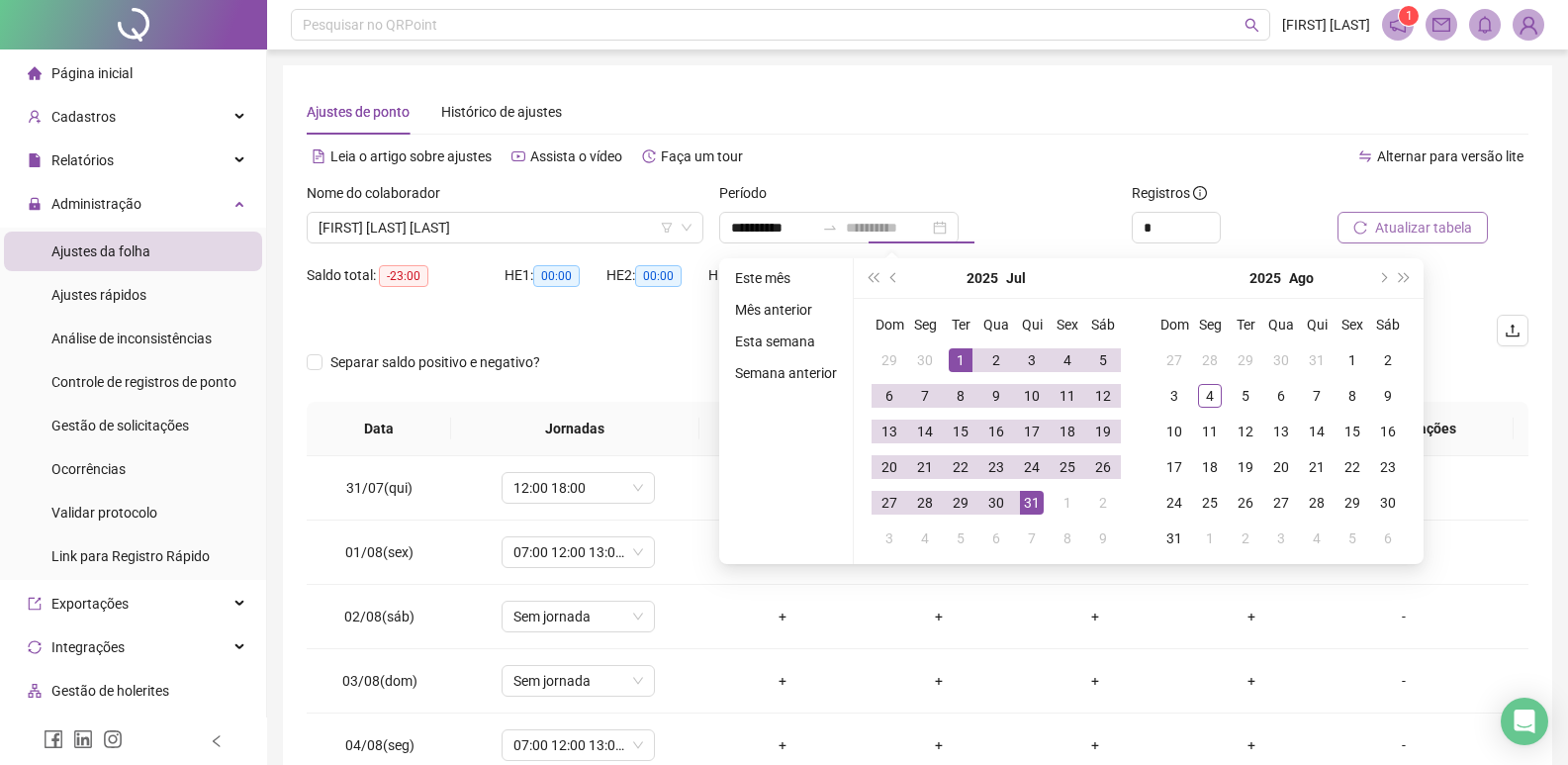 click on "31" at bounding box center (1032, 503) 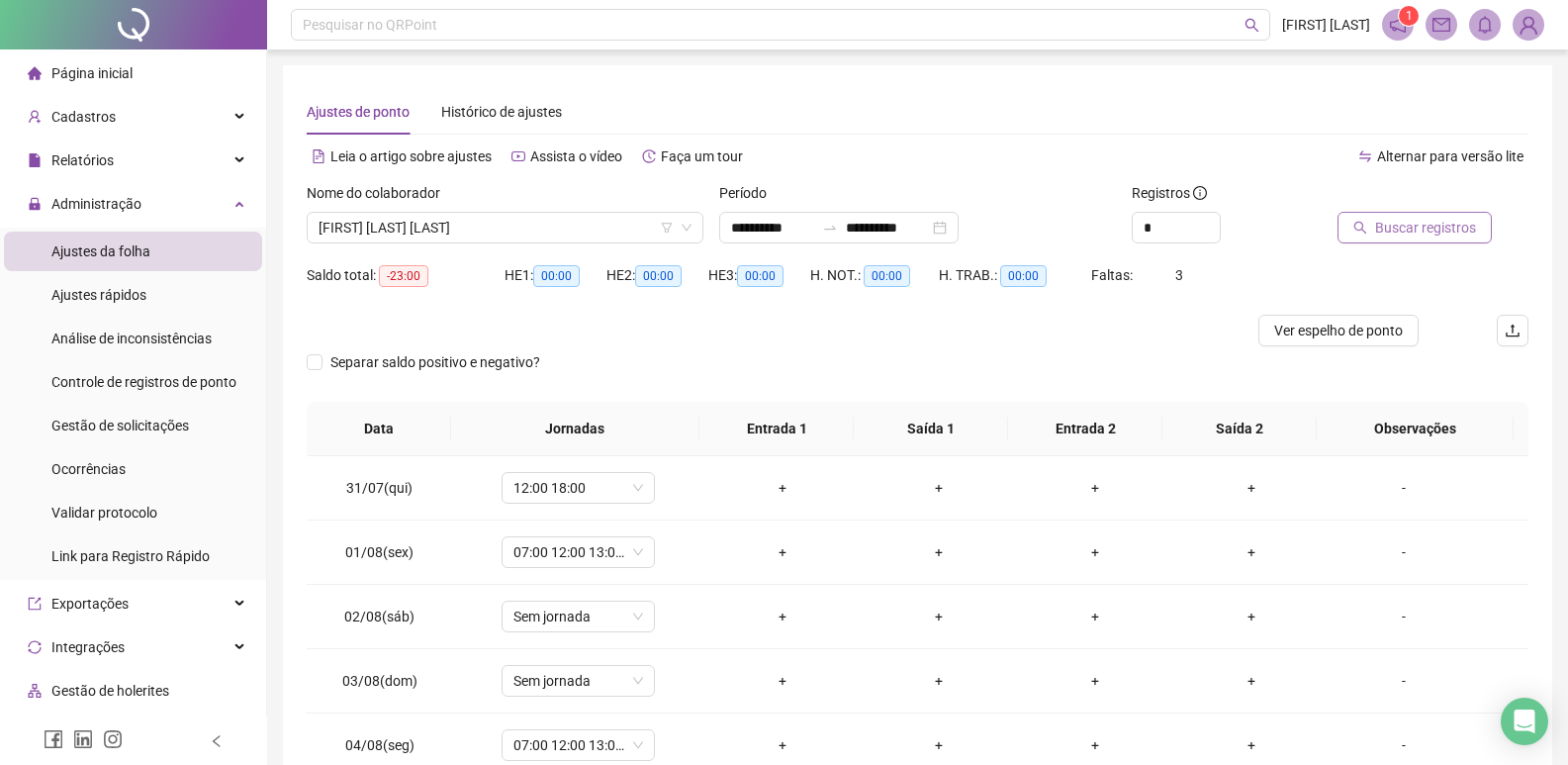click on "Buscar registros" at bounding box center [1426, 228] 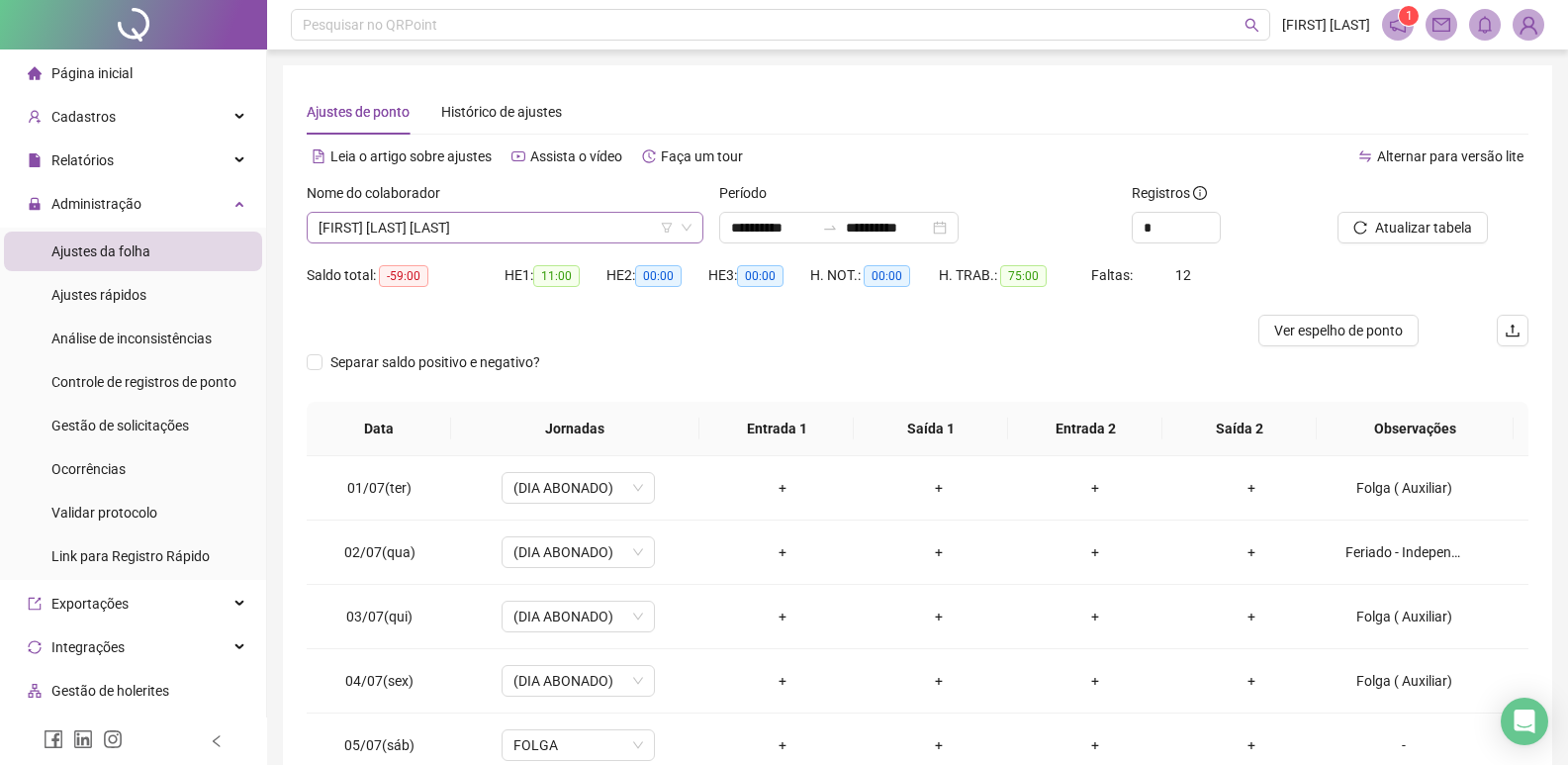 click on "[FIRST] [LAST] [LAST]" at bounding box center (505, 228) 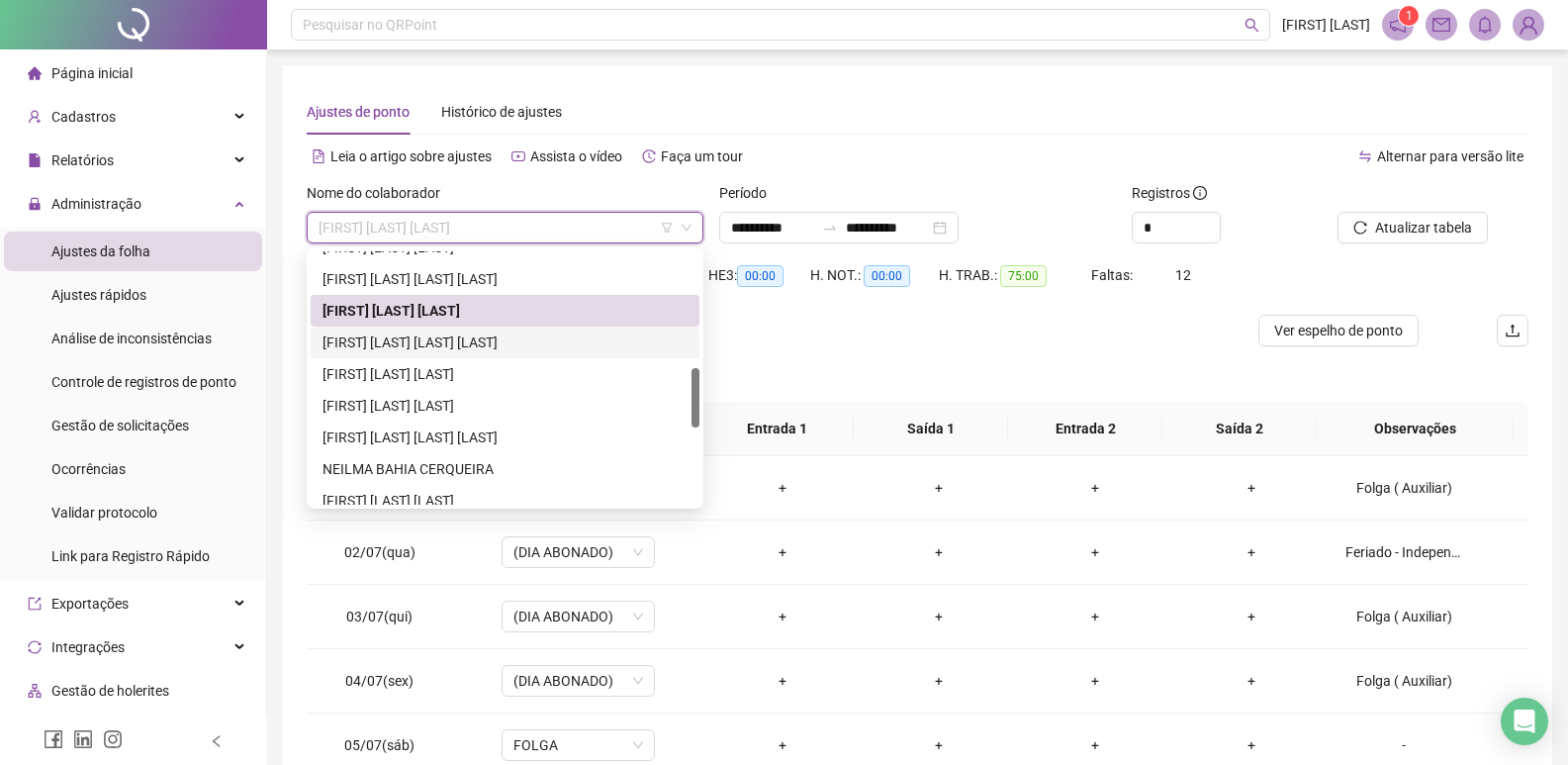click on "[FIRST] [LAST] [LAST] [LAST]" at bounding box center [505, 342] 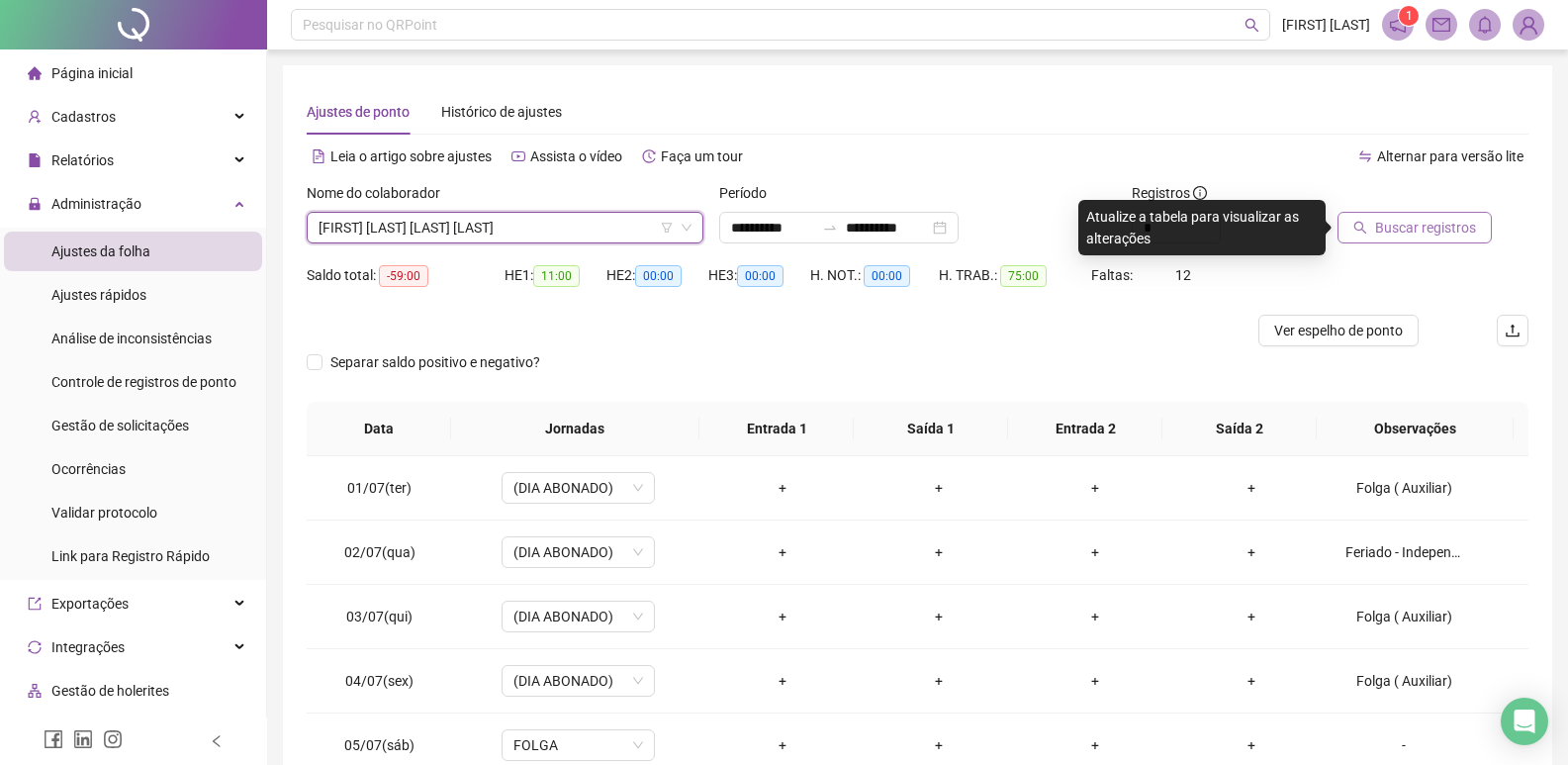 click on "Buscar registros" at bounding box center [1426, 228] 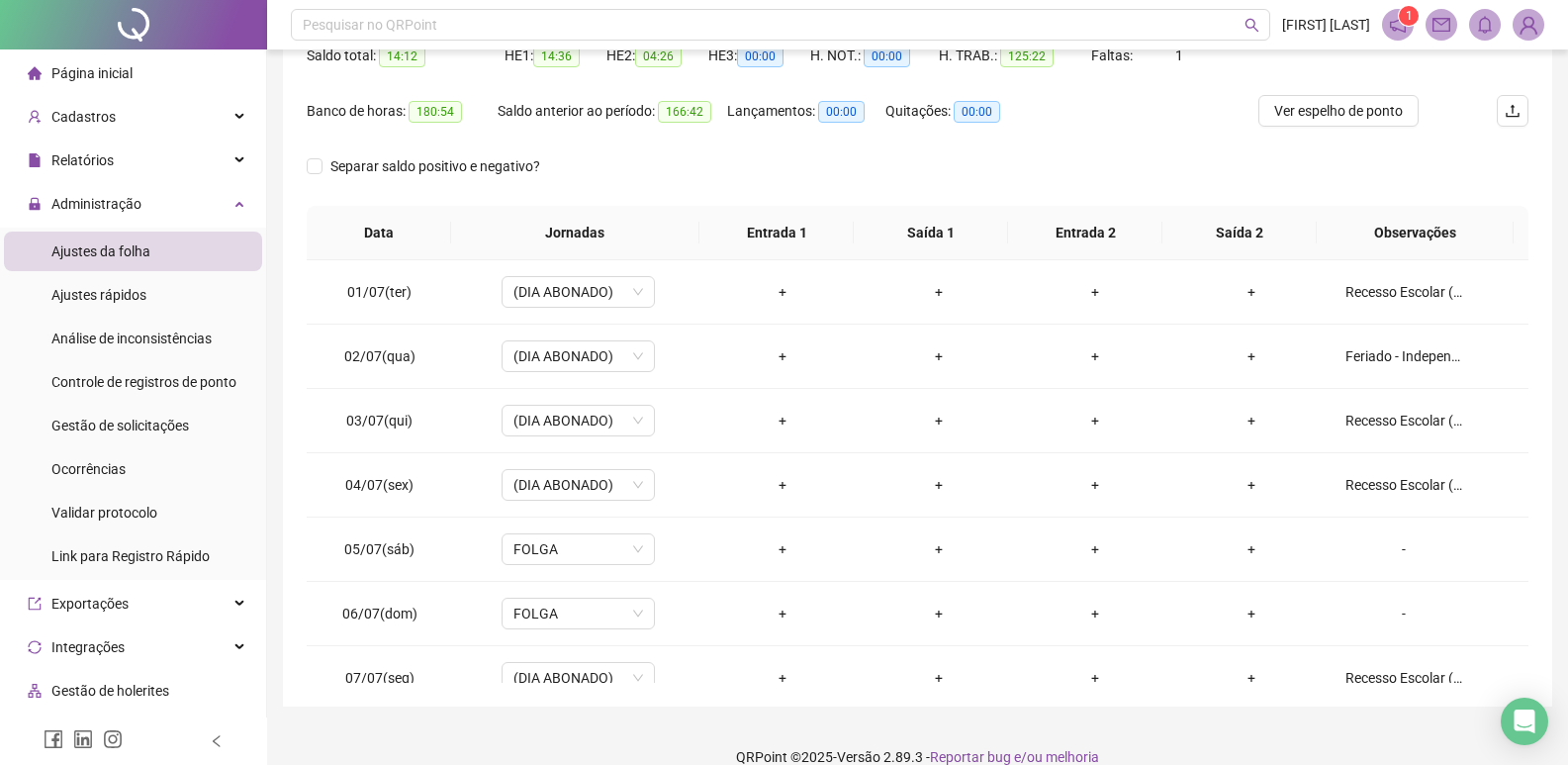 scroll, scrollTop: 246, scrollLeft: 0, axis: vertical 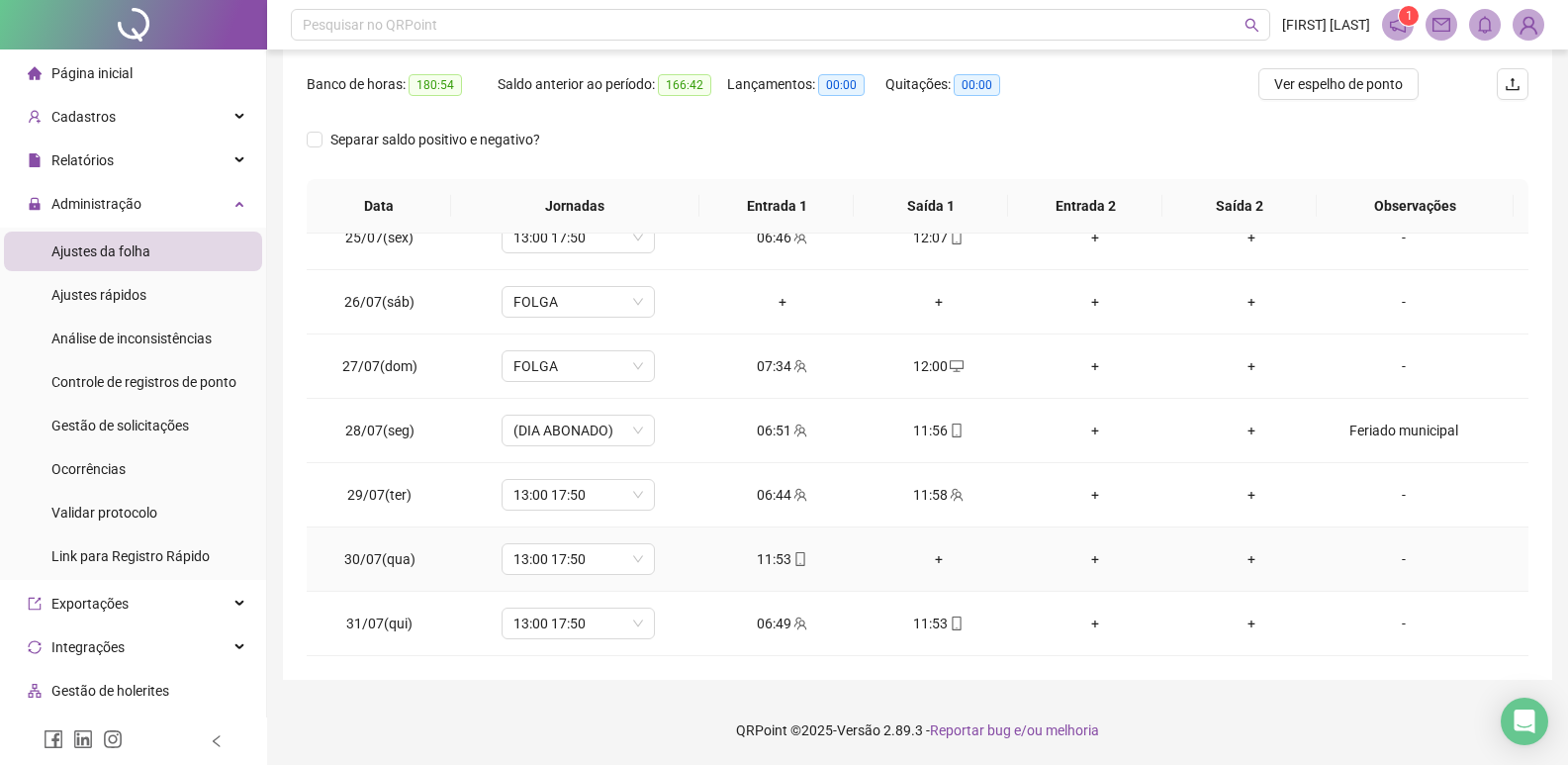 click on "+" at bounding box center (939, 559) 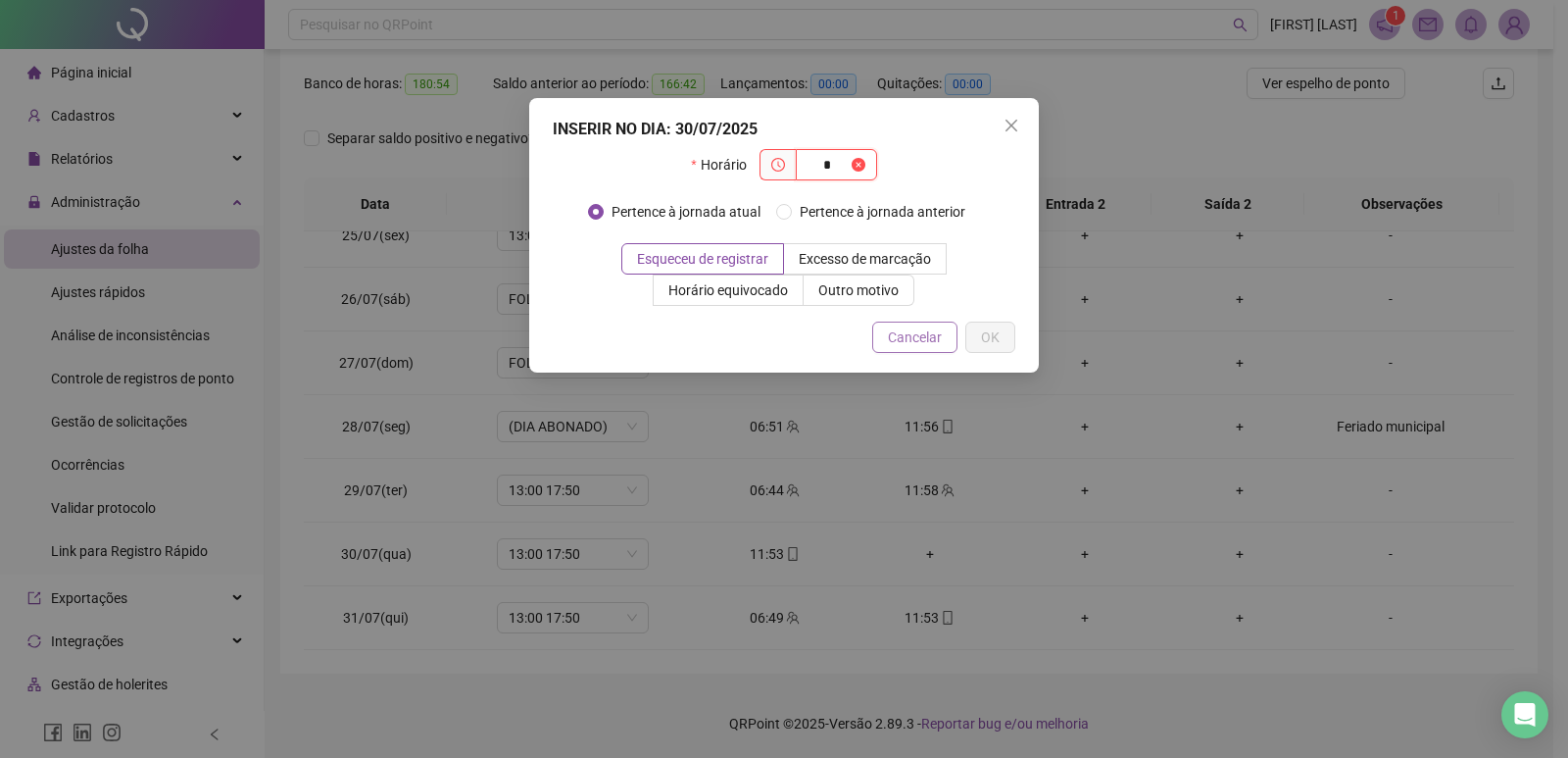 type on "*" 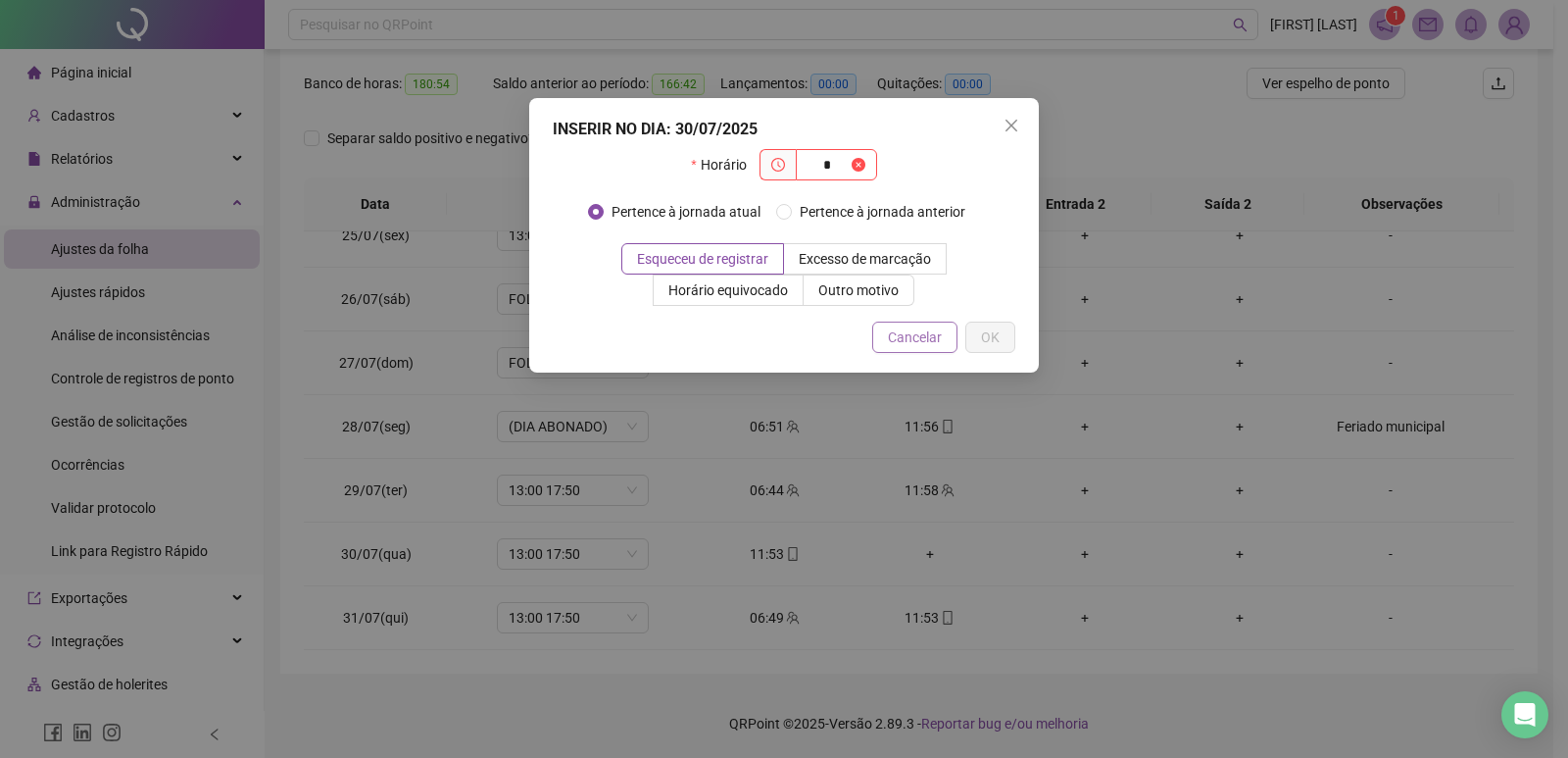 click on "Cancelar" at bounding box center [914, 337] 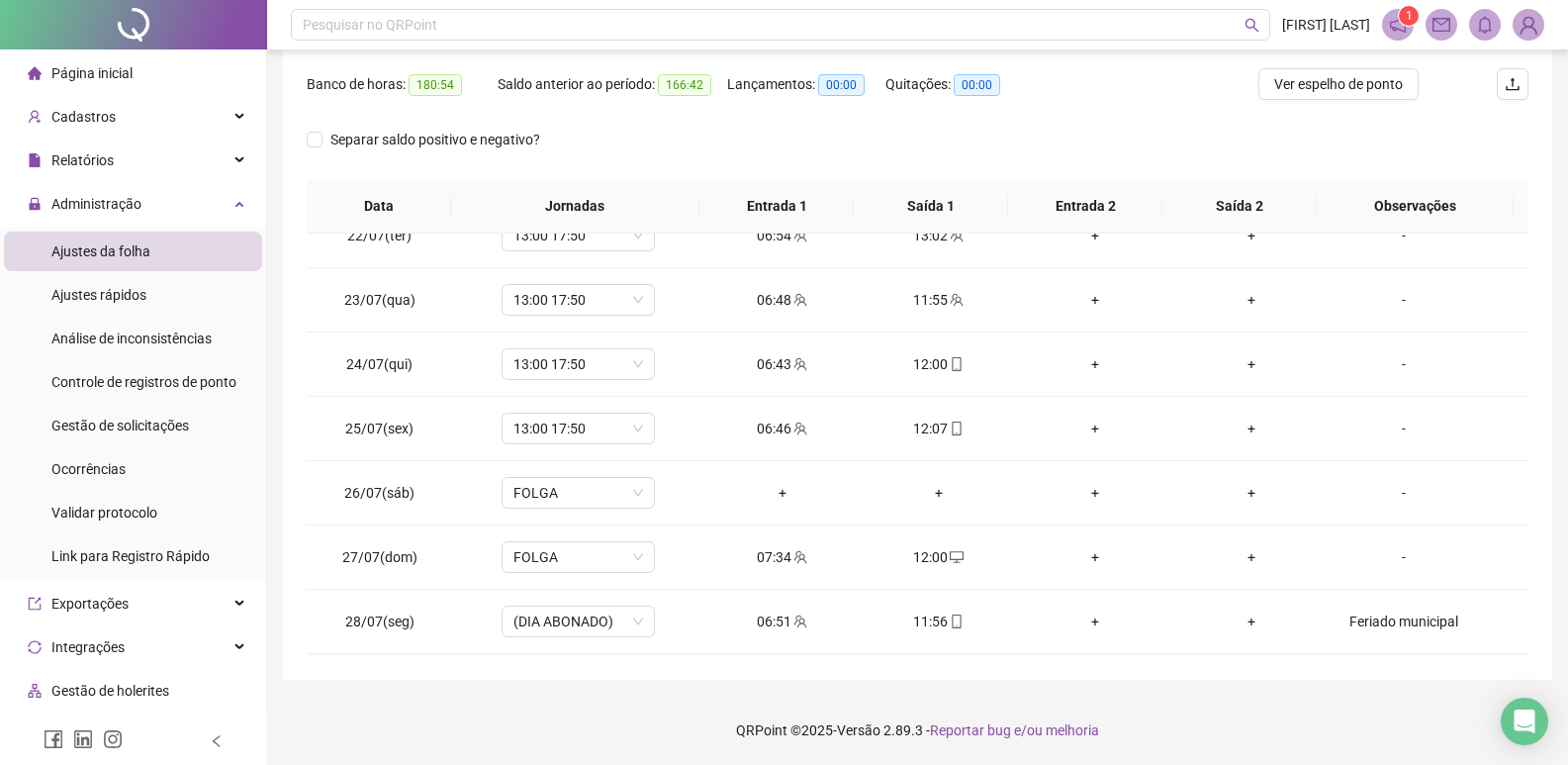 scroll, scrollTop: 1374, scrollLeft: 0, axis: vertical 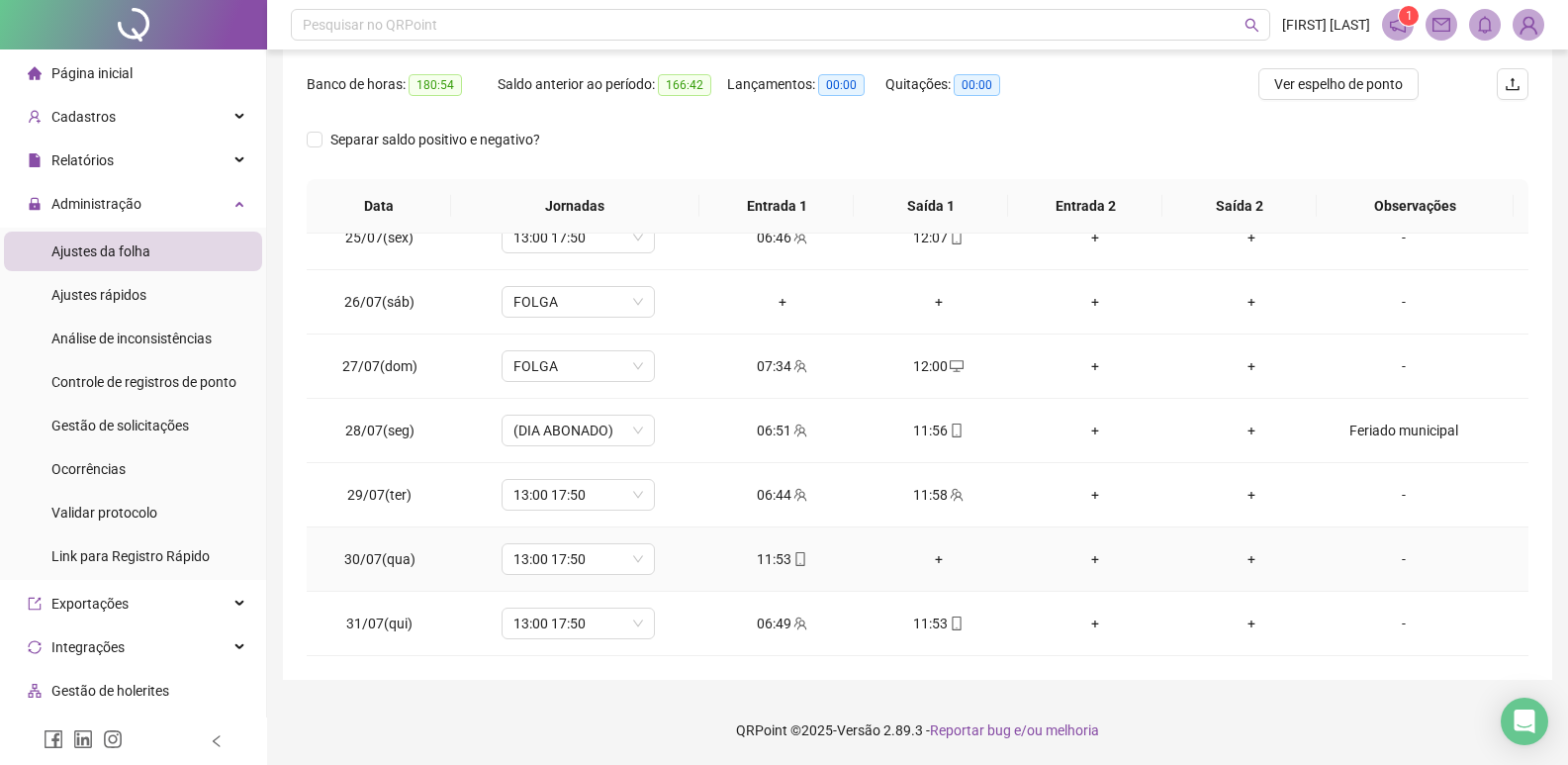 click on "+" at bounding box center (939, 559) 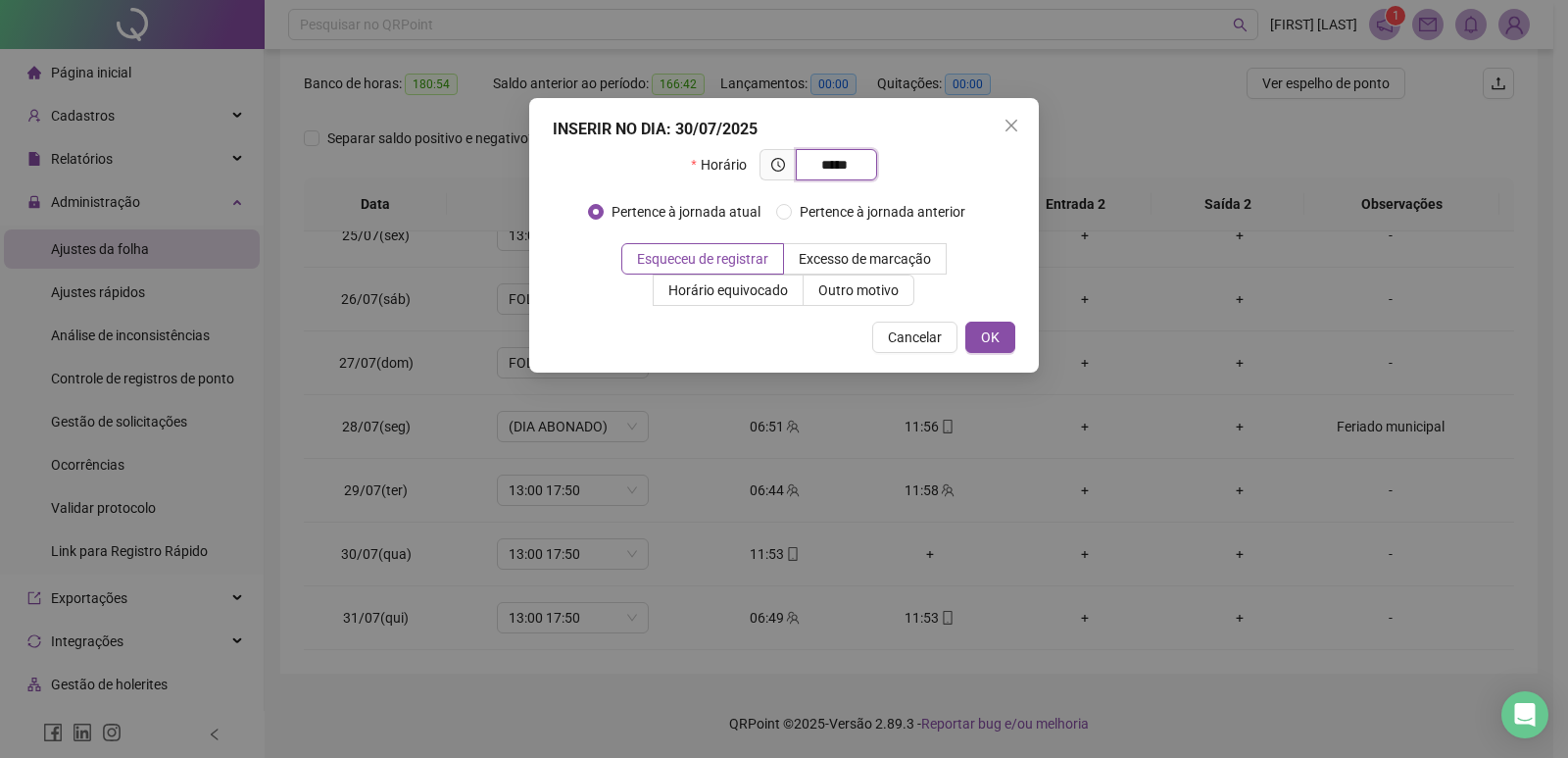 type on "*****" 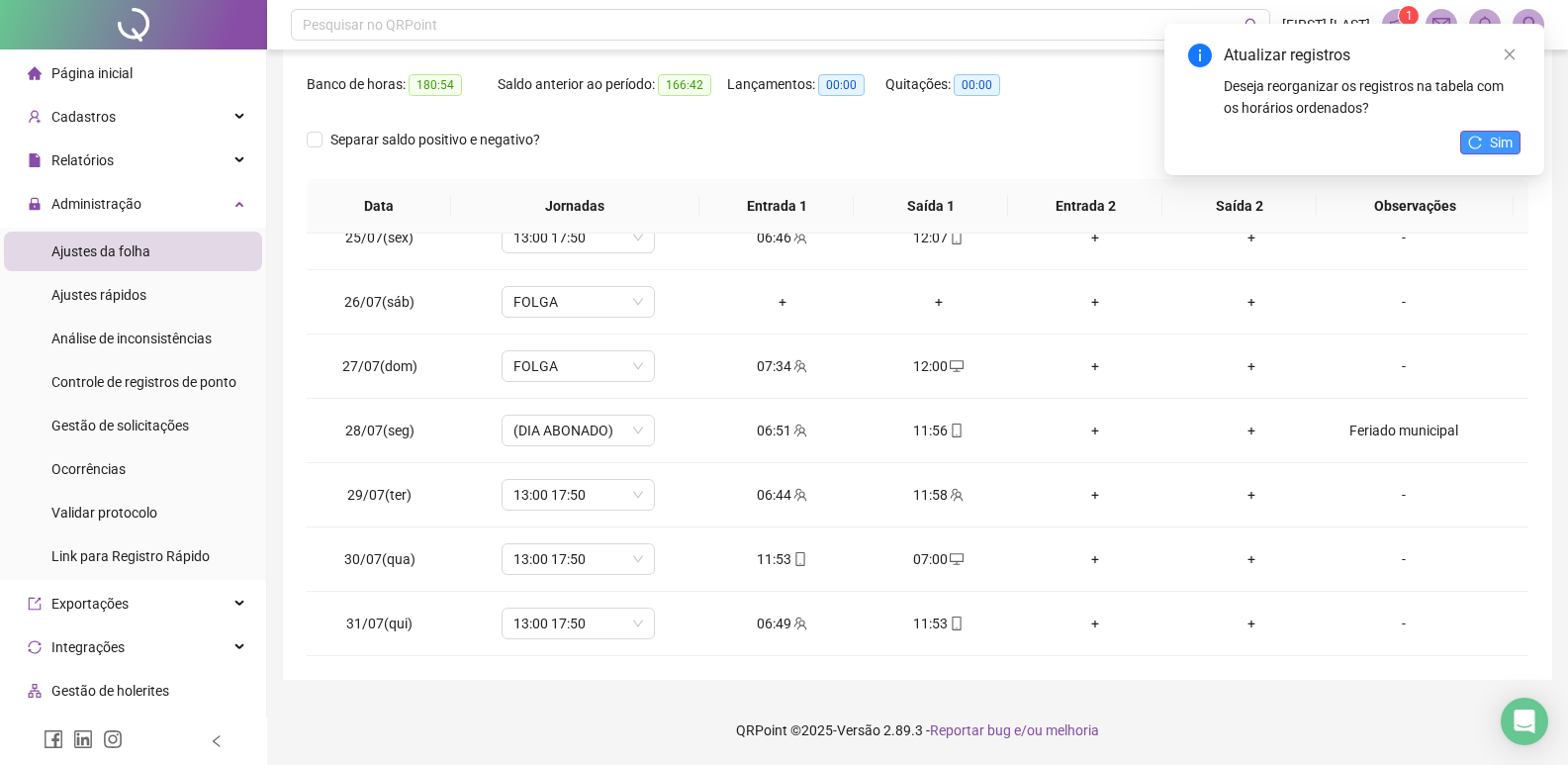 click on "Sim" at bounding box center [1501, 143] 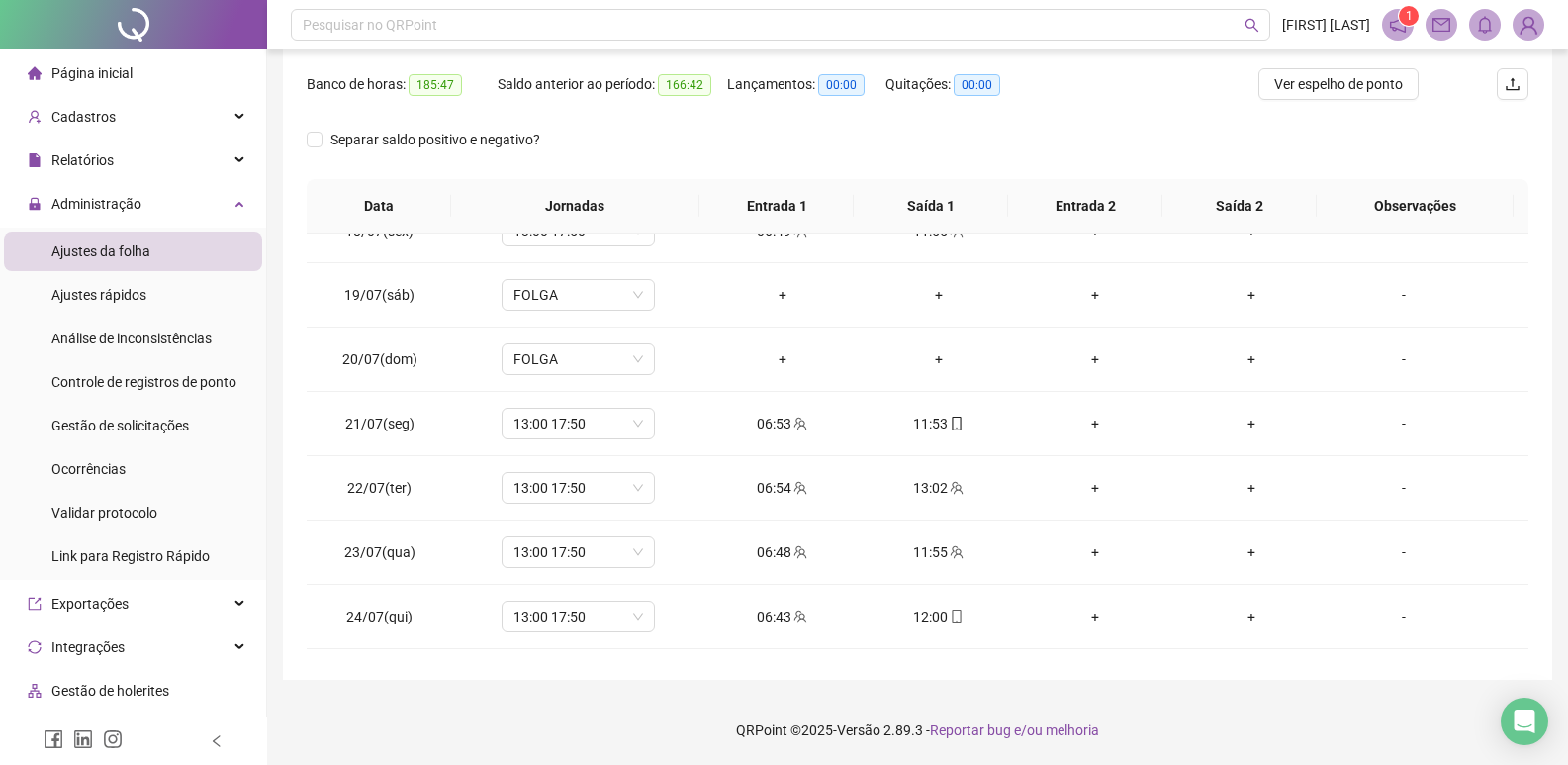 scroll, scrollTop: 1077, scrollLeft: 0, axis: vertical 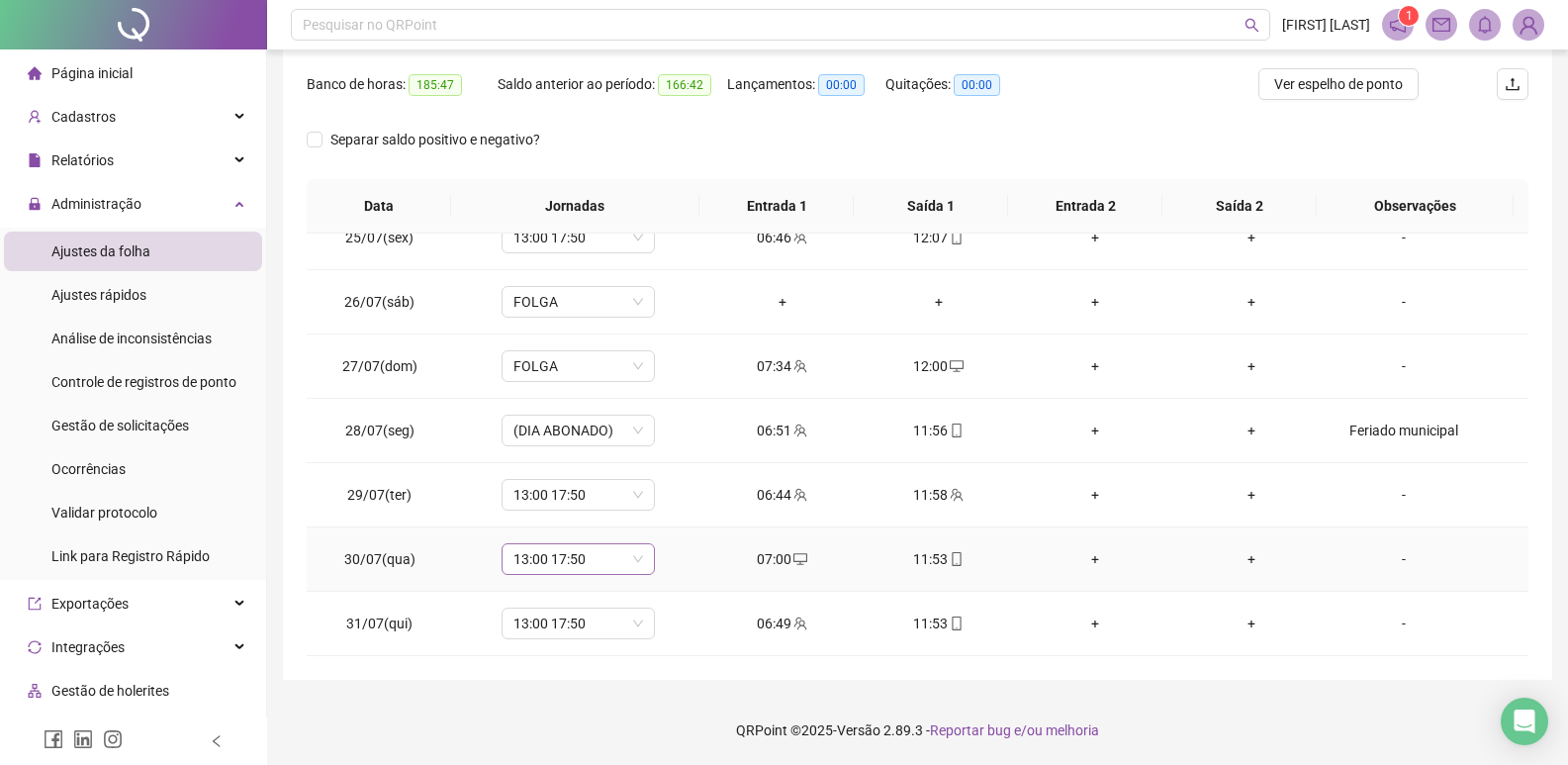 click on "13:00 17:50" at bounding box center [578, 559] 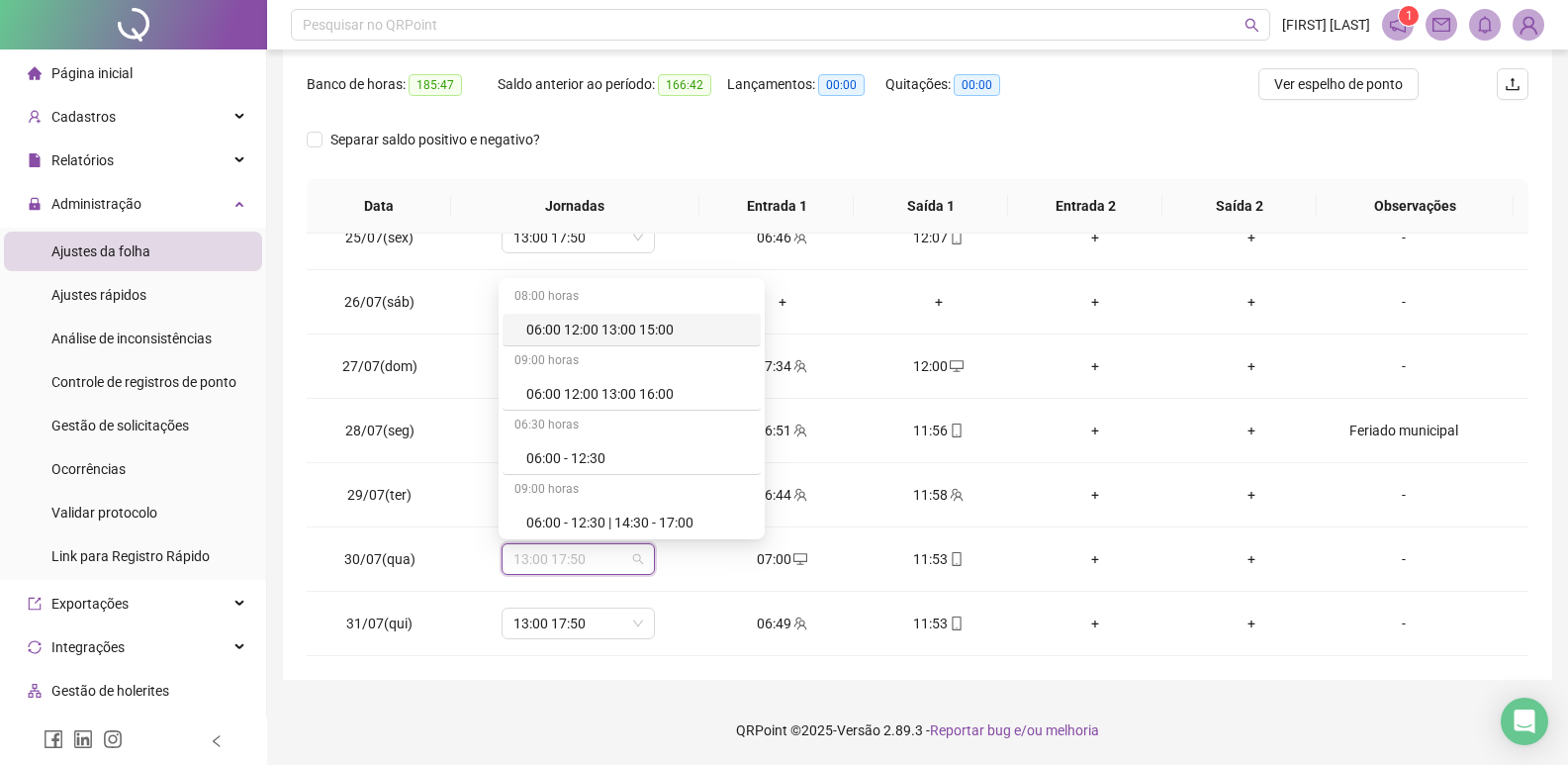 click on "Separar saldo positivo e negativo?" at bounding box center [917, 151] 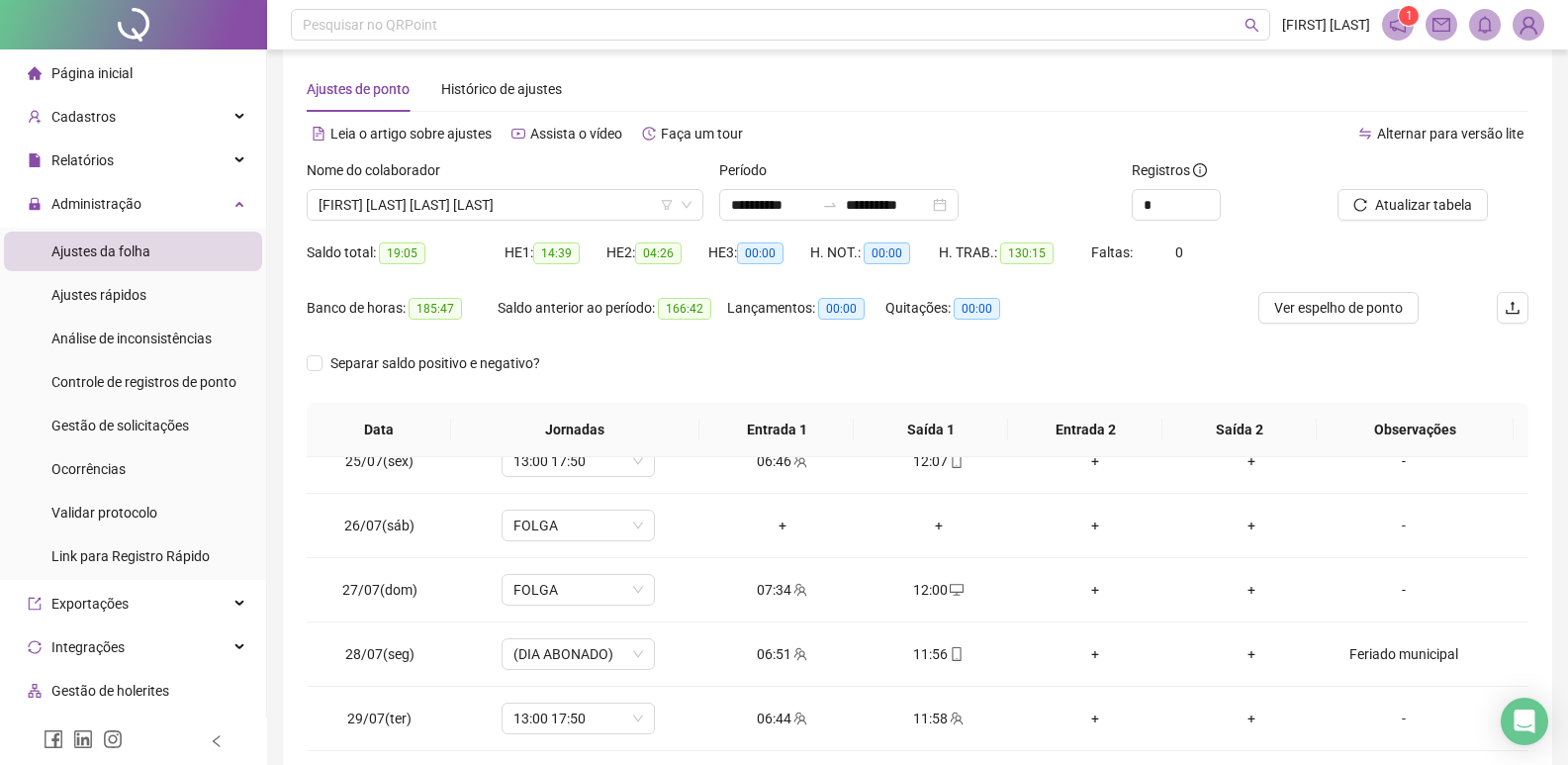 scroll, scrollTop: 0, scrollLeft: 0, axis: both 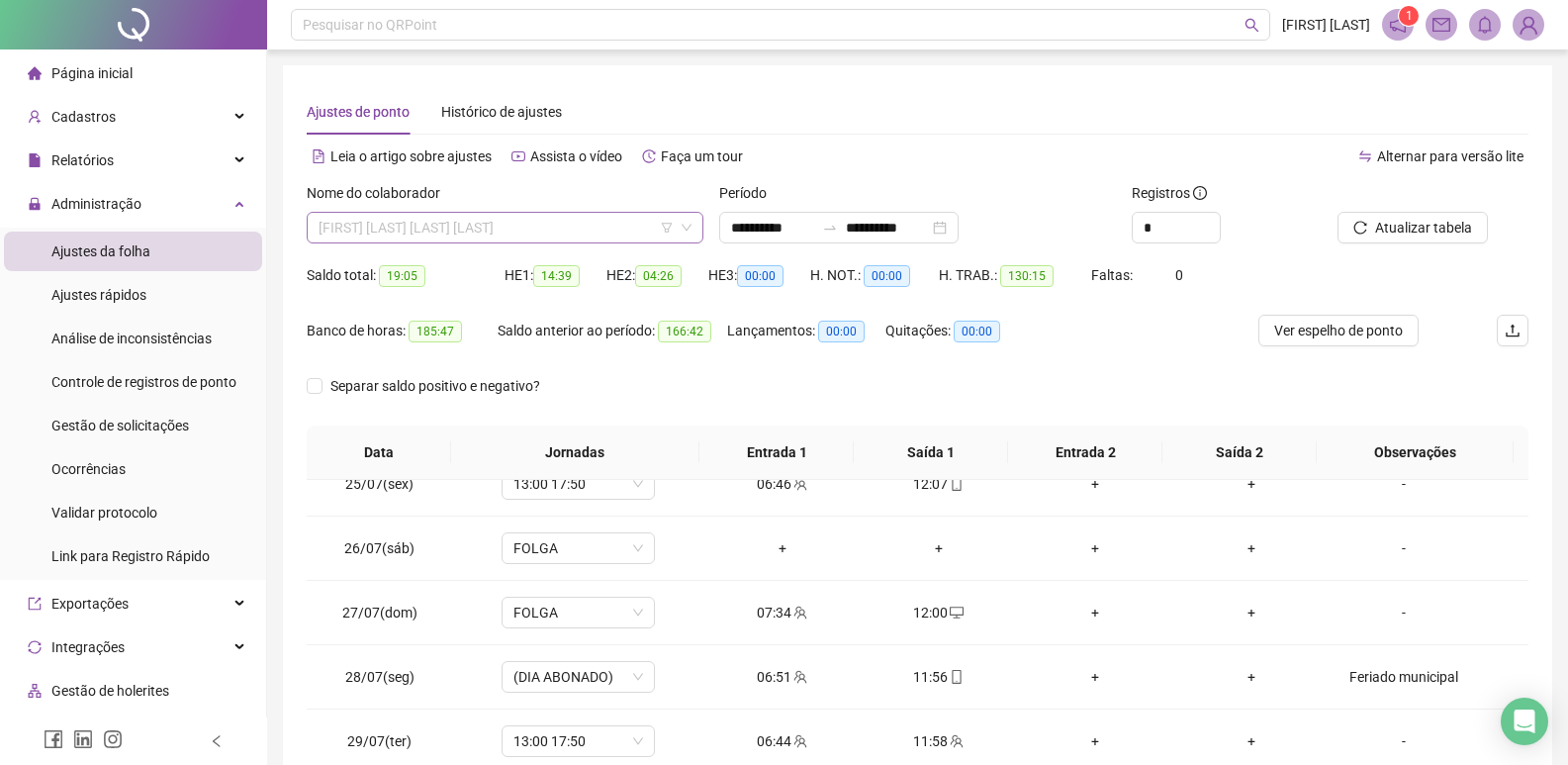 click on "[FIRST] [LAST] [LAST] [LAST]" at bounding box center (505, 228) 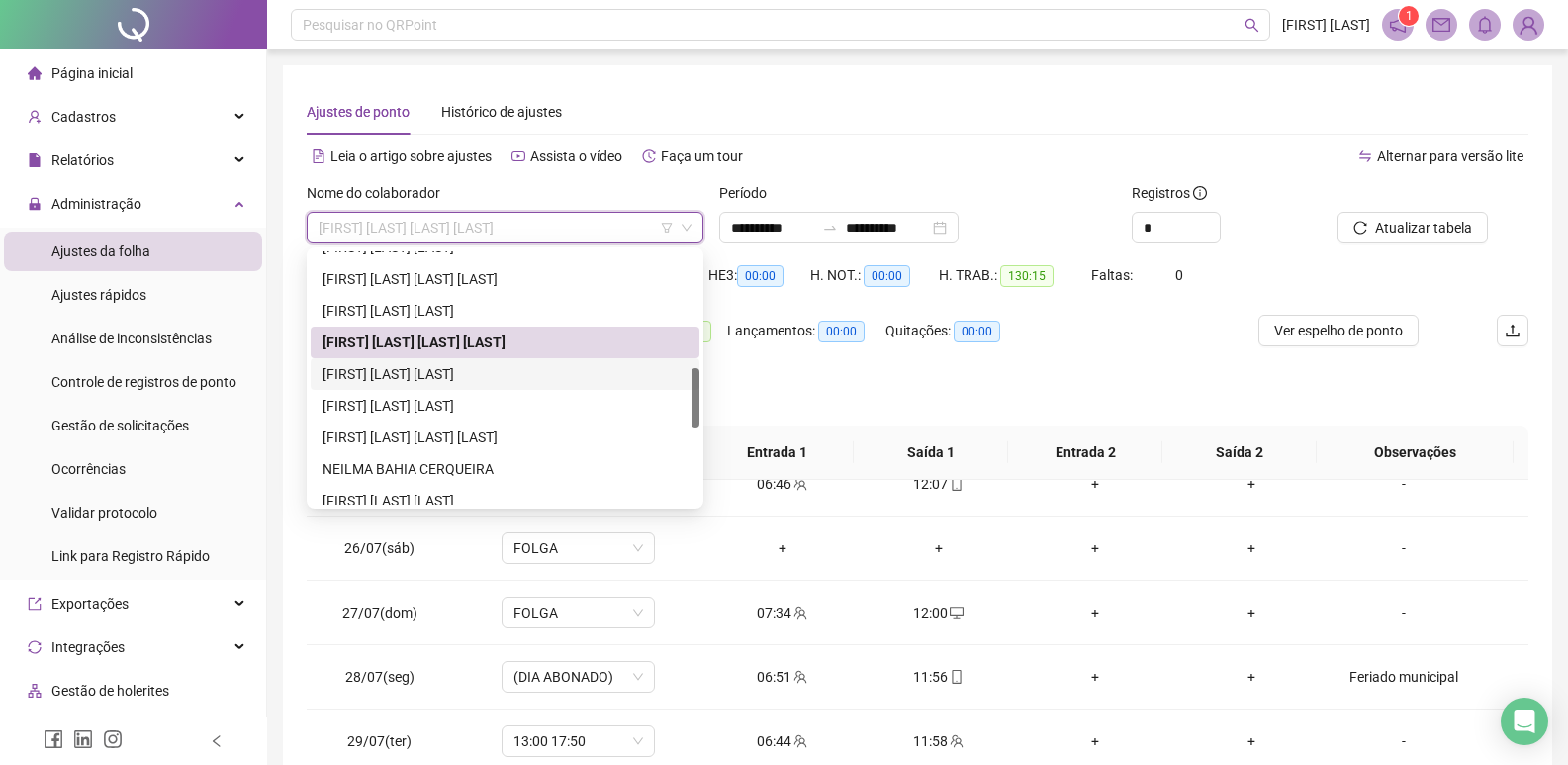 click on "[FIRST] [LAST] [LAST]" at bounding box center [505, 374] 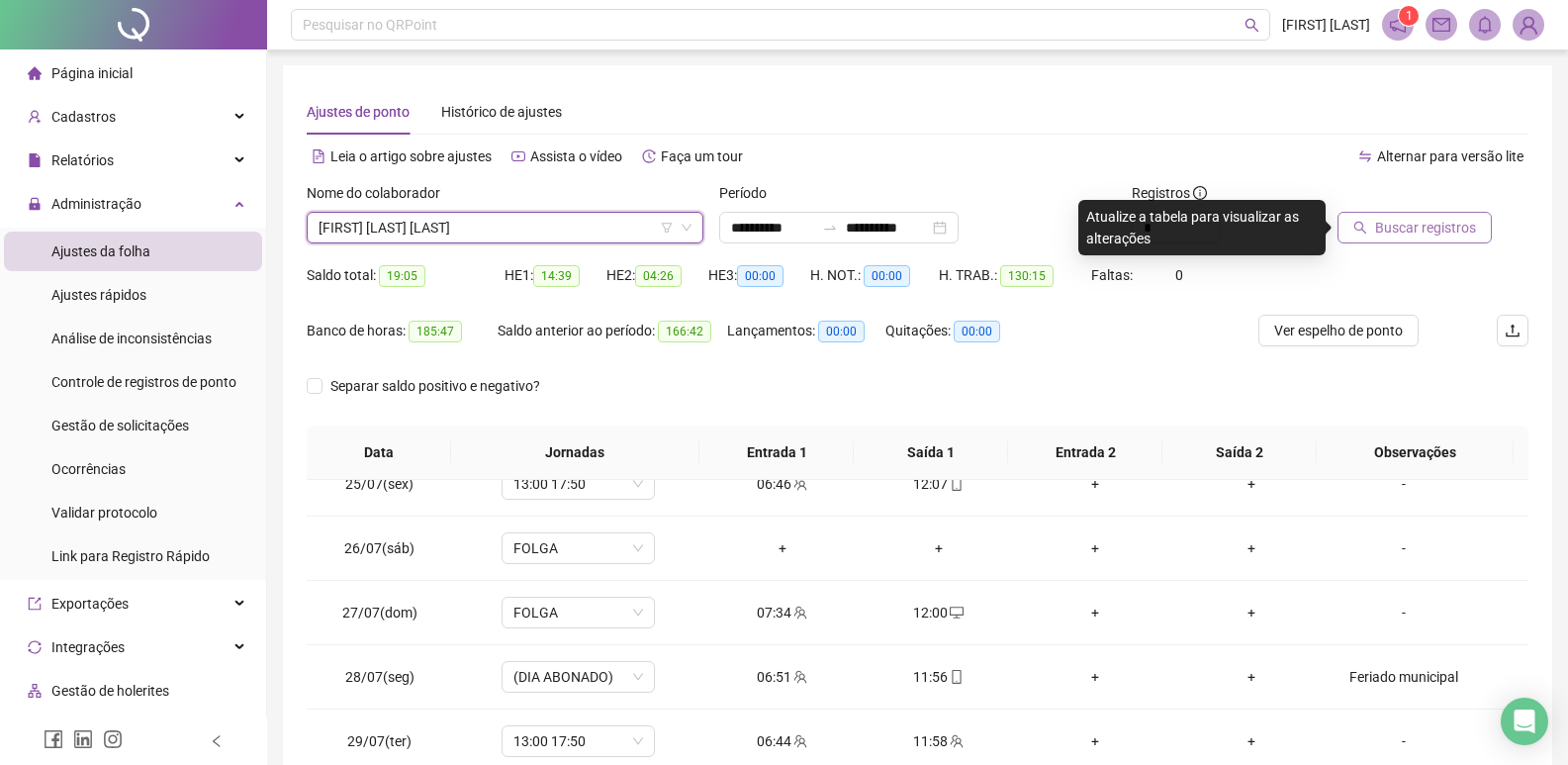 click on "Buscar registros" at bounding box center [1426, 228] 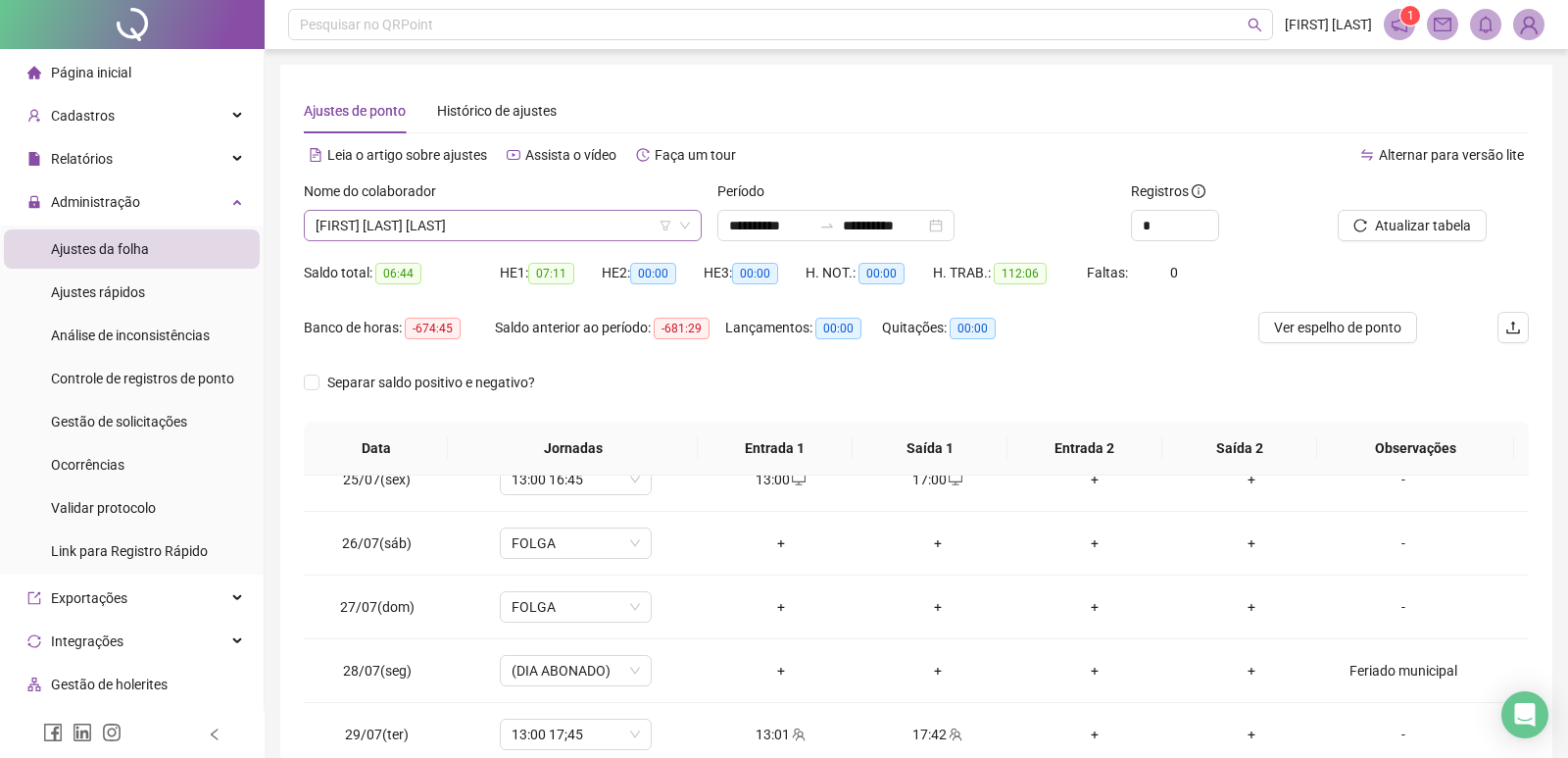 click on "[FIRST] [LAST] [LAST]" at bounding box center (503, 226) 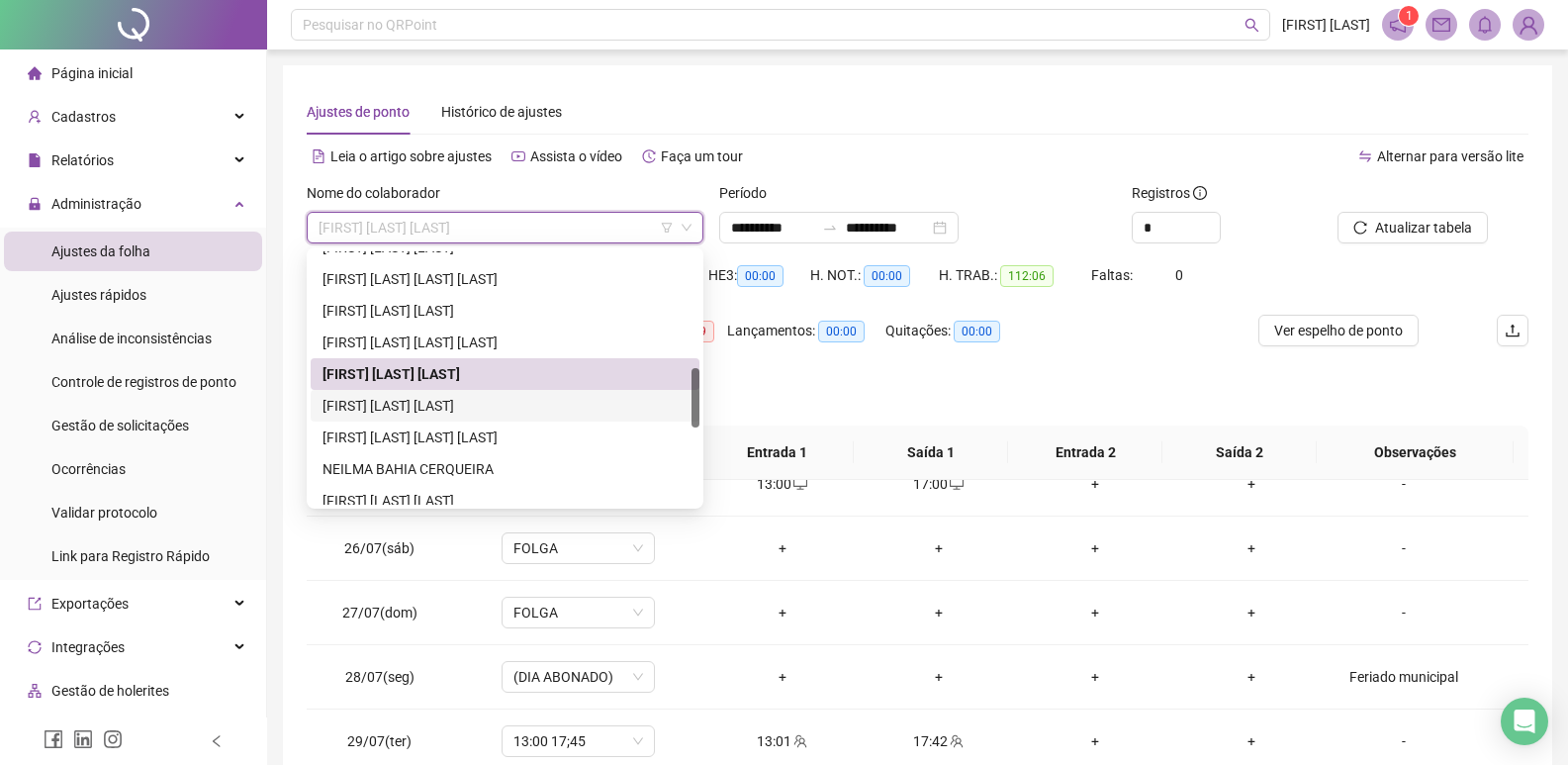 click on "[FIRST] [LAST] [LAST]" at bounding box center [505, 406] 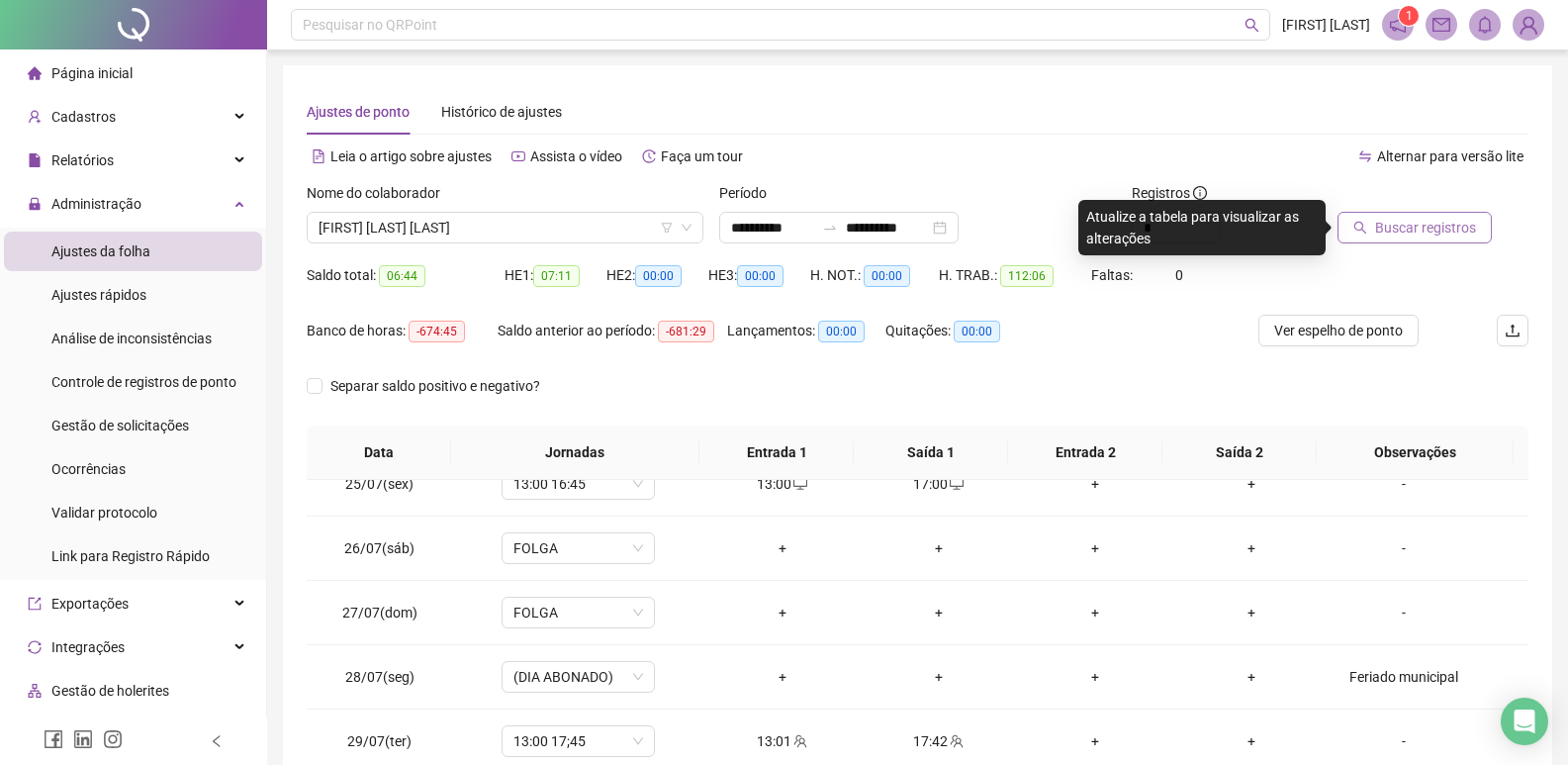 click on "Buscar registros" at bounding box center (1426, 228) 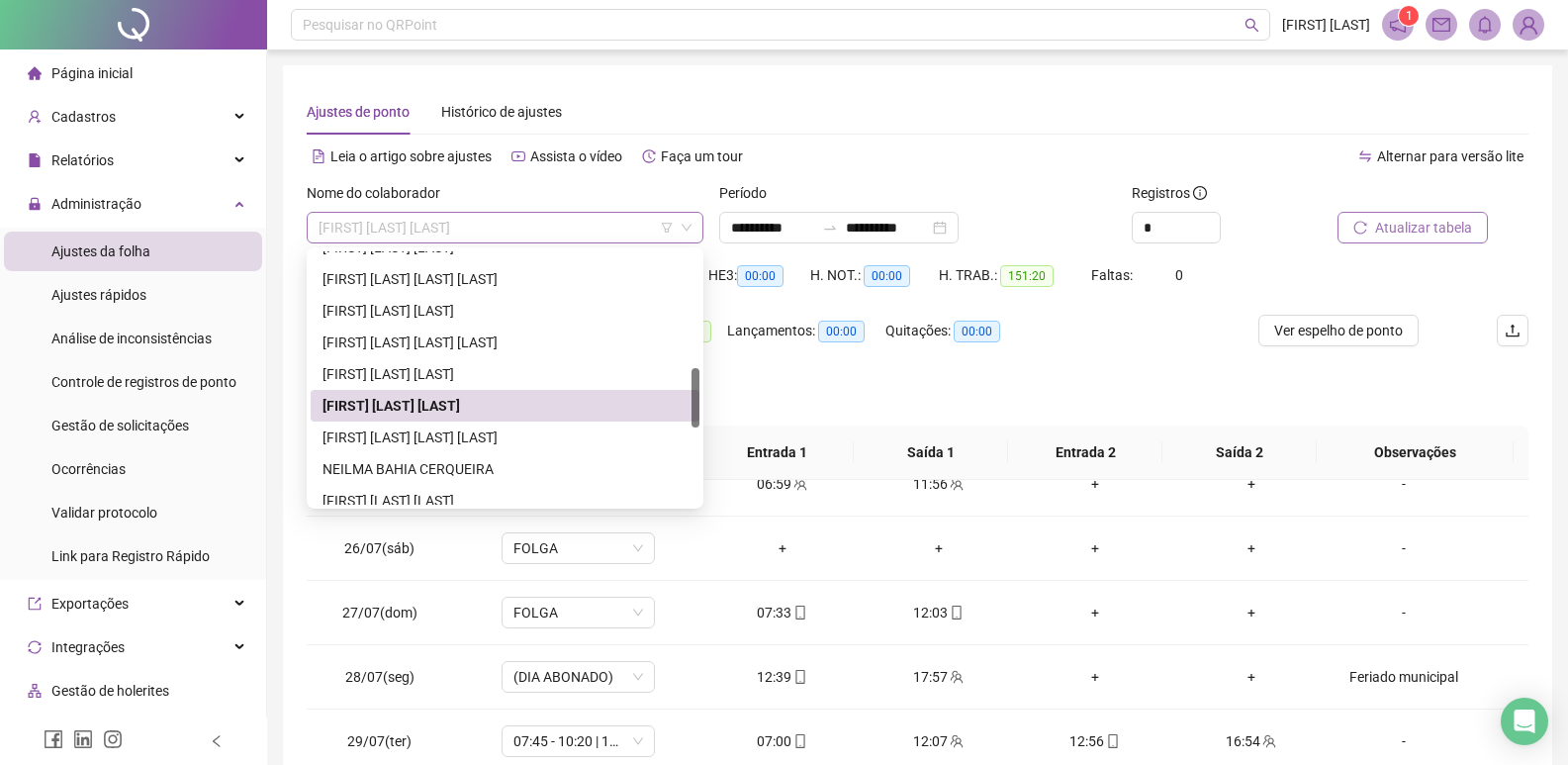 click on "[FIRST] [LAST] [LAST]" at bounding box center (505, 228) 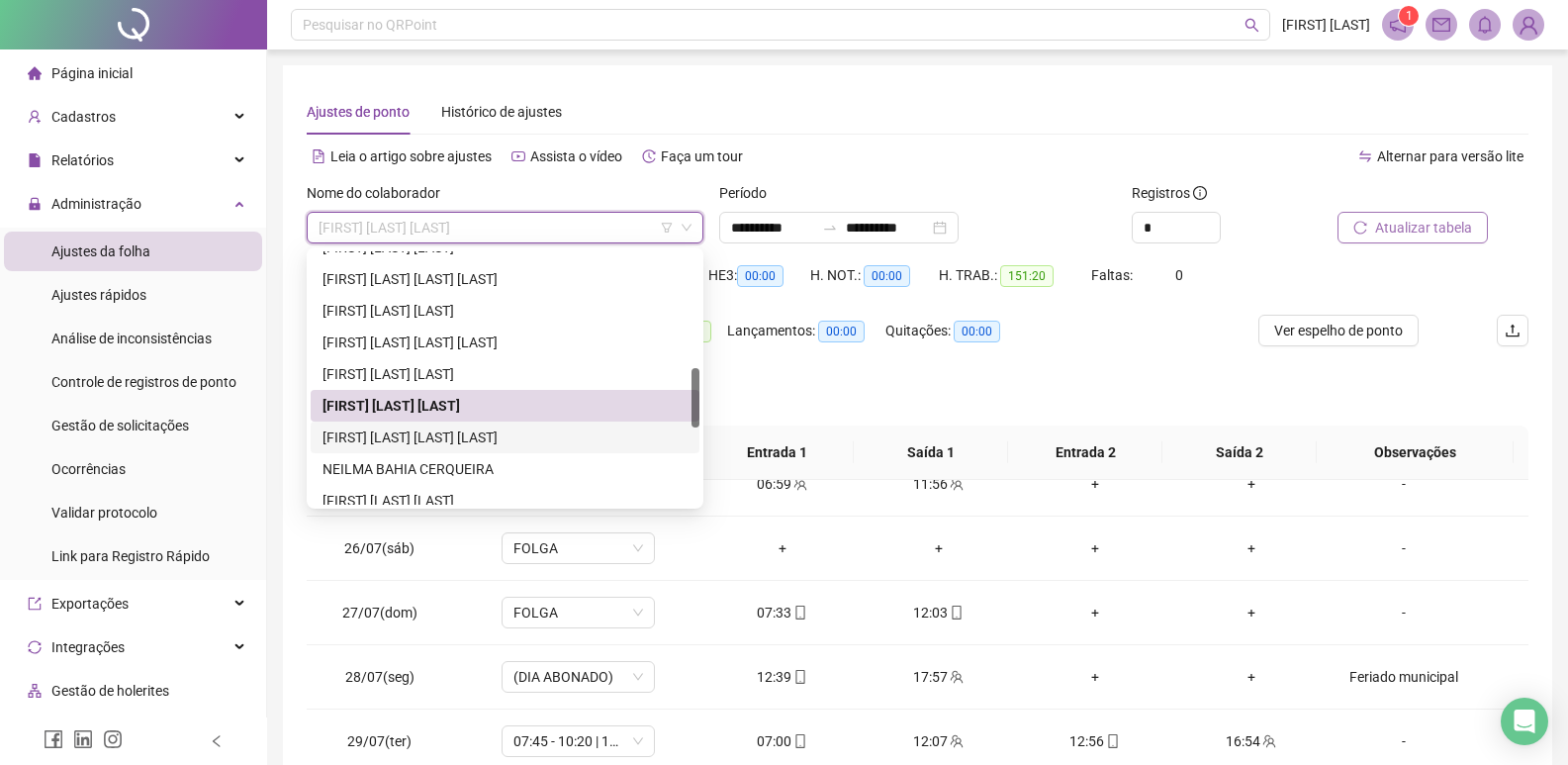 click on "[FIRST] [LAST] [LAST] [LAST]" at bounding box center (505, 437) 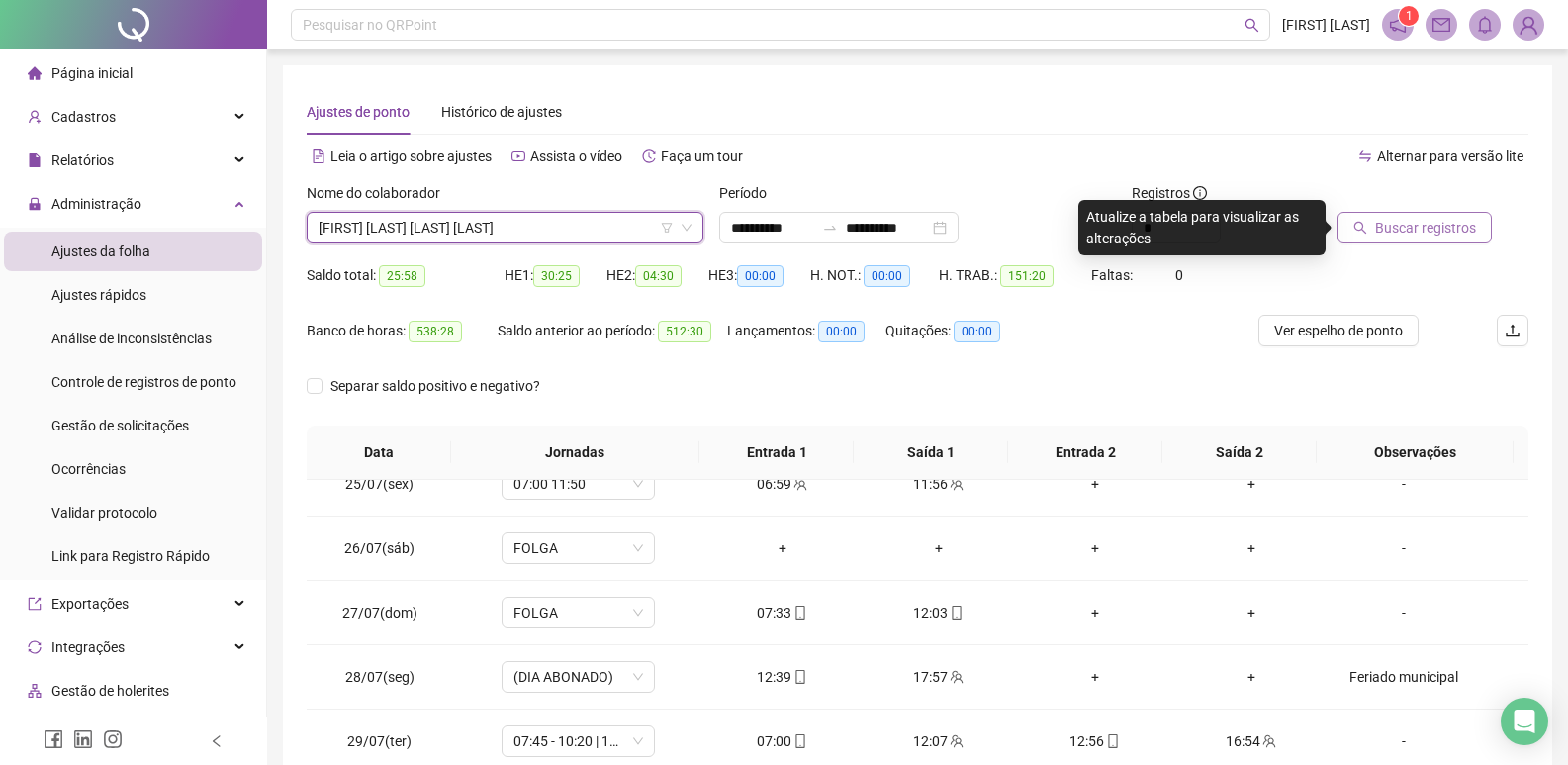 click on "Buscar registros" at bounding box center [1426, 228] 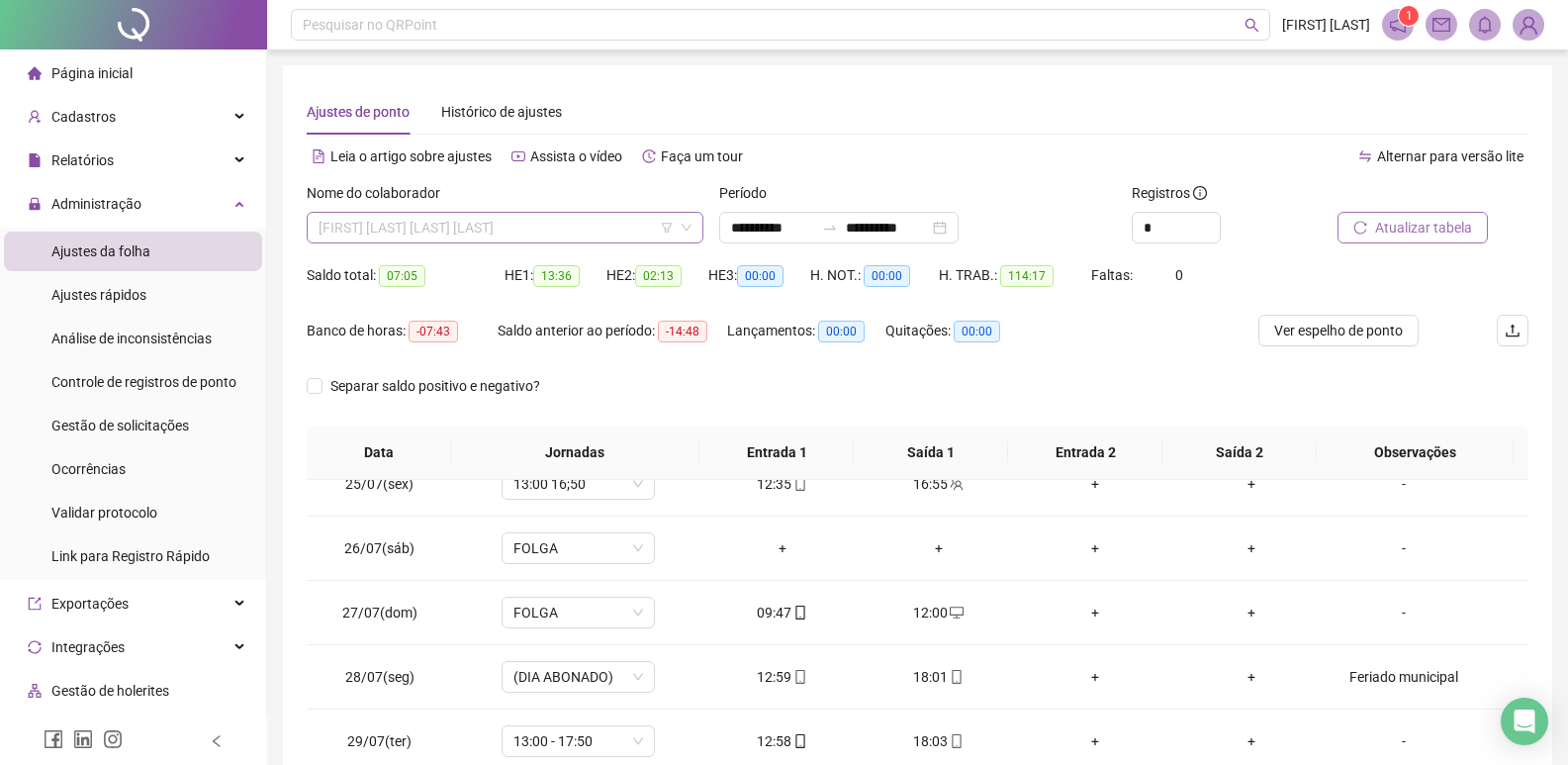 click on "[FIRST] [LAST] [LAST] [LAST]" at bounding box center [505, 228] 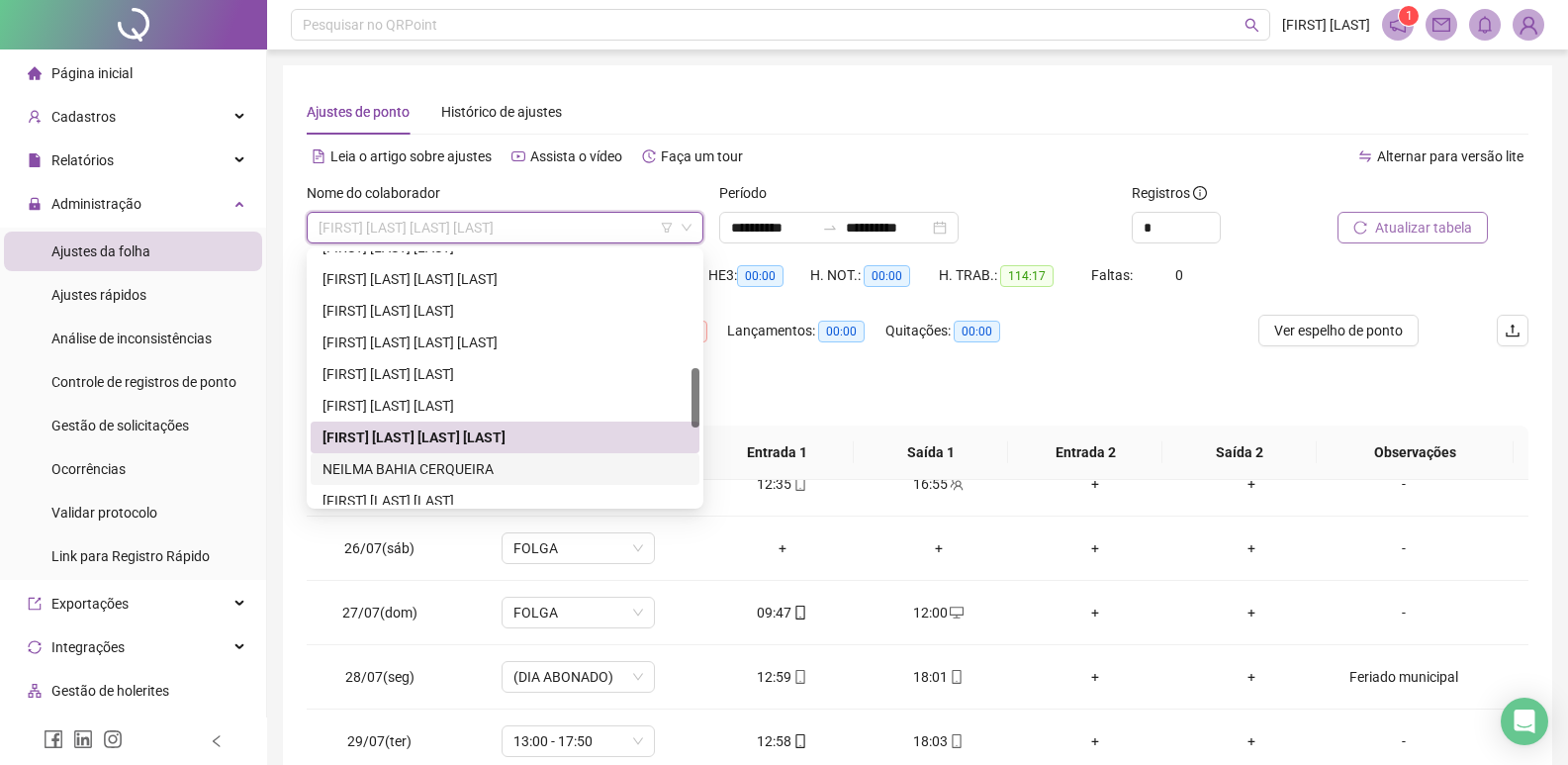 click on "NEILMA BAHIA CERQUEIRA" at bounding box center [505, 469] 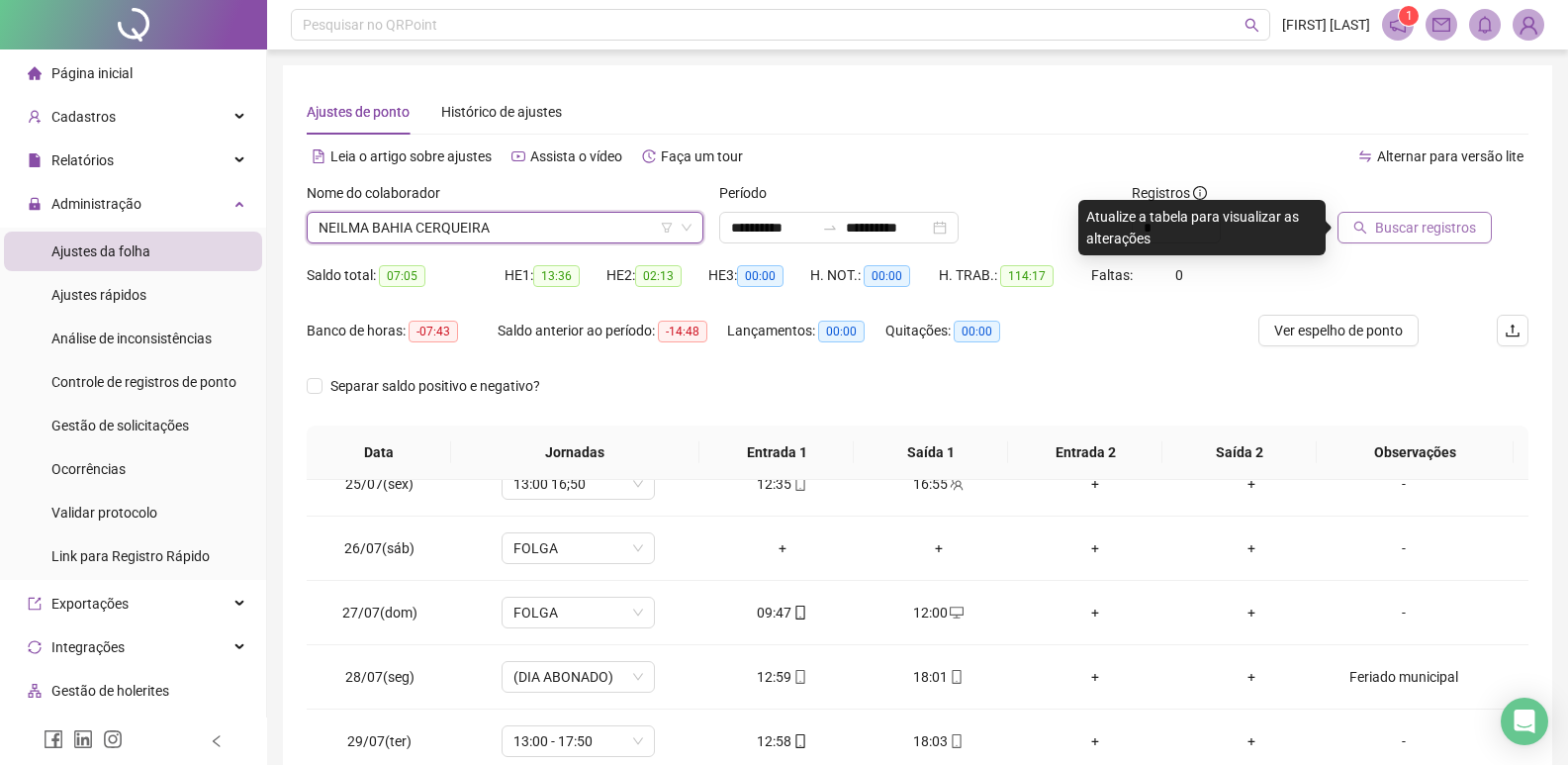 click on "Buscar registros" at bounding box center (1415, 228) 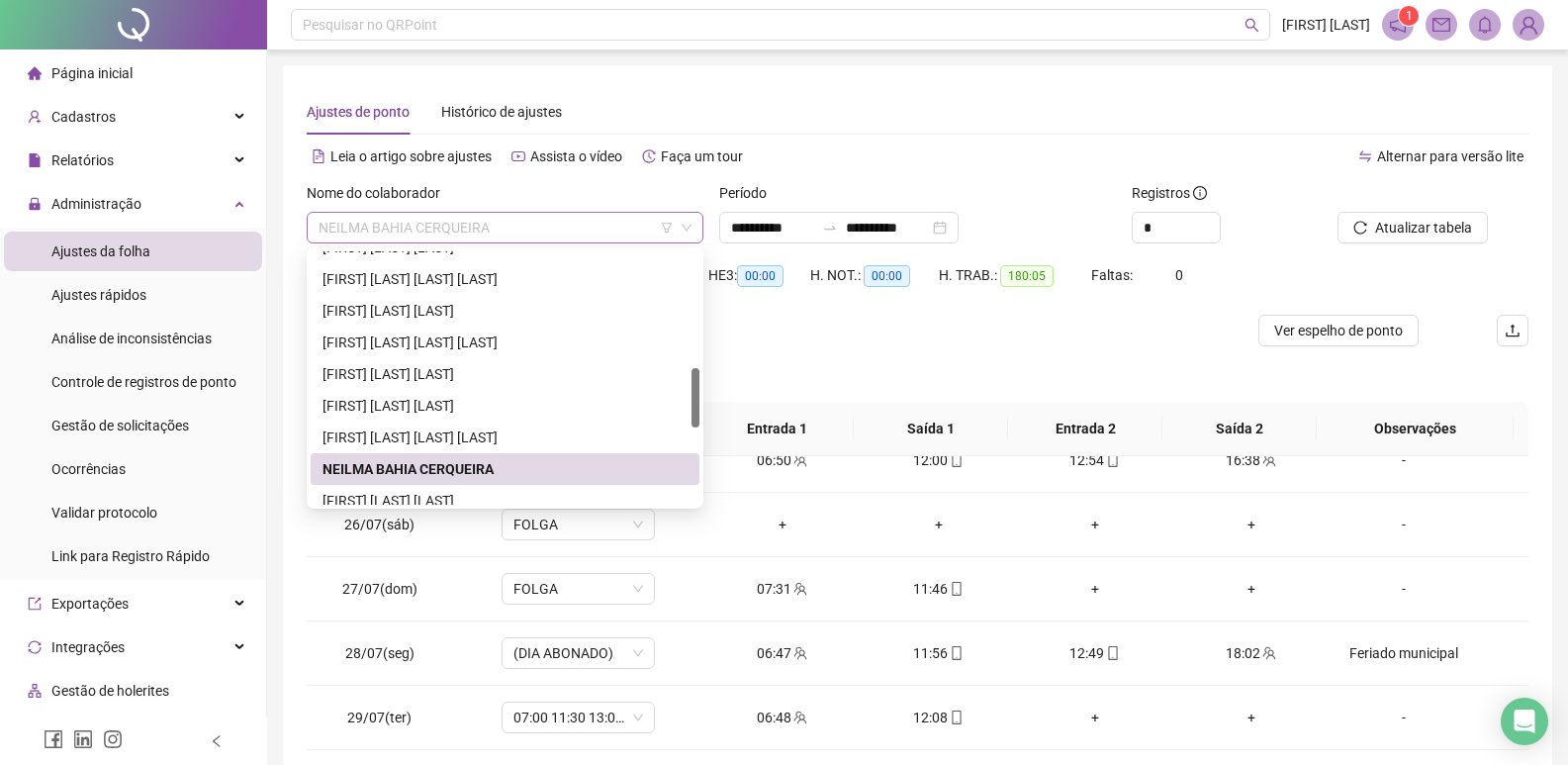 click on "NEILMA BAHIA CERQUEIRA" at bounding box center [505, 228] 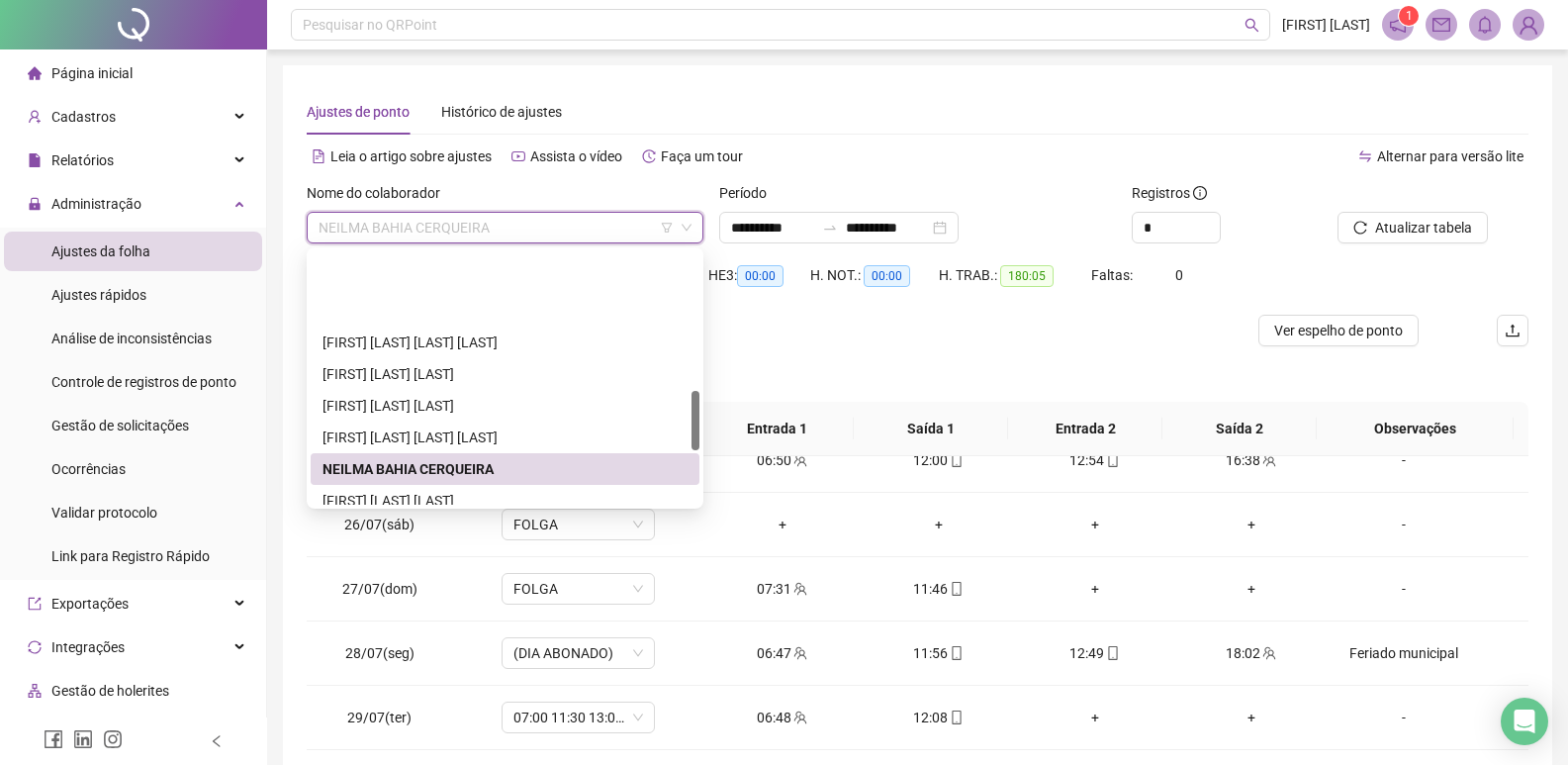 scroll, scrollTop: 693, scrollLeft: 0, axis: vertical 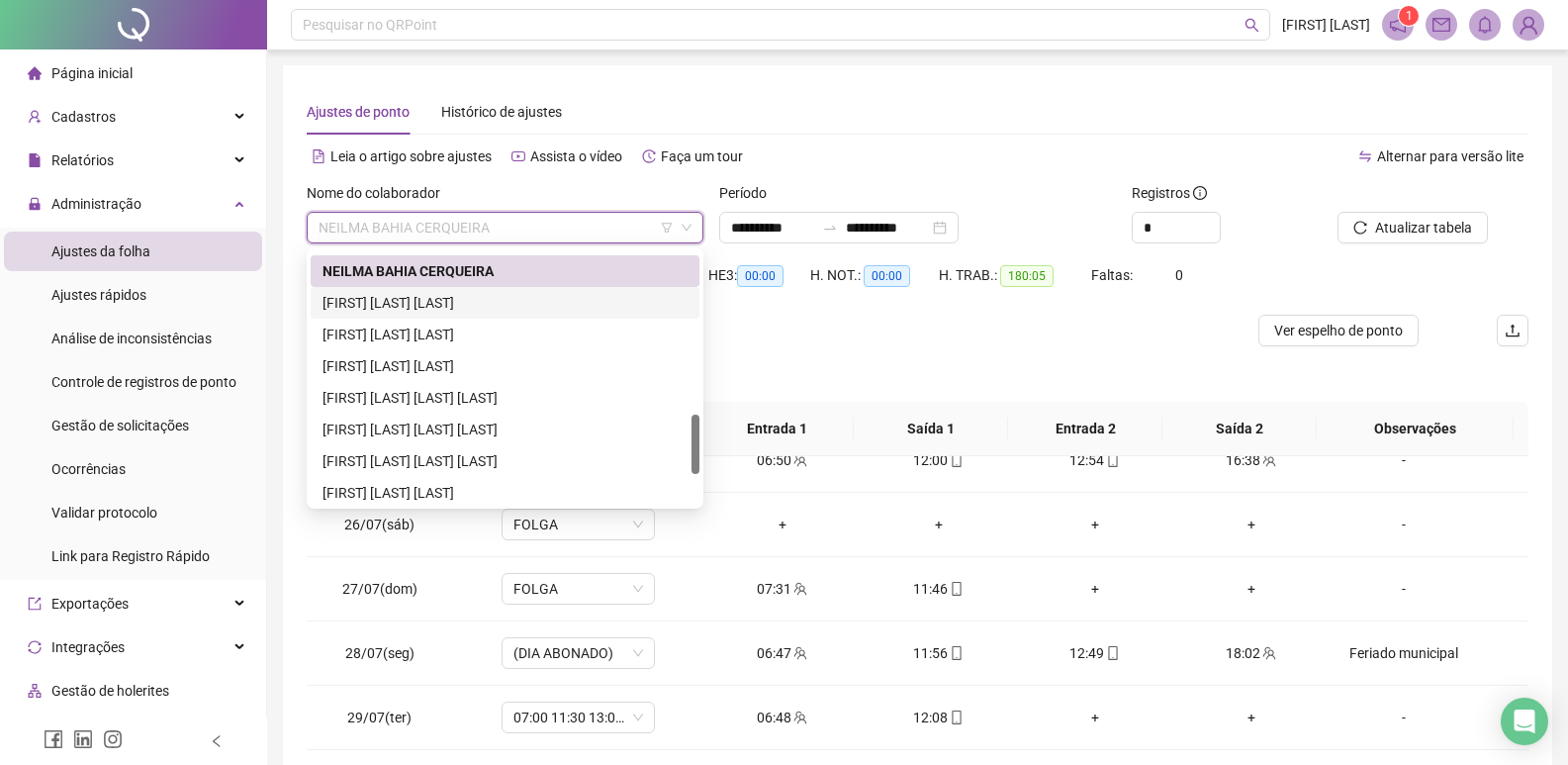 click on "[FIRST] [LAST] [LAST]" at bounding box center [505, 303] 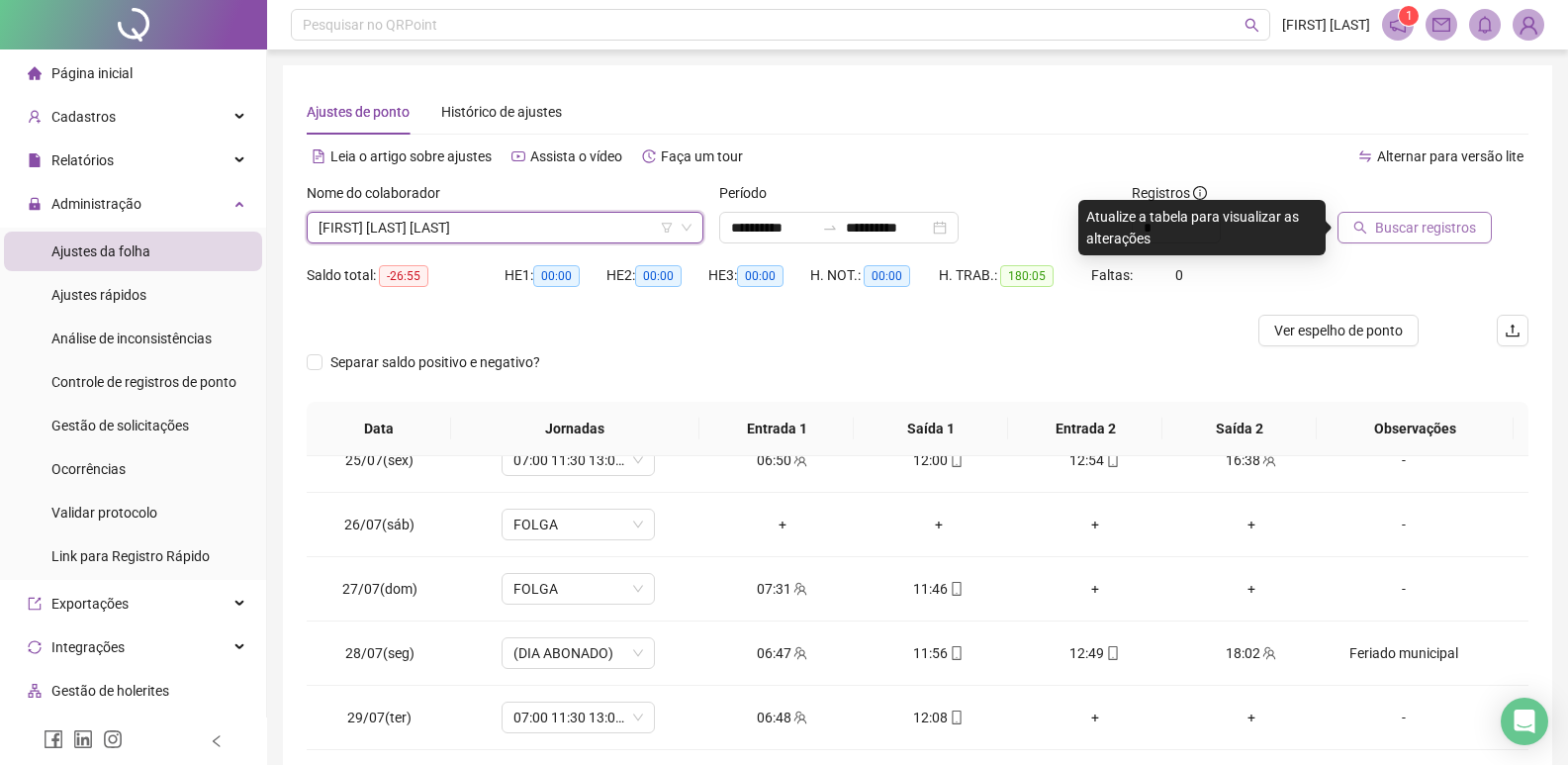 click on "Buscar registros" at bounding box center [1426, 228] 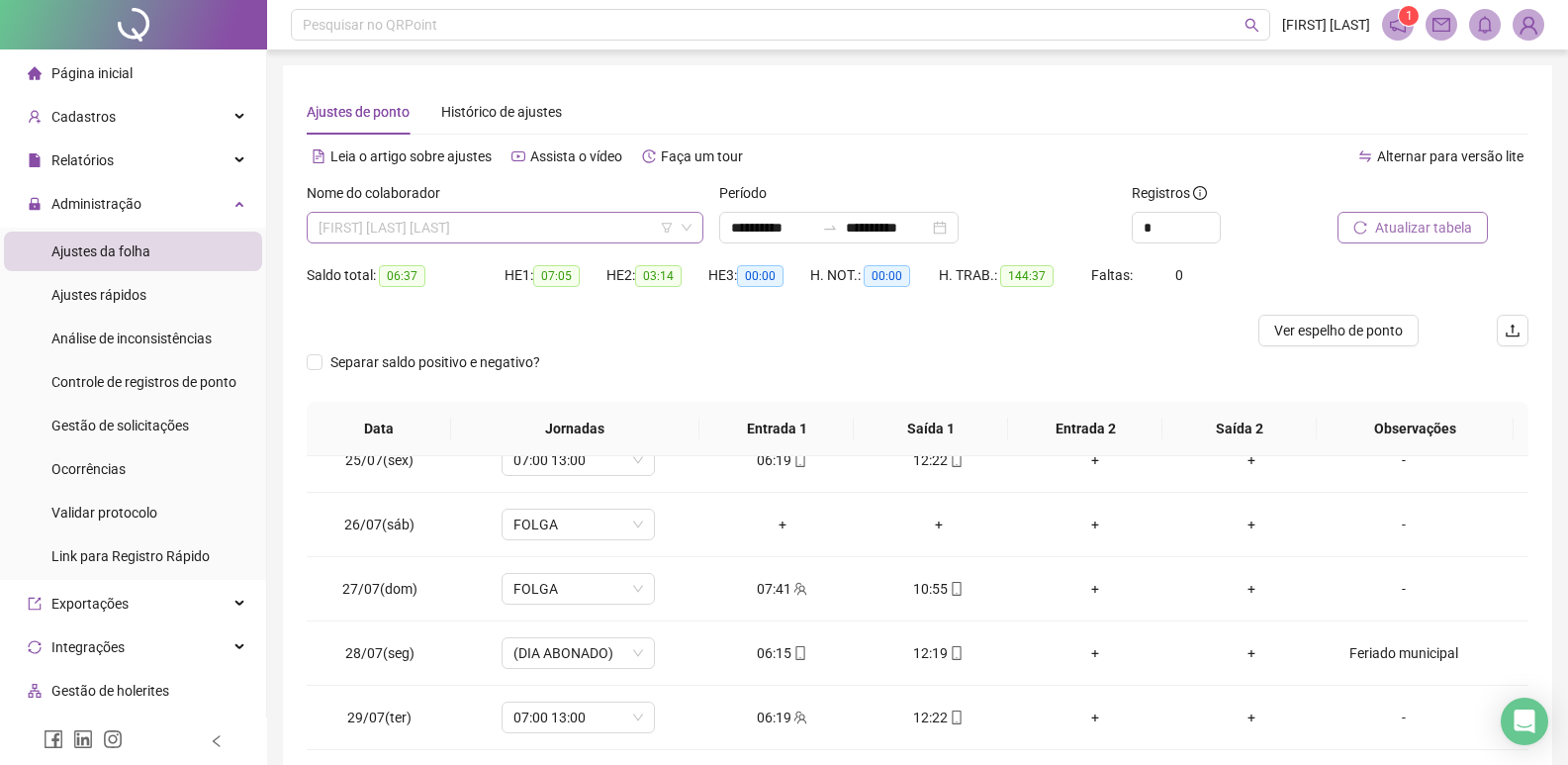 click on "[FIRST] [LAST] [LAST]" at bounding box center (505, 228) 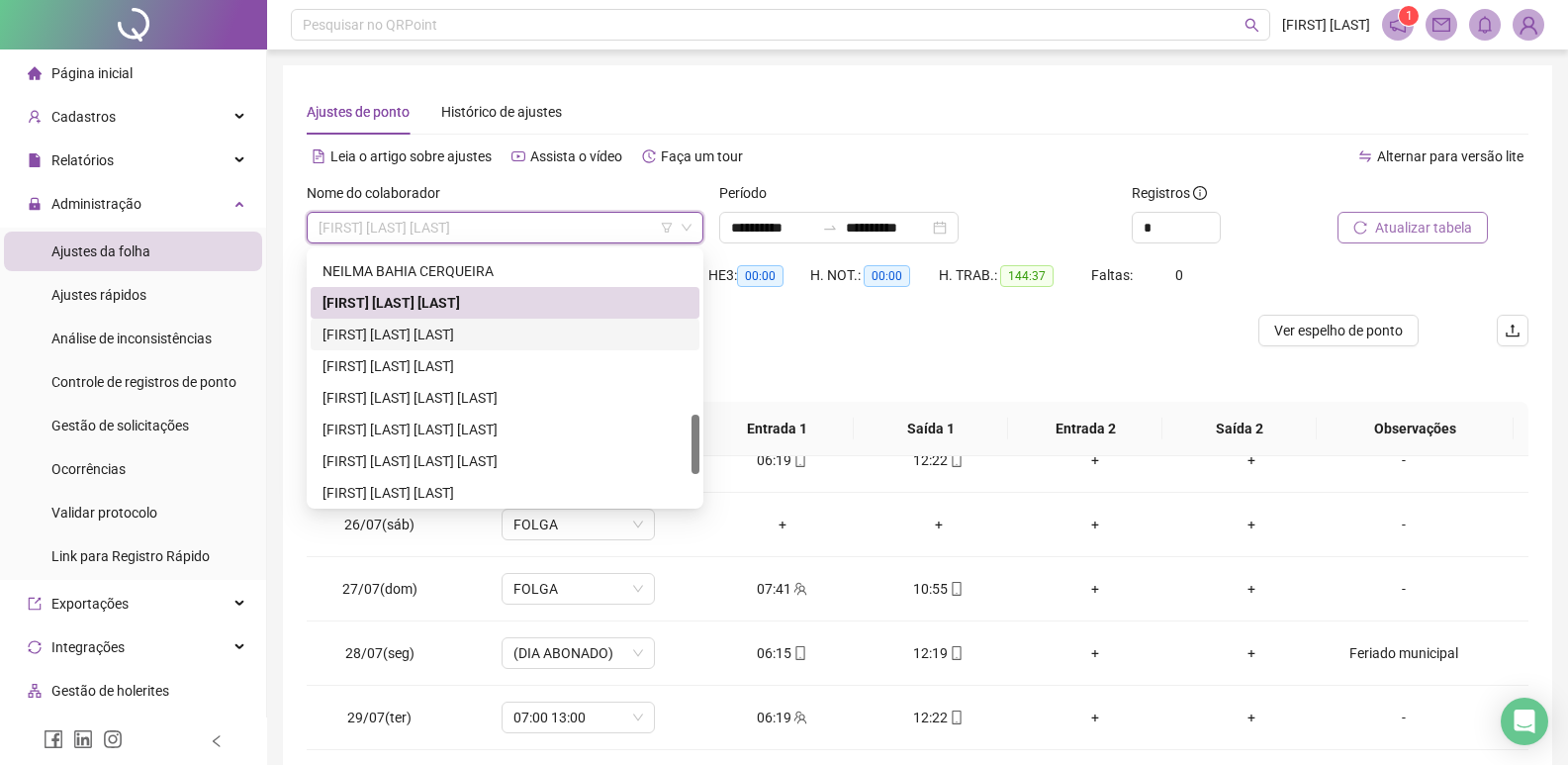 click on "[FIRST] [LAST] [LAST]" at bounding box center [505, 335] 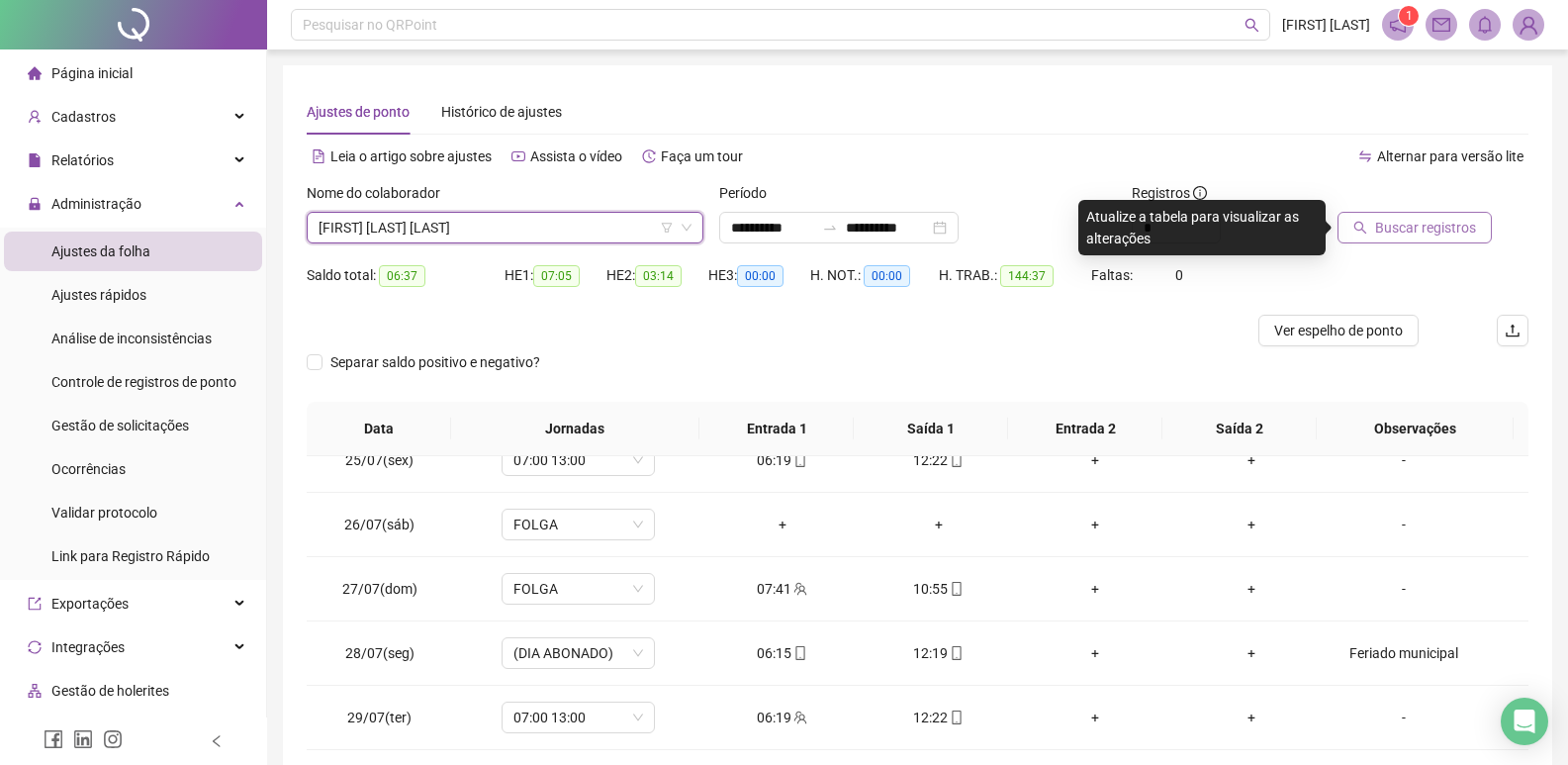 click on "Buscar registros" at bounding box center (1426, 228) 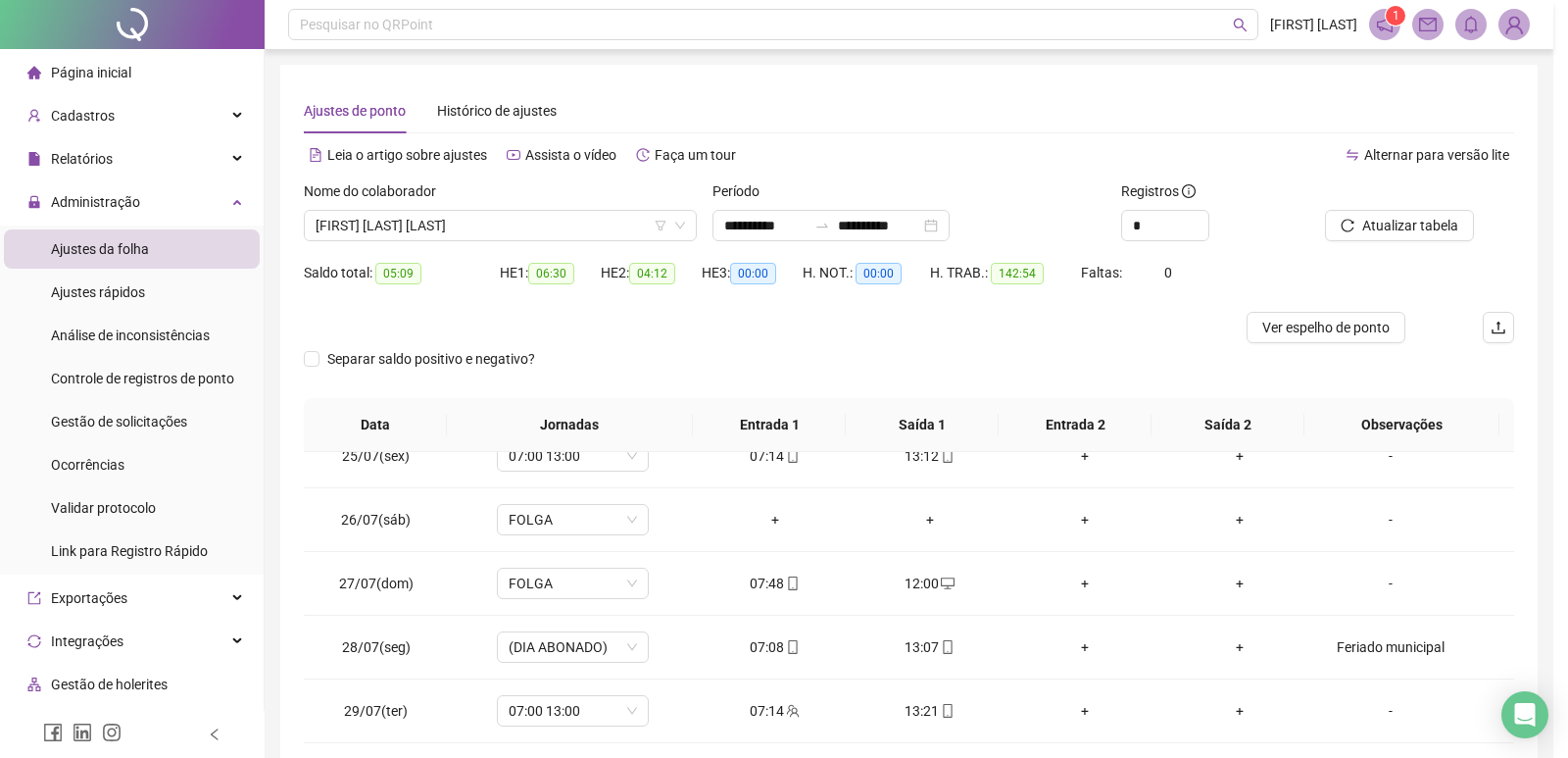 click on "Buscando registros Os registros de ponto estão sendo buscados... OK" at bounding box center [784, 379] 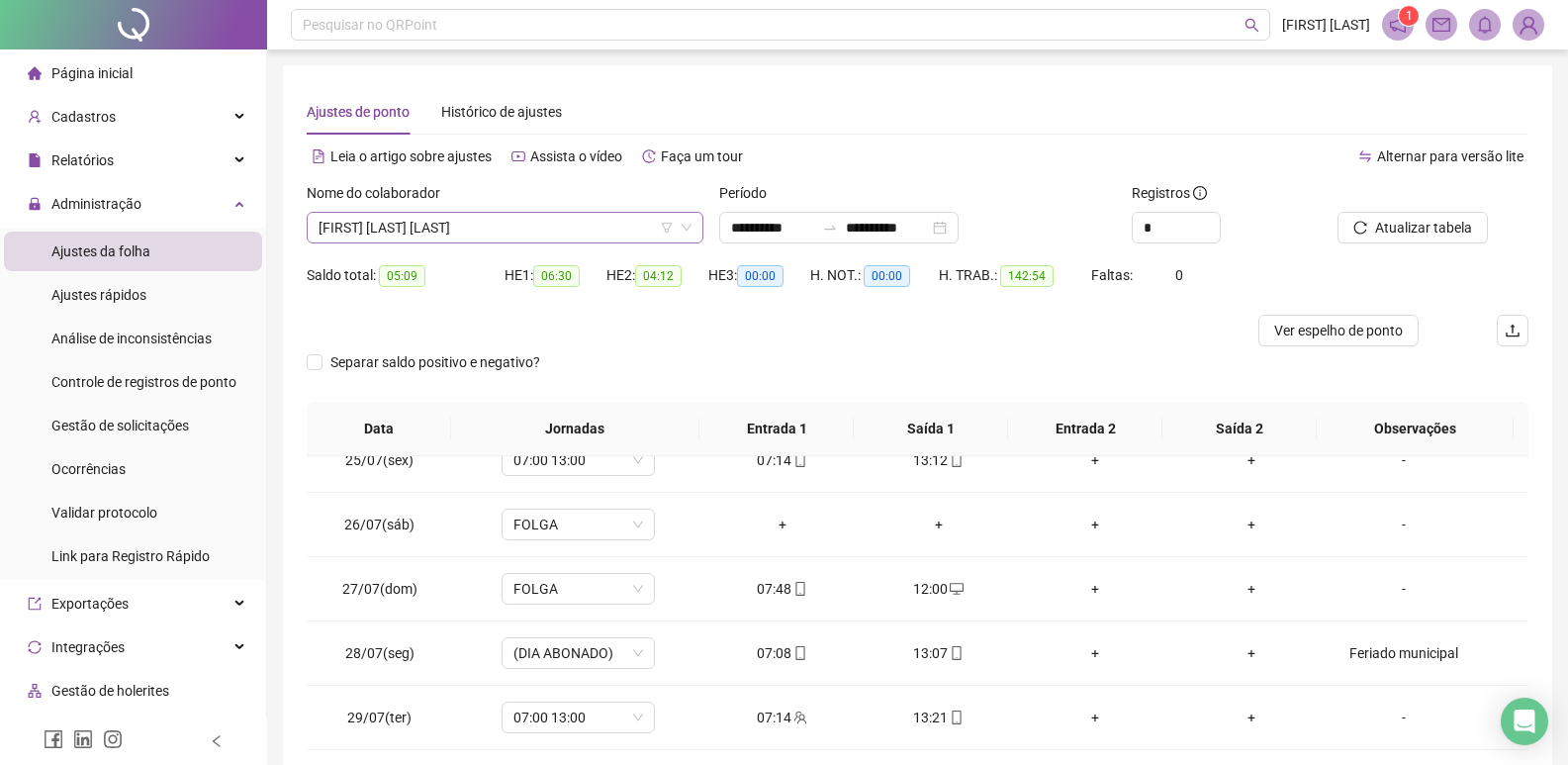 click on "[FIRST] [LAST] [LAST]" at bounding box center [505, 228] 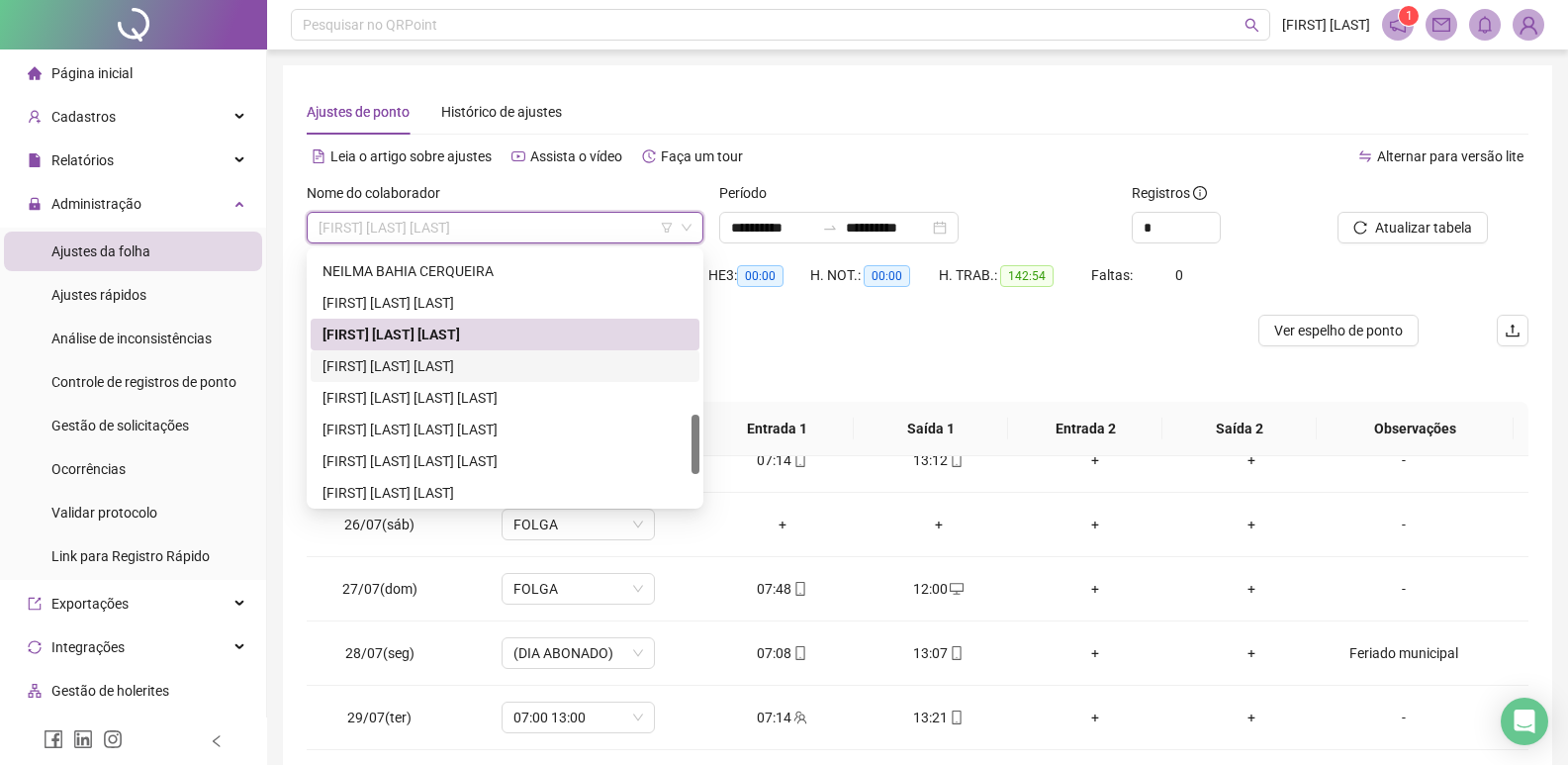 click on "[FIRST] [LAST] [LAST]" at bounding box center (505, 366) 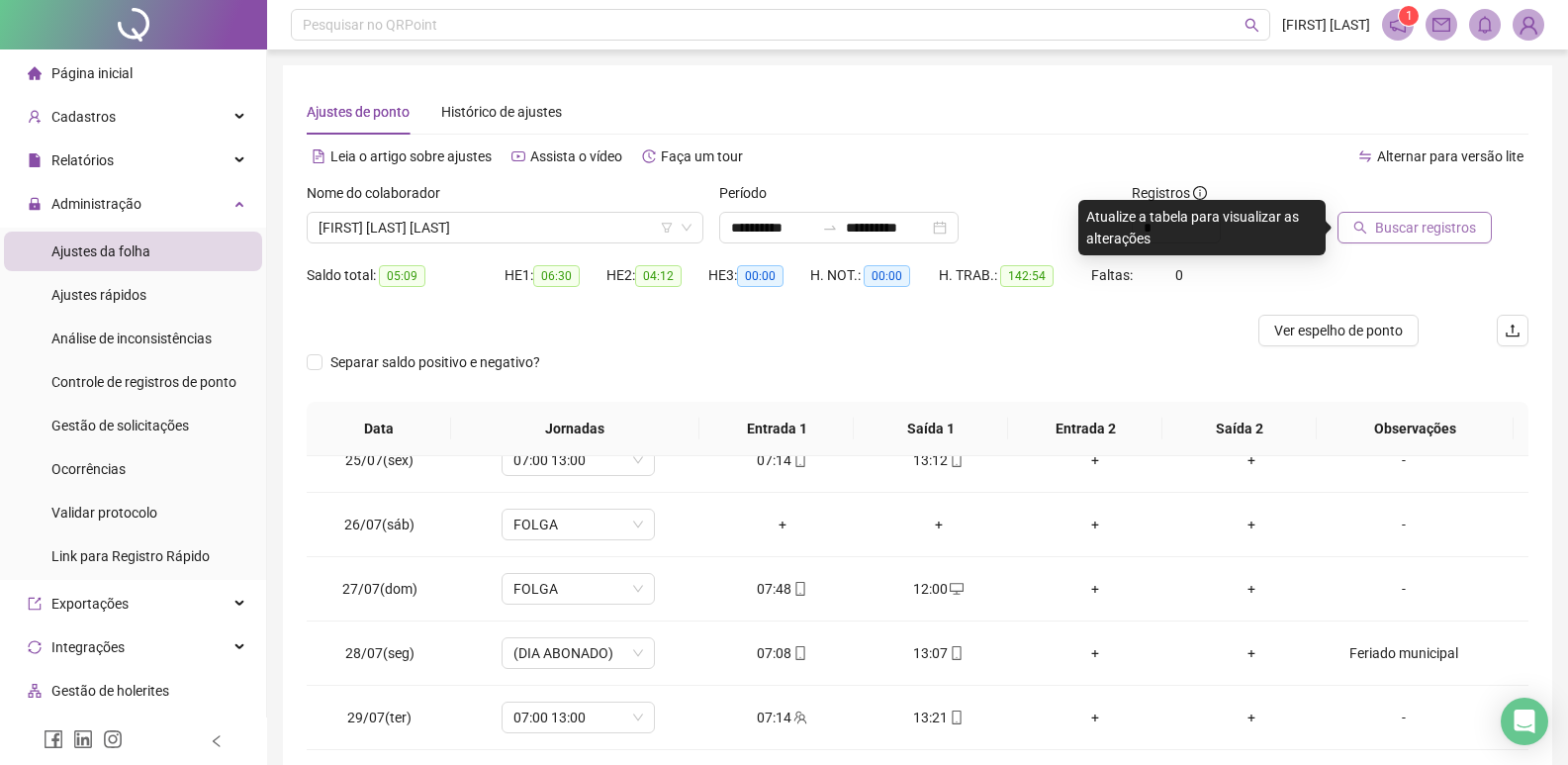 click on "Buscar registros" at bounding box center (1426, 228) 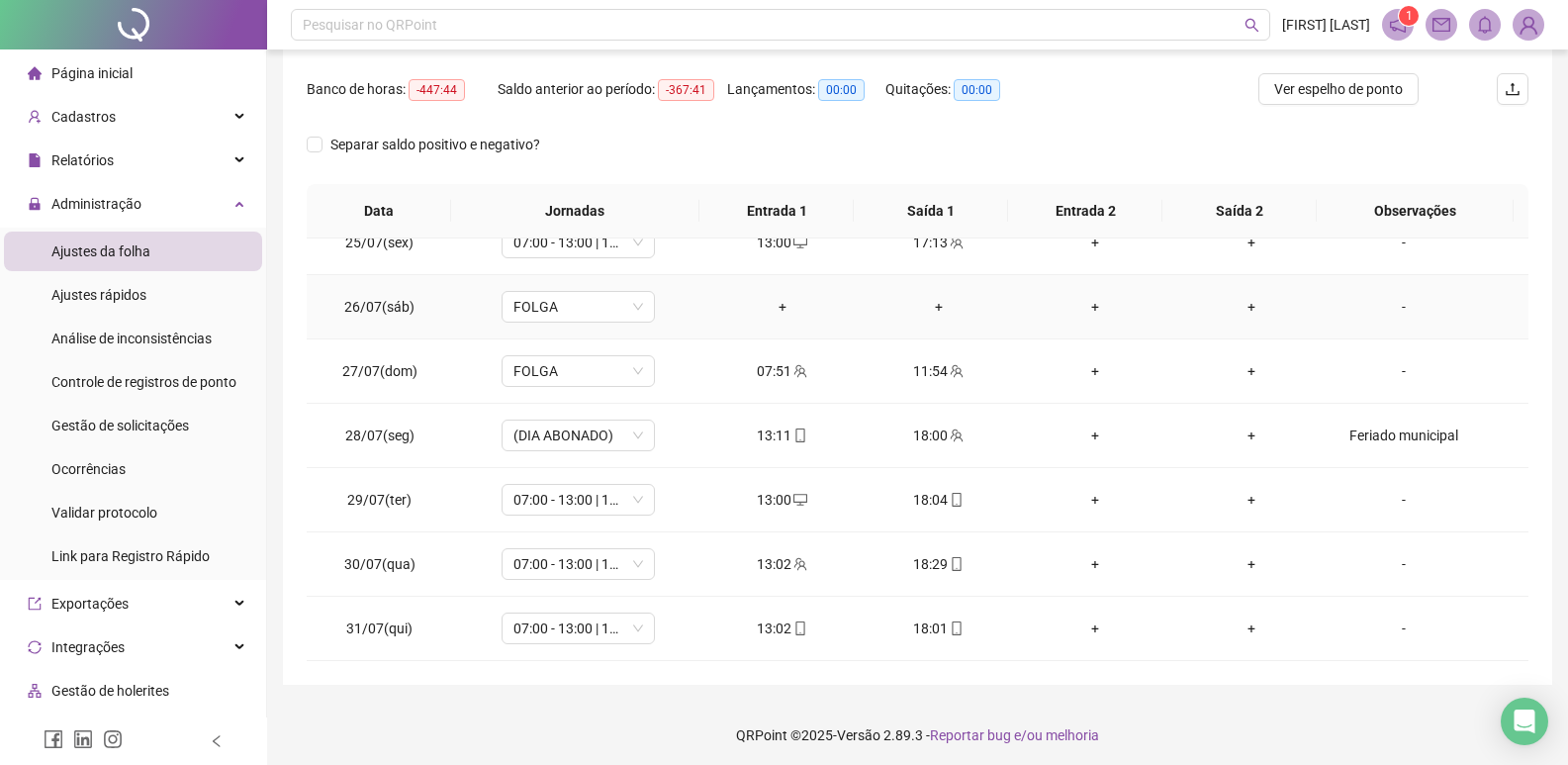 scroll, scrollTop: 246, scrollLeft: 0, axis: vertical 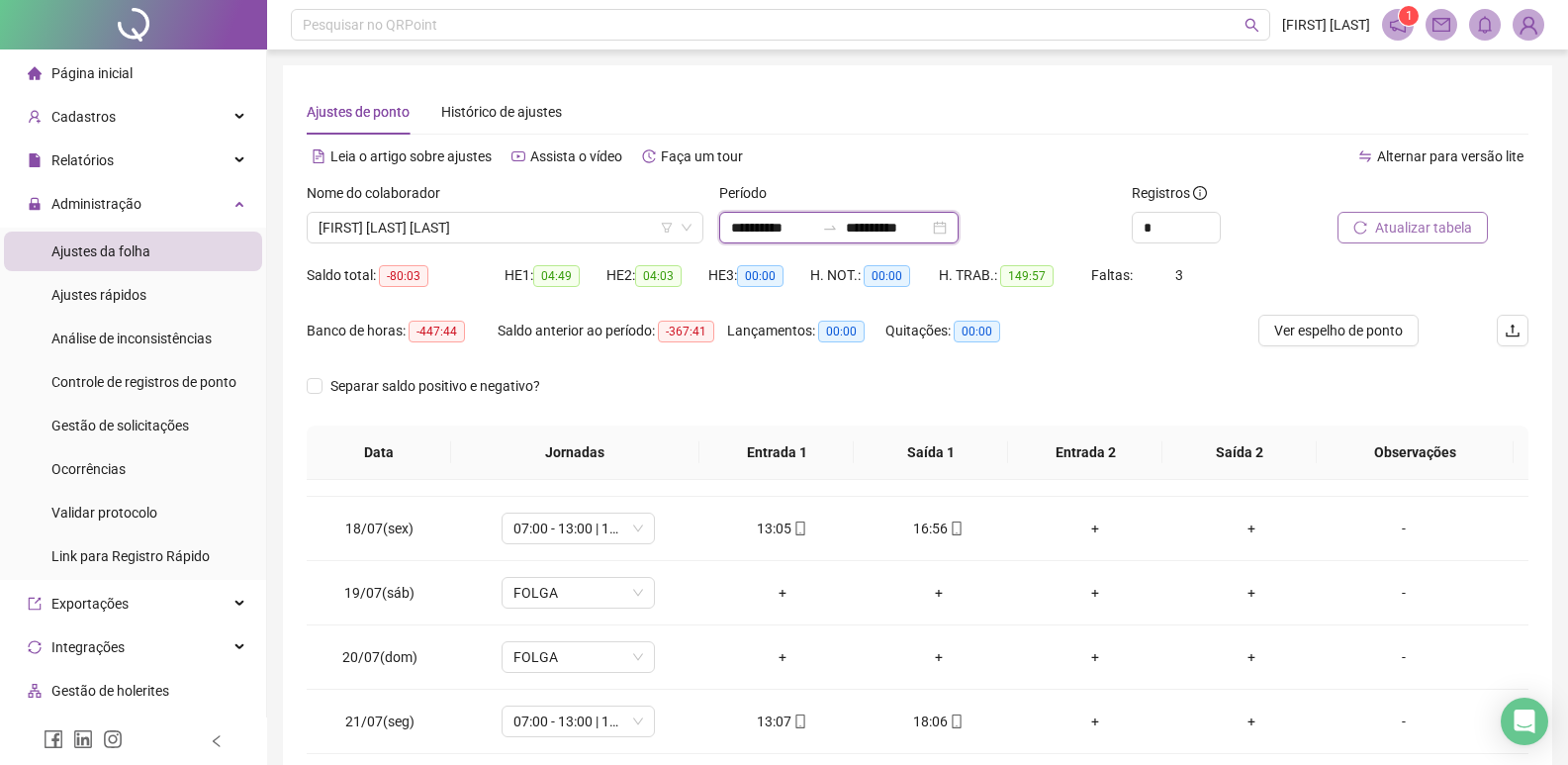 click on "**********" at bounding box center (773, 228) 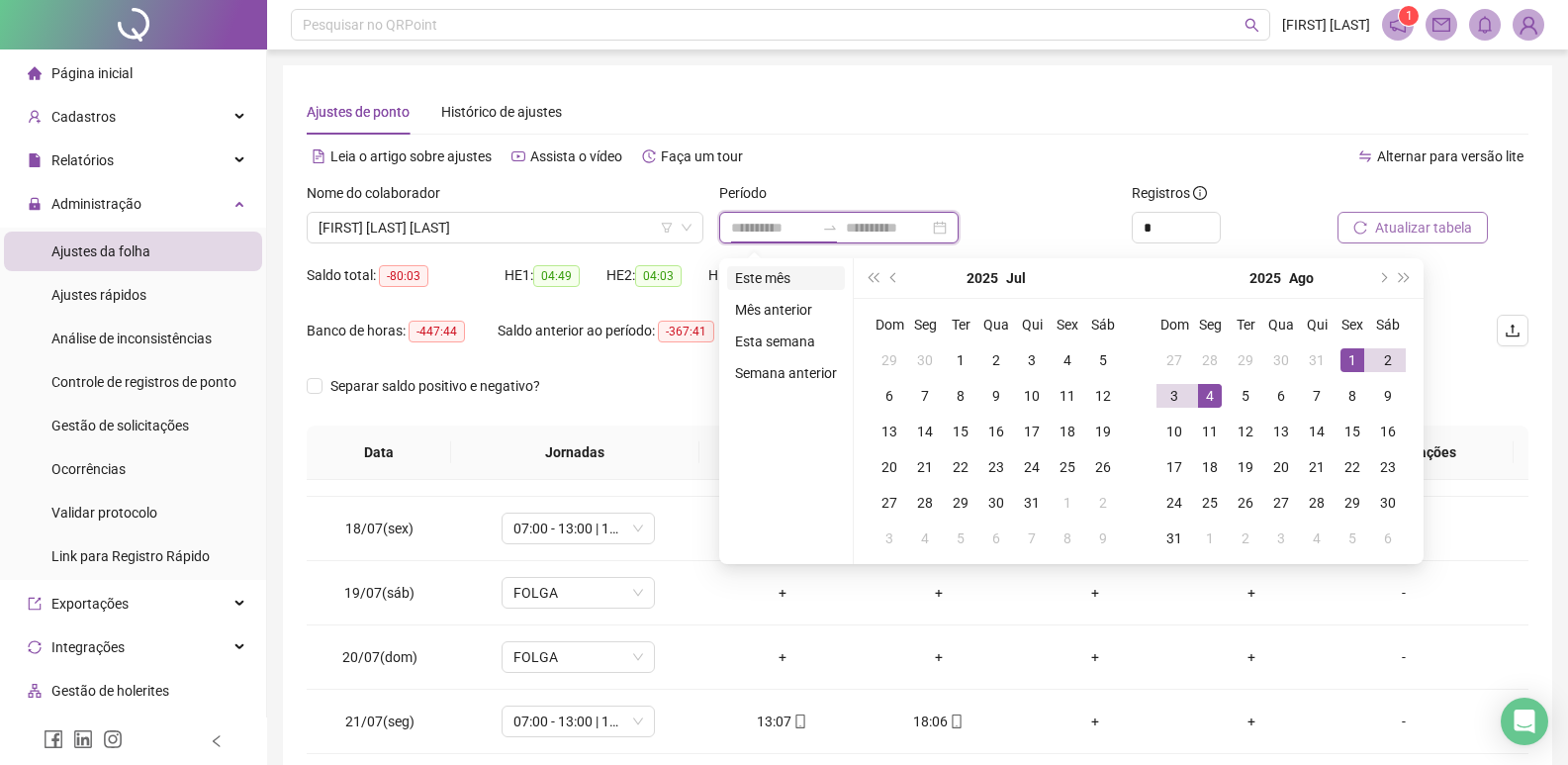 type on "**********" 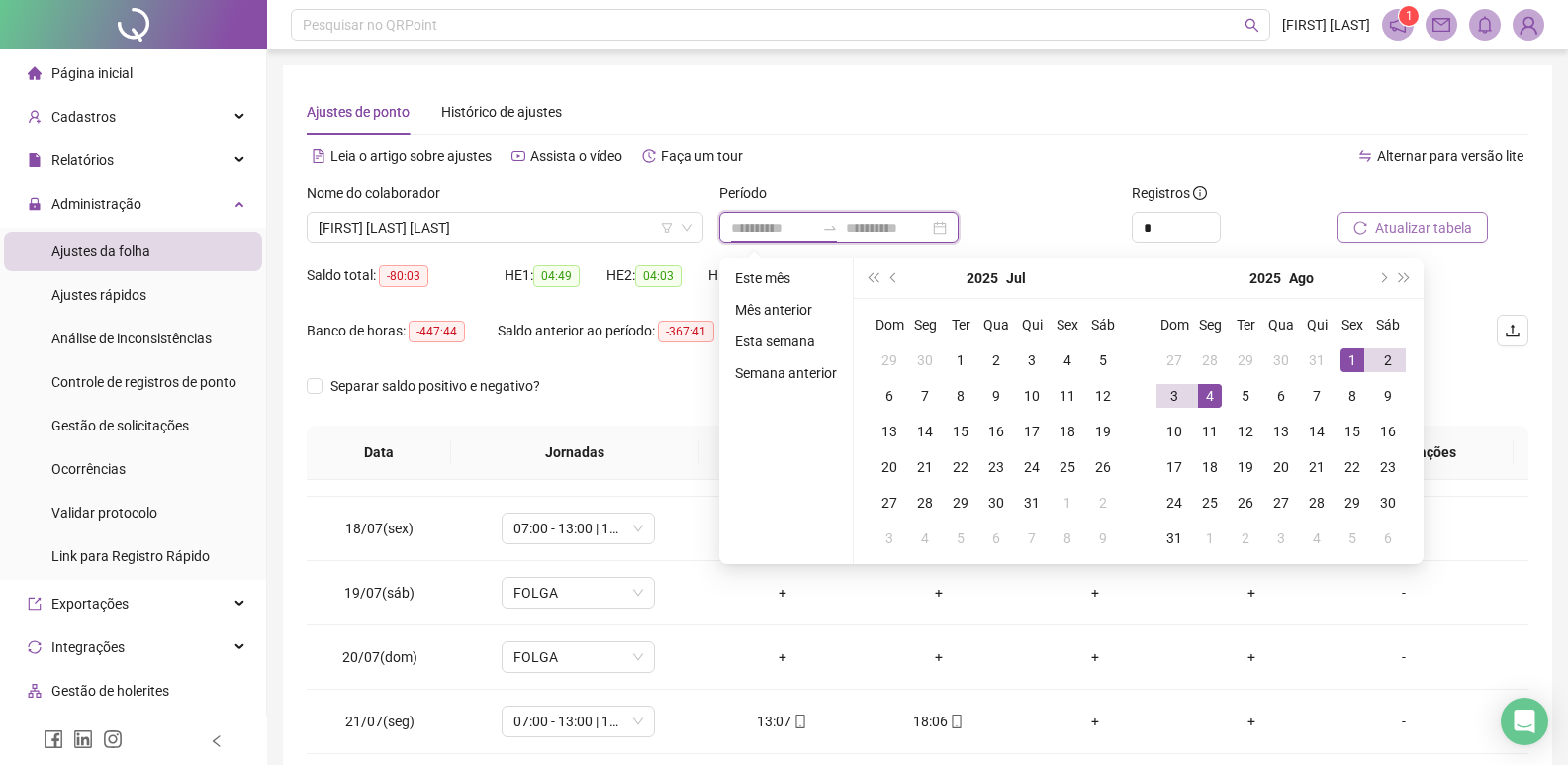 type on "**********" 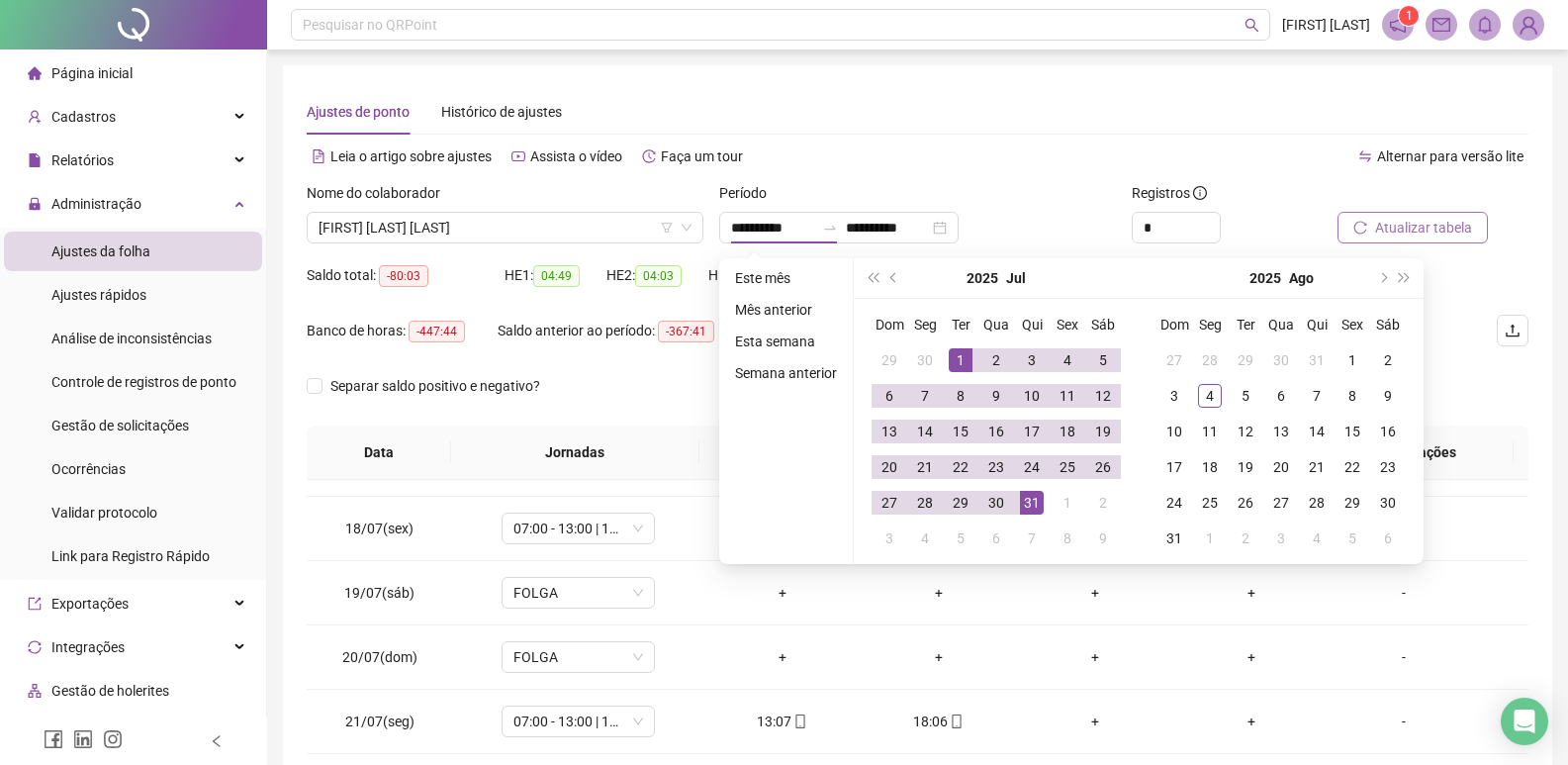 click on "Alternar para versão lite" at bounding box center (1224, 156) 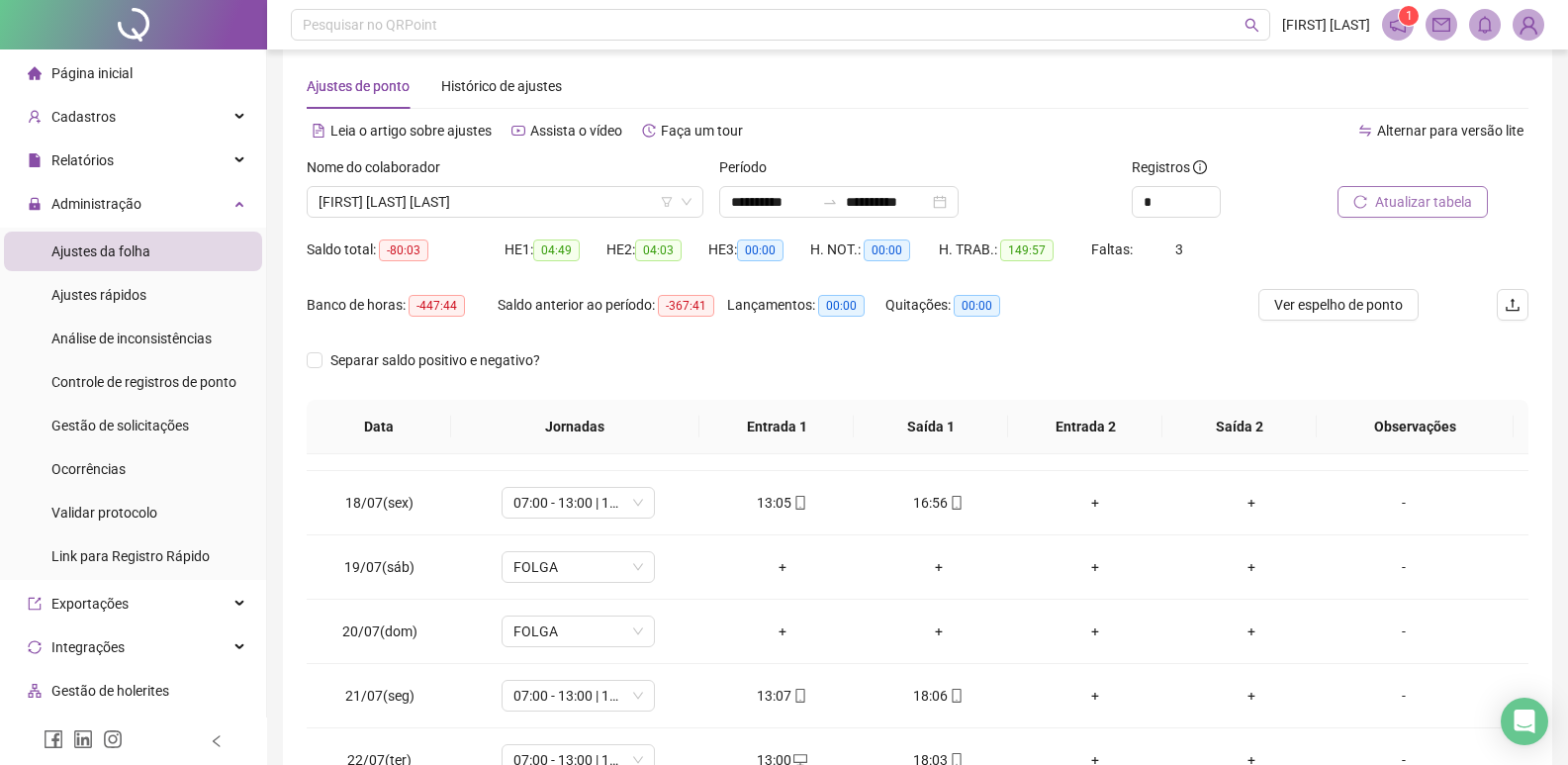 scroll, scrollTop: 246, scrollLeft: 0, axis: vertical 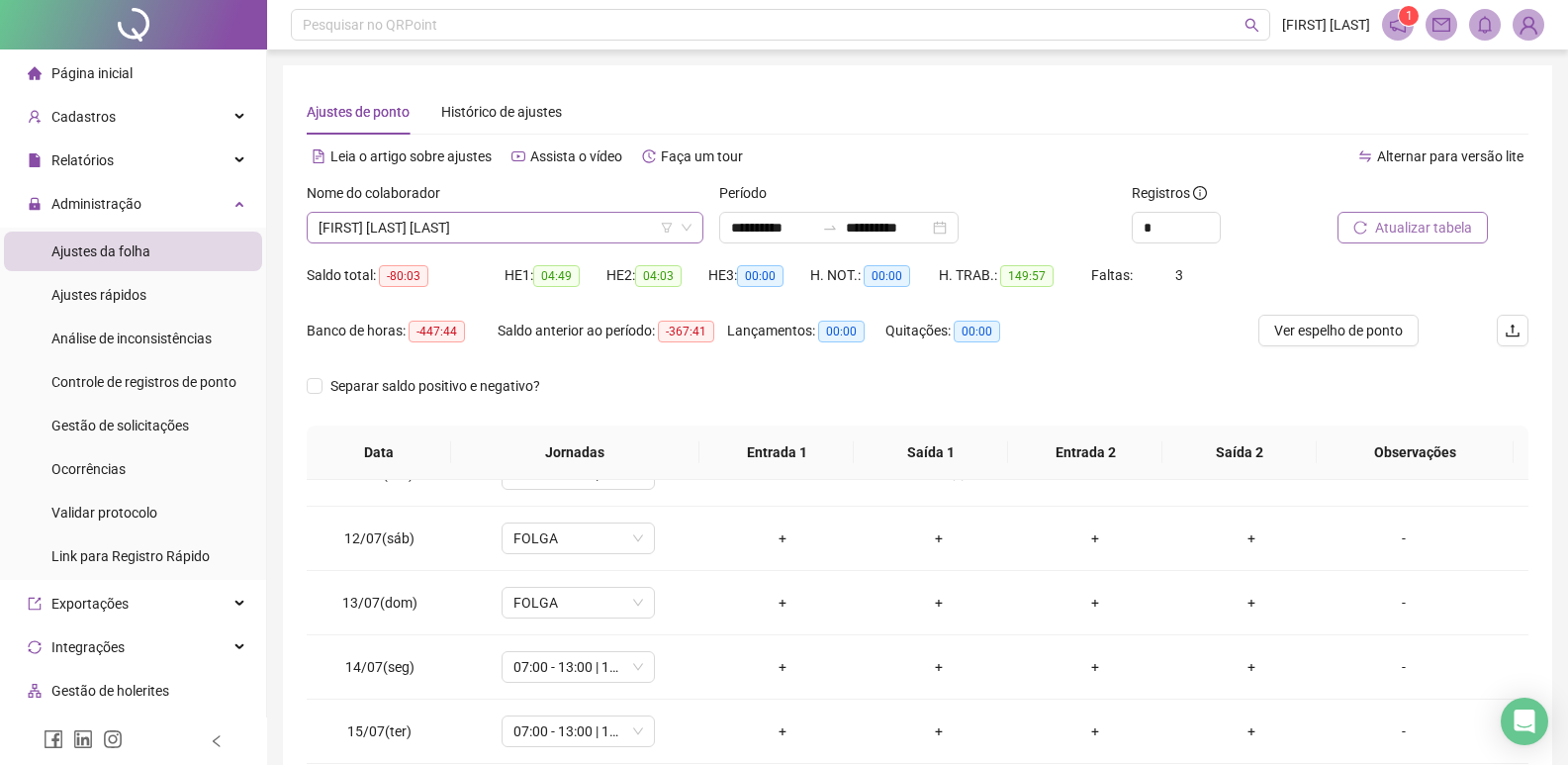 click on "[FIRST] [LAST] [LAST]" at bounding box center [505, 228] 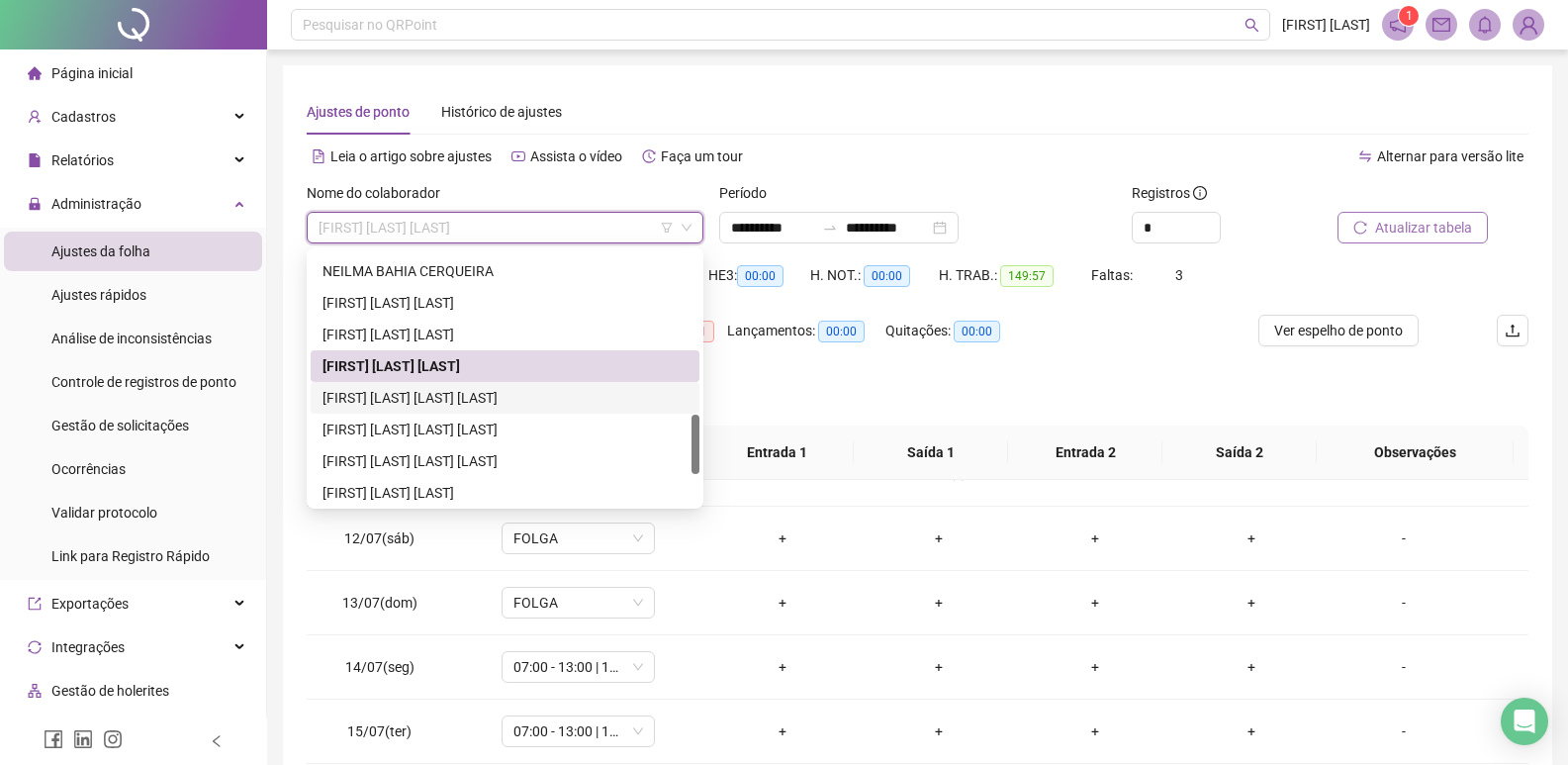 click on "[FIRST] [LAST] [LAST] [LAST]" at bounding box center [505, 398] 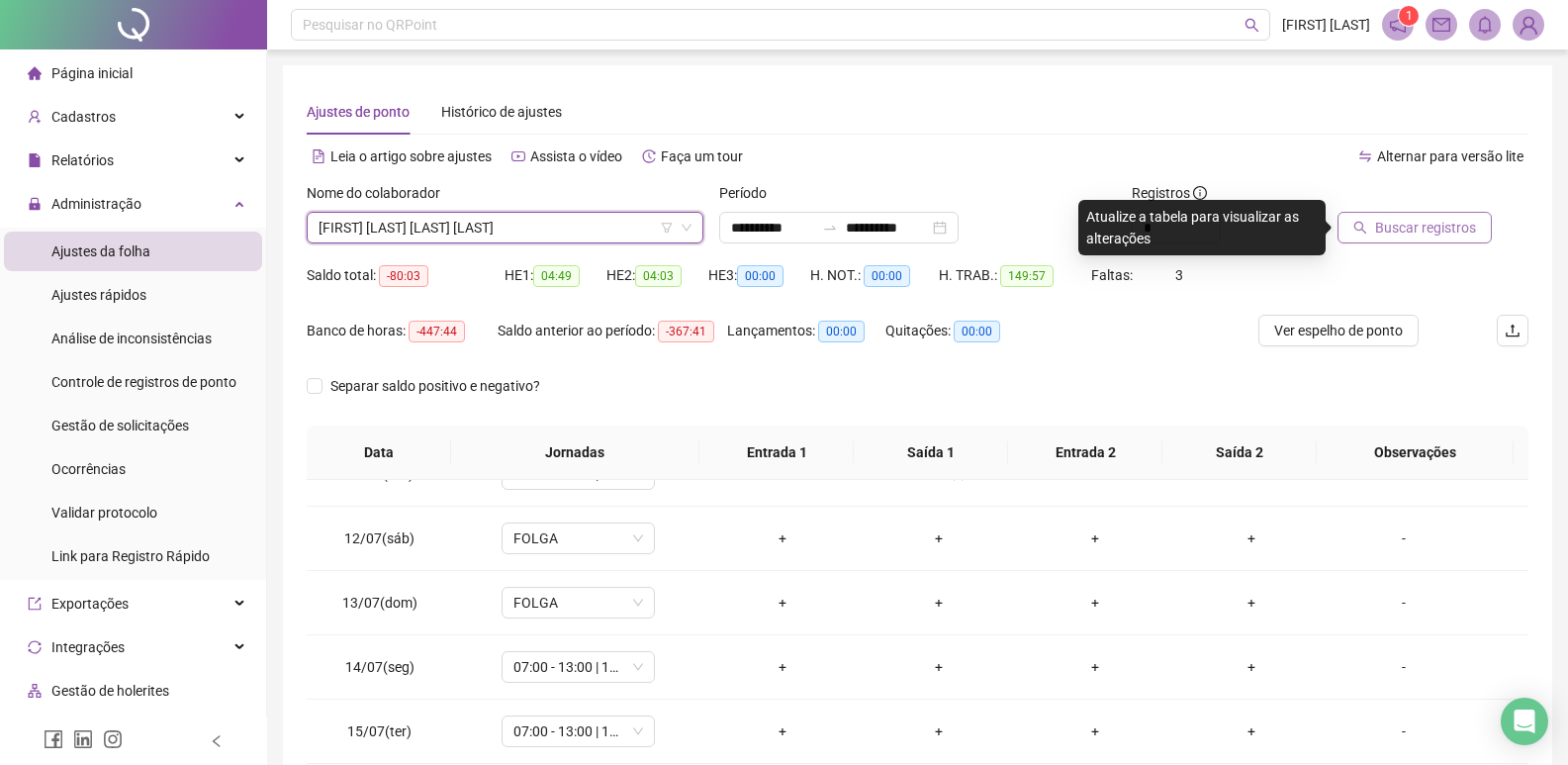 click on "Buscar registros" at bounding box center (1426, 228) 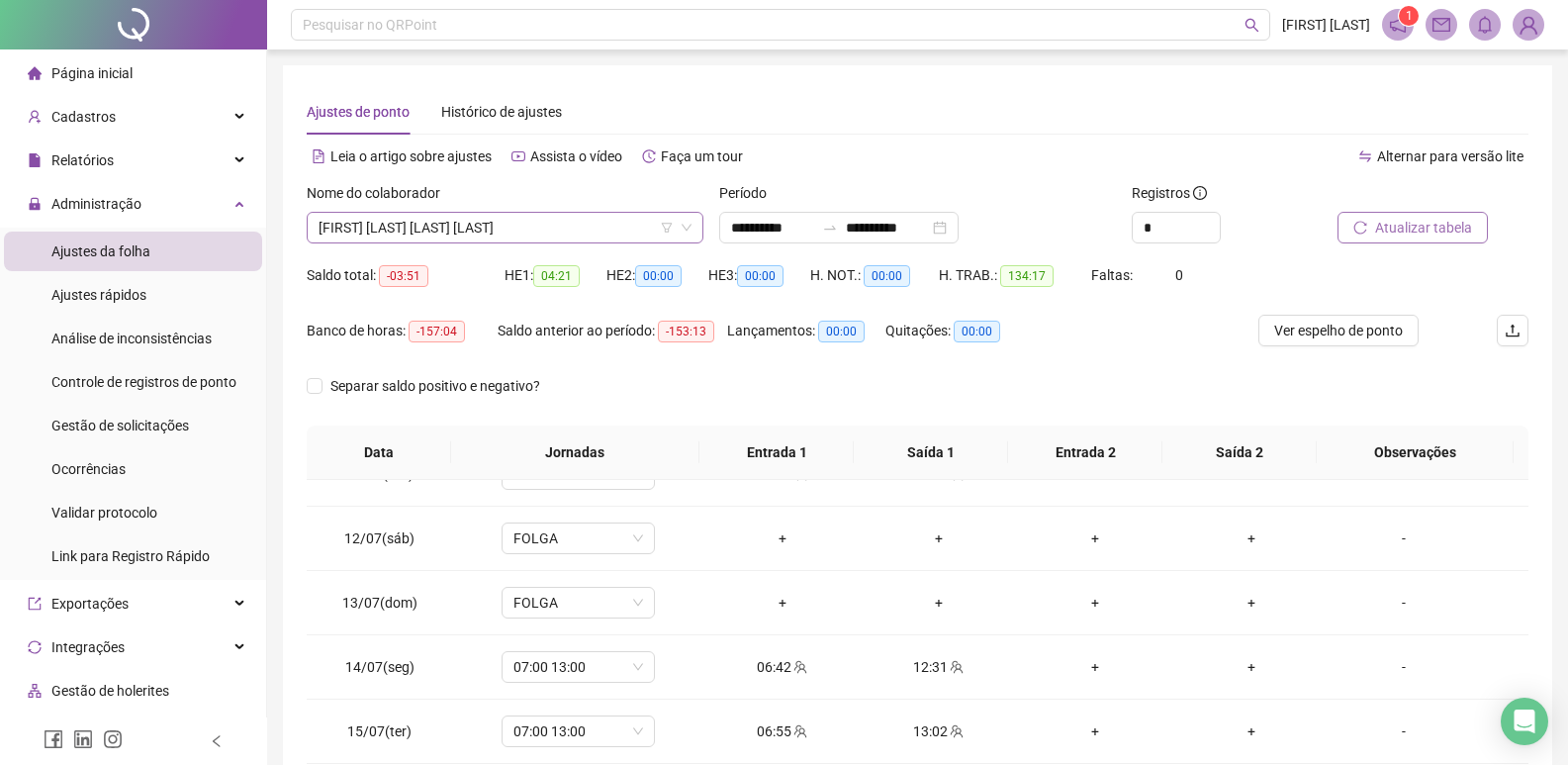 click on "[FIRST] [LAST] [LAST] [LAST]" at bounding box center (505, 228) 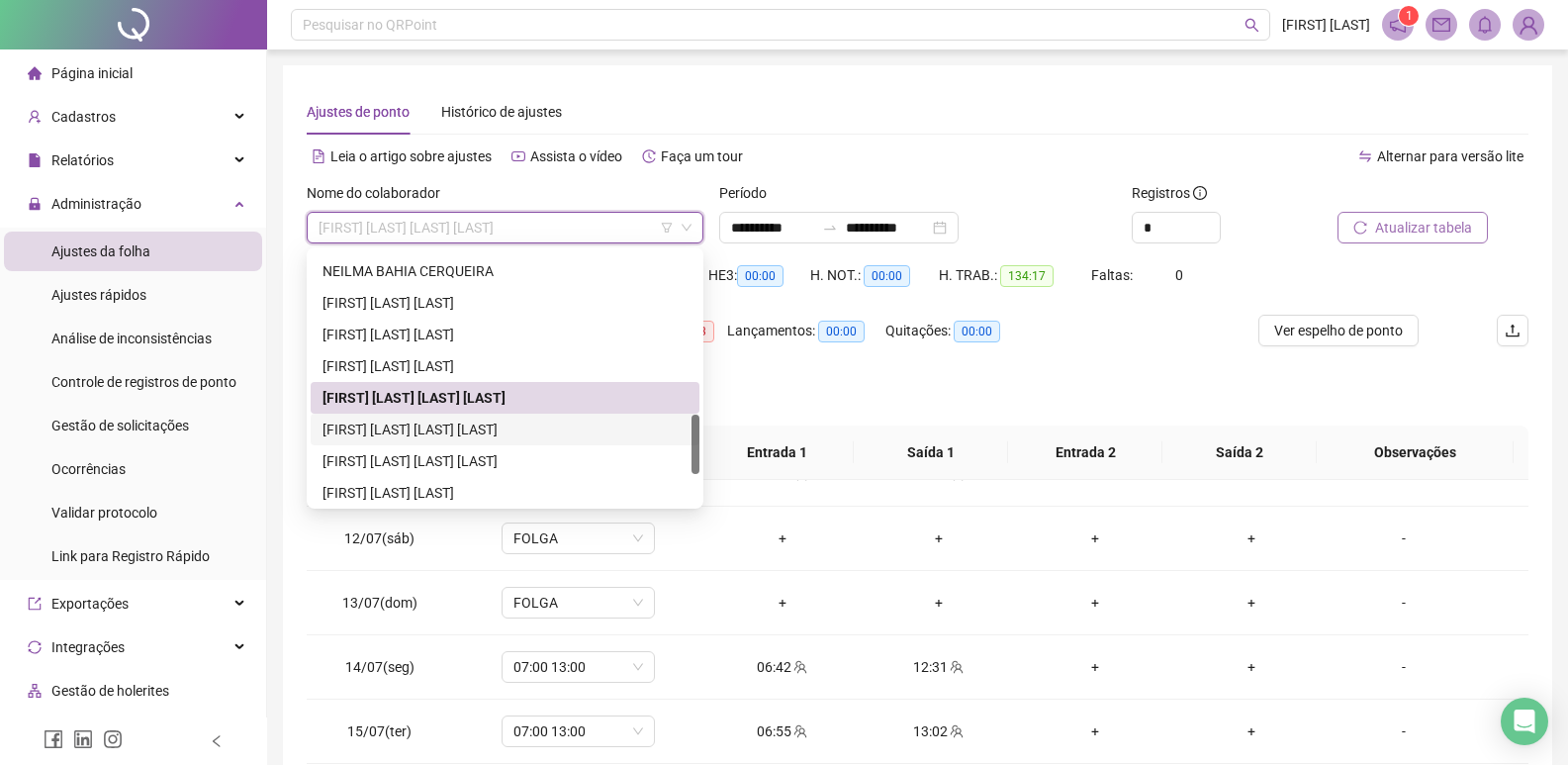 click on "[FIRST] [LAST] [LAST] [LAST]" at bounding box center (505, 430) 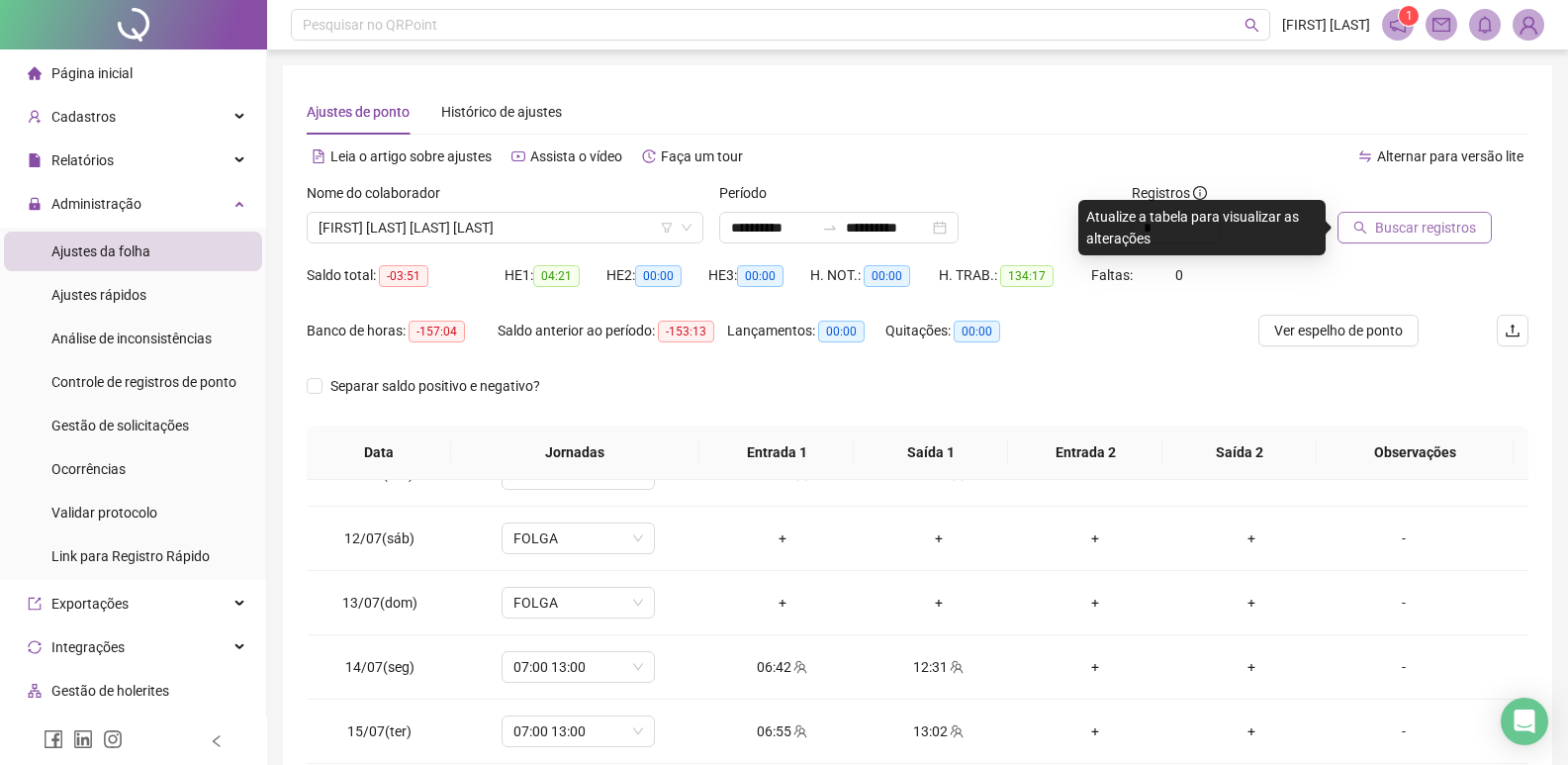 click on "Buscar registros" at bounding box center [1426, 228] 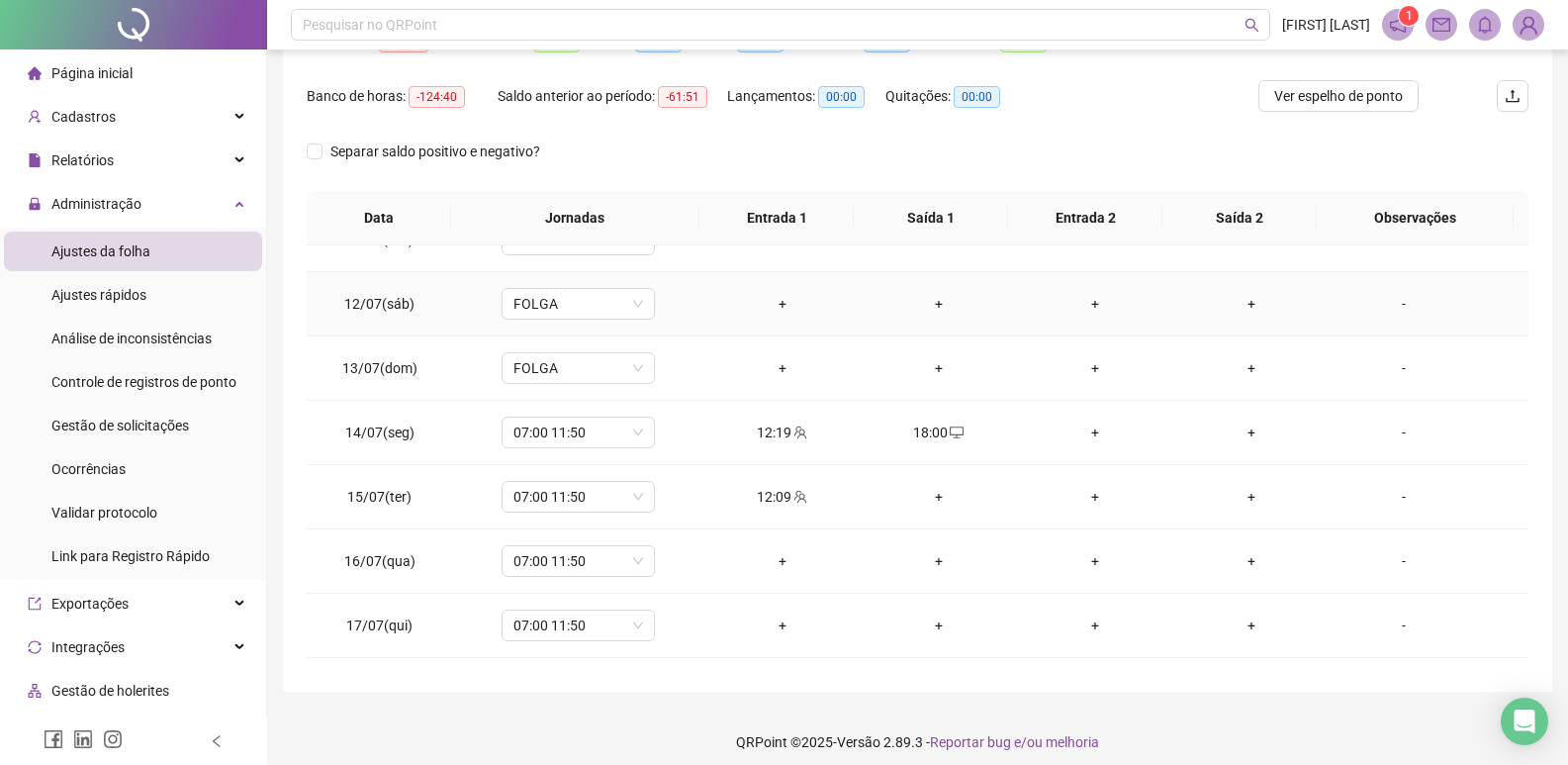 scroll, scrollTop: 246, scrollLeft: 0, axis: vertical 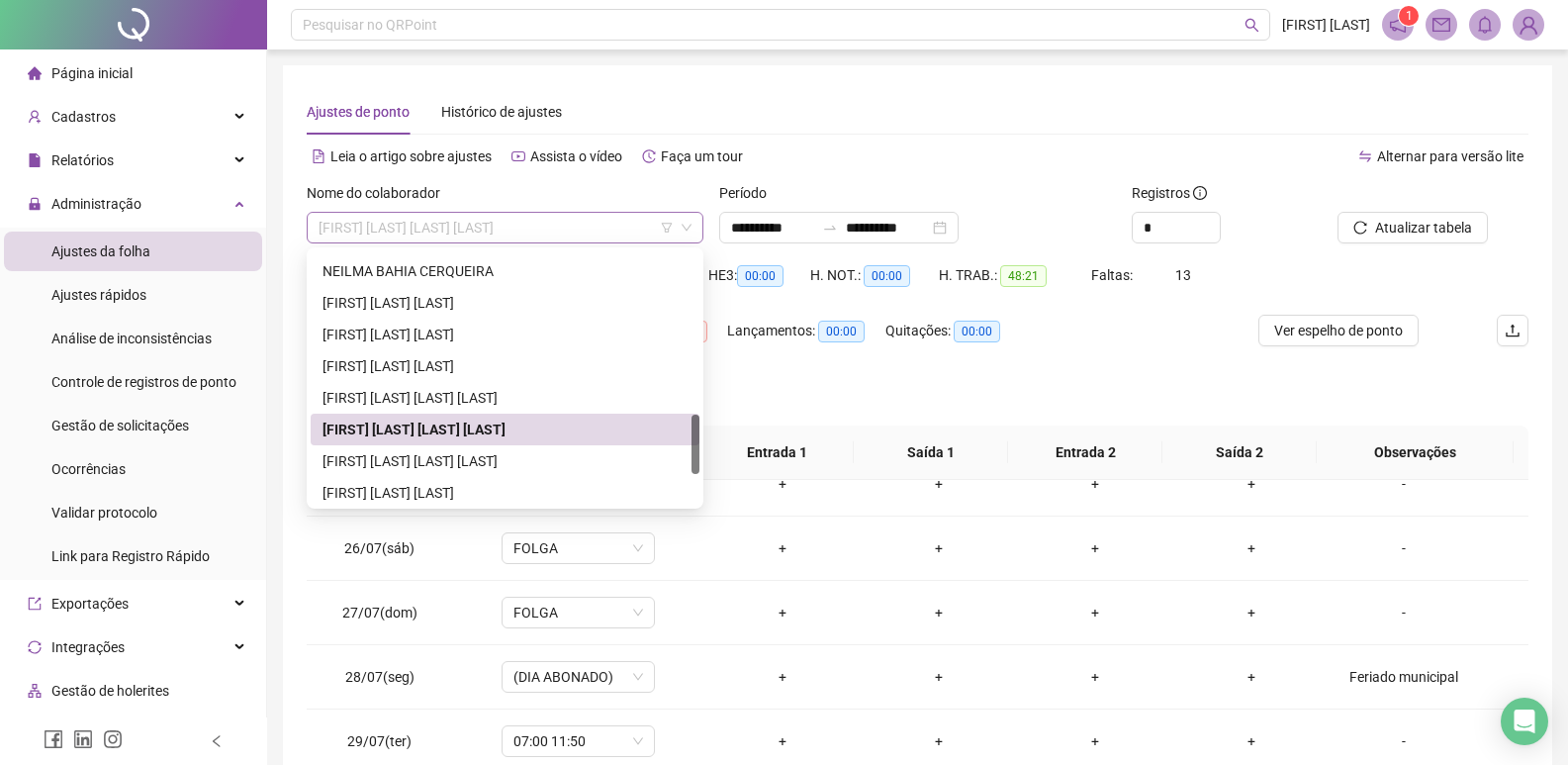 click on "[FIRST] [LAST] [LAST] [LAST]" at bounding box center [505, 228] 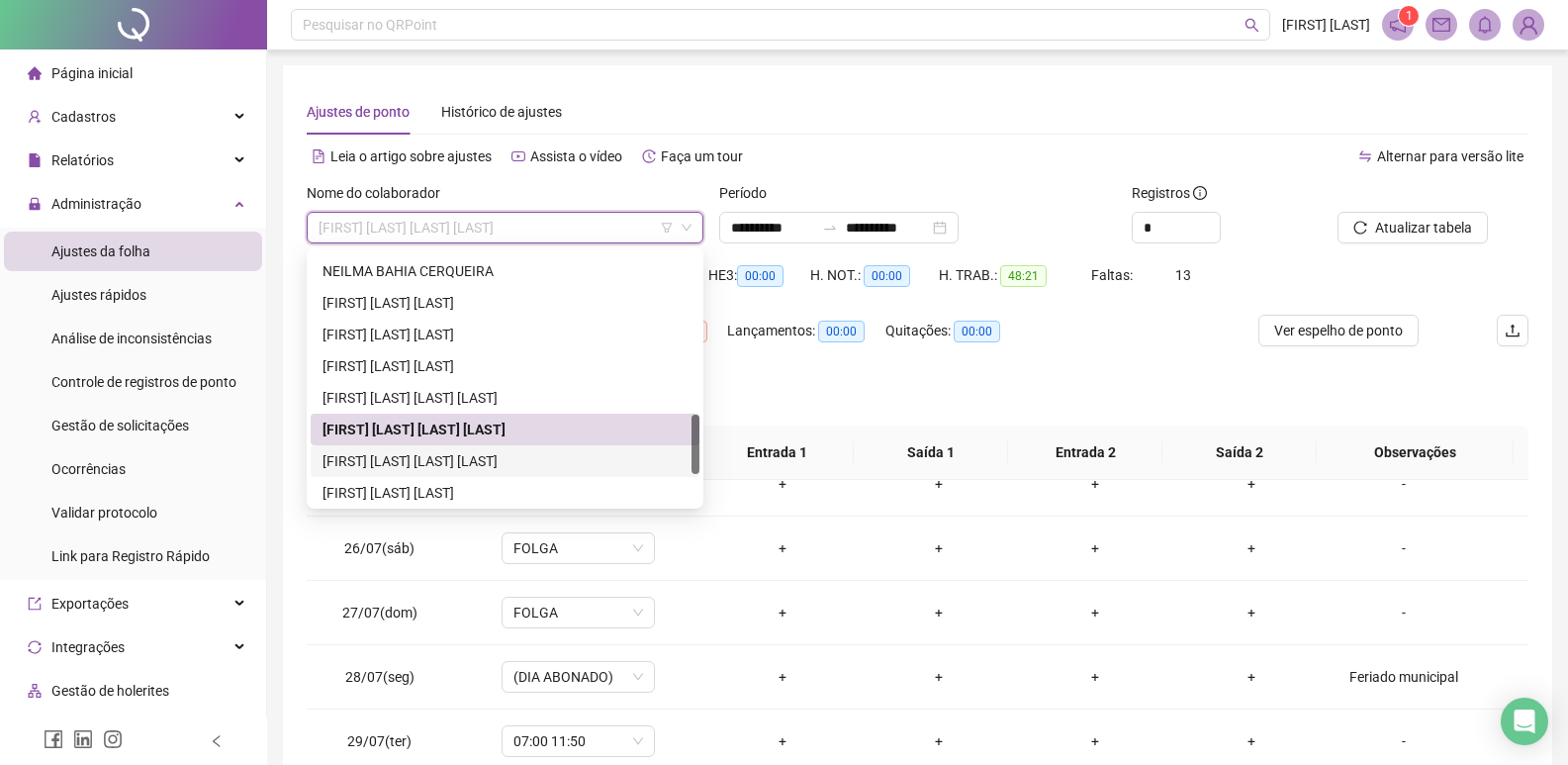 click on "[FIRST] [LAST] [LAST] [LAST]" at bounding box center [505, 461] 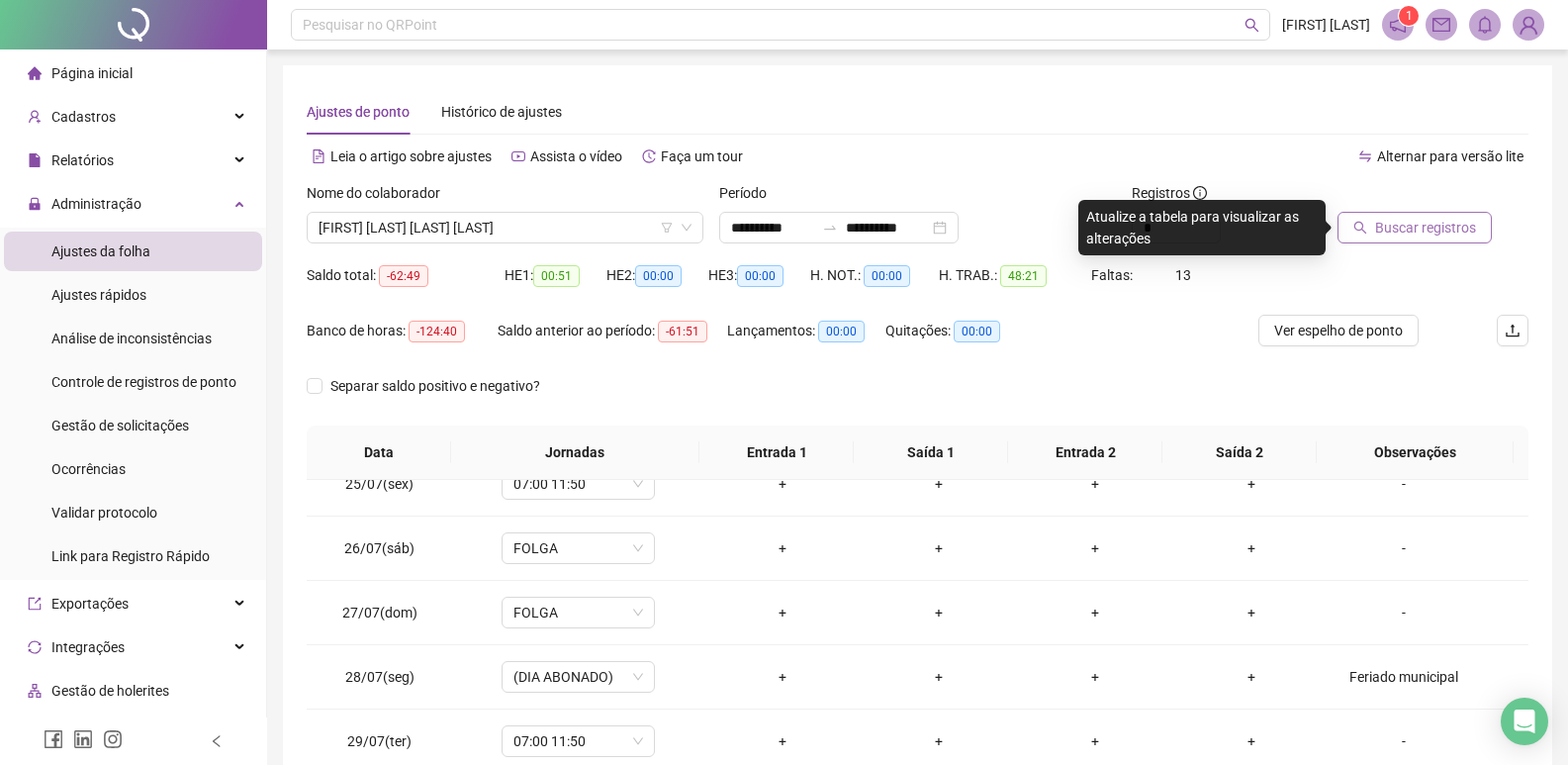 click on "Buscar registros" at bounding box center (1426, 228) 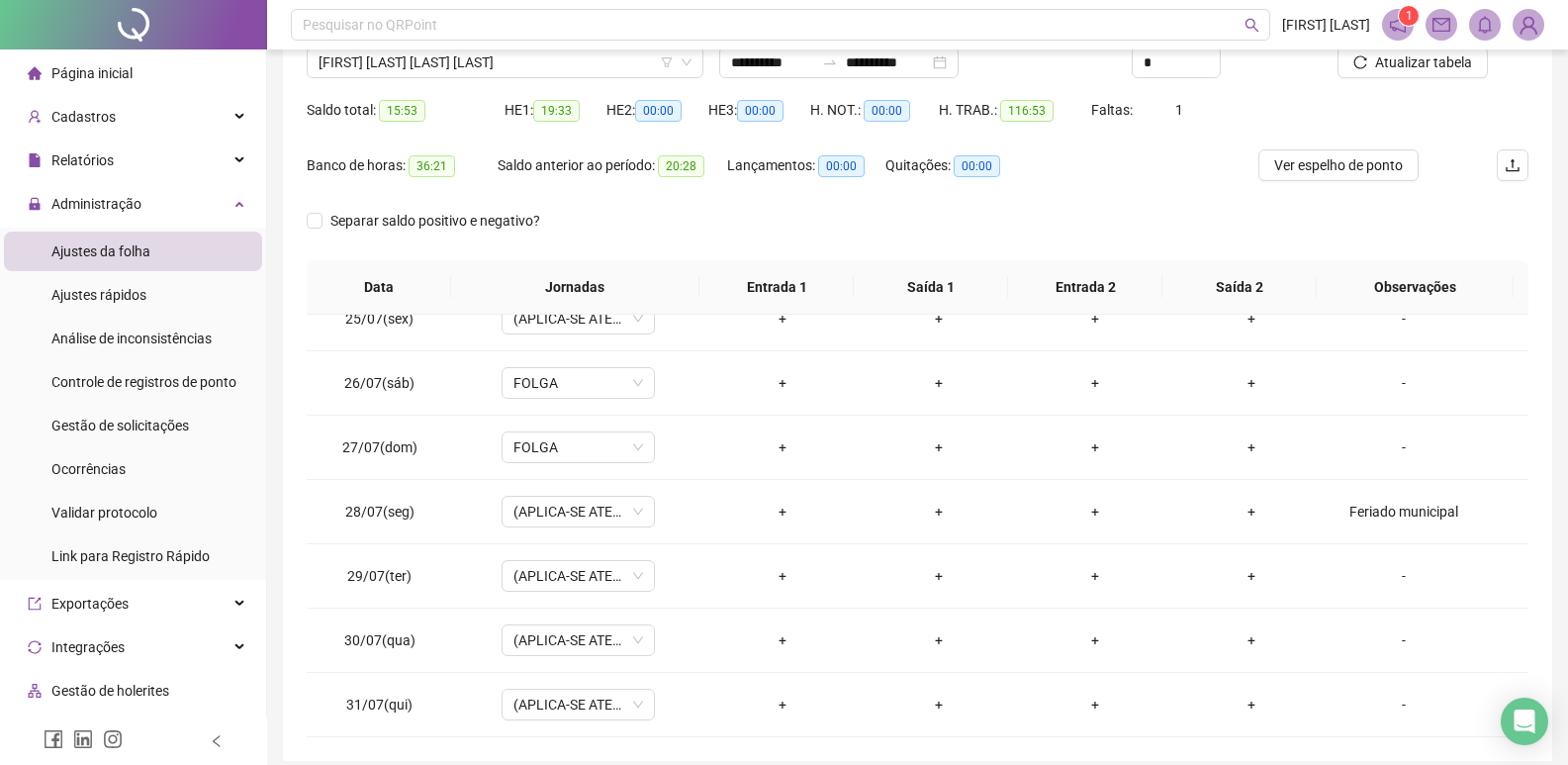scroll, scrollTop: 246, scrollLeft: 0, axis: vertical 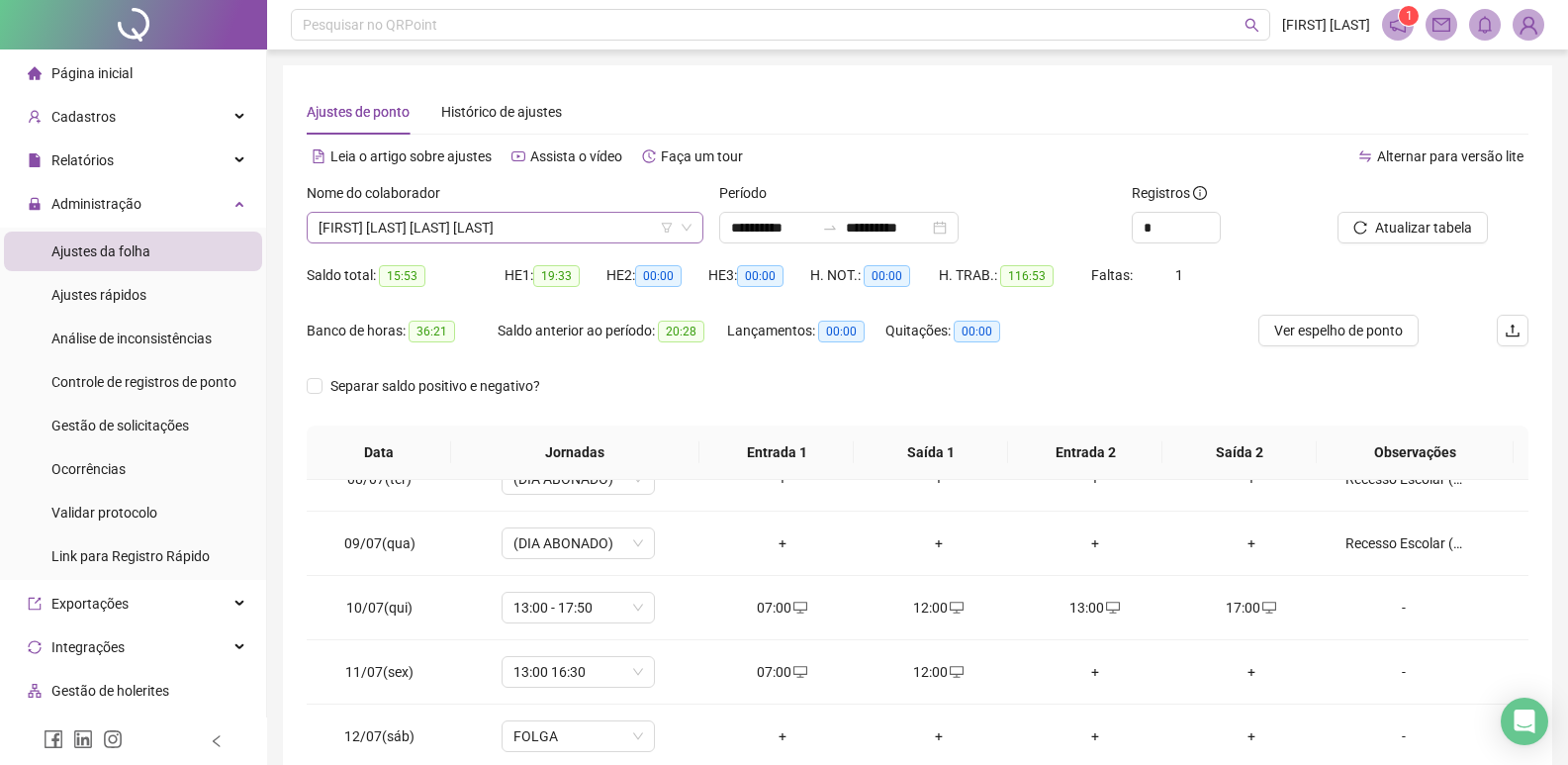 click on "[FIRST] [LAST] [LAST] [LAST]" at bounding box center (505, 228) 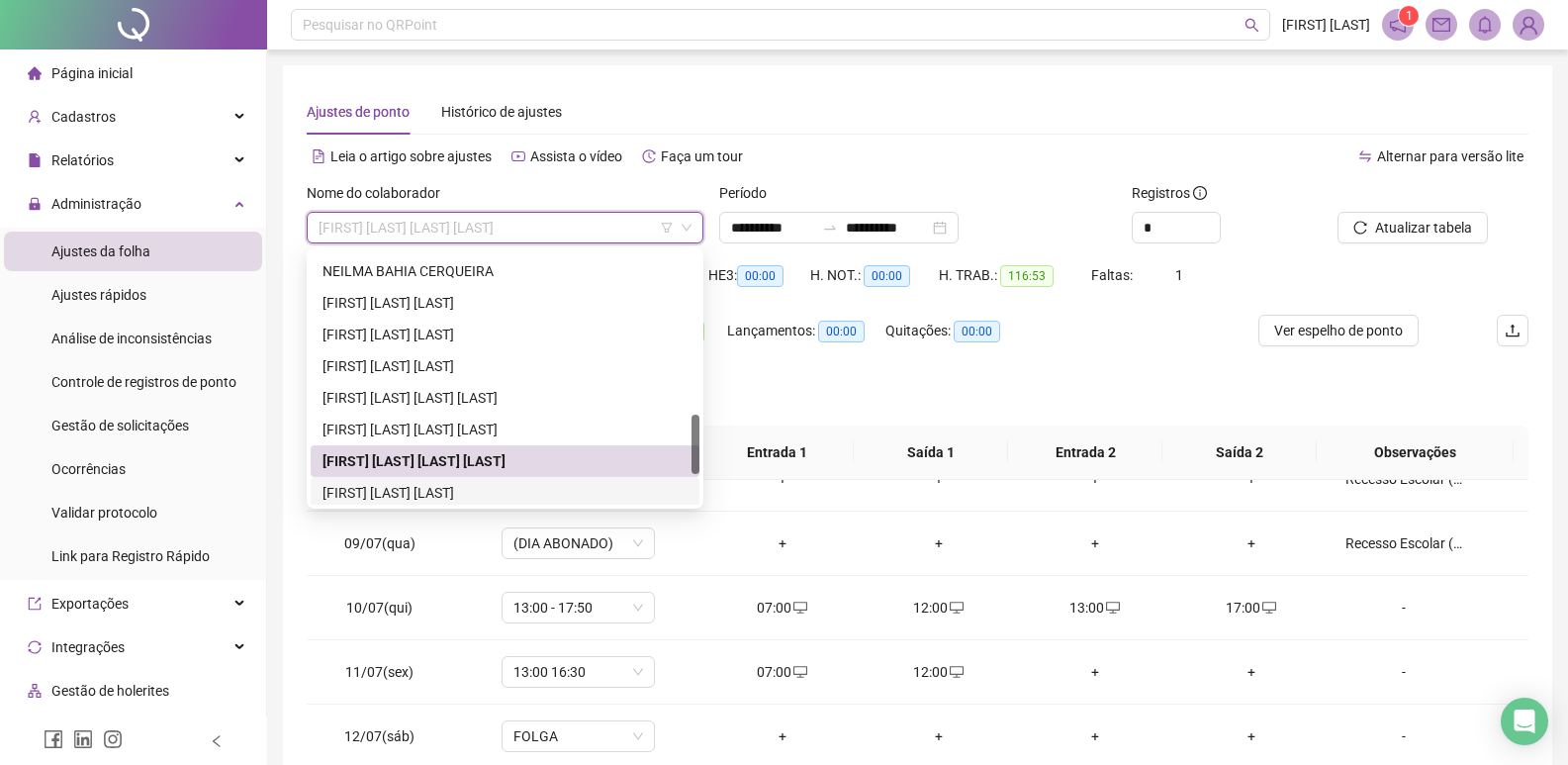 click on "[FIRST] [LAST] [LAST]" at bounding box center (505, 493) 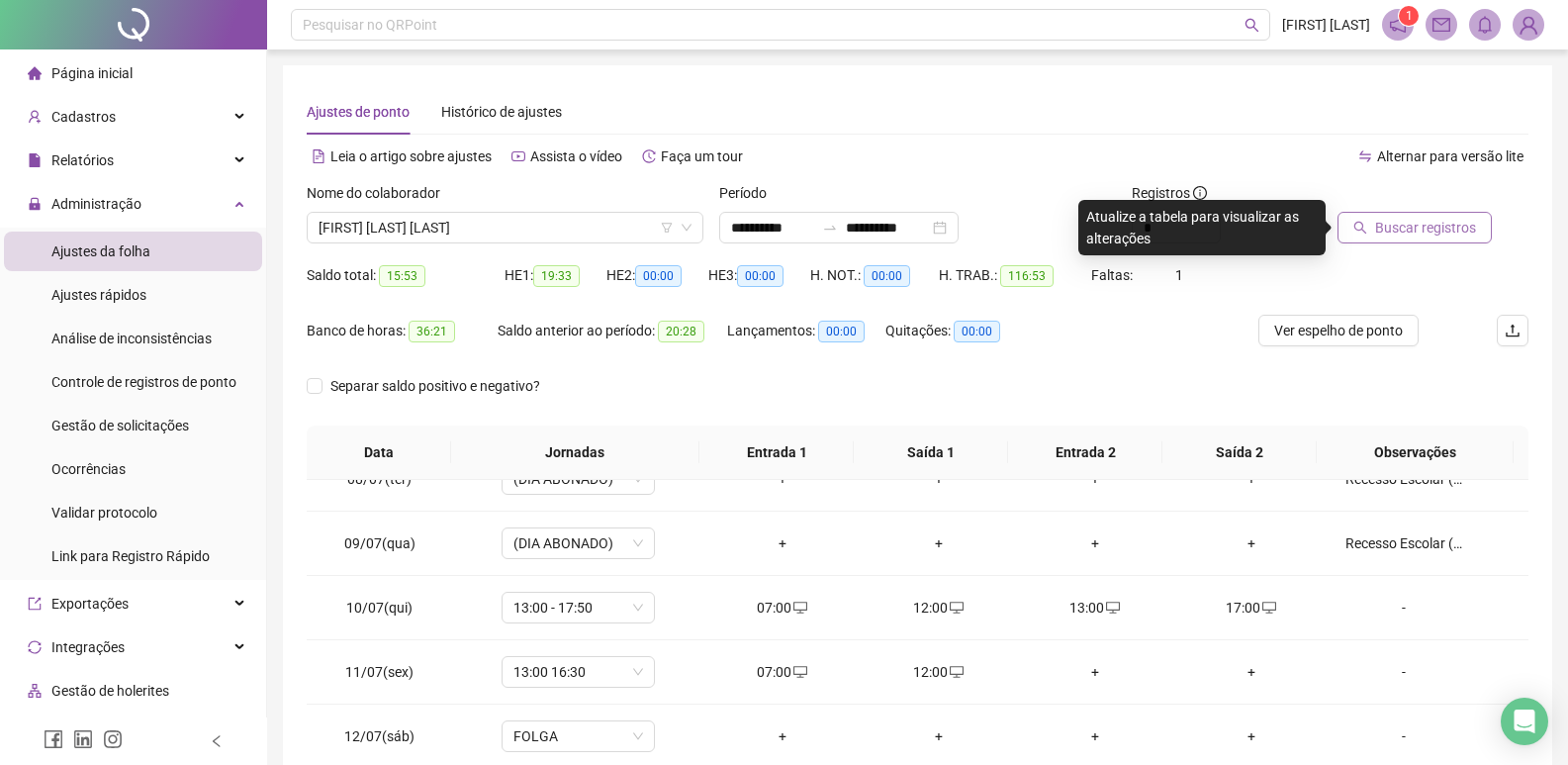 click on "Buscar registros" at bounding box center [1426, 228] 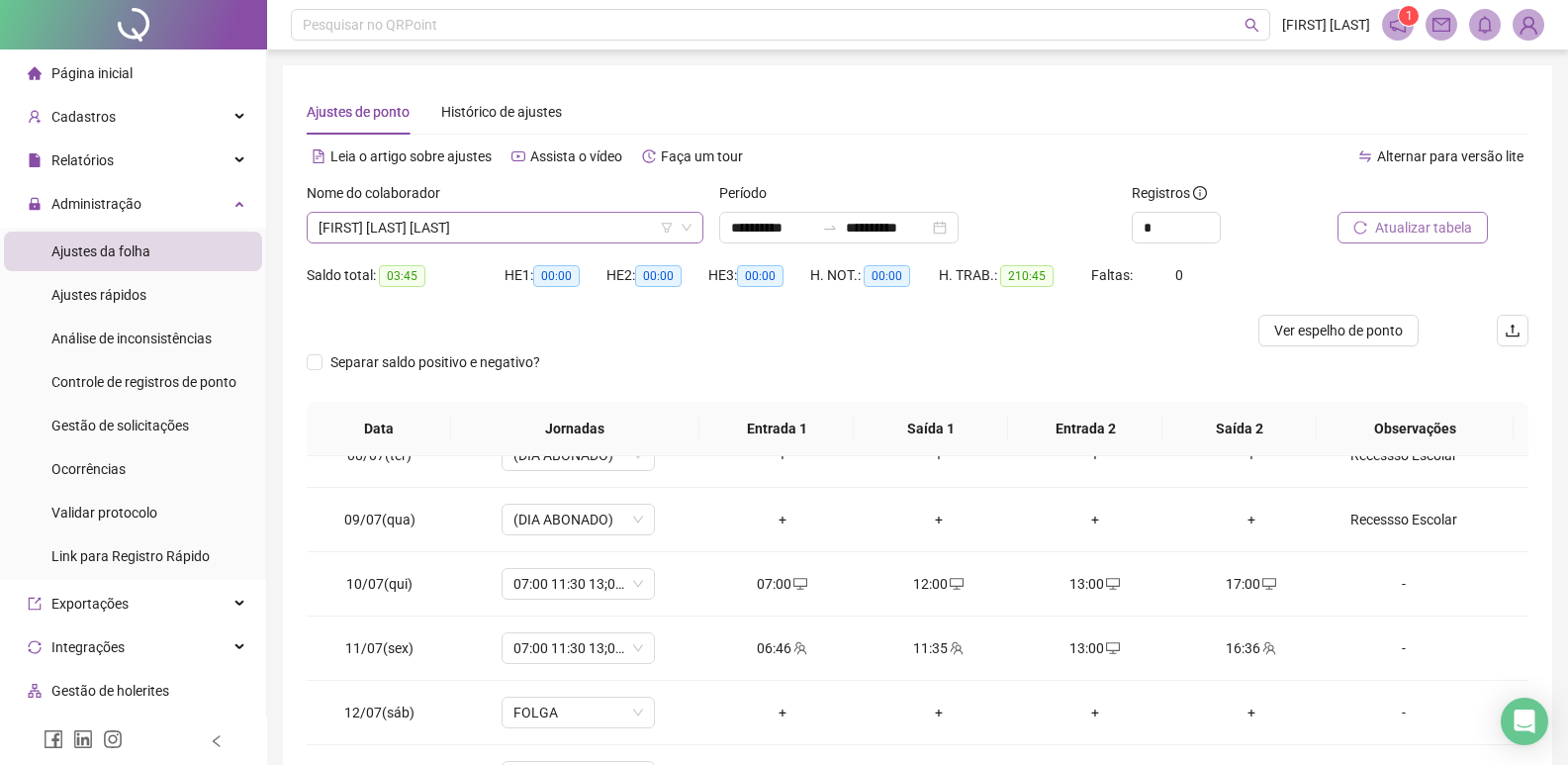 click on "[FIRST] [LAST] [LAST]" at bounding box center (505, 228) 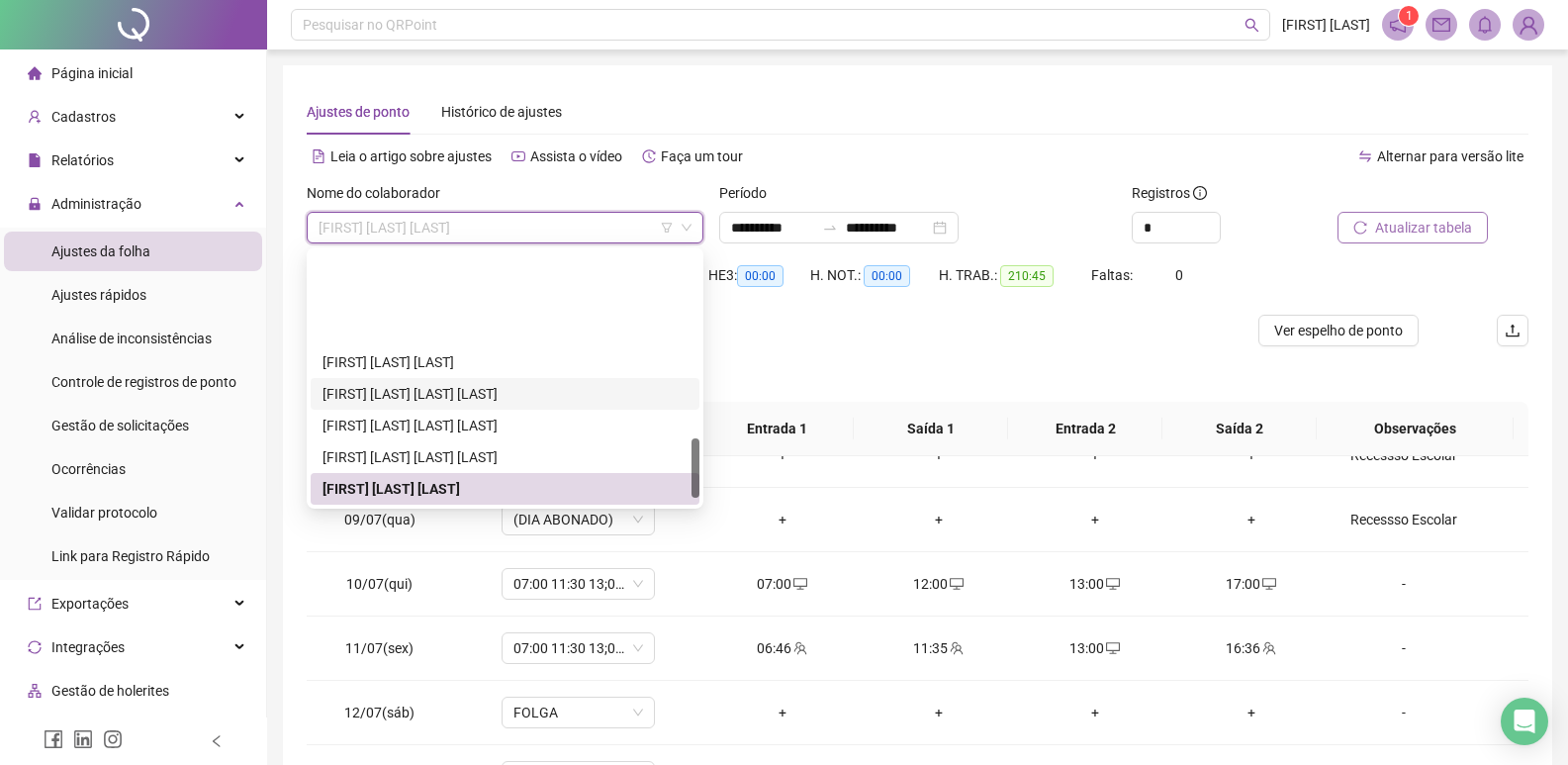 scroll, scrollTop: 823, scrollLeft: 0, axis: vertical 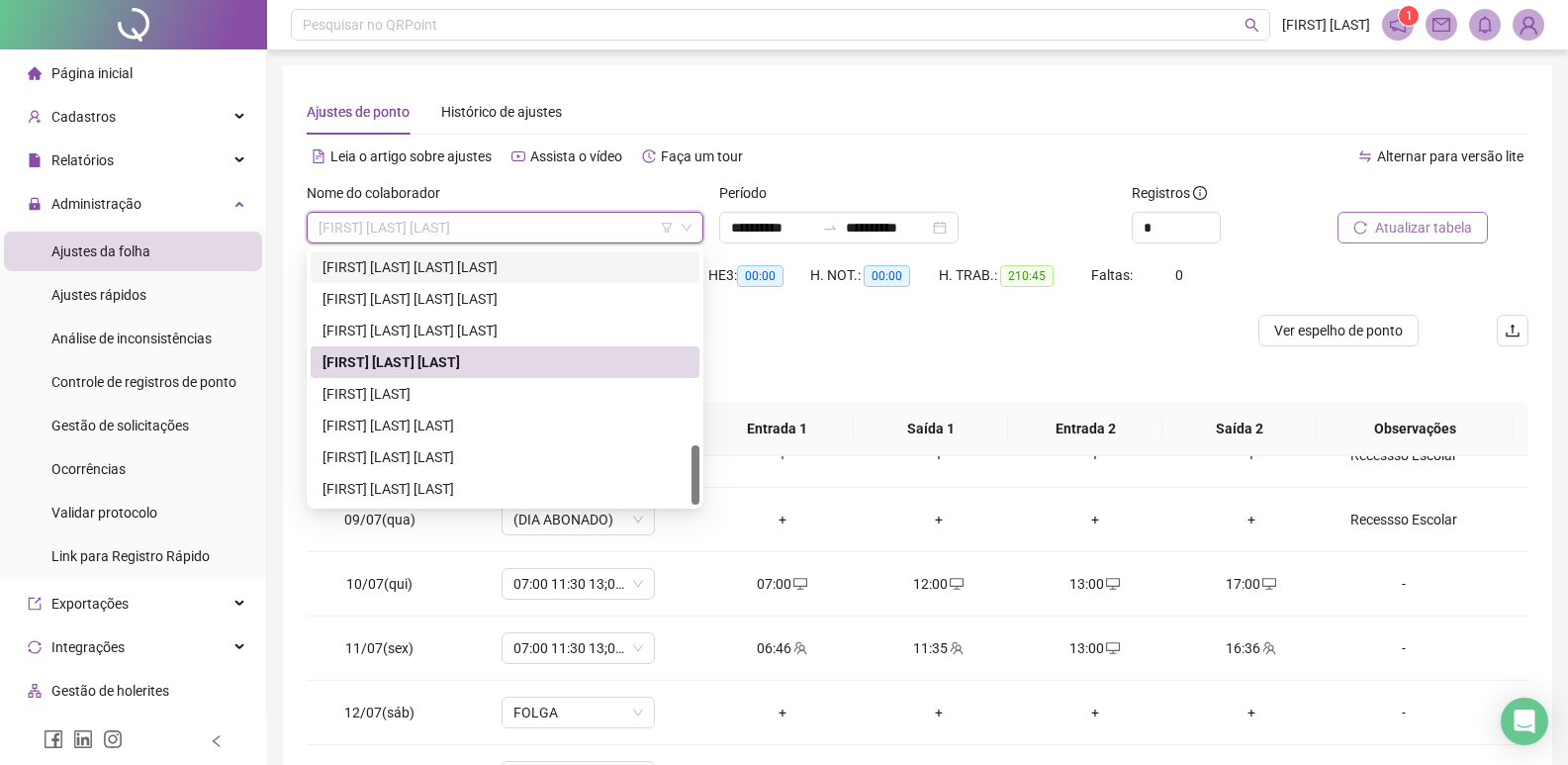 drag, startPoint x: 560, startPoint y: 391, endPoint x: 787, endPoint y: 342, distance: 232.22834 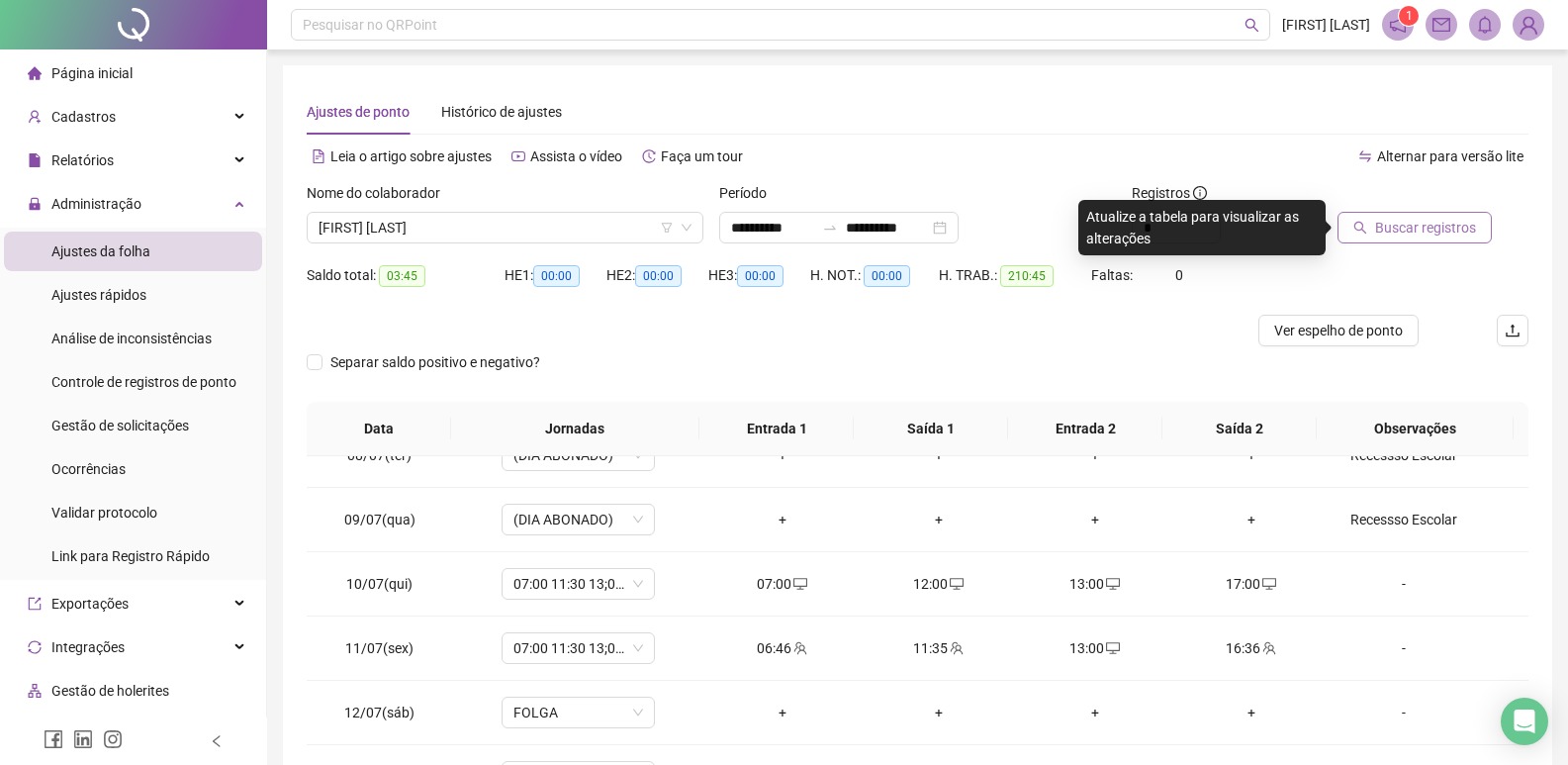 click on "Buscar registros" at bounding box center [1415, 228] 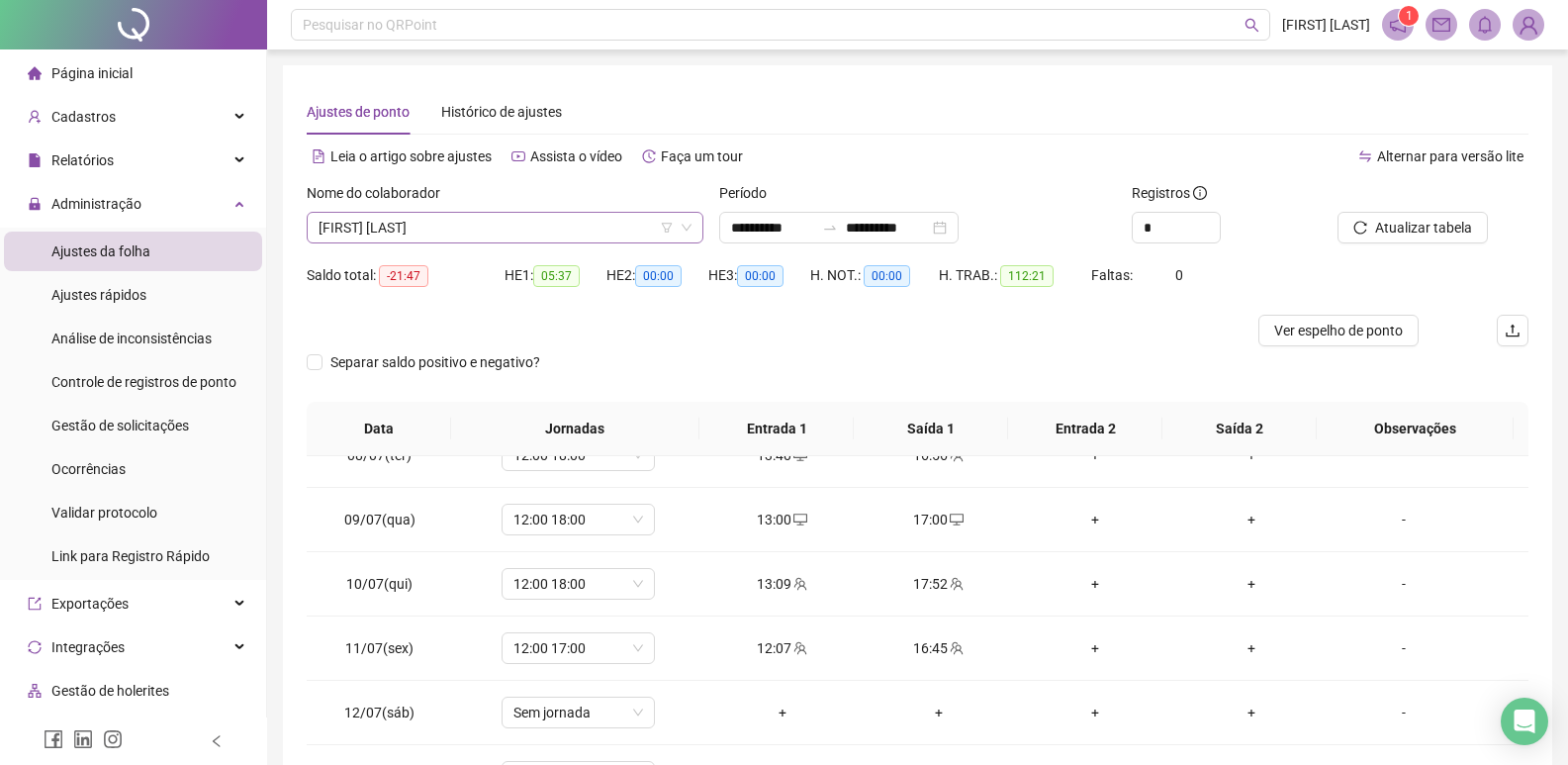 click on "[FIRST] [LAST]" at bounding box center [505, 228] 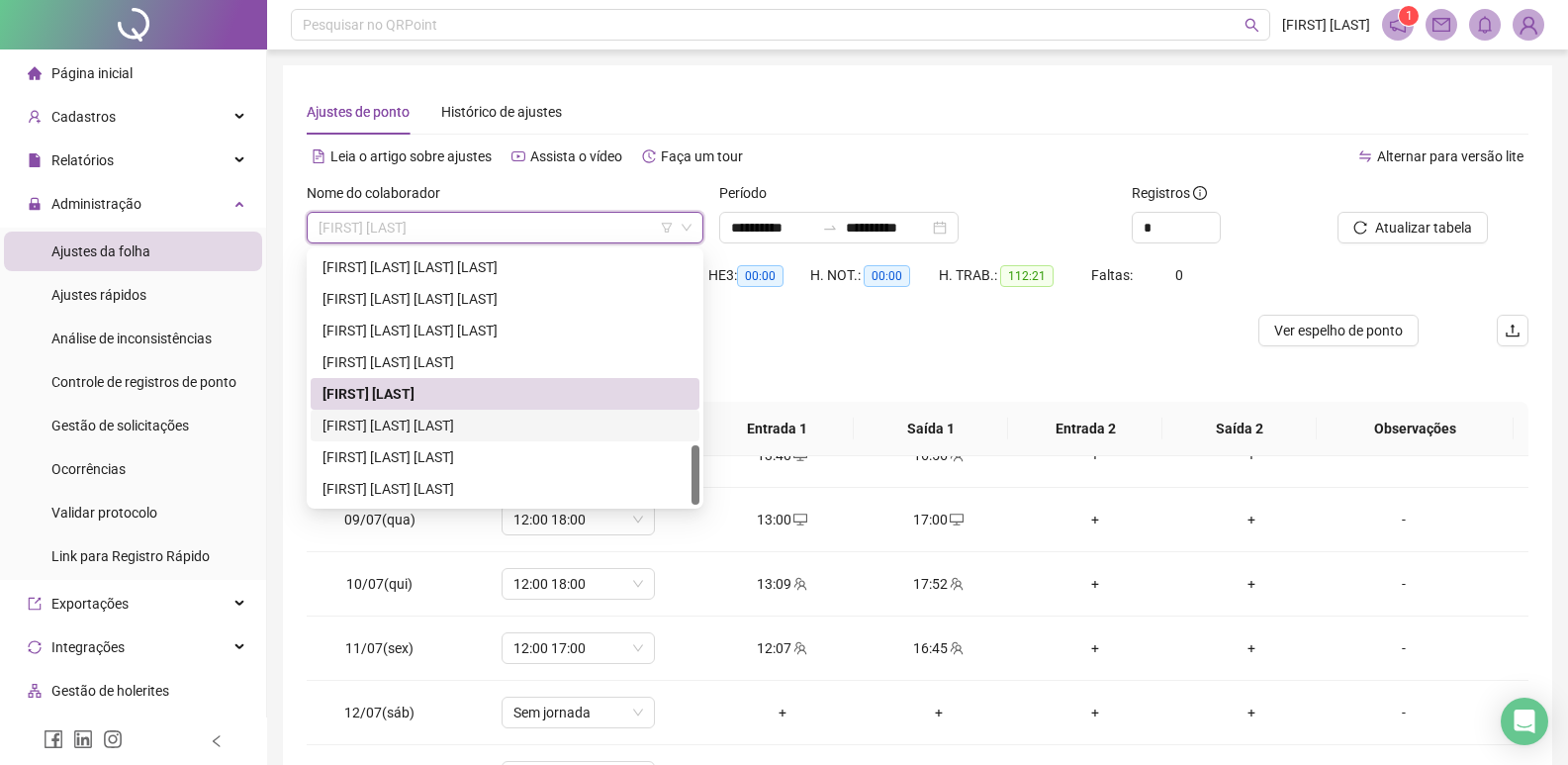 click on "[FIRST] [LAST] [LAST]" at bounding box center (505, 426) 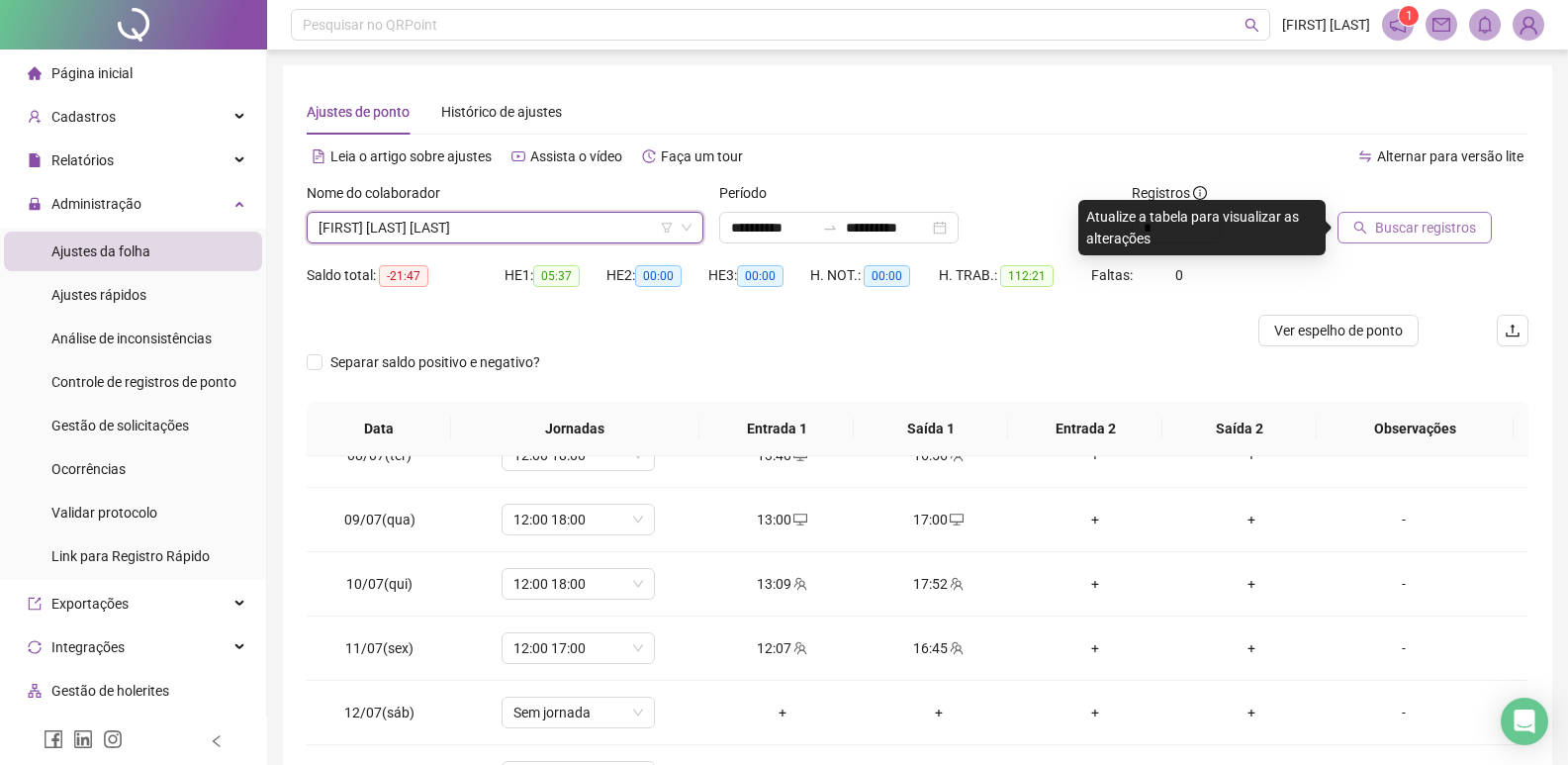 click on "Buscar registros" at bounding box center [1426, 228] 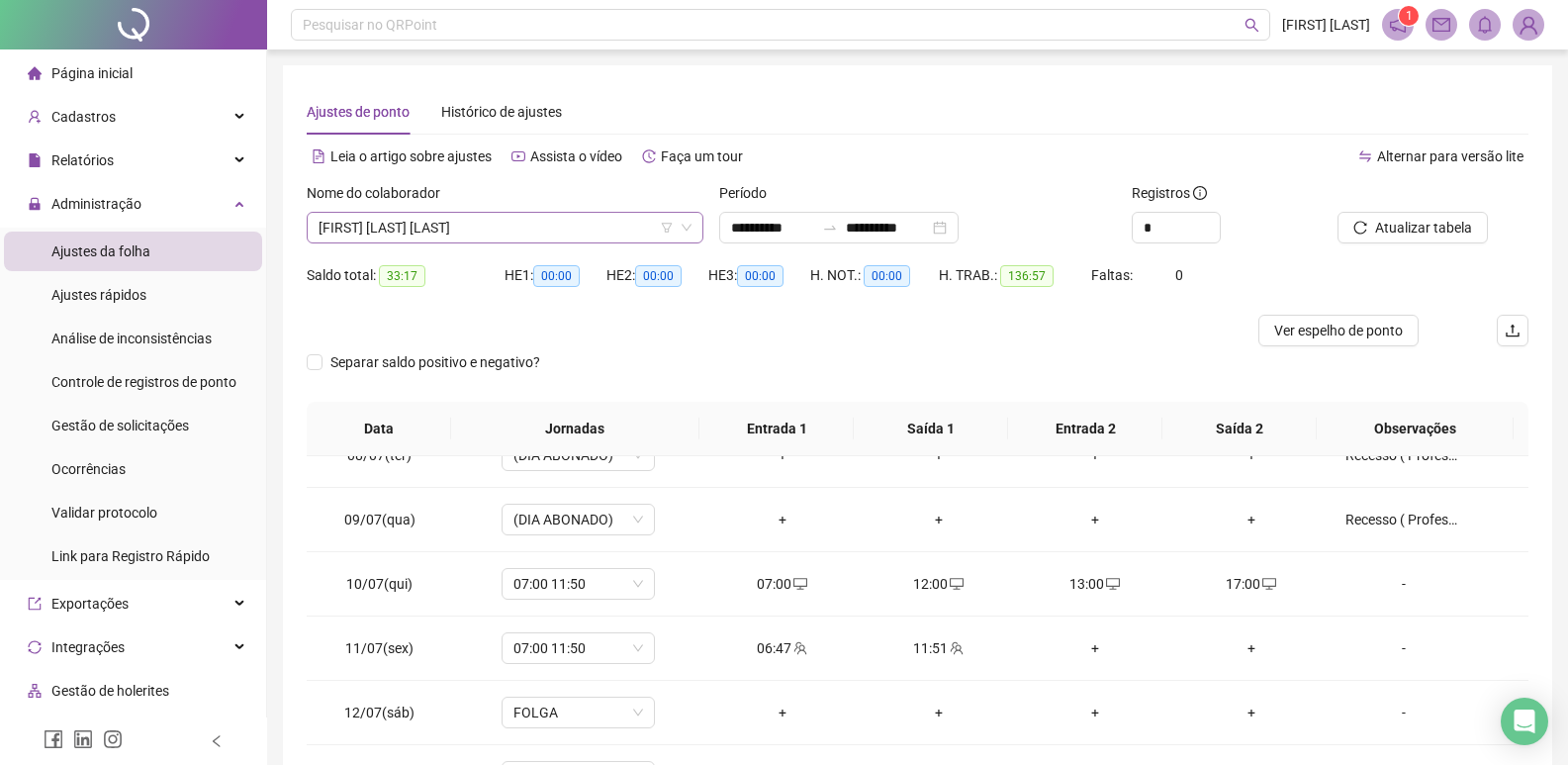 click on "[FIRST] [LAST] [LAST]" at bounding box center (505, 228) 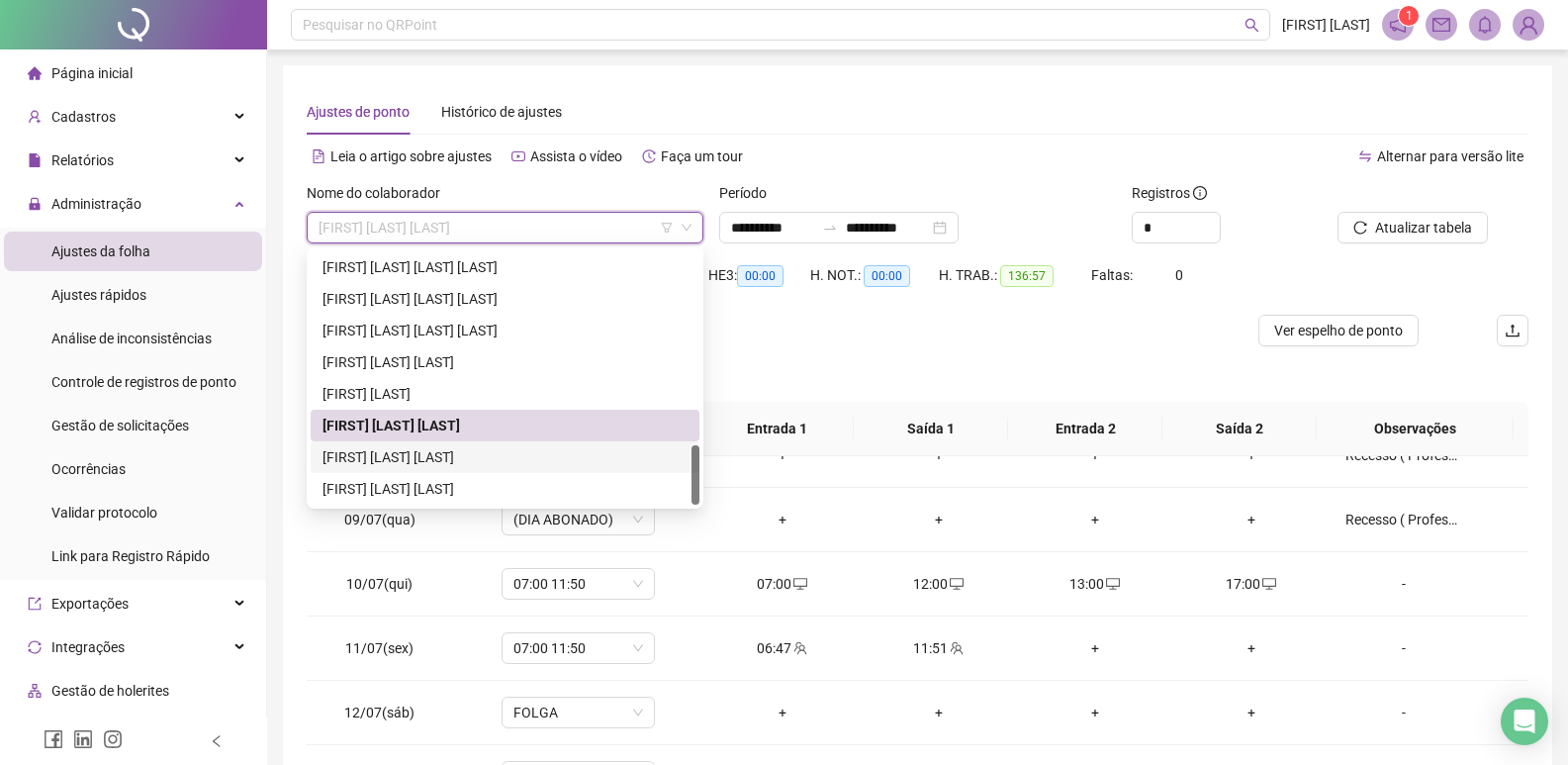 click on "[FIRST] [LAST] [LAST]" at bounding box center [505, 457] 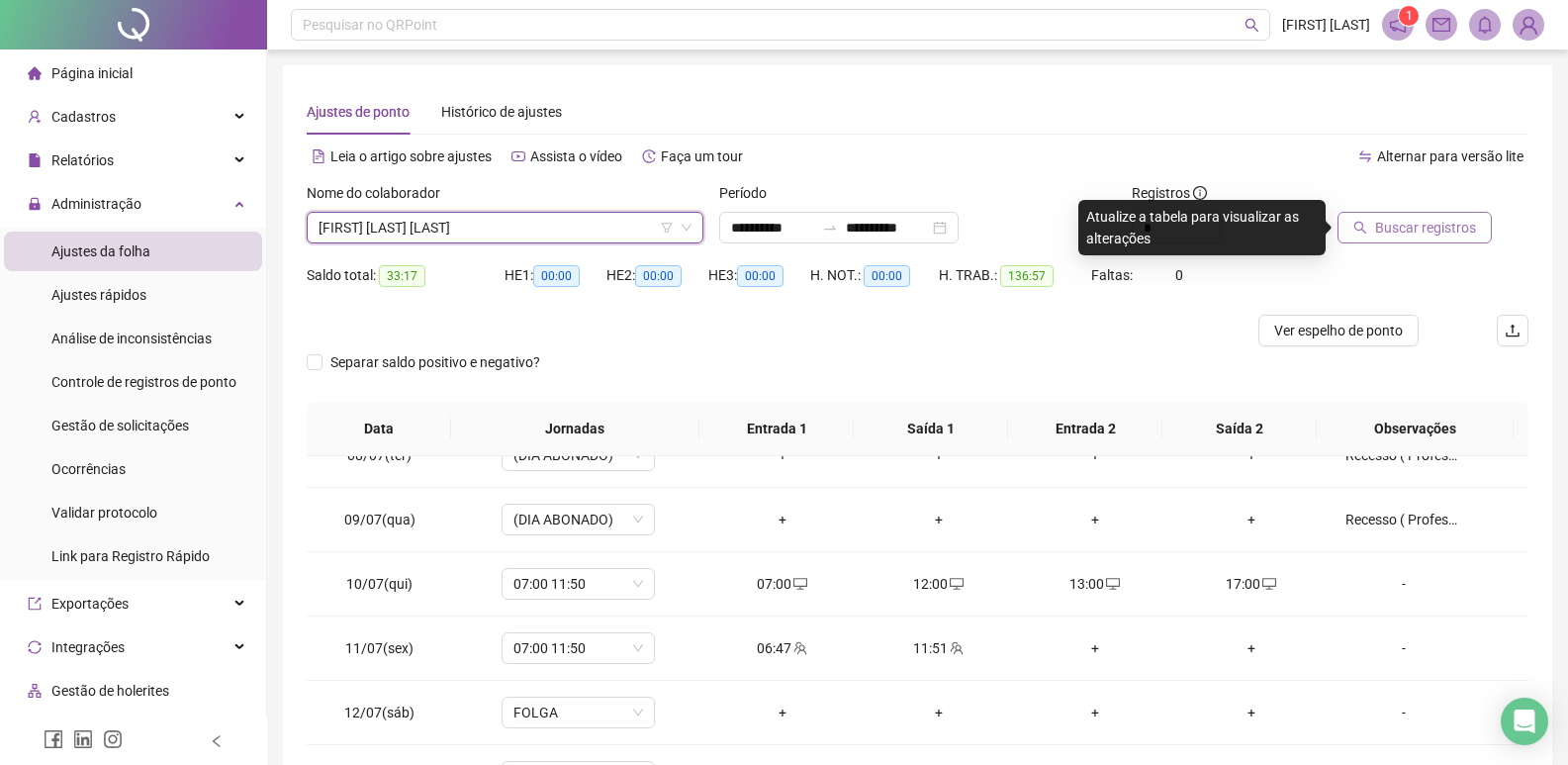 click on "Buscar registros" at bounding box center [1426, 228] 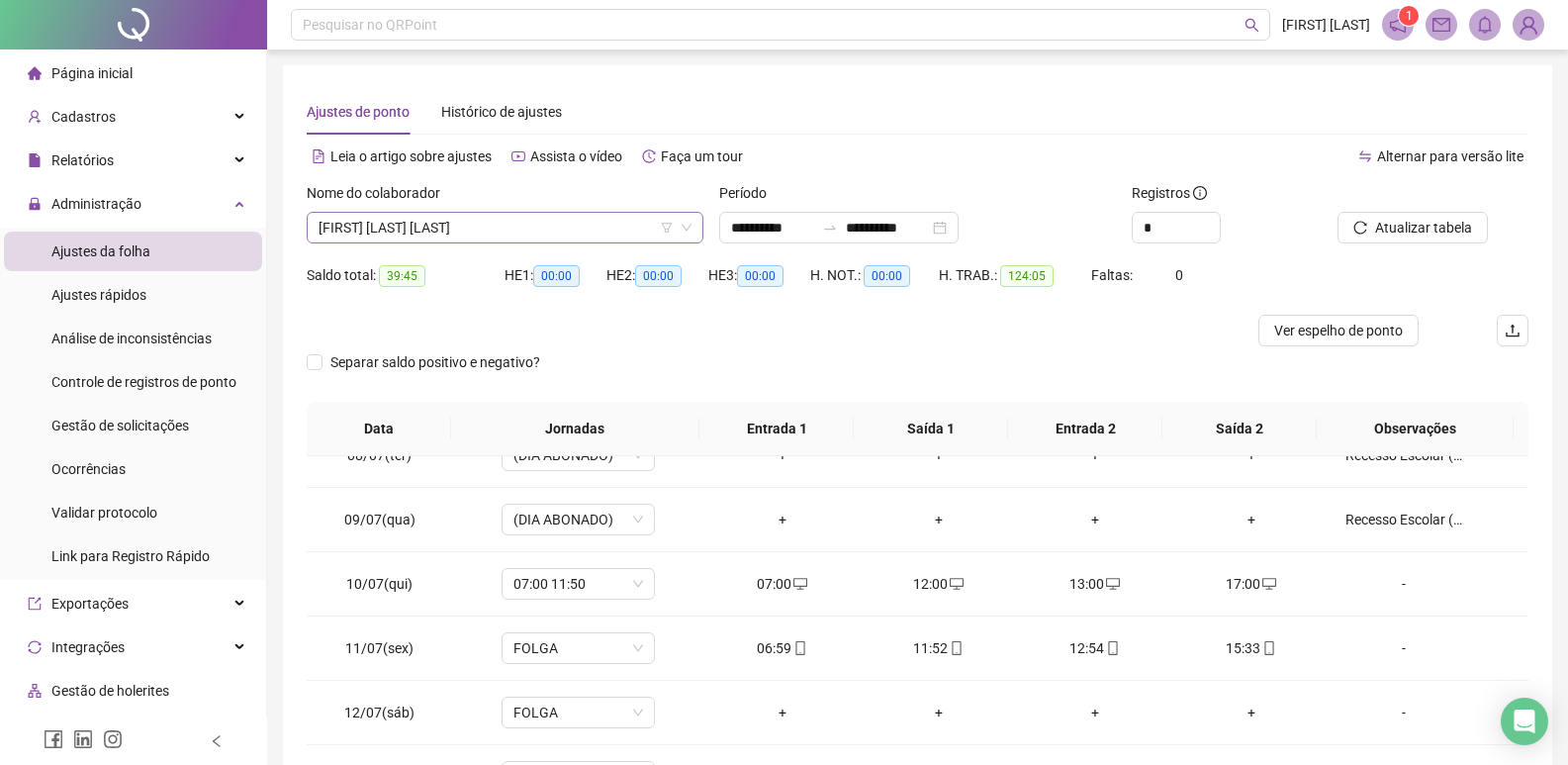 click on "[FIRST] [LAST] [LAST]" at bounding box center [505, 228] 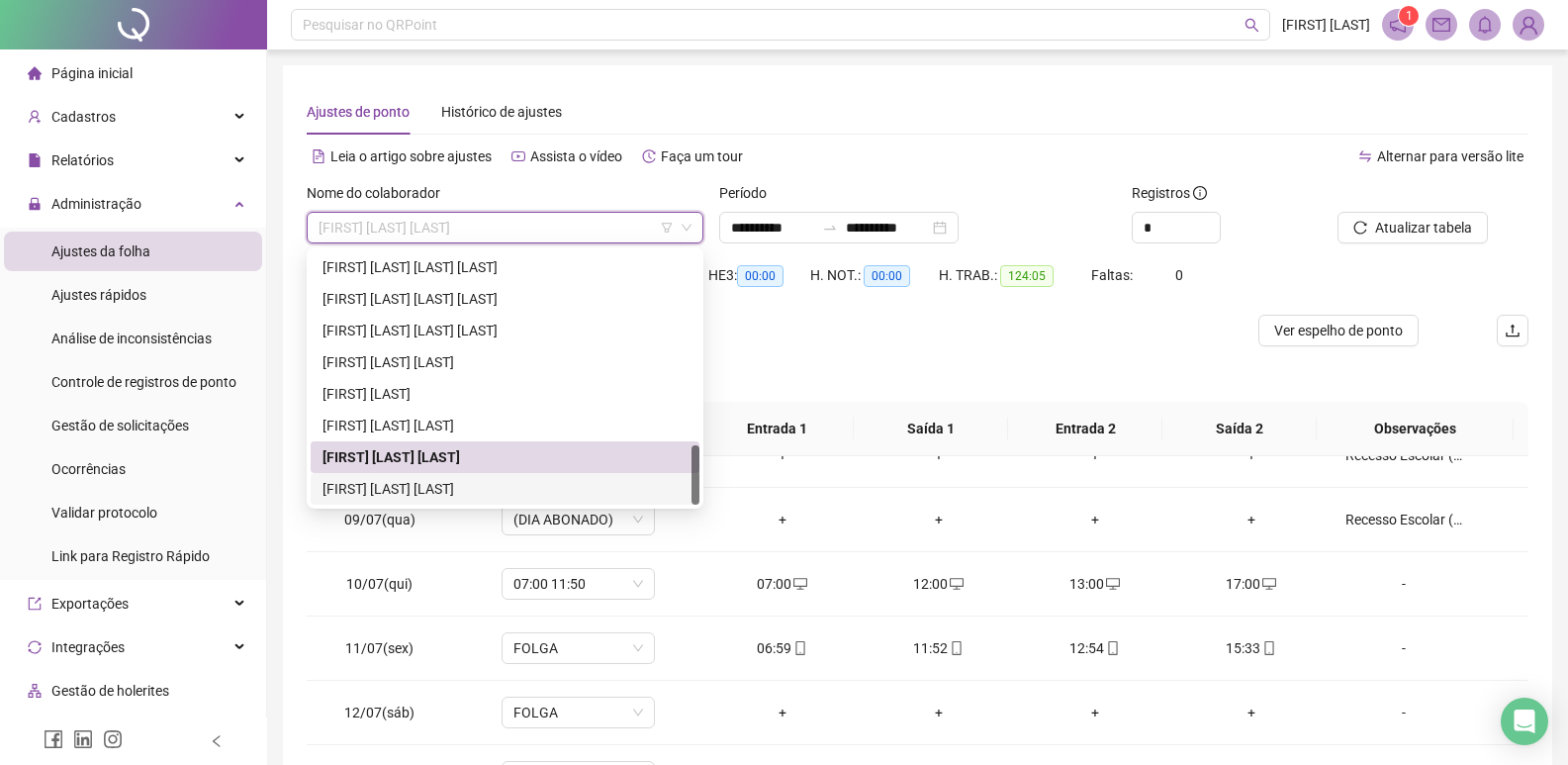 click on "[FIRST] [LAST] [LAST]" at bounding box center [505, 489] 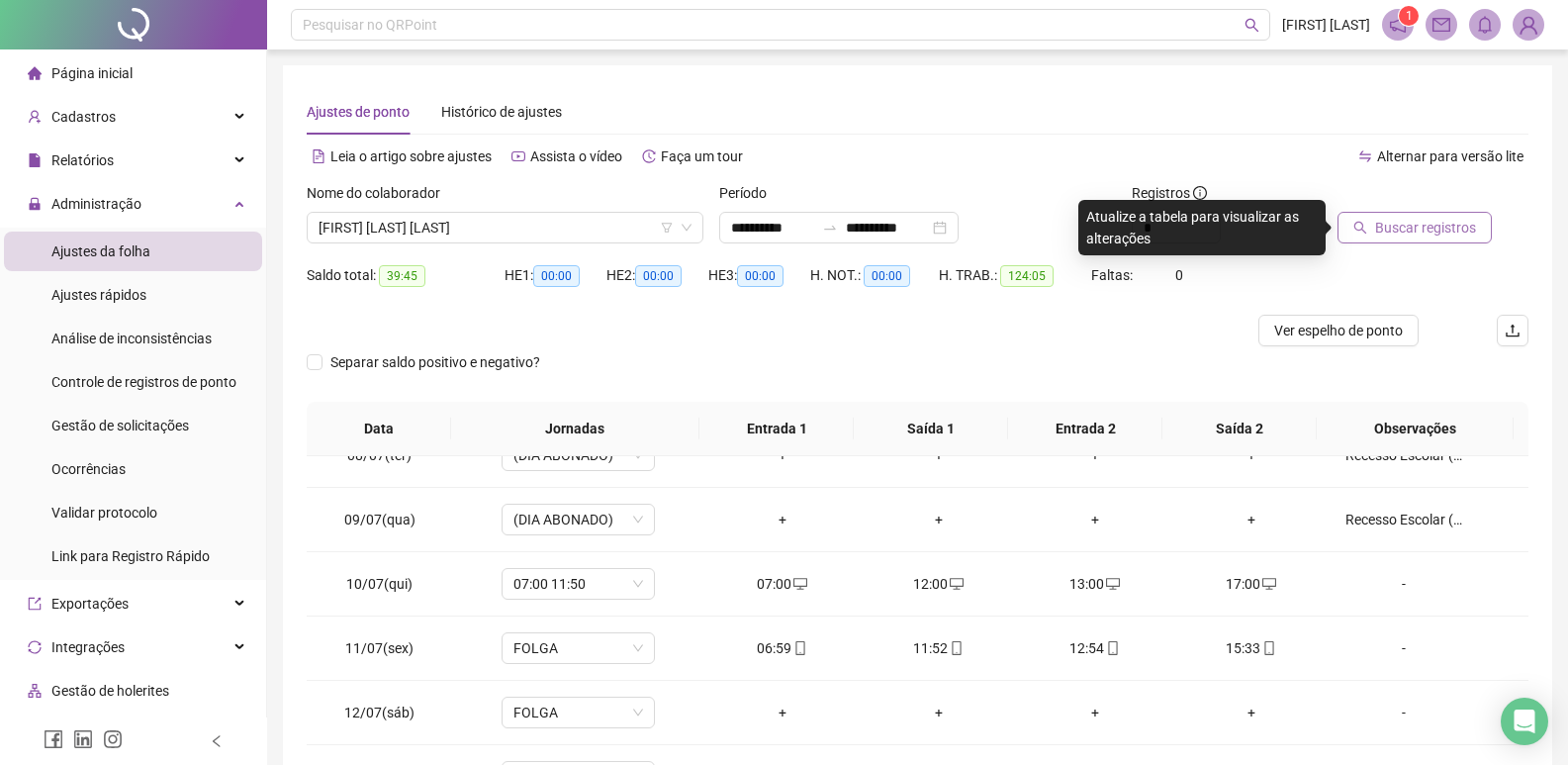 click on "Buscar registros" at bounding box center [1415, 228] 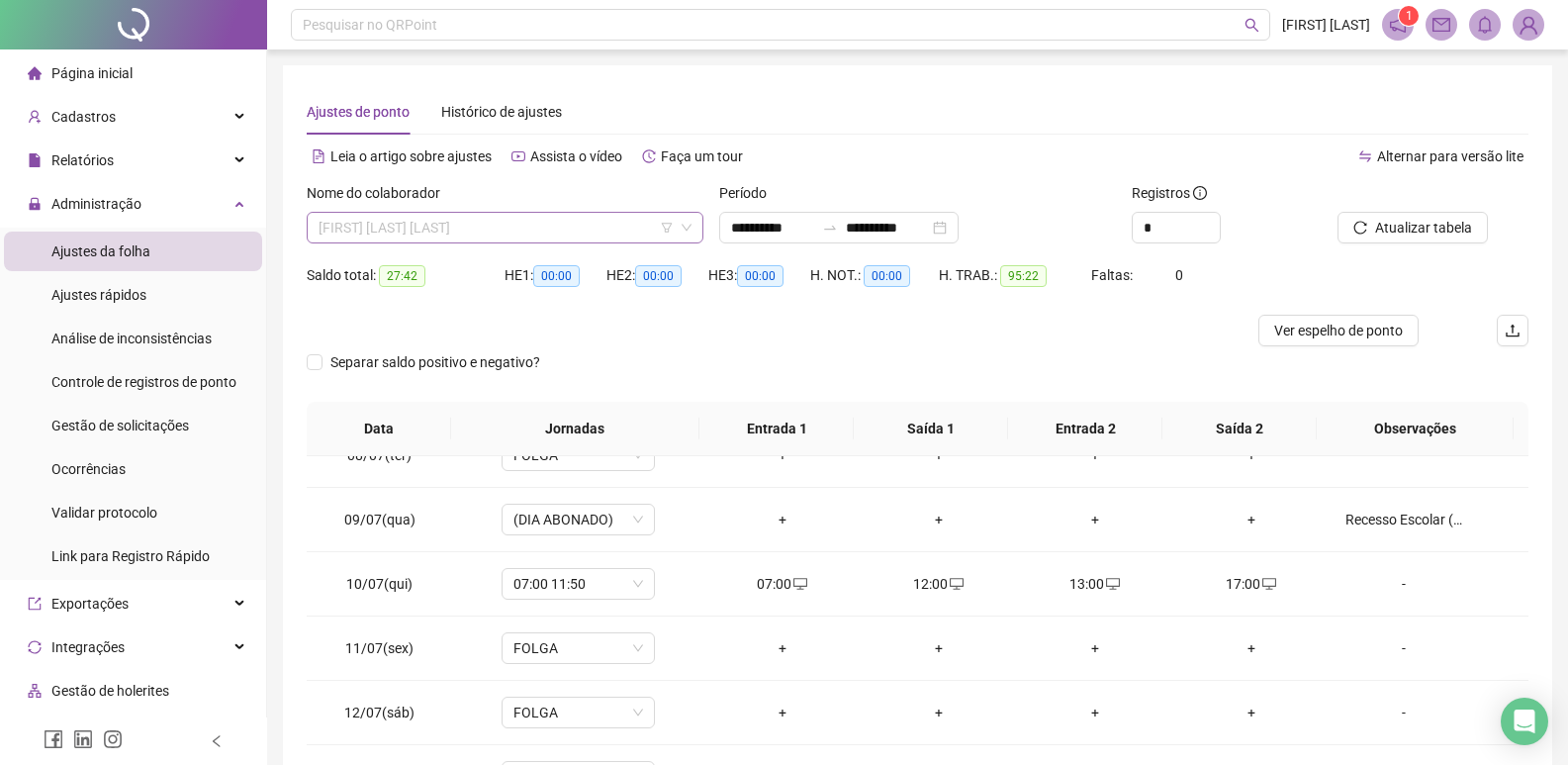 click on "[FIRST] [LAST] [LAST]" at bounding box center (505, 228) 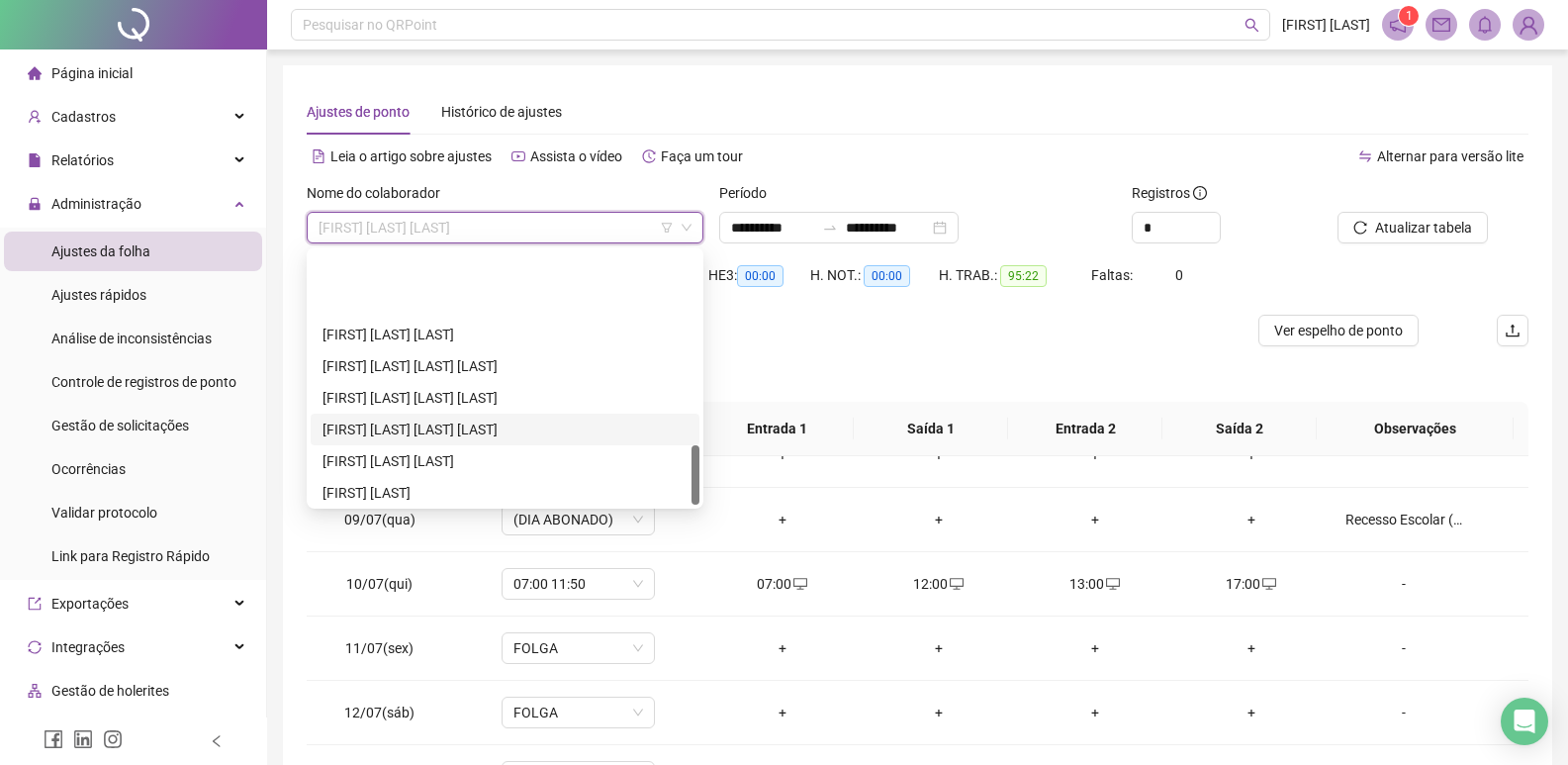 scroll, scrollTop: 823, scrollLeft: 0, axis: vertical 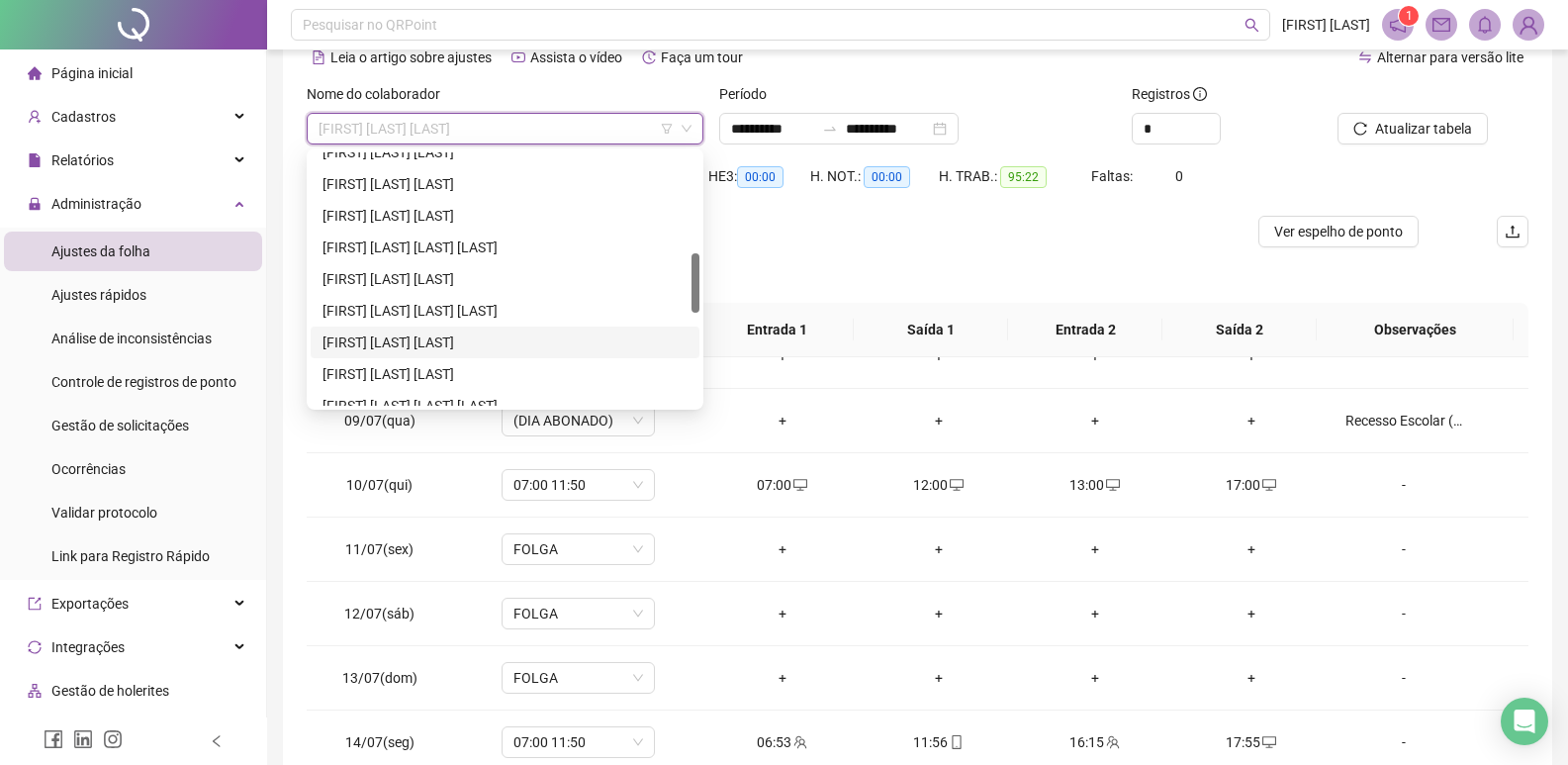 click on "[FIRST] [LAST] [LAST]" at bounding box center [505, 342] 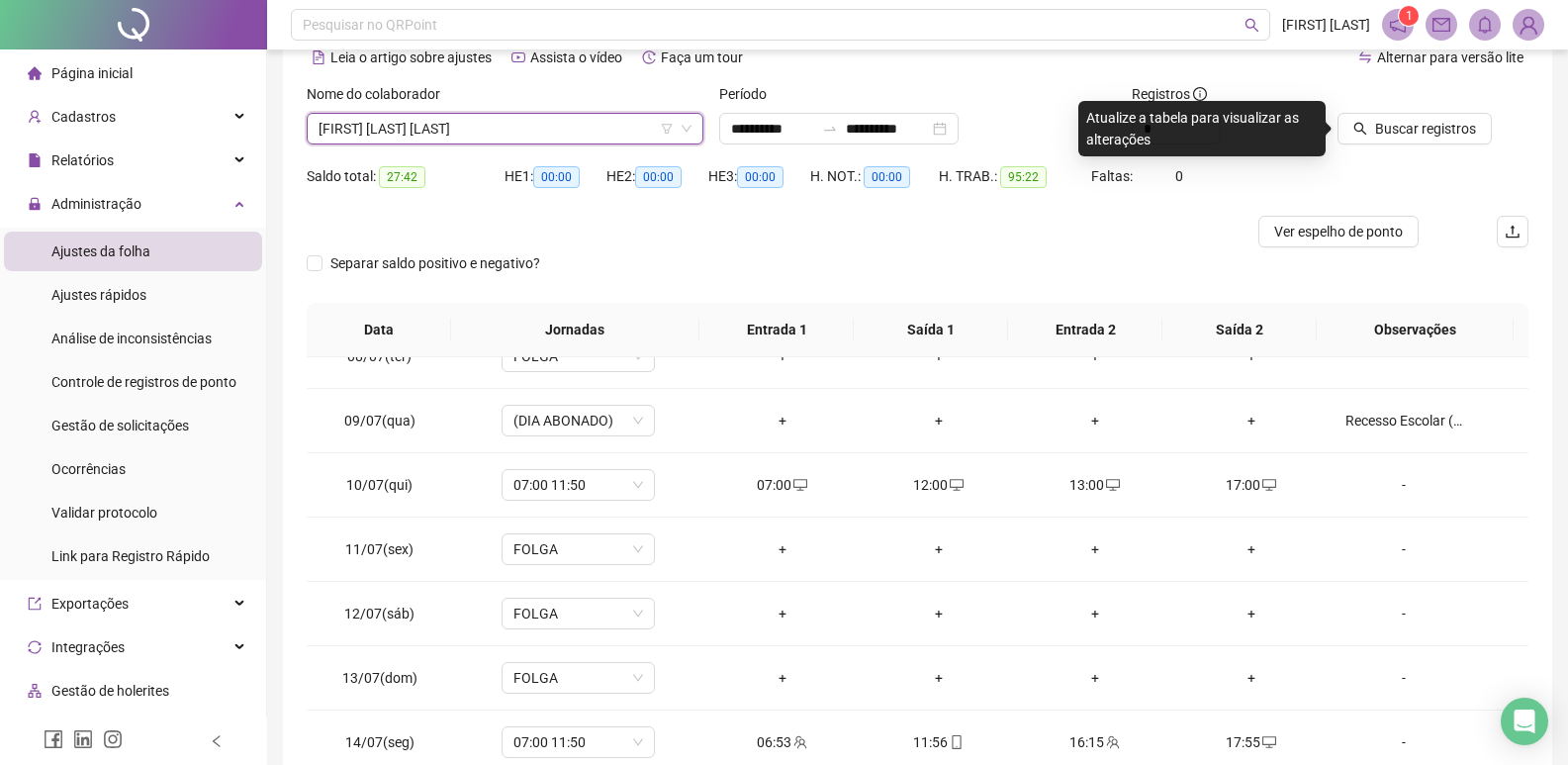 click on "Buscar registros" at bounding box center (1426, 129) 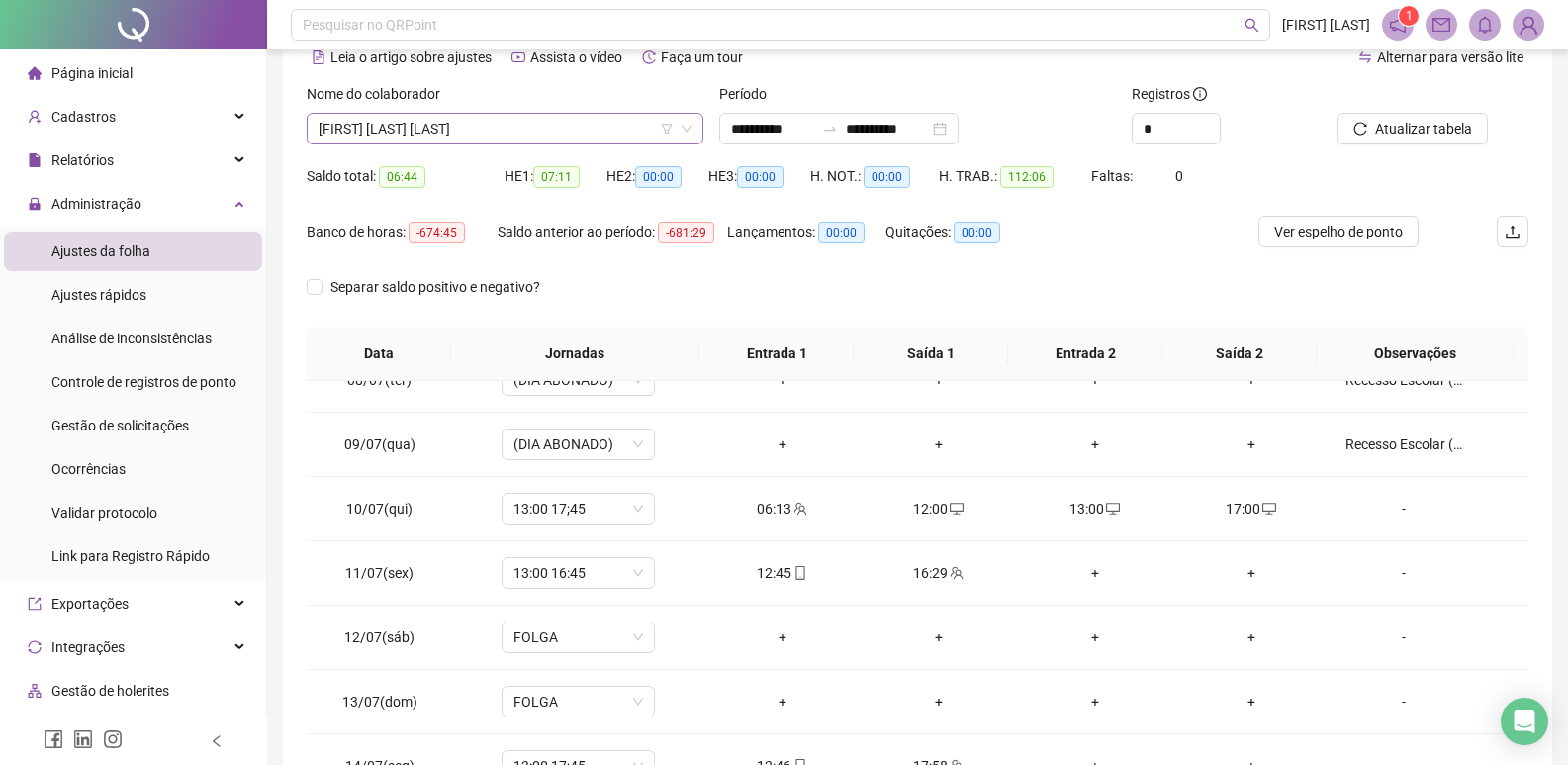 scroll, scrollTop: 0, scrollLeft: 0, axis: both 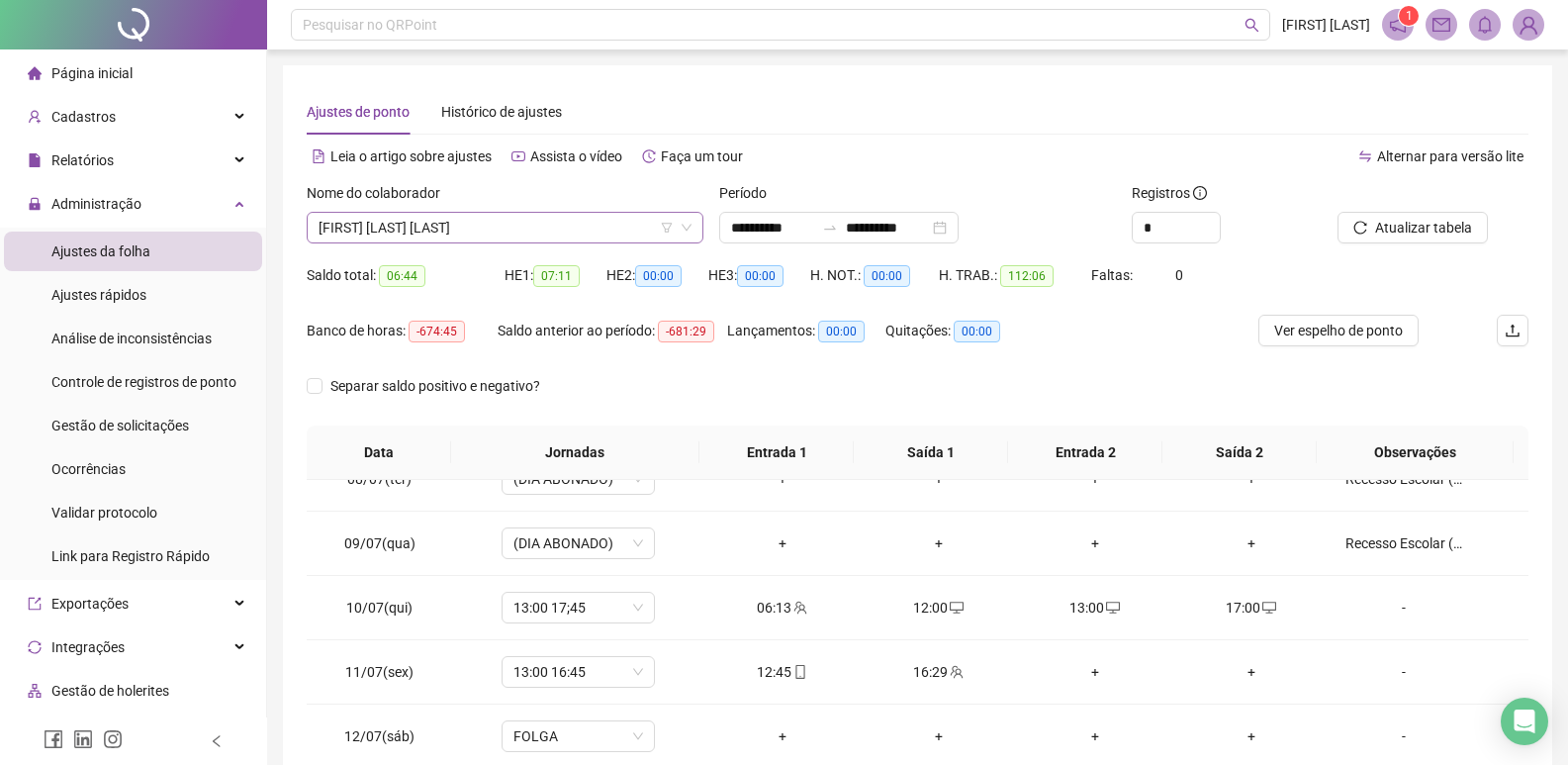 click on "[FIRST] [LAST] [LAST]" at bounding box center (505, 228) 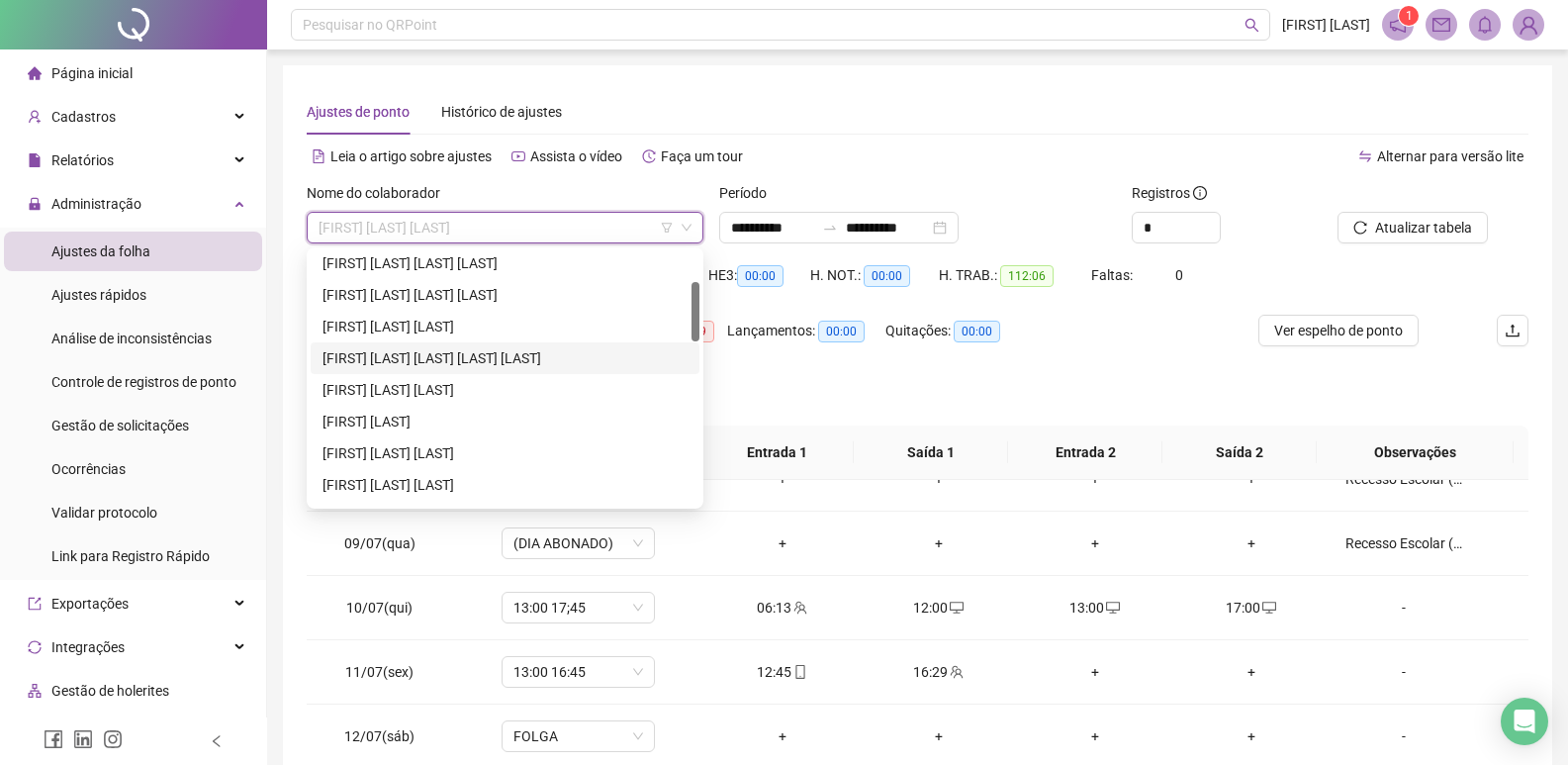 scroll, scrollTop: 329, scrollLeft: 0, axis: vertical 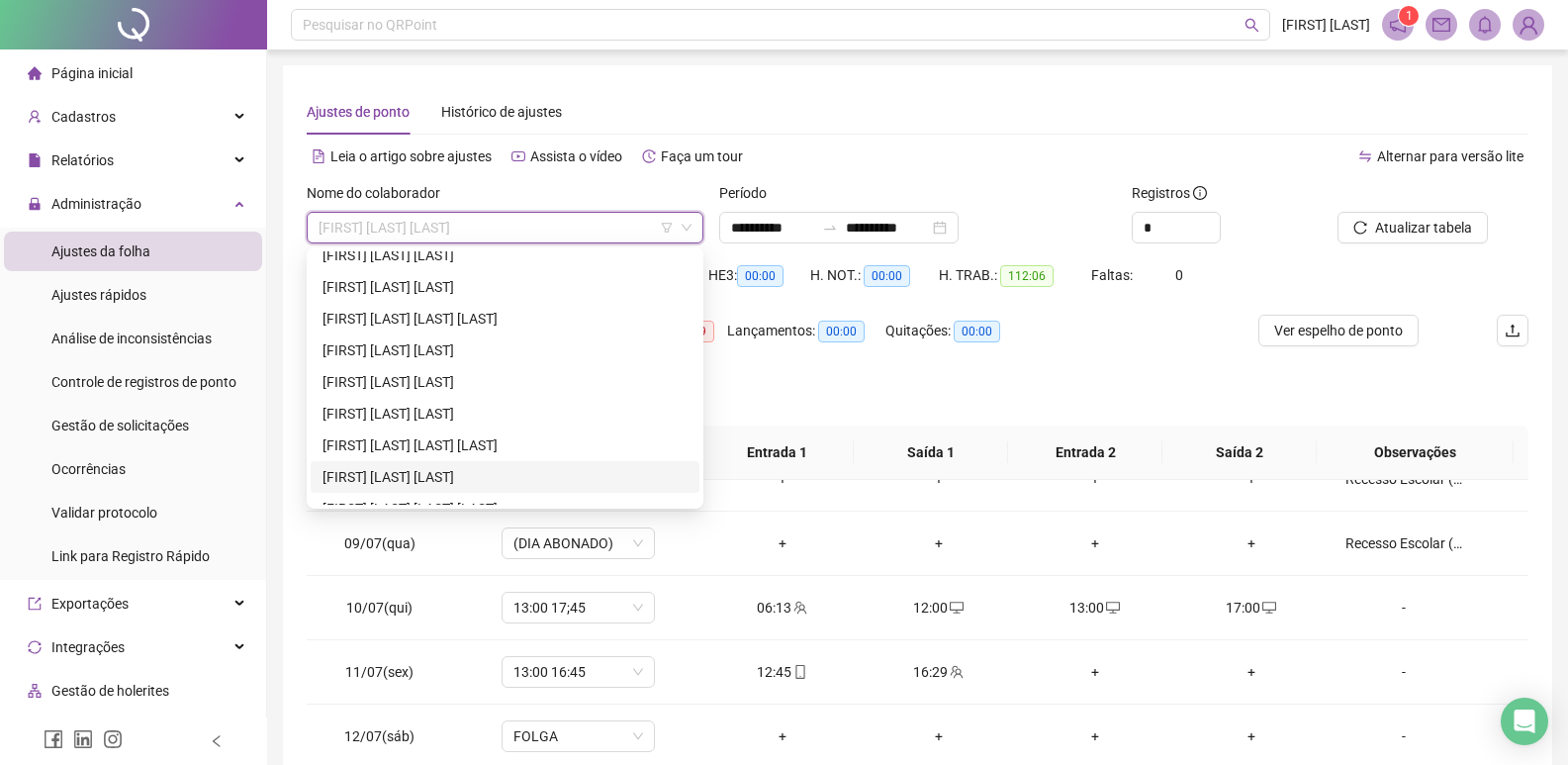 click on "[FIRST] [LAST] [LAST]" at bounding box center (505, 477) 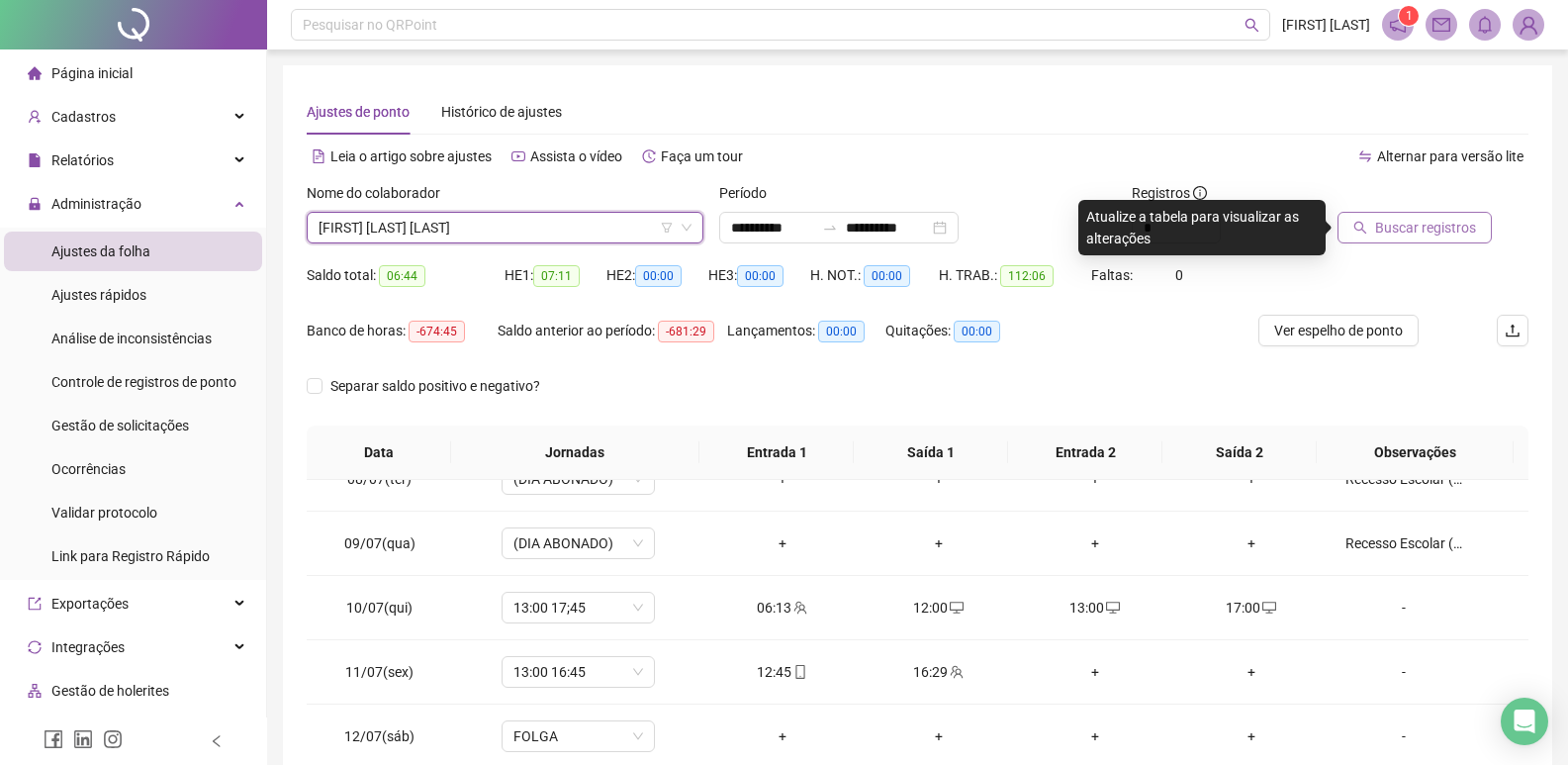 click on "Buscar registros" at bounding box center (1426, 228) 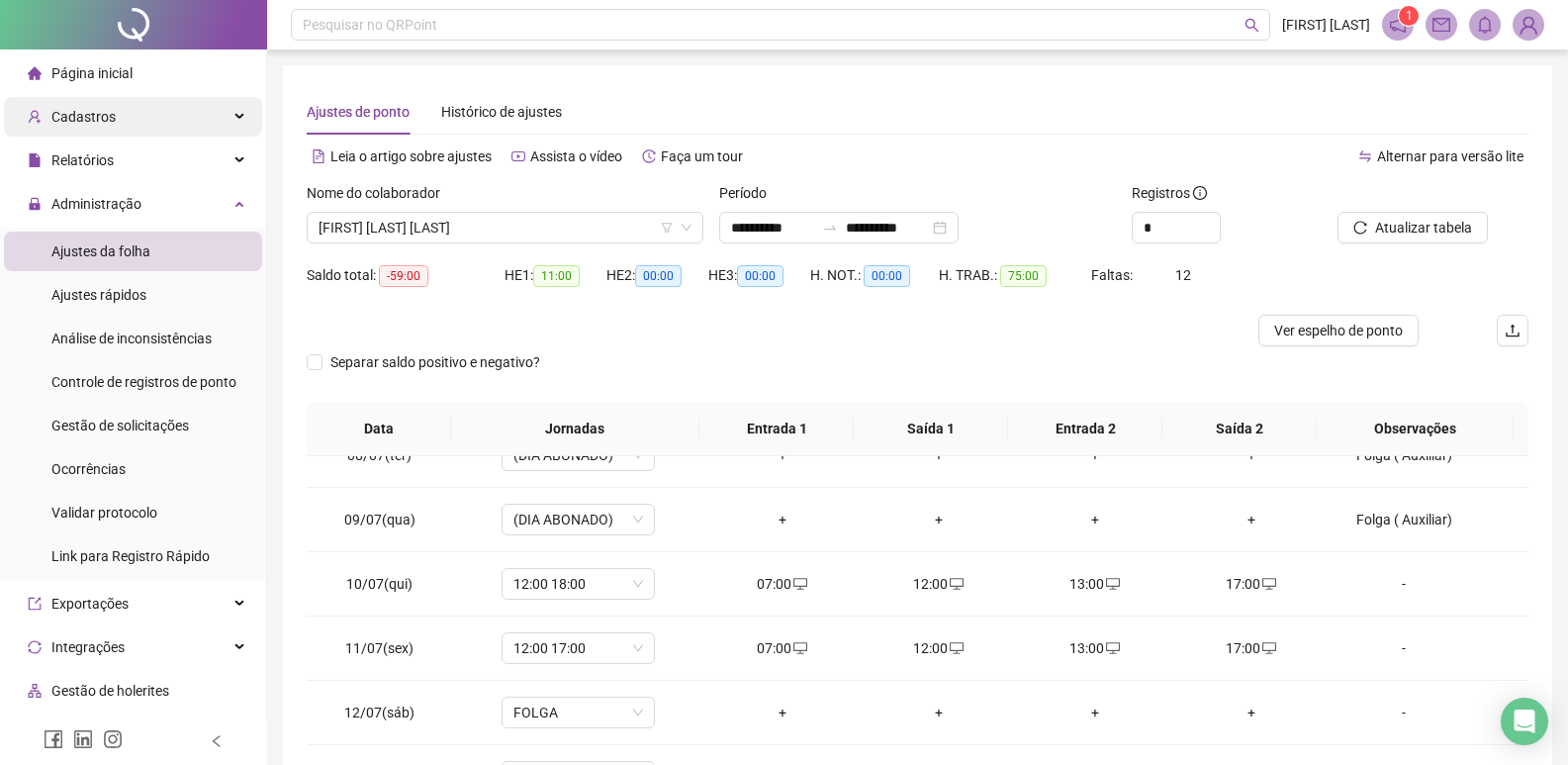 click on "Cadastros" at bounding box center [133, 117] 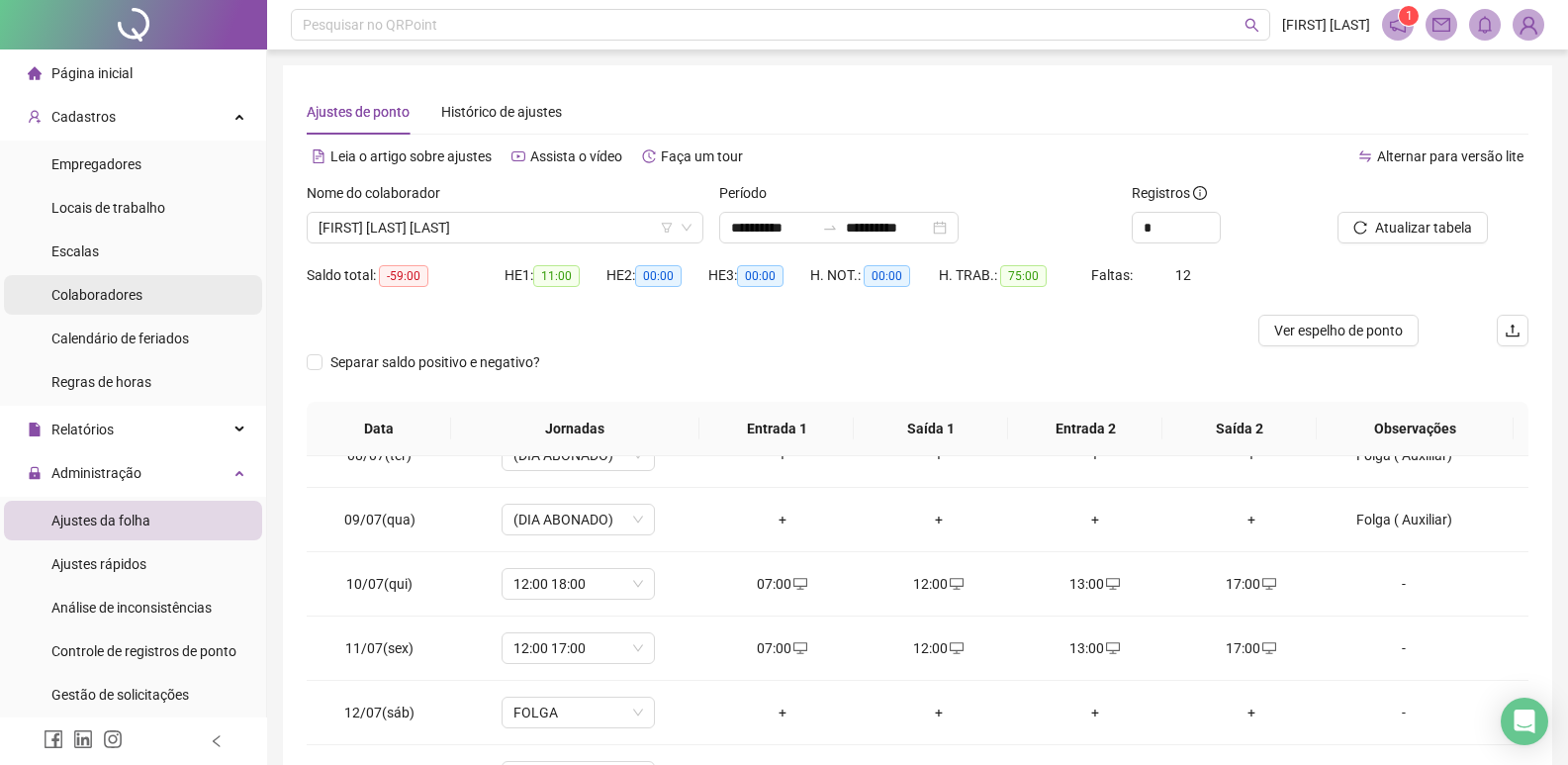 click on "Colaboradores" at bounding box center (133, 295) 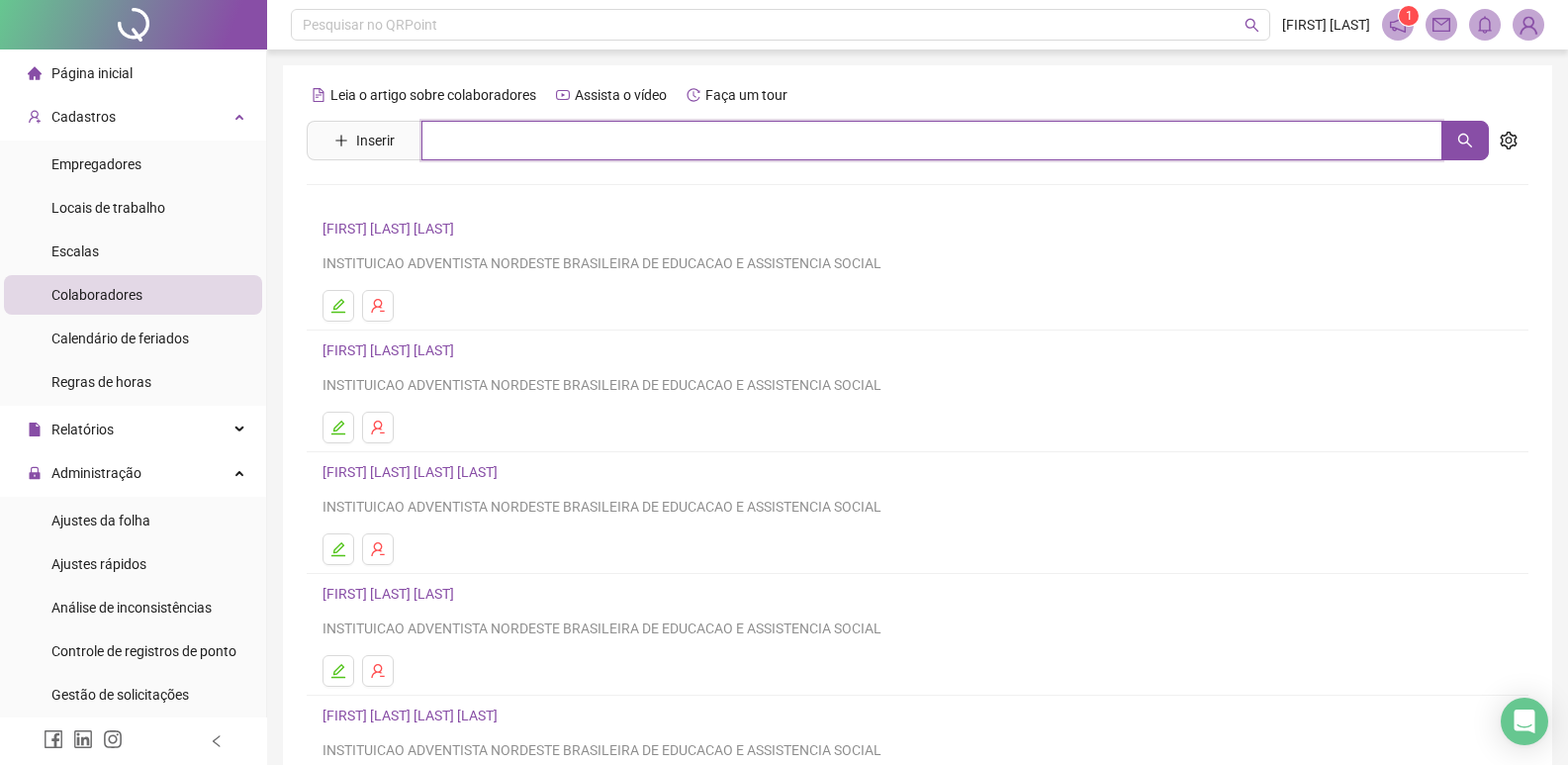click at bounding box center (932, 141) 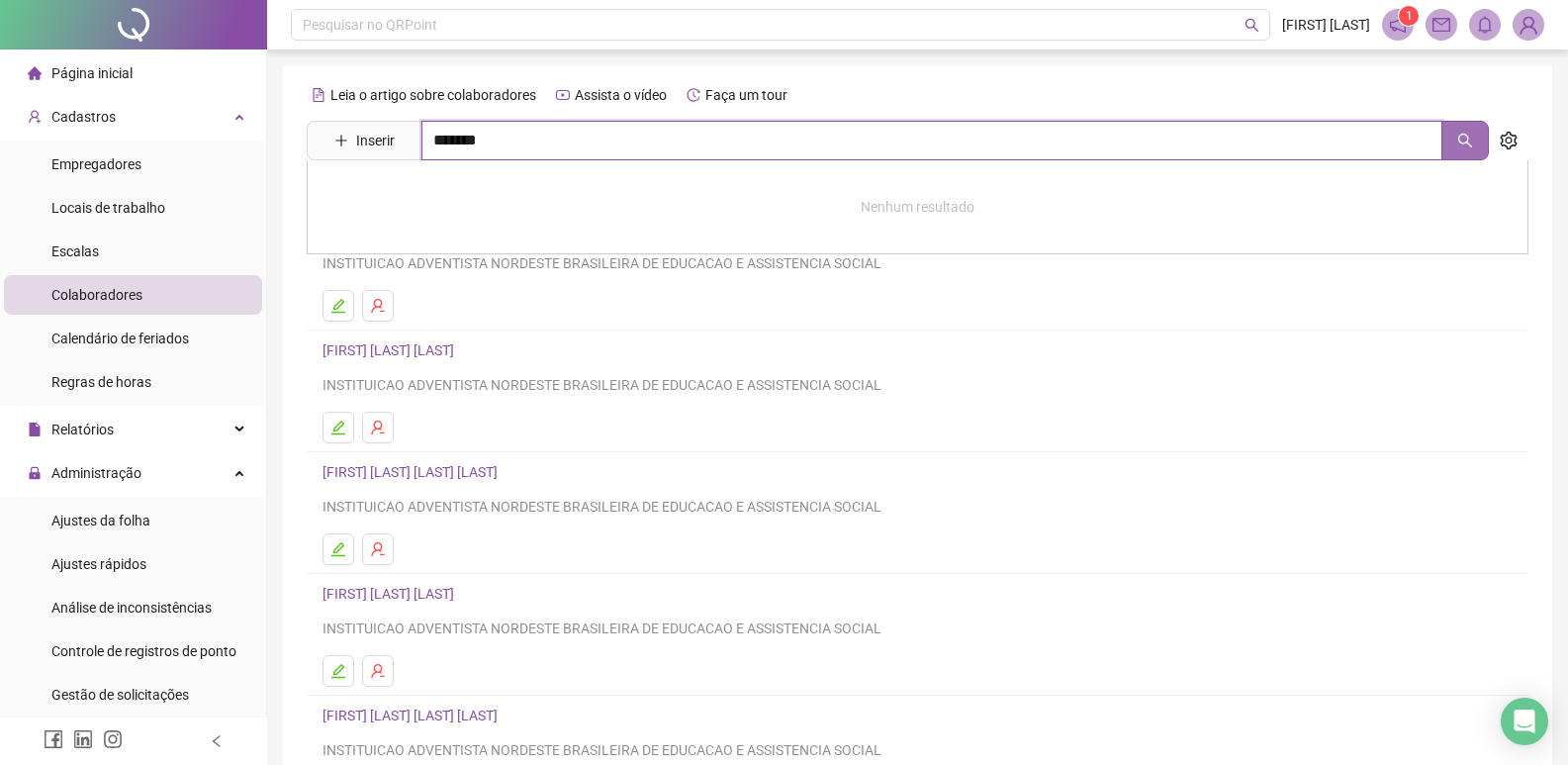 click at bounding box center (1465, 141) 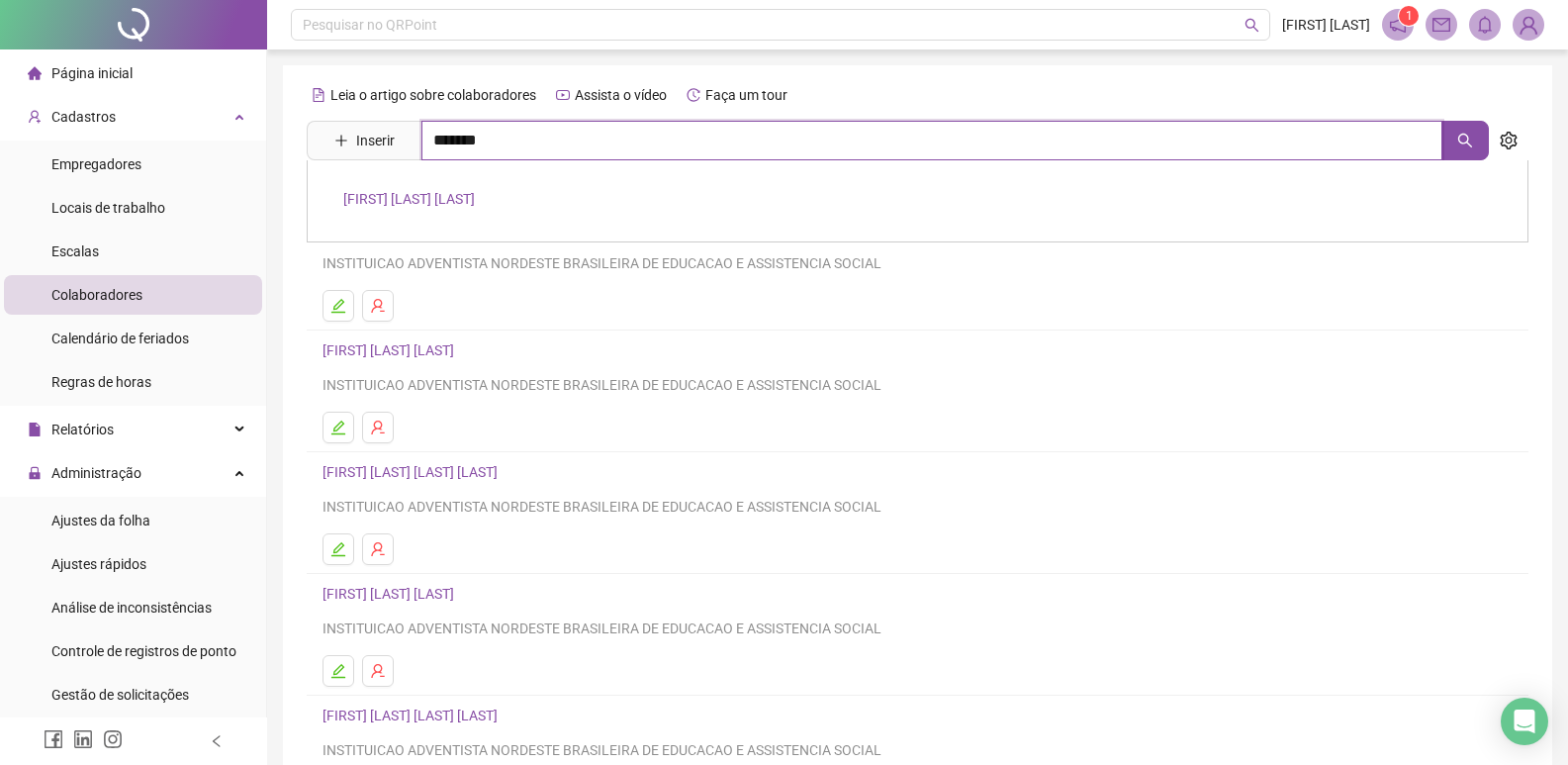 type on "*******" 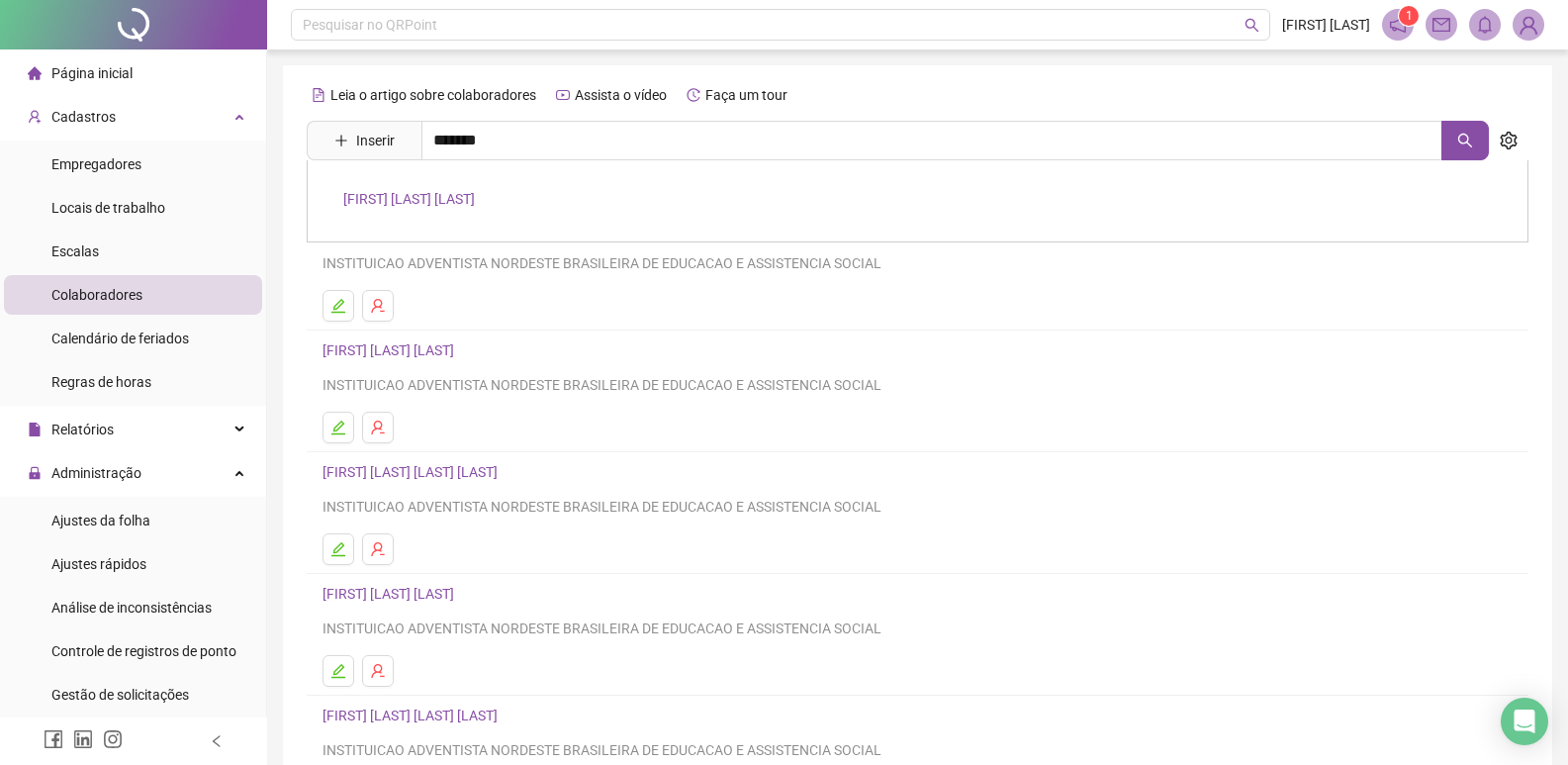 click on "[FIRST] [LAST] [LAST]" at bounding box center (409, 199) 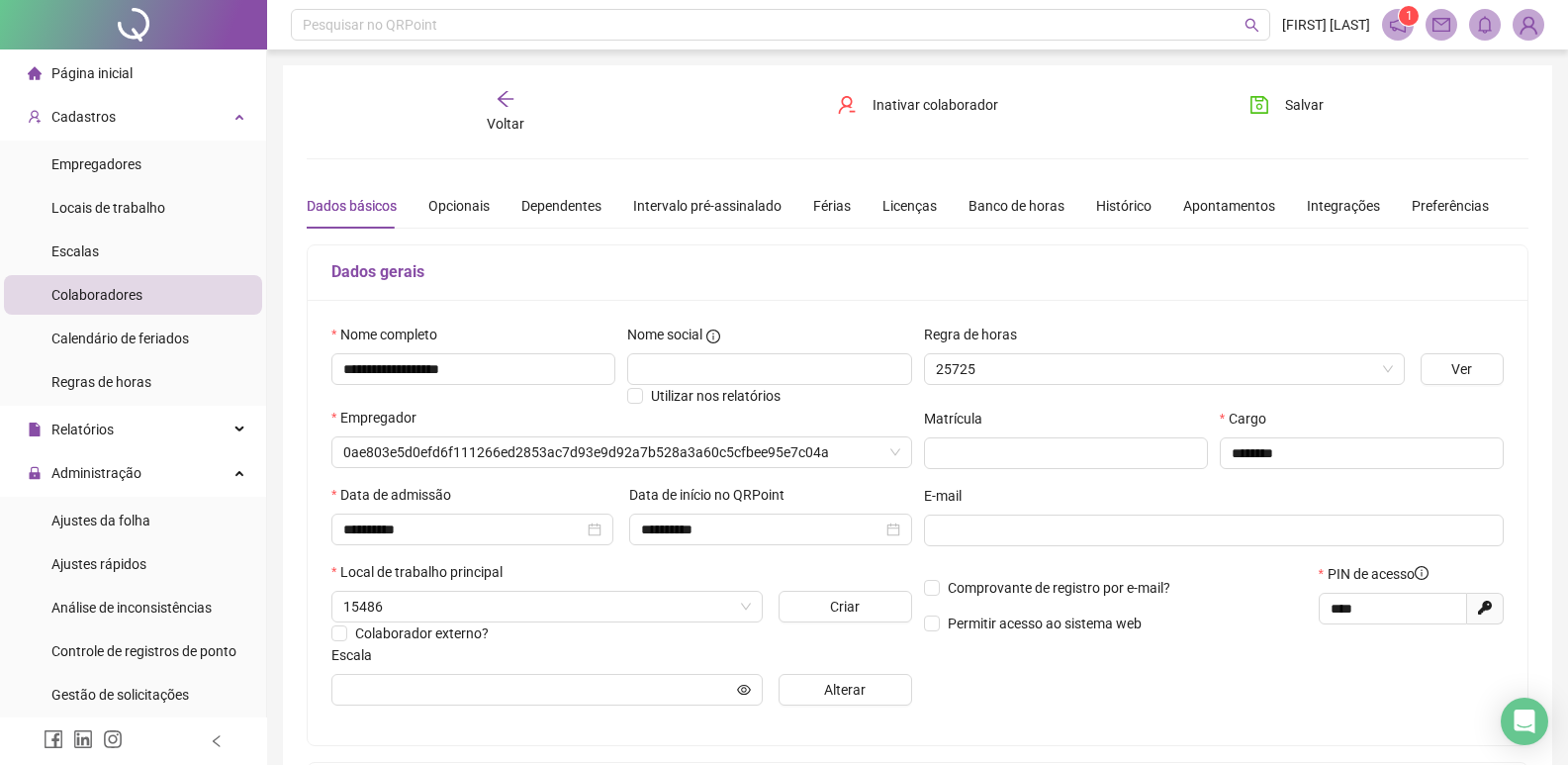 type on "**********" 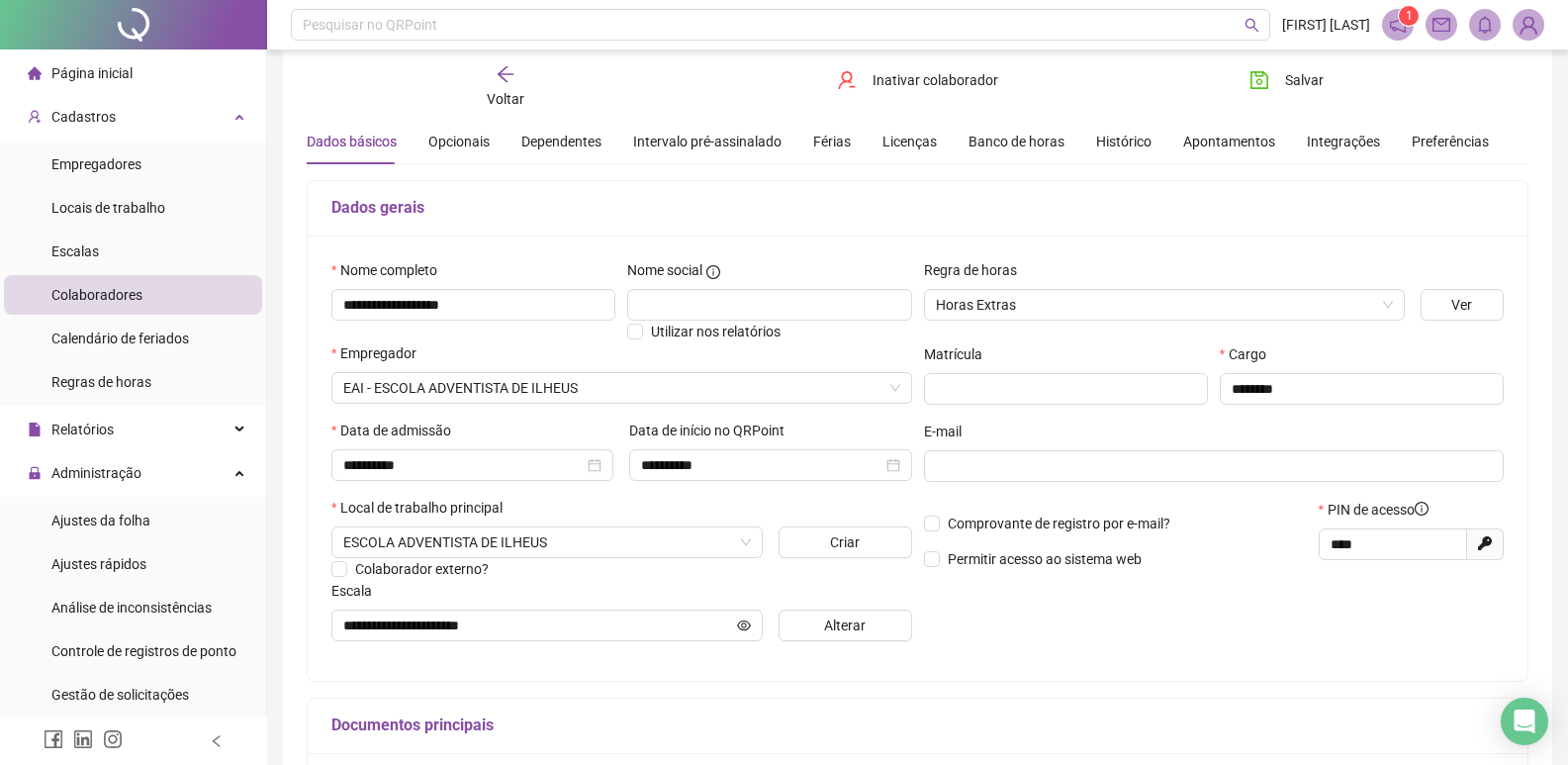 scroll, scrollTop: 99, scrollLeft: 0, axis: vertical 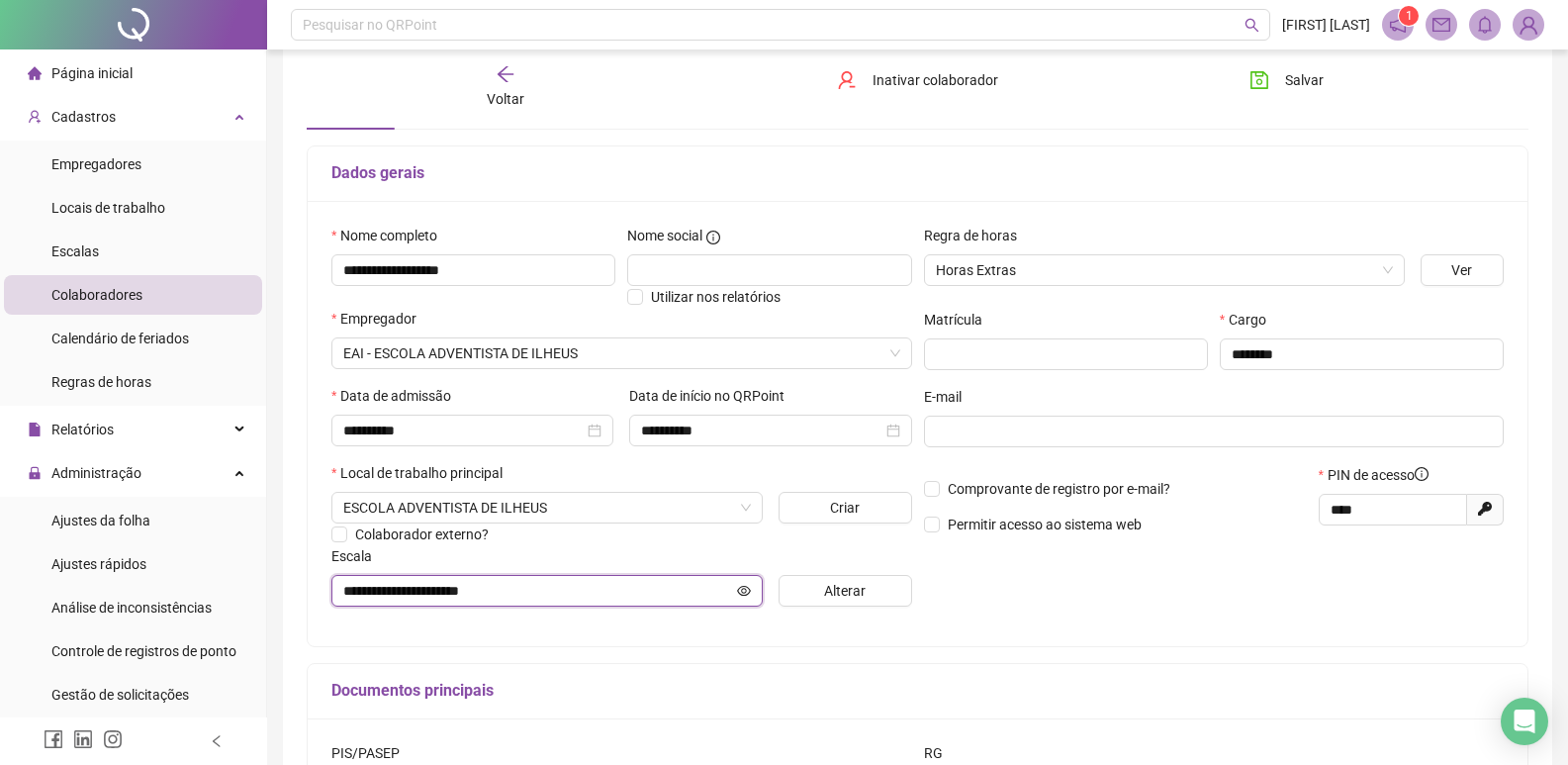 click on "**********" at bounding box center (538, 591) 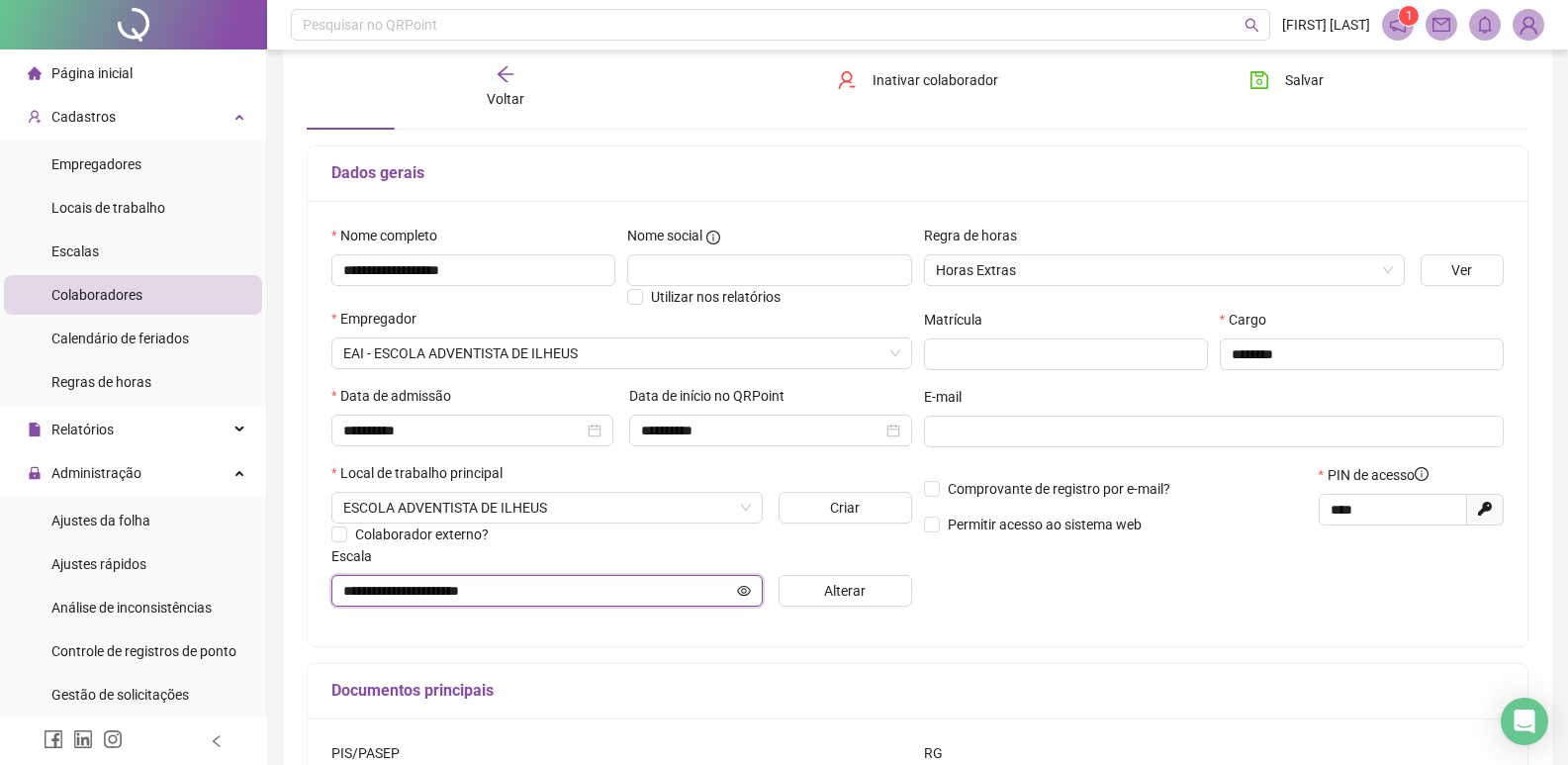 scroll, scrollTop: 0, scrollLeft: 0, axis: both 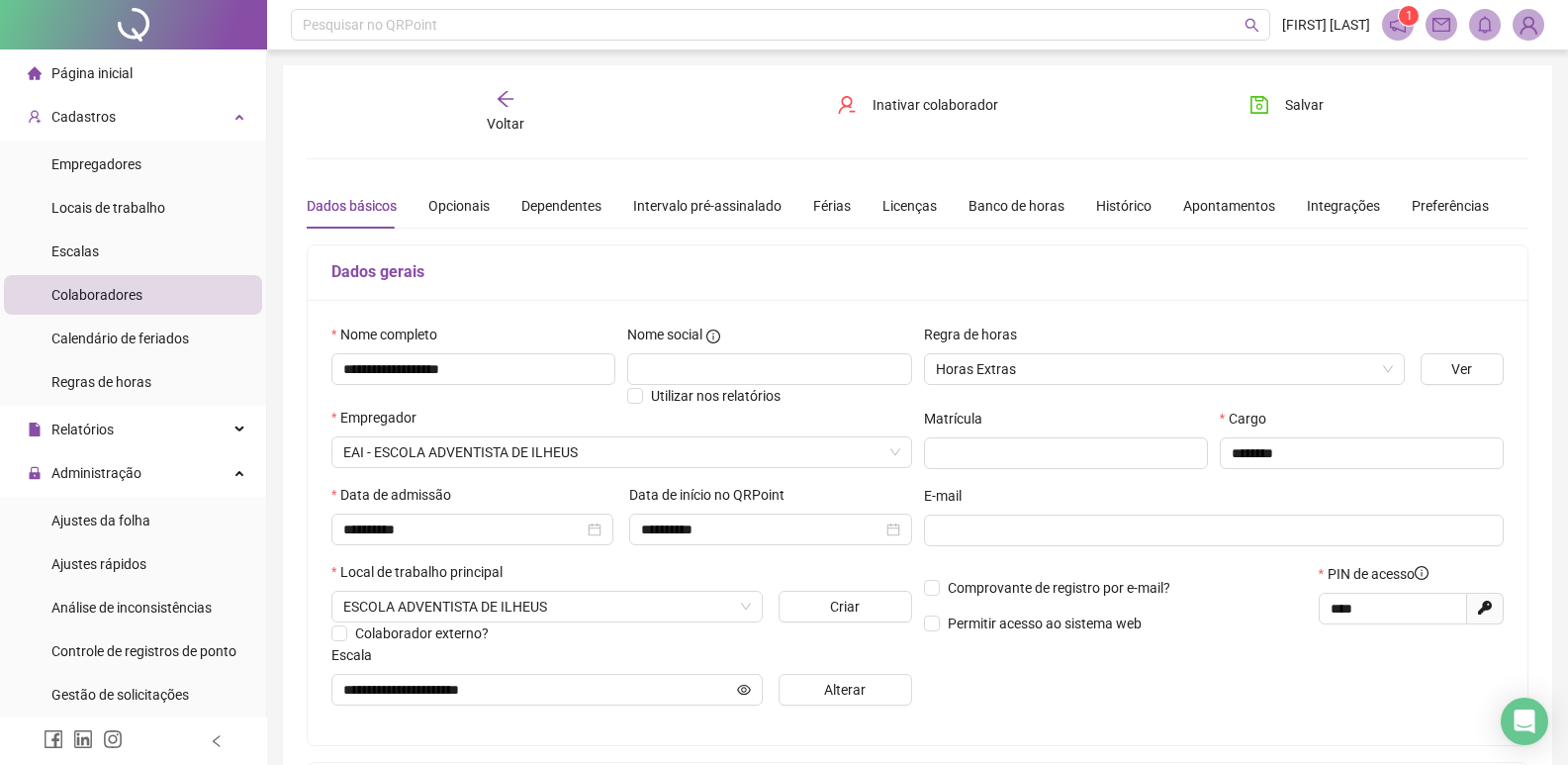 click 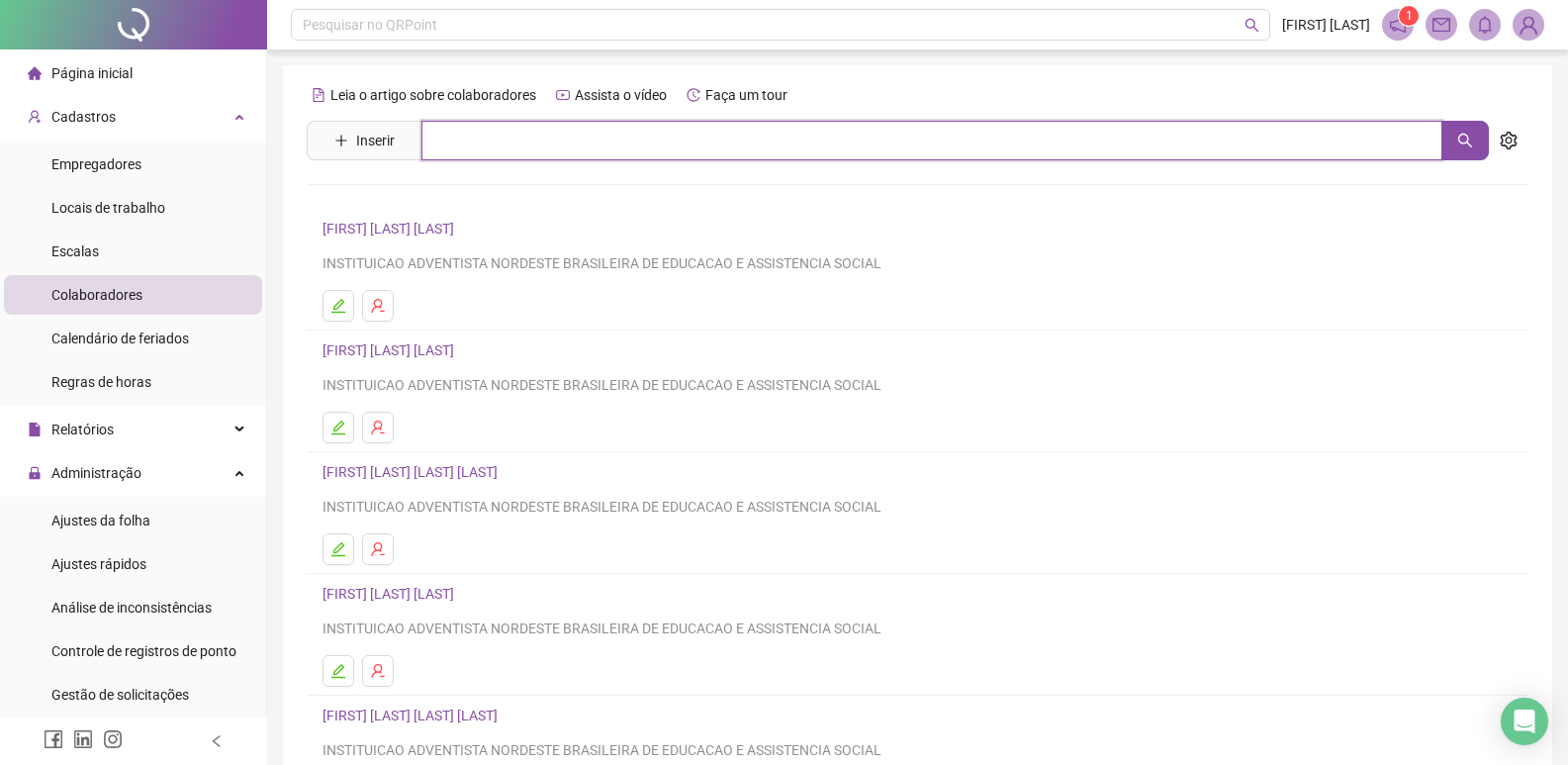 click at bounding box center [932, 141] 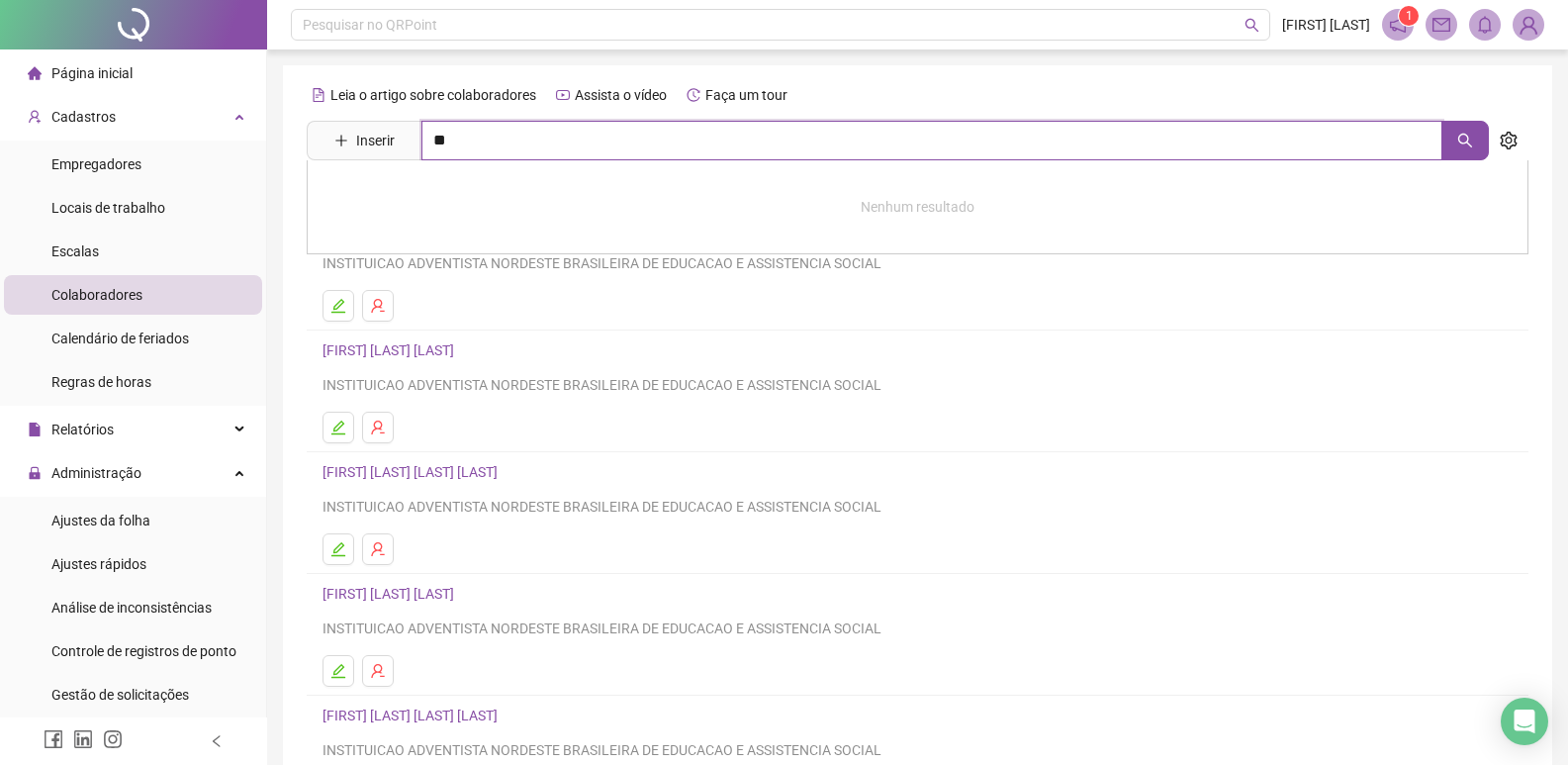 type on "*" 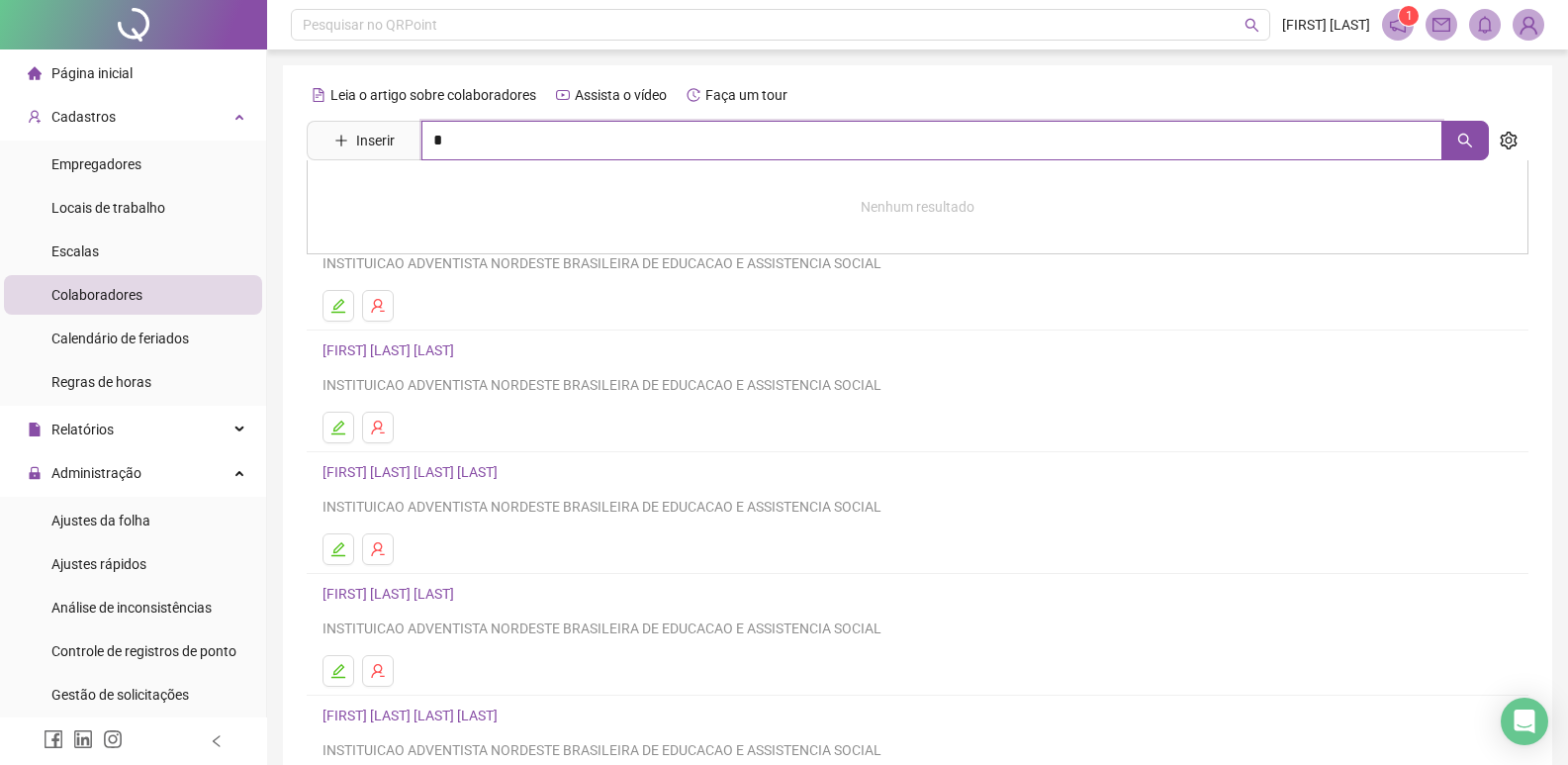 type 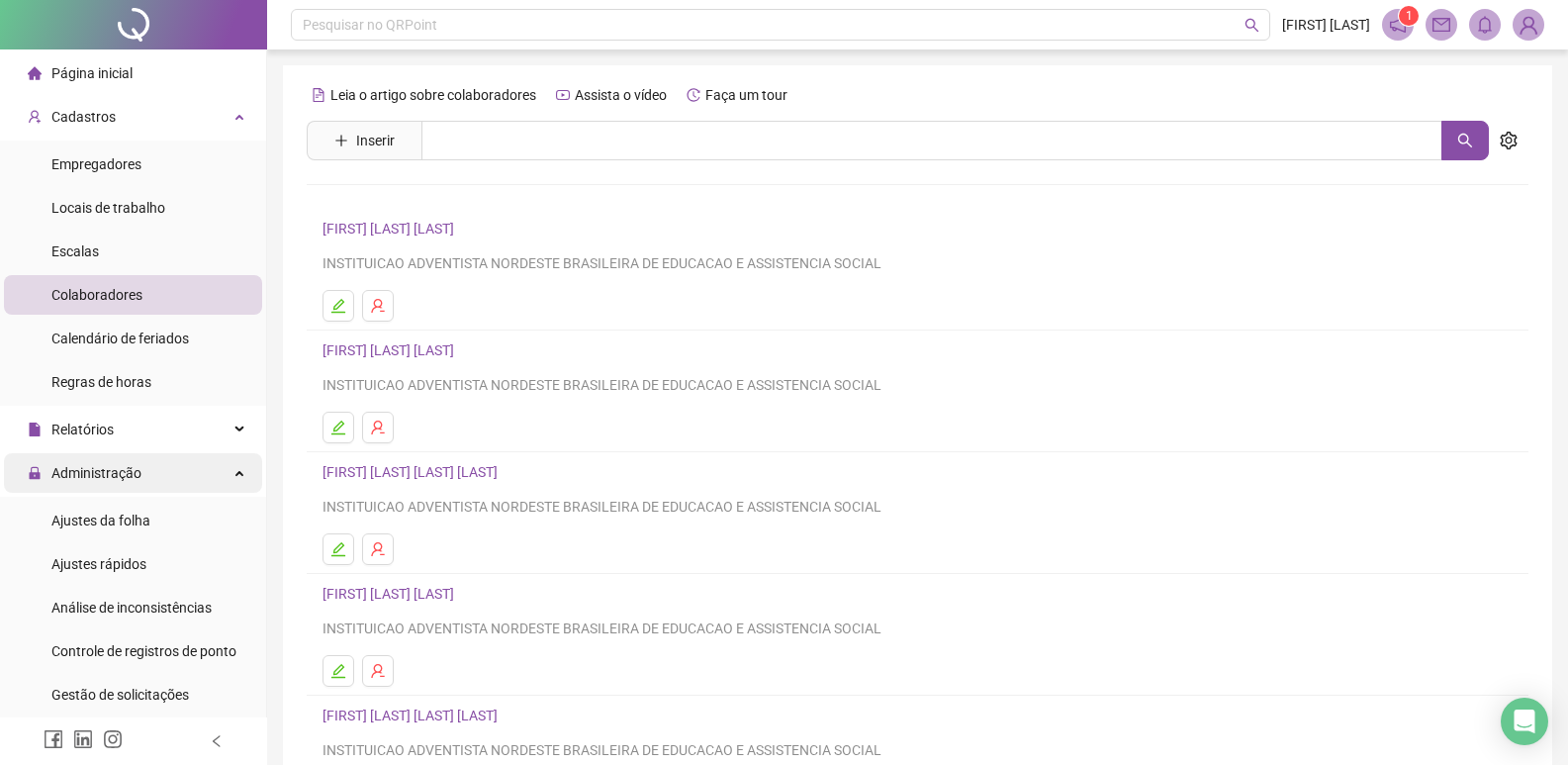 click on "Administração" at bounding box center [133, 473] 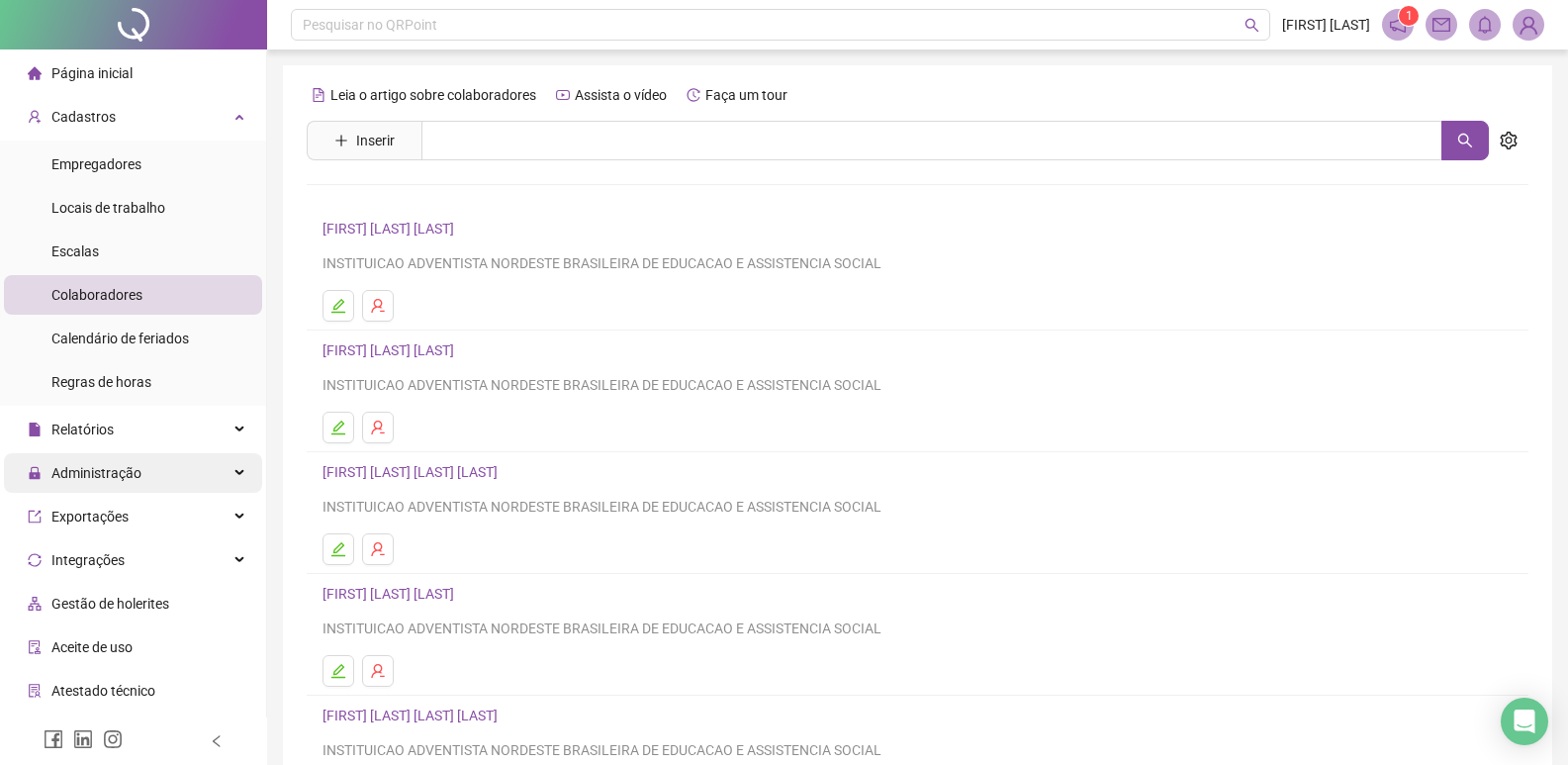 click on "Administração" at bounding box center [133, 473] 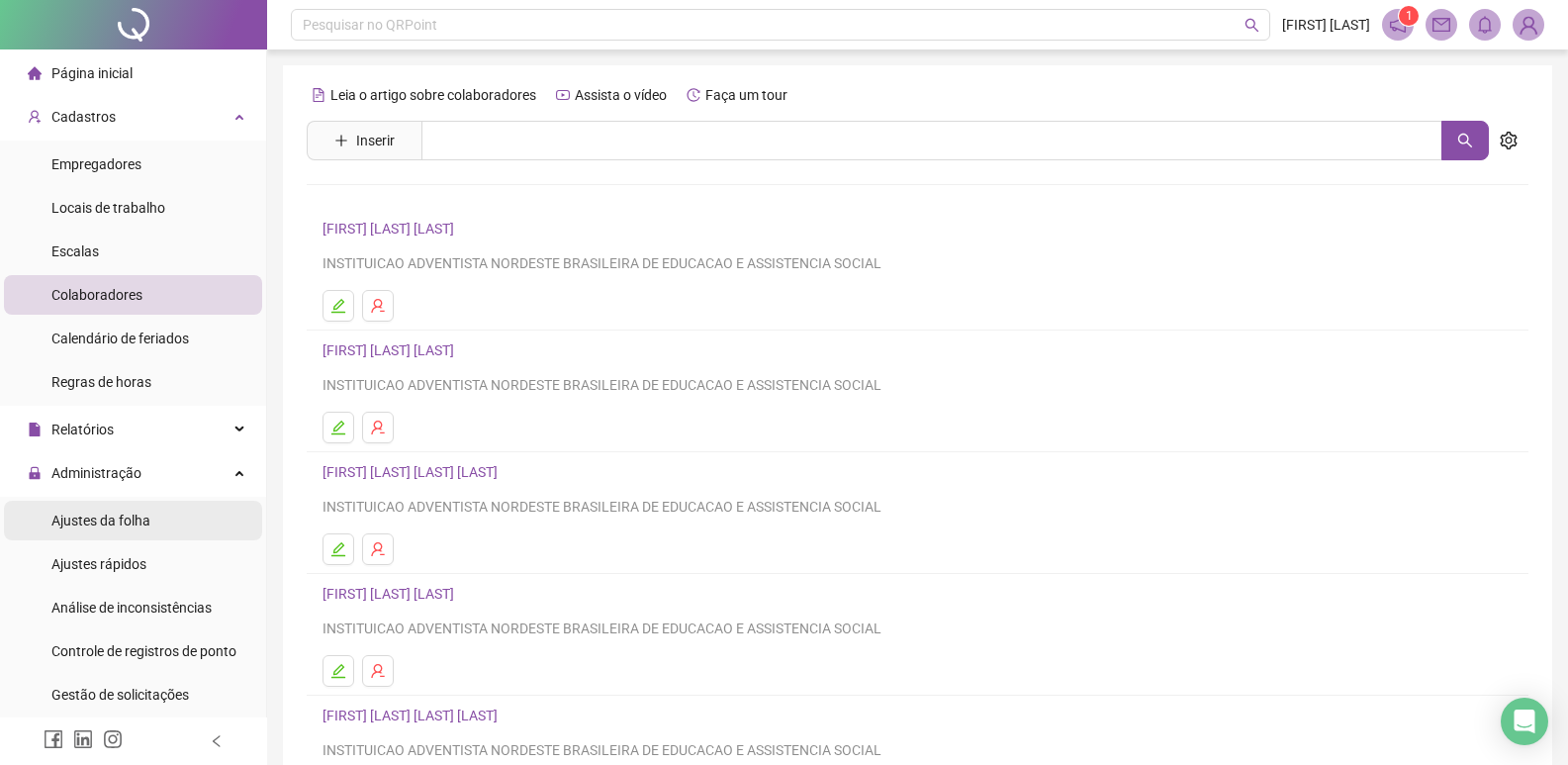 click on "Ajustes da folha" at bounding box center (101, 521) 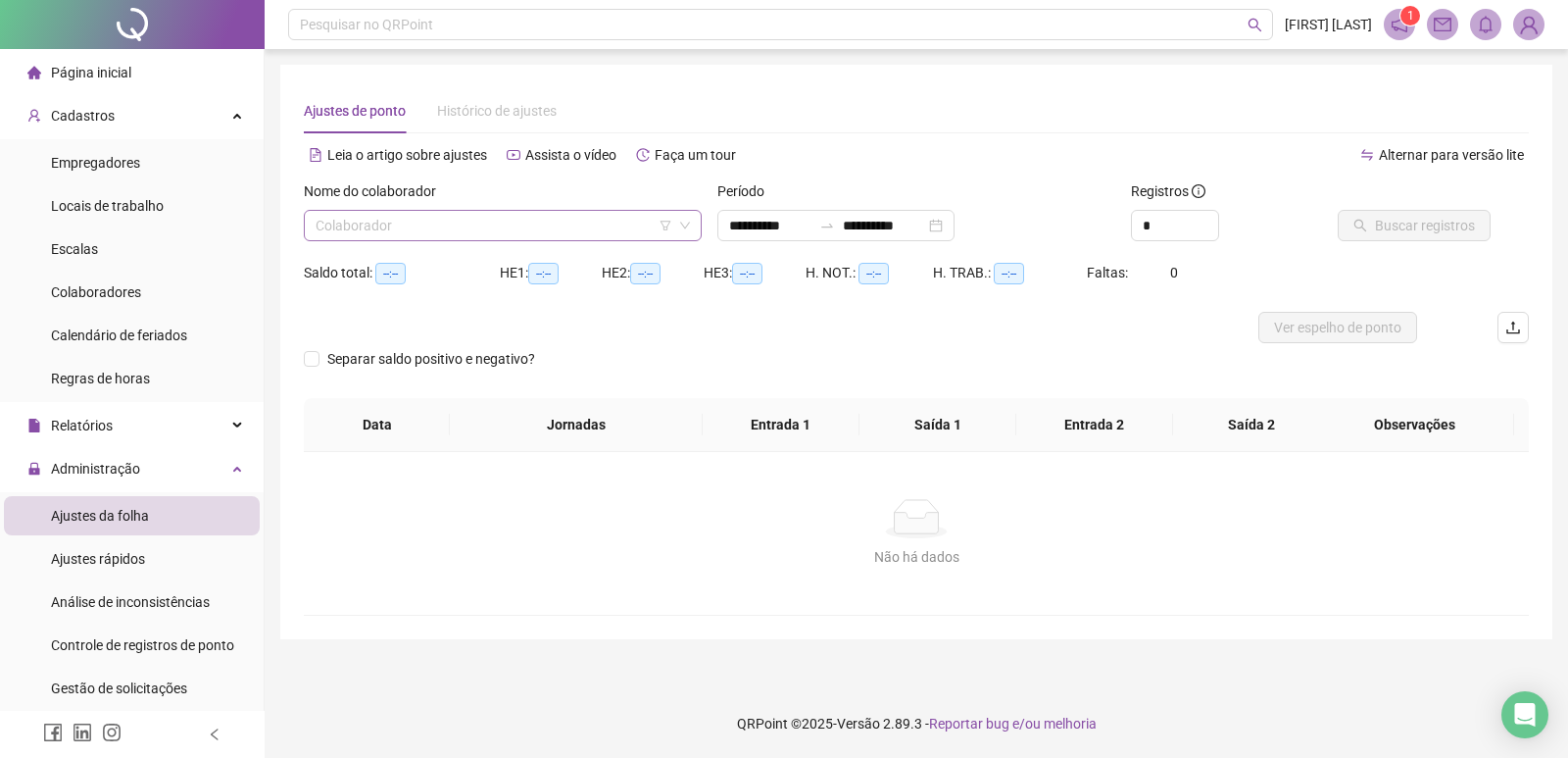 click at bounding box center (494, 226) 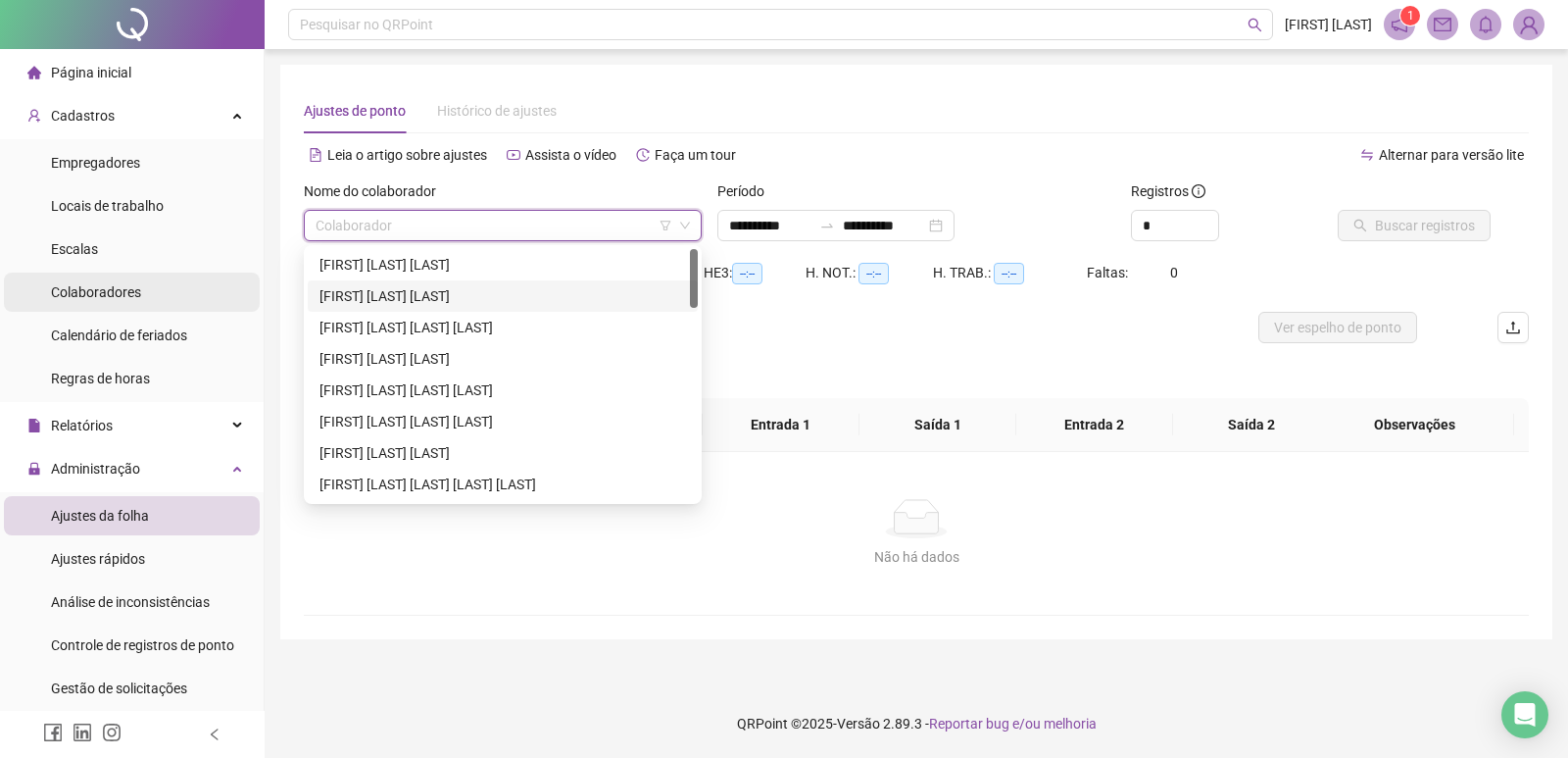 click on "Colaboradores" at bounding box center (96, 292) 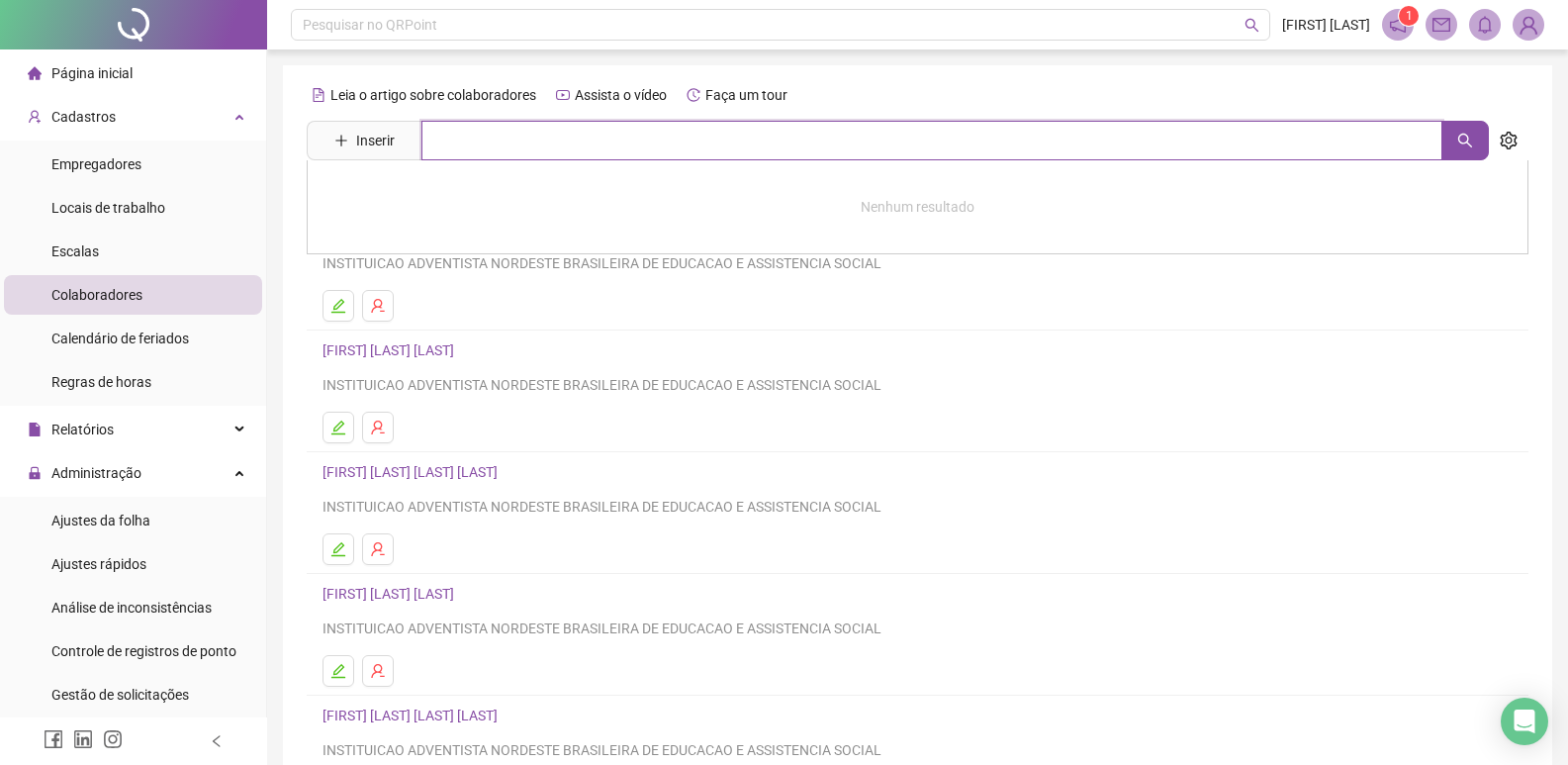 click at bounding box center (932, 141) 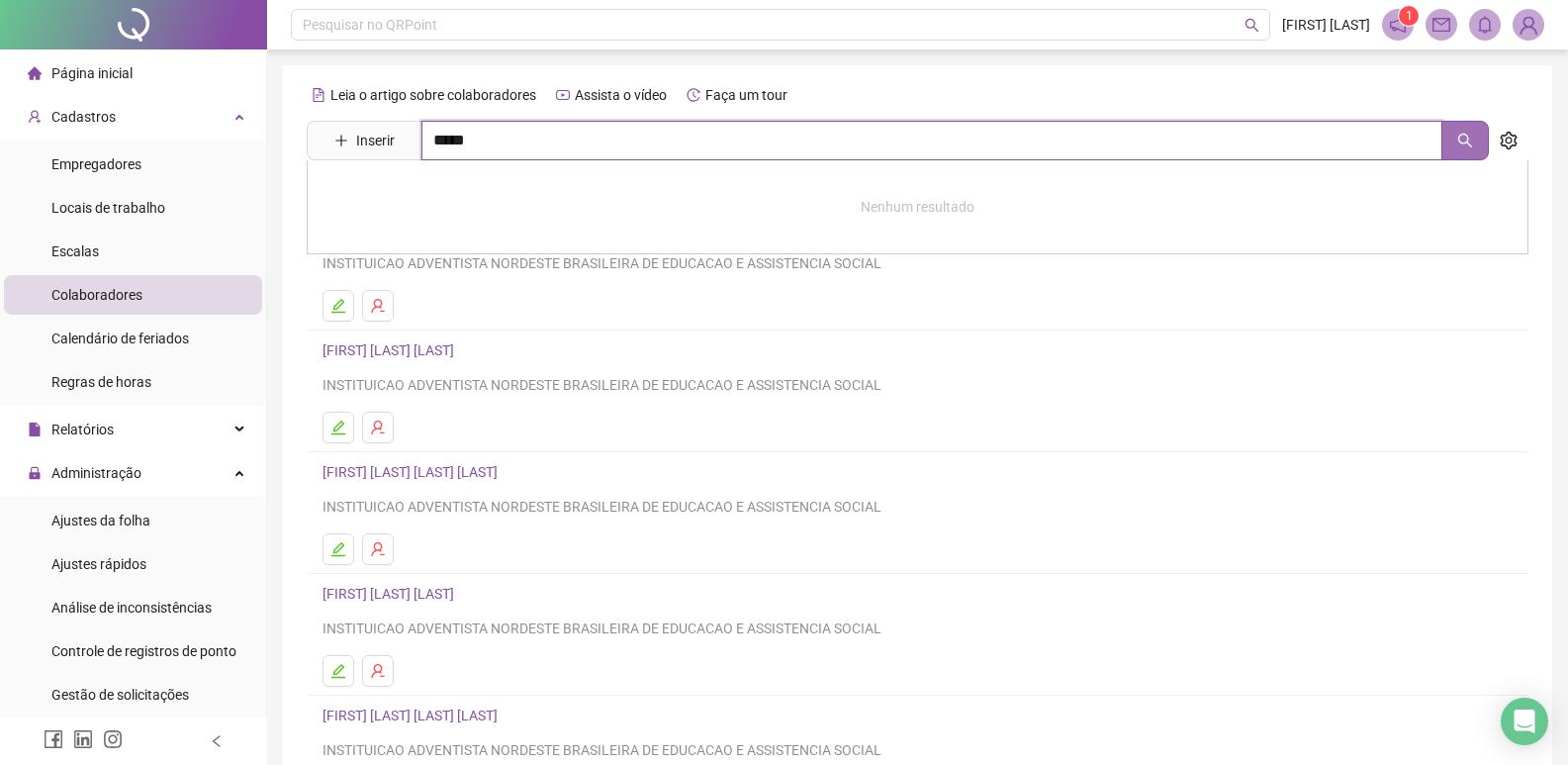 click 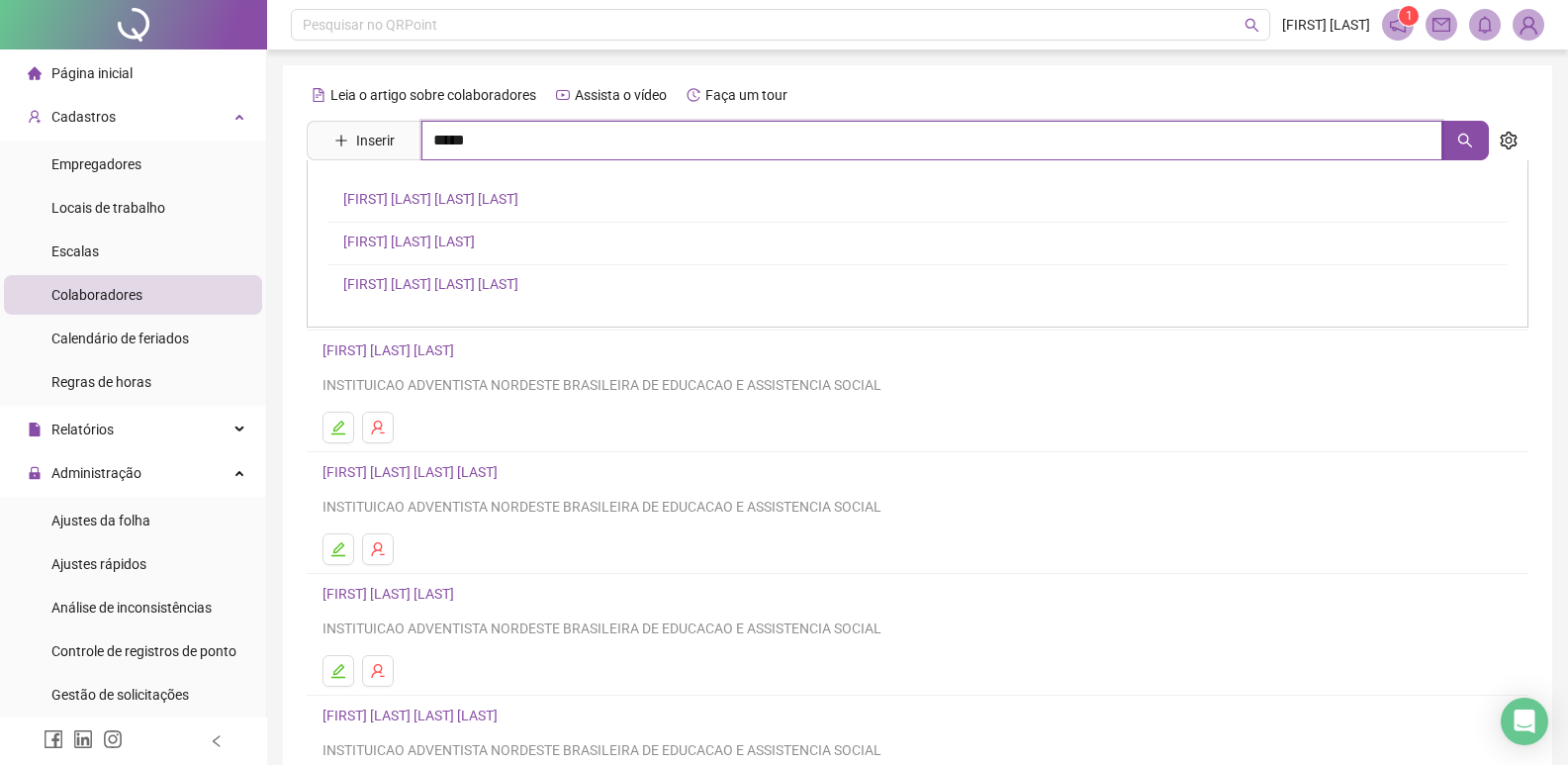 type on "*****" 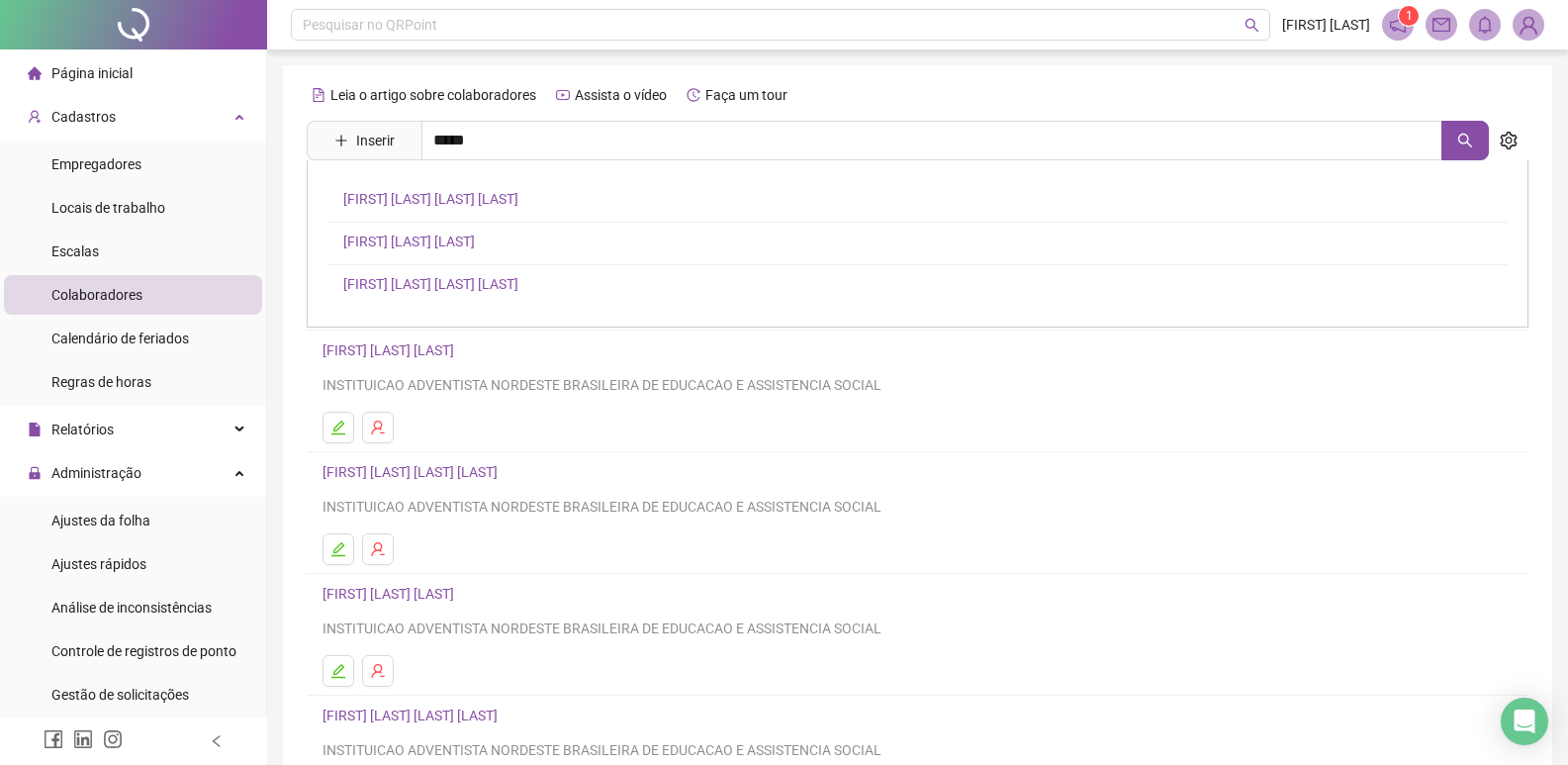 click on "[FIRST] [LAST] [LAST]" at bounding box center [409, 241] 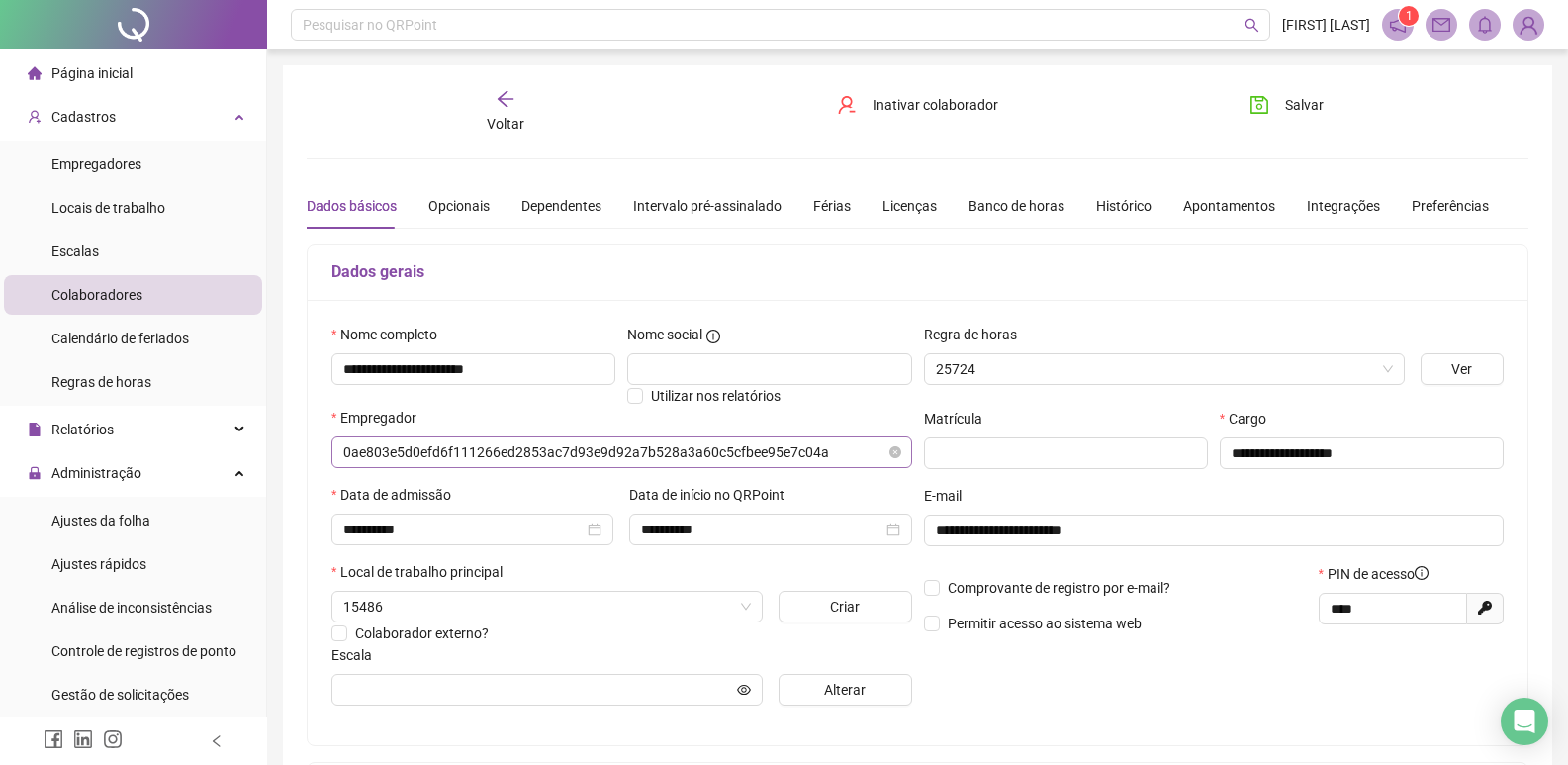 type on "**********" 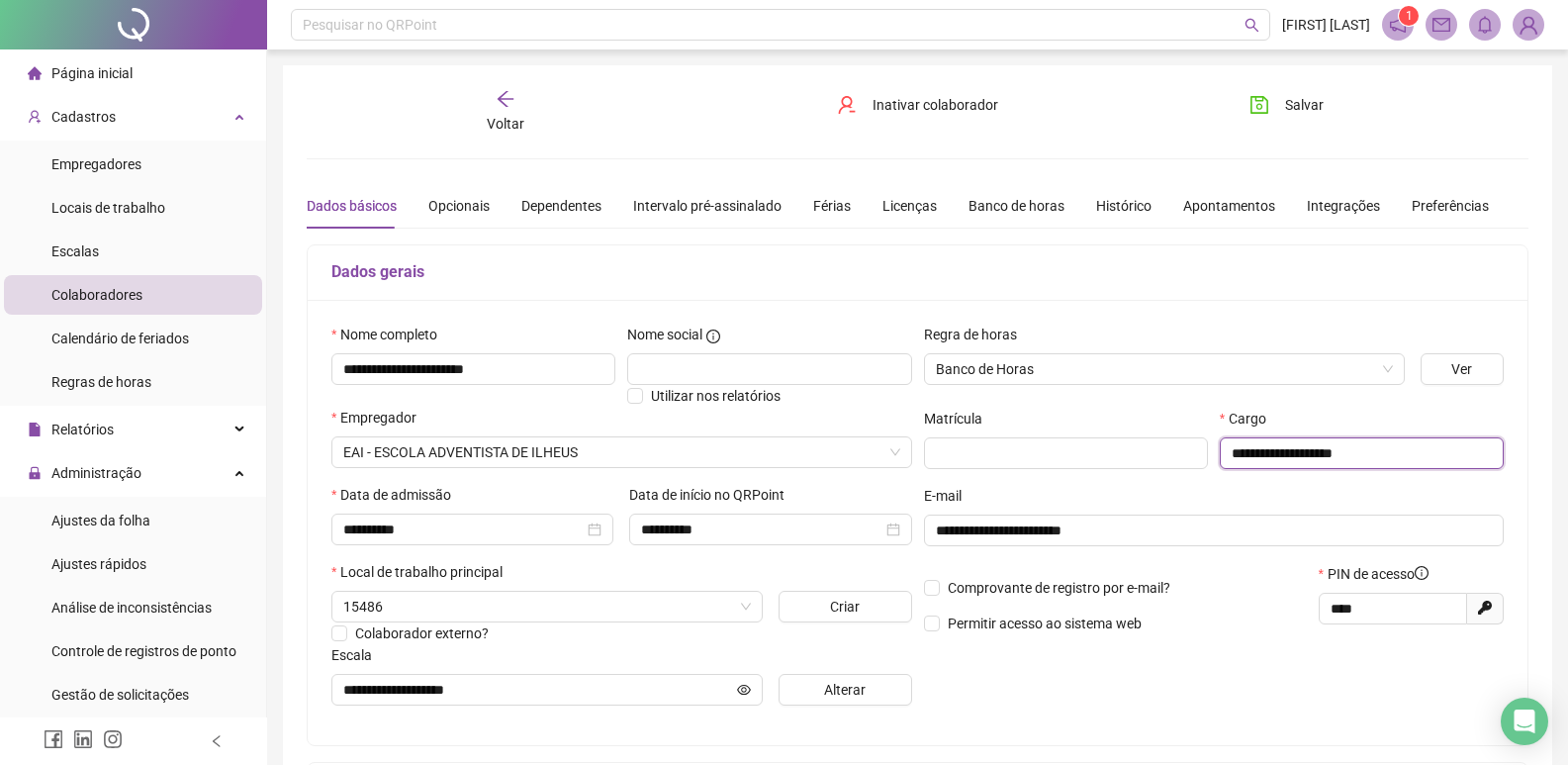 click on "**********" at bounding box center [1361, 453] 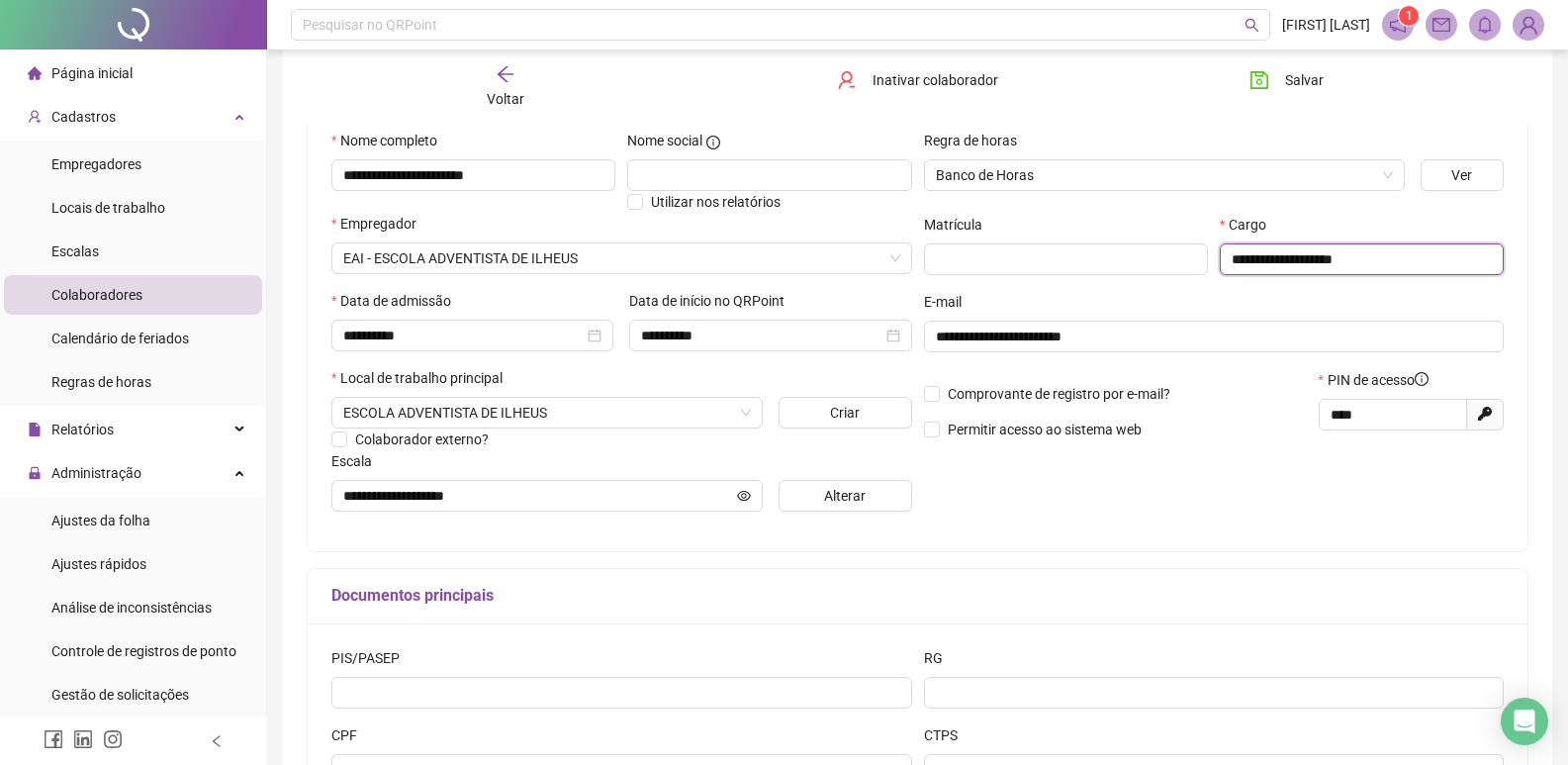 scroll, scrollTop: 198, scrollLeft: 0, axis: vertical 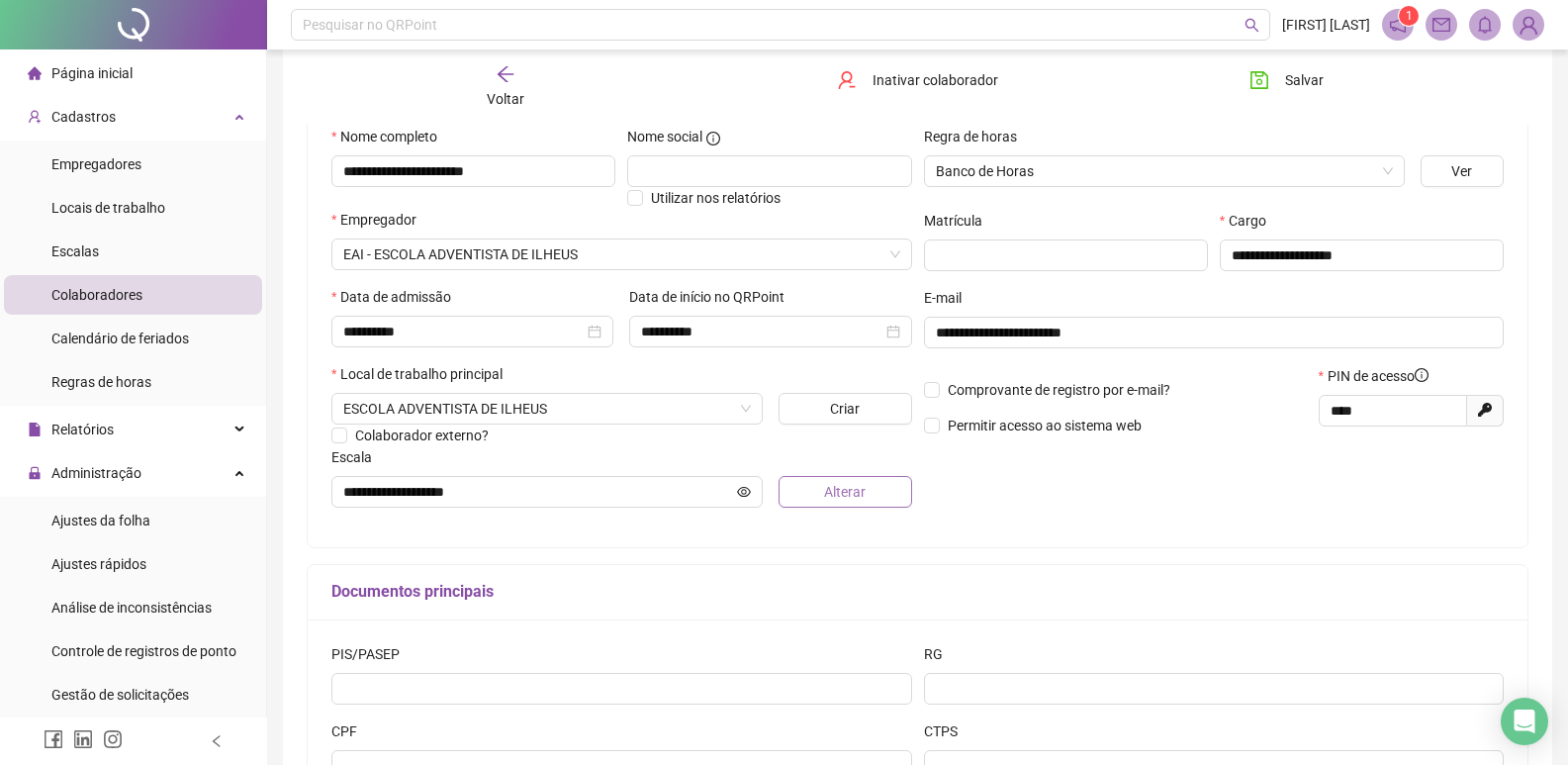 click on "Alterar" at bounding box center (845, 492) 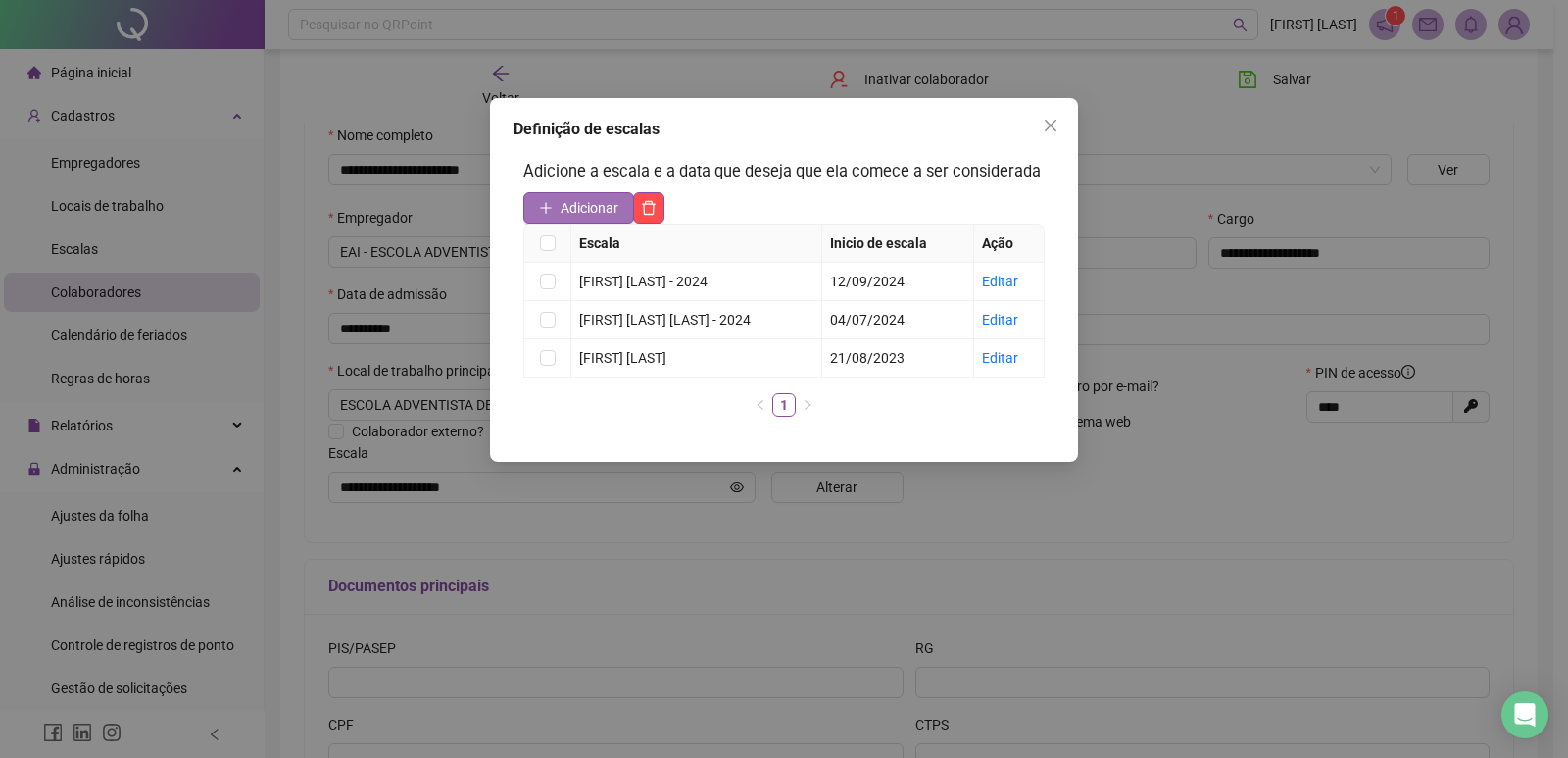 click on "Adicionar" at bounding box center (589, 208) 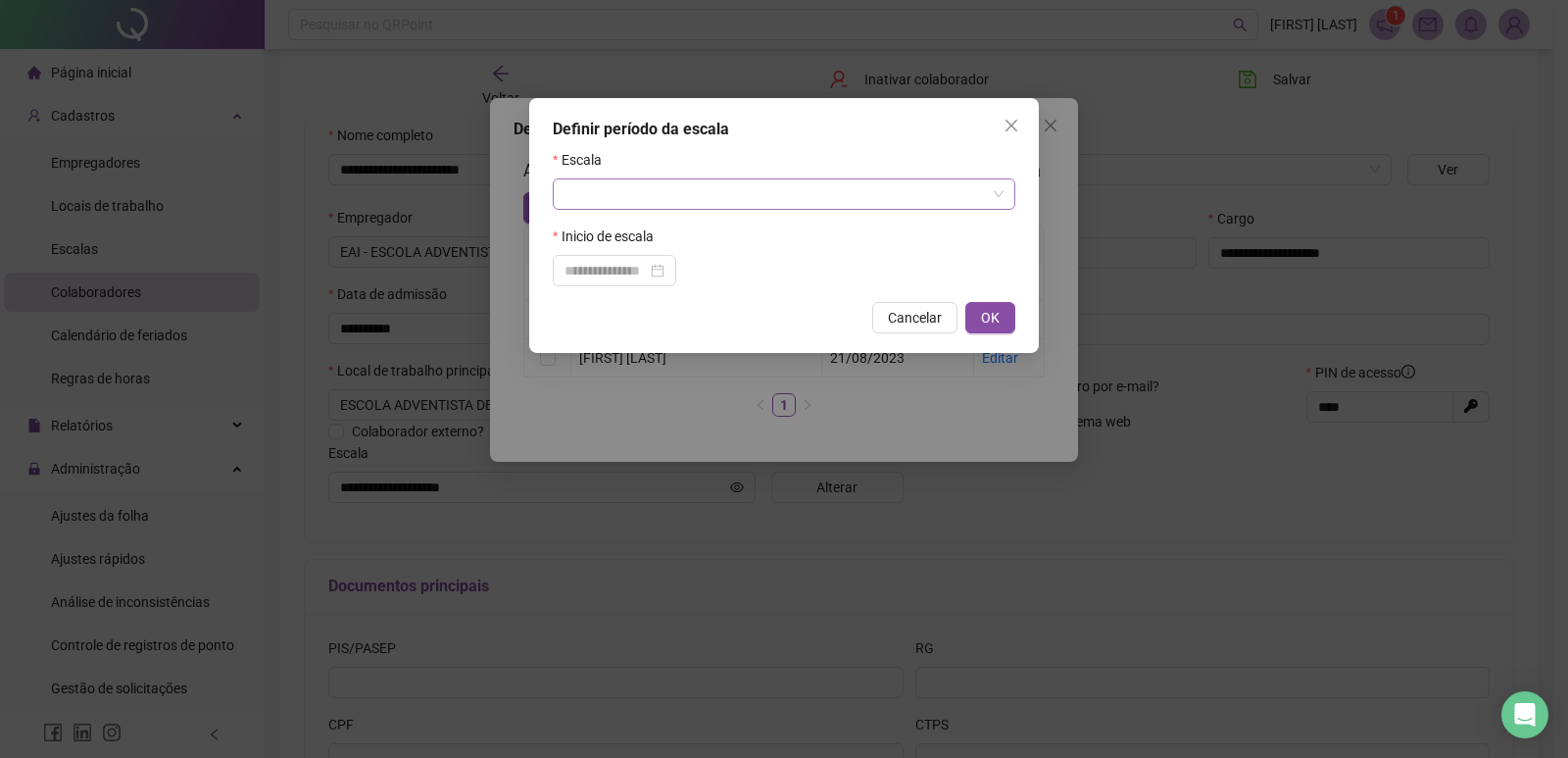 click at bounding box center [775, 194] 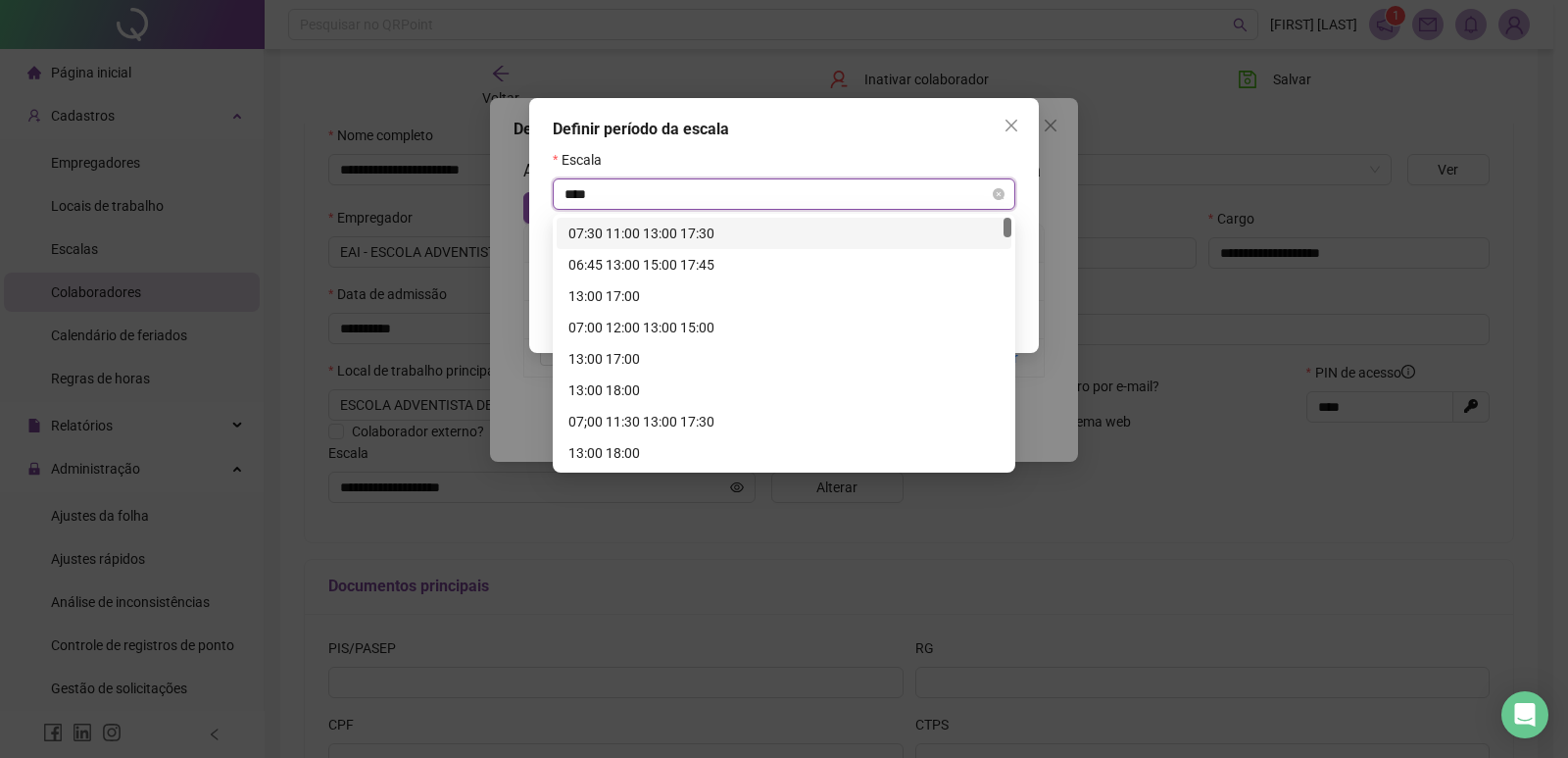type on "*****" 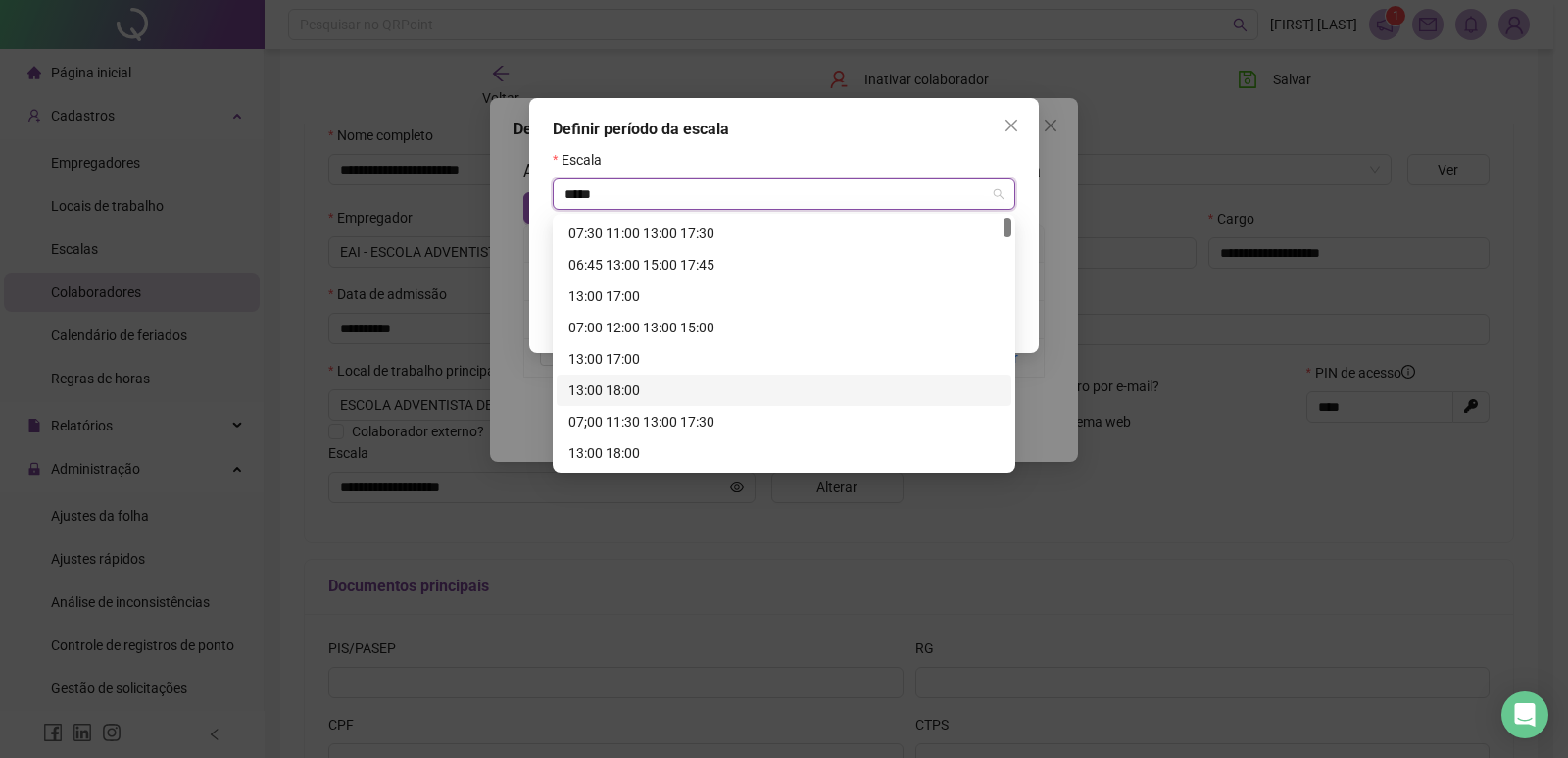 click on "13:00 18:00" at bounding box center (784, 390) 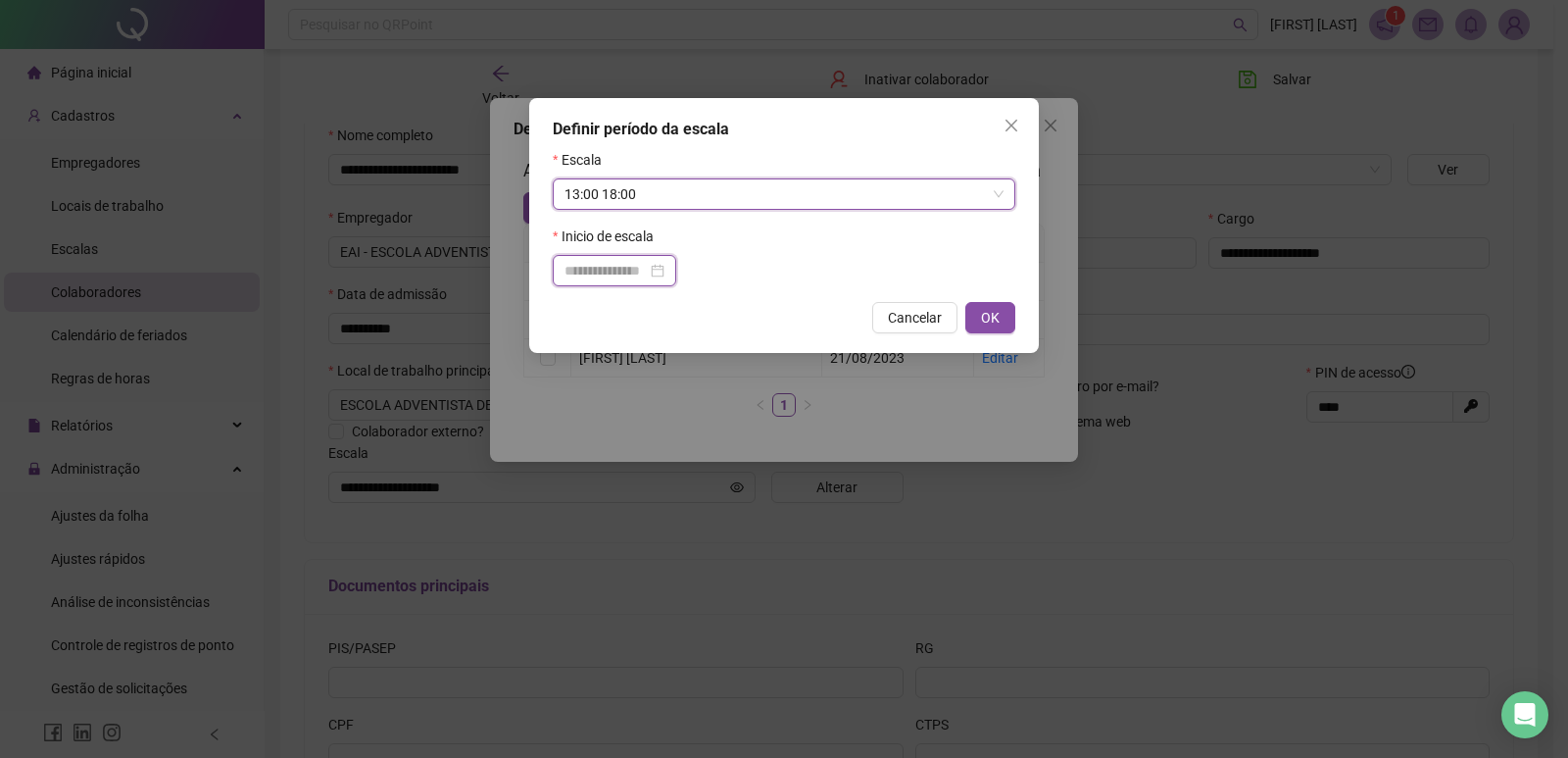 click at bounding box center [606, 271] 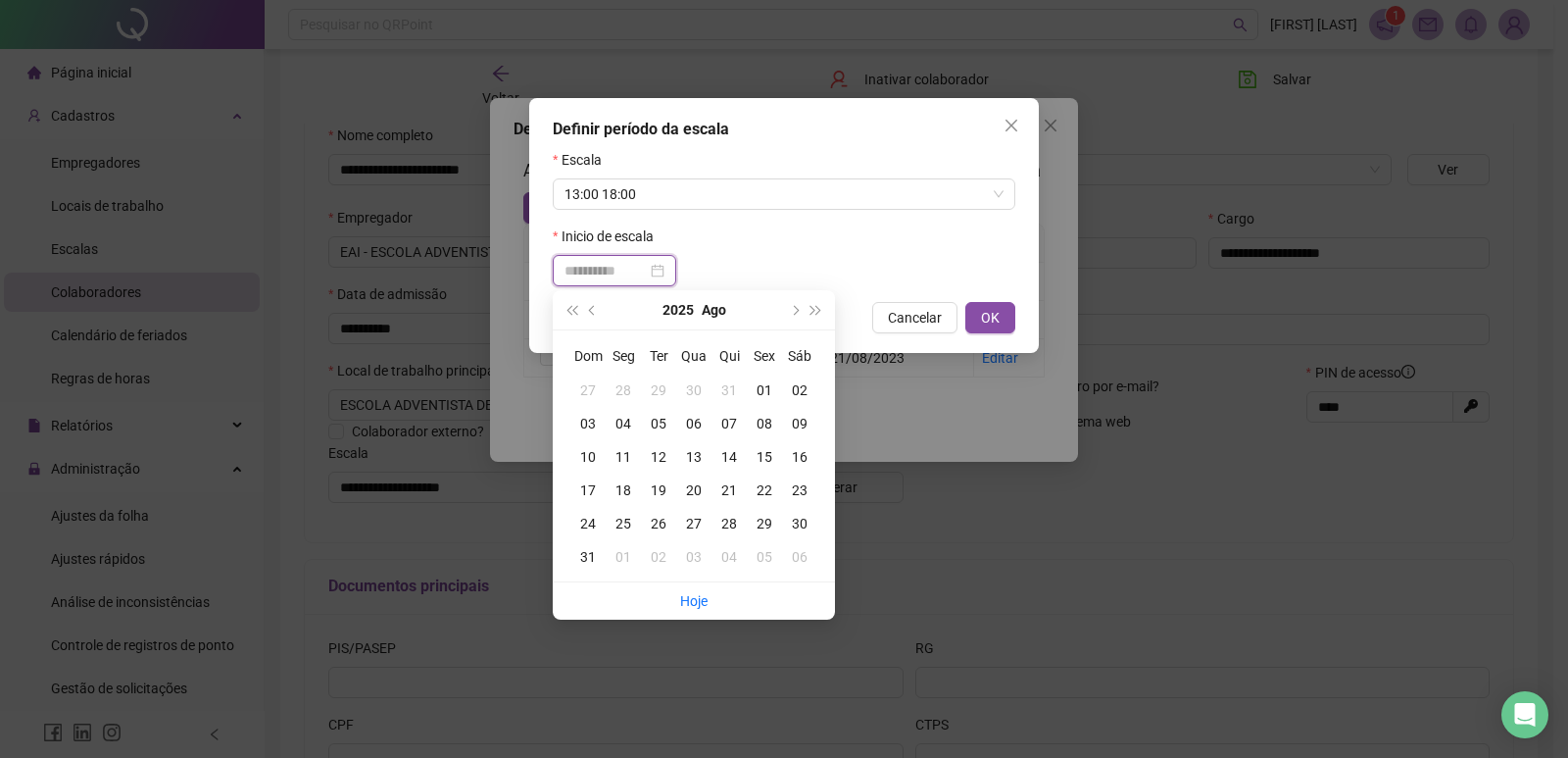 type on "**********" 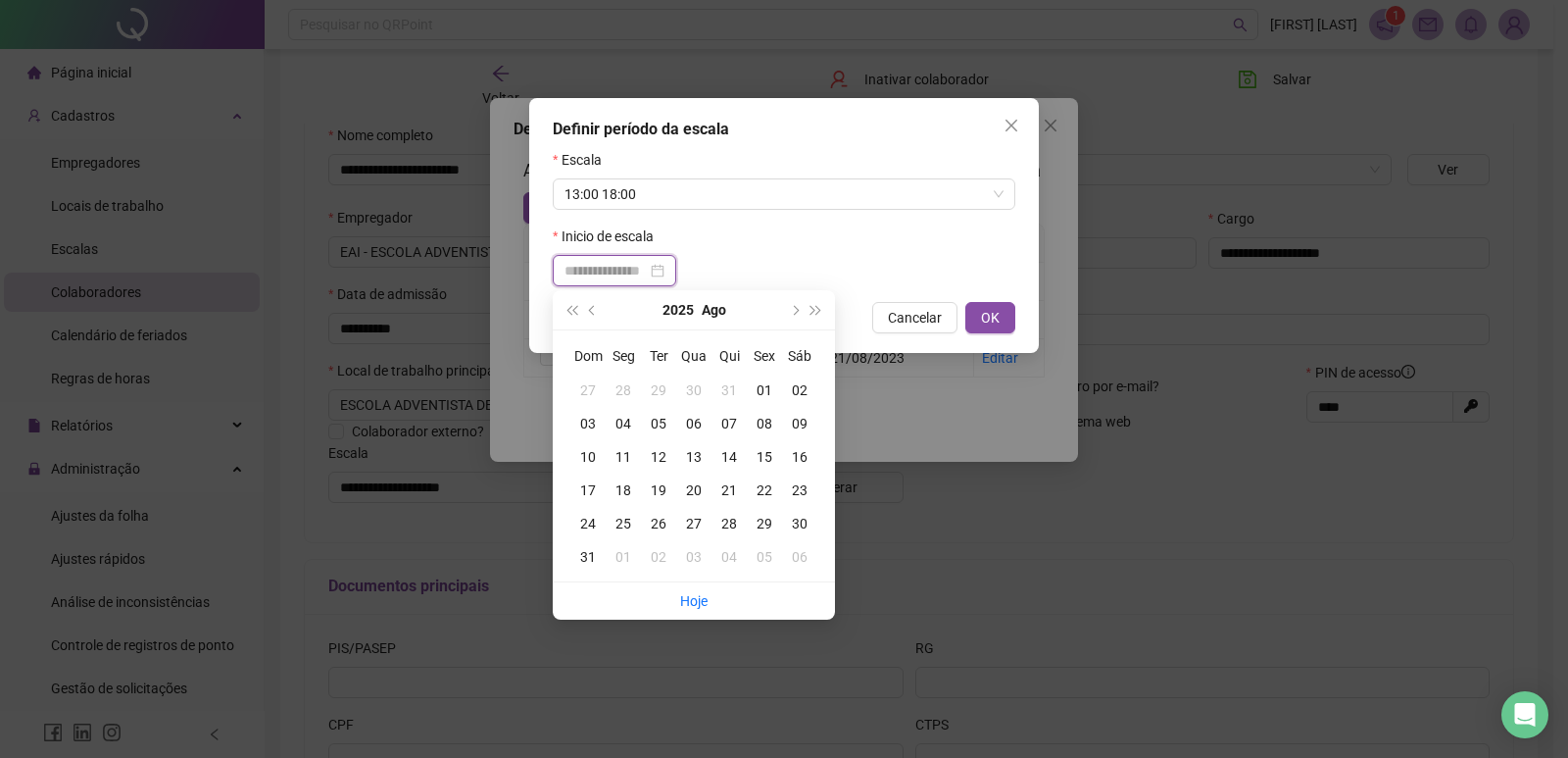 type on "**********" 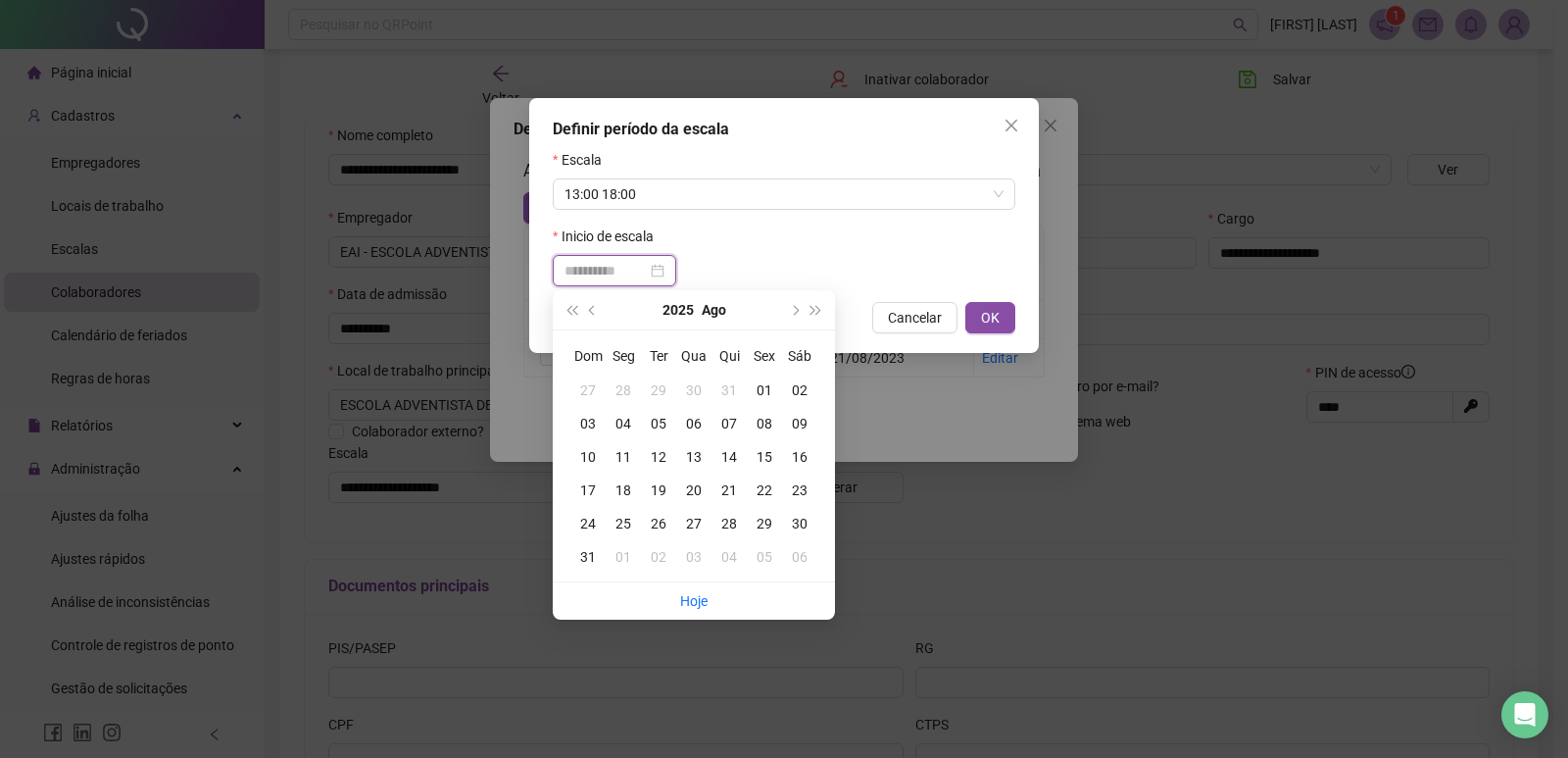 type on "**********" 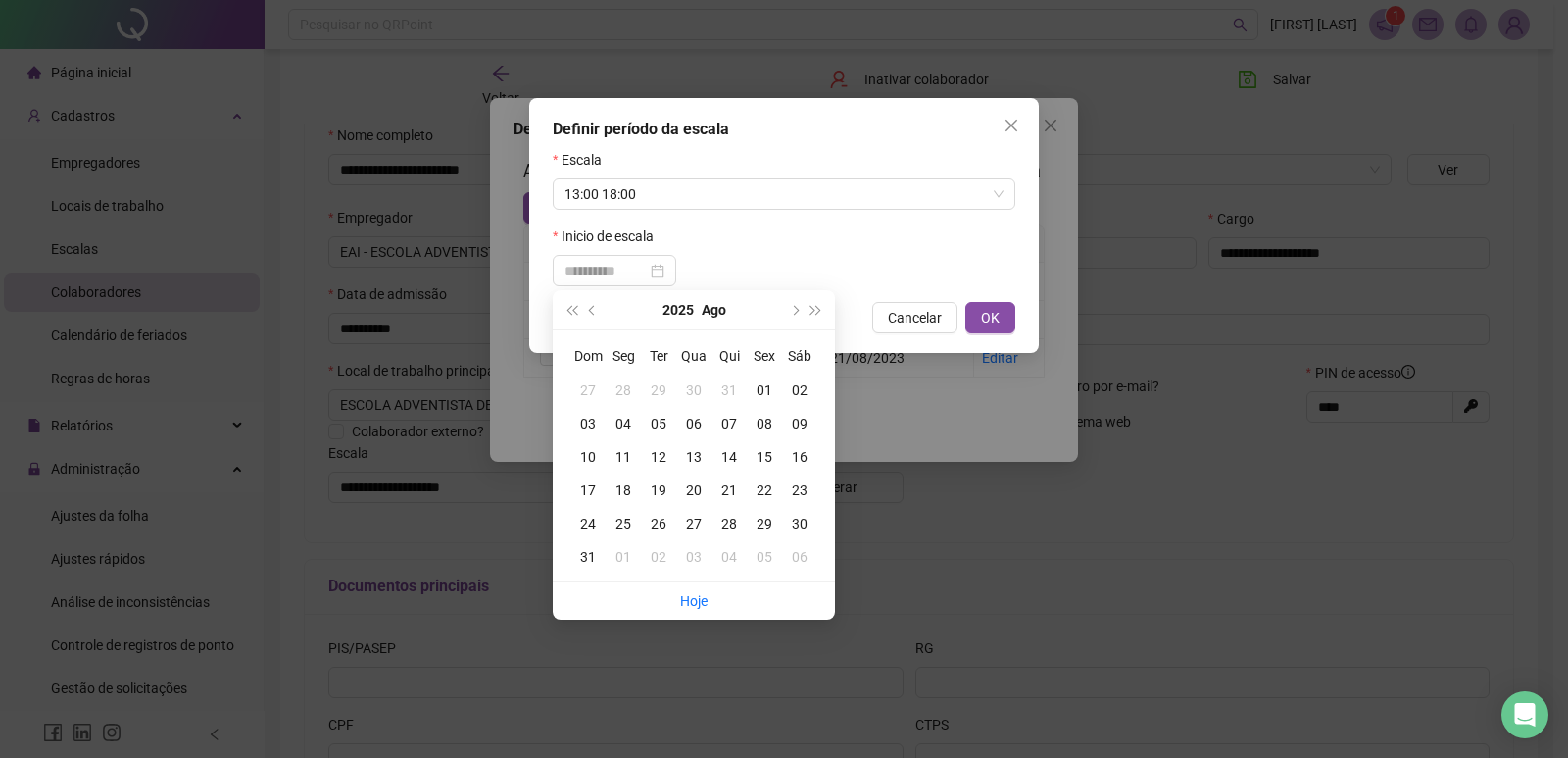 click on "04" at bounding box center [623, 424] 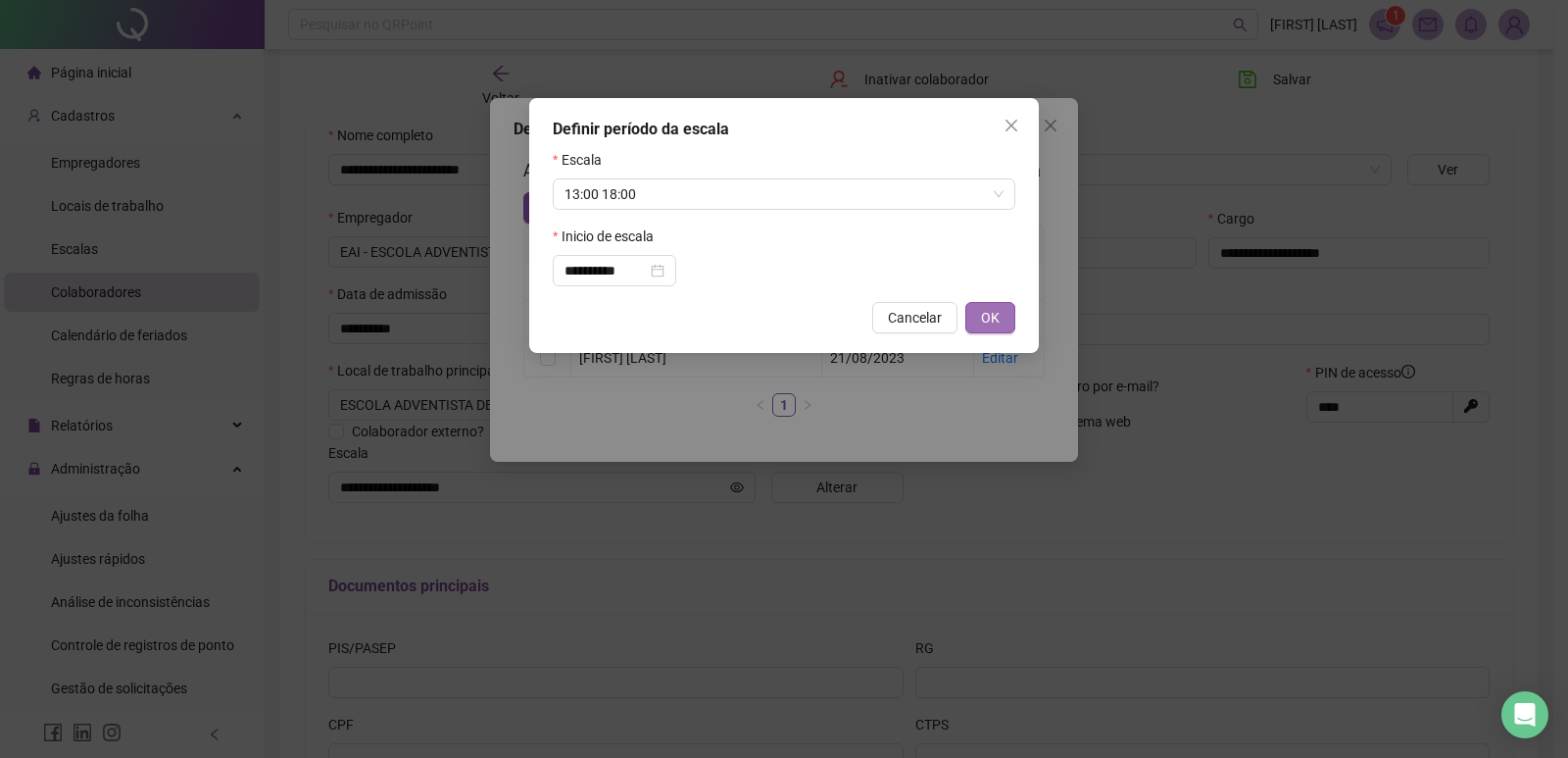click on "OK" at bounding box center [990, 318] 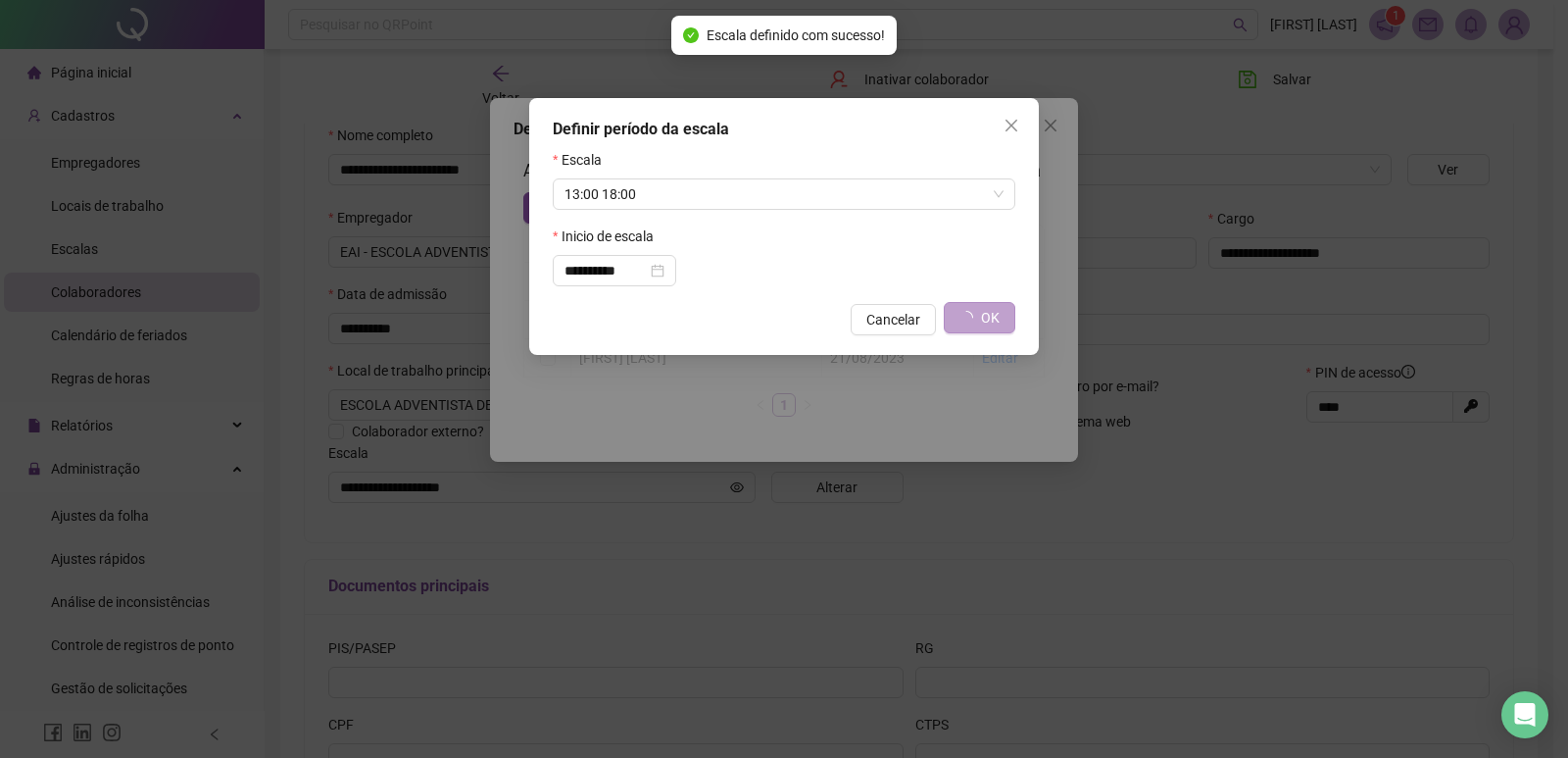 type on "**********" 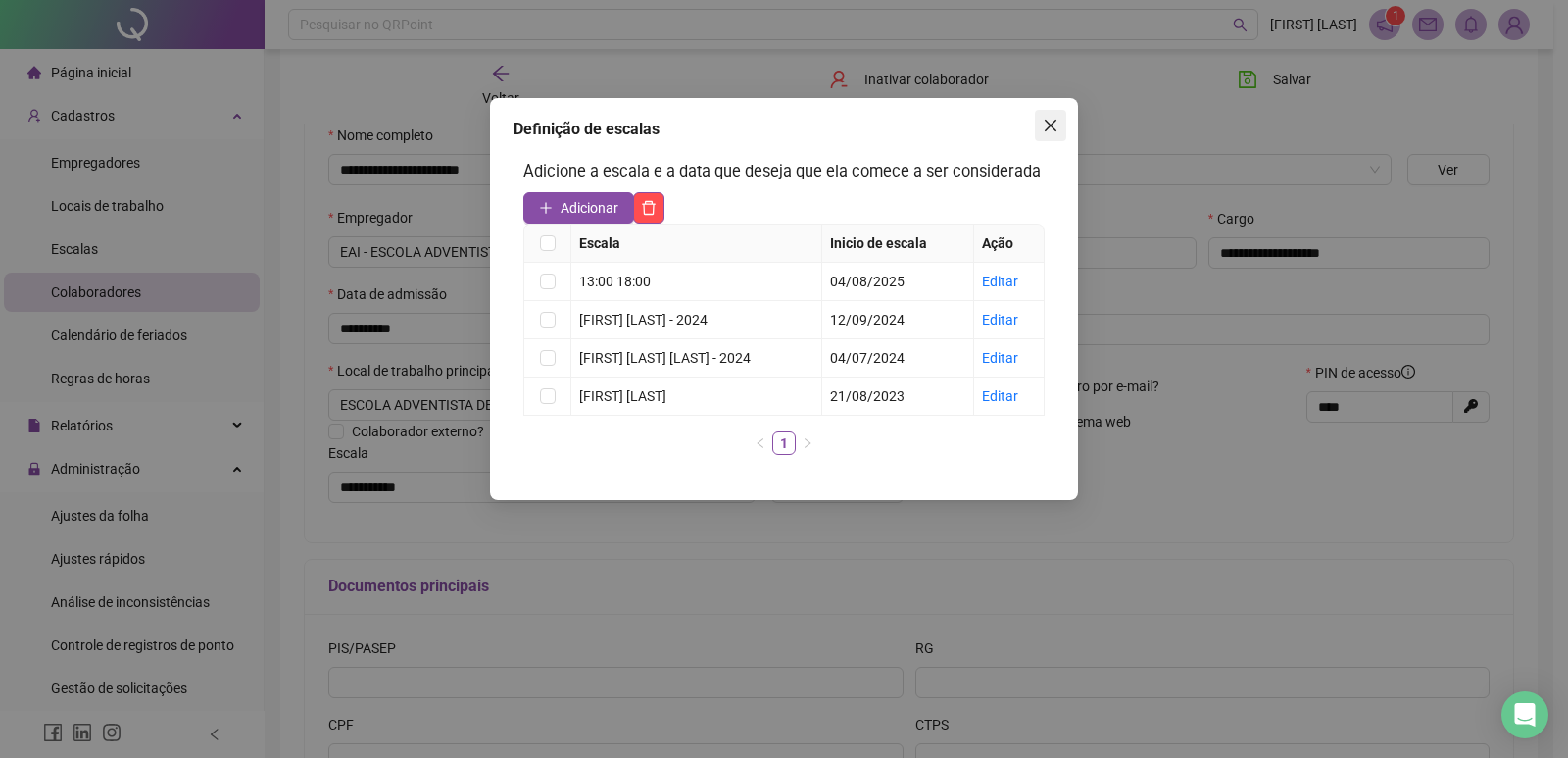 click at bounding box center [1051, 126] 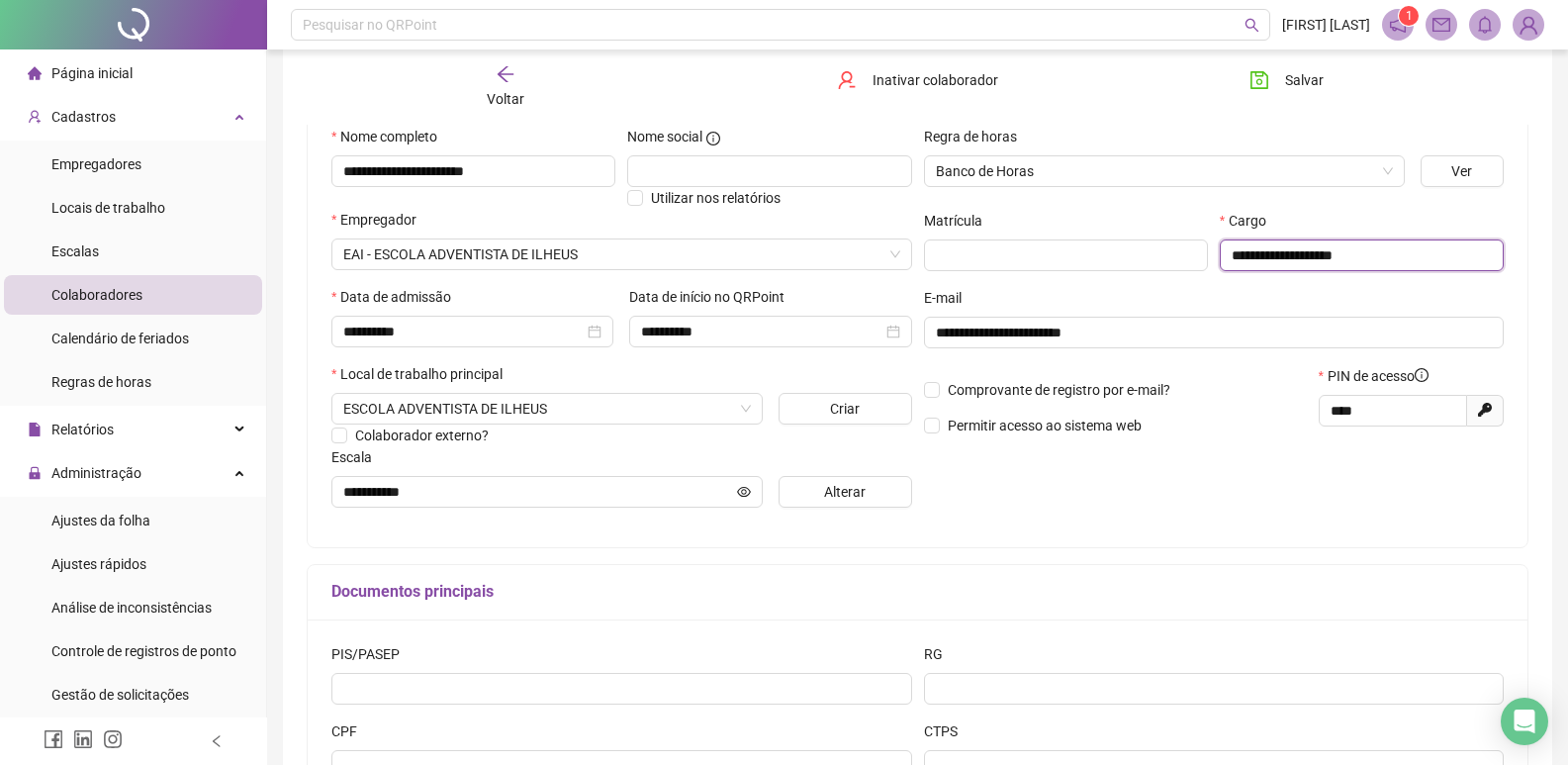 click on "**********" at bounding box center (1361, 255) 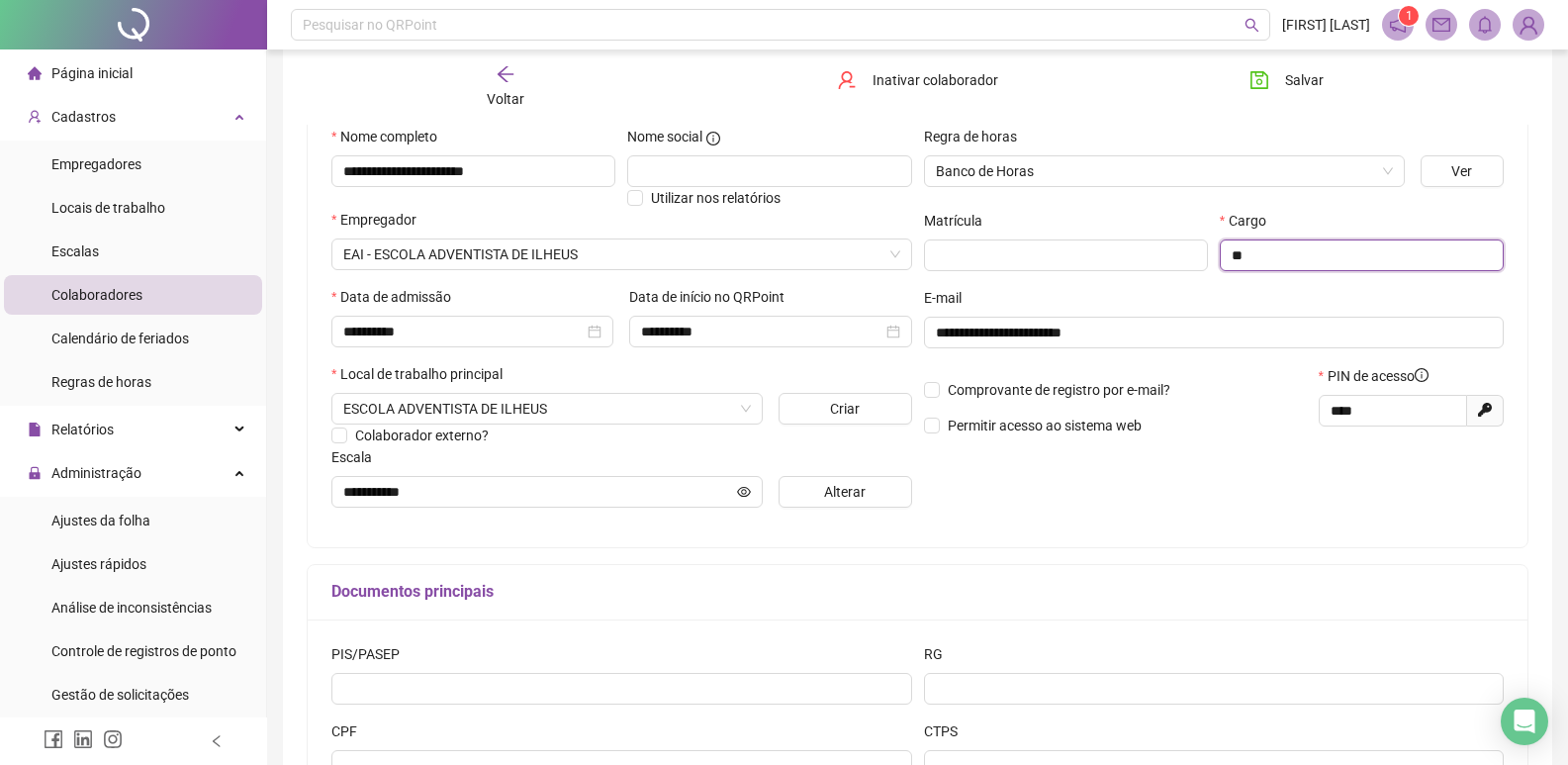 type on "*" 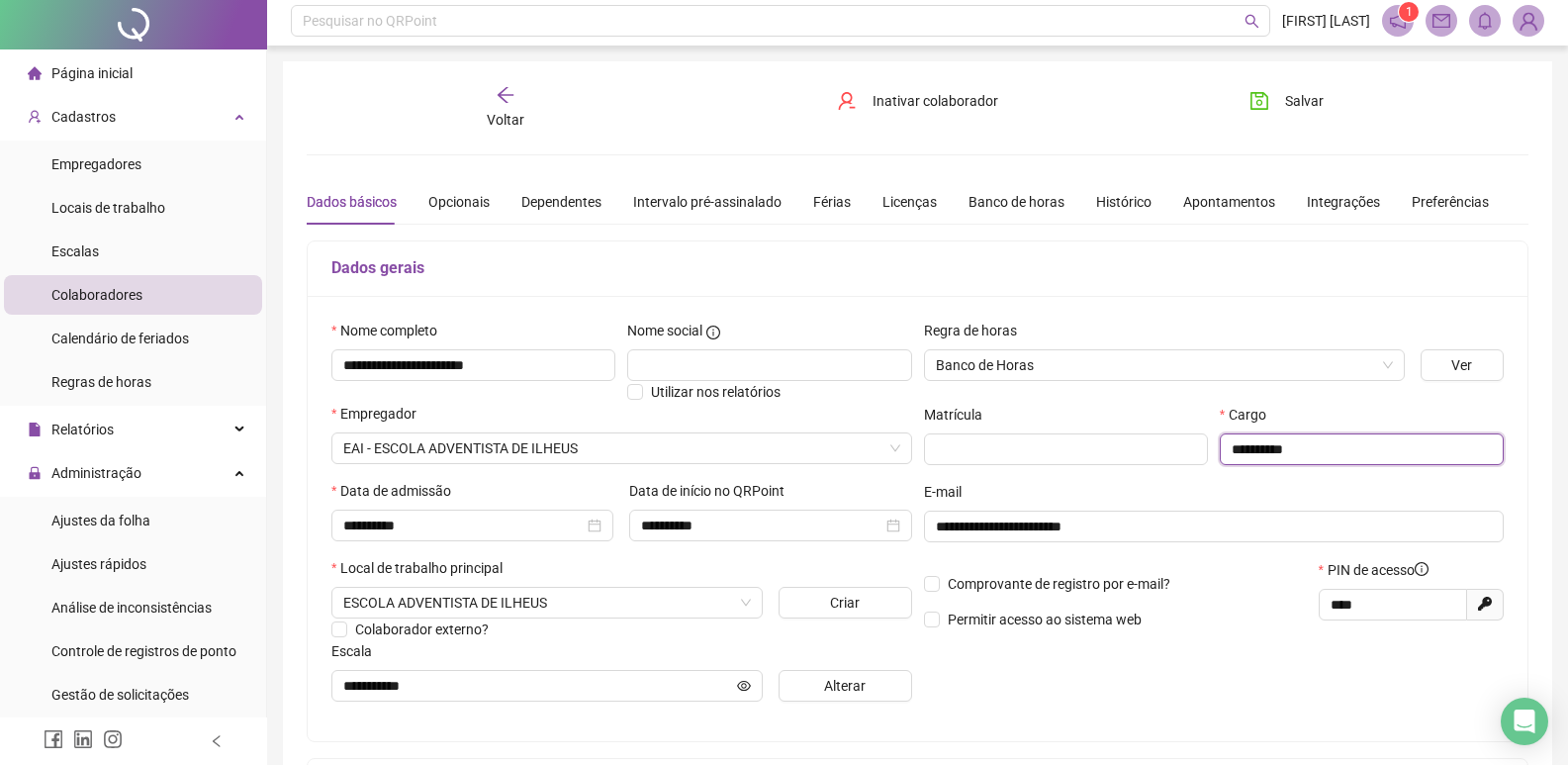 scroll, scrollTop: 0, scrollLeft: 0, axis: both 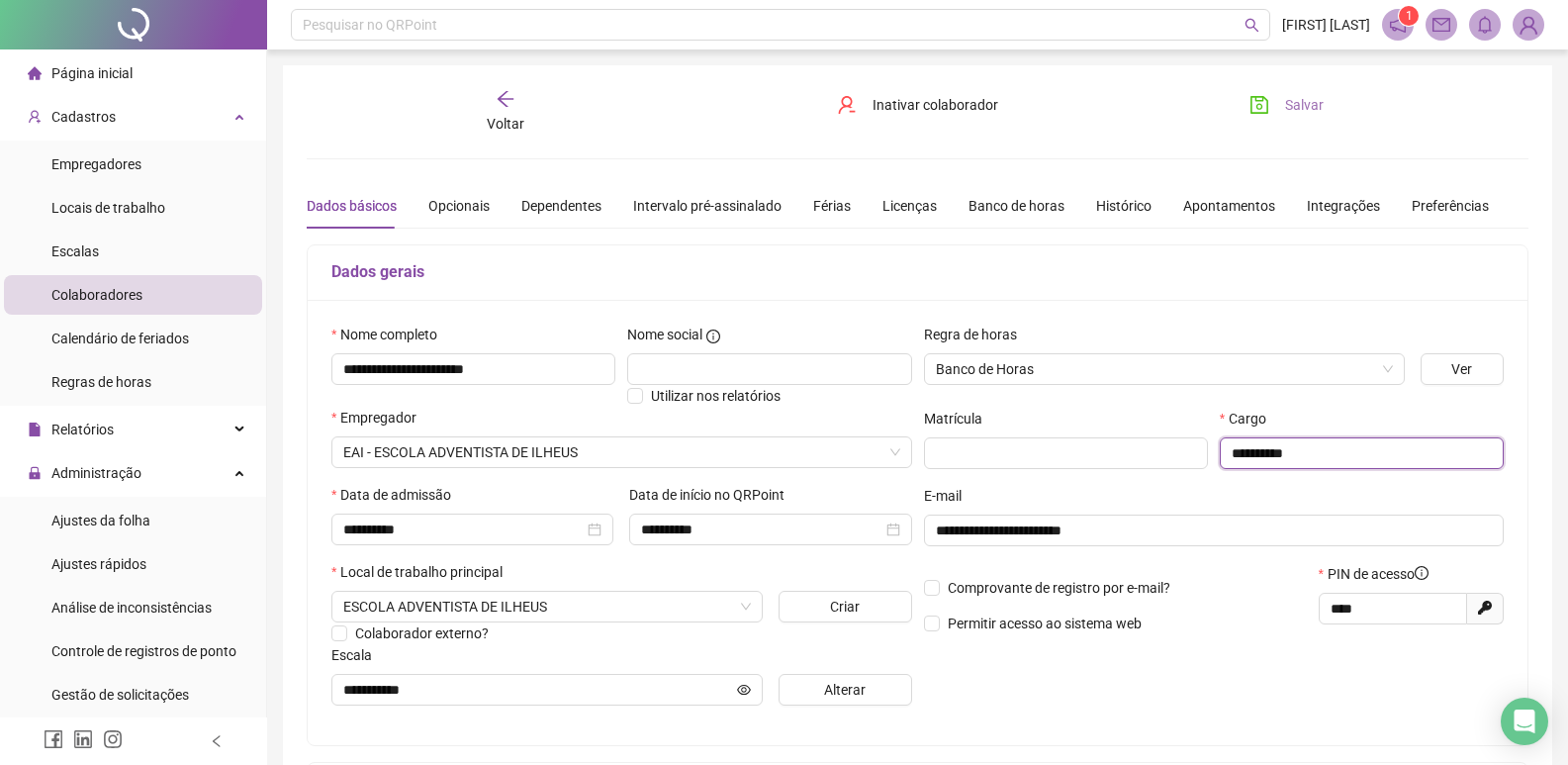 type on "**********" 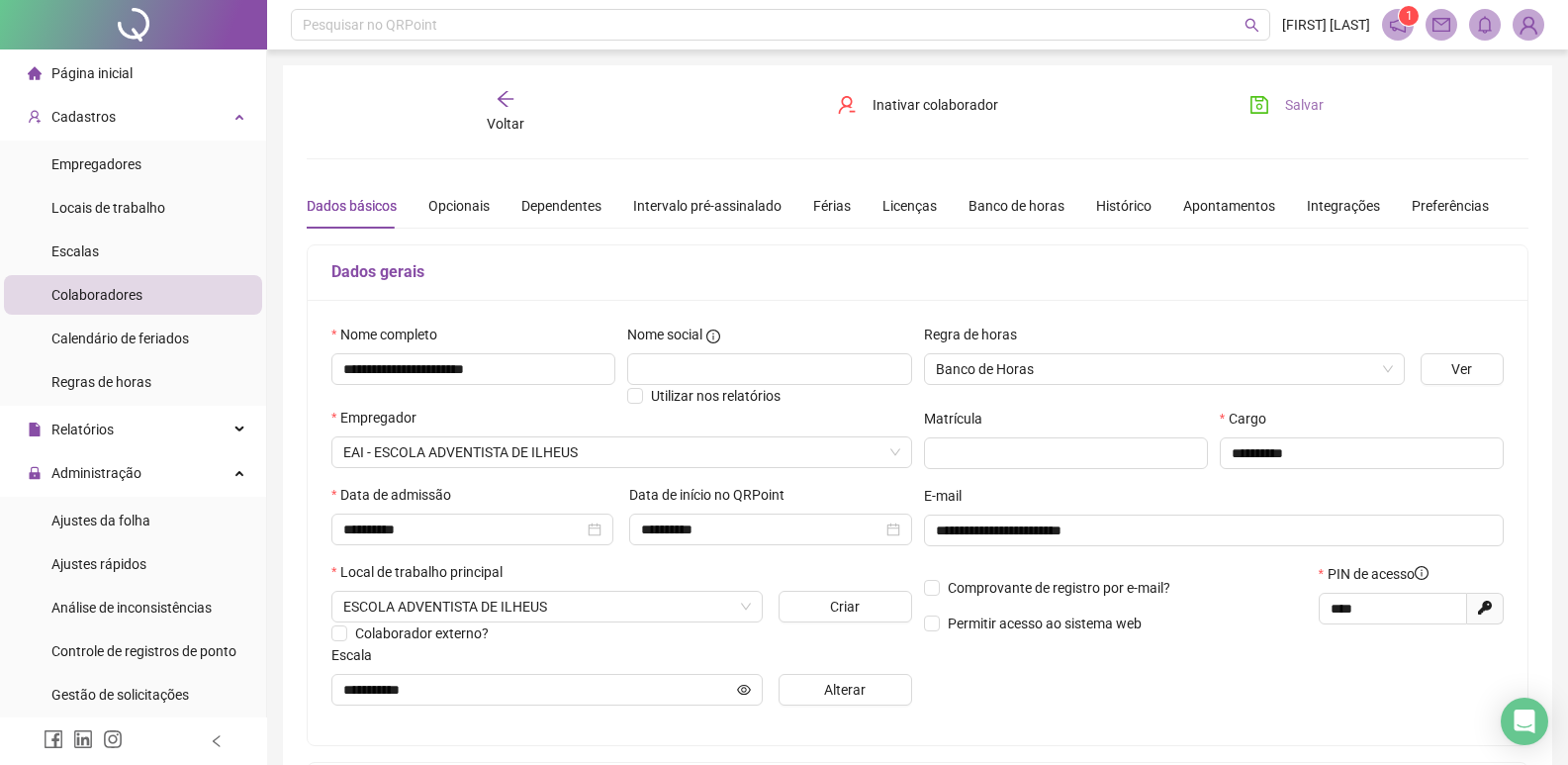 click on "Salvar" at bounding box center [1286, 105] 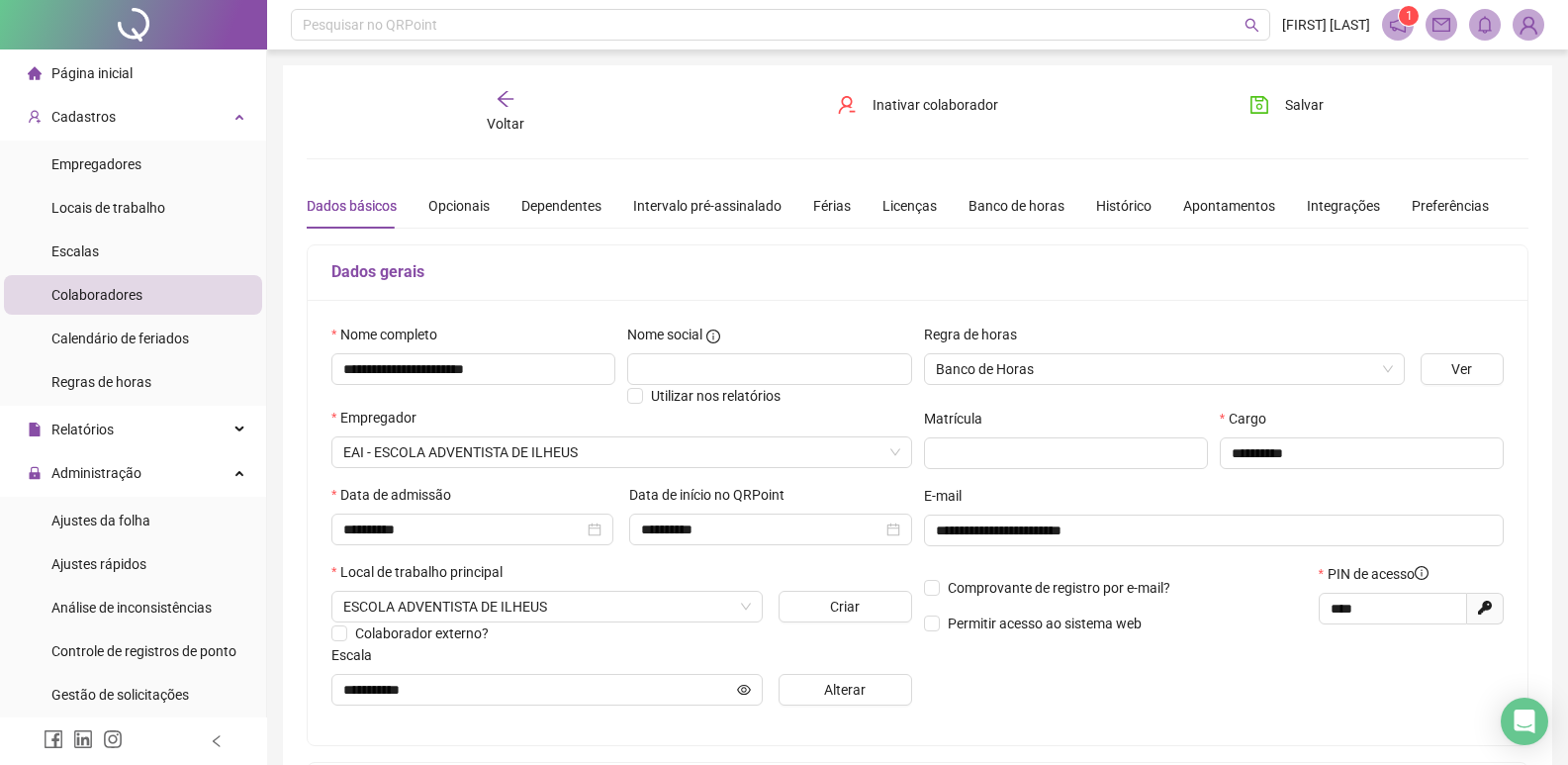 click on "Colaboradores" at bounding box center [133, 295] 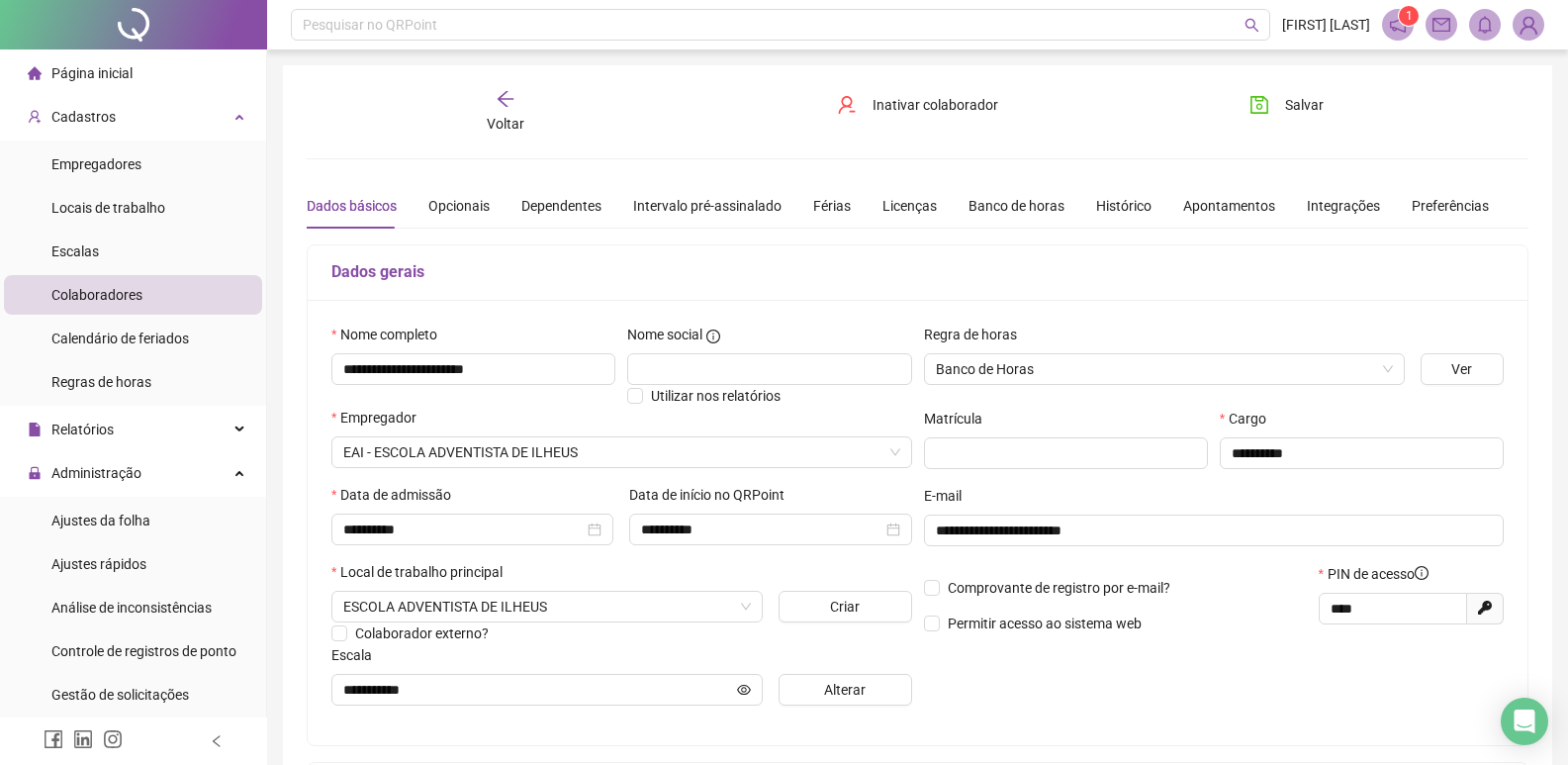 click on "Voltar" at bounding box center (506, 124) 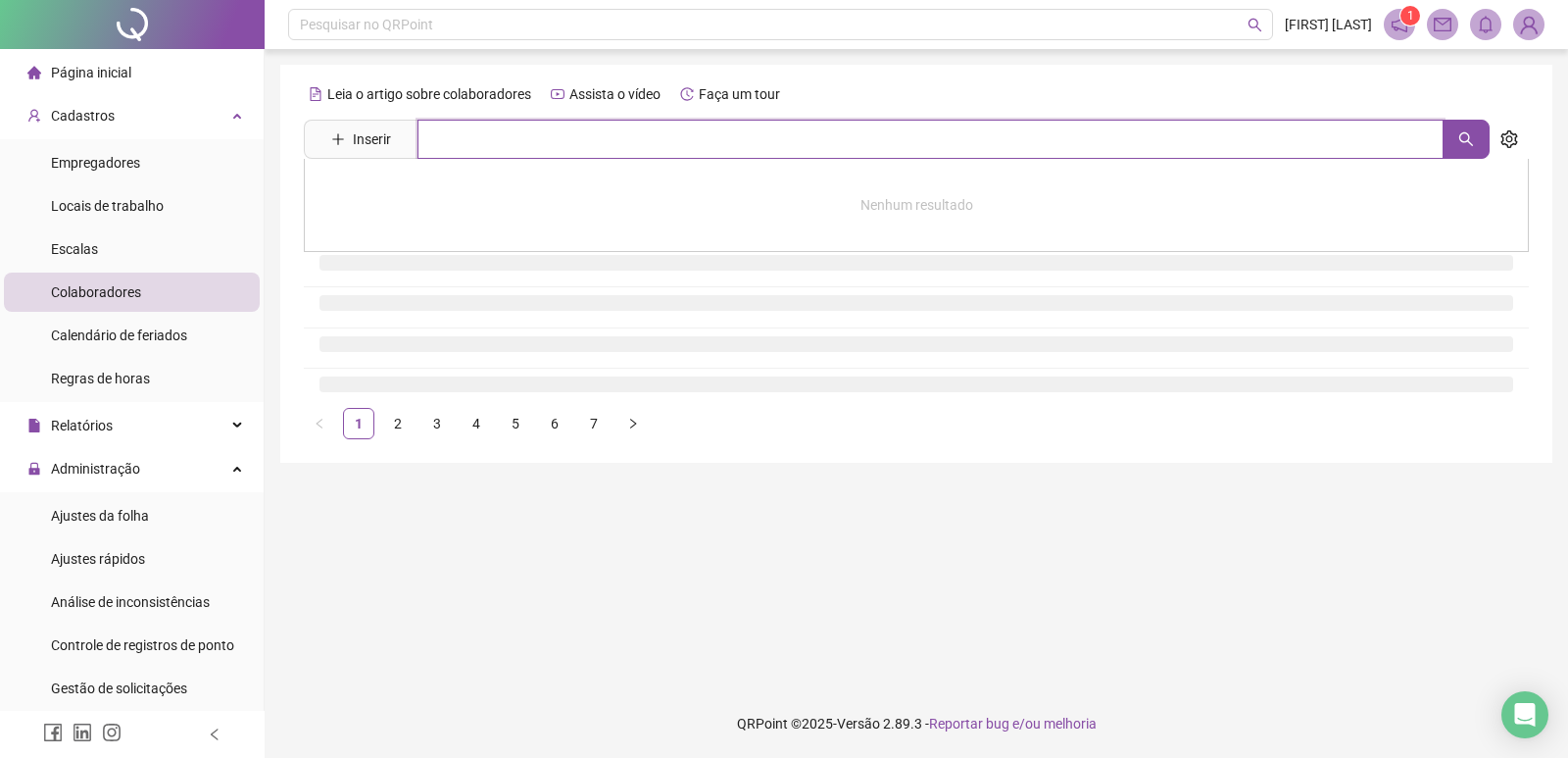 click at bounding box center (930, 139) 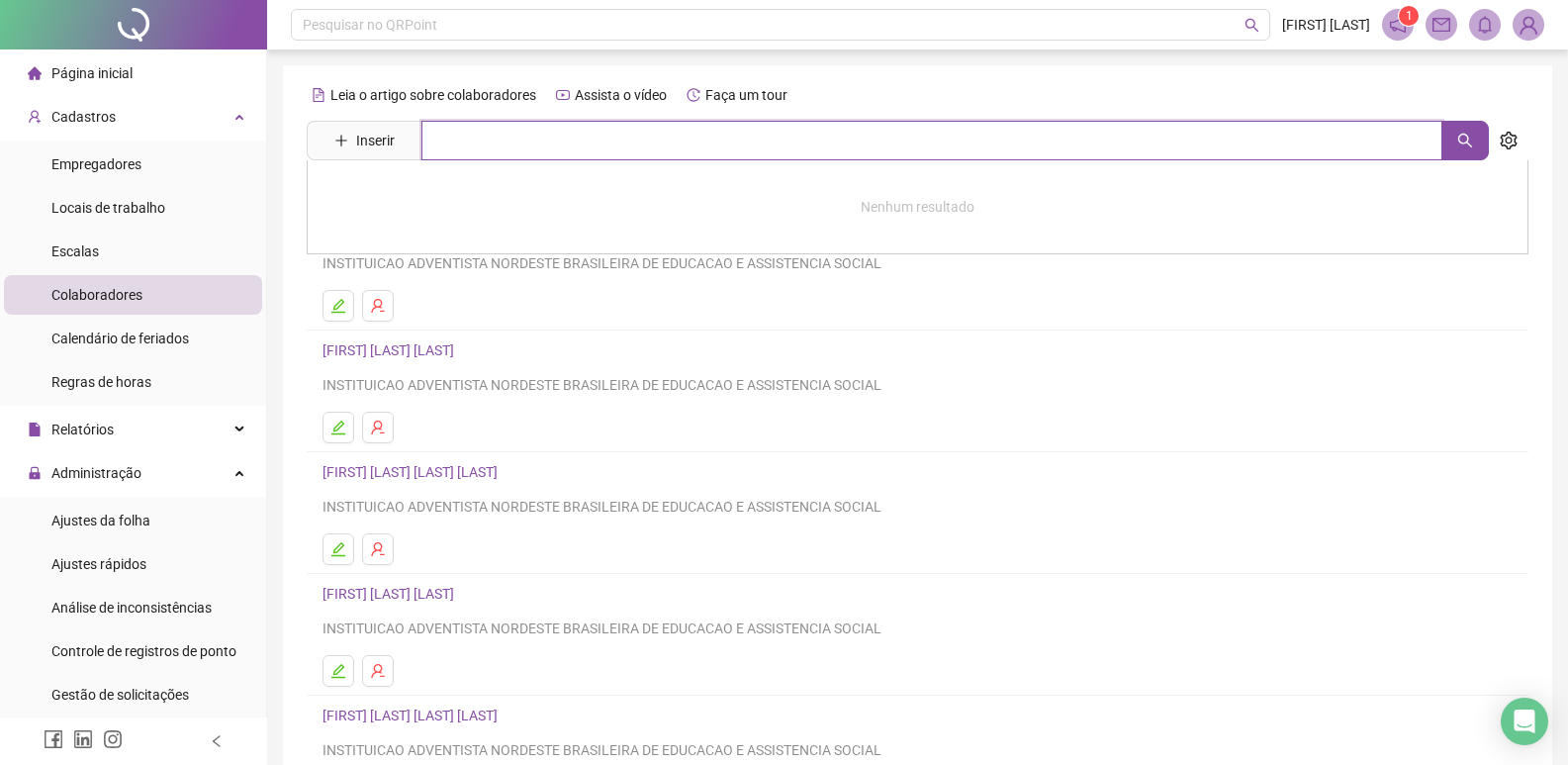 type on "*" 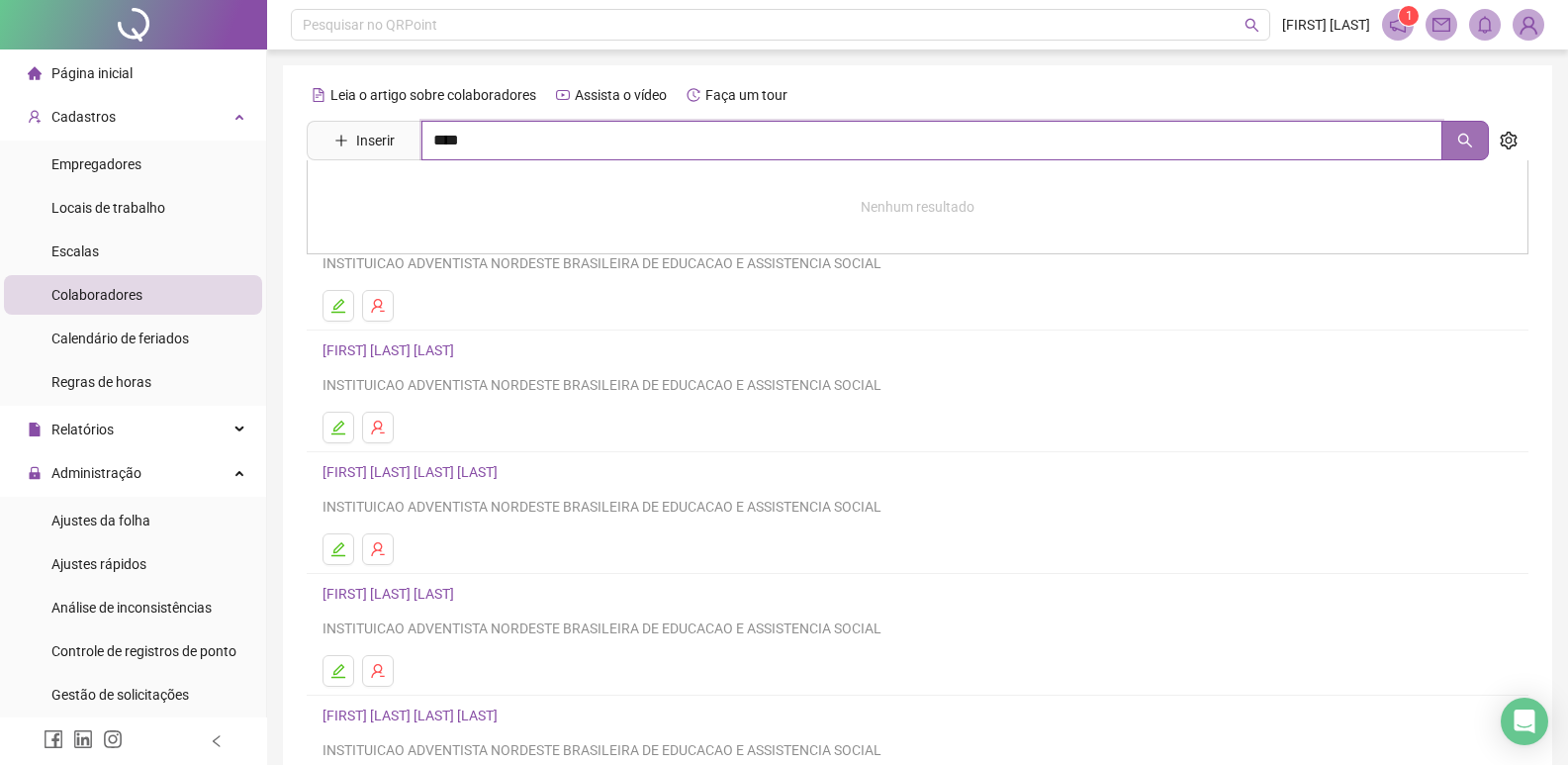 click at bounding box center (1465, 141) 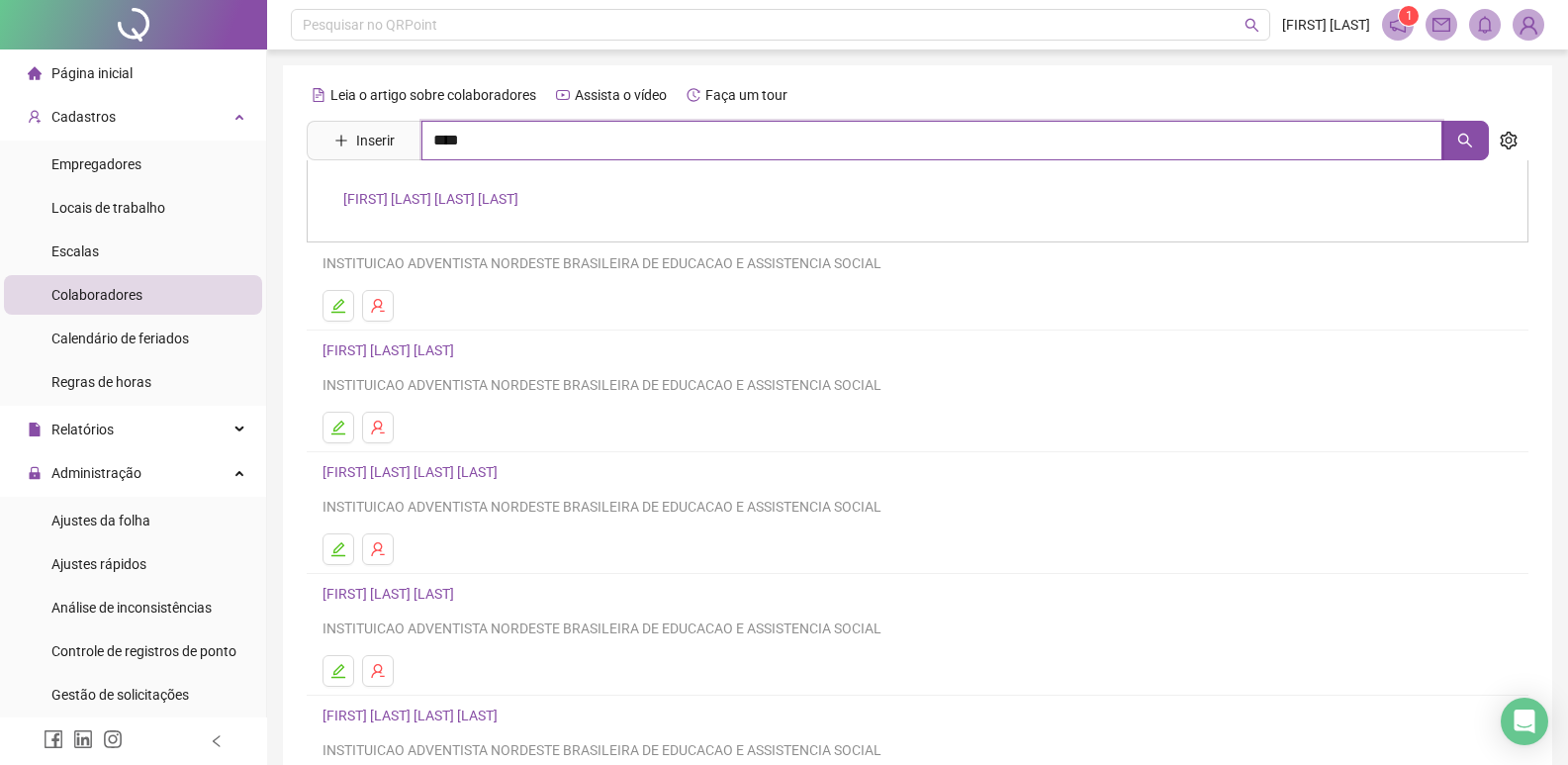 type on "****" 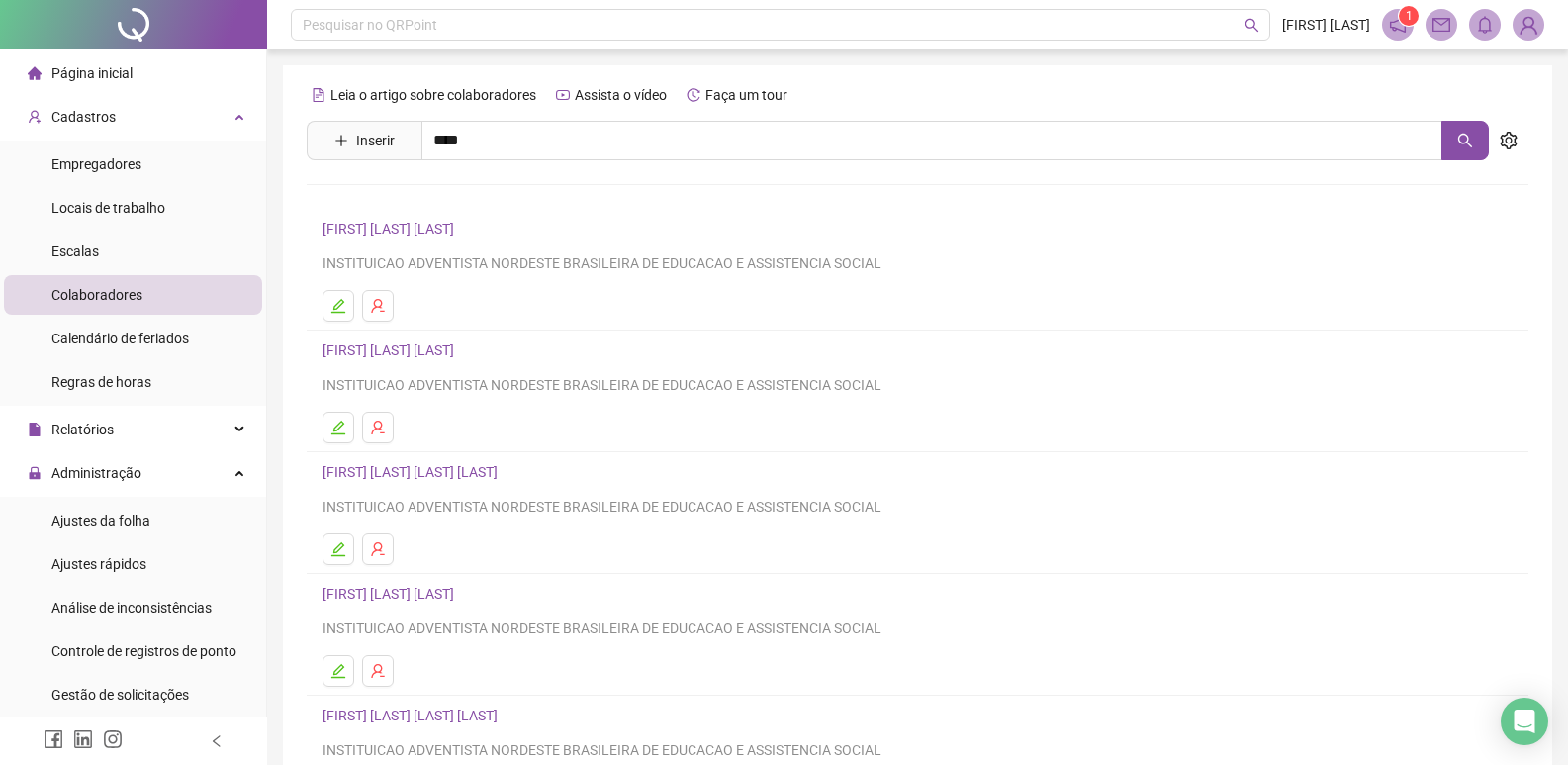 click on "[FIRST] [LAST] [LAST] [LAST]" at bounding box center (430, 199) 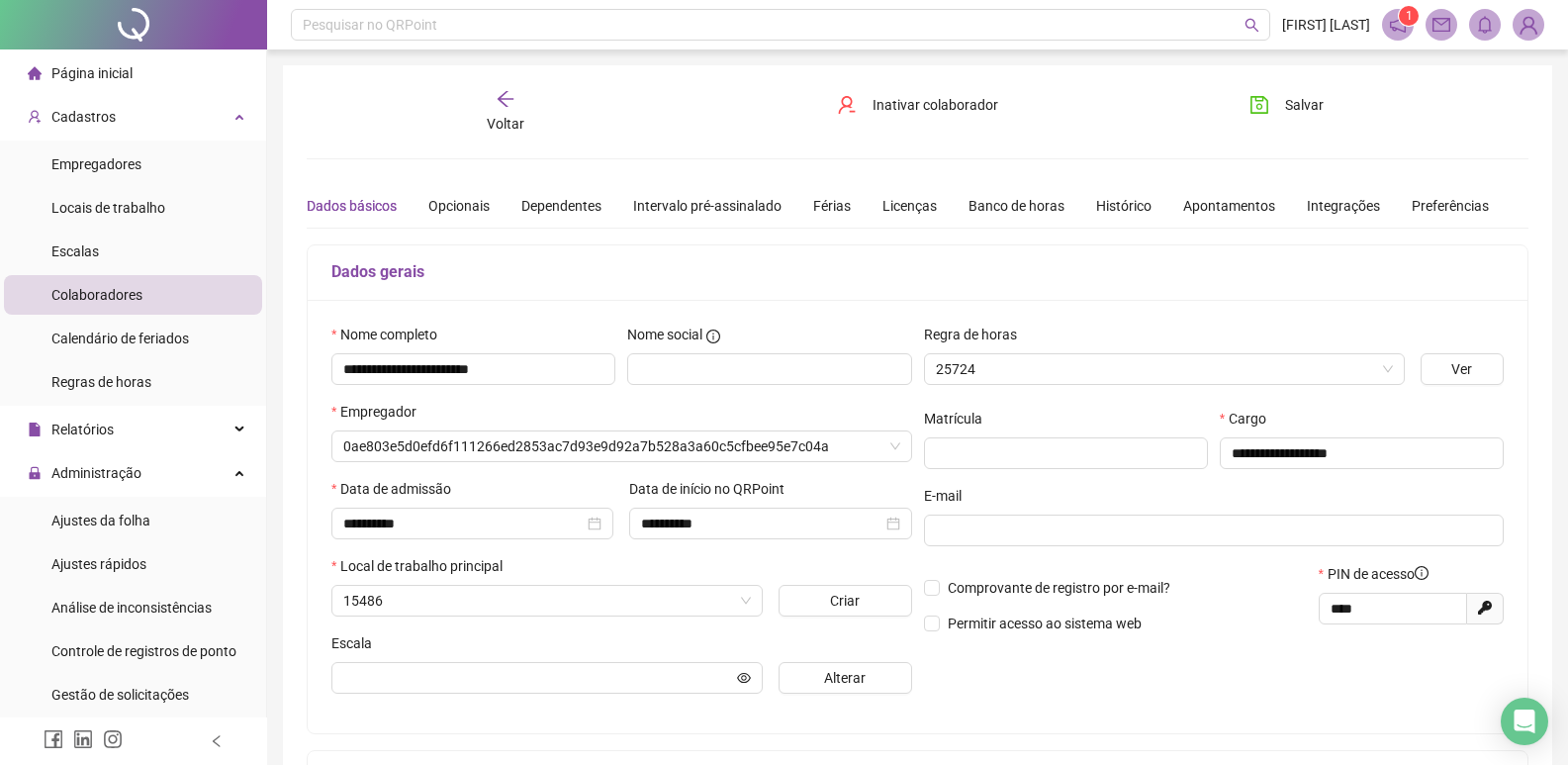 type on "**********" 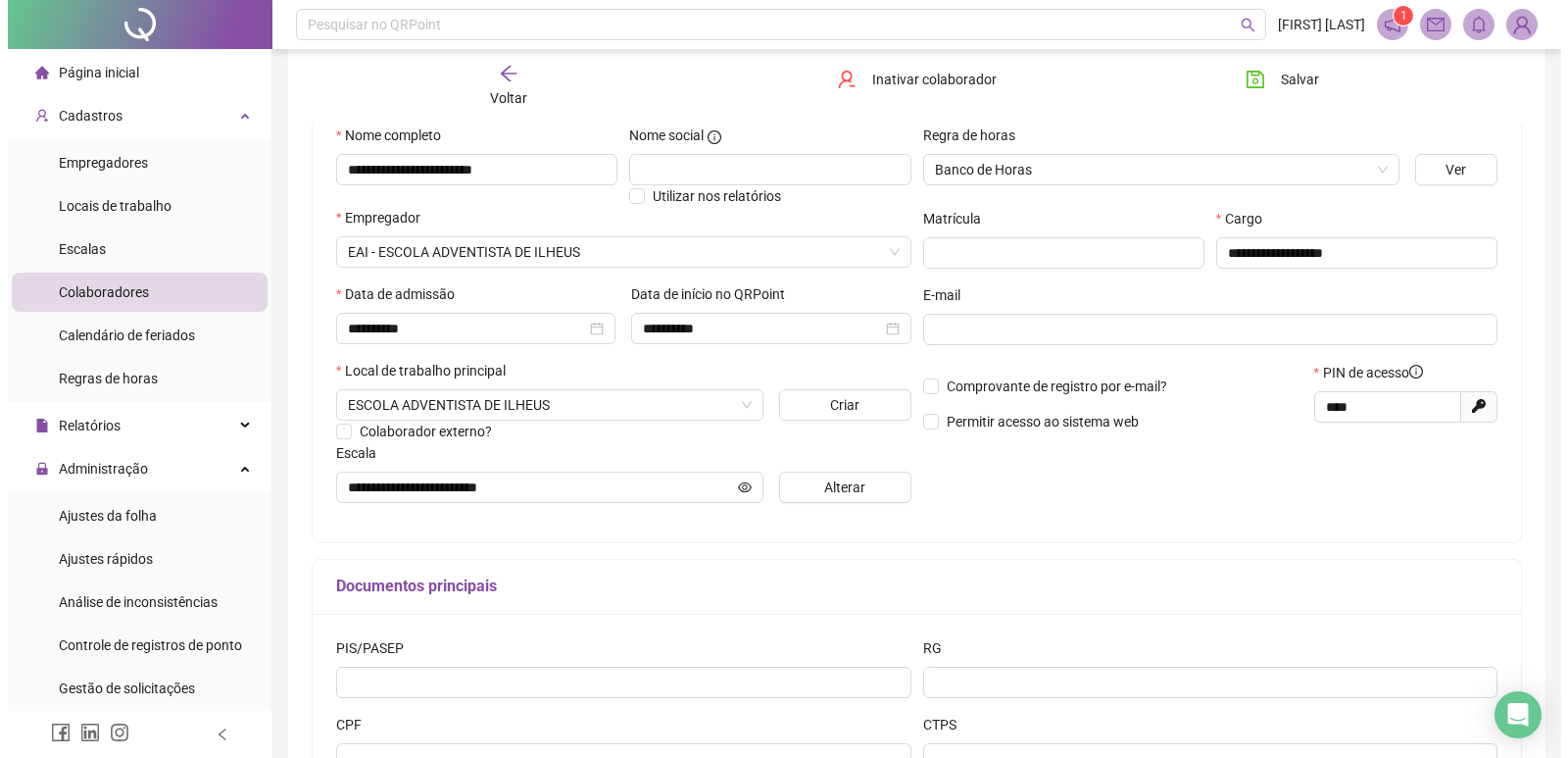 scroll, scrollTop: 294, scrollLeft: 0, axis: vertical 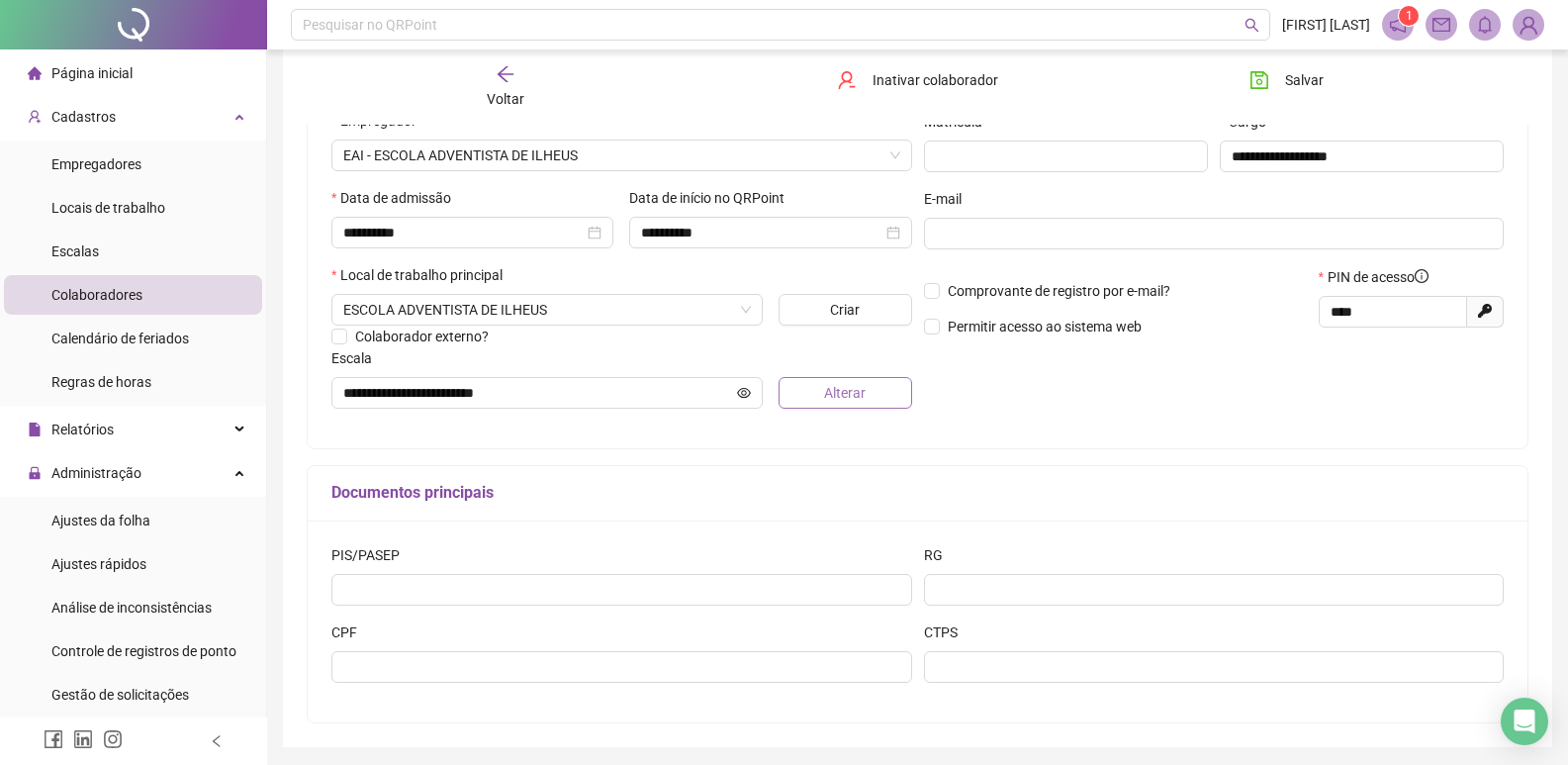 click on "Alterar" at bounding box center (845, 393) 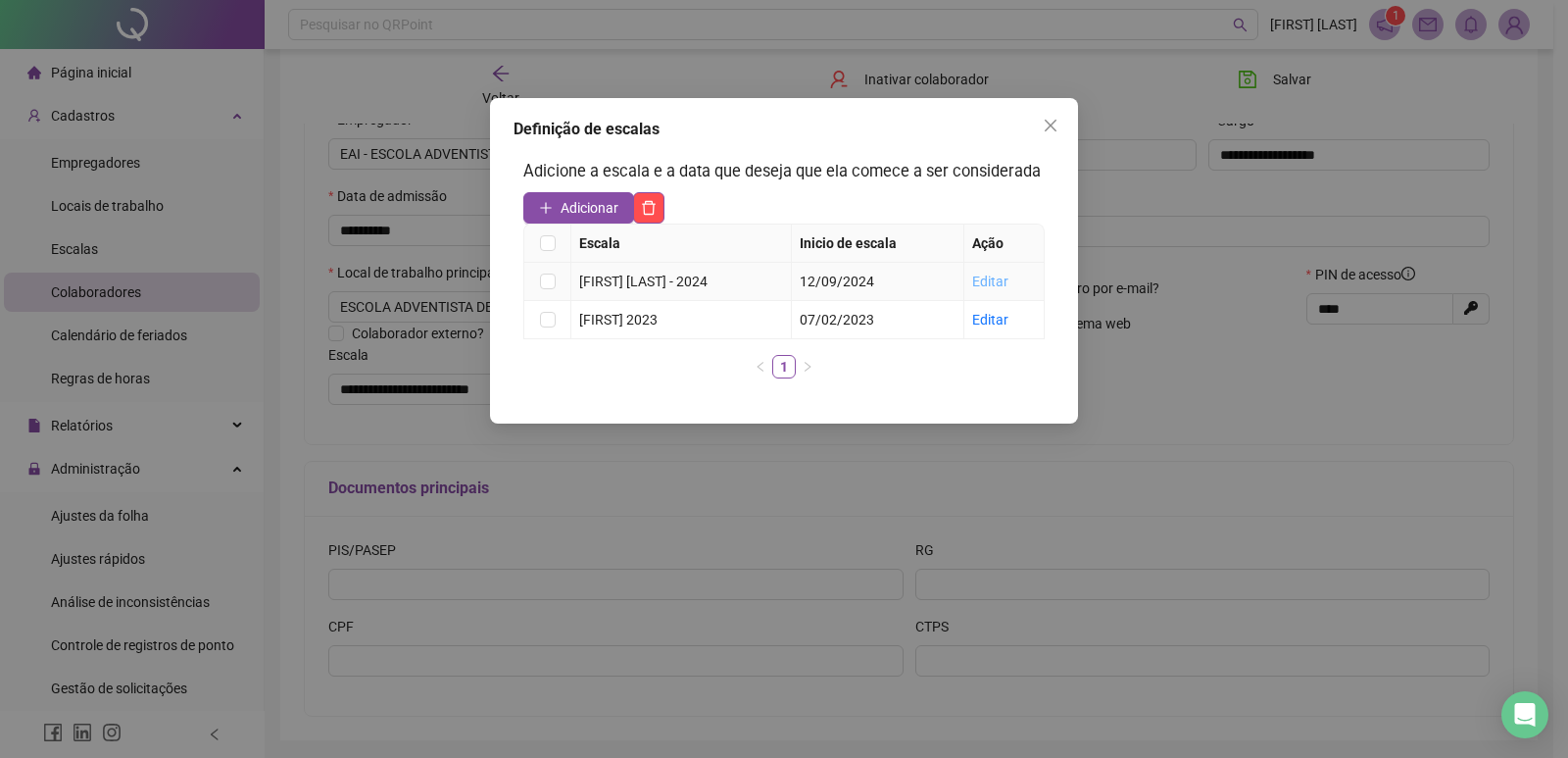 click on "Editar" at bounding box center [990, 281] 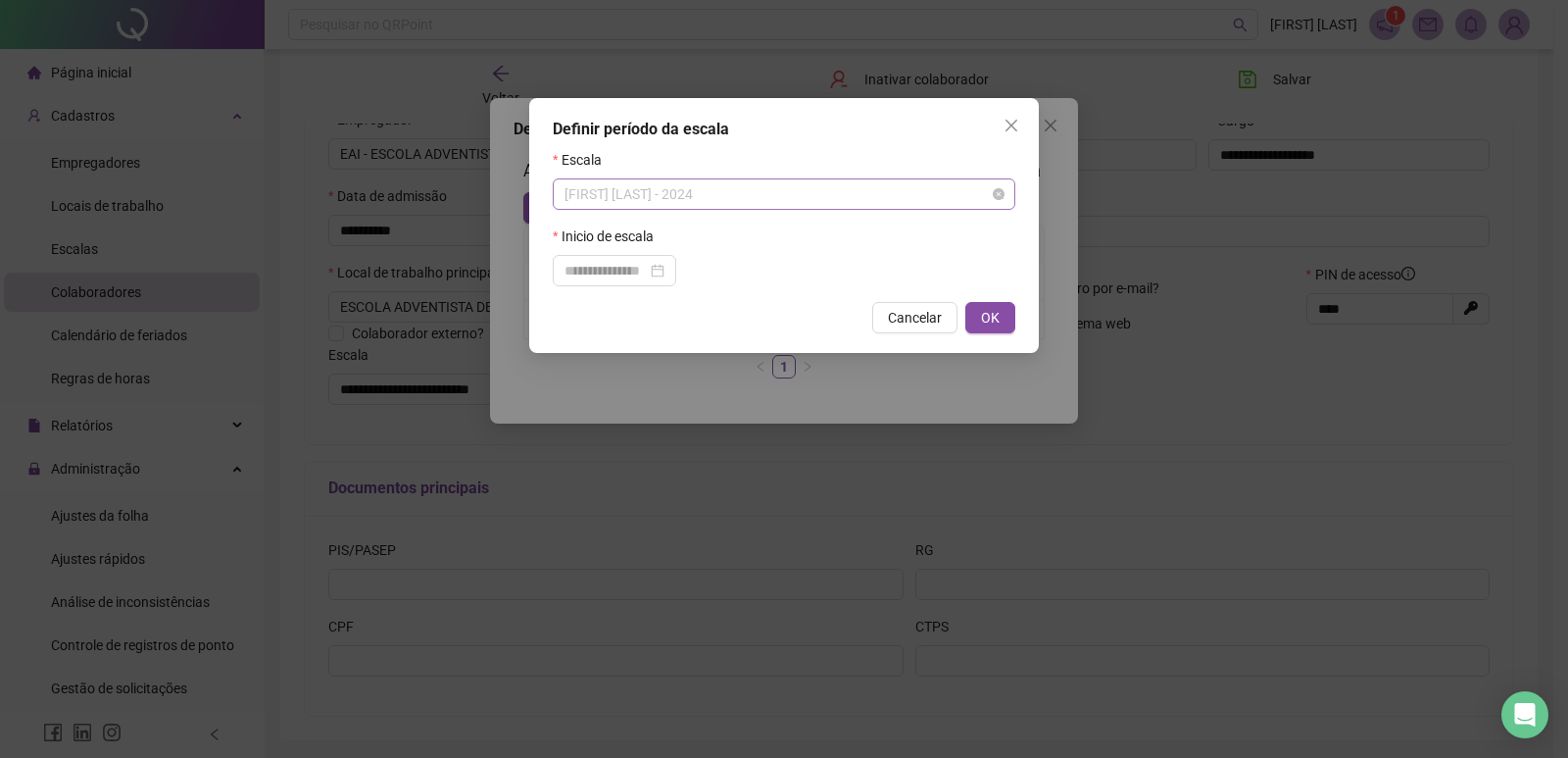 click on "[FIRST] [LAST] - 2024" at bounding box center [784, 194] 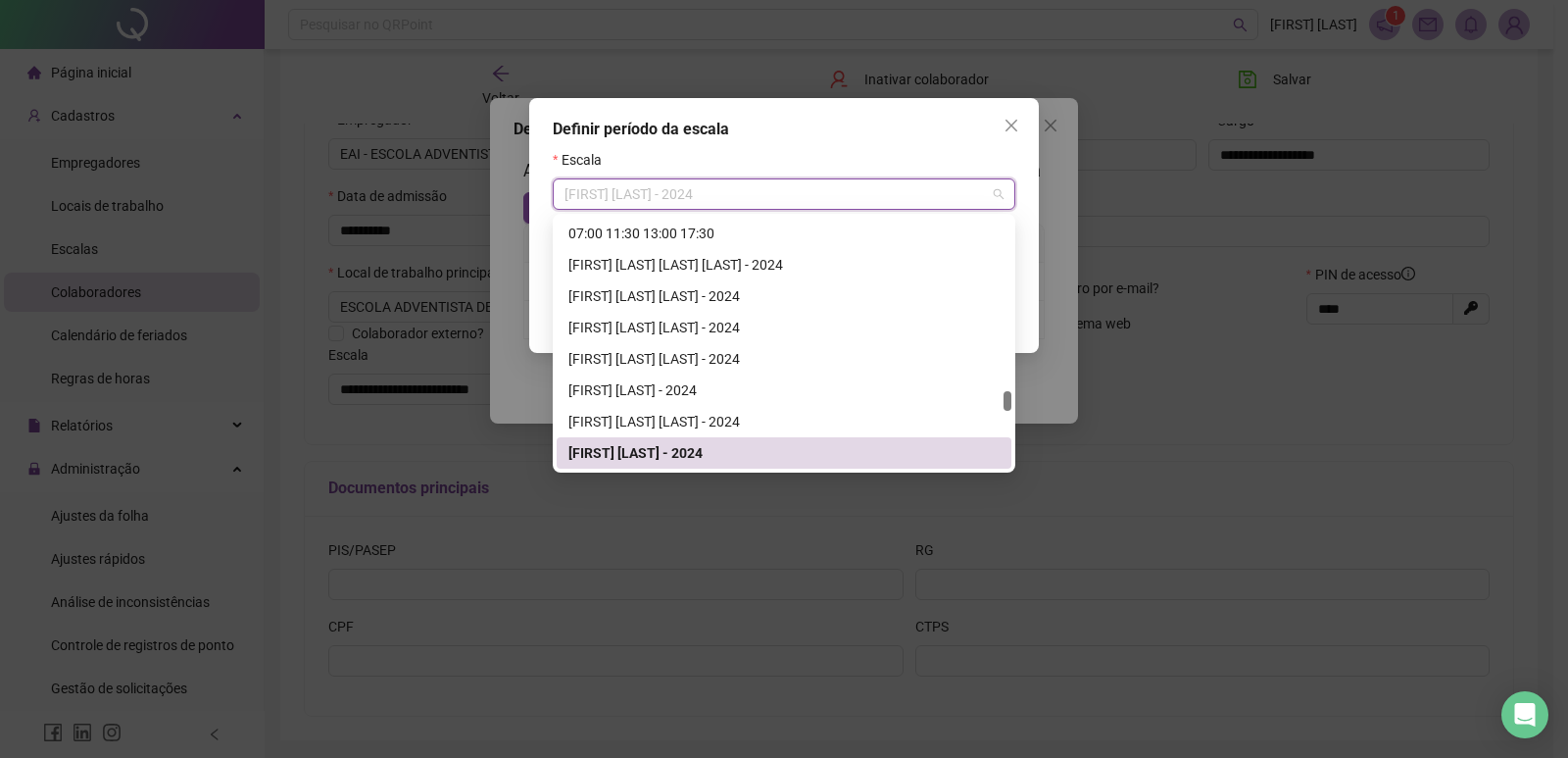 click on "[FIRST] [LAST] - 2024" at bounding box center [784, 453] 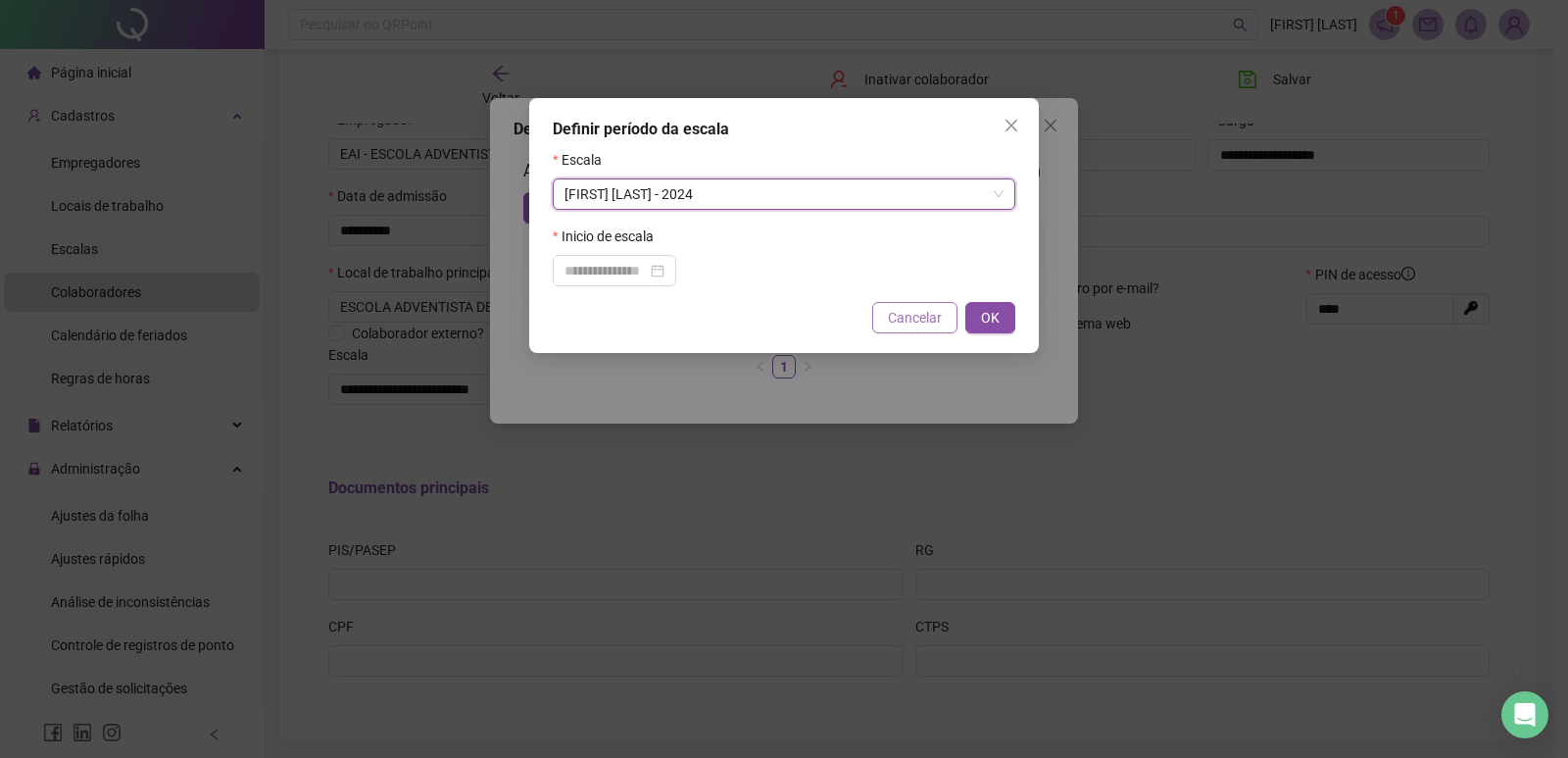 click on "Cancelar" at bounding box center (914, 318) 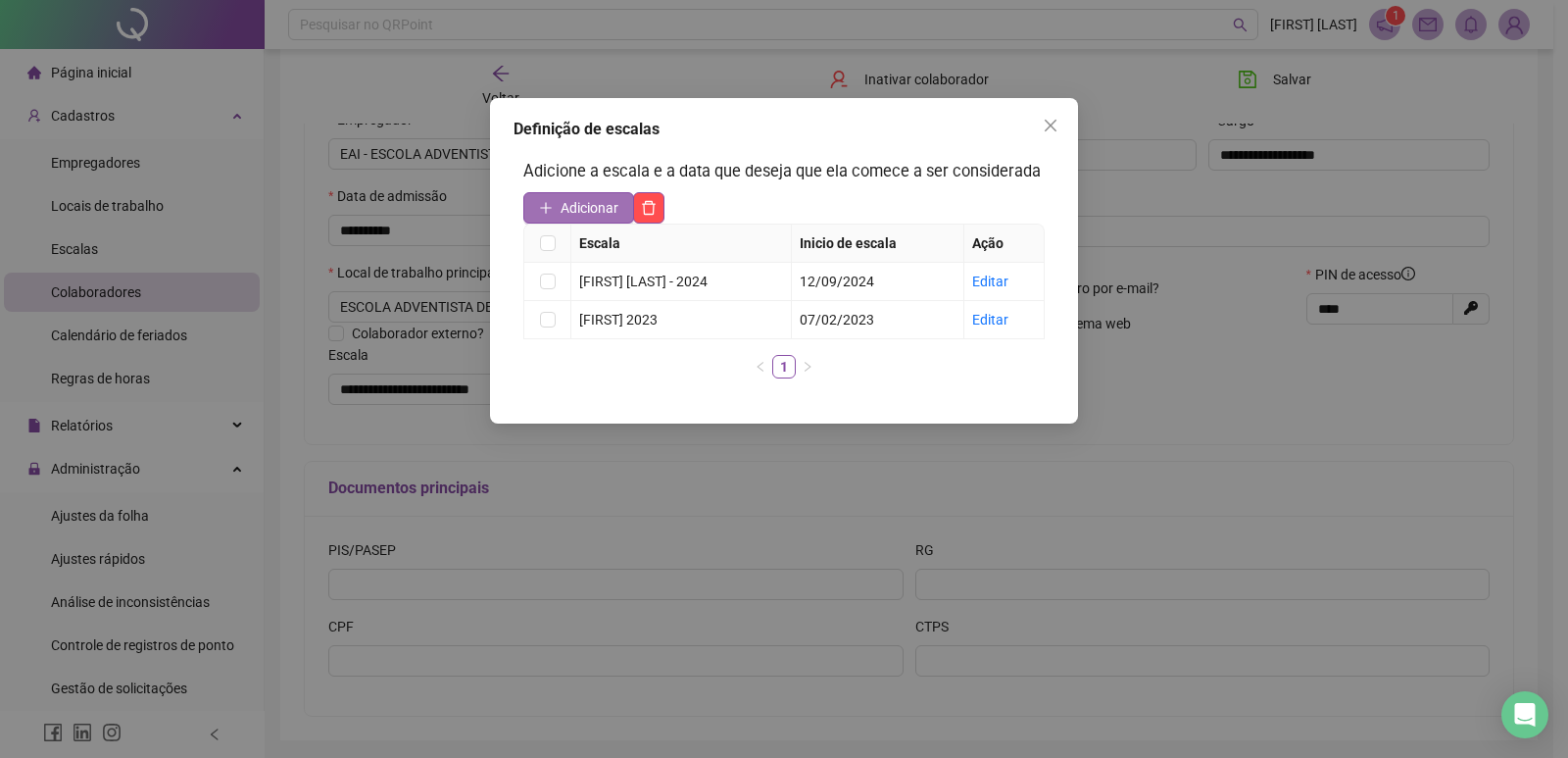 click on "Adicionar" at bounding box center (589, 208) 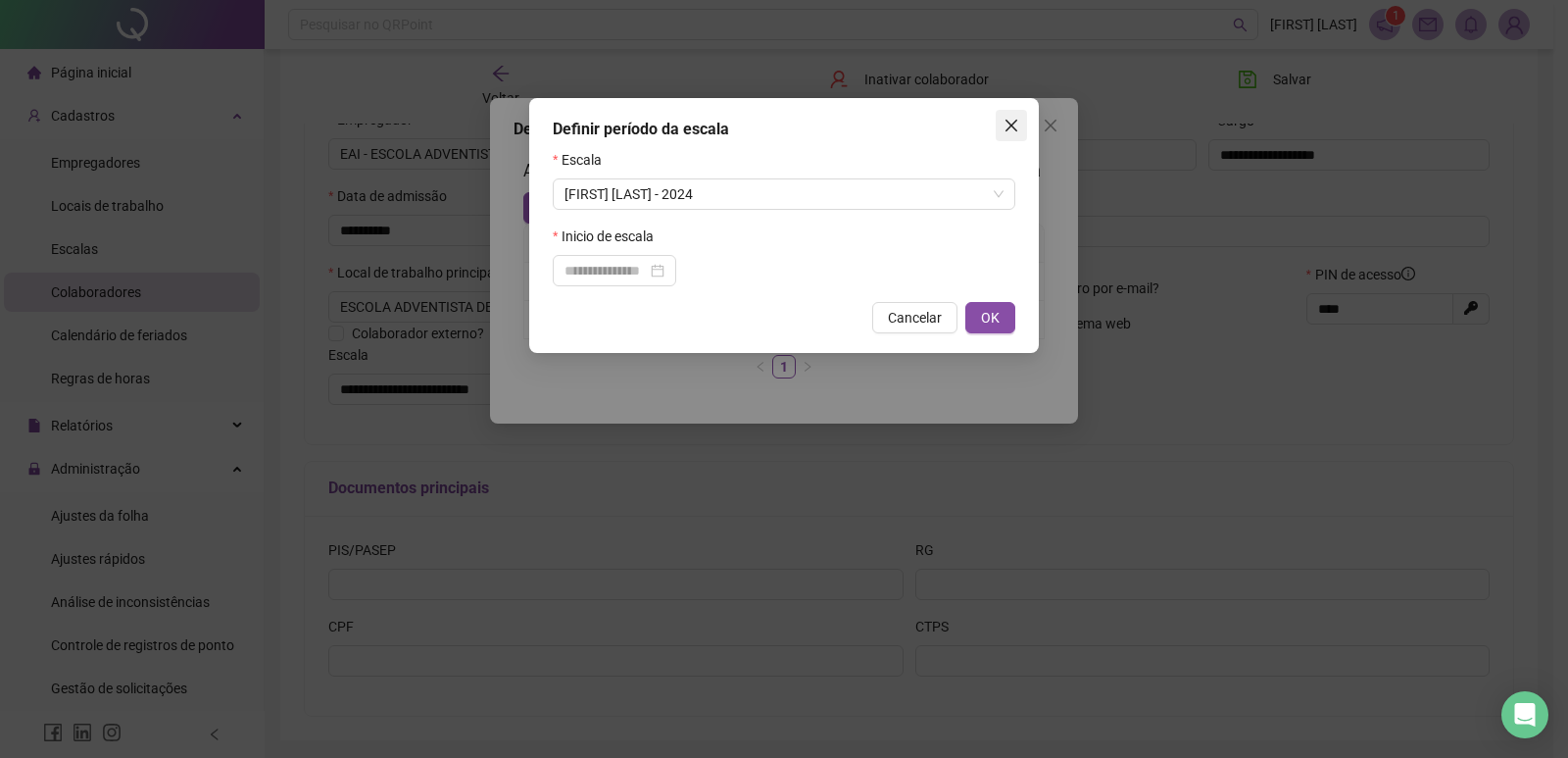 click at bounding box center [1011, 126] 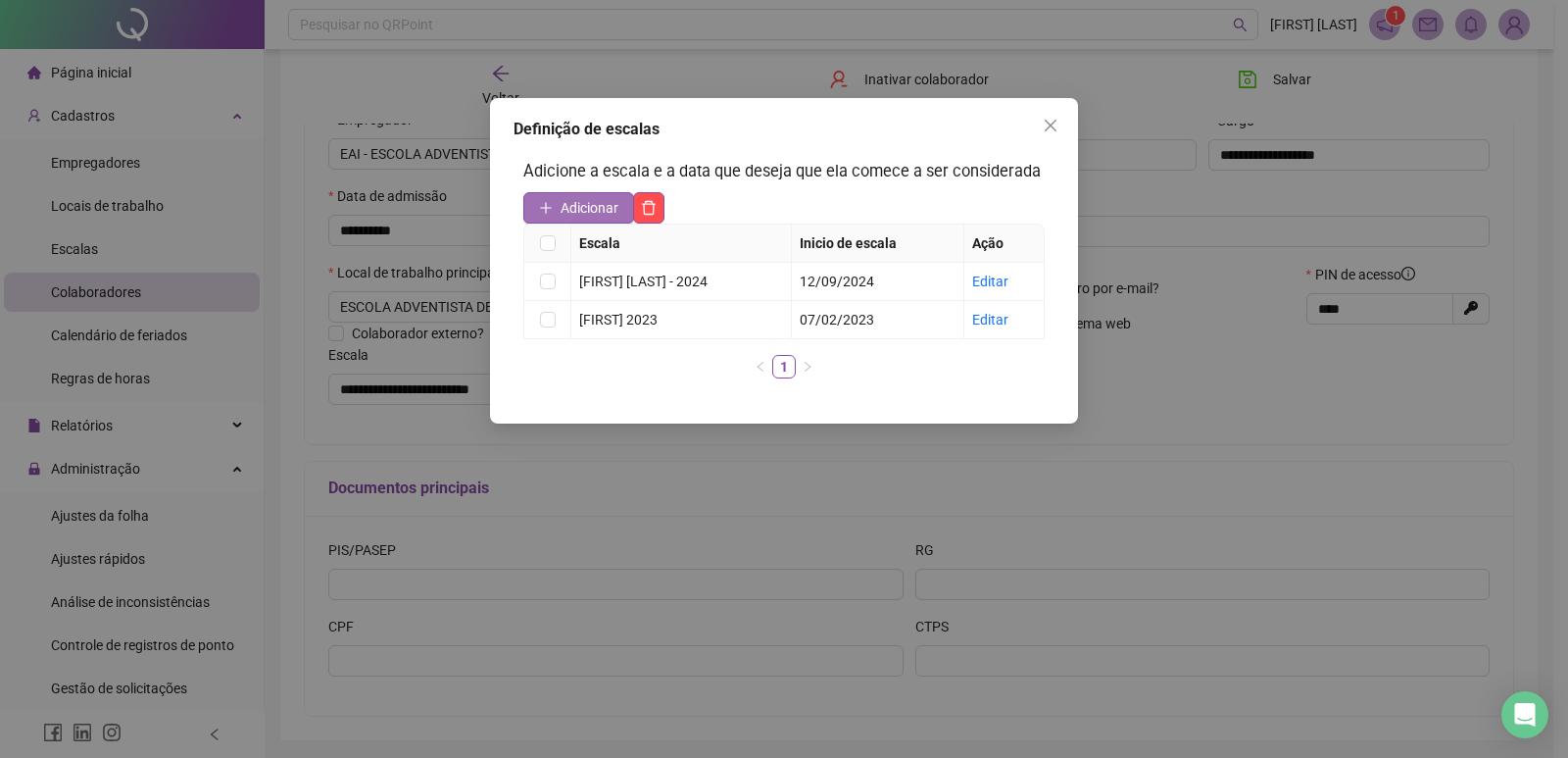 click on "Adicionar" at bounding box center [589, 208] 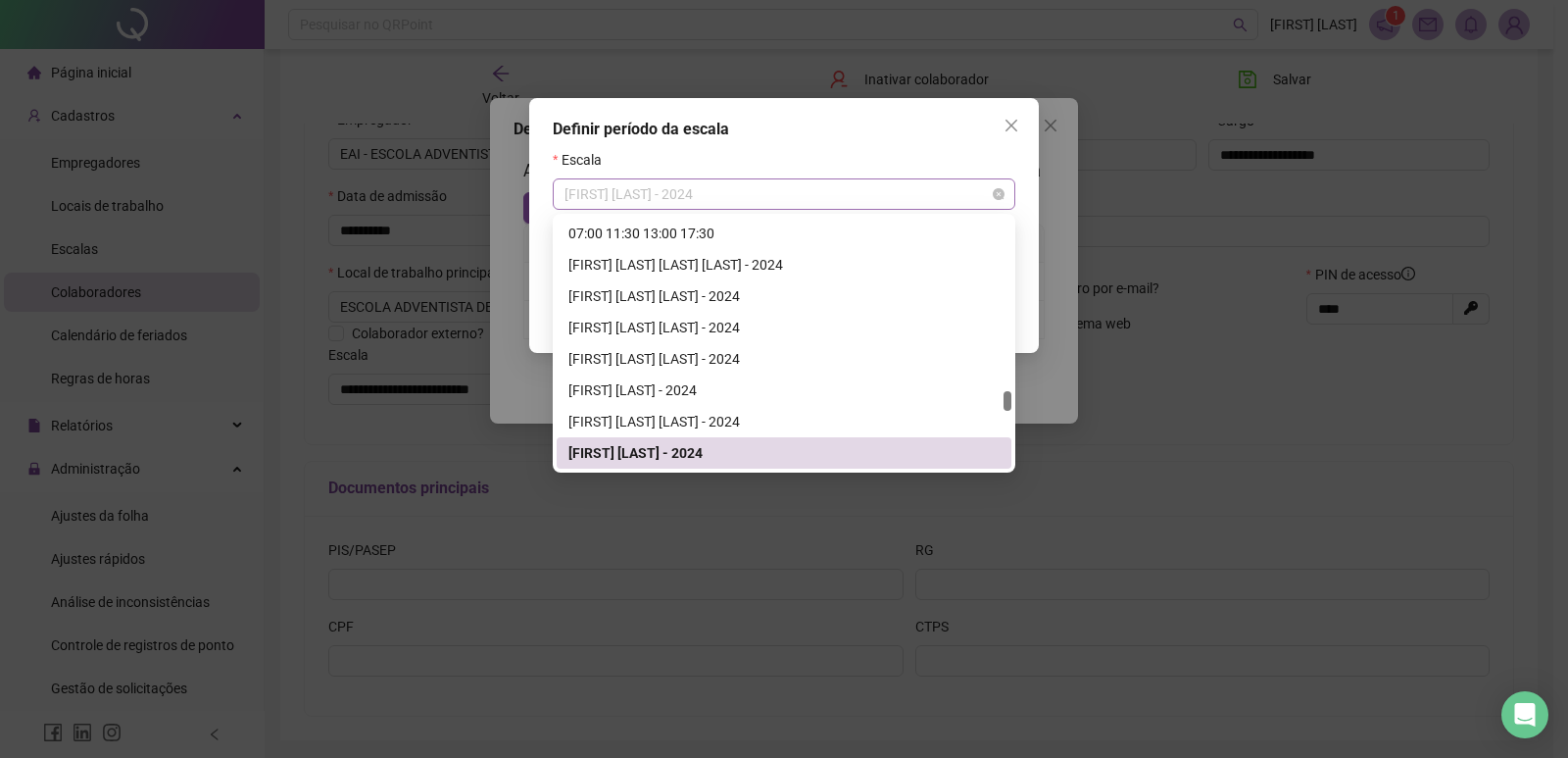 click on "[FIRST] [LAST] - 2024" at bounding box center (784, 194) 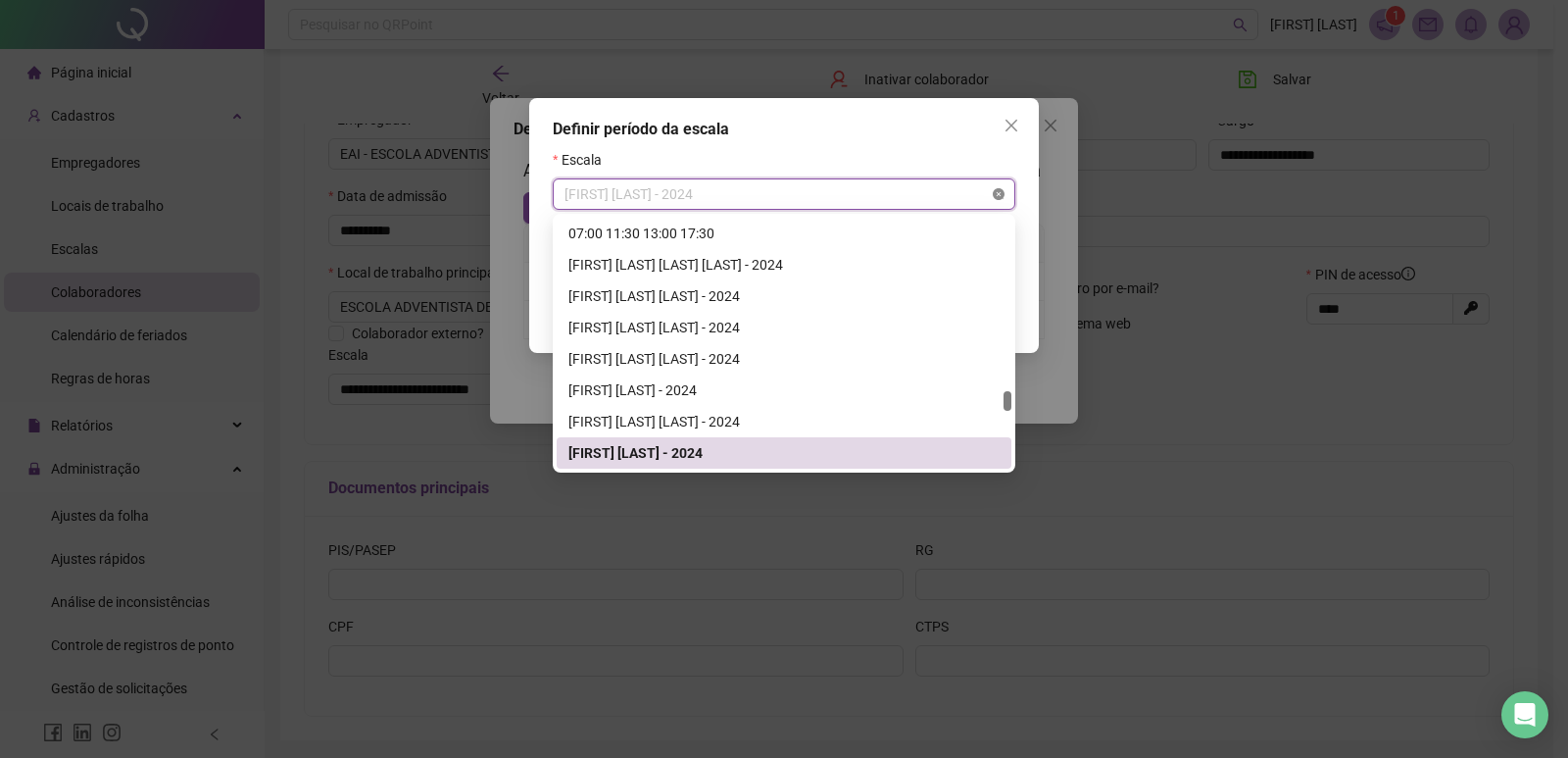 click 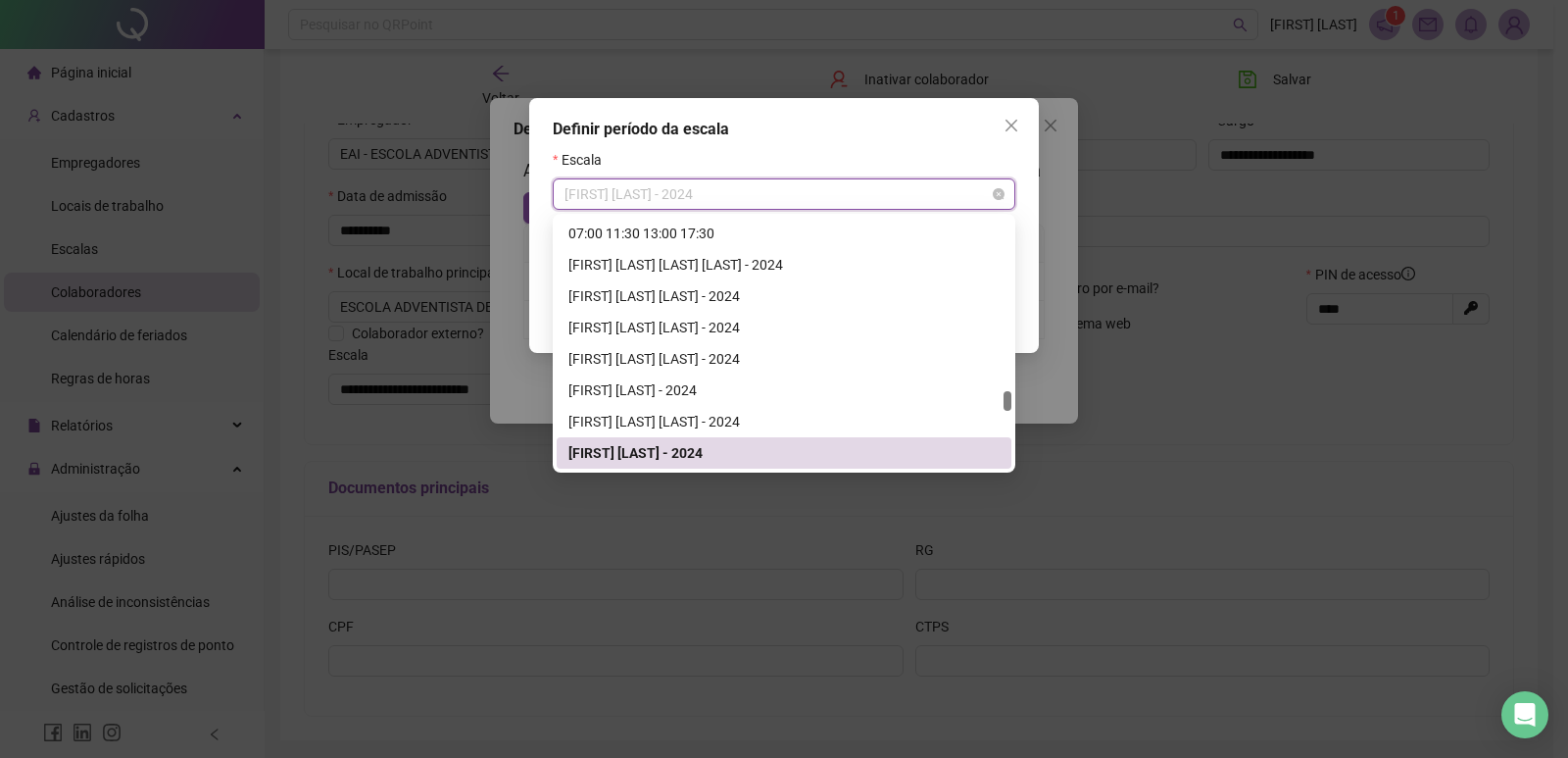 click on "[FIRST] [LAST] - 2024" at bounding box center [784, 194] 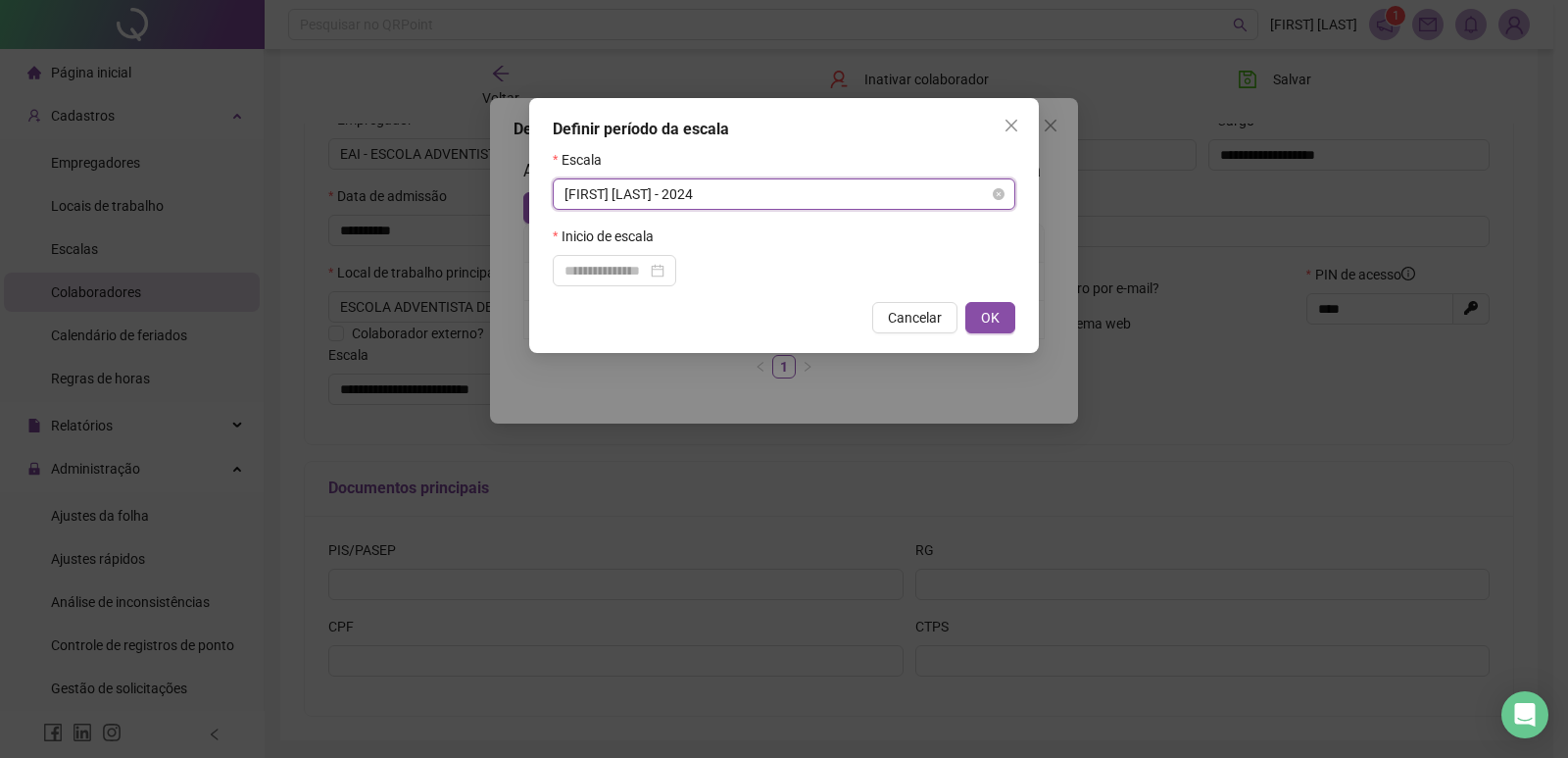 click on "[FIRST] [LAST] - 2024" at bounding box center [784, 194] 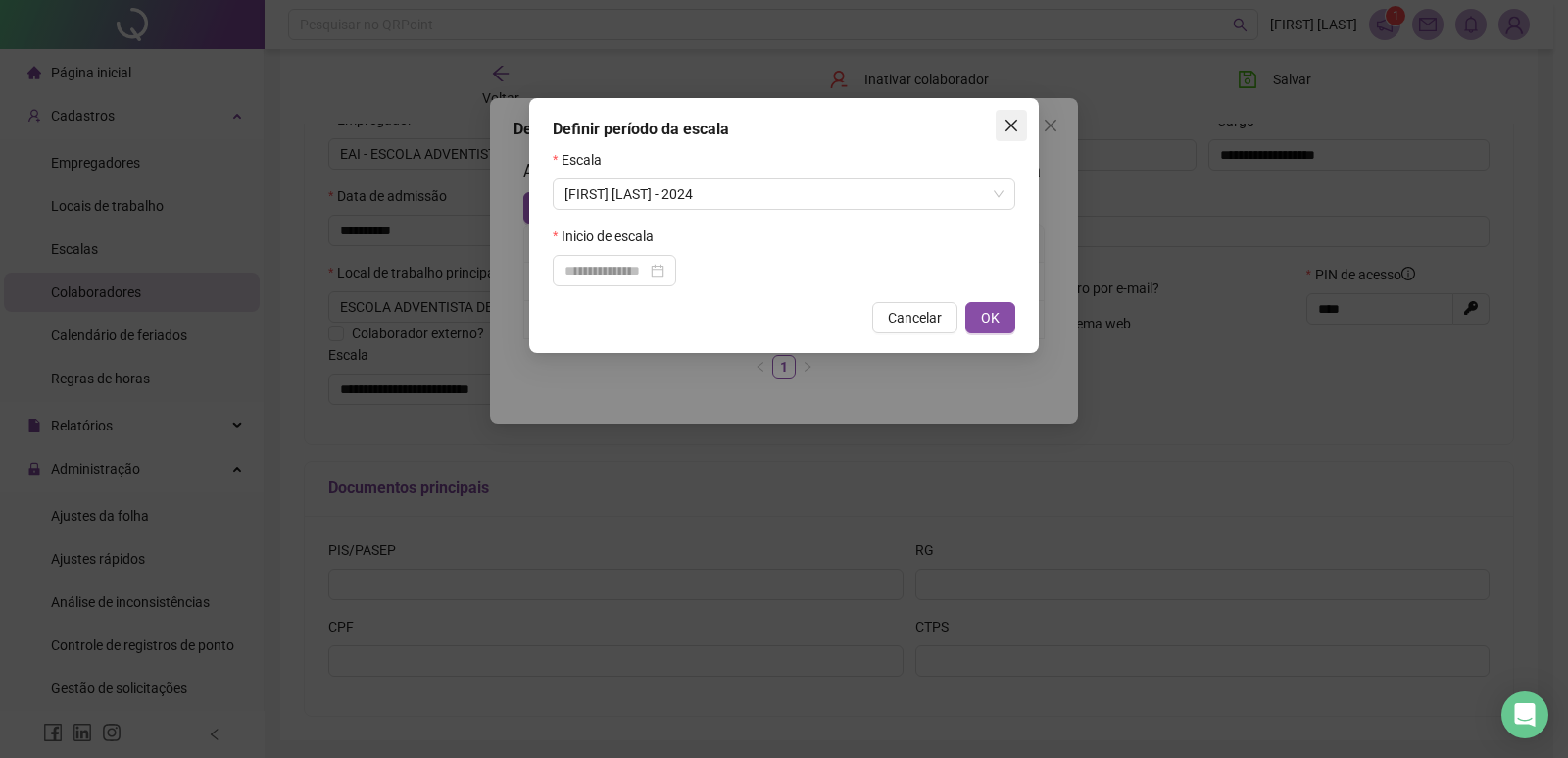 click at bounding box center (1011, 126) 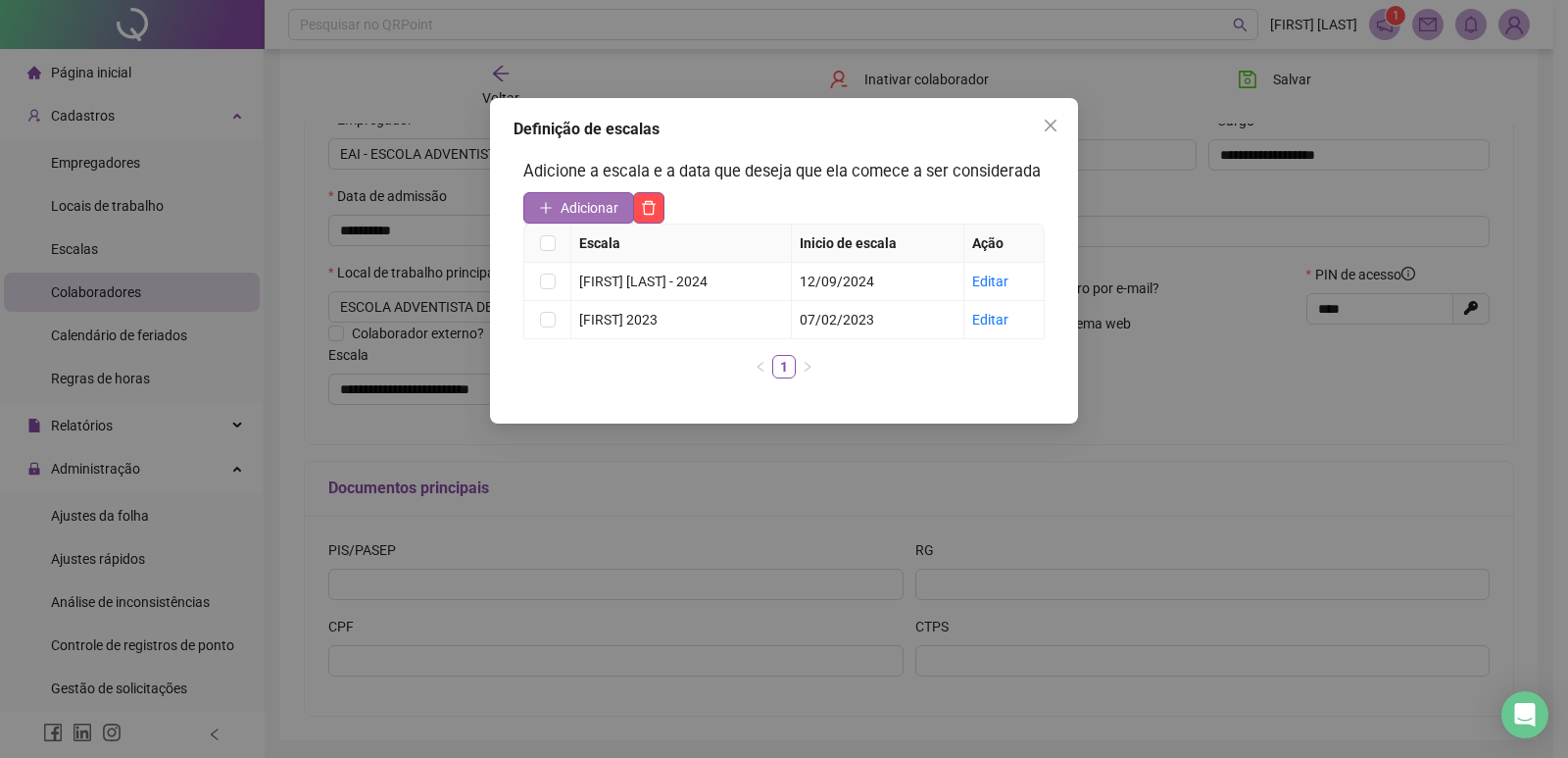 click on "Adicionar" at bounding box center (589, 208) 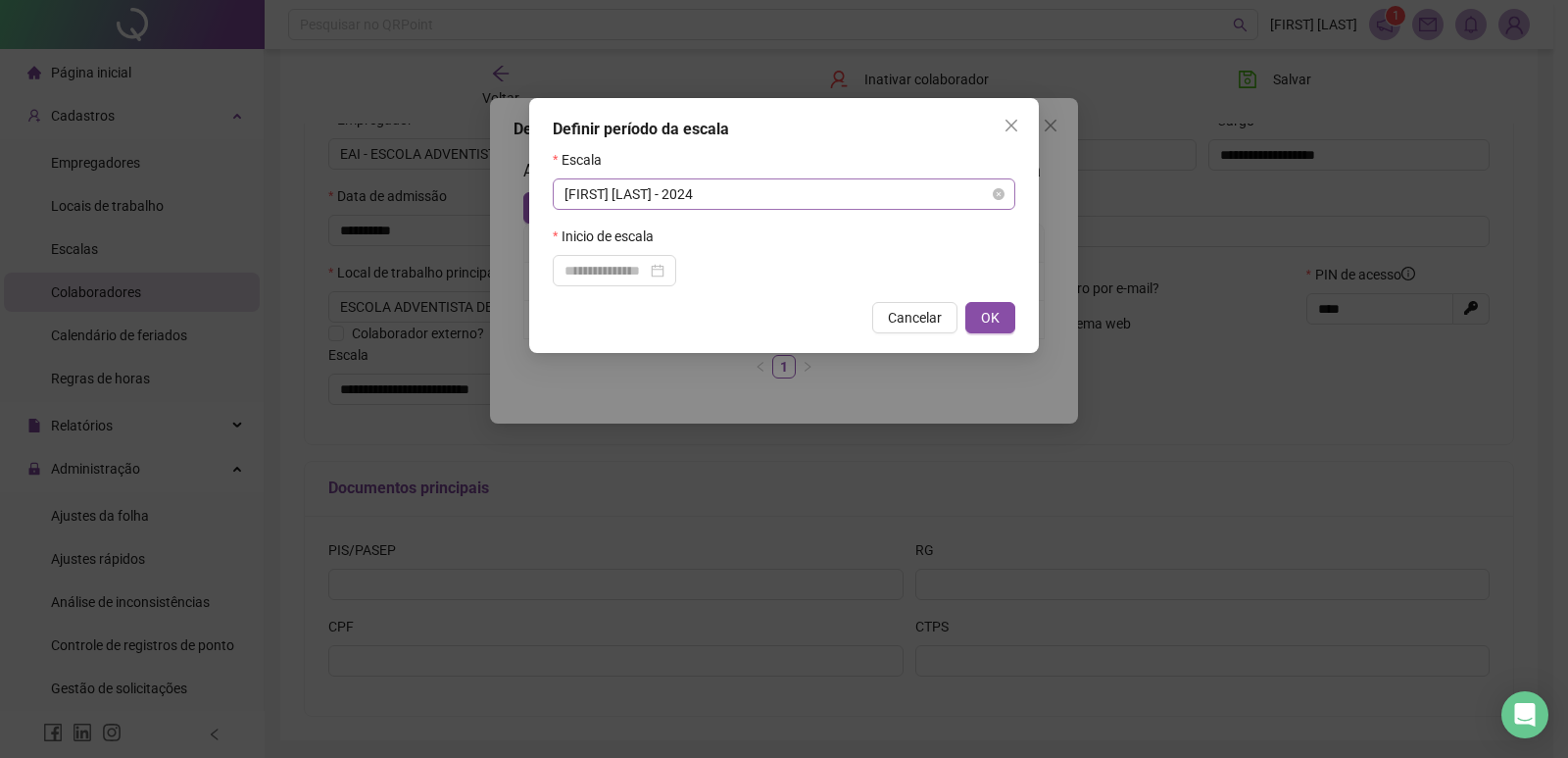 click on "[FIRST] [LAST] - 2024" at bounding box center [784, 194] 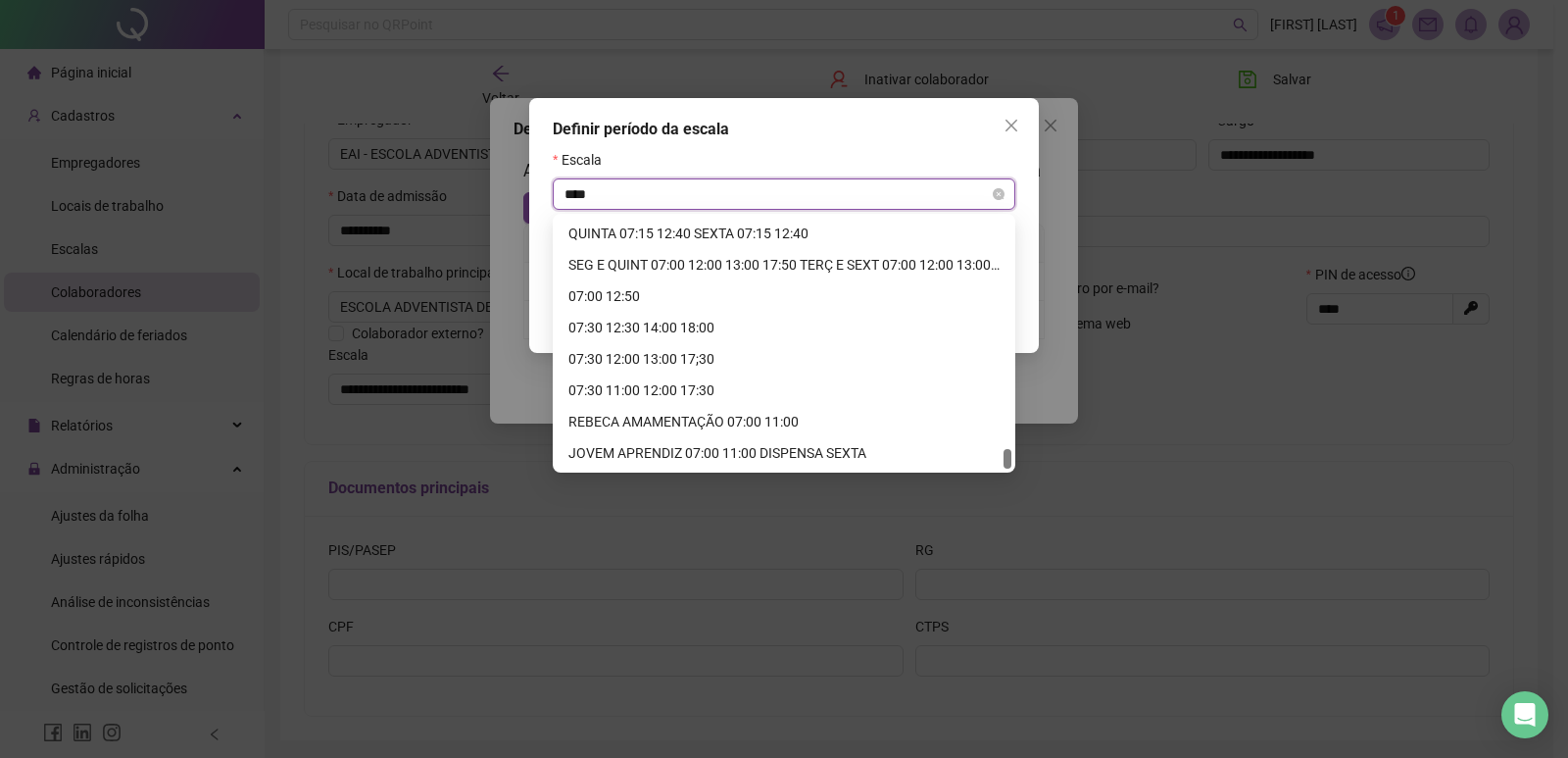 scroll, scrollTop: 0, scrollLeft: 0, axis: both 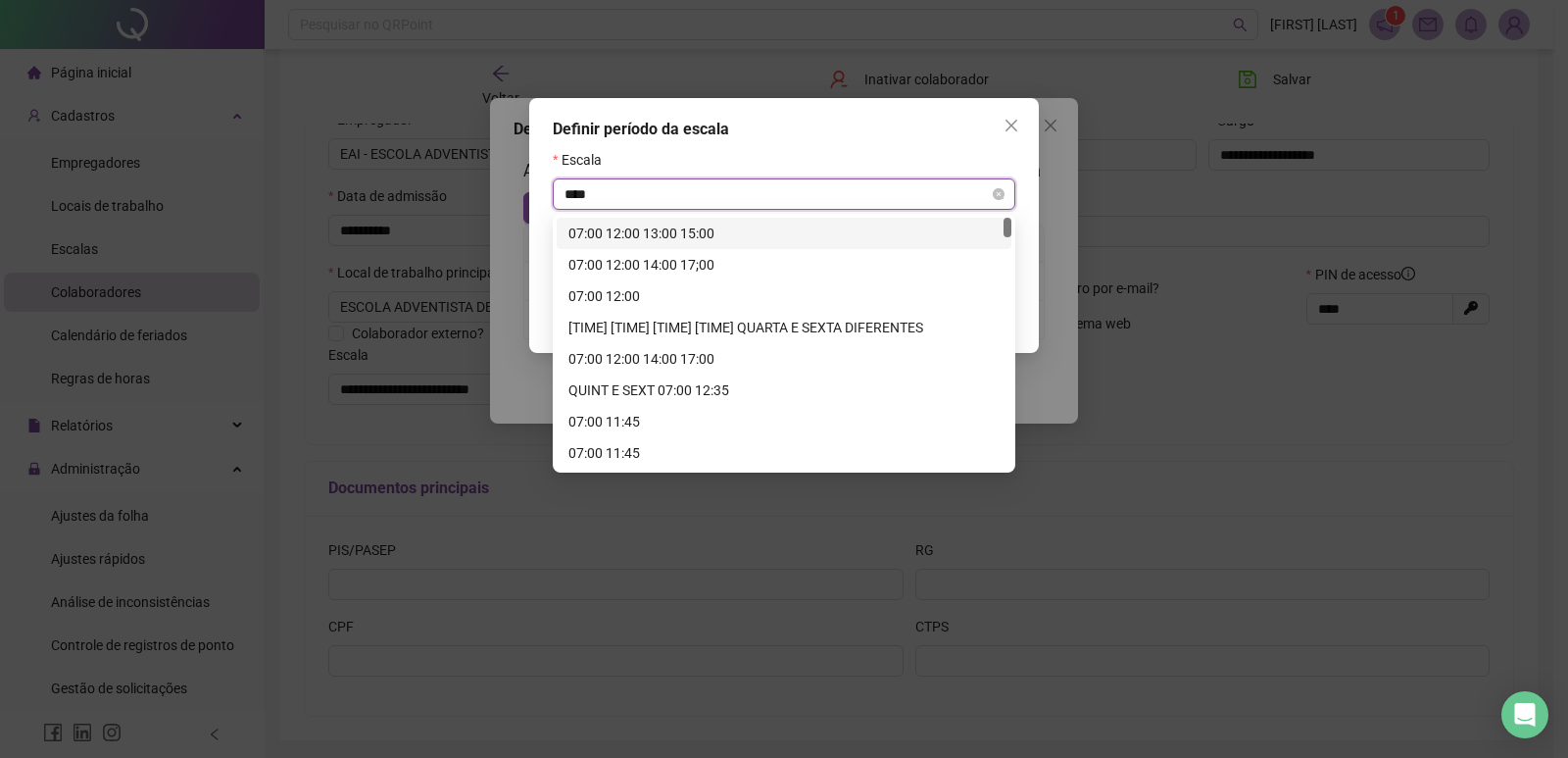 type on "*****" 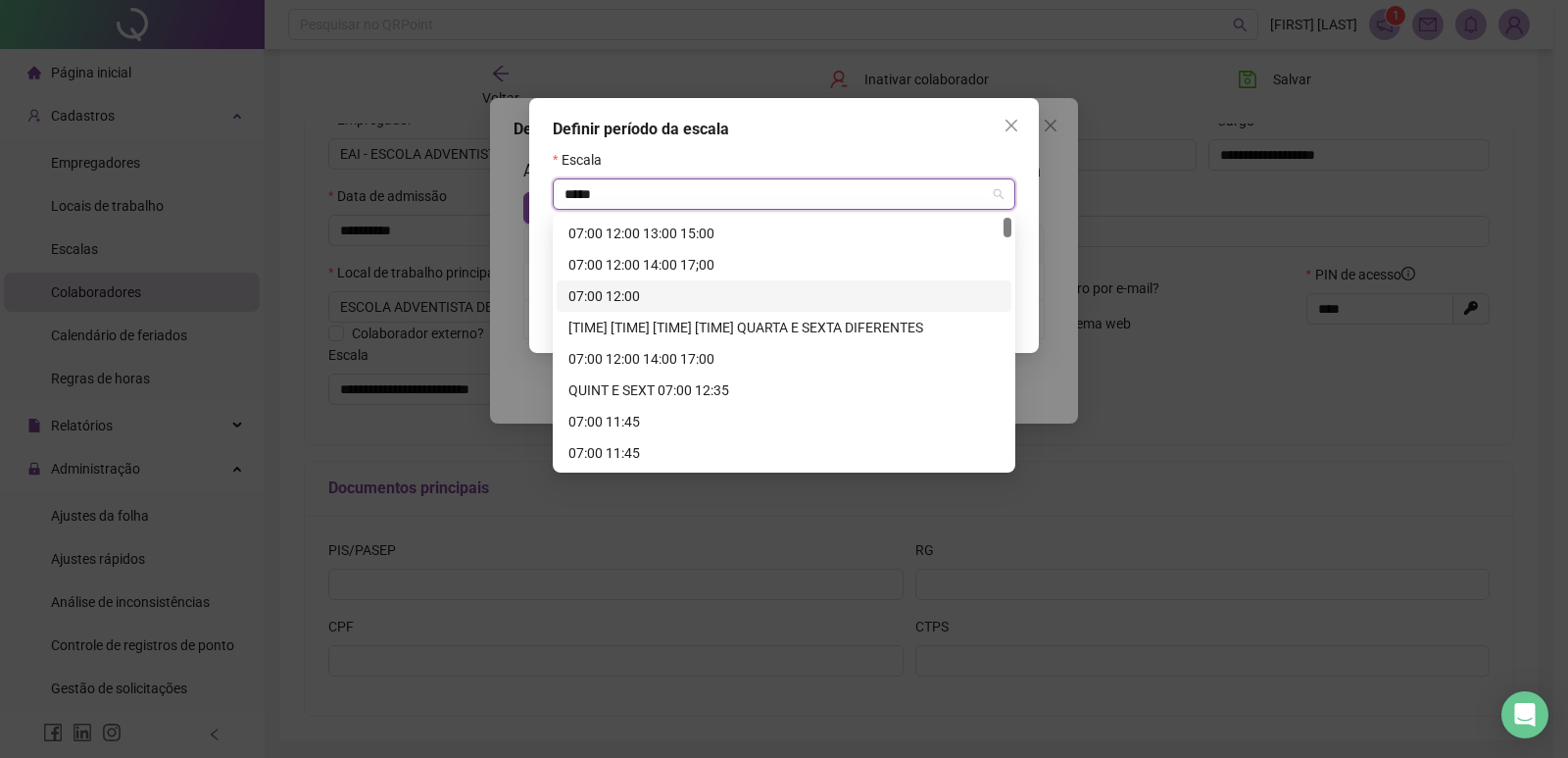 click on "07:00 12:00" at bounding box center [784, 296] 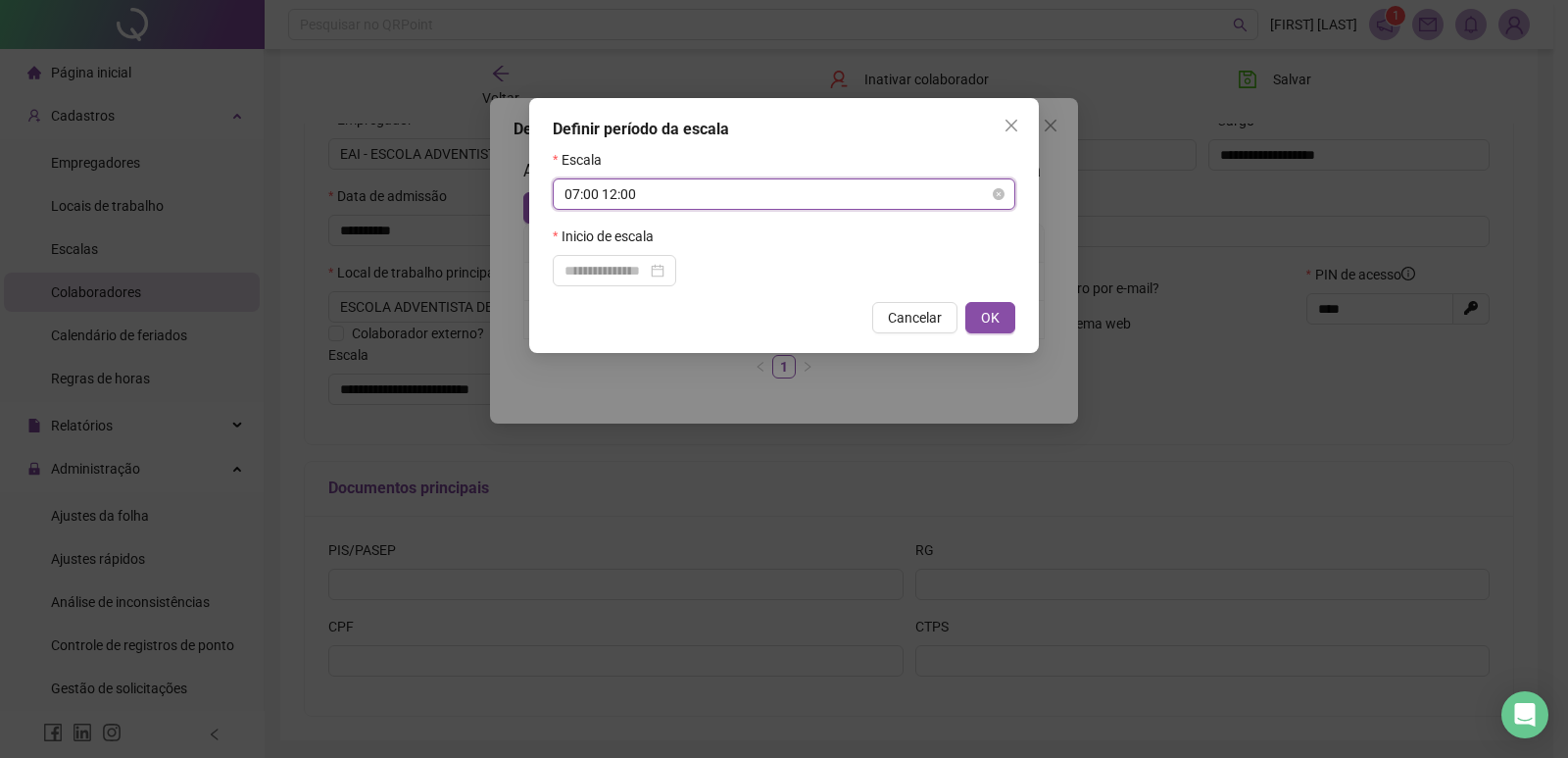 click on "07:00 12:00" at bounding box center (784, 194) 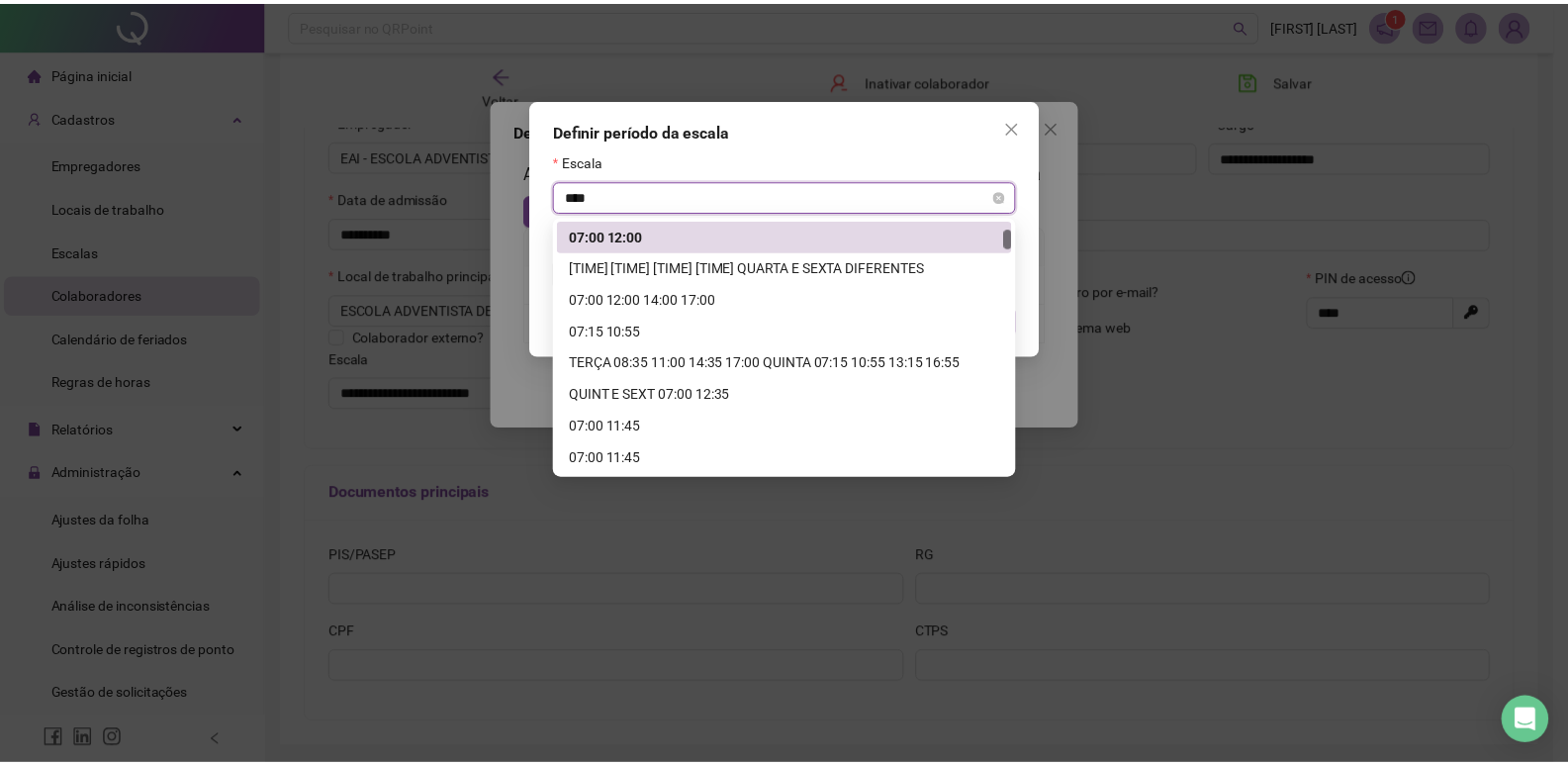 scroll, scrollTop: 63, scrollLeft: 0, axis: vertical 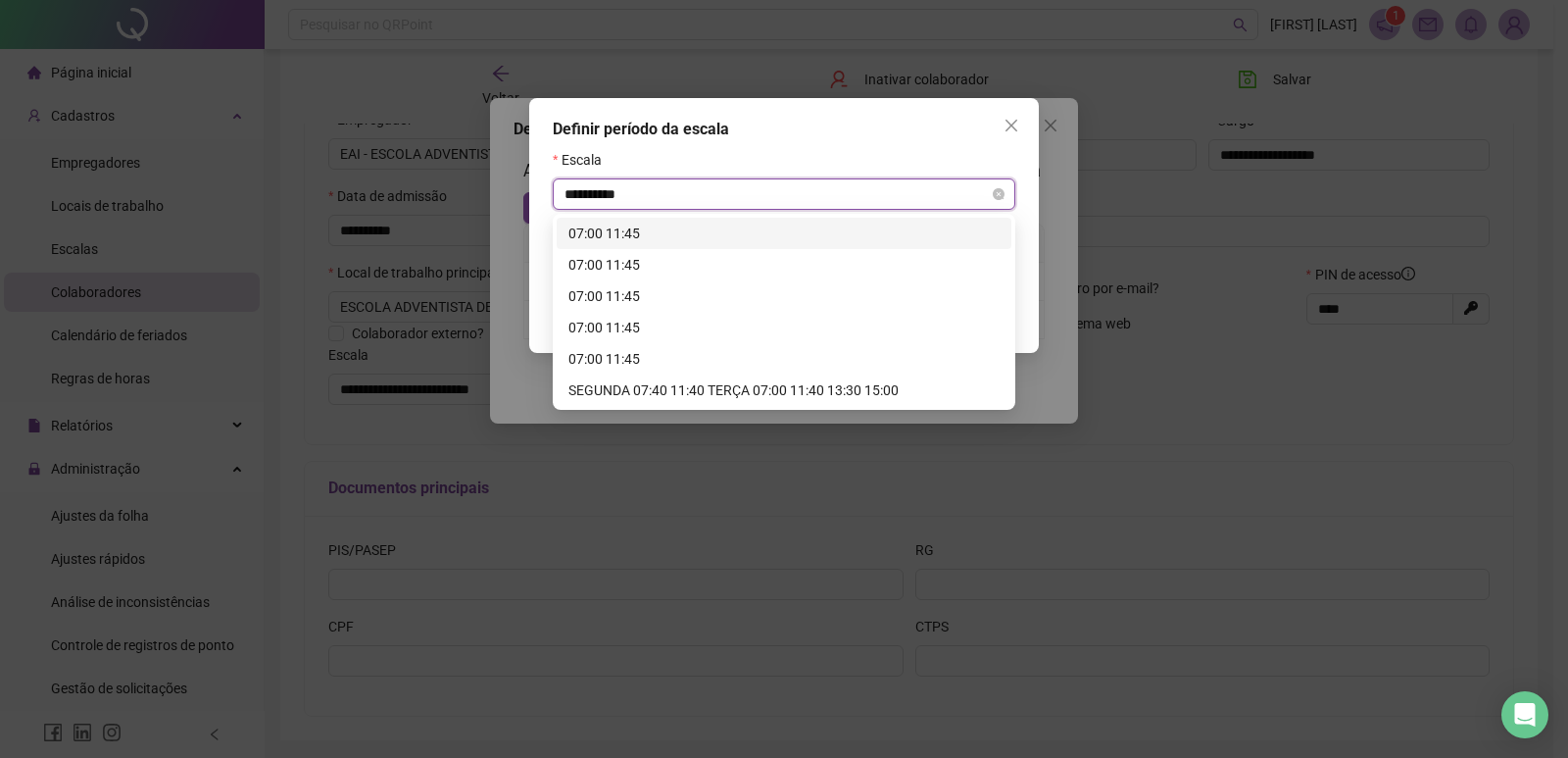 type on "**********" 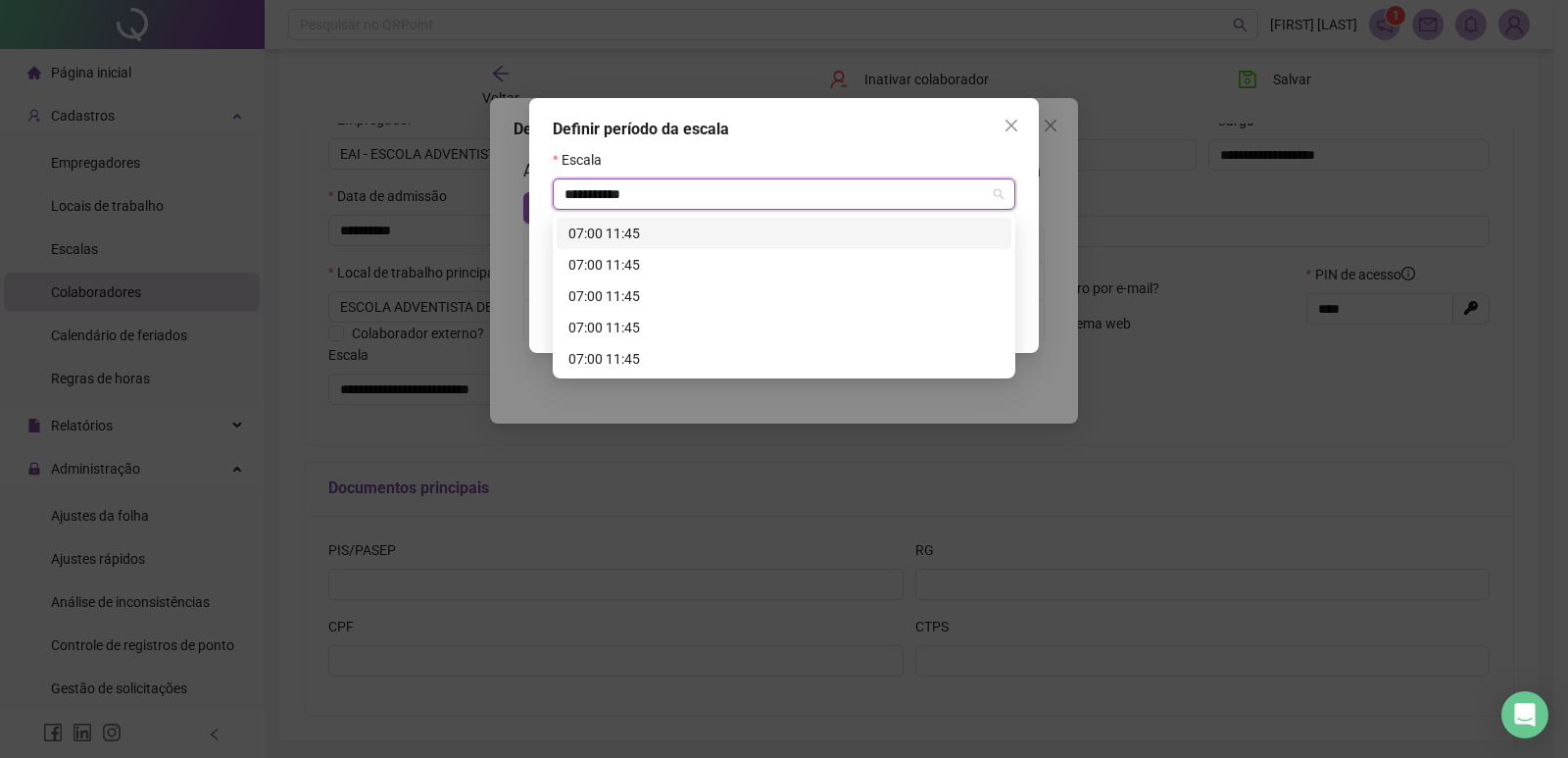 click on "07:00 11:45" at bounding box center (784, 233) 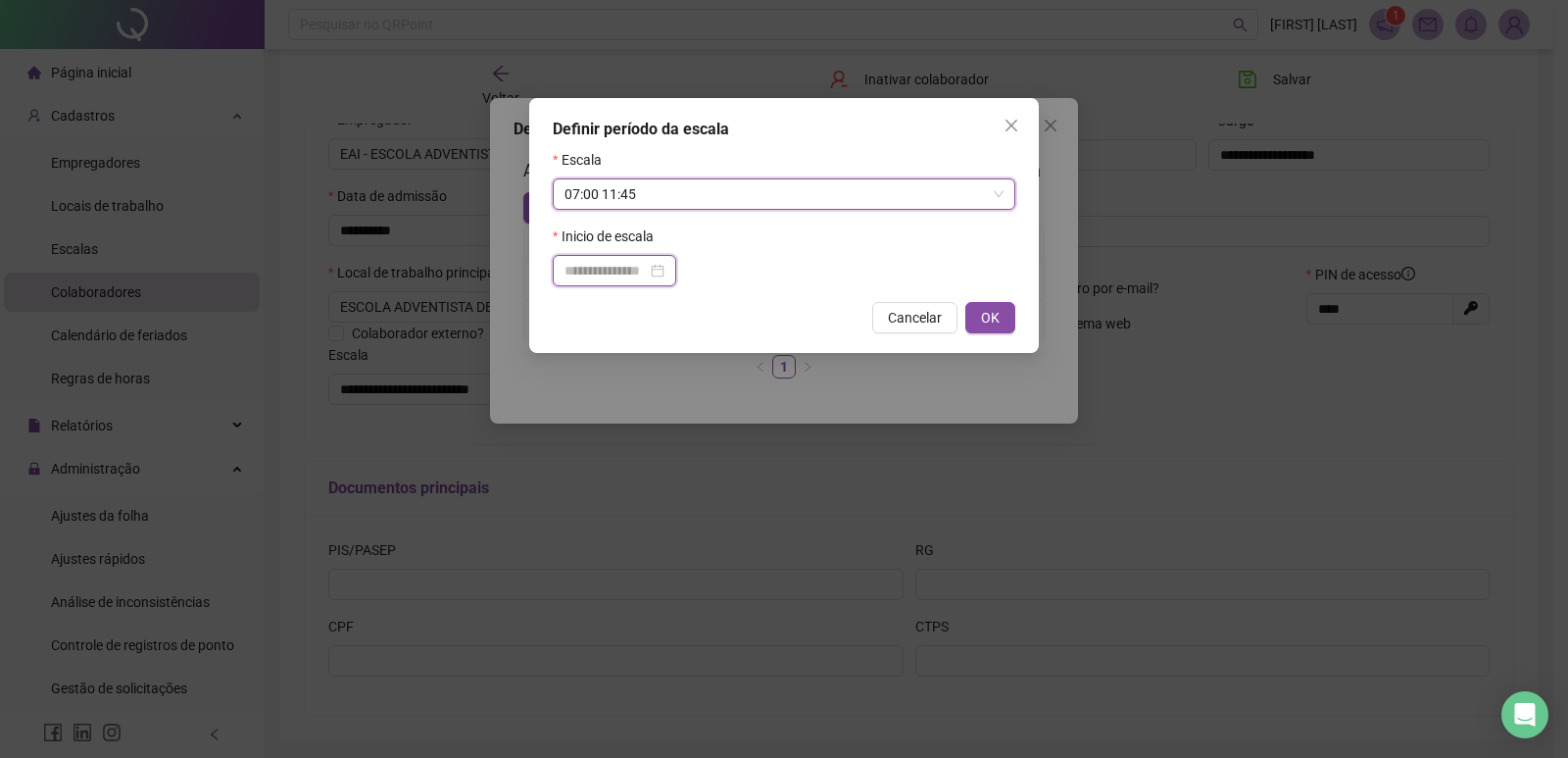 click at bounding box center [606, 271] 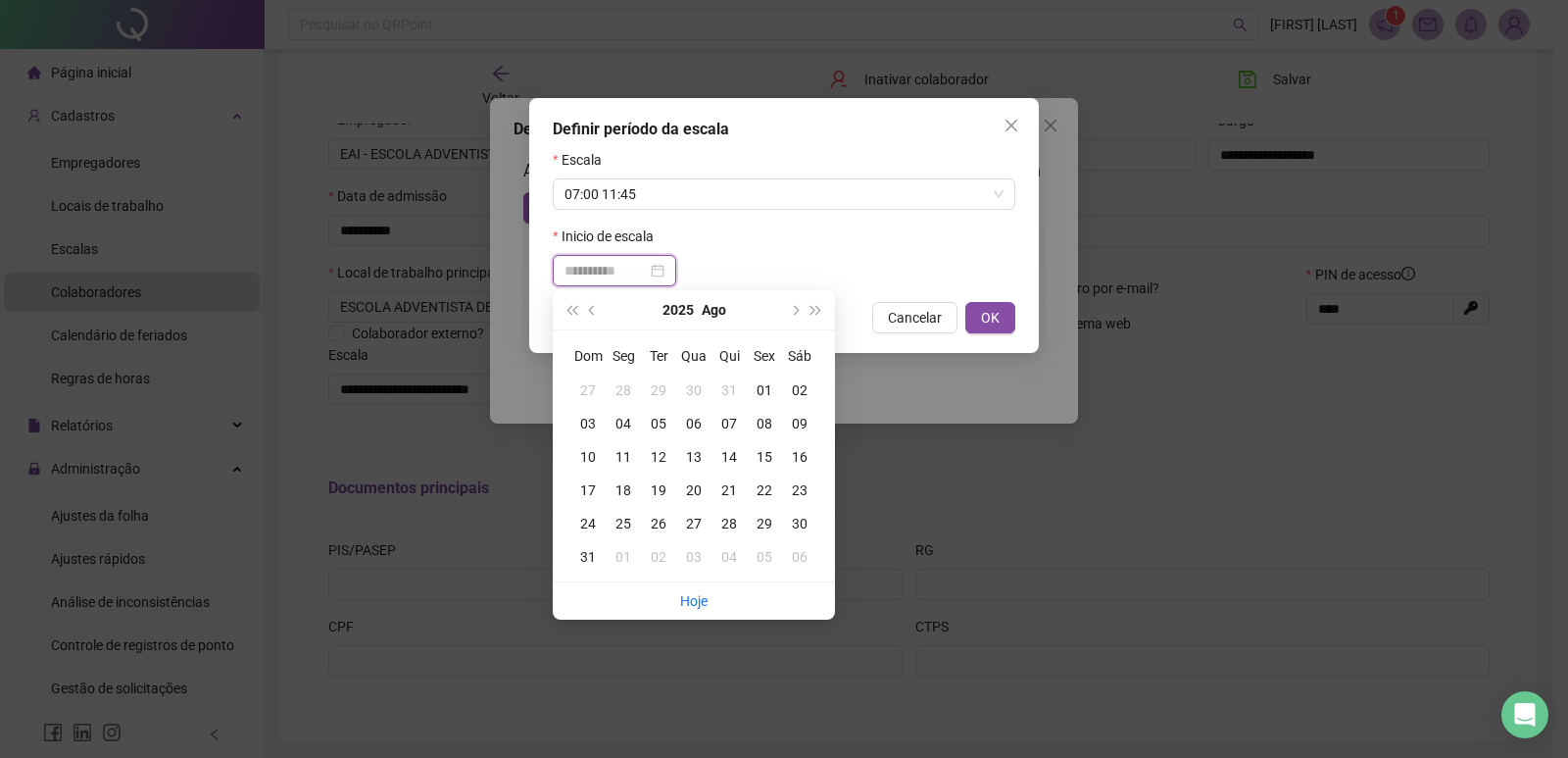type on "**********" 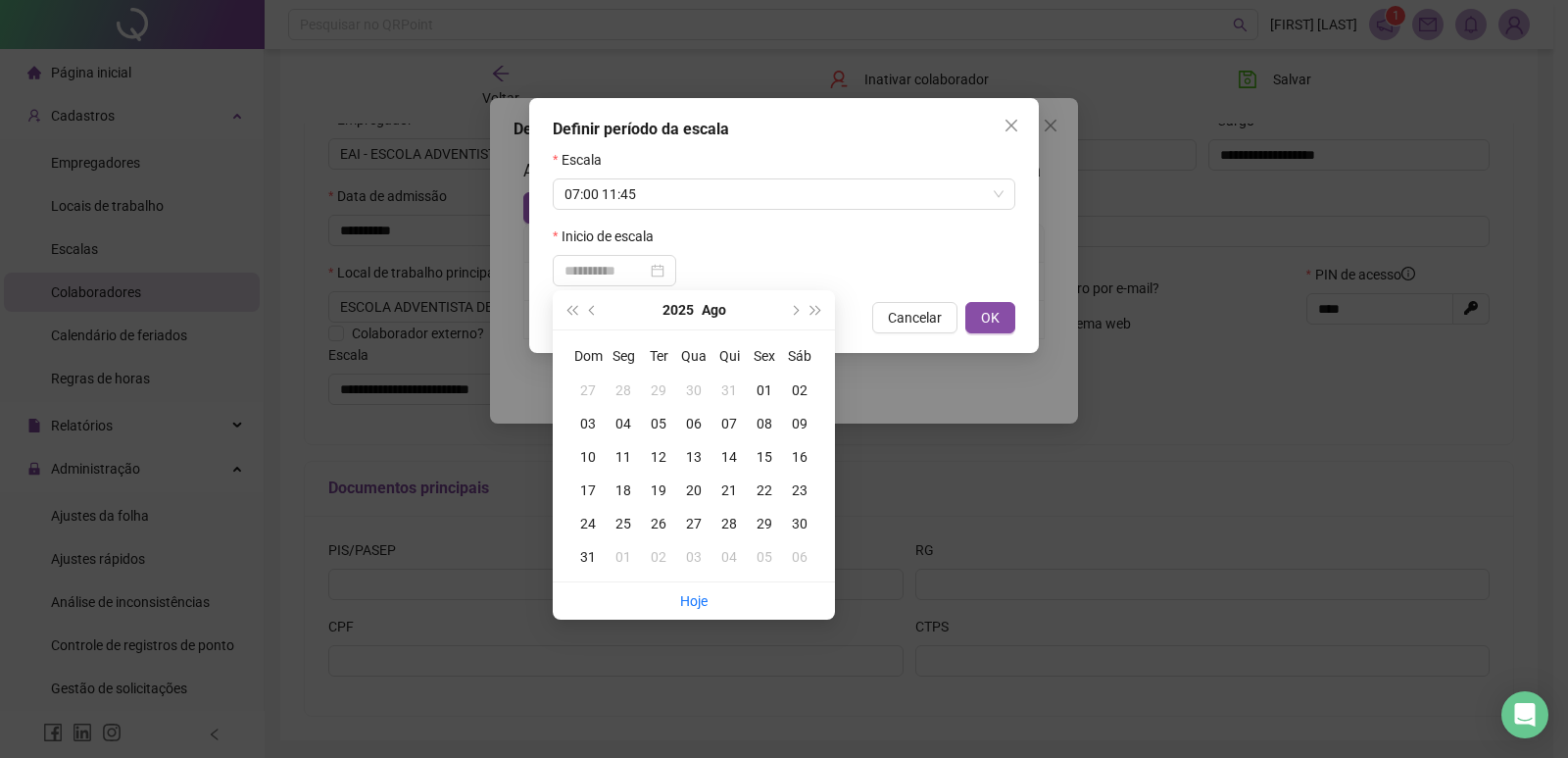 click on "04" at bounding box center (623, 424) 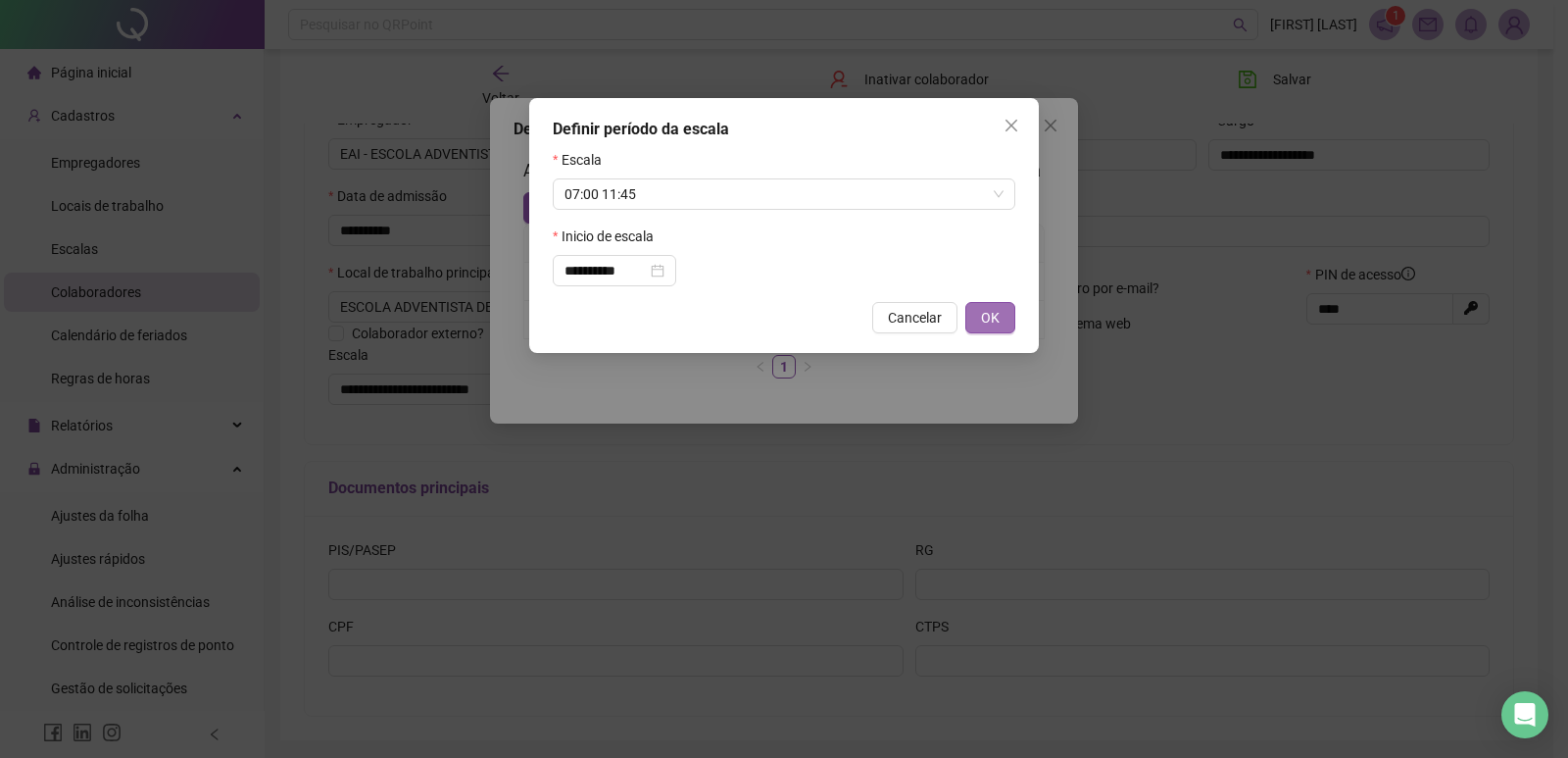 click on "OK" at bounding box center (990, 318) 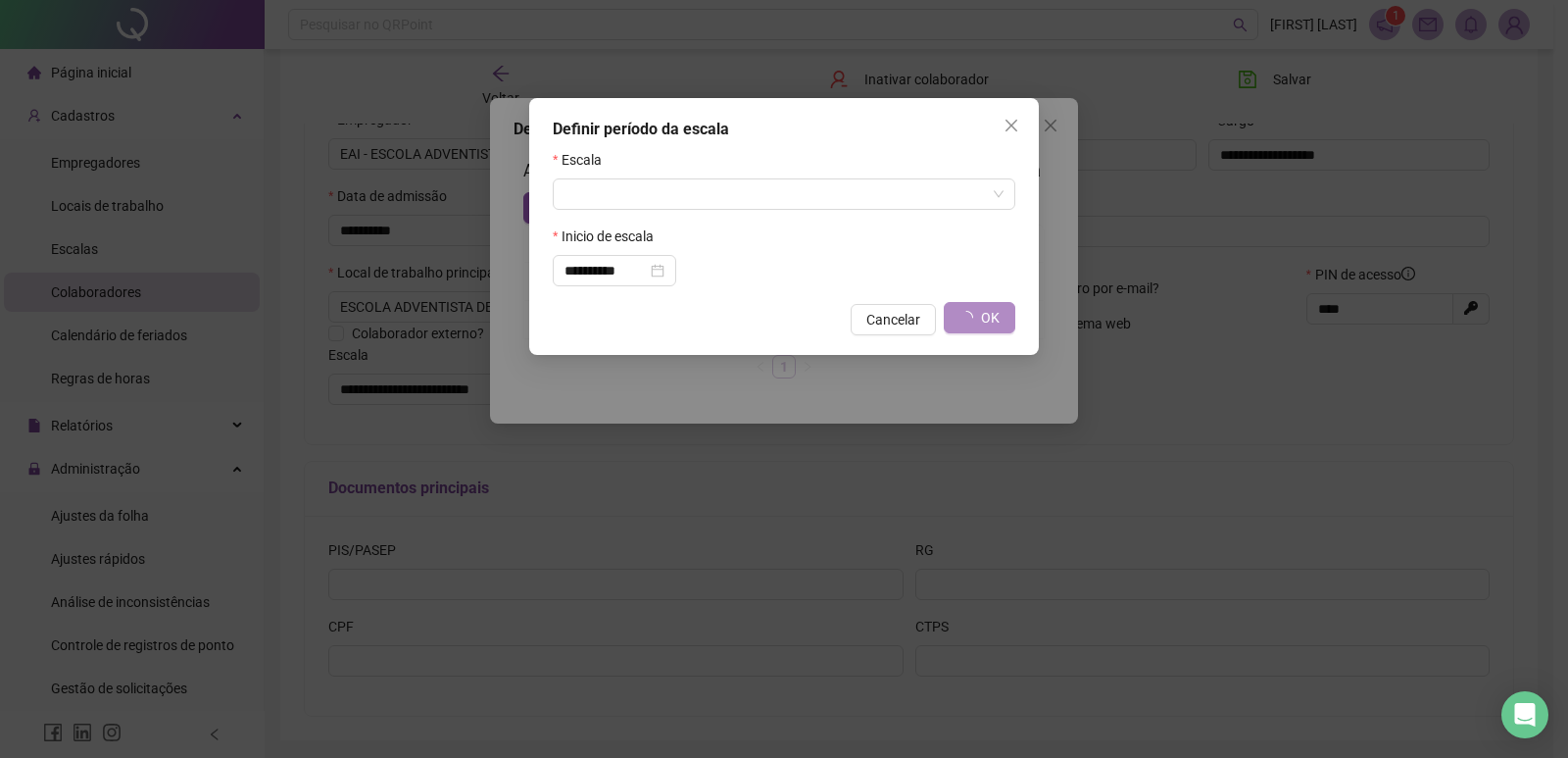 type on "**********" 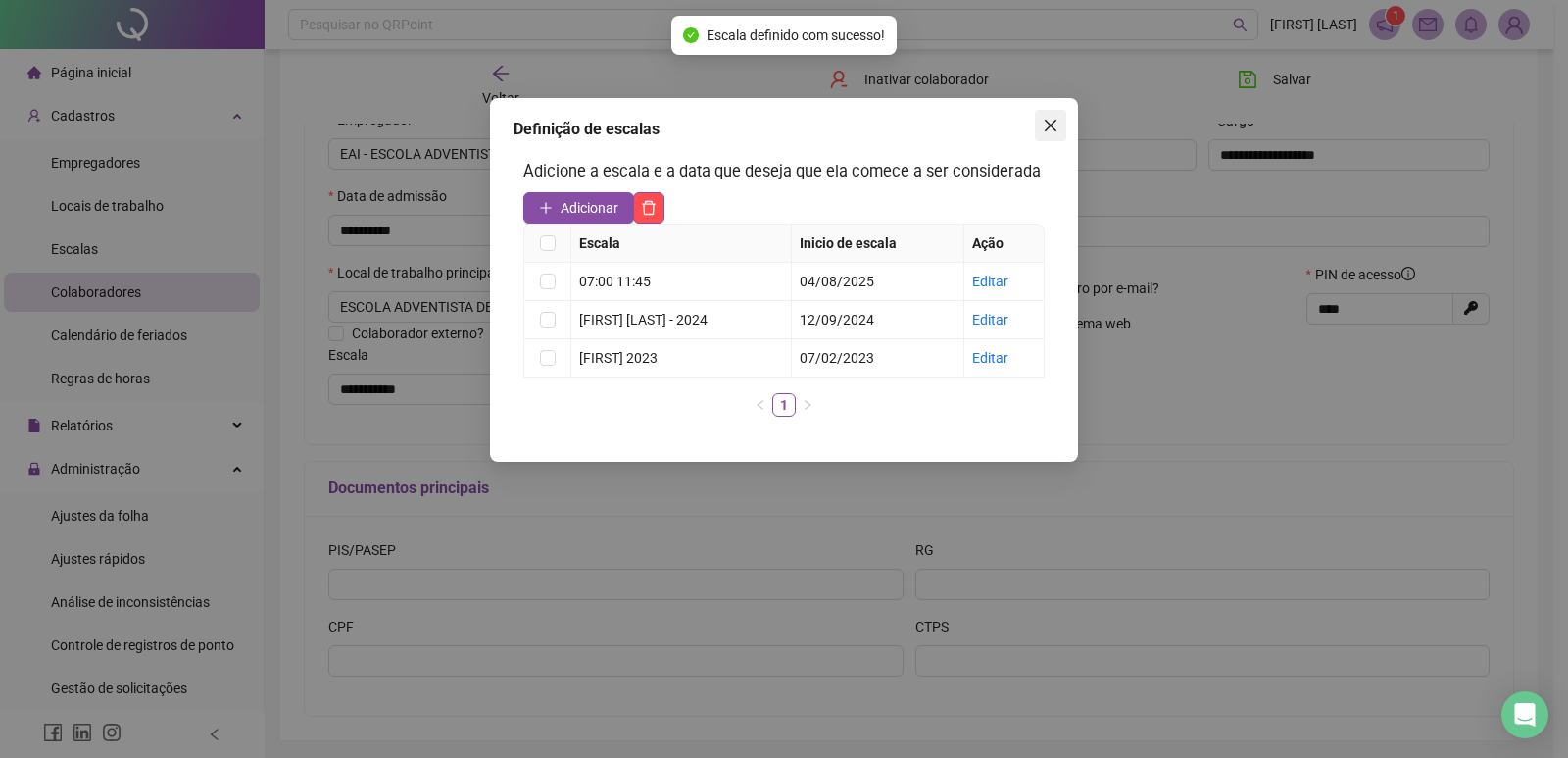 click 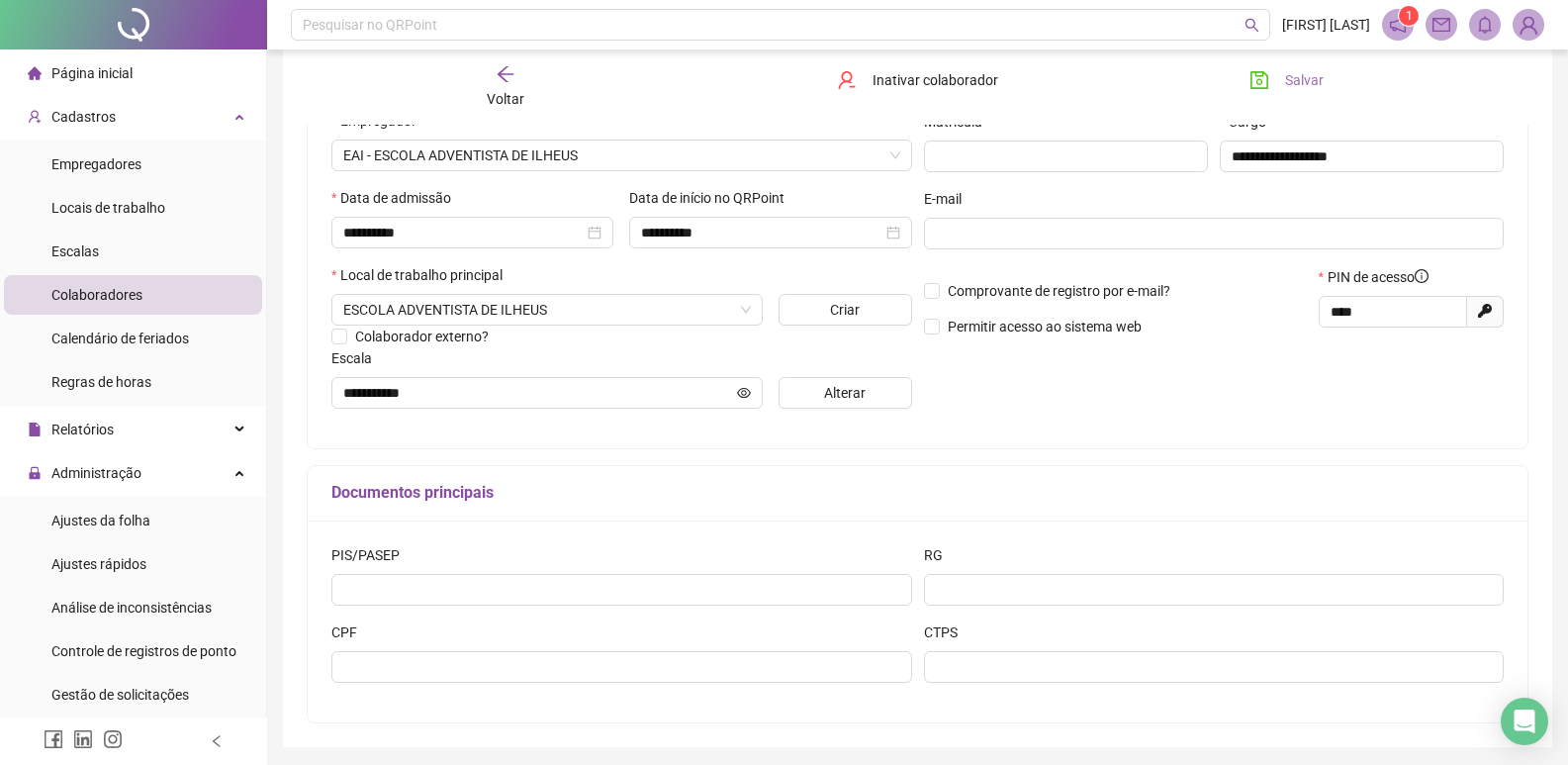 click on "Salvar" at bounding box center (1286, 80) 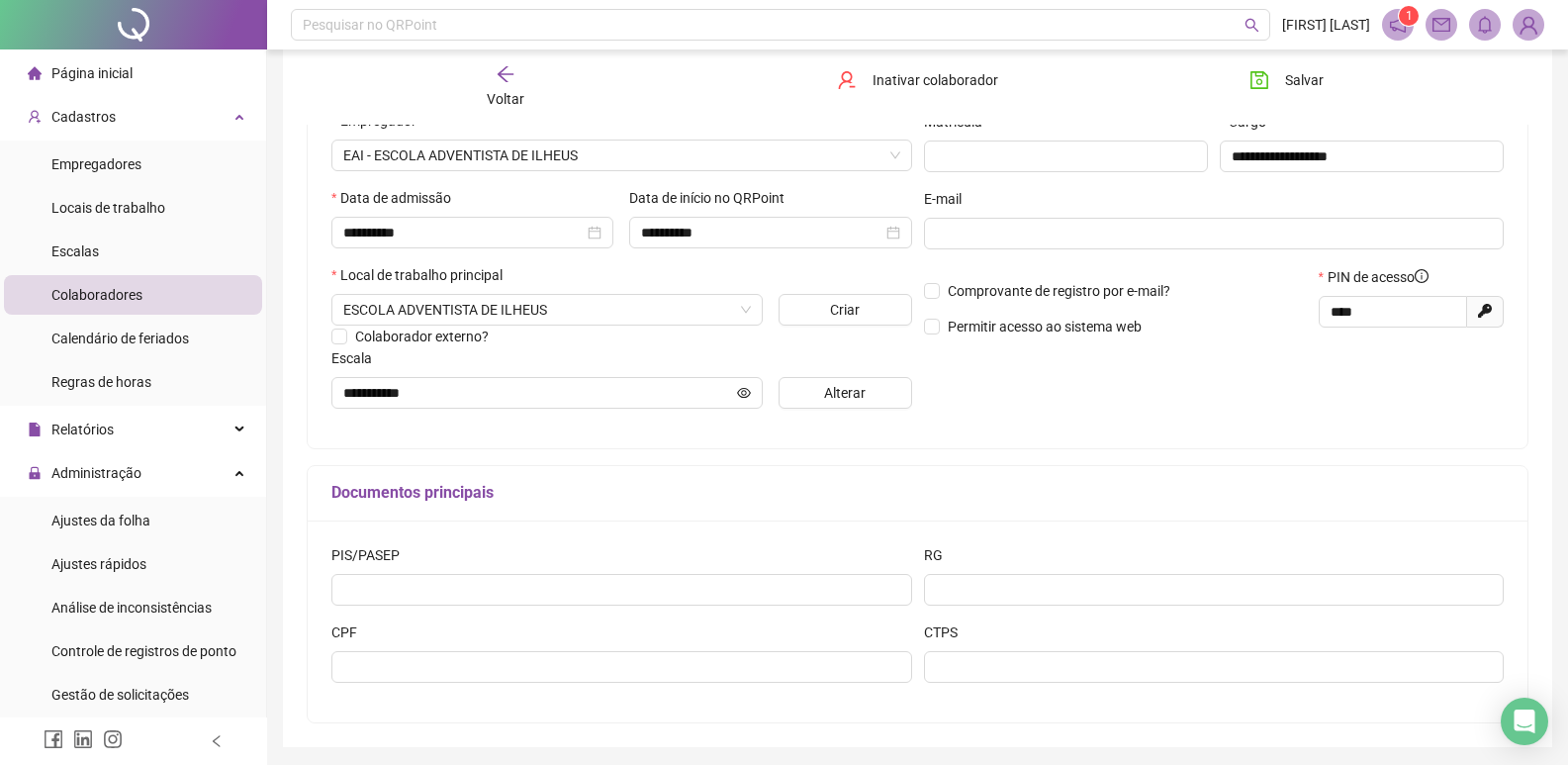 click on "Voltar Inativar colaborador Salvar" at bounding box center (917, 87) 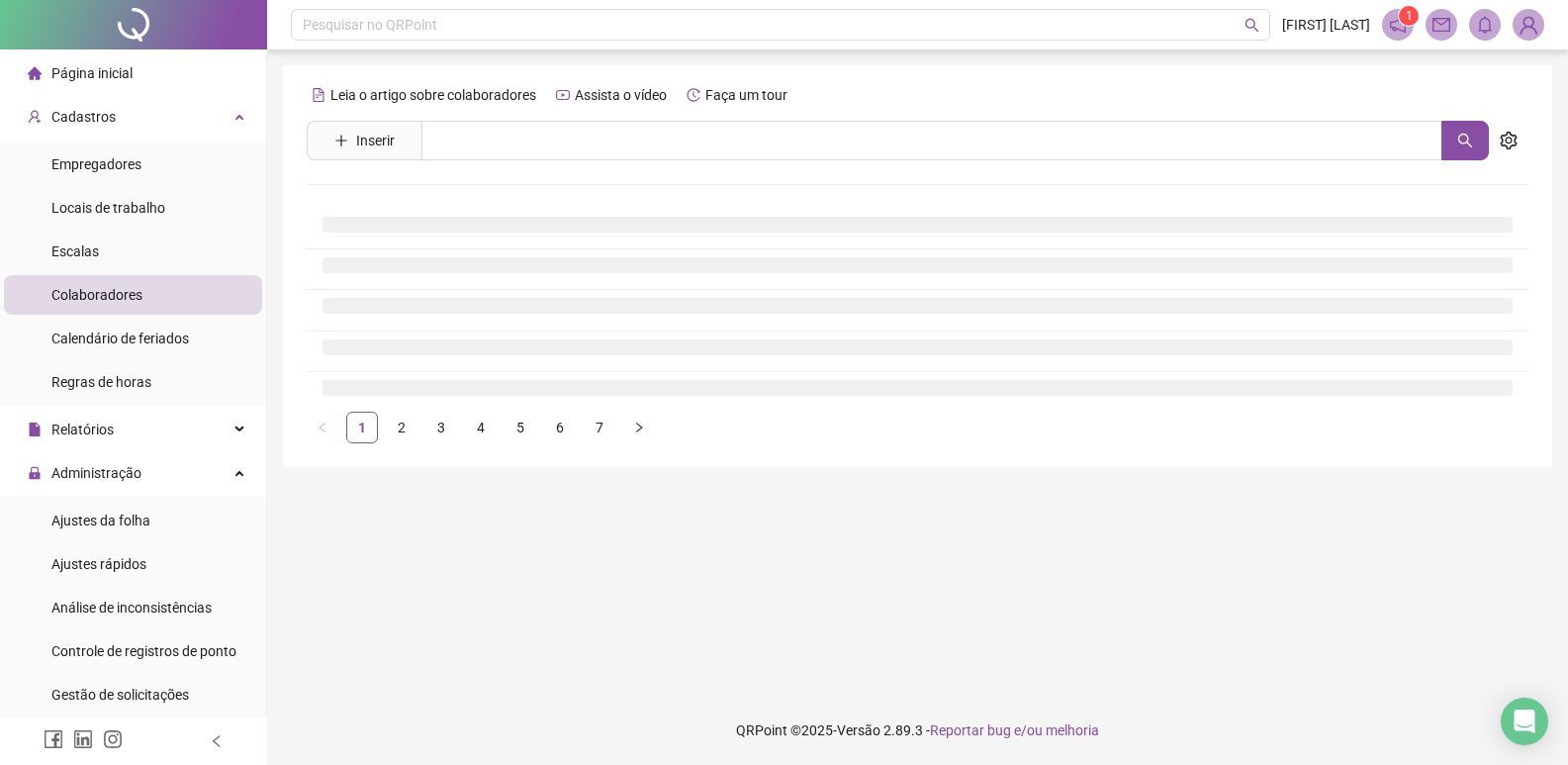 scroll, scrollTop: 0, scrollLeft: 0, axis: both 